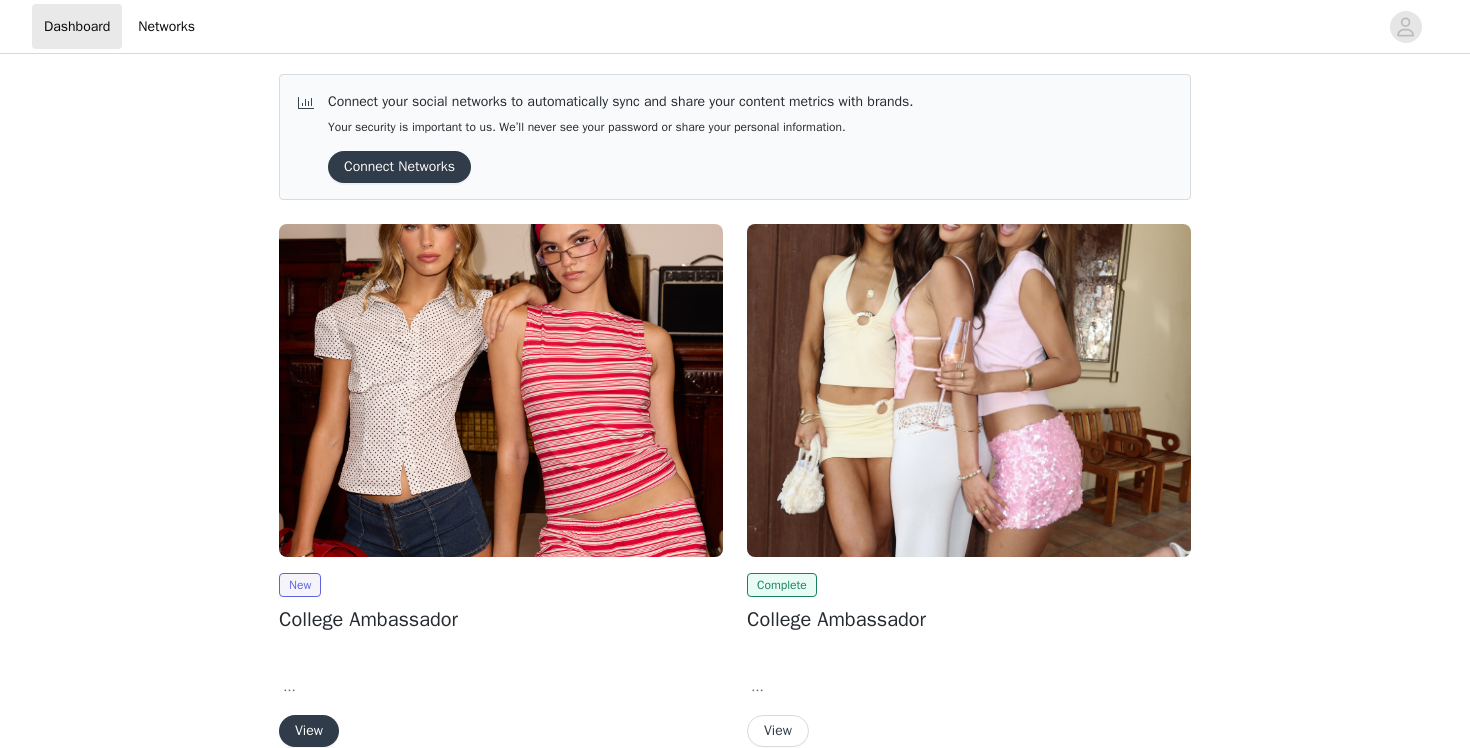scroll, scrollTop: 0, scrollLeft: 0, axis: both 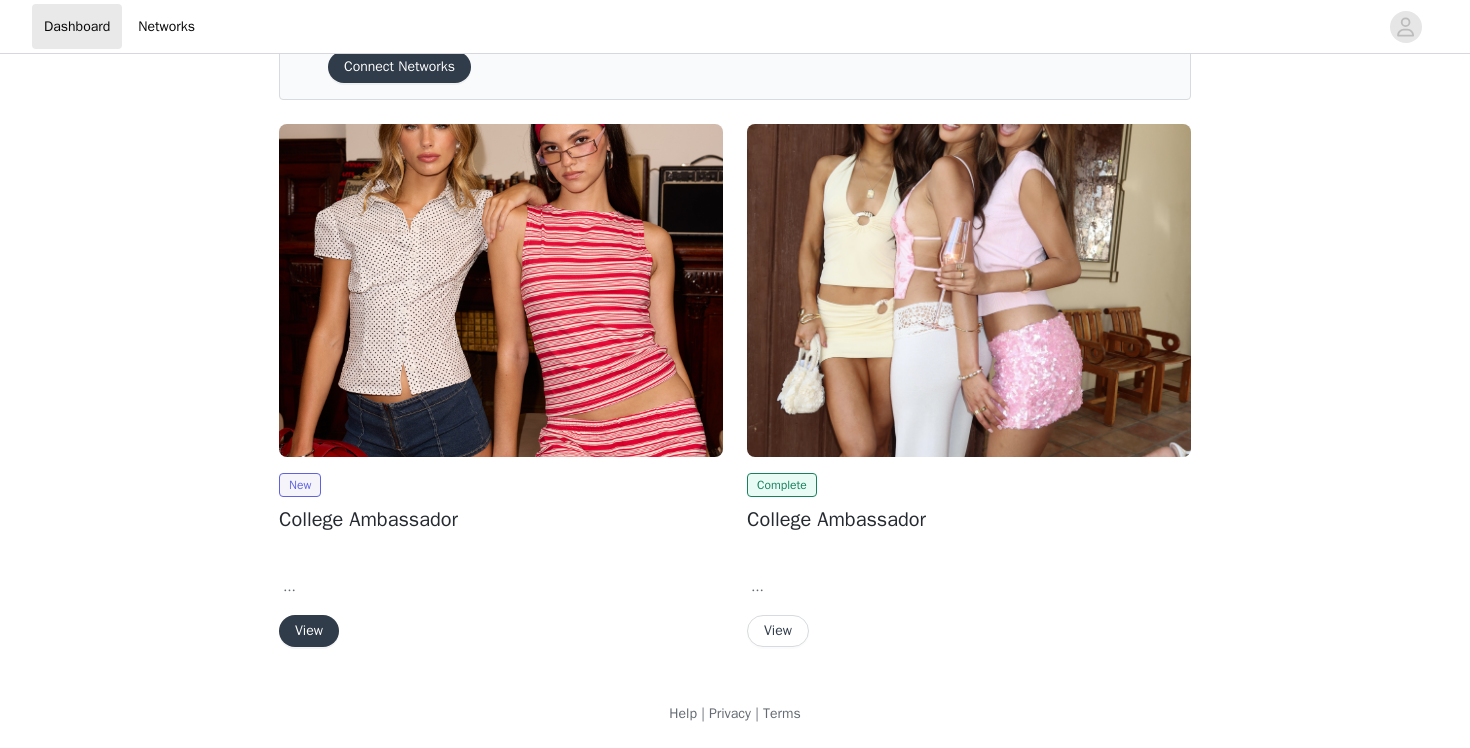 click on "View" at bounding box center (309, 631) 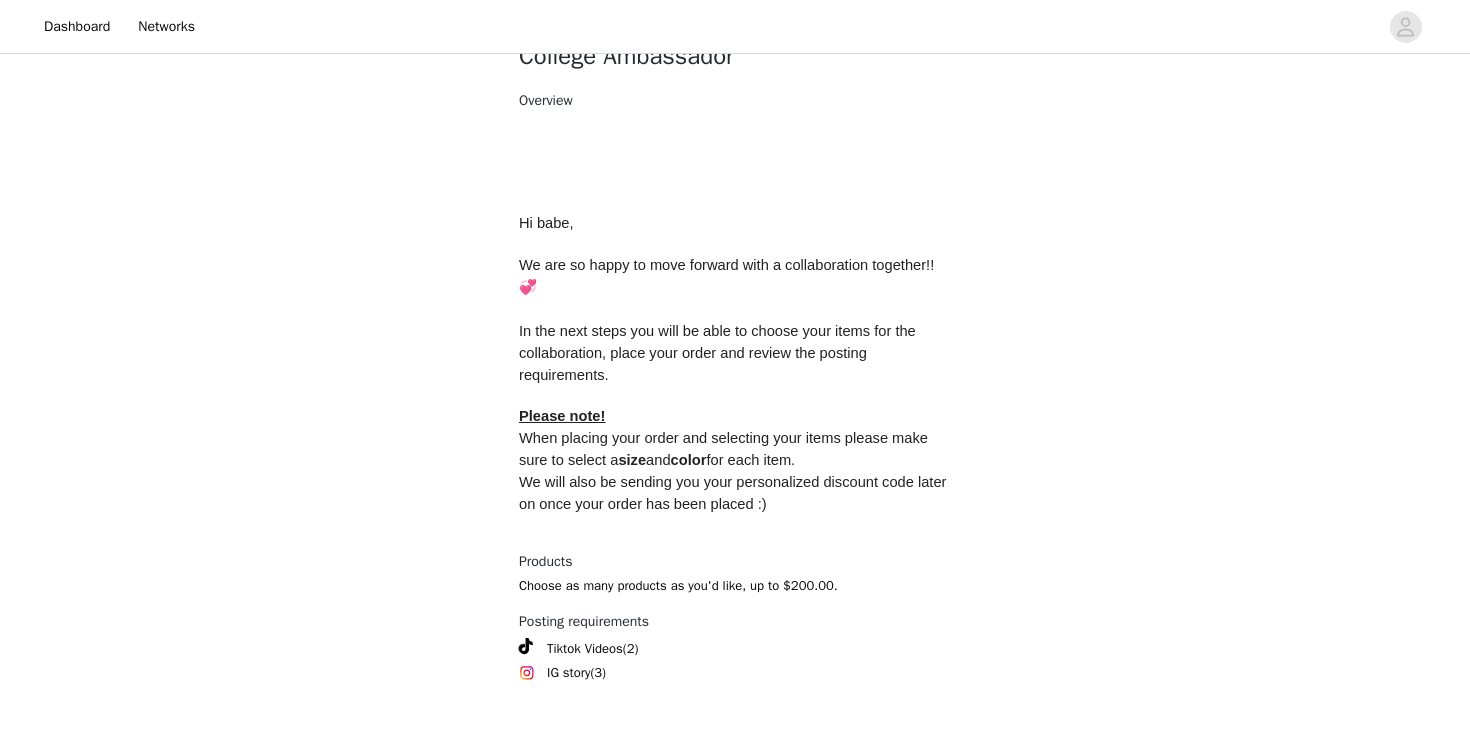 scroll, scrollTop: 867, scrollLeft: 0, axis: vertical 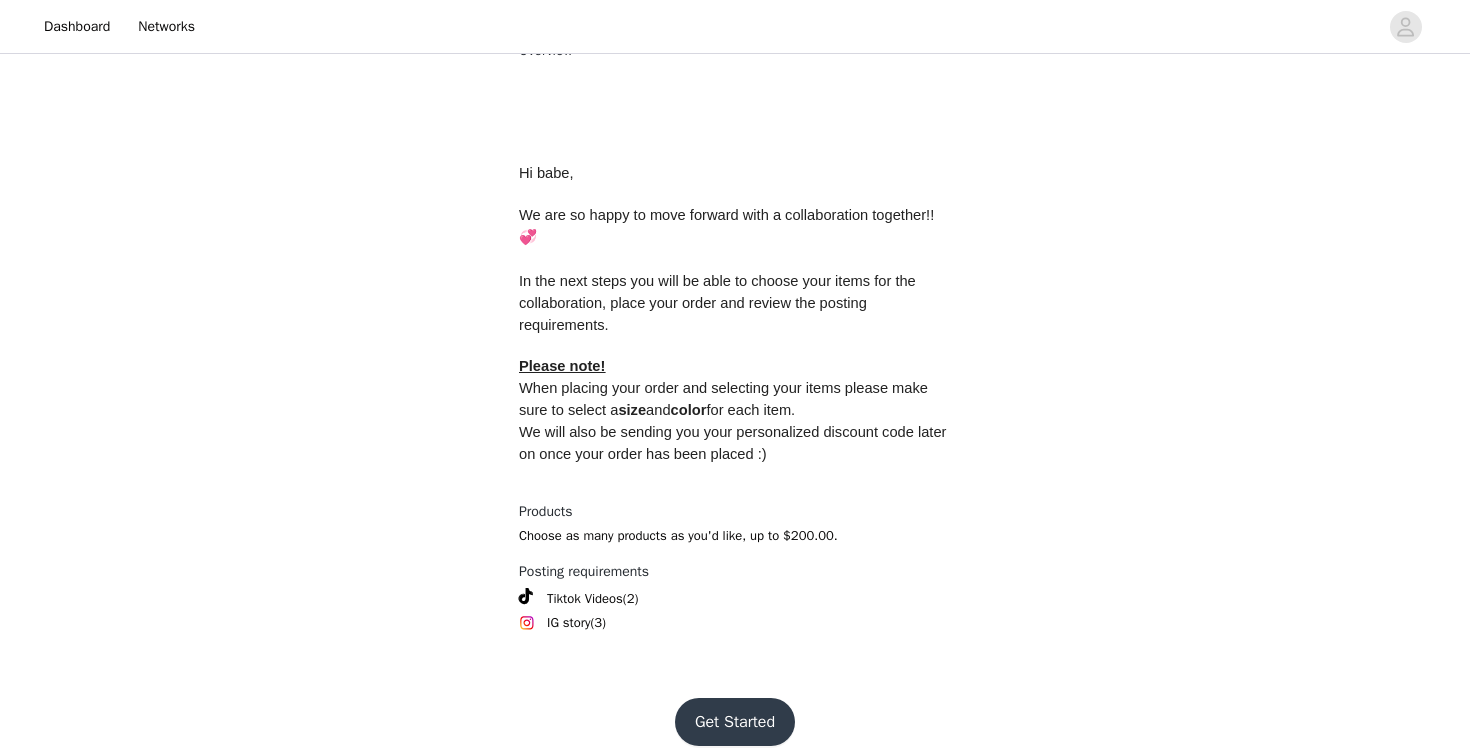 click on "Get Started" at bounding box center [735, 722] 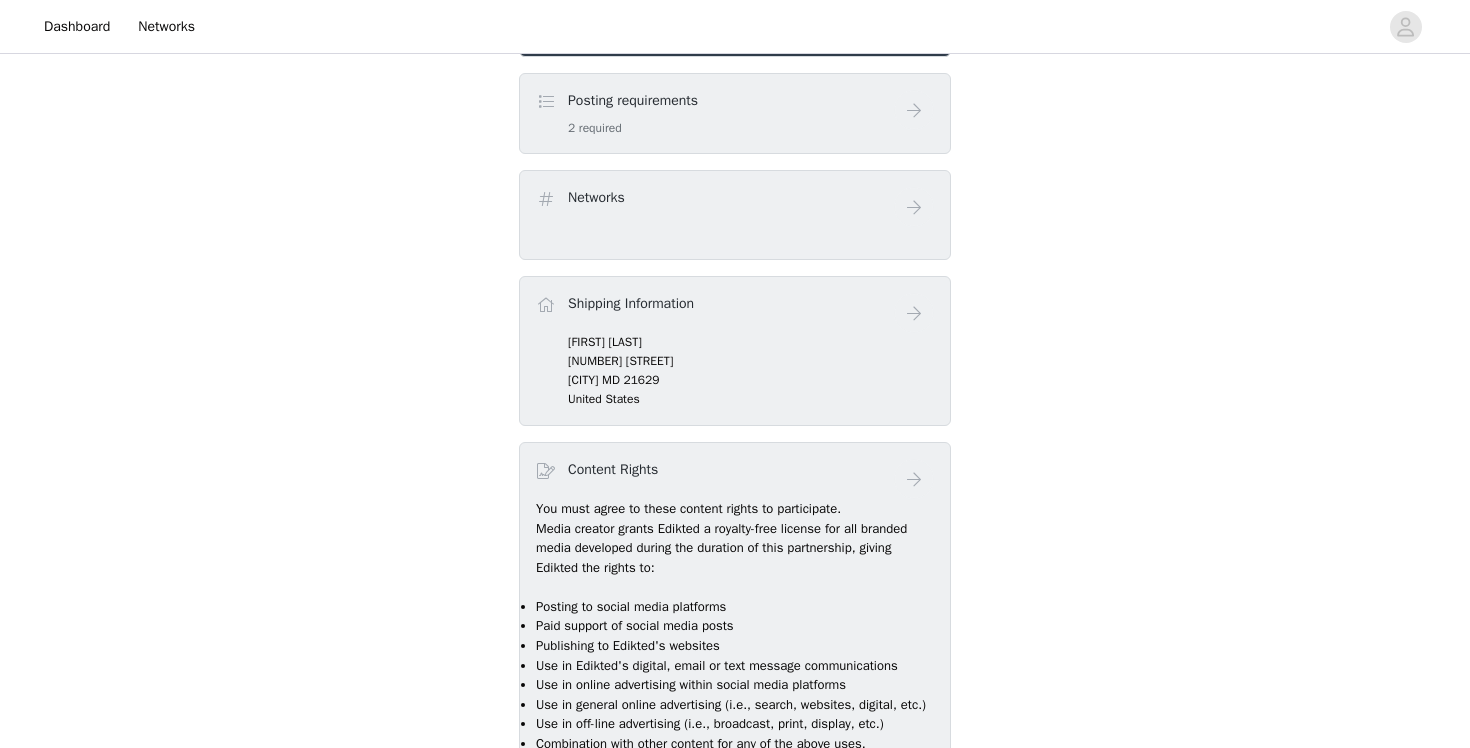 scroll, scrollTop: 816, scrollLeft: 0, axis: vertical 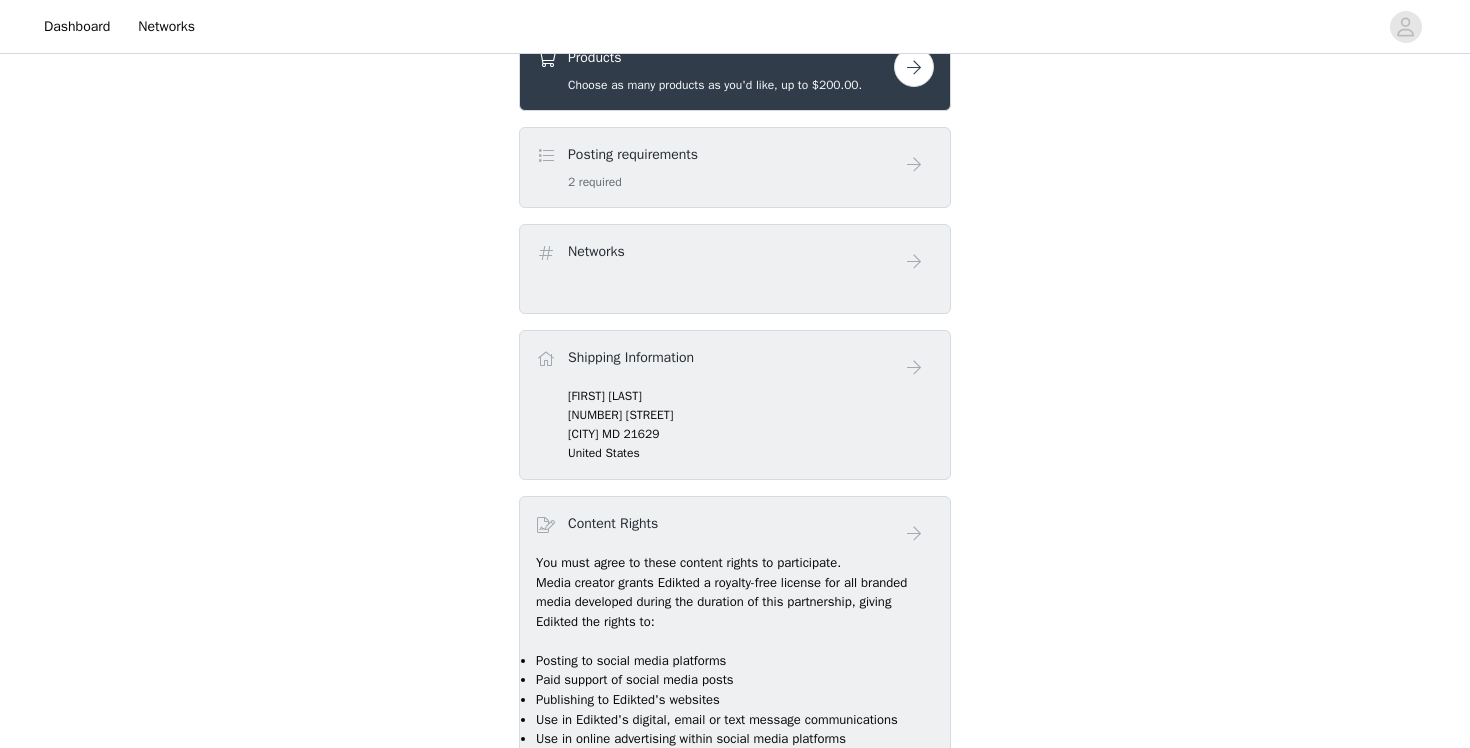 click at bounding box center [914, 67] 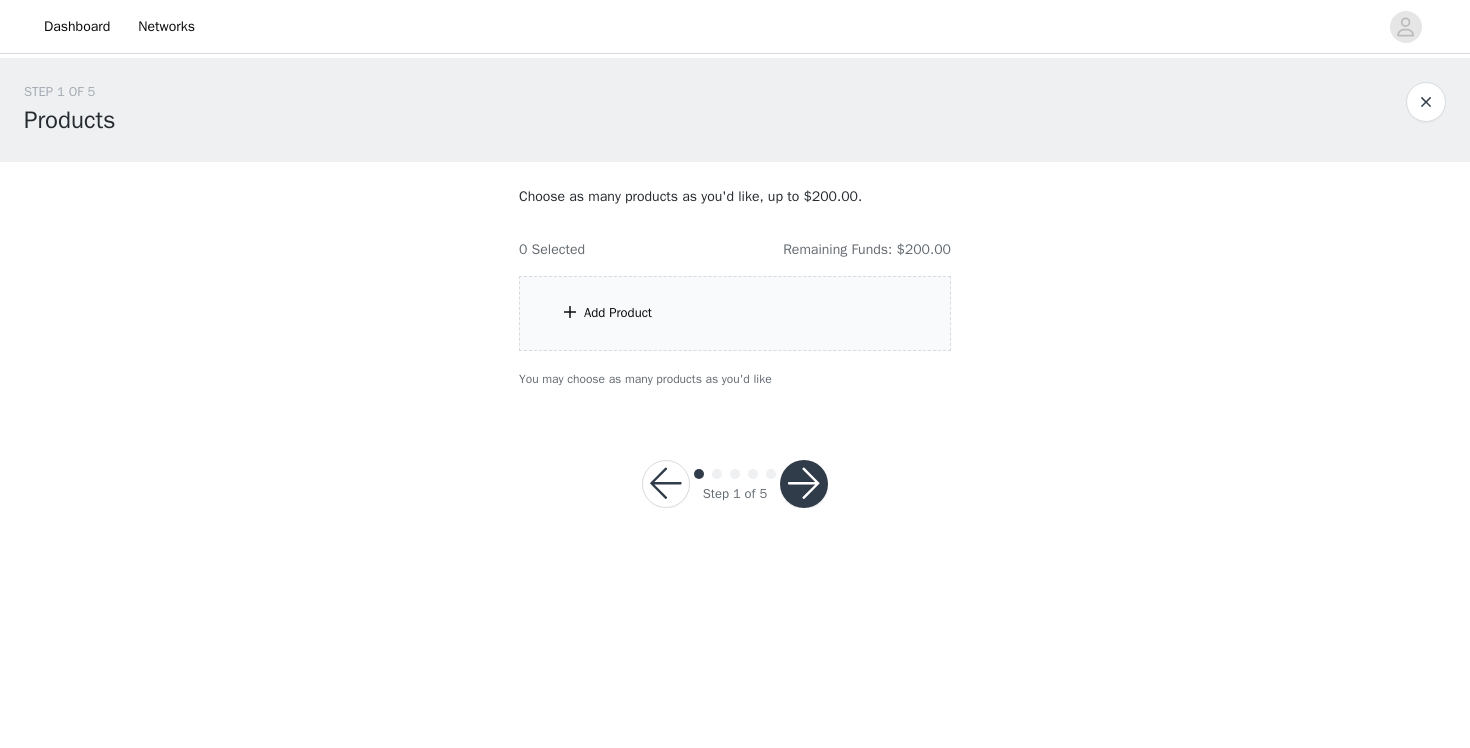click on "Add Product" at bounding box center [735, 313] 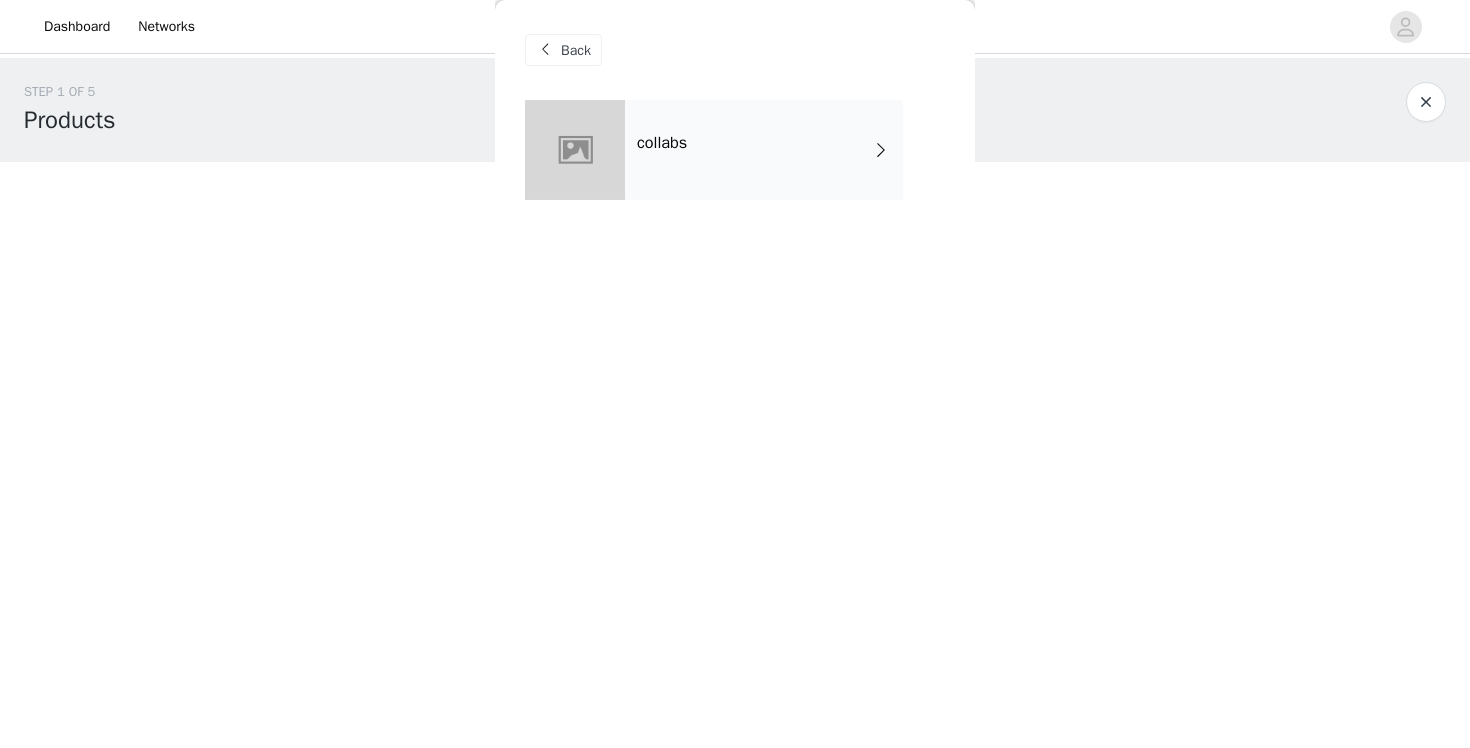 click on "collabs" at bounding box center (764, 150) 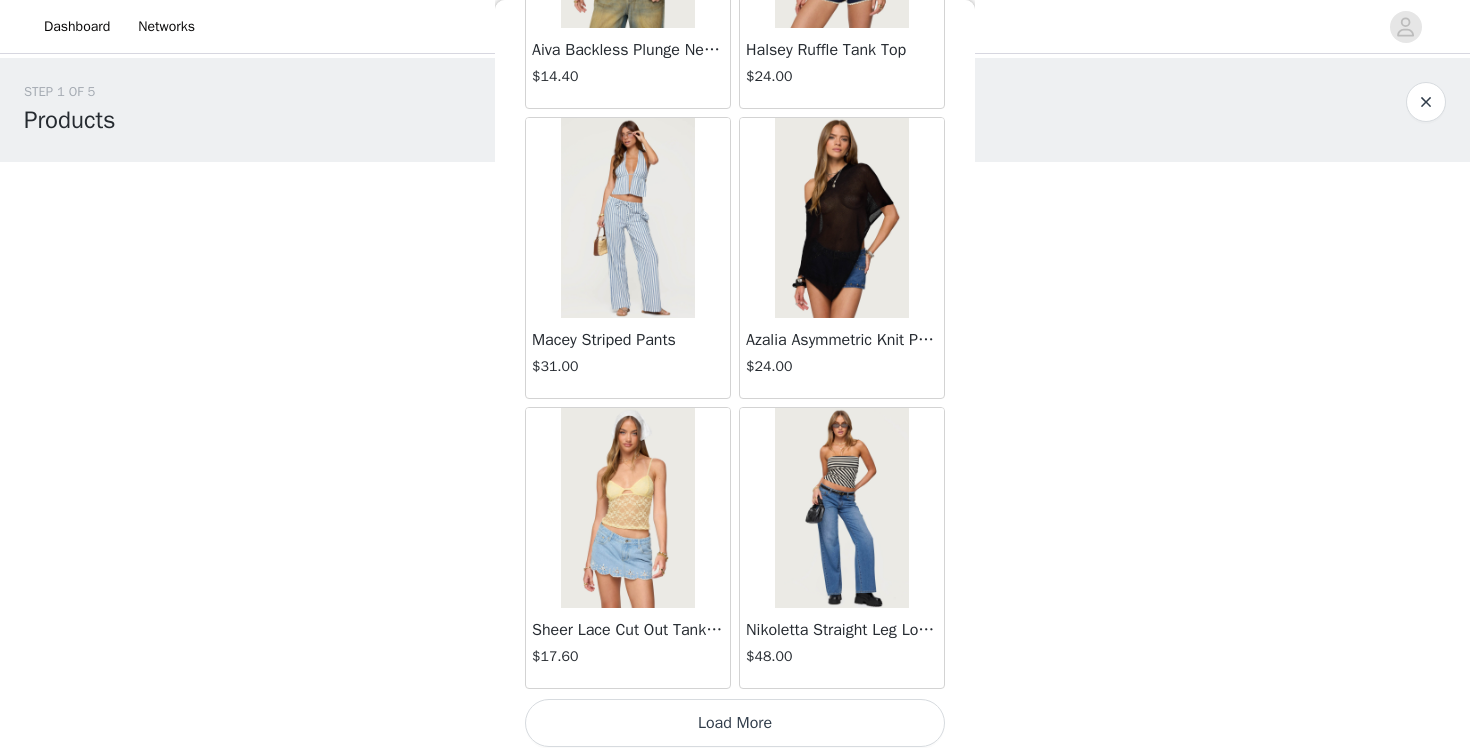 scroll, scrollTop: 2312, scrollLeft: 0, axis: vertical 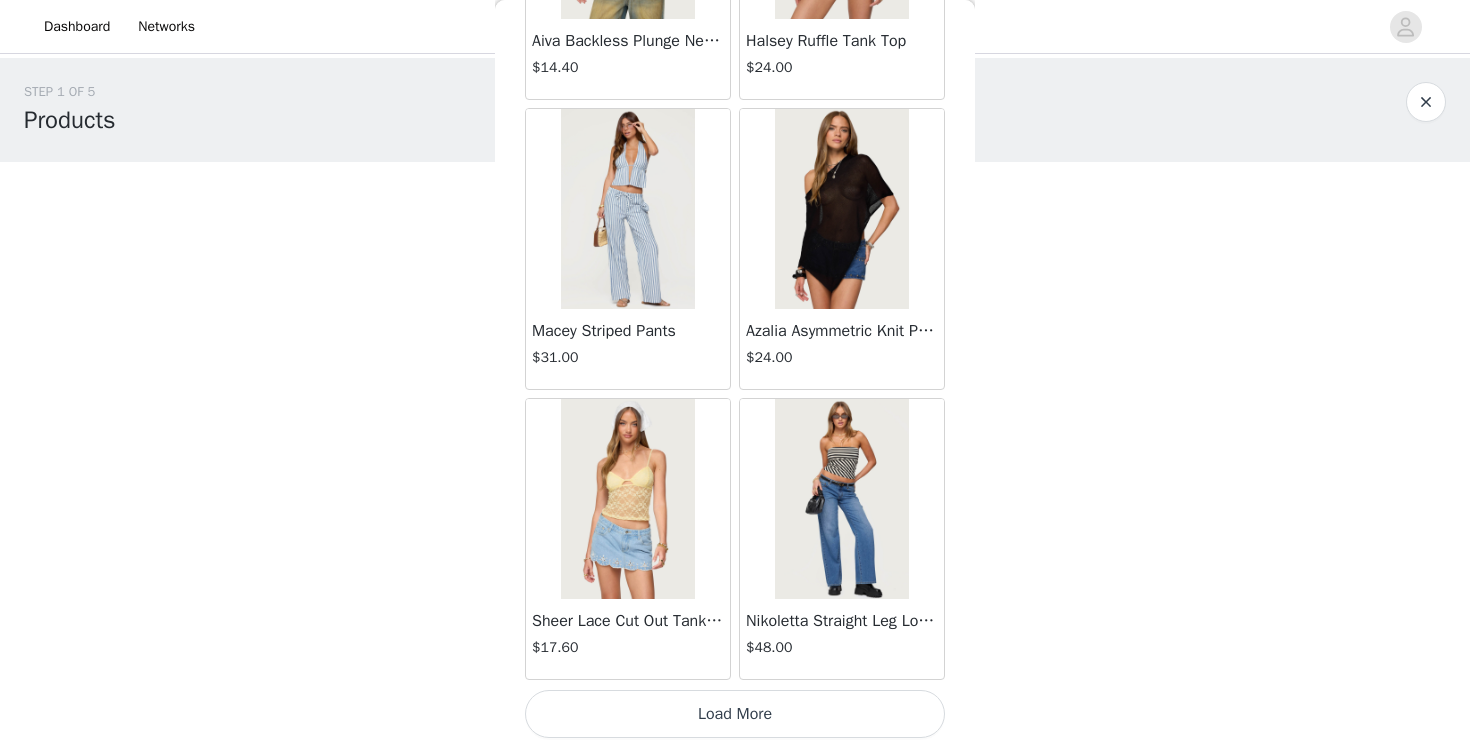 click on "Load More" at bounding box center (735, 714) 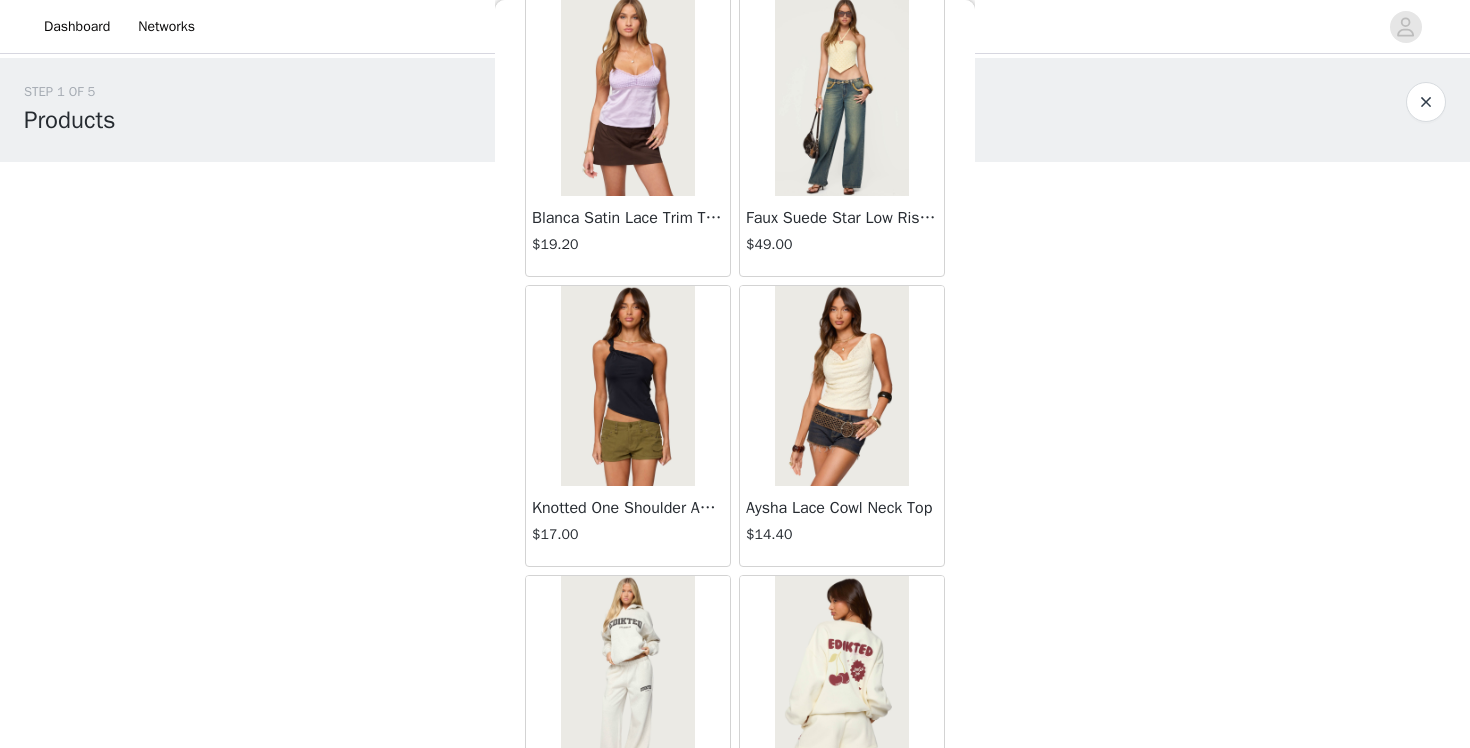 scroll, scrollTop: 5179, scrollLeft: 0, axis: vertical 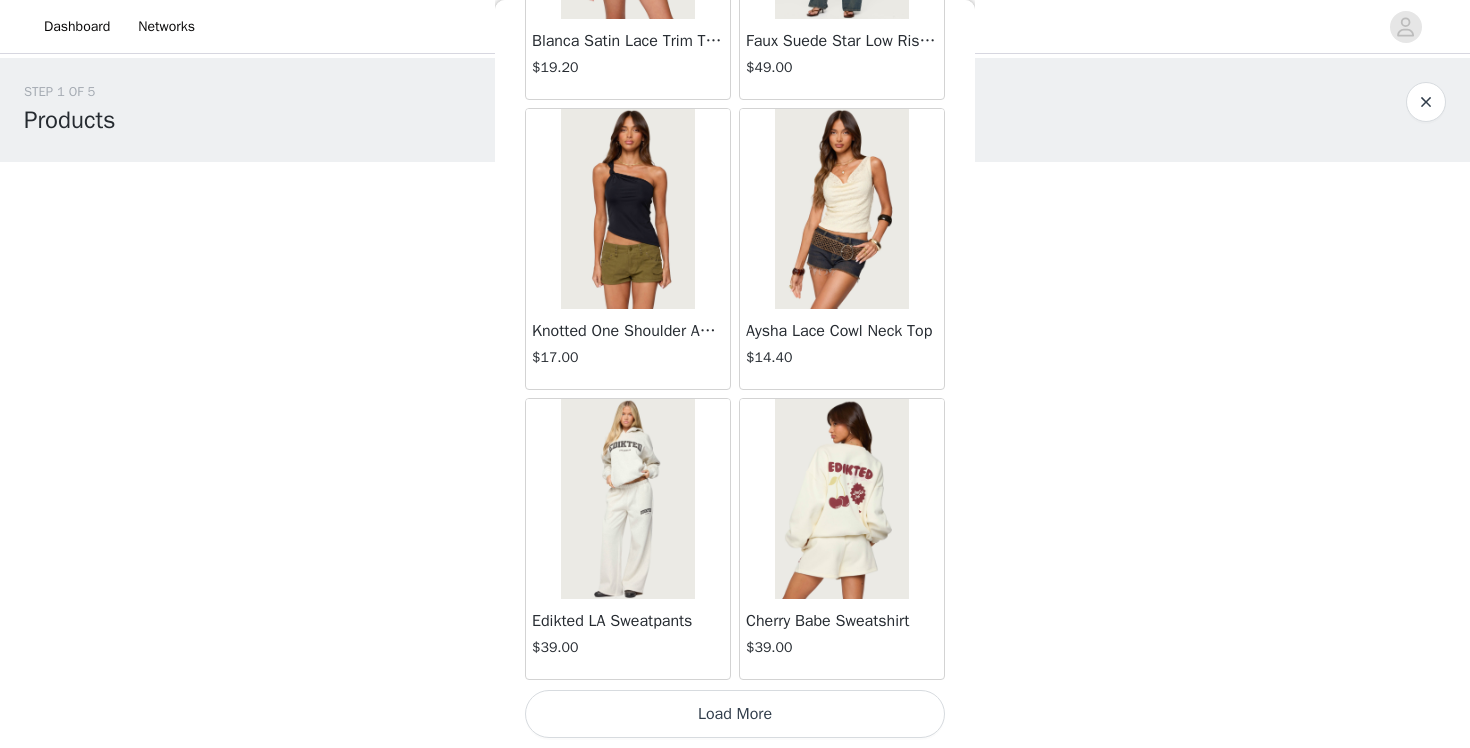click on "Load More" at bounding box center [735, 714] 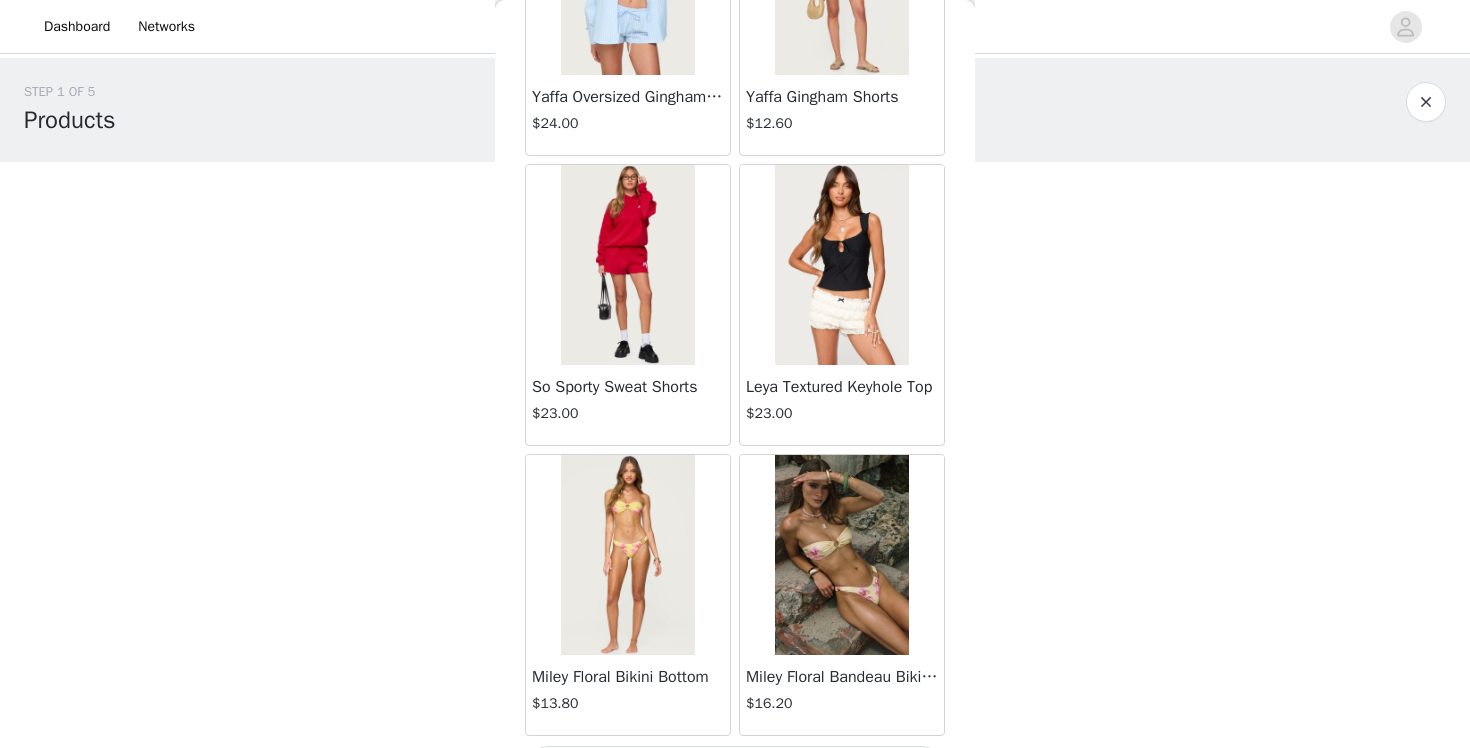 scroll, scrollTop: 8112, scrollLeft: 0, axis: vertical 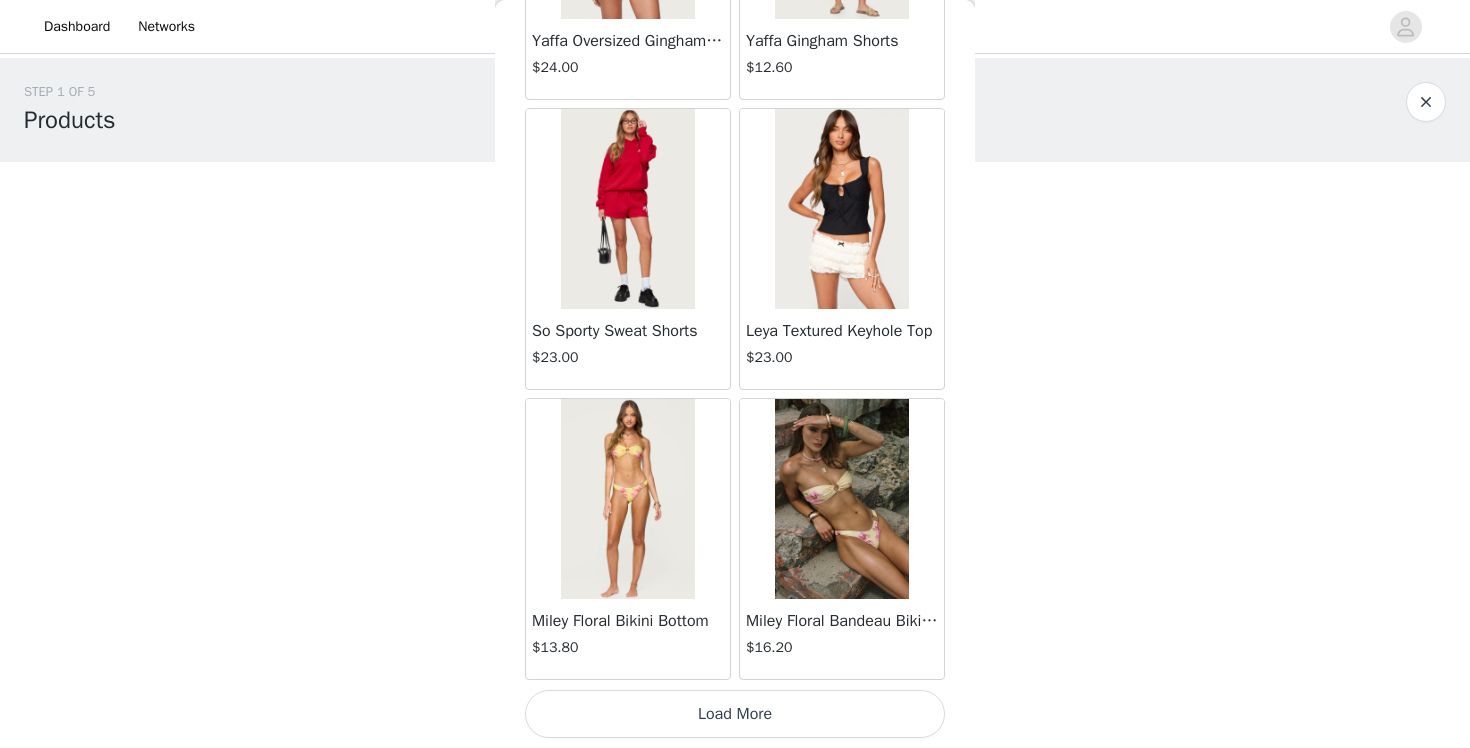 click on "Load More" at bounding box center (735, 714) 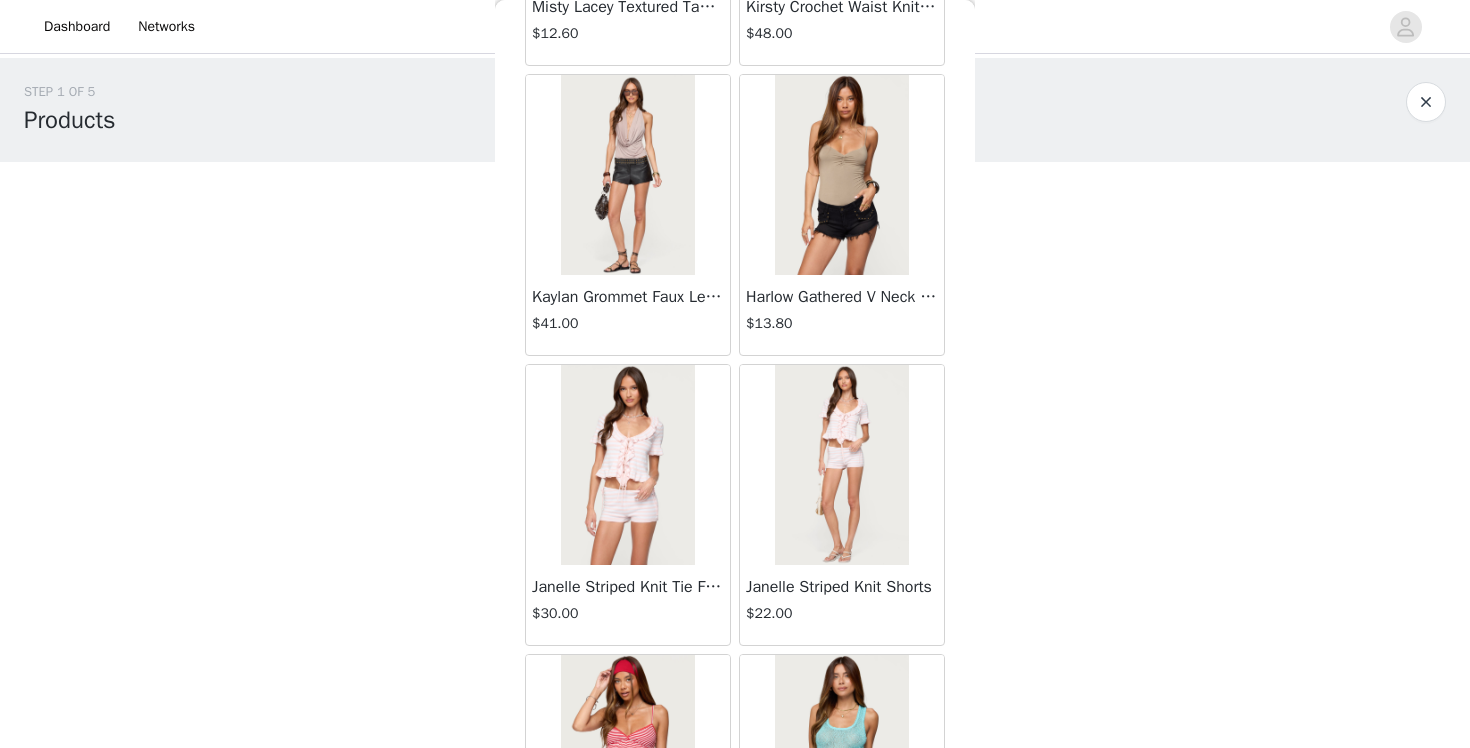 scroll, scrollTop: 10475, scrollLeft: 0, axis: vertical 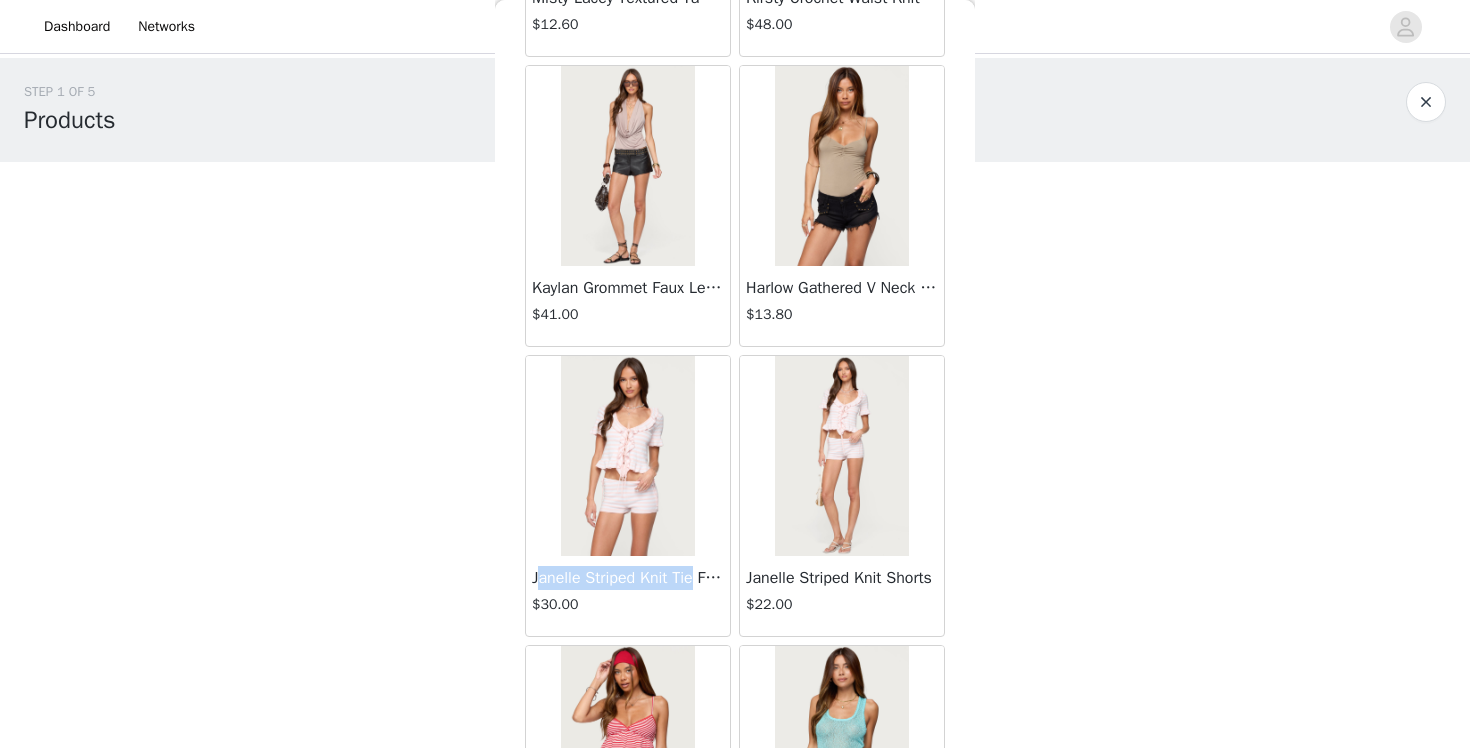 drag, startPoint x: 536, startPoint y: 577, endPoint x: 706, endPoint y: 575, distance: 170.01176 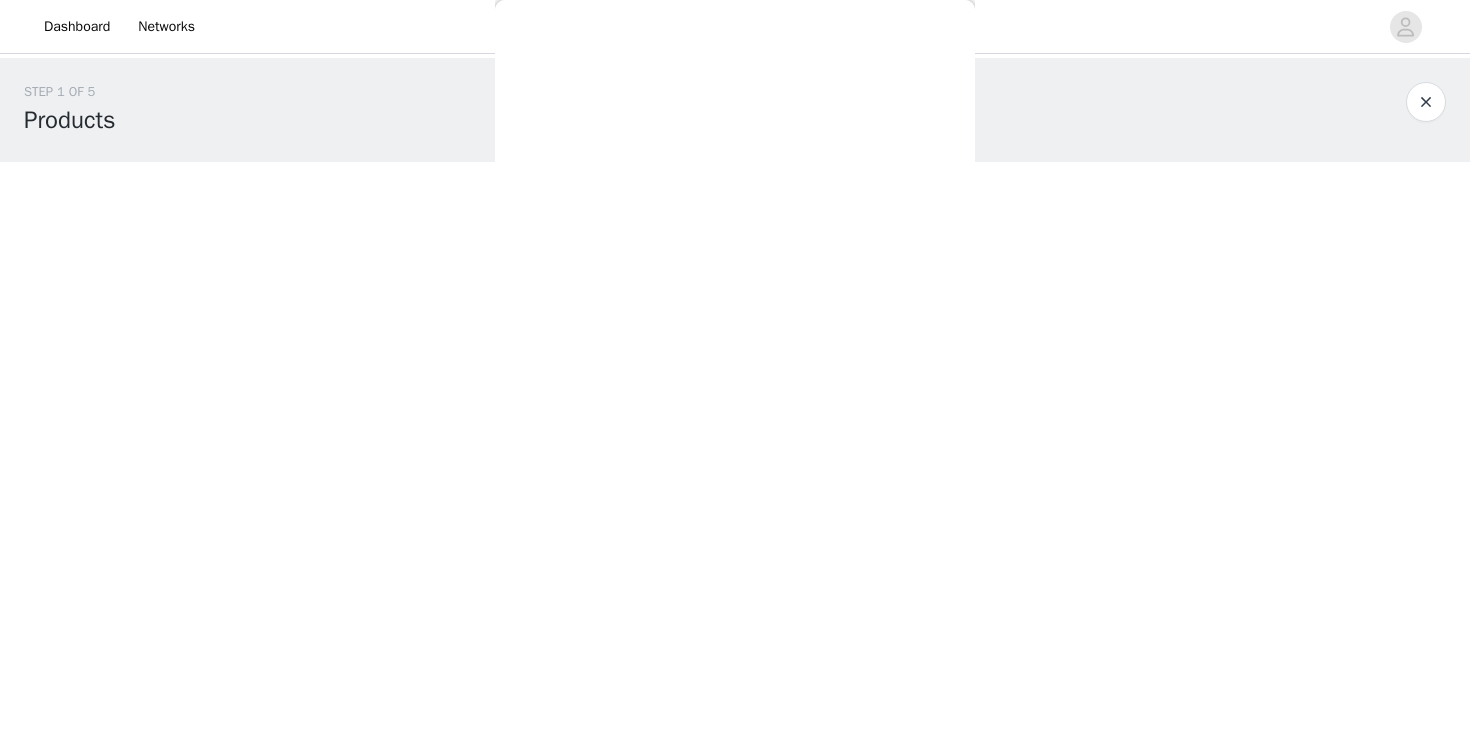 scroll, scrollTop: 0, scrollLeft: 0, axis: both 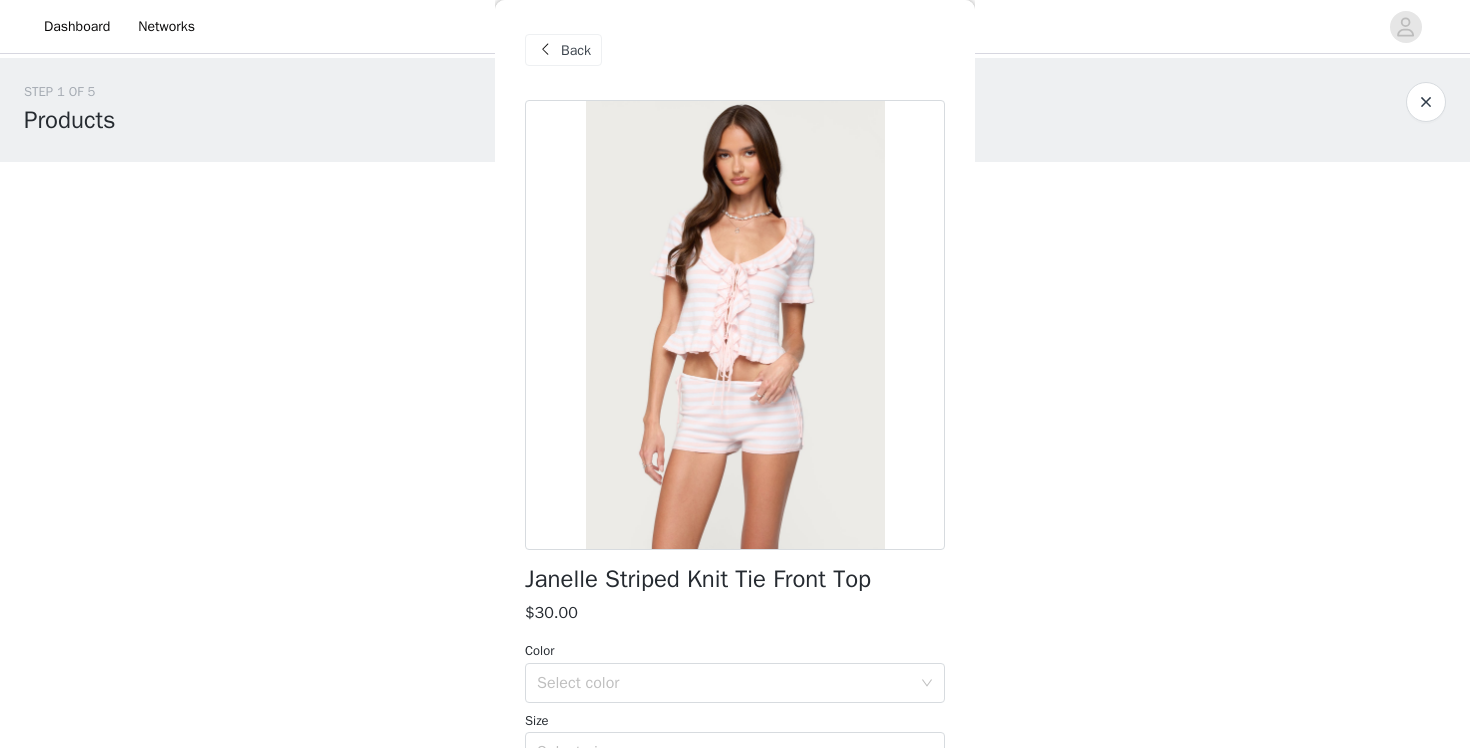 click on "Janelle Striped Knit Tie Front Top       $30.00         Color   Select color Size   Select size   Top Tie front closures V neckline Ruffle trim & hem Striped pattern Knit fabric Matching set Rayon, Polyester, Nylon Model wears size S Model height is 5'10 Item care: Hand wash at maximum of 30ºC, do not bleach, do not tumble dry, iron at a maximum of 110ºC, do not dry clean   Add Product" at bounding box center (735, 536) 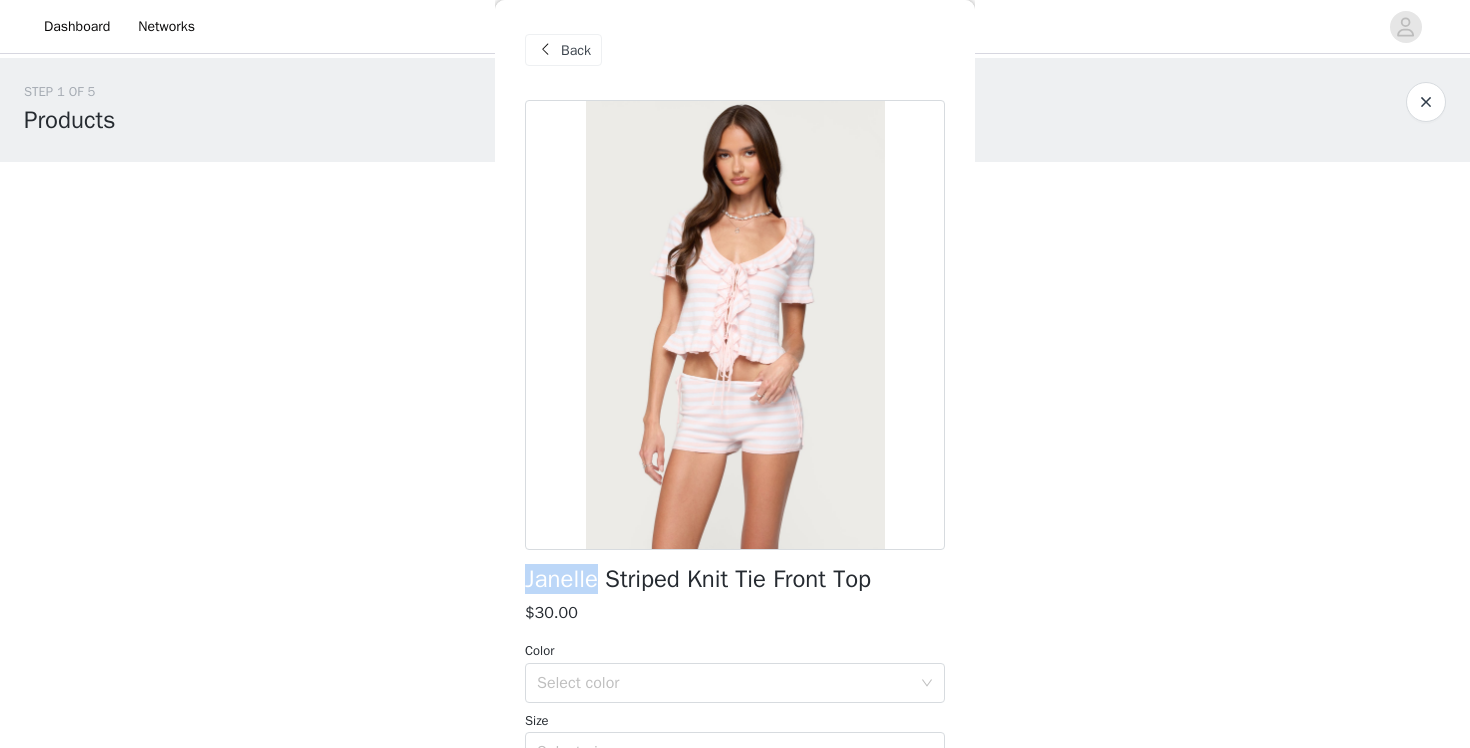 click on "Janelle Striped Knit Tie Front Top       $30.00         Color   Select color Size   Select size   Top Tie front closures V neckline Ruffle trim & hem Striped pattern Knit fabric Matching set Rayon, Polyester, Nylon Model wears size S Model height is 5'10 Item care: Hand wash at maximum of 30ºC, do not bleach, do not tumble dry, iron at a maximum of 110ºC, do not dry clean   Add Product" at bounding box center [735, 536] 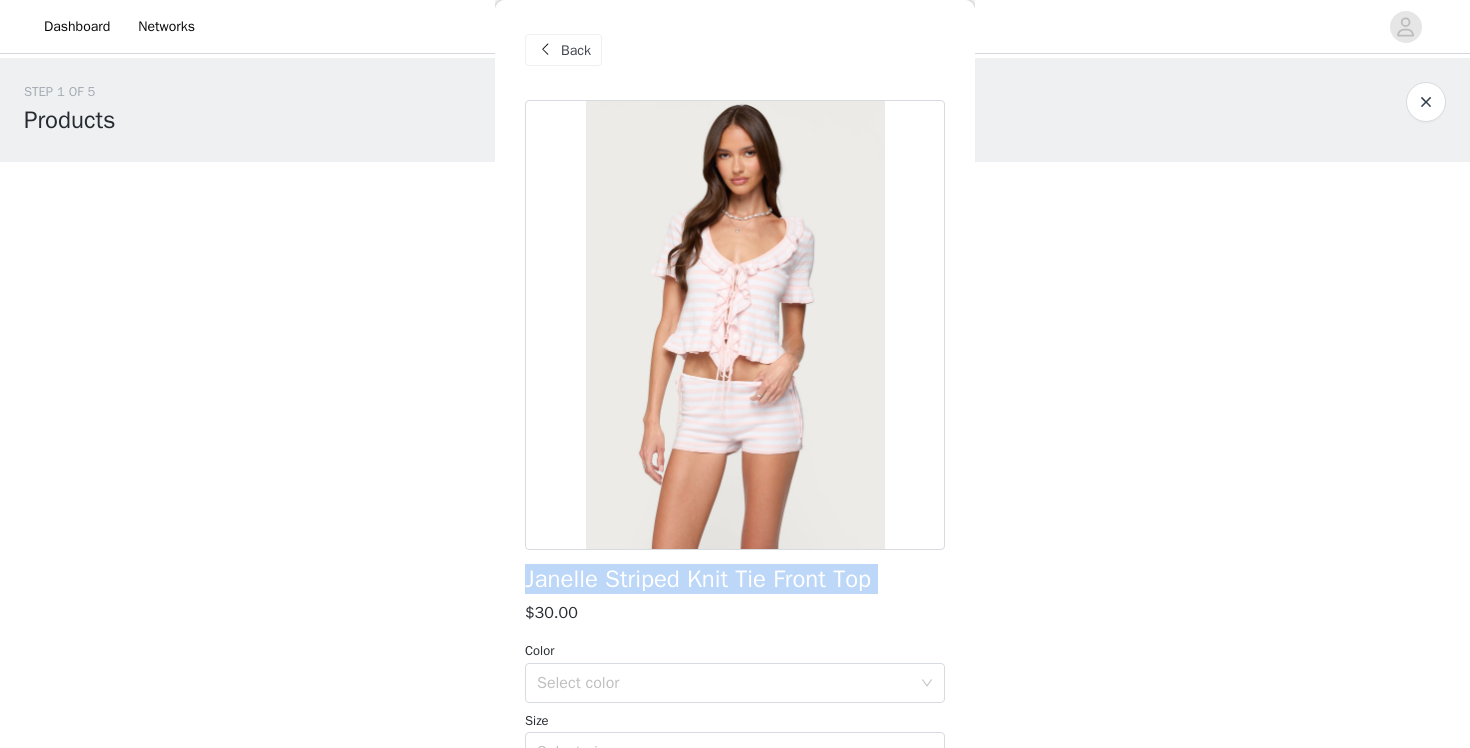 click on "Janelle Striped Knit Tie Front Top       $30.00         Color   Select color Size   Select size   Top Tie front closures V neckline Ruffle trim & hem Striped pattern Knit fabric Matching set Rayon, Polyester, Nylon Model wears size S Model height is 5'10 Item care: Hand wash at maximum of 30ºC, do not bleach, do not tumble dry, iron at a maximum of 110ºC, do not dry clean   Add Product" at bounding box center [735, 536] 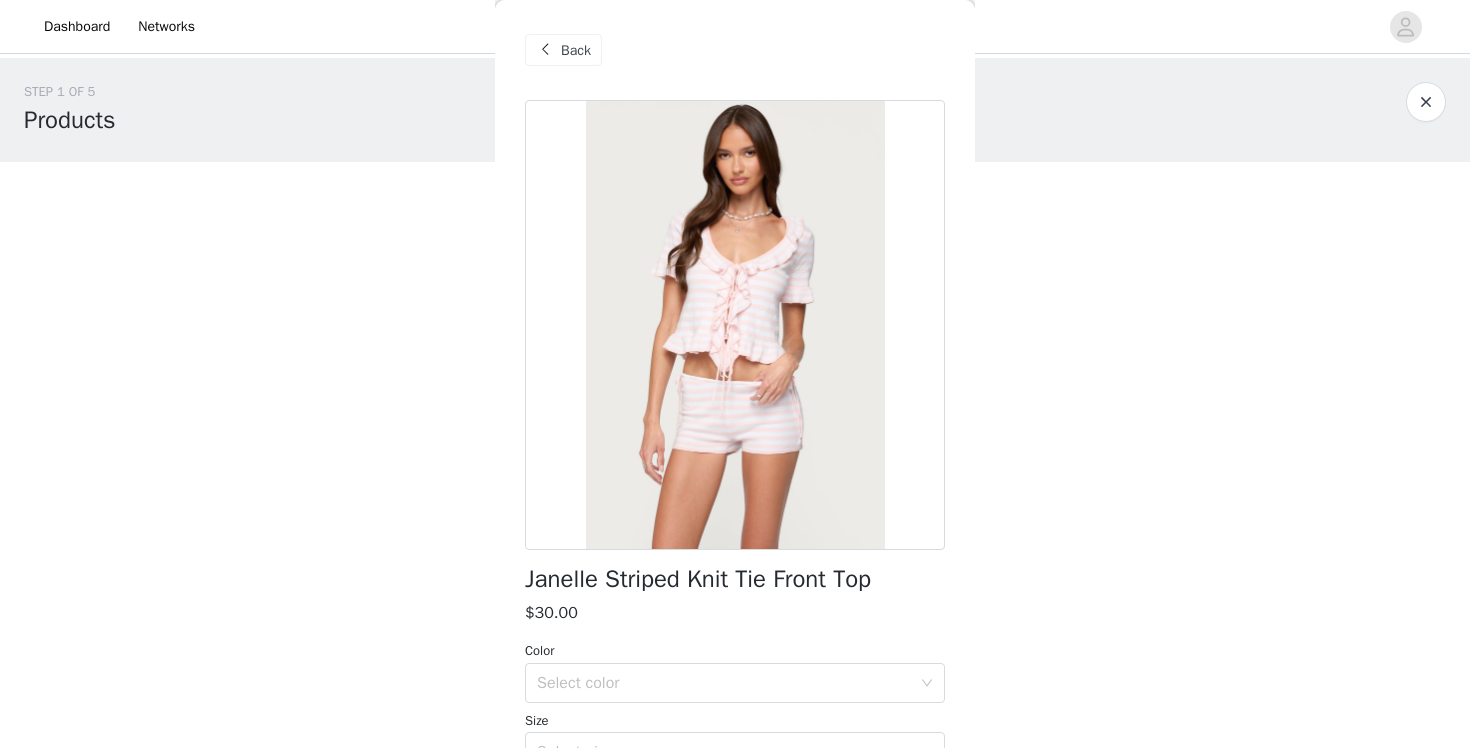 click at bounding box center [545, 50] 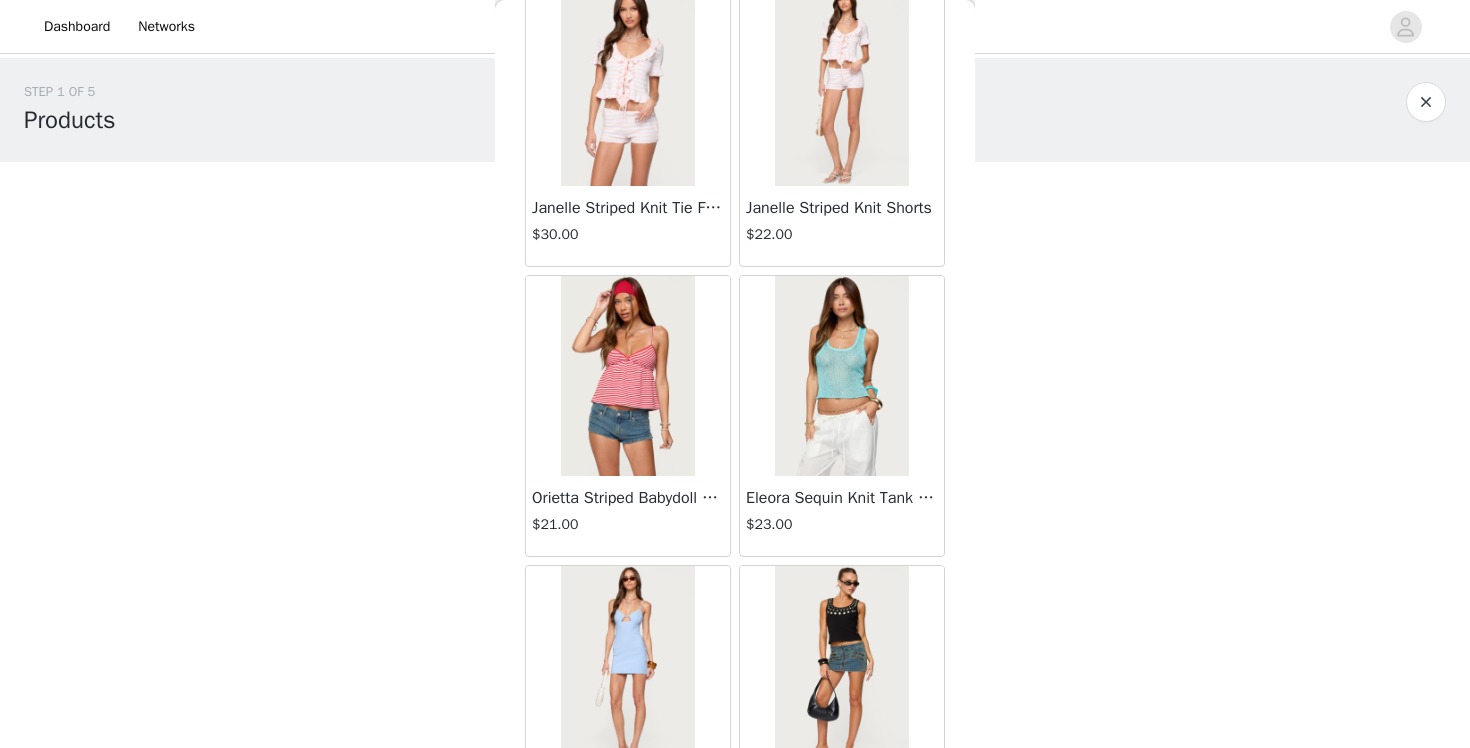 scroll, scrollTop: 11012, scrollLeft: 0, axis: vertical 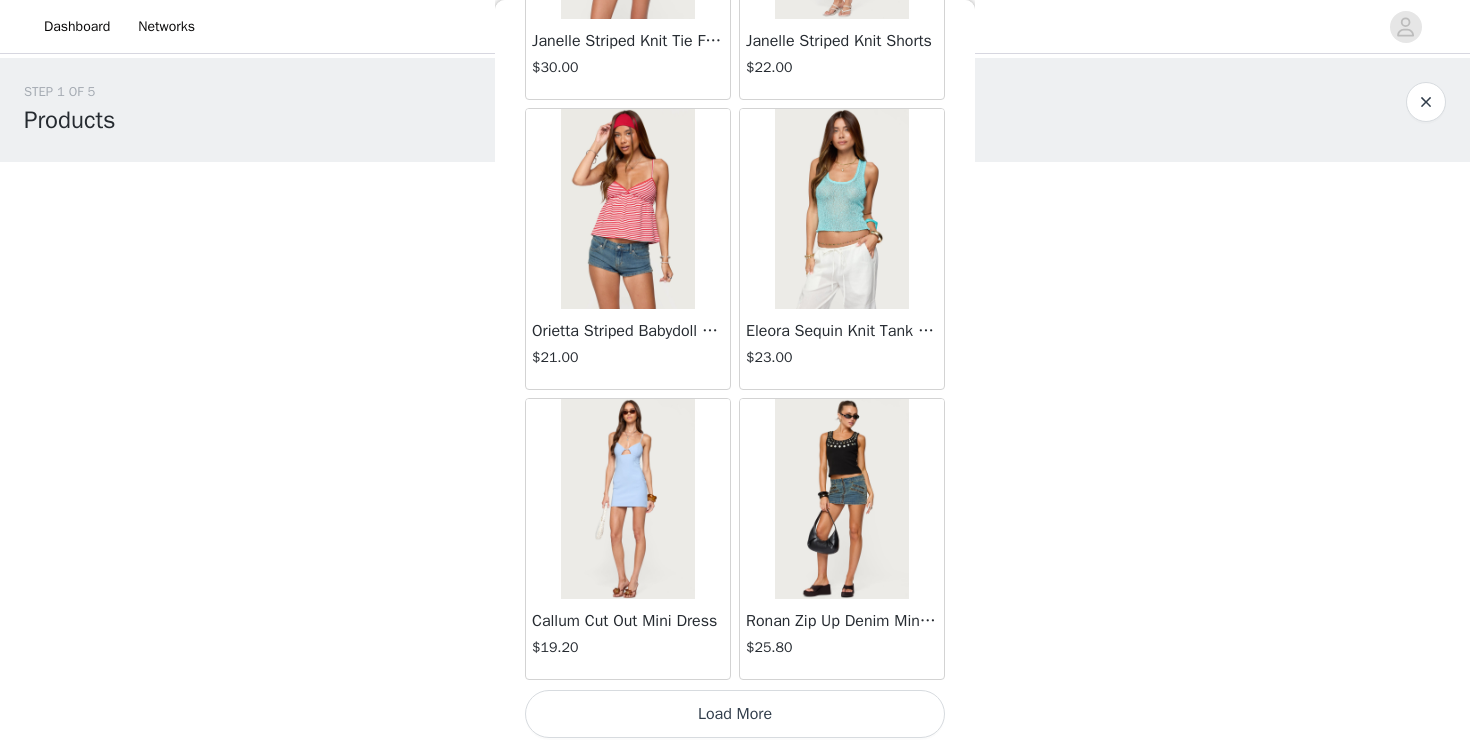 click on "Load More" at bounding box center (735, 714) 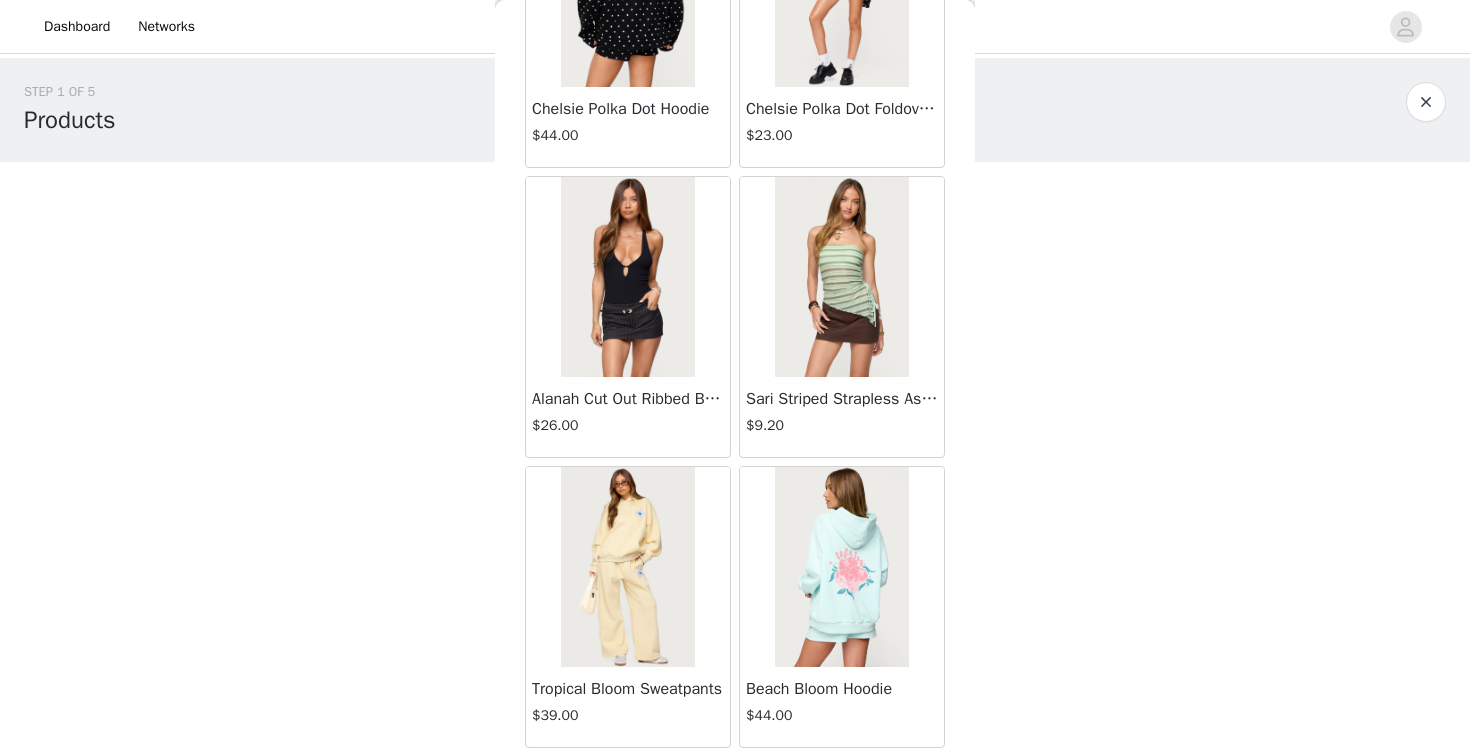 scroll, scrollTop: 13912, scrollLeft: 0, axis: vertical 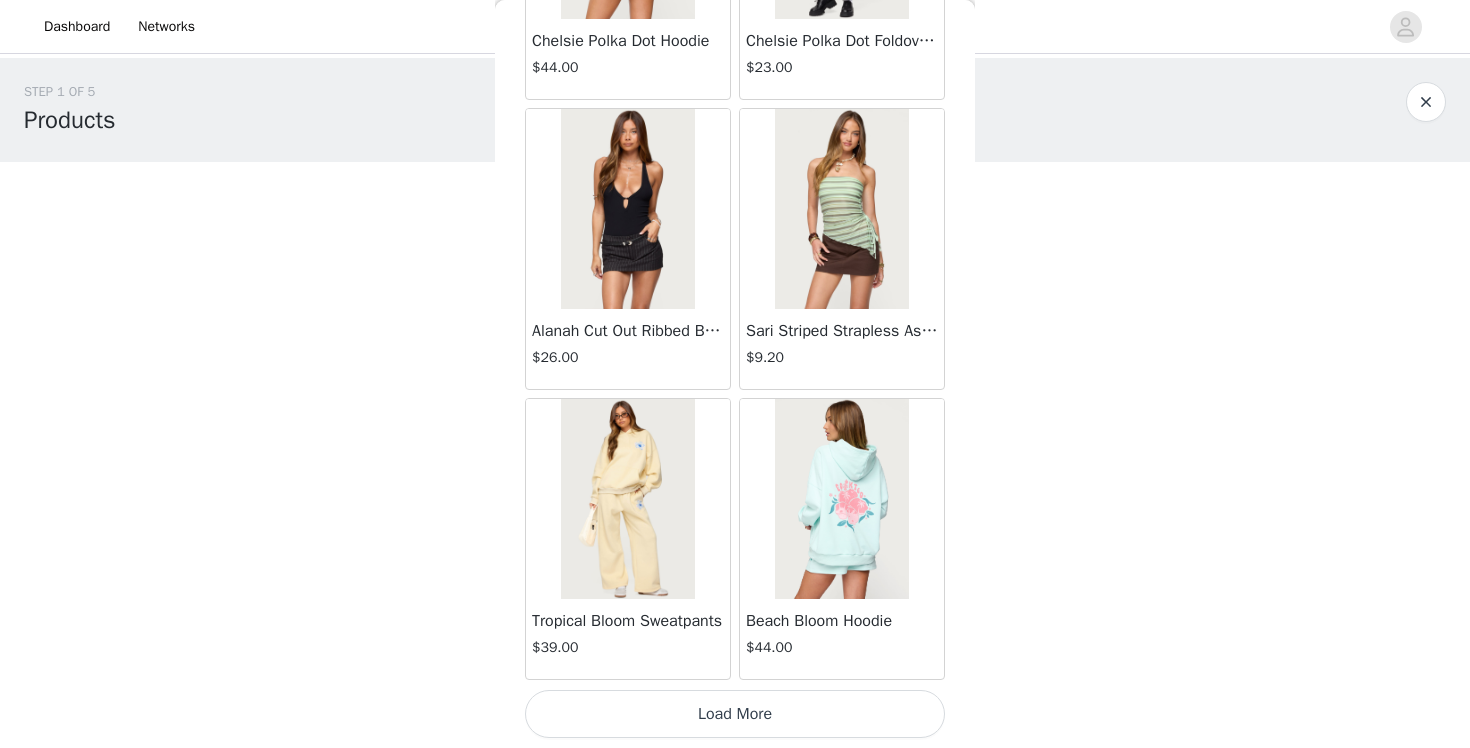 click on "Load More" at bounding box center (735, 714) 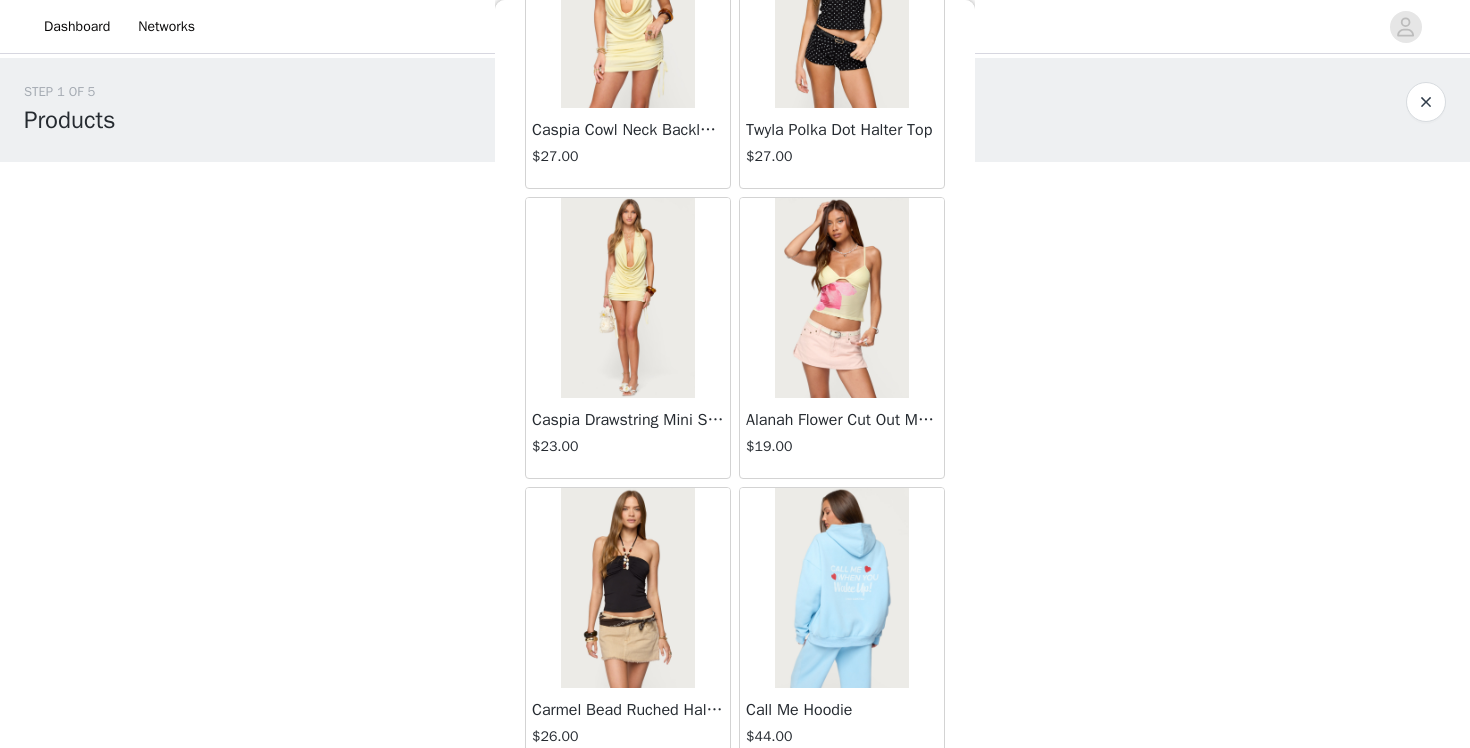 scroll, scrollTop: 16733, scrollLeft: 0, axis: vertical 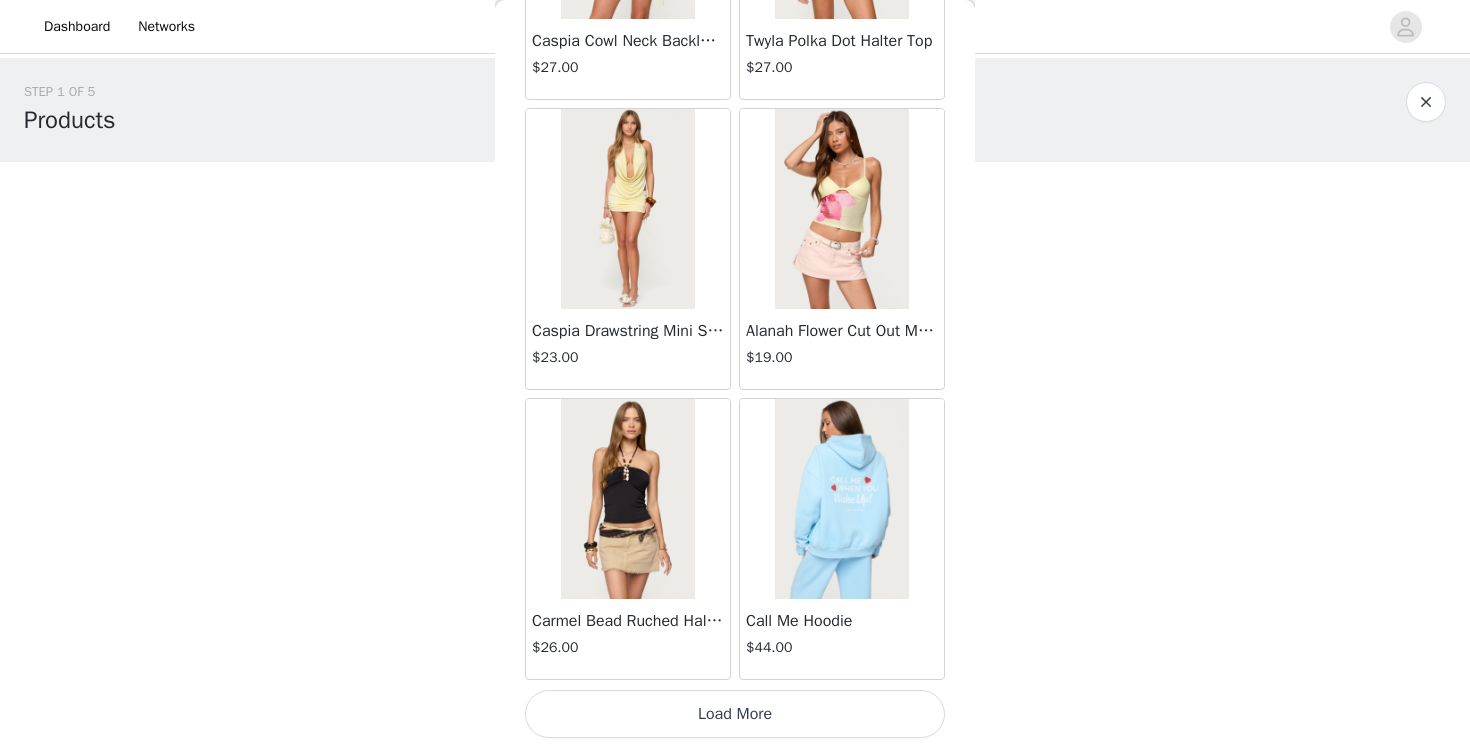 click on "Load More" at bounding box center (735, 714) 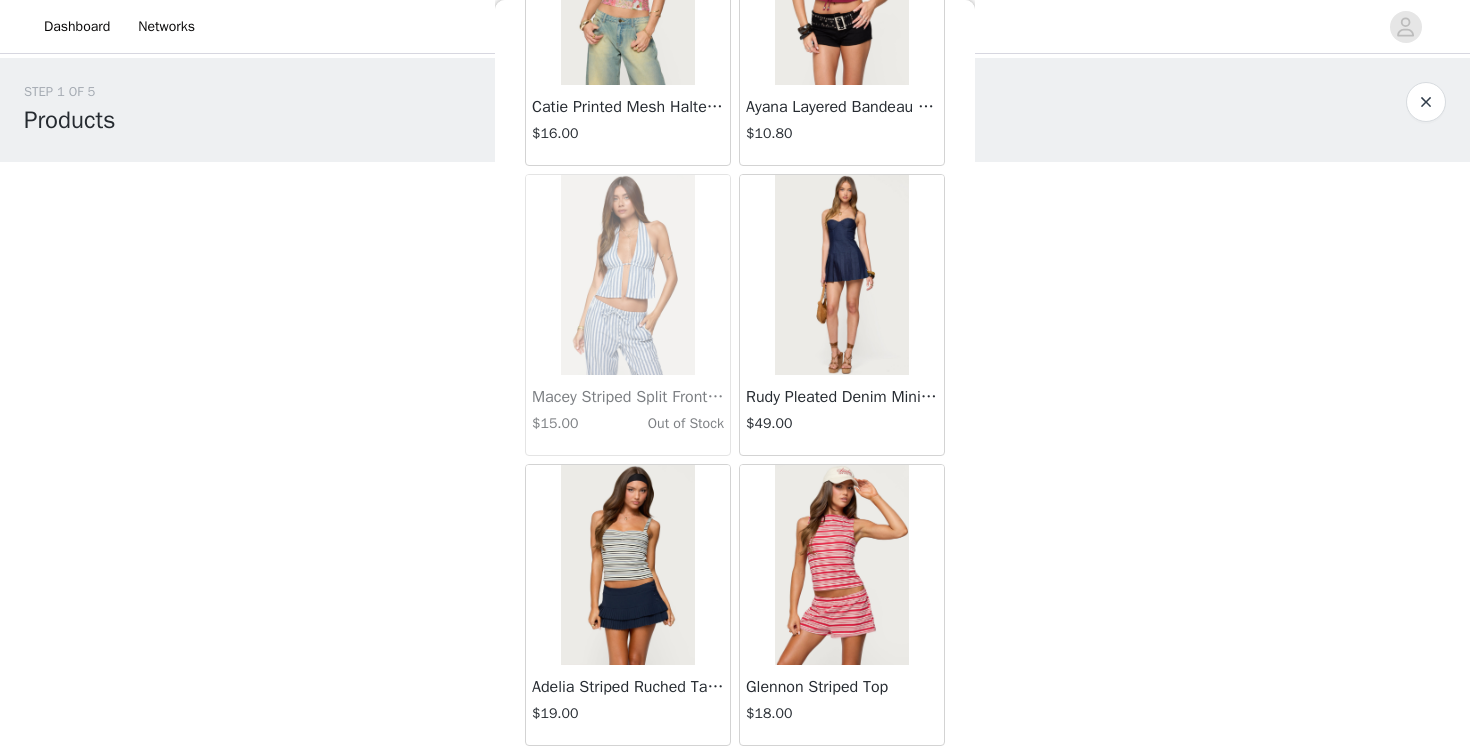 scroll, scrollTop: 19712, scrollLeft: 0, axis: vertical 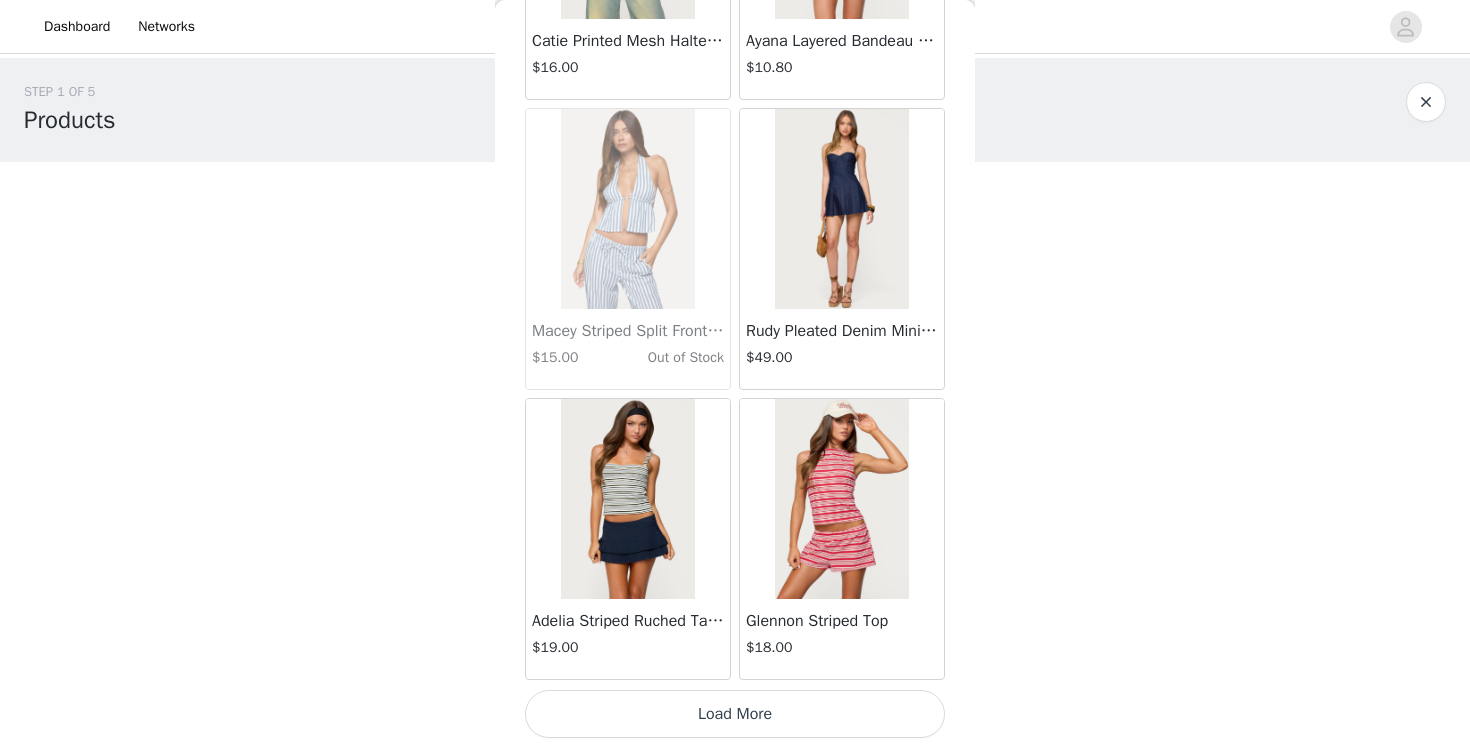 click on "Load More" at bounding box center (735, 714) 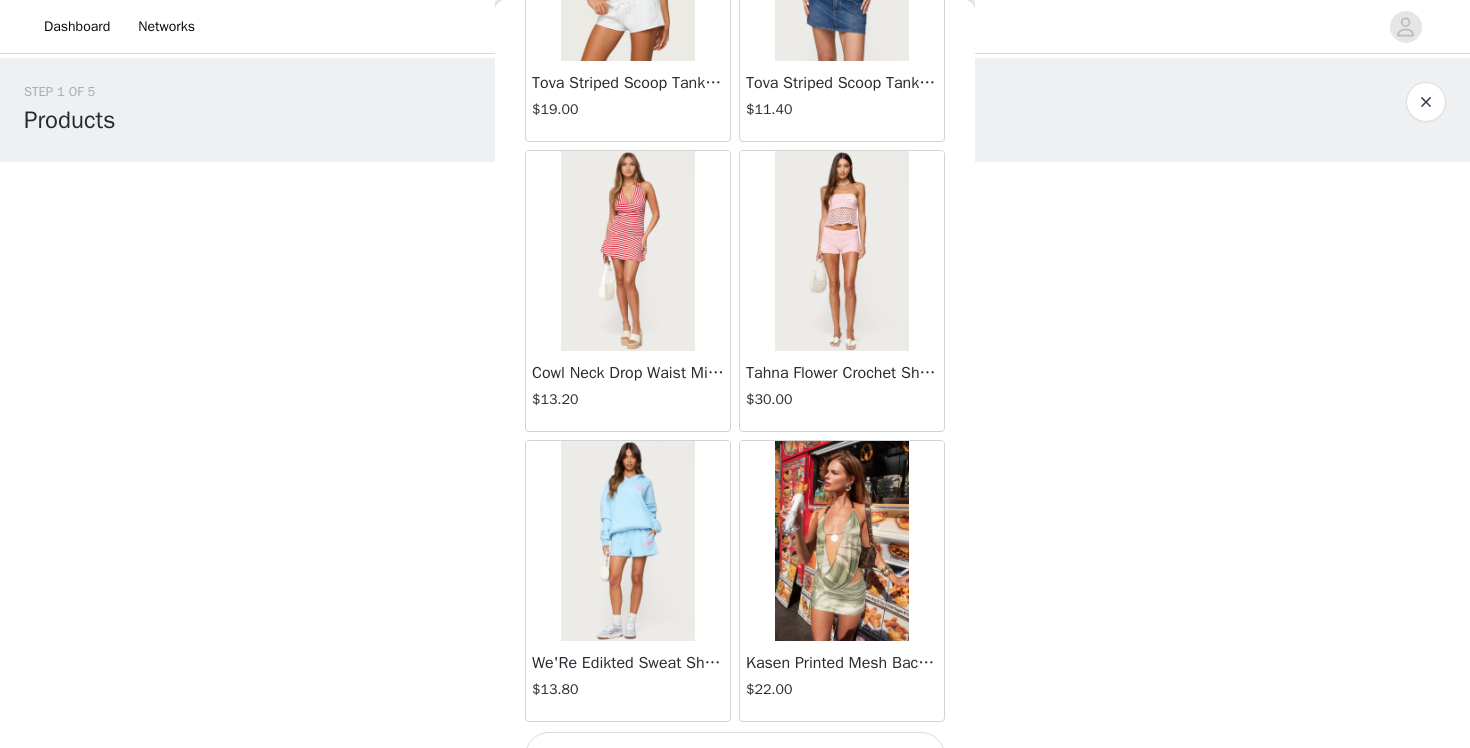 scroll, scrollTop: 22612, scrollLeft: 0, axis: vertical 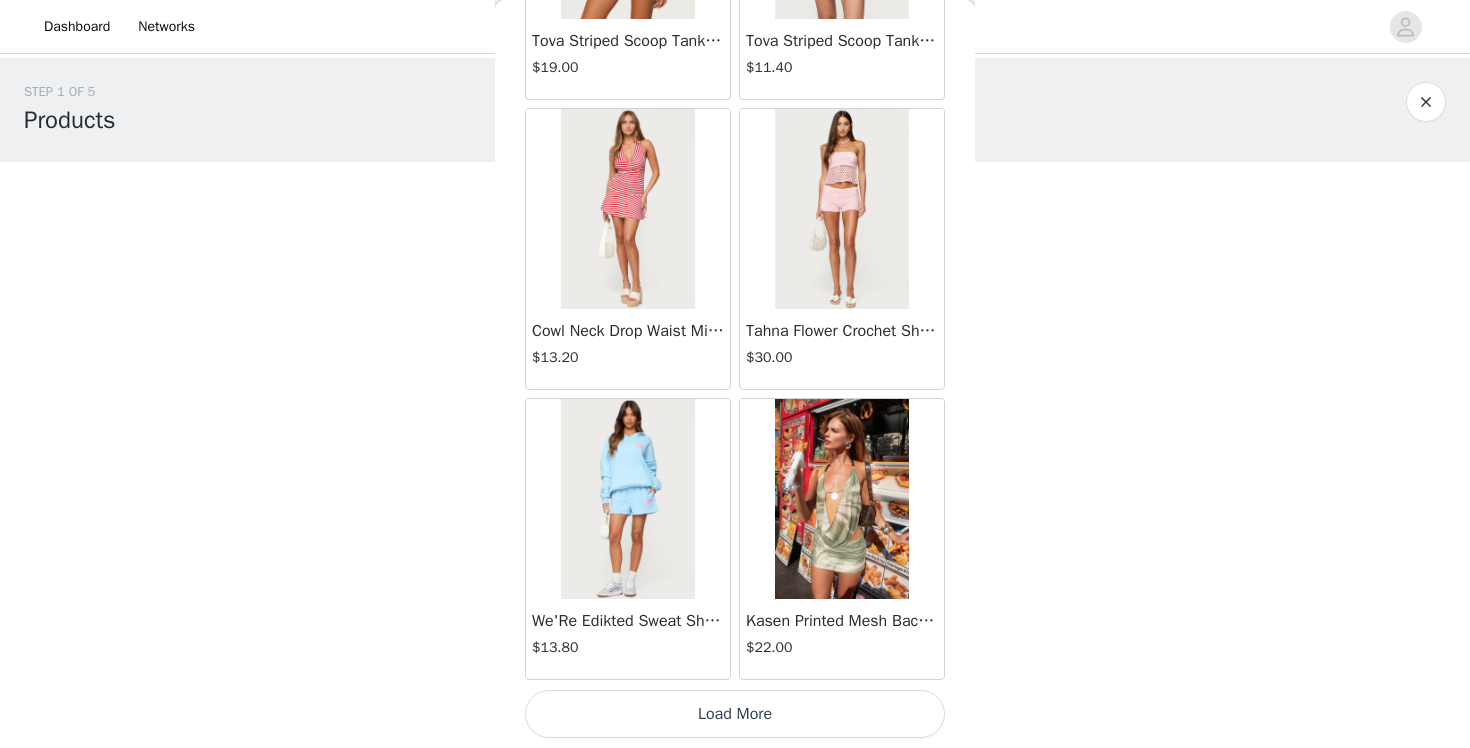 click on "Load More" at bounding box center (735, 714) 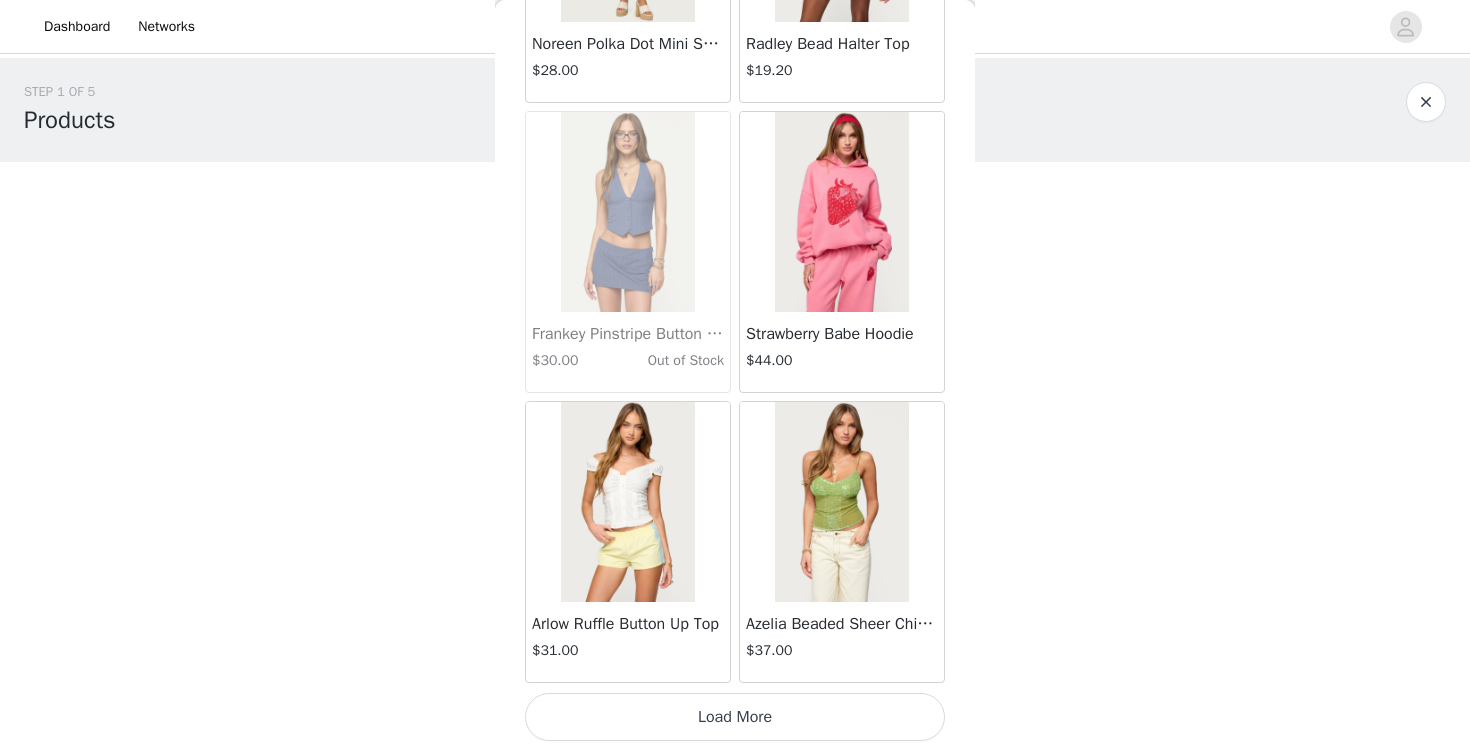 scroll, scrollTop: 25512, scrollLeft: 0, axis: vertical 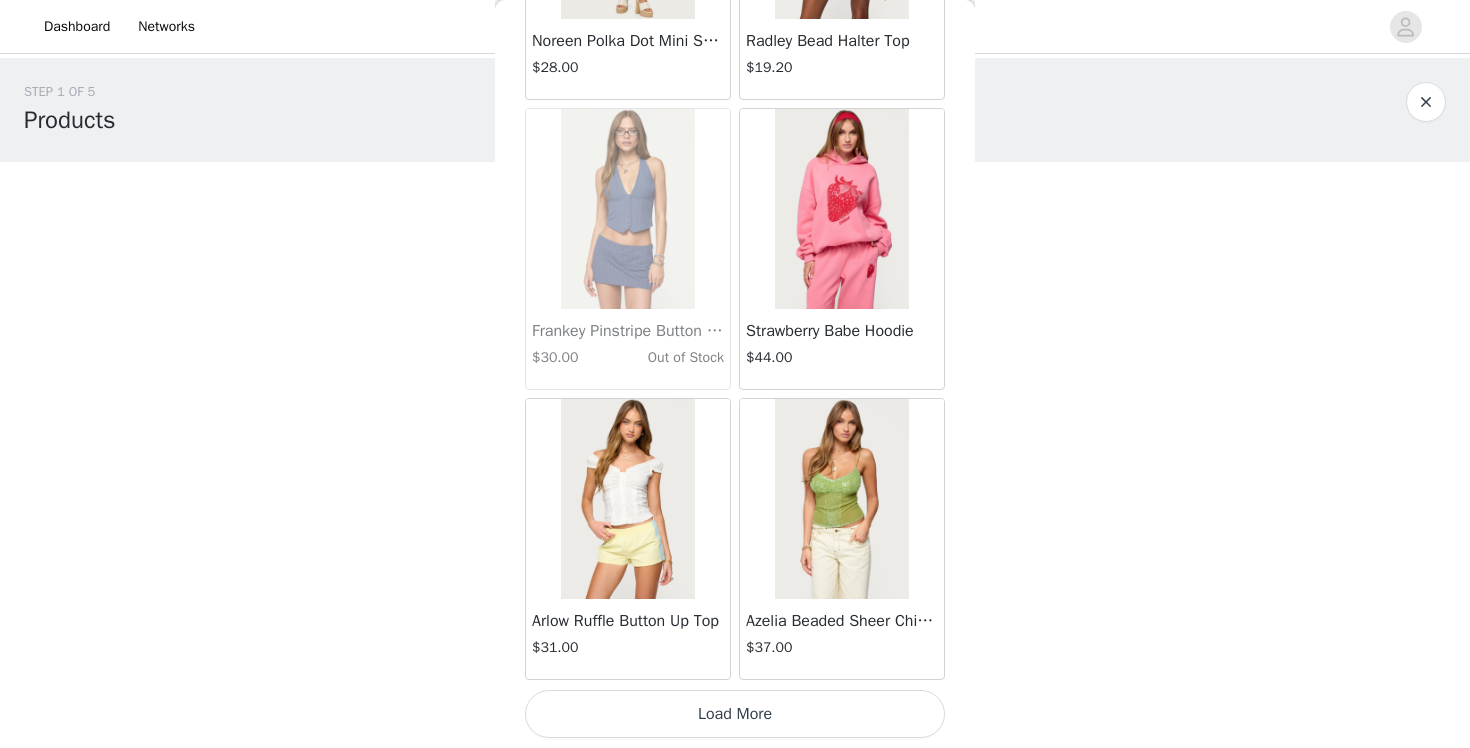 click on "Load More" at bounding box center (735, 714) 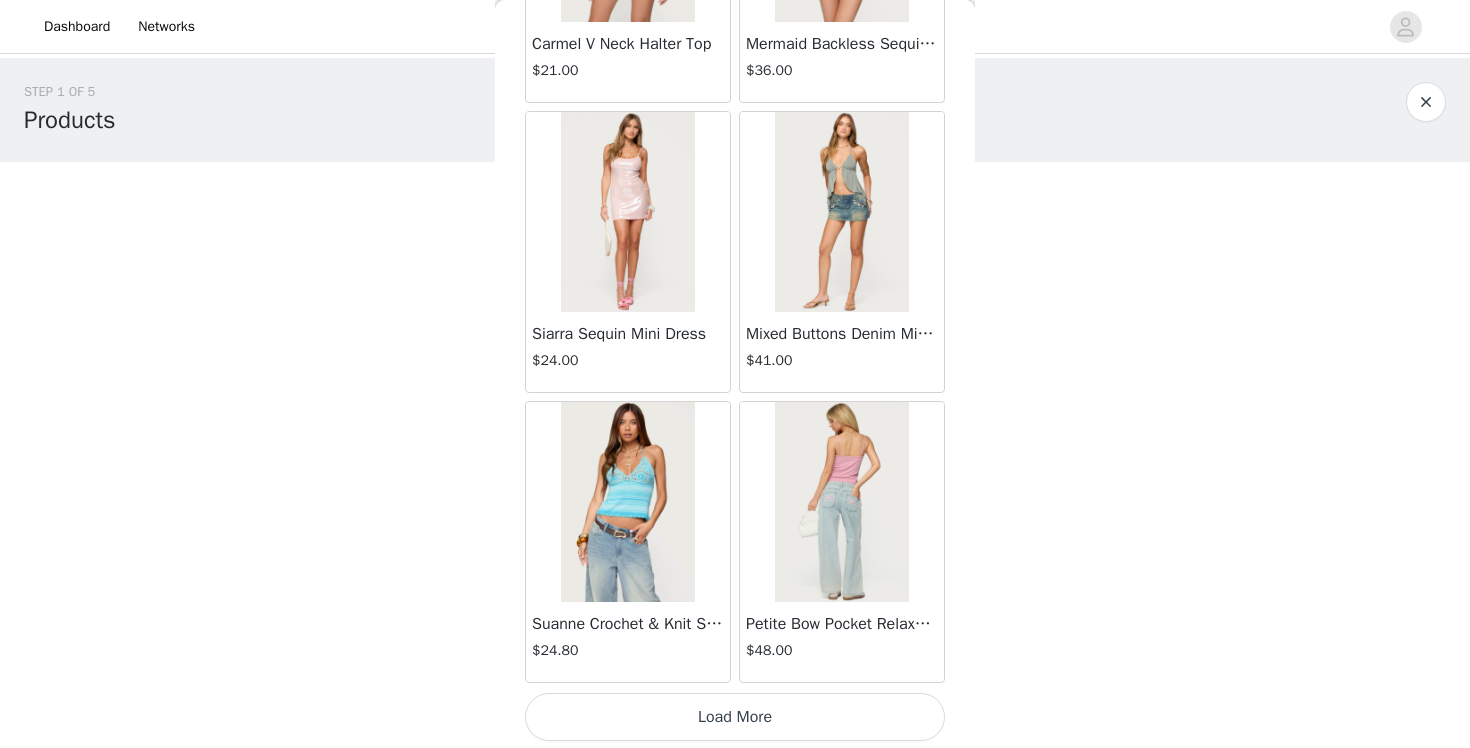 scroll, scrollTop: 28412, scrollLeft: 0, axis: vertical 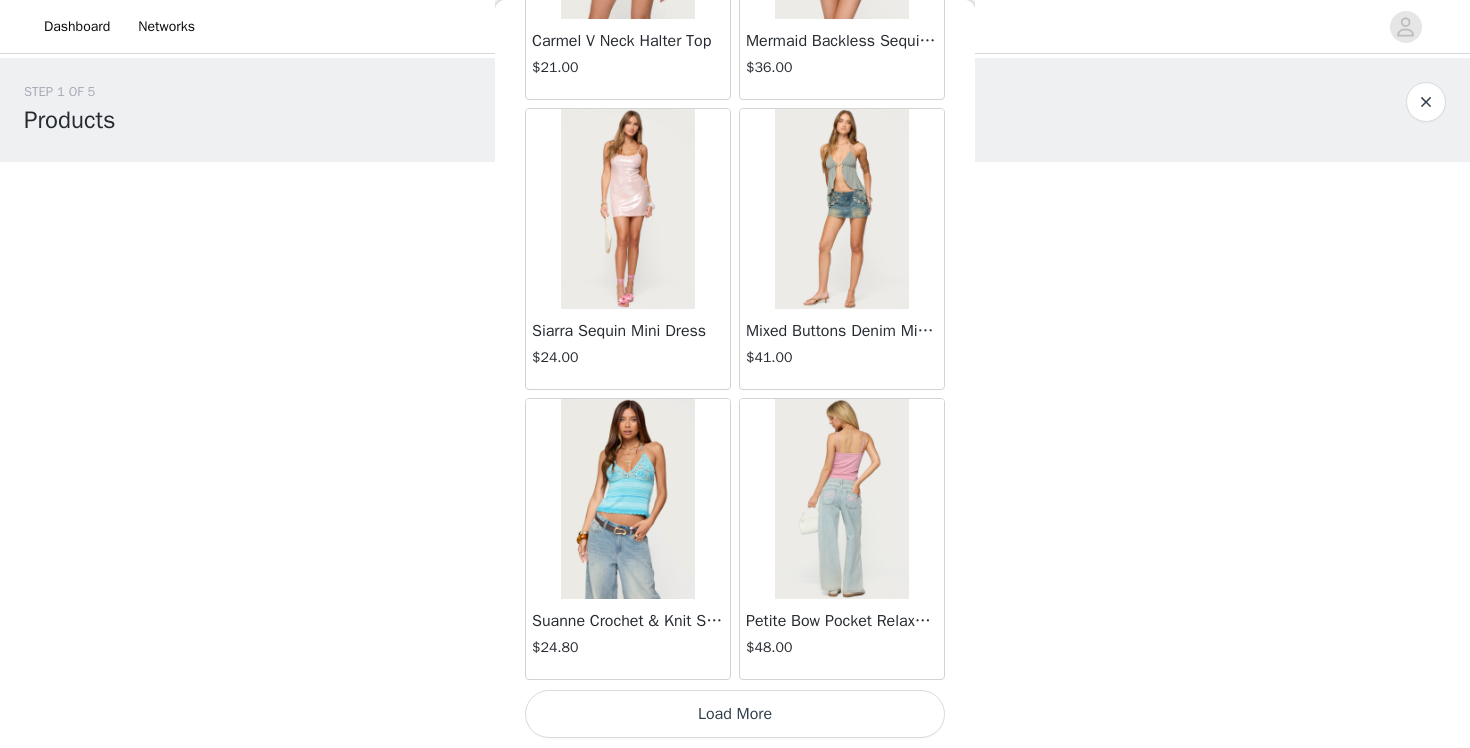 click on "Load More" at bounding box center (735, 714) 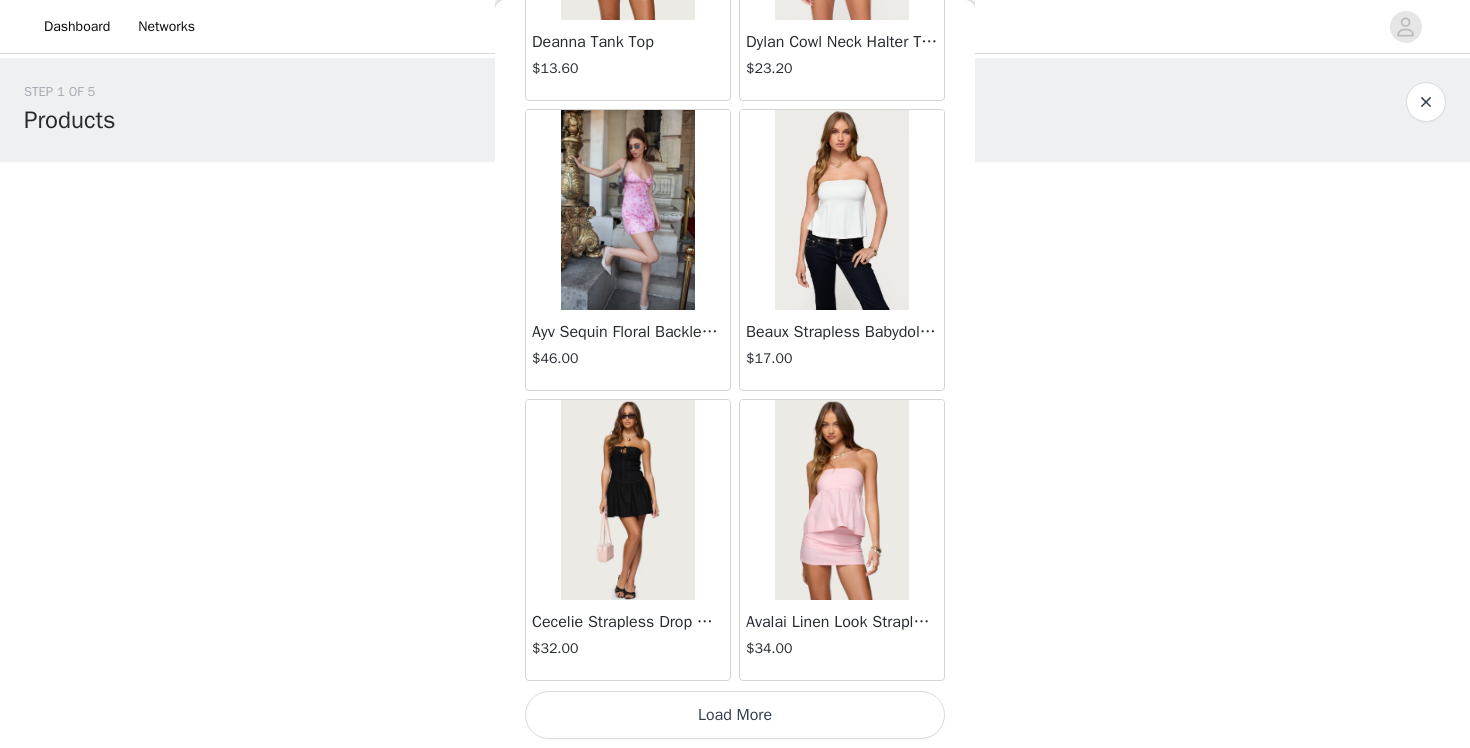 scroll, scrollTop: 31312, scrollLeft: 0, axis: vertical 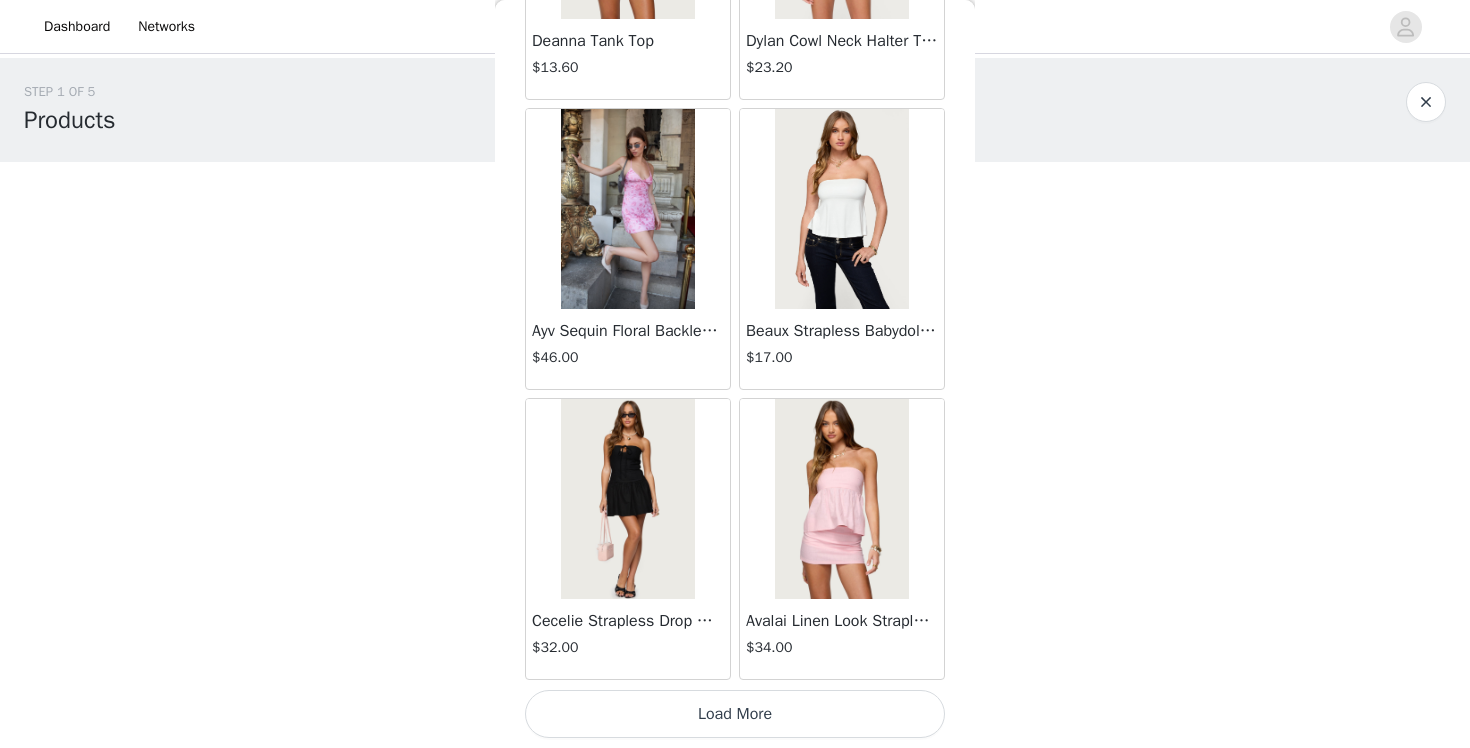 click on "Load More" at bounding box center (735, 714) 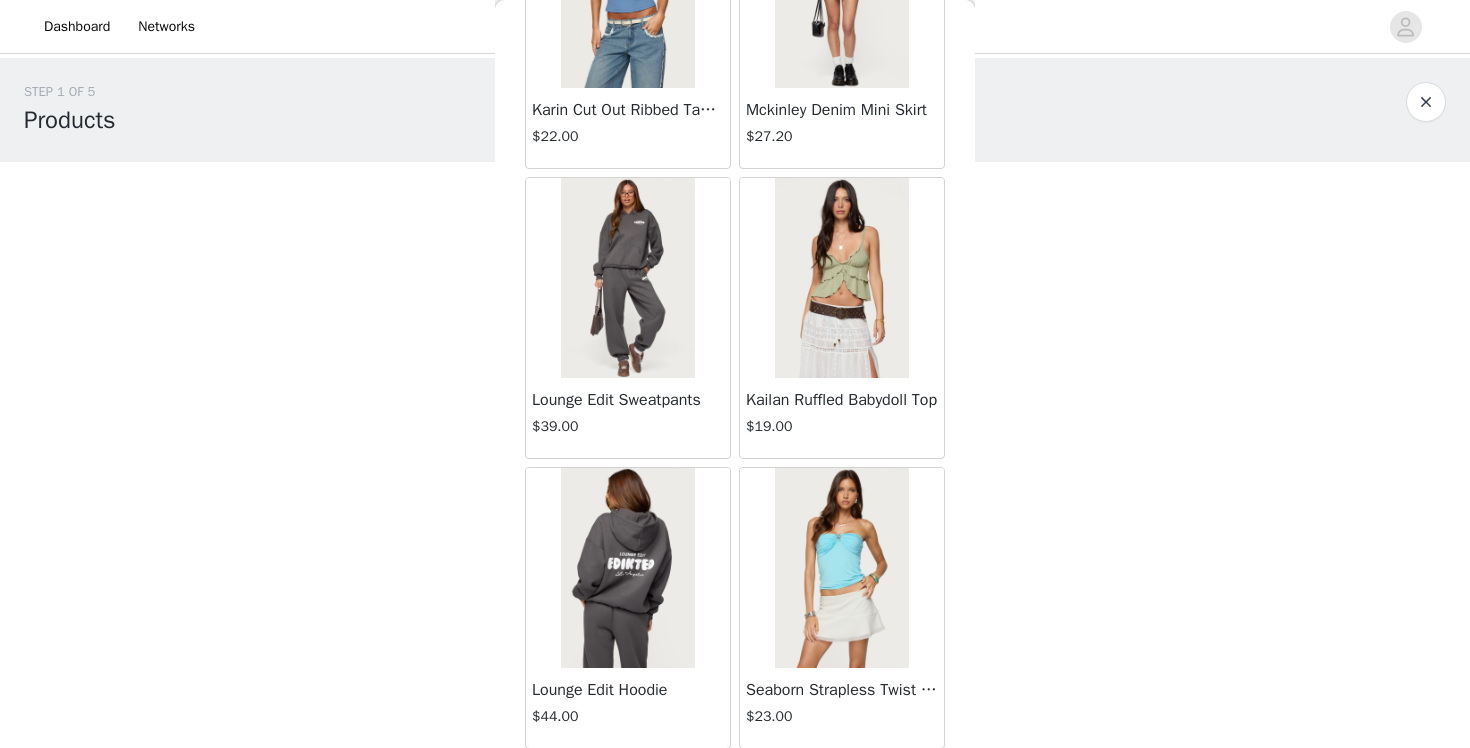 scroll, scrollTop: 34212, scrollLeft: 0, axis: vertical 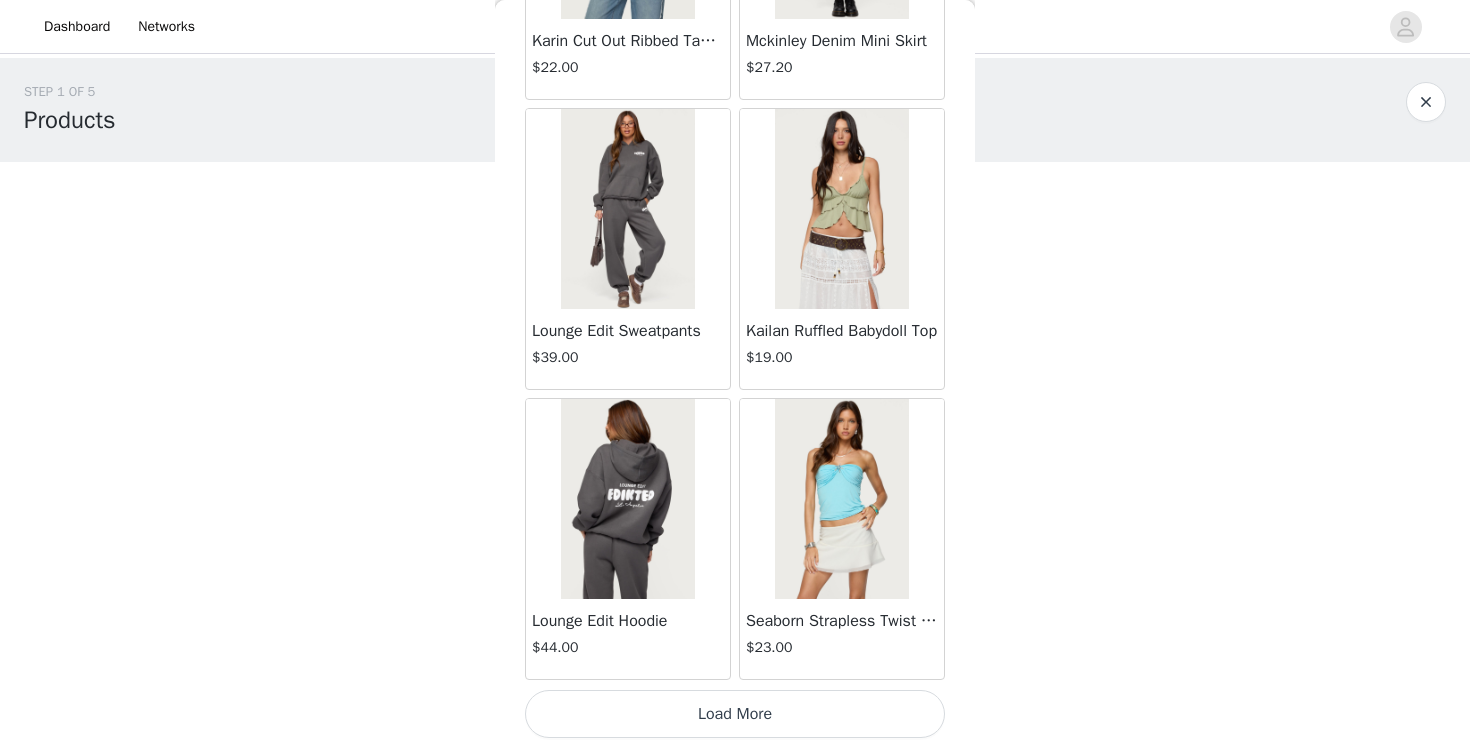 click on "Load More" at bounding box center [735, 714] 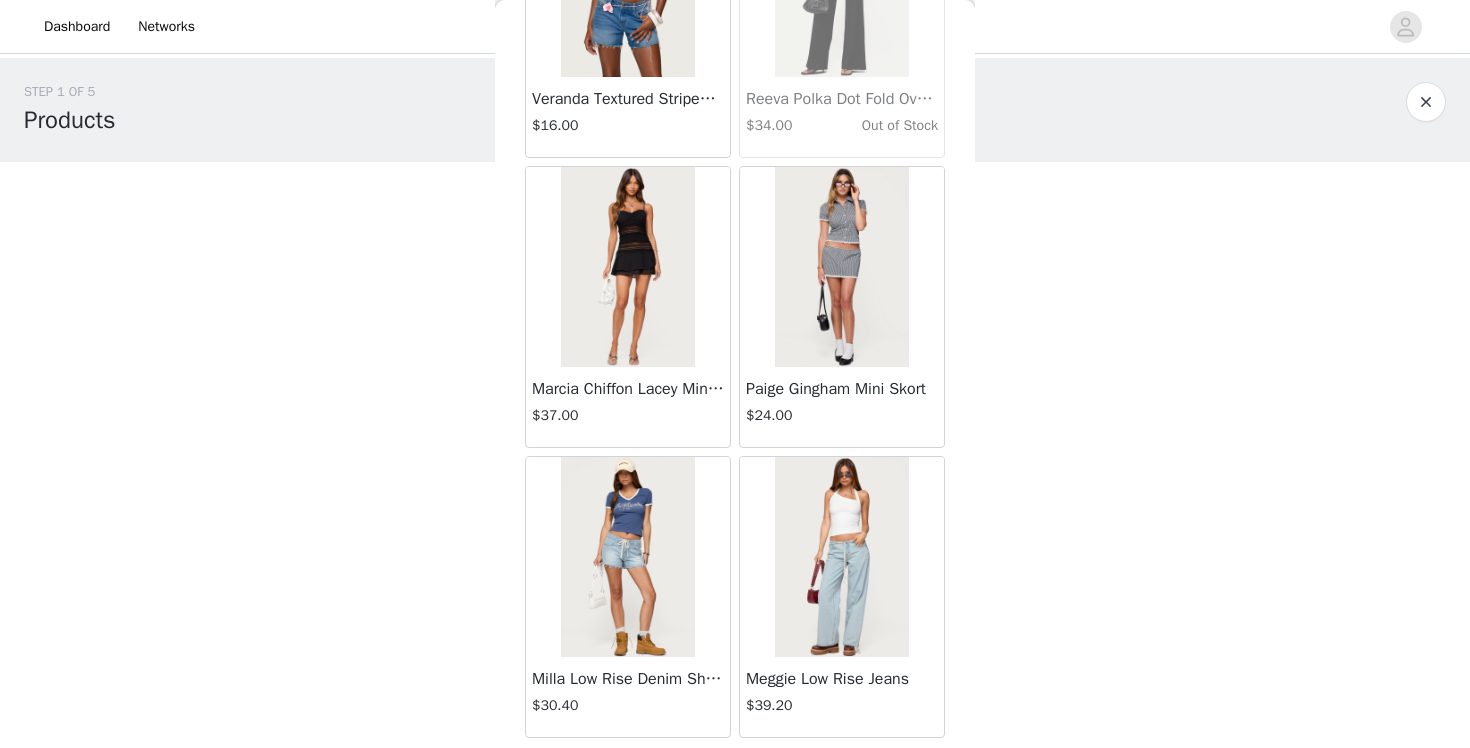 scroll, scrollTop: 37112, scrollLeft: 0, axis: vertical 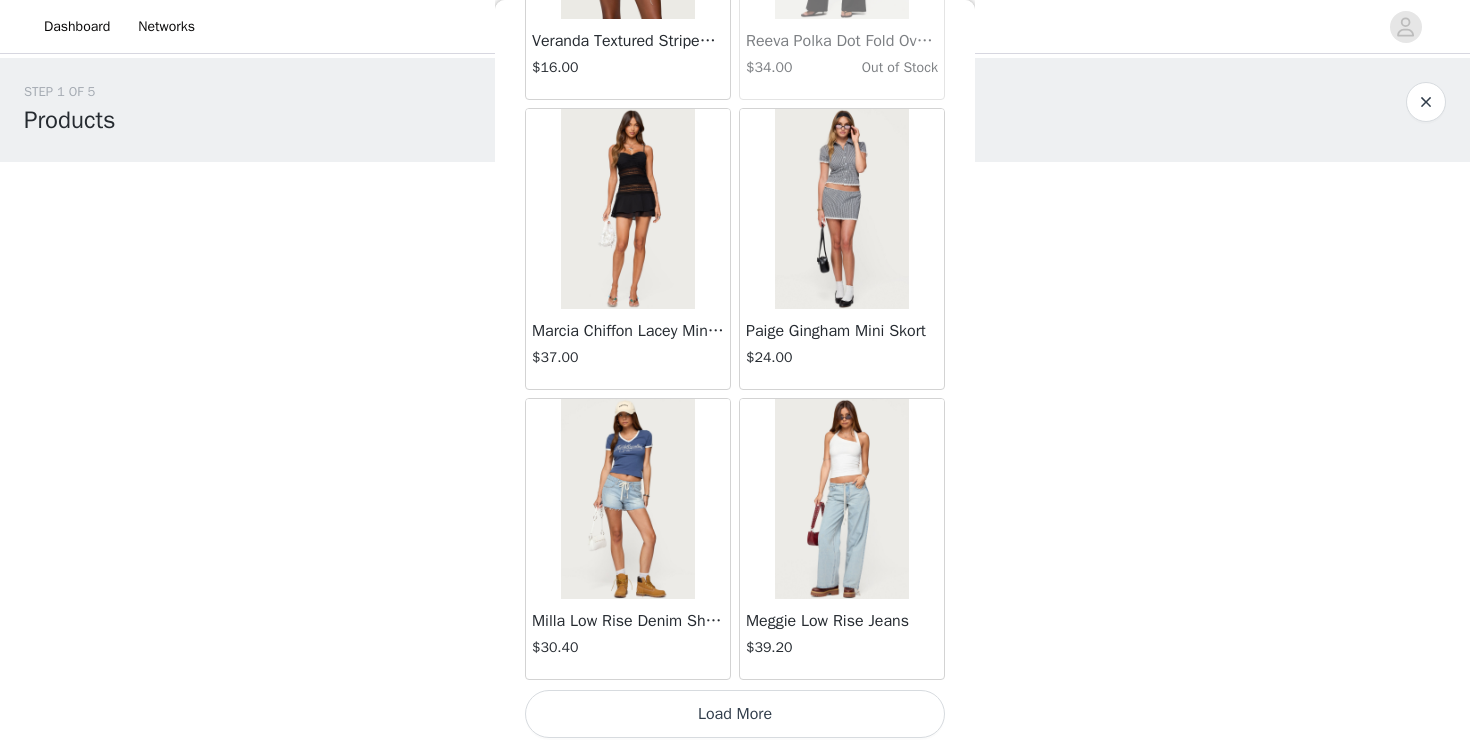 click on "Load More" at bounding box center (735, 714) 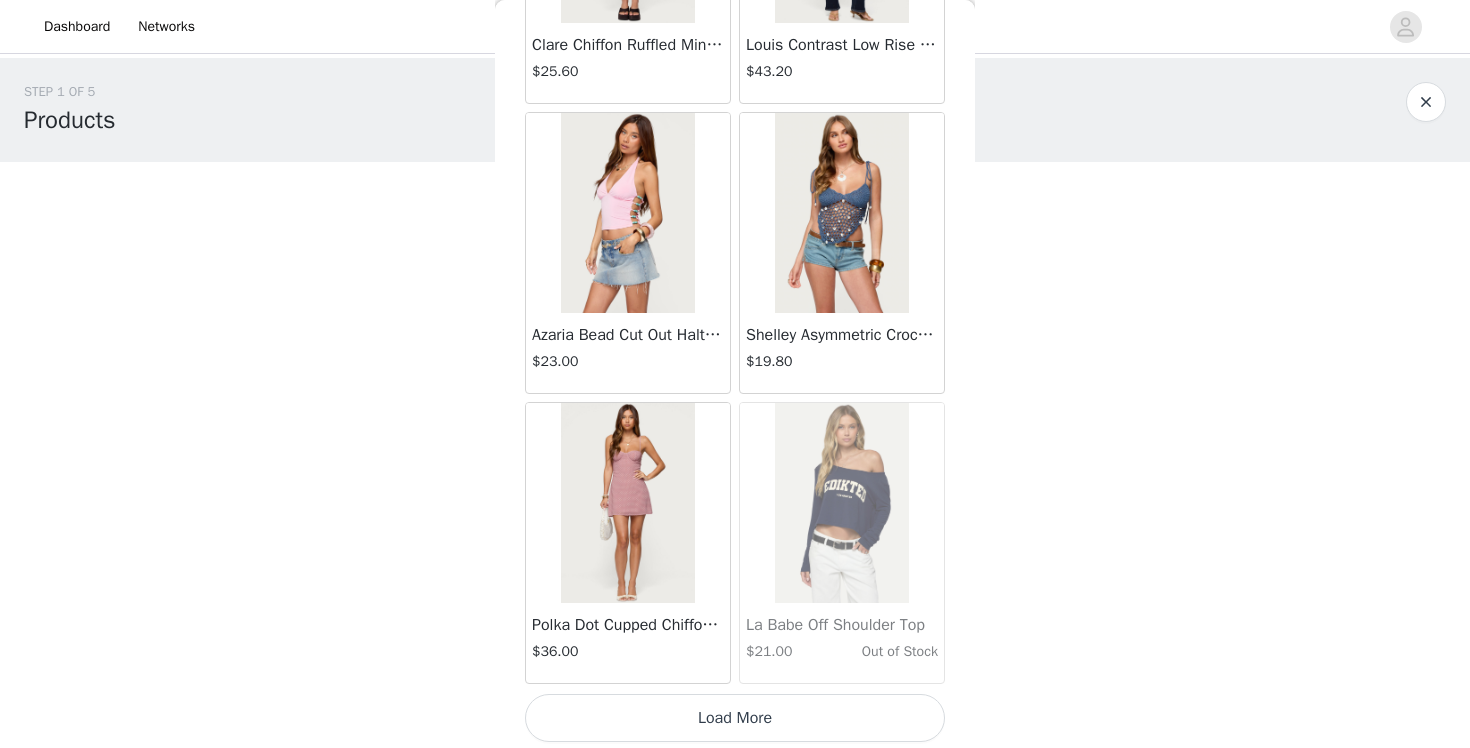 scroll, scrollTop: 40012, scrollLeft: 0, axis: vertical 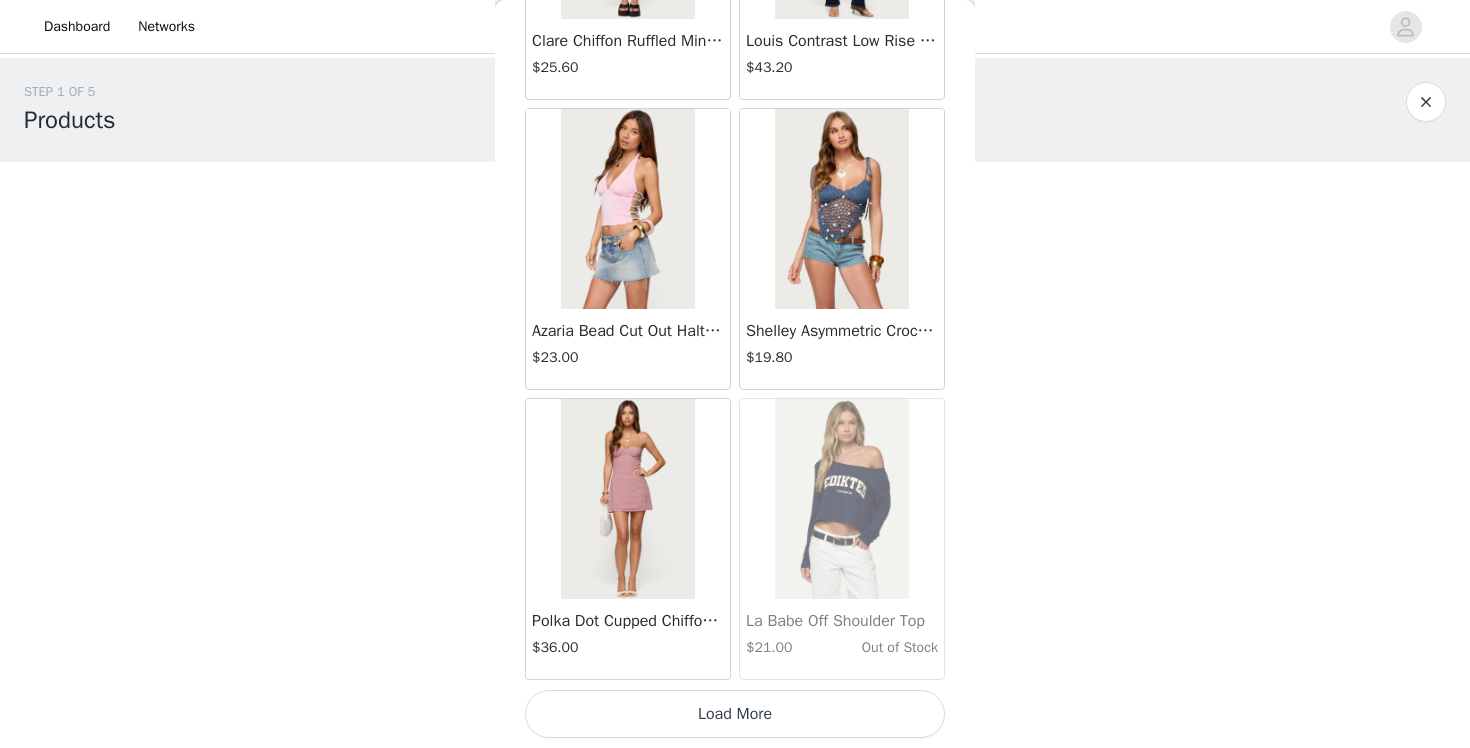 click on "Load More" at bounding box center [735, 714] 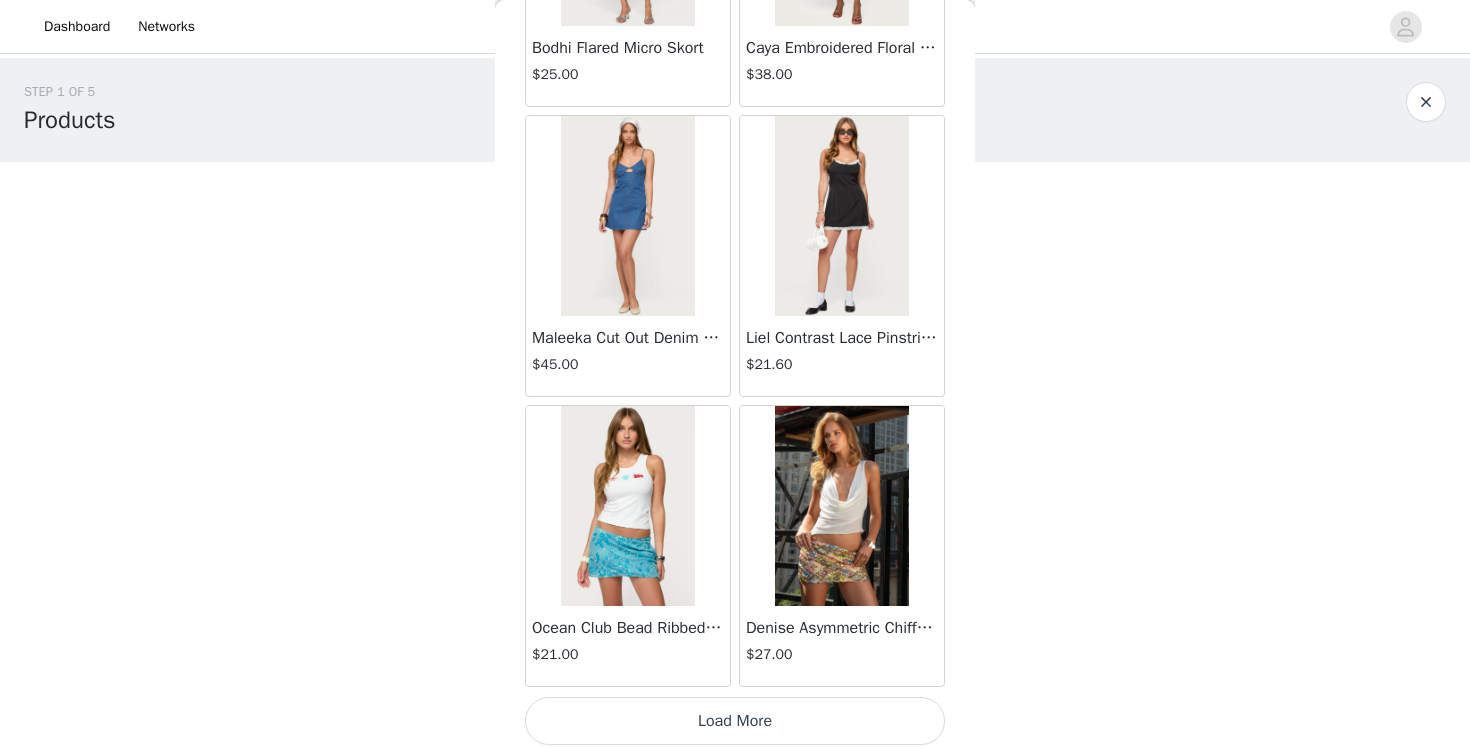 scroll, scrollTop: 42912, scrollLeft: 0, axis: vertical 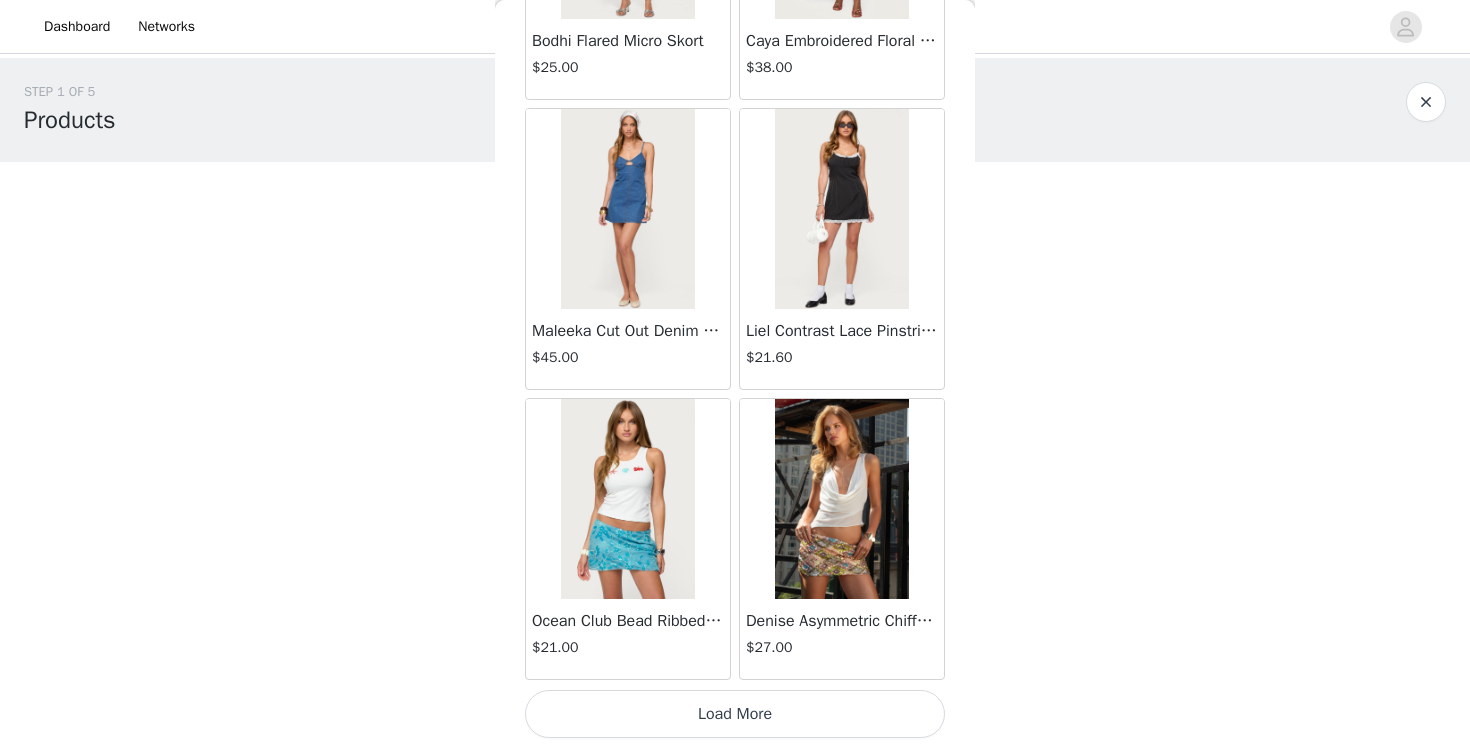 click on "Denise Asymmetric Chiffon Cowl Neck Top   $27.00" at bounding box center [842, 539] 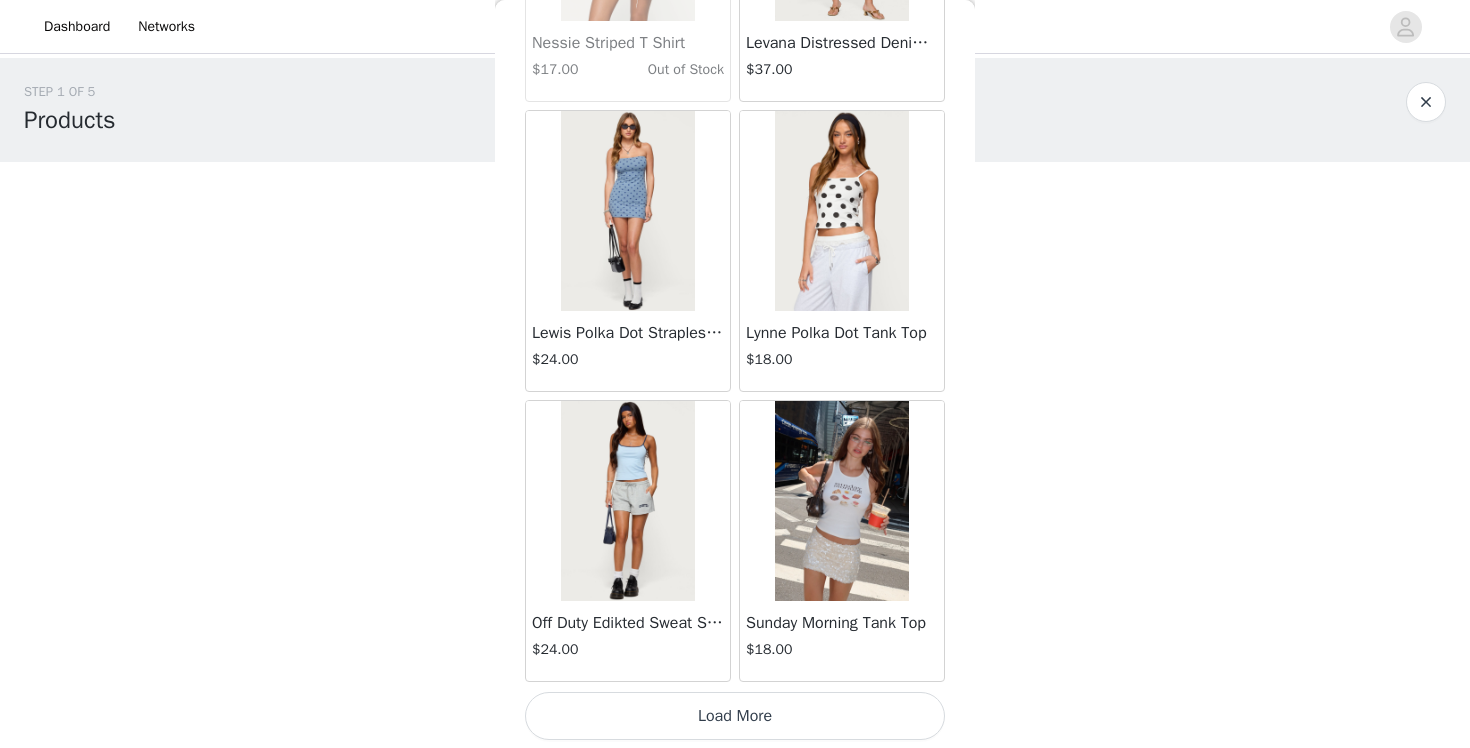 scroll, scrollTop: 45812, scrollLeft: 0, axis: vertical 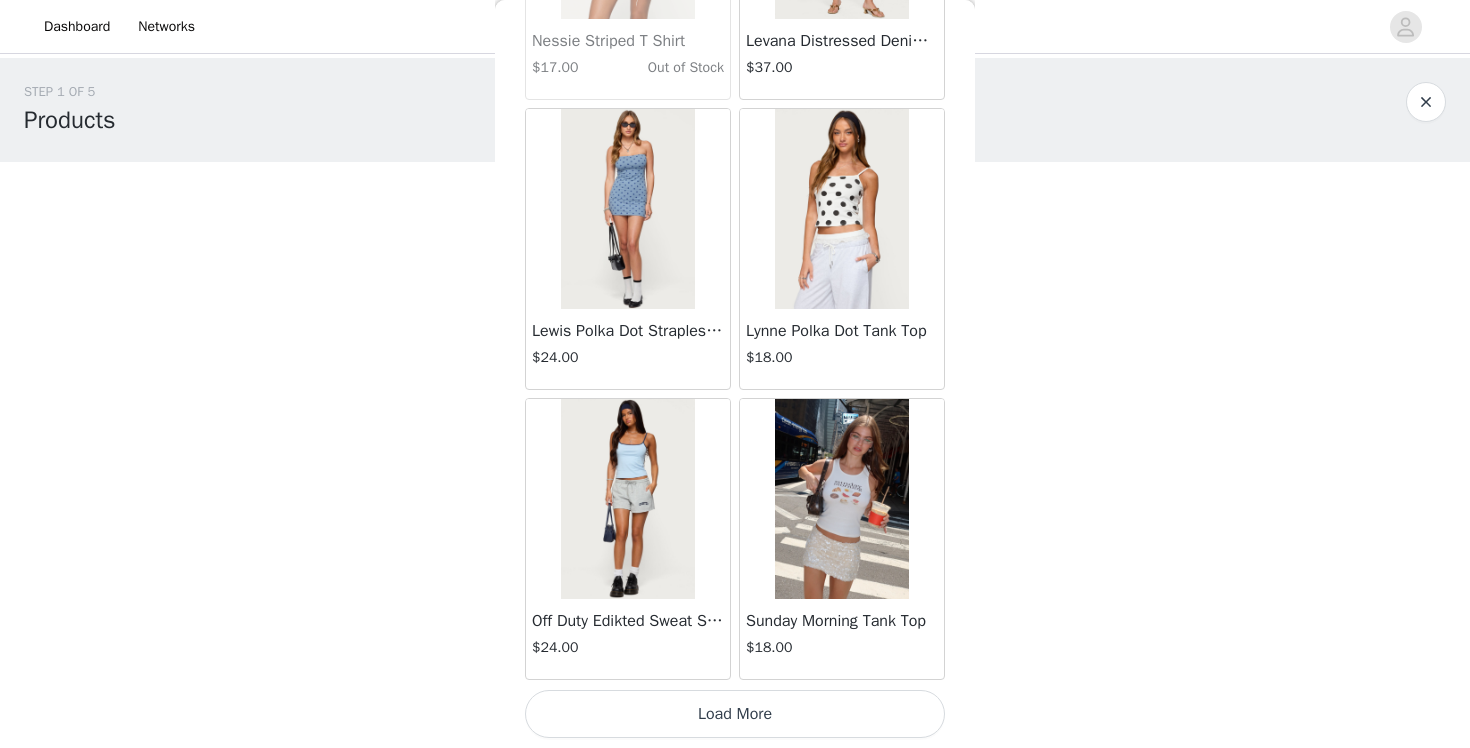 click on "Load More" at bounding box center (735, 714) 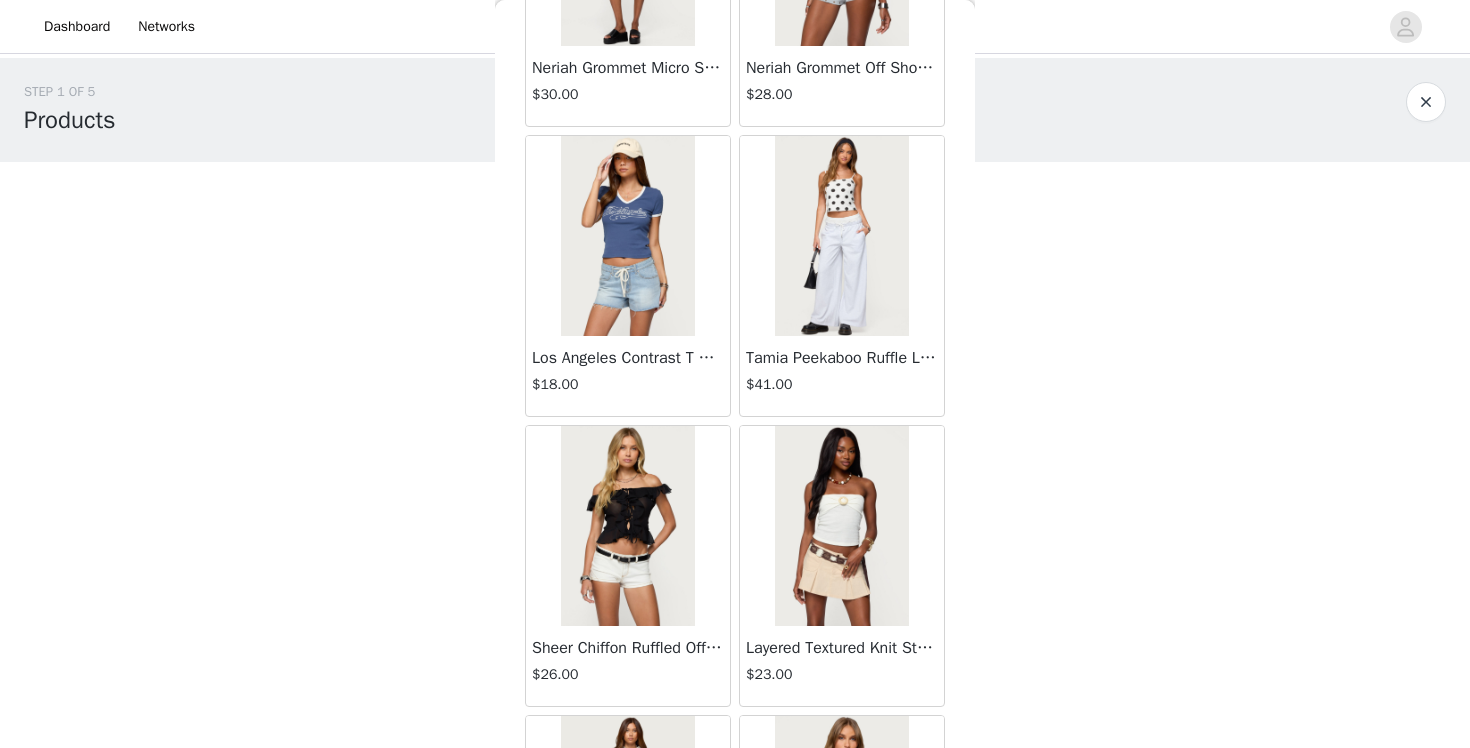 scroll, scrollTop: 48107, scrollLeft: 0, axis: vertical 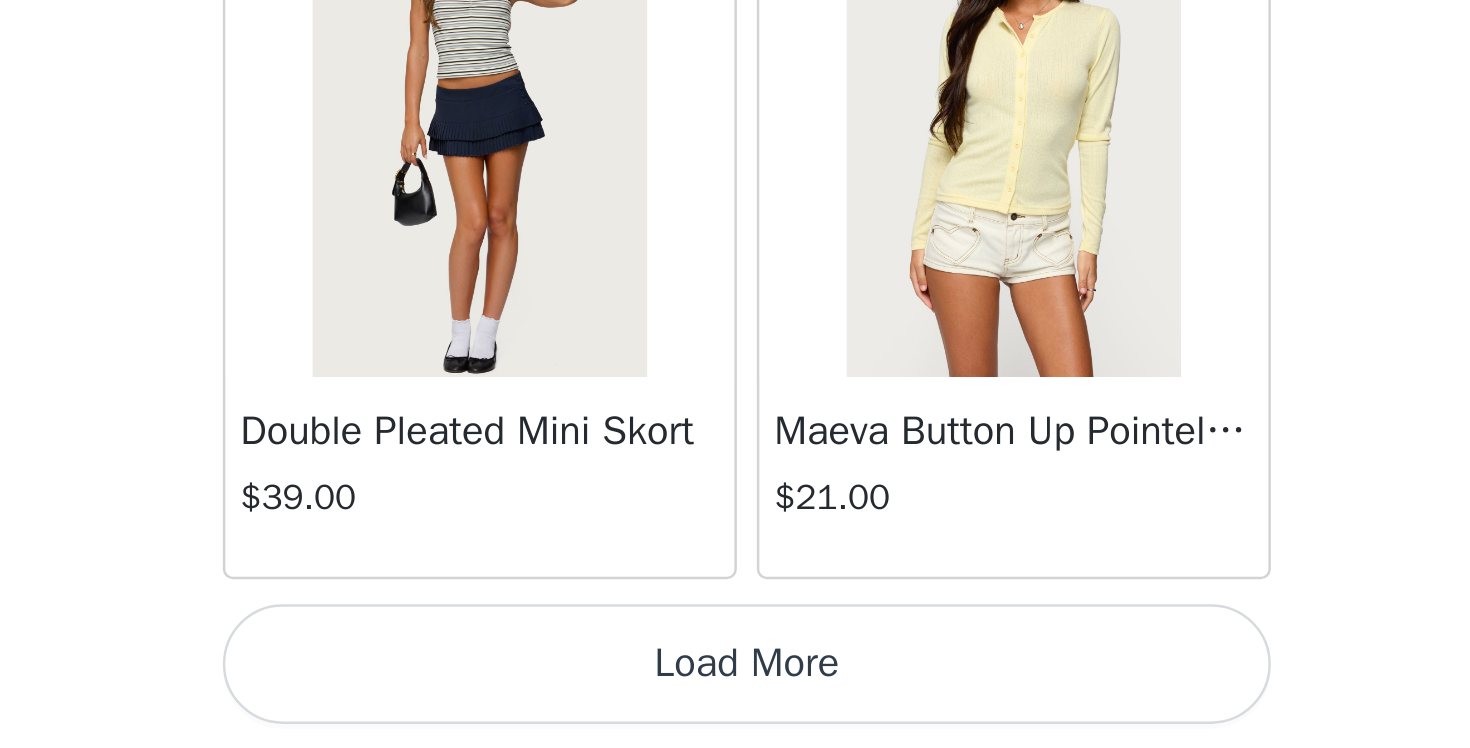 click on "Load More" at bounding box center [735, 714] 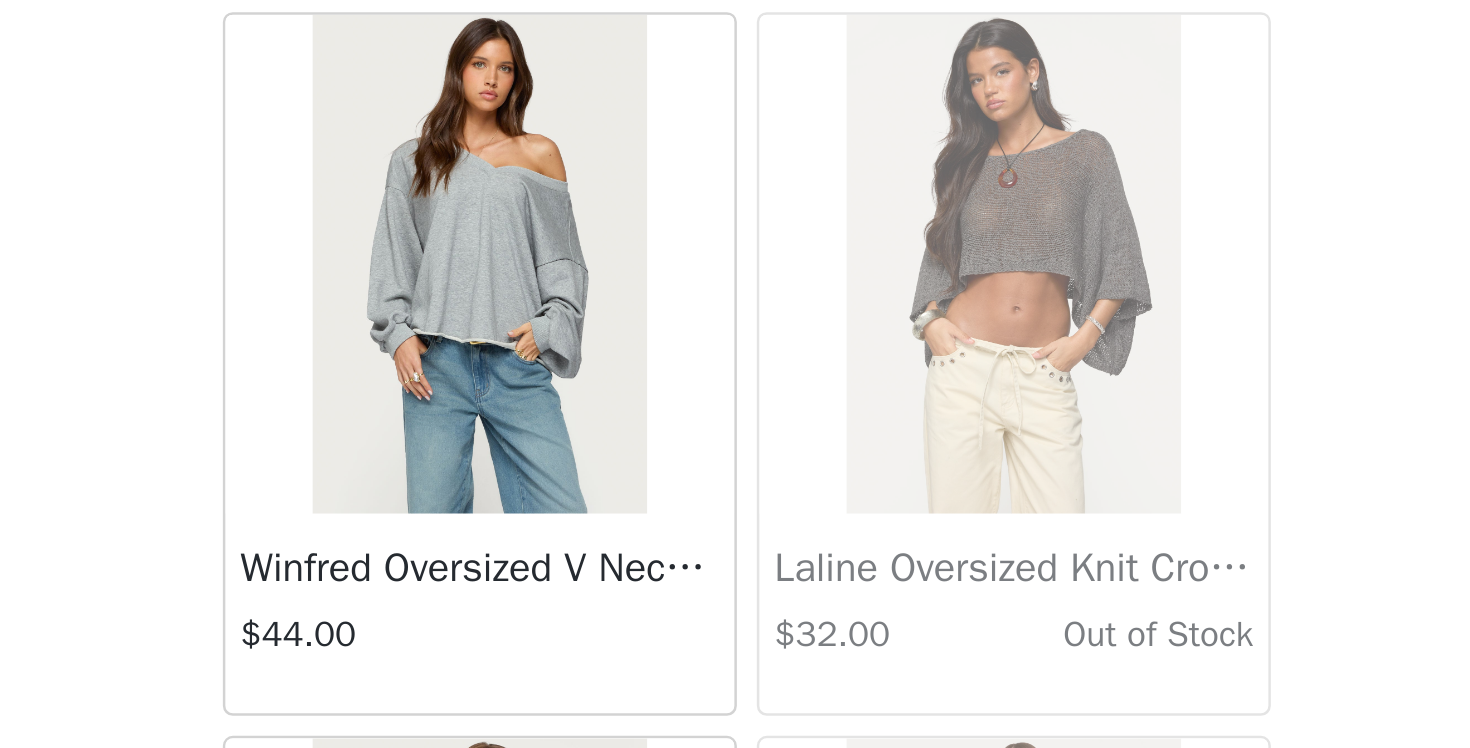 scroll, scrollTop: 48949, scrollLeft: 0, axis: vertical 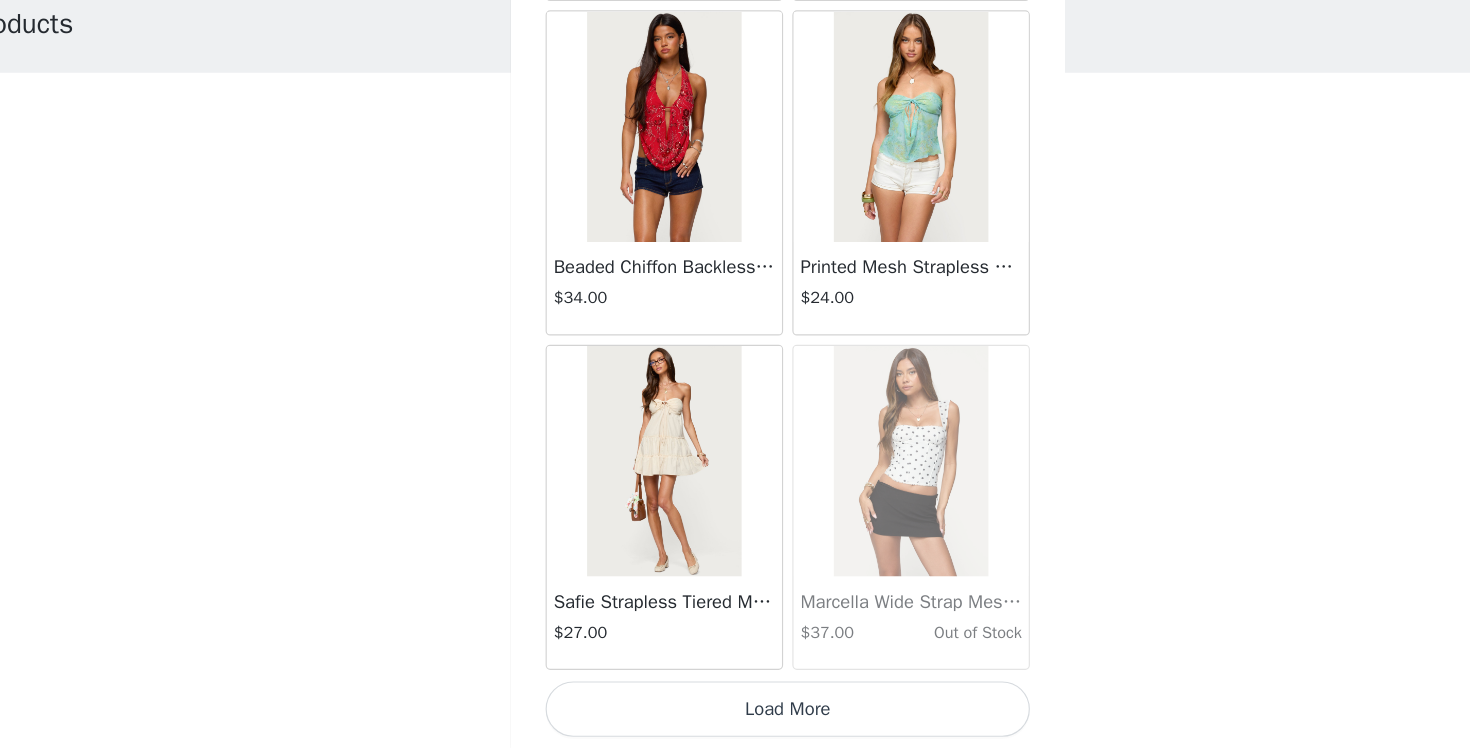 click on "Load More" at bounding box center [735, 714] 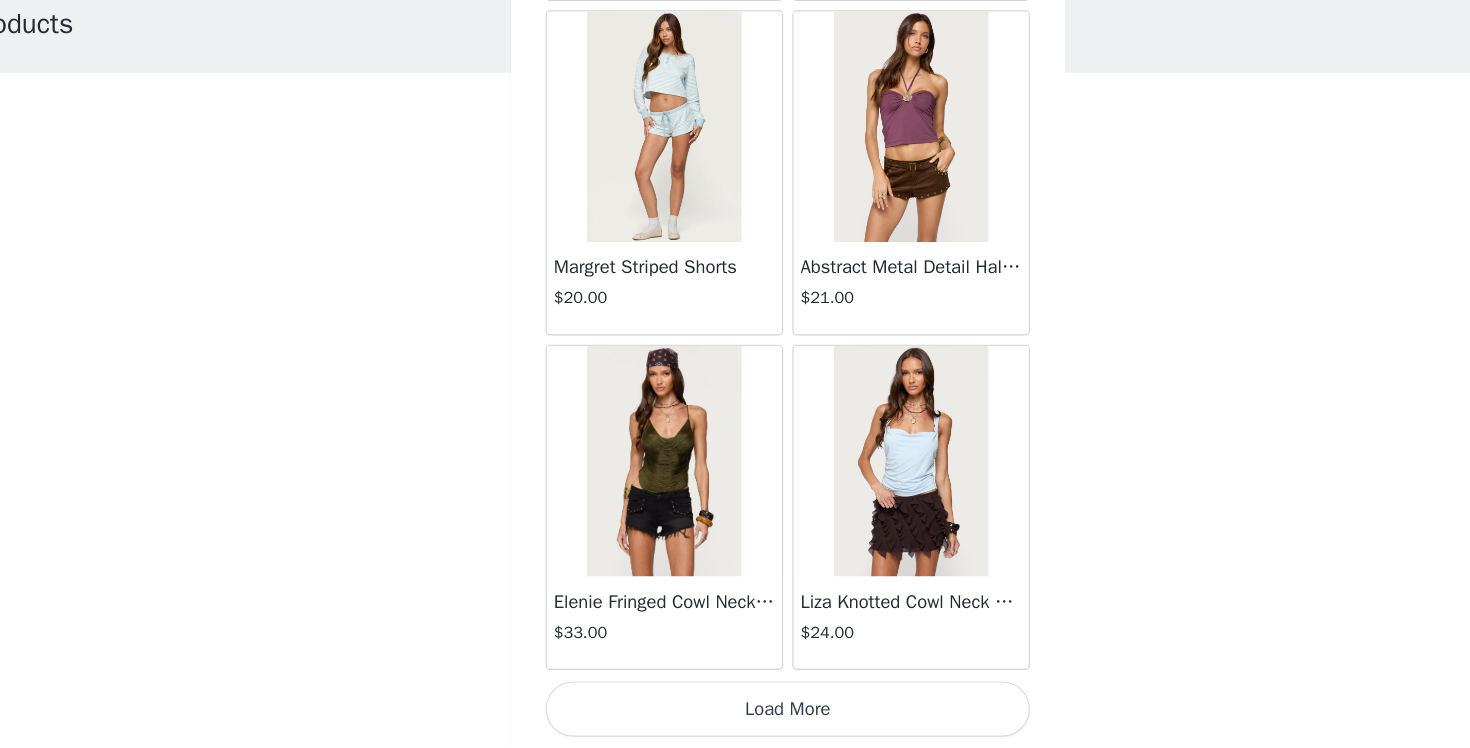 click on "Load More" at bounding box center [735, 714] 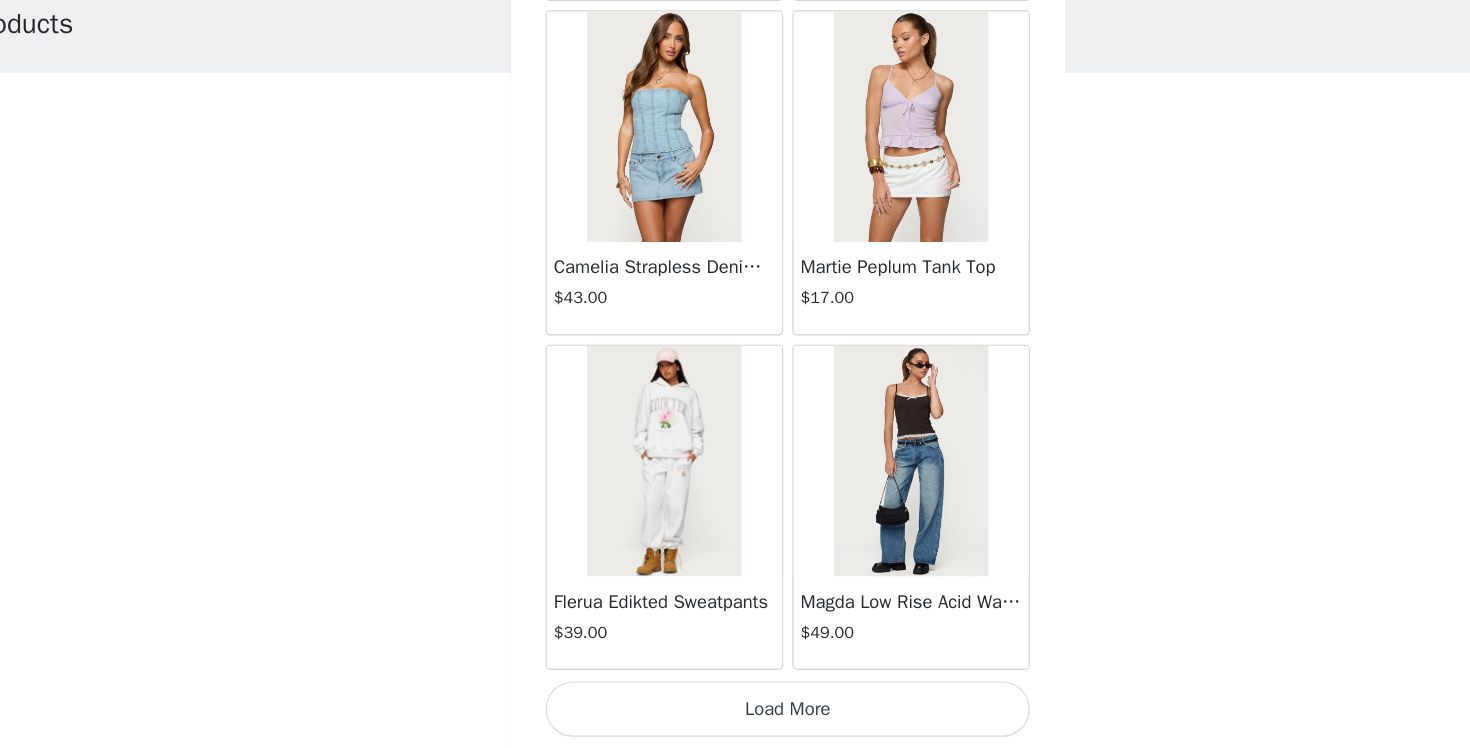 click on "Load More" at bounding box center [735, 714] 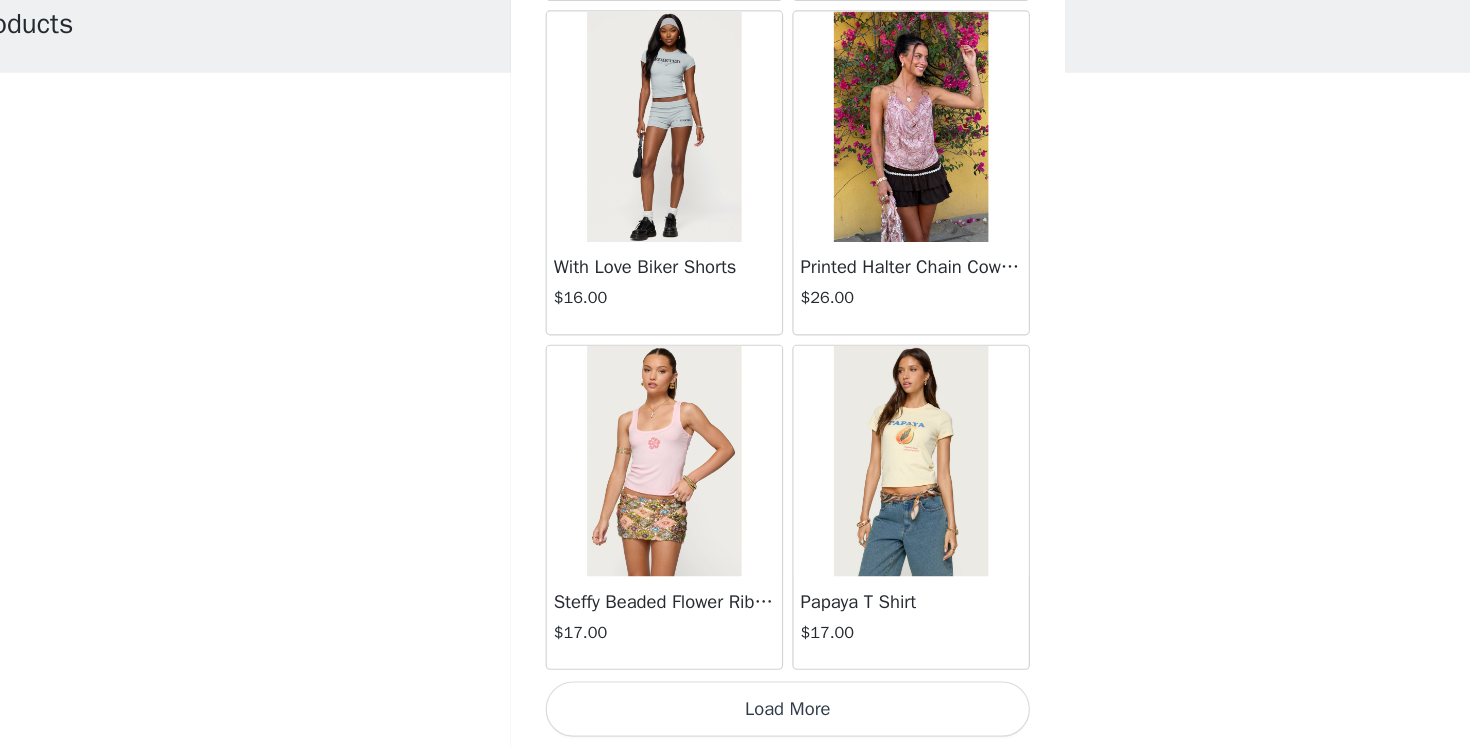 click on "Load More" at bounding box center [735, 714] 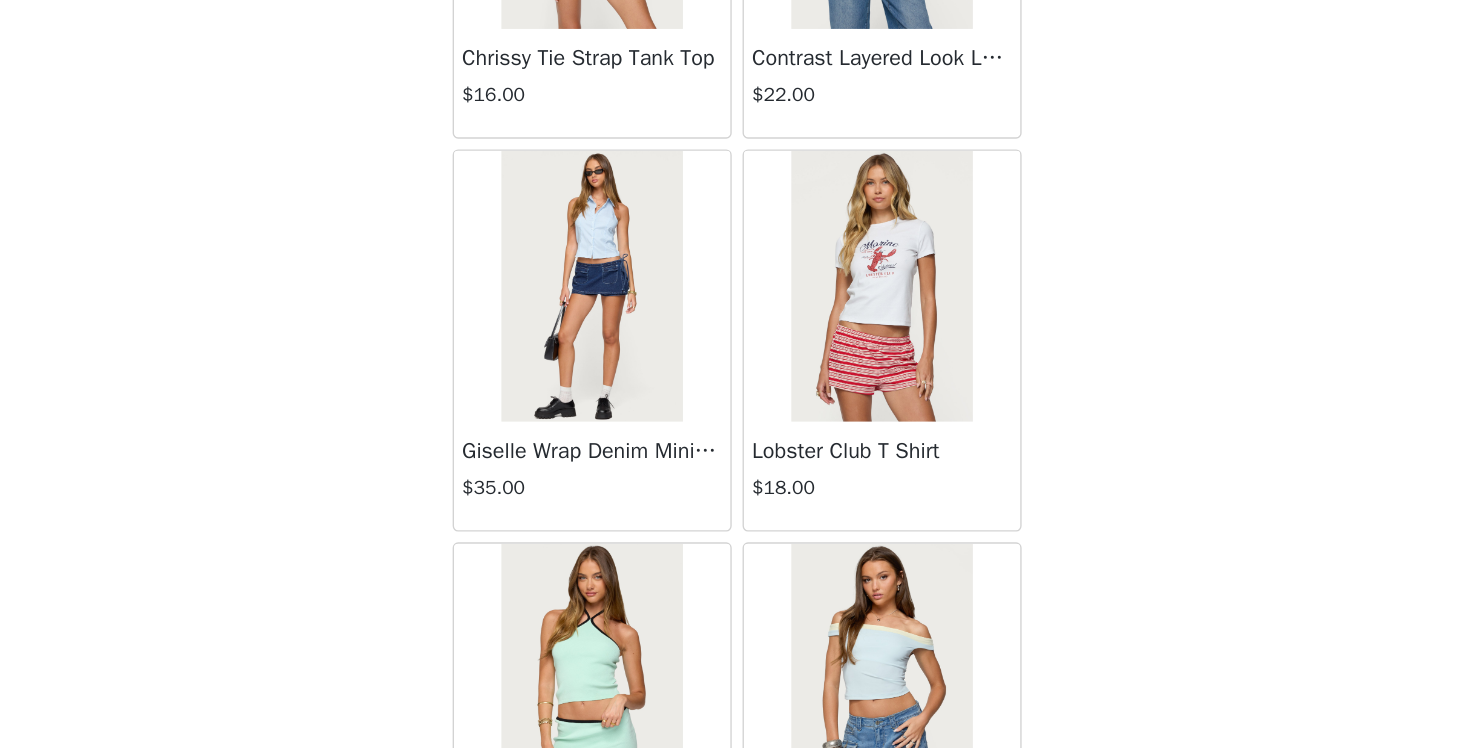scroll, scrollTop: 0, scrollLeft: 0, axis: both 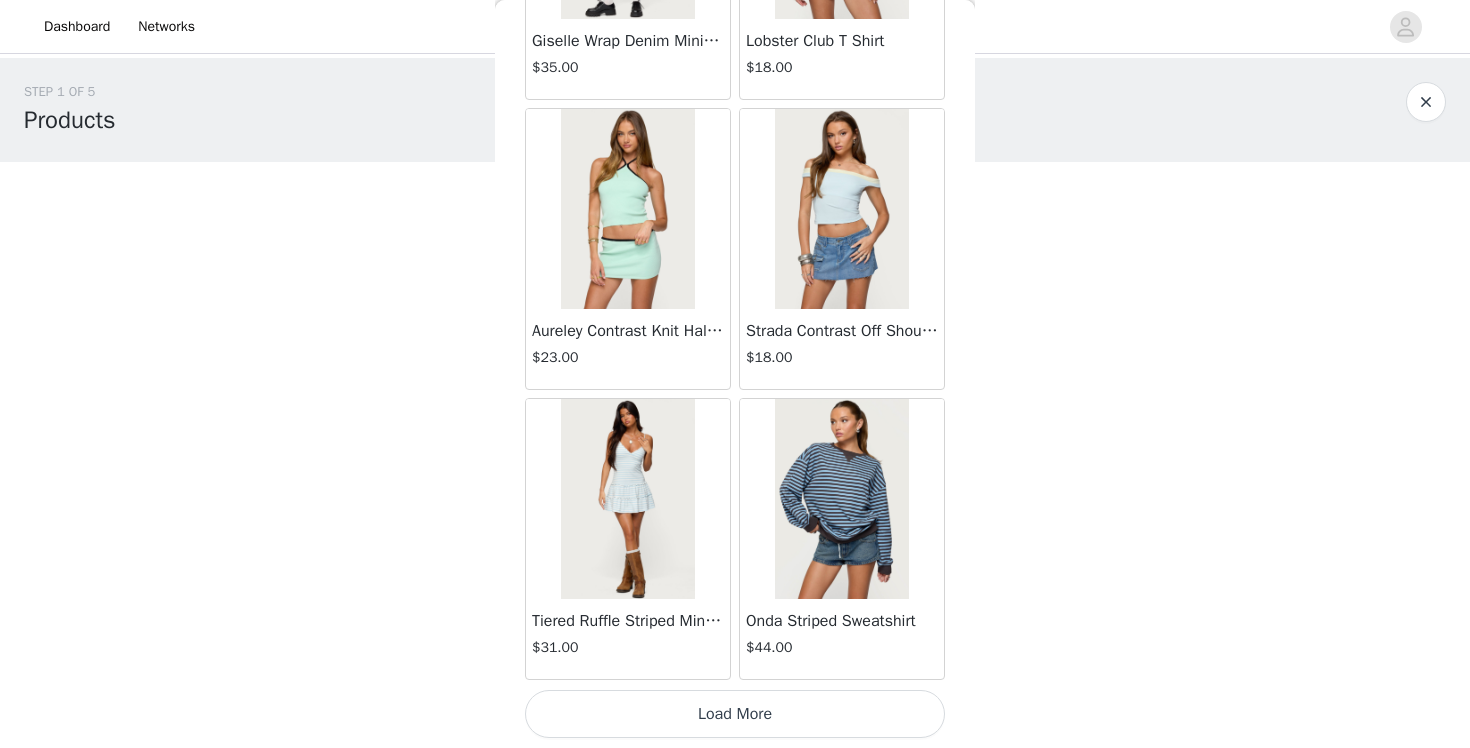 click on "Load More" at bounding box center (735, 714) 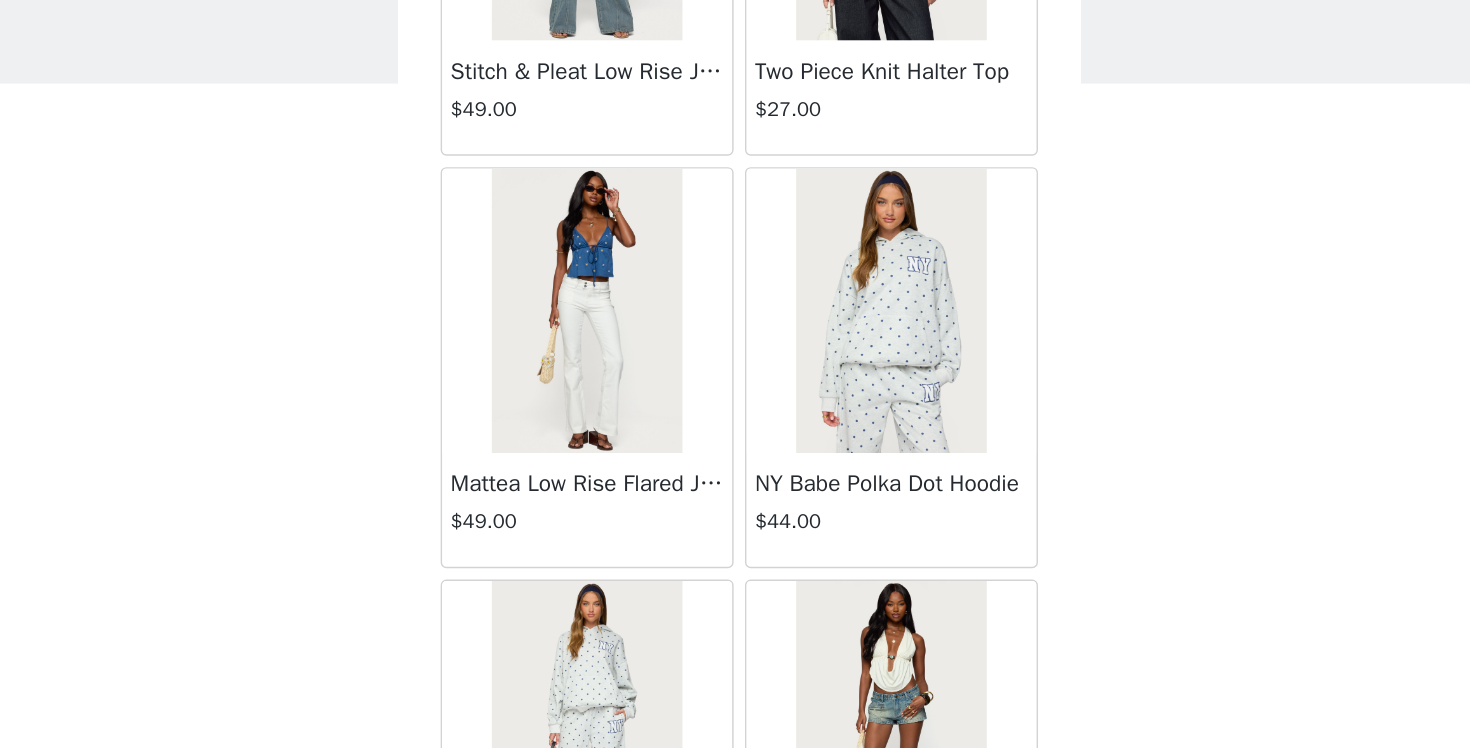 scroll, scrollTop: 66112, scrollLeft: 0, axis: vertical 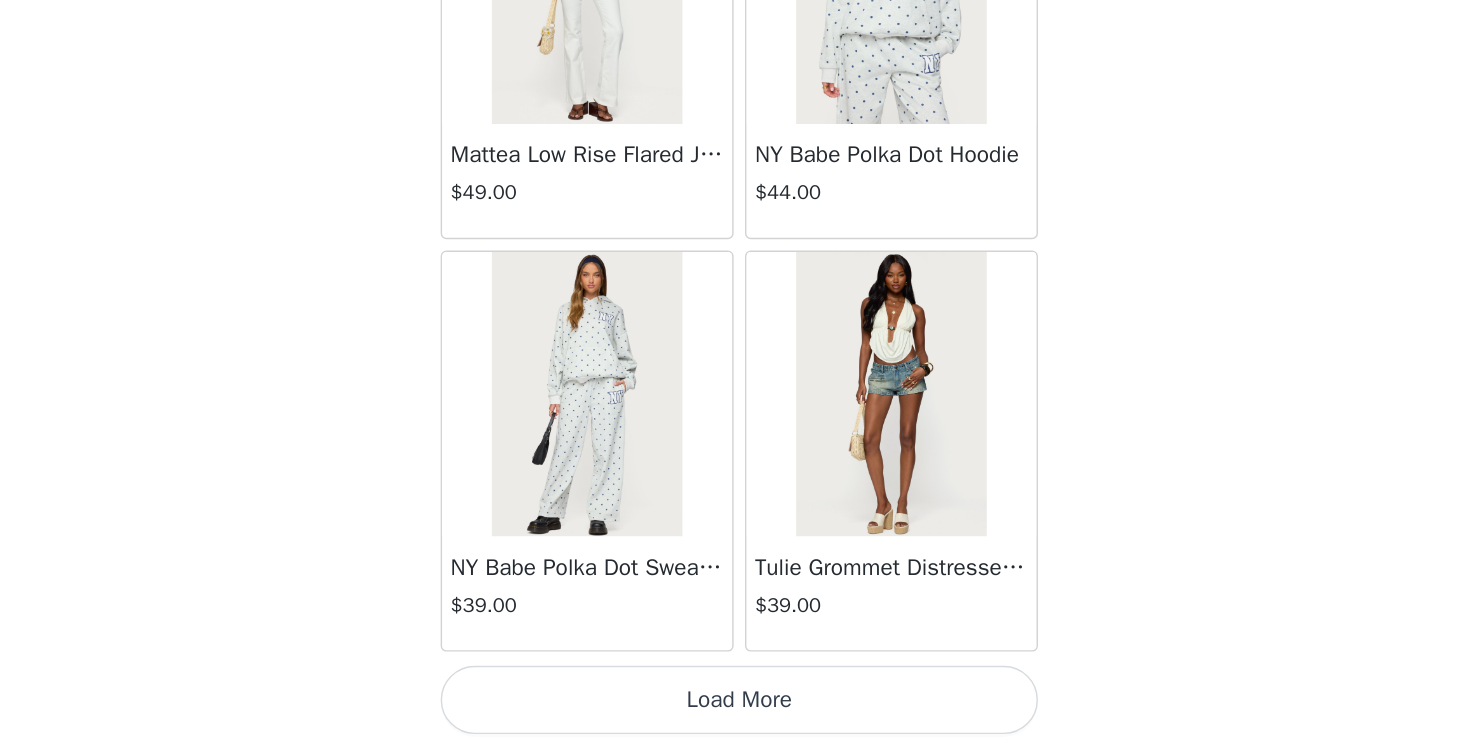 click on "Load More" at bounding box center (735, 714) 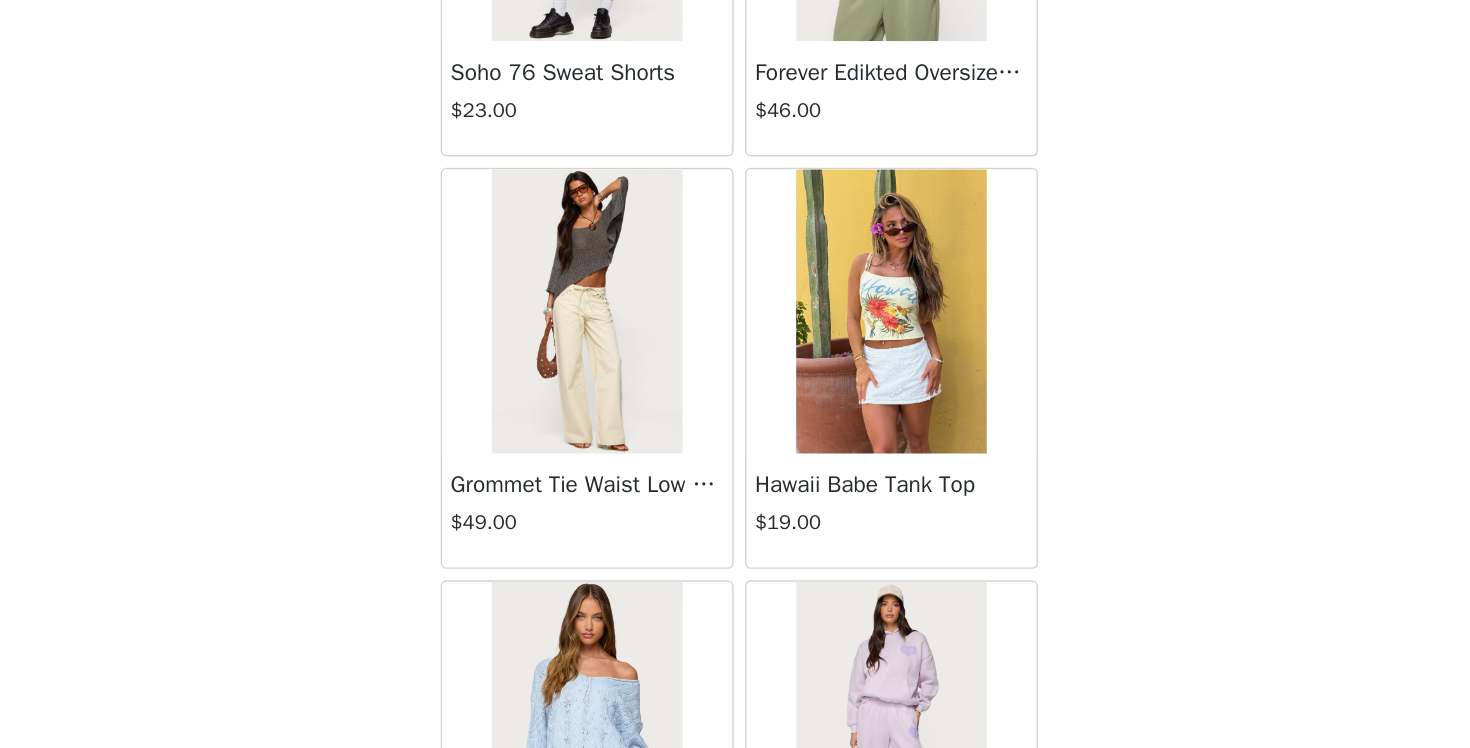 scroll, scrollTop: 67046, scrollLeft: 0, axis: vertical 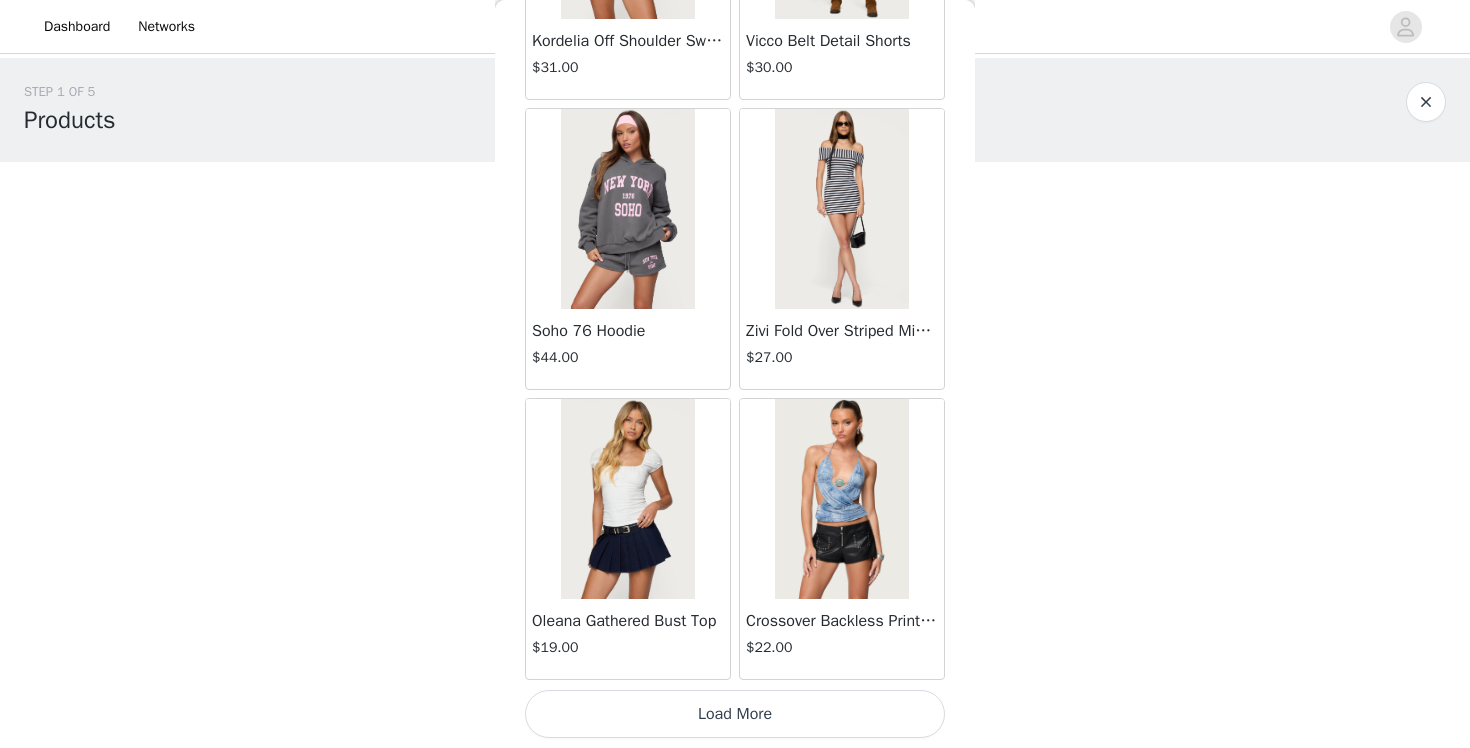 click on "Load More" at bounding box center (735, 714) 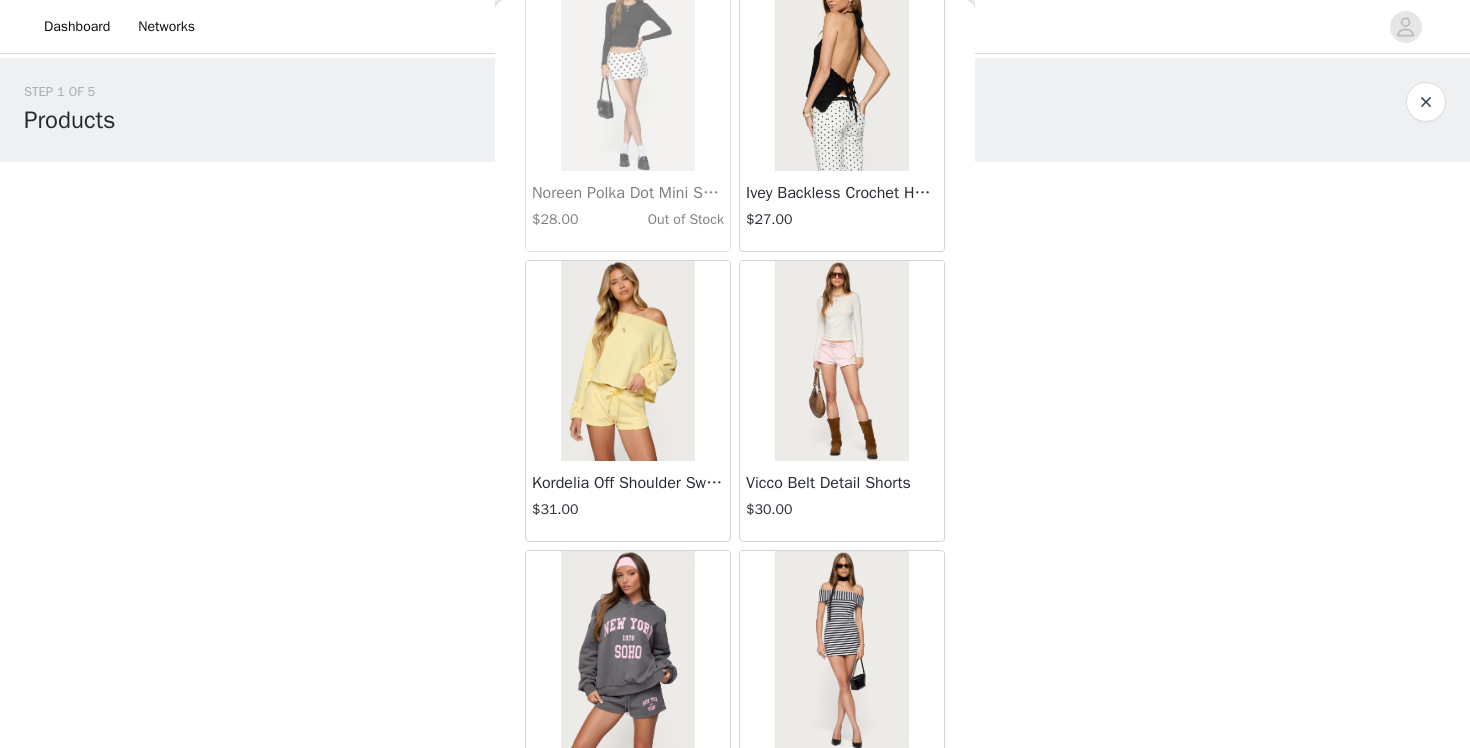 scroll, scrollTop: 68407, scrollLeft: 0, axis: vertical 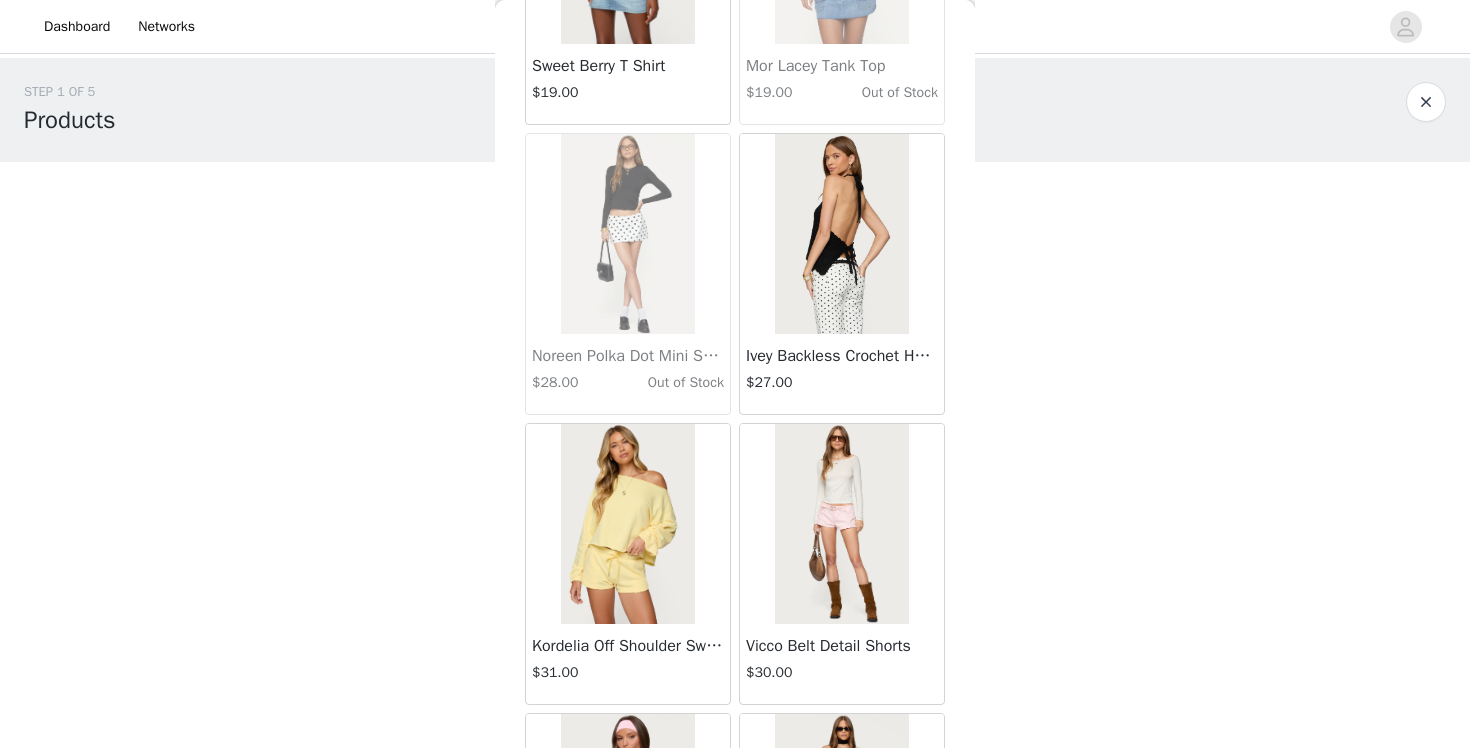 click at bounding box center (1426, 102) 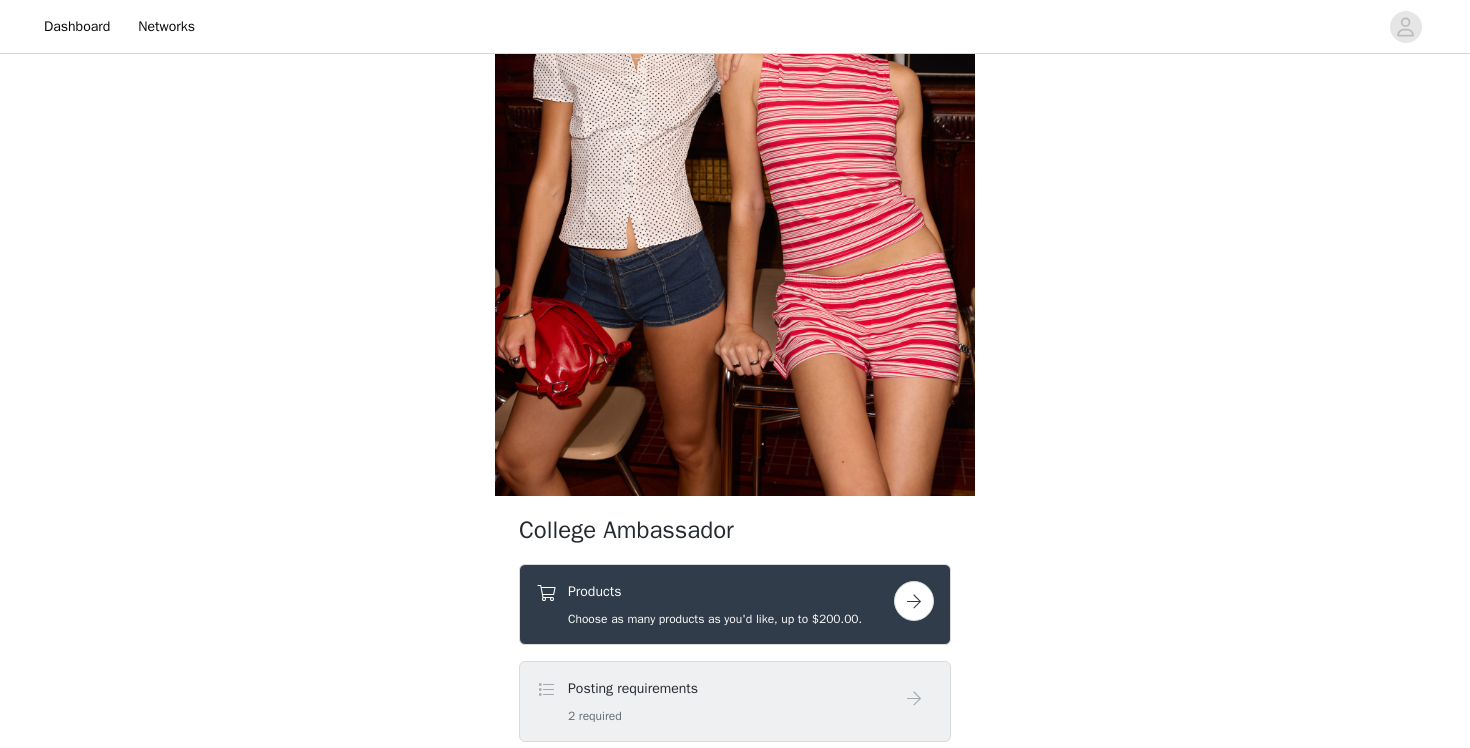 scroll, scrollTop: 489, scrollLeft: 0, axis: vertical 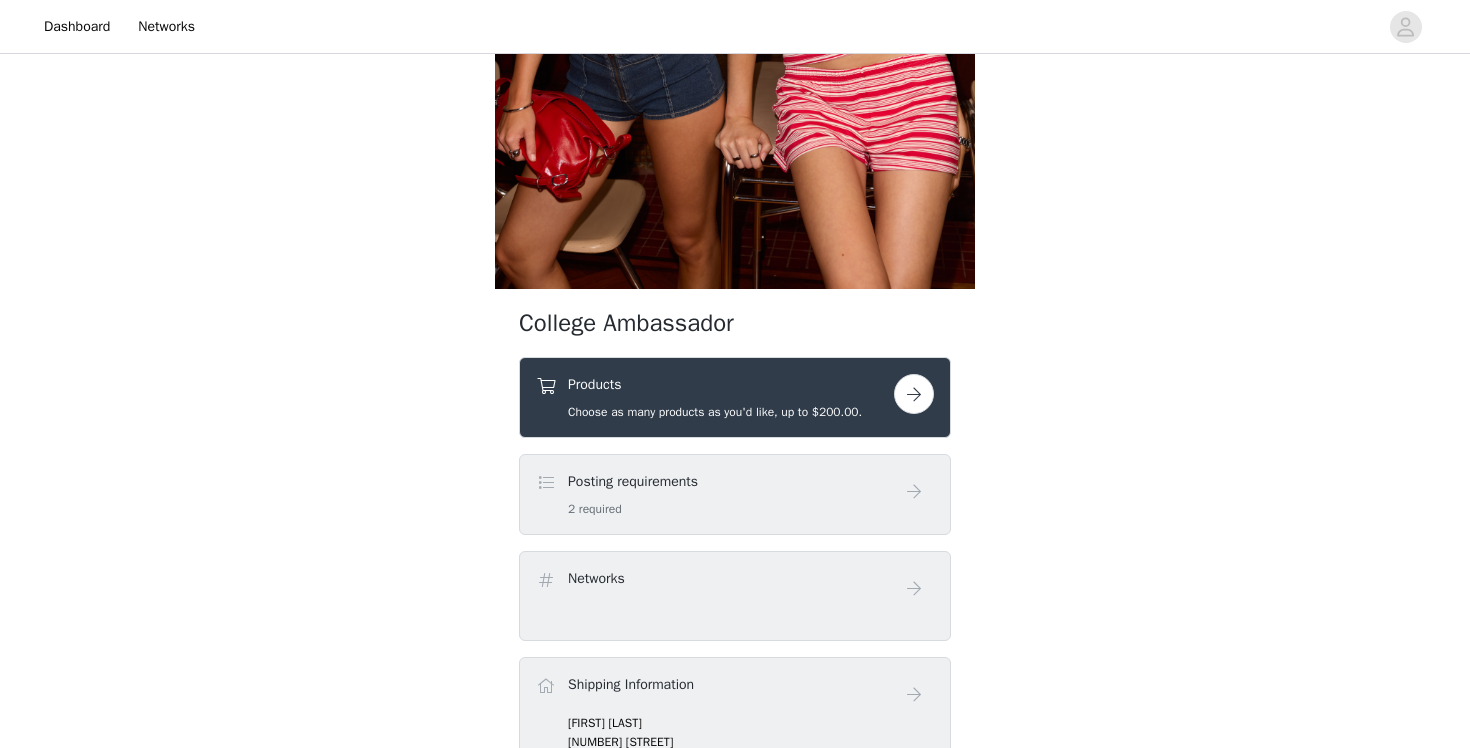 click at bounding box center (914, 394) 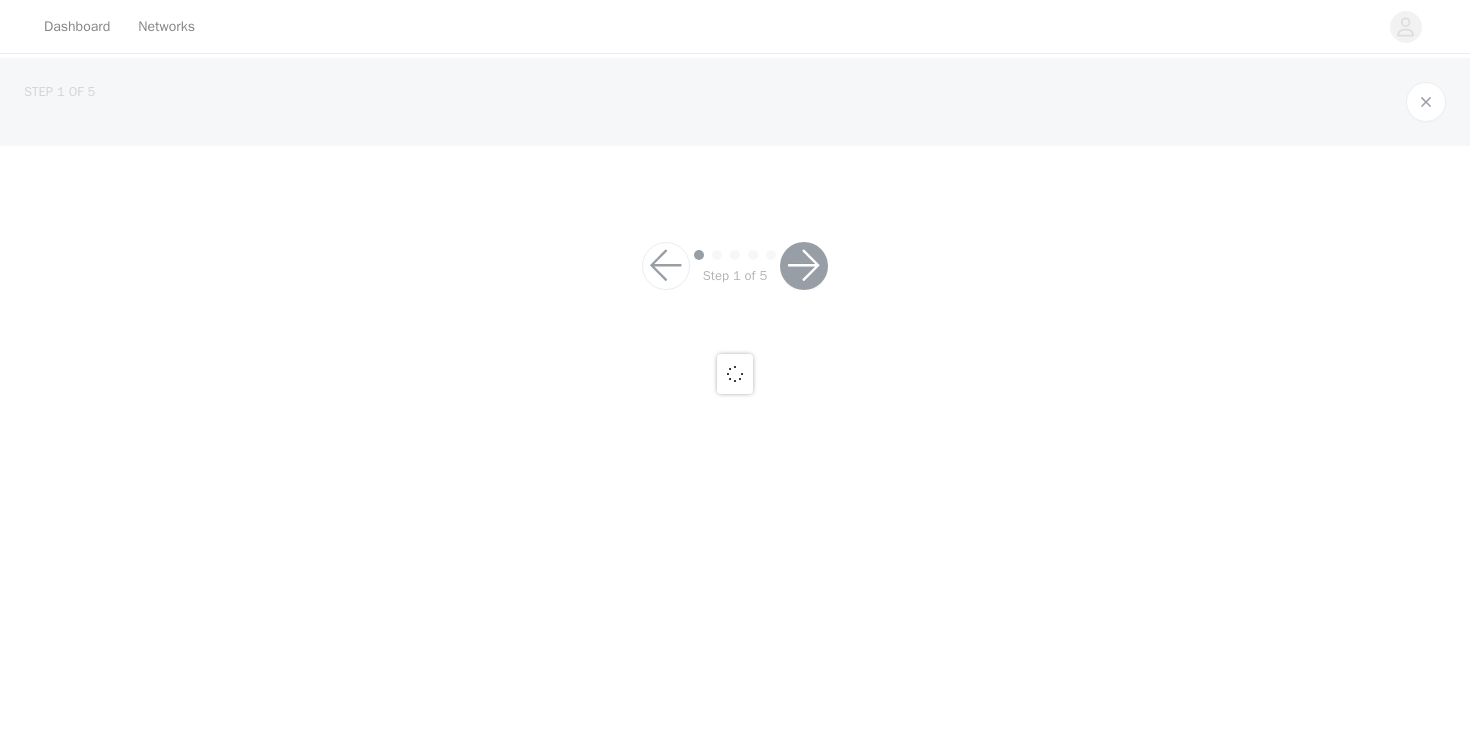 scroll, scrollTop: 0, scrollLeft: 0, axis: both 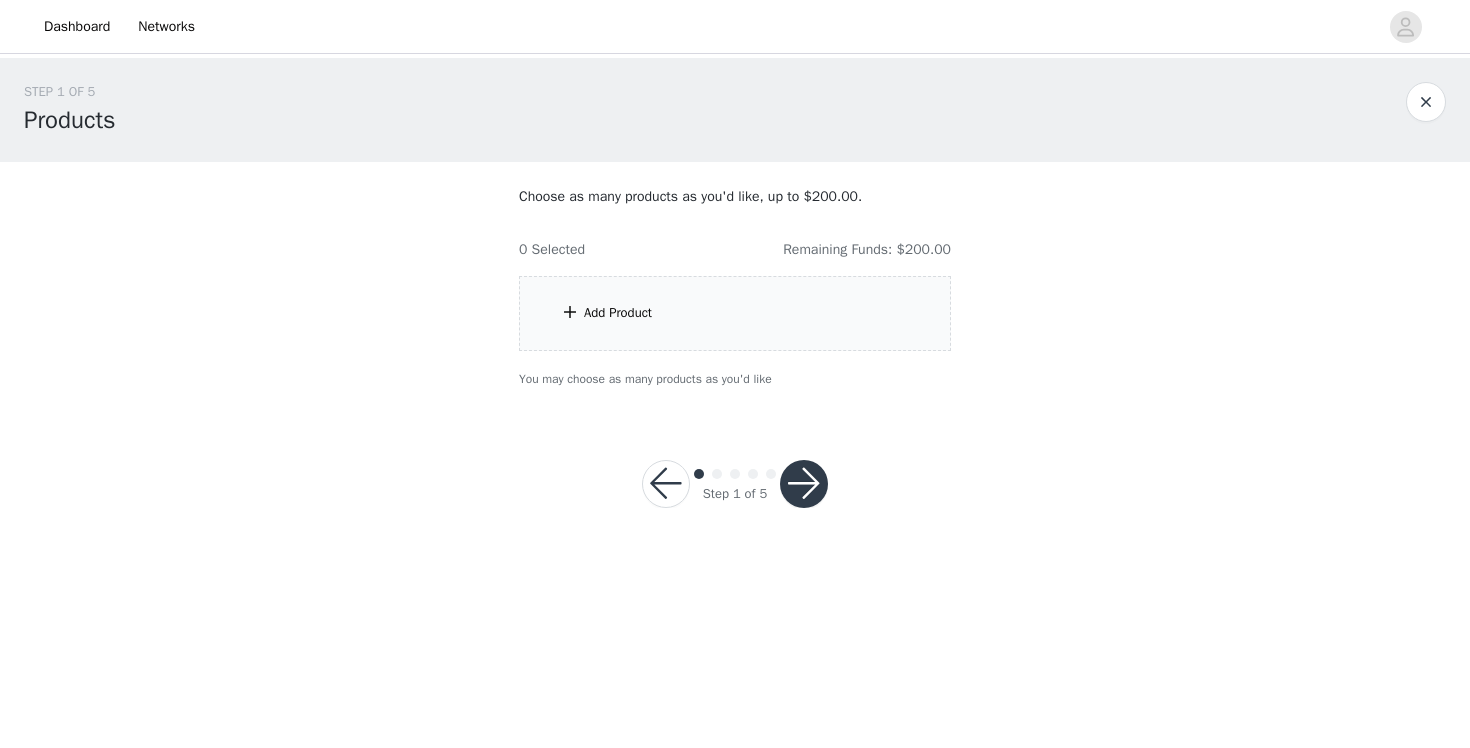 click on "Add Product" at bounding box center (735, 313) 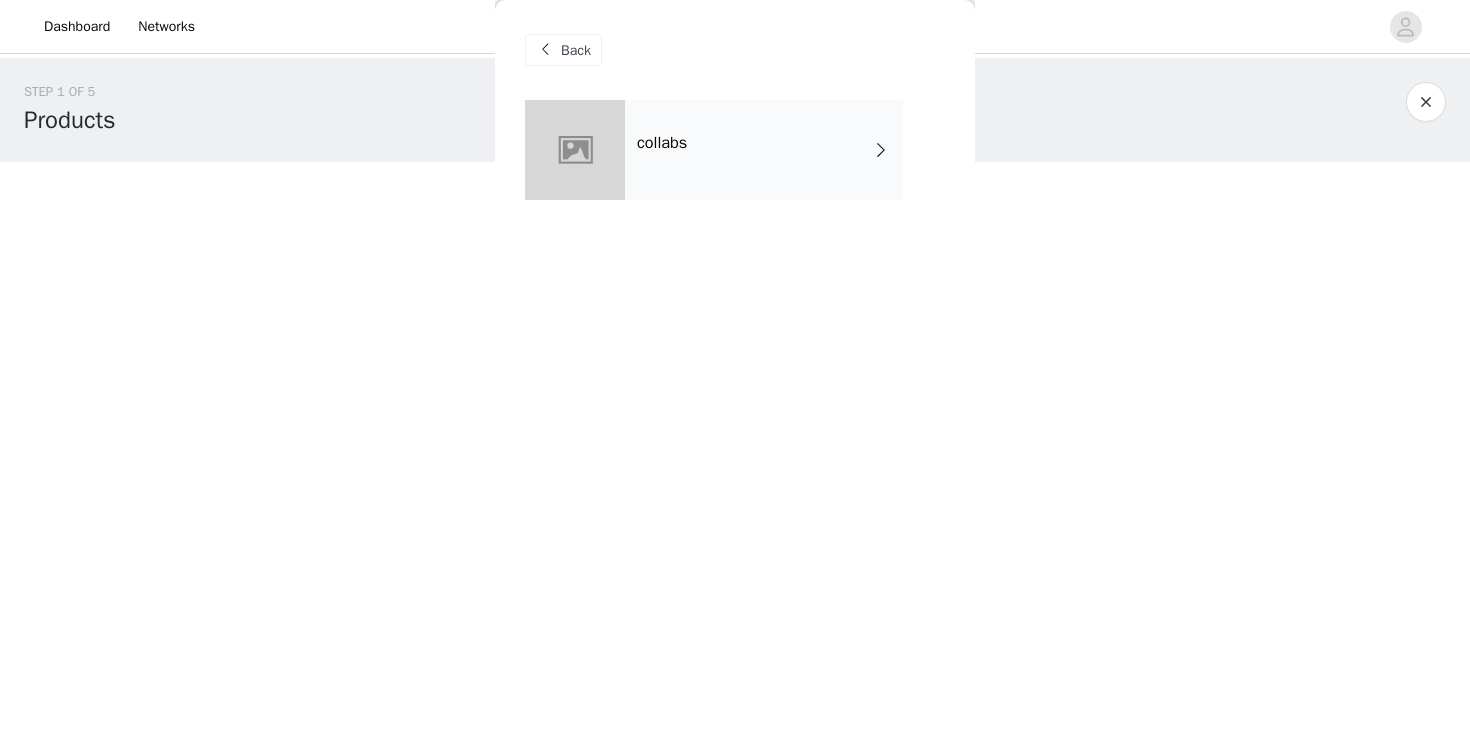 click on "collabs" at bounding box center (764, 150) 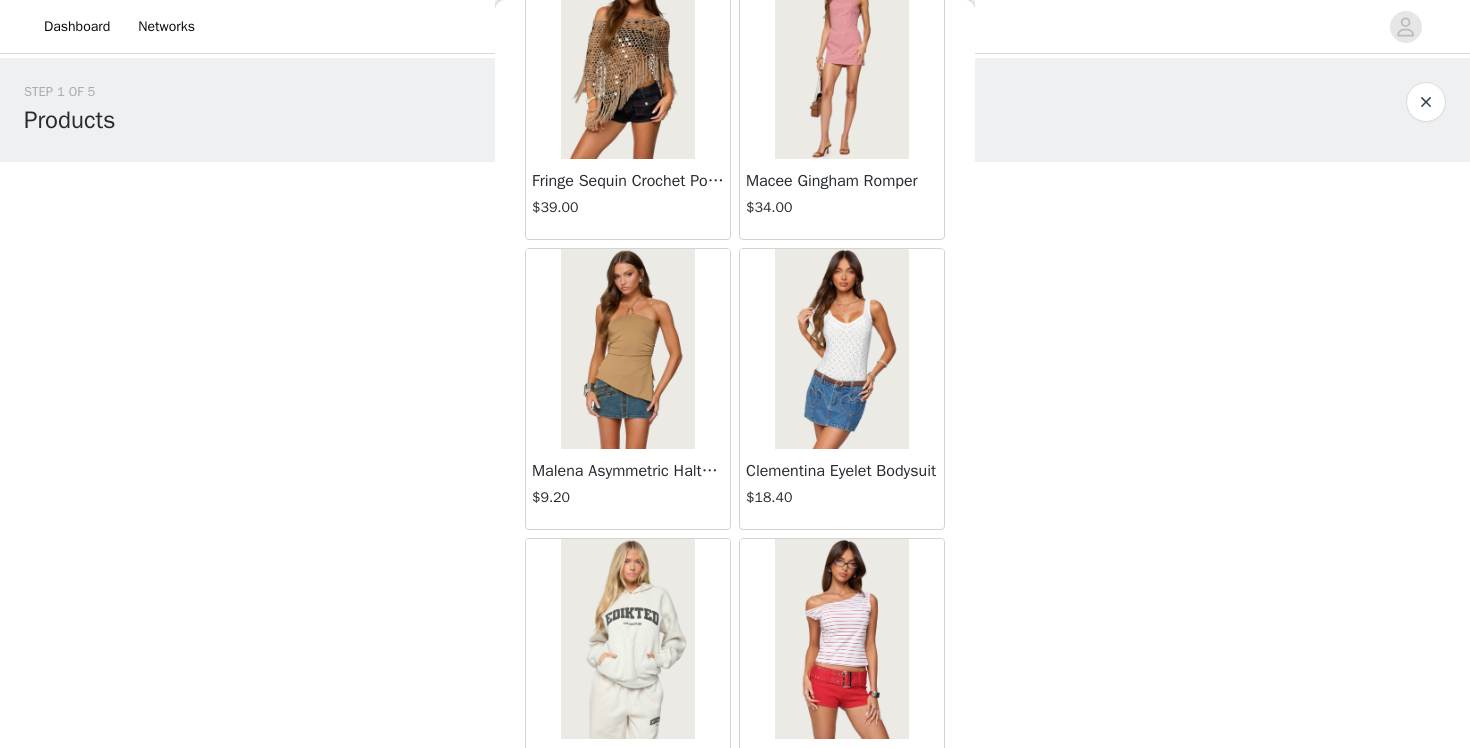 scroll, scrollTop: 746, scrollLeft: 0, axis: vertical 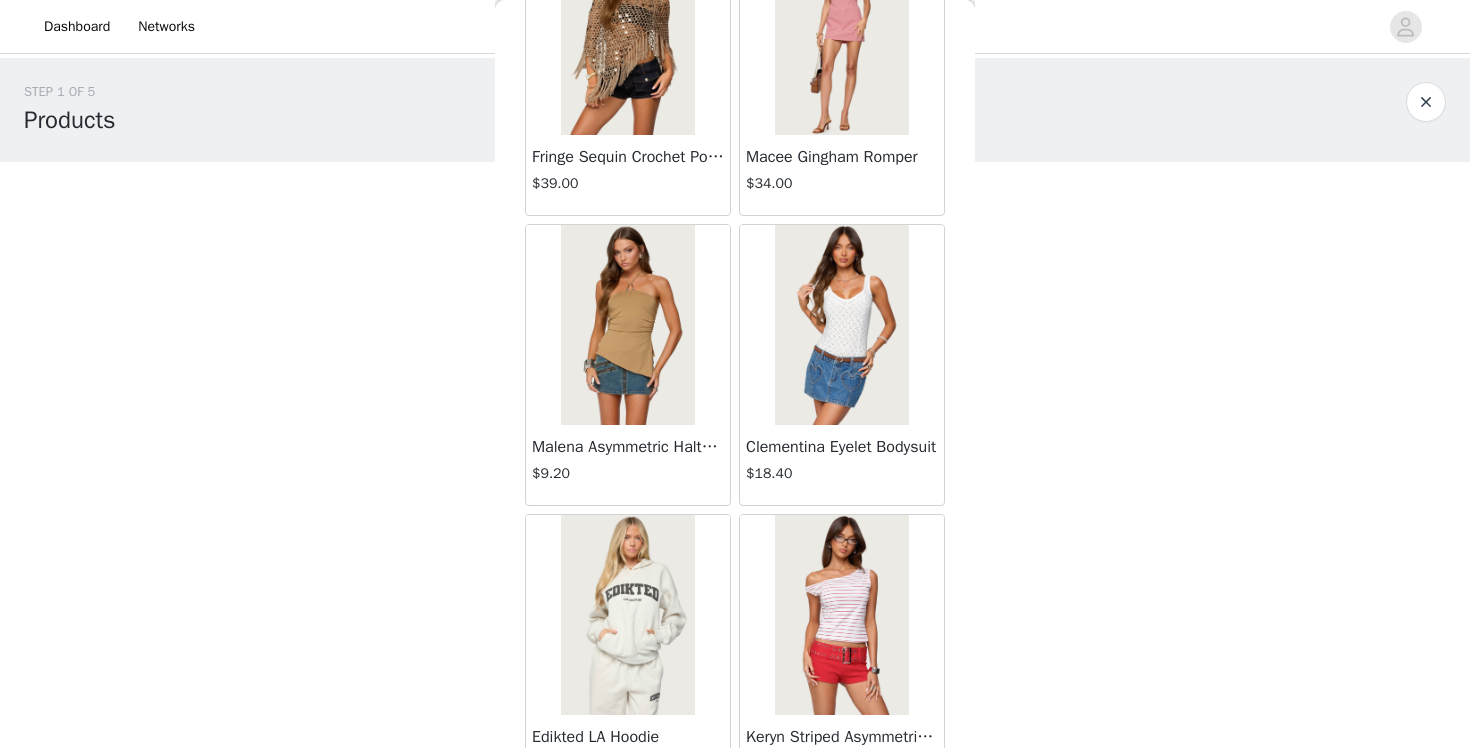 click at bounding box center [841, 325] 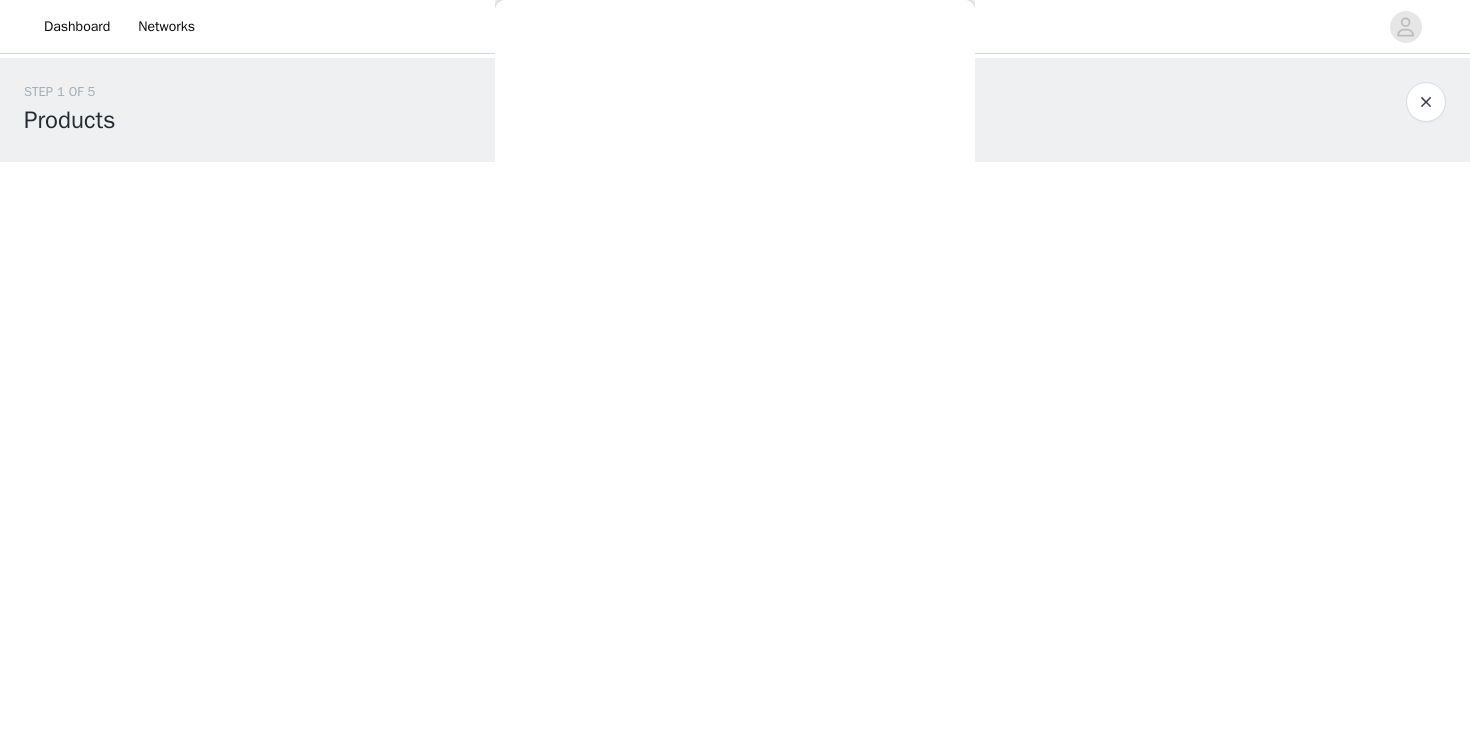 scroll, scrollTop: 0, scrollLeft: 0, axis: both 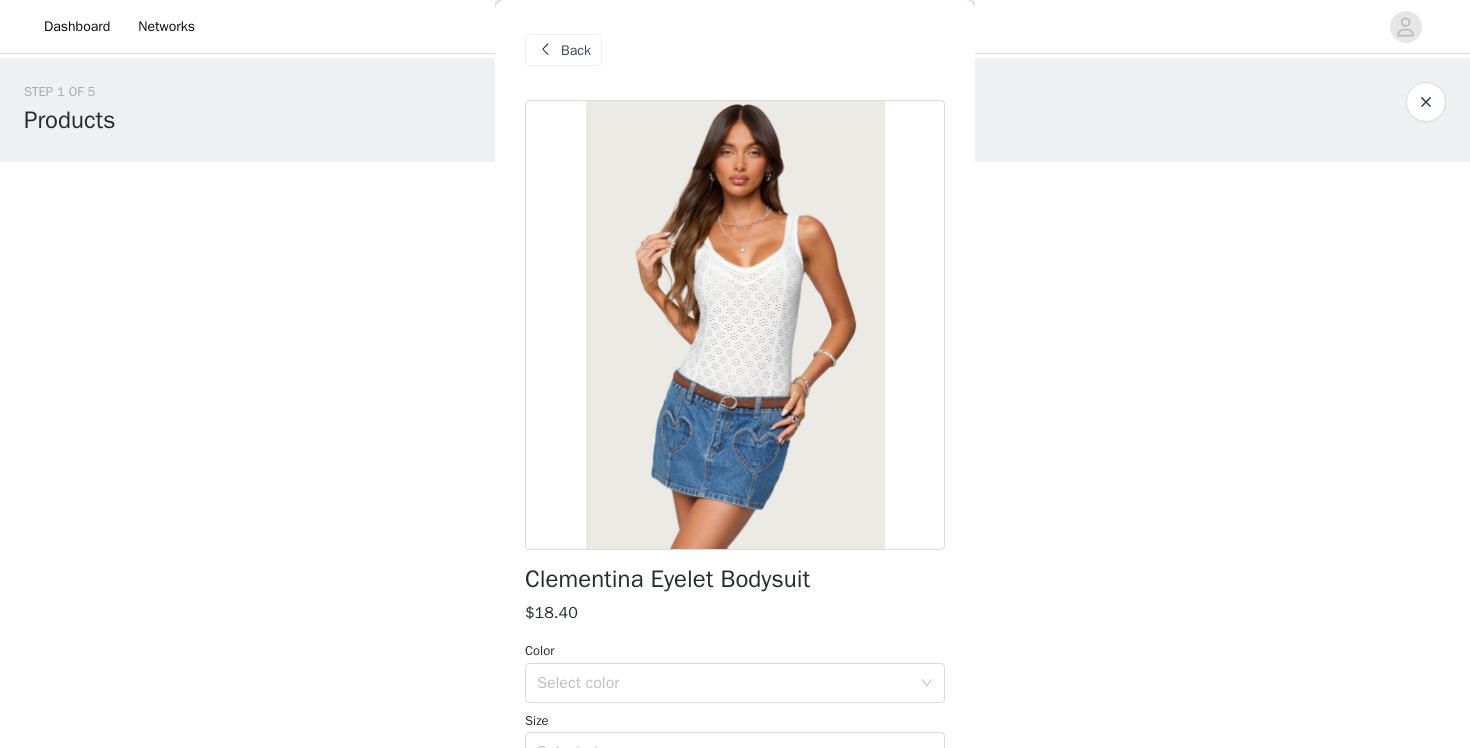 click on "Clementina Eyelet Bodysuit" at bounding box center (667, 579) 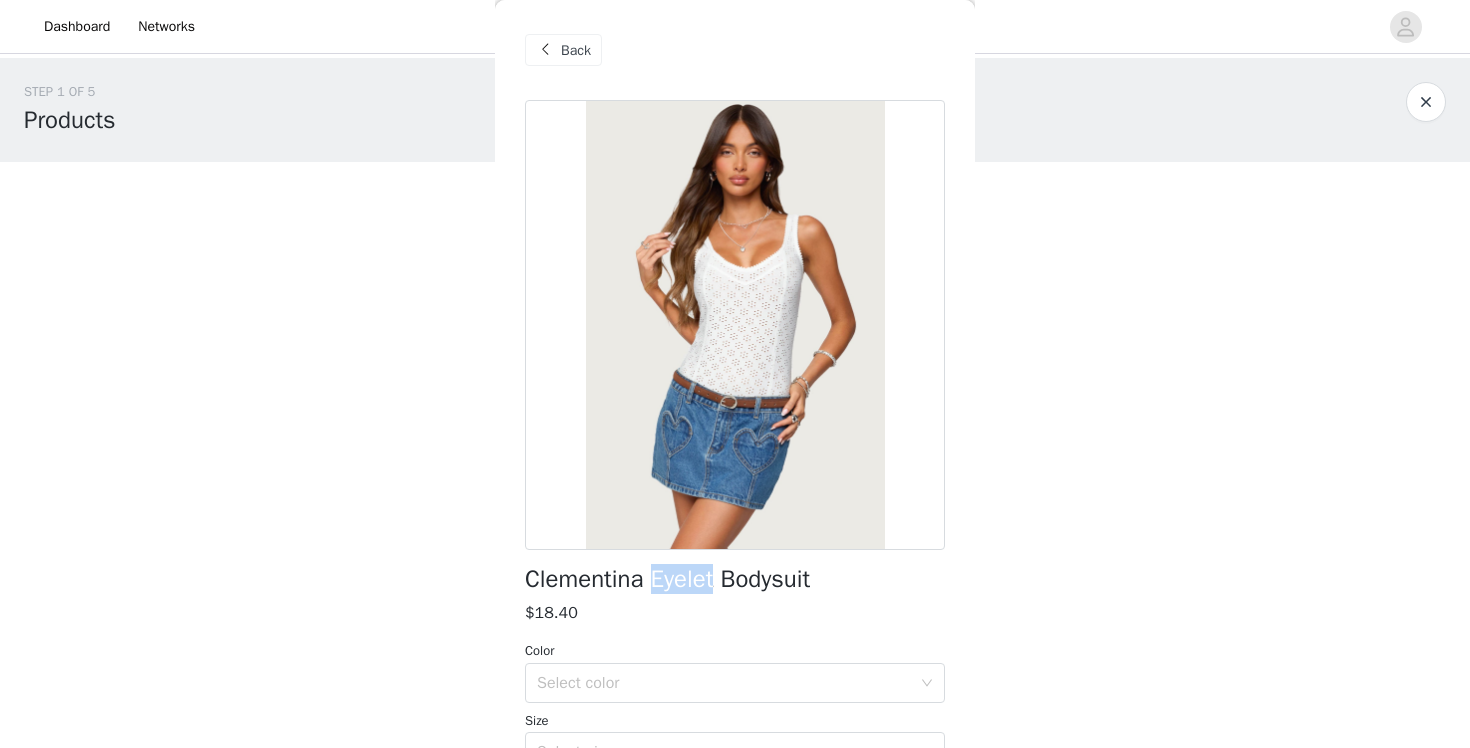click on "Clementina Eyelet Bodysuit" at bounding box center [667, 579] 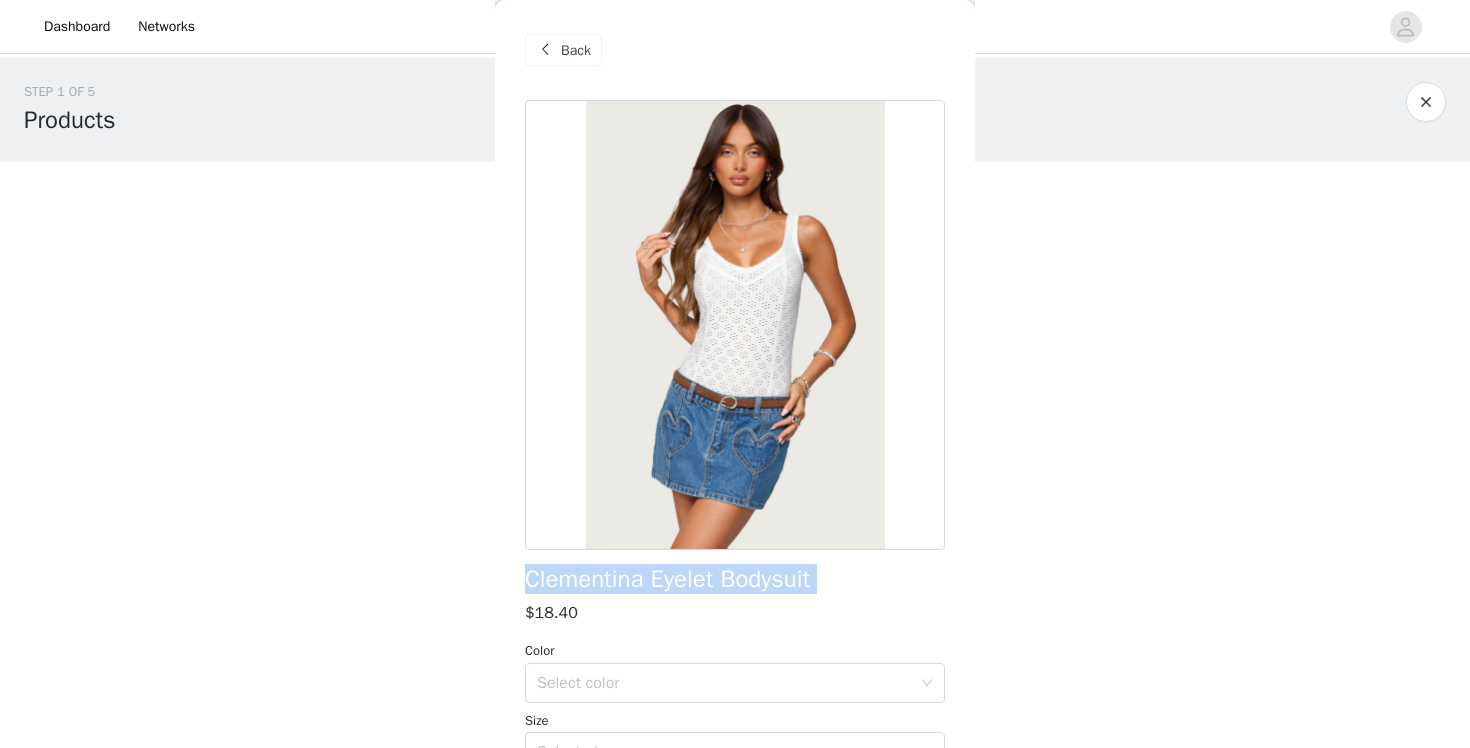 click on "Clementina Eyelet Bodysuit" at bounding box center (667, 579) 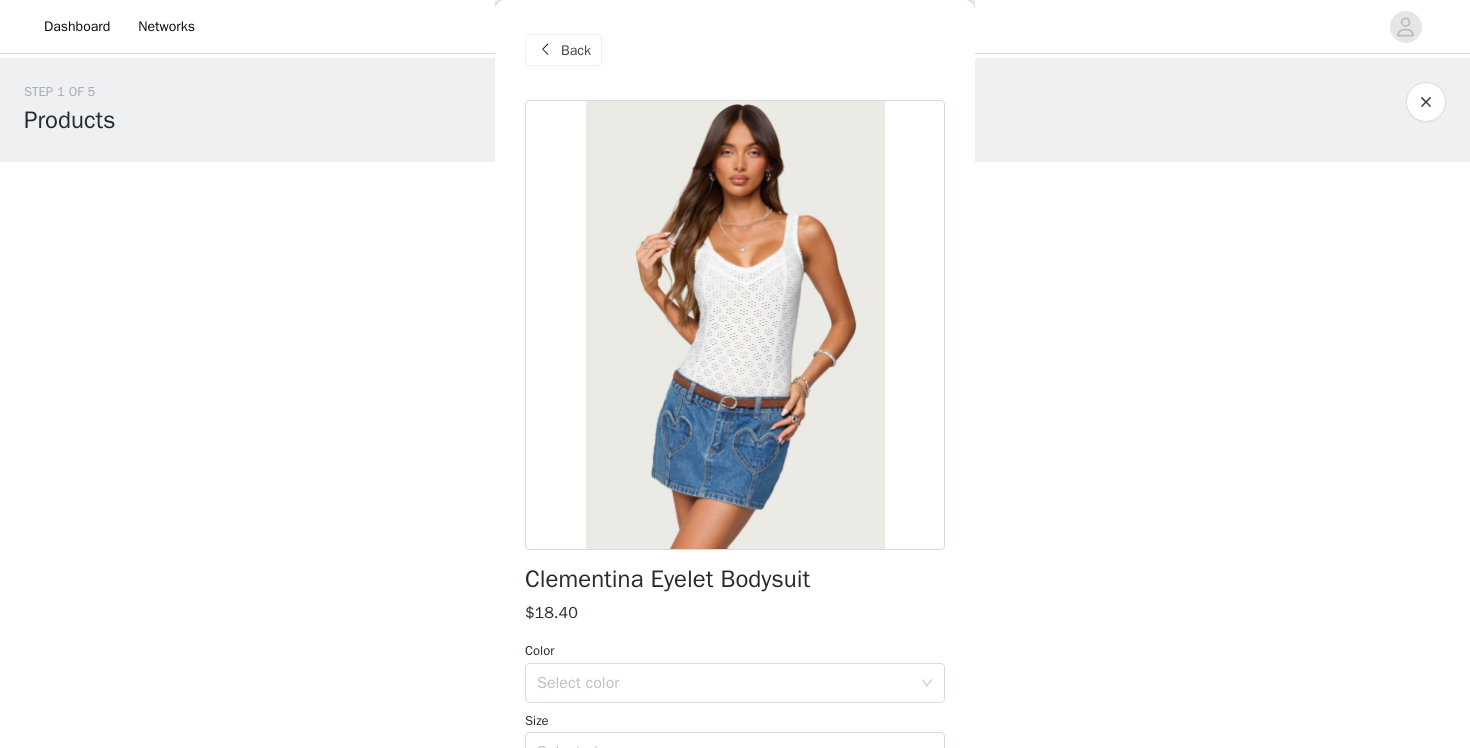 click at bounding box center (545, 50) 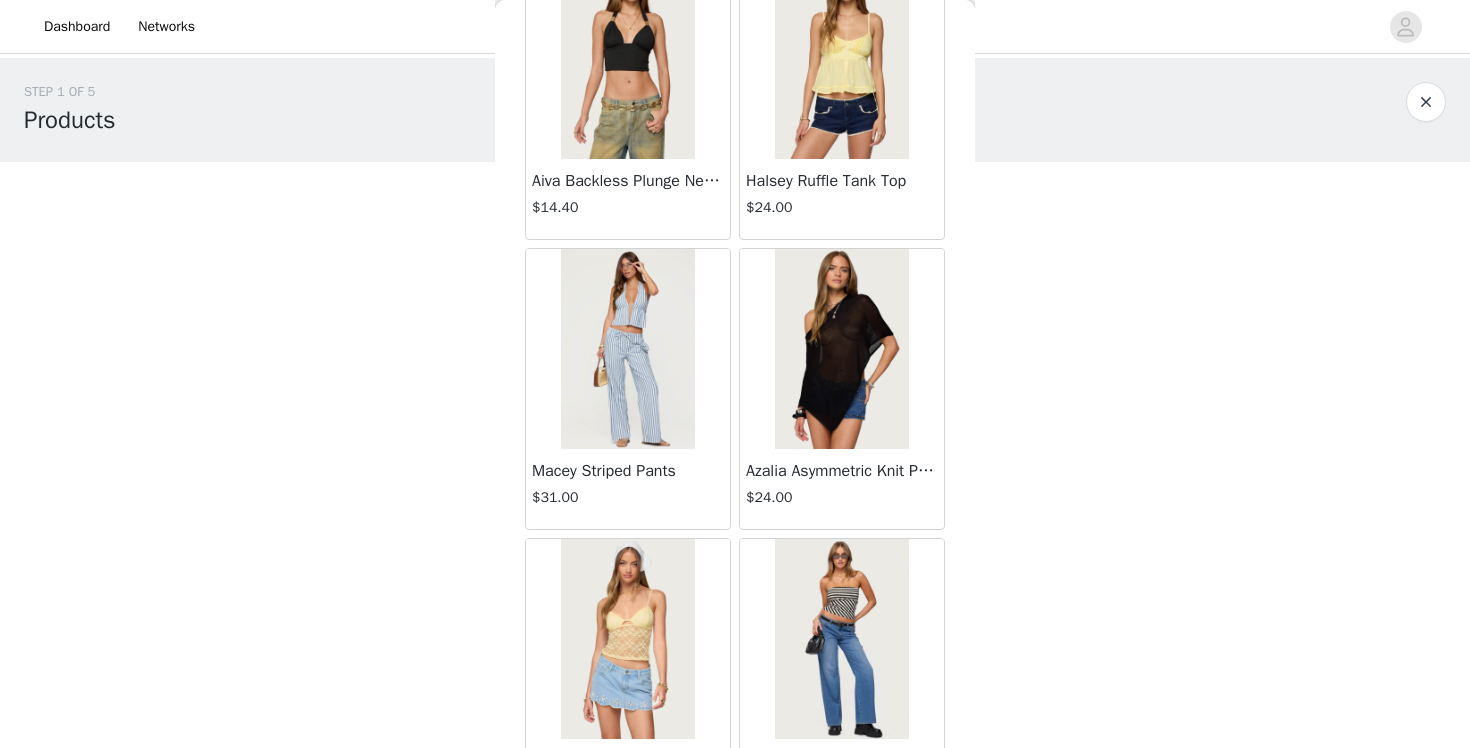 scroll, scrollTop: 2312, scrollLeft: 0, axis: vertical 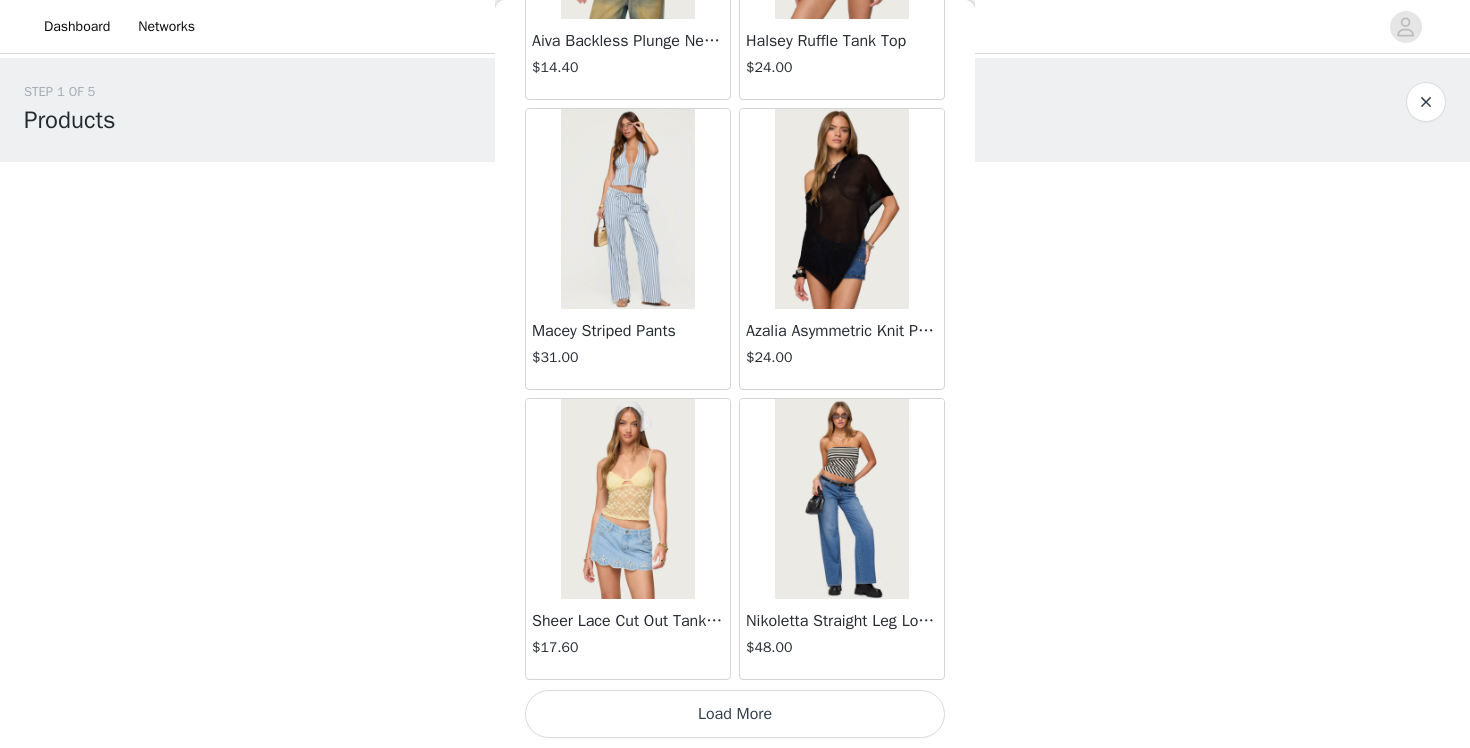 click on "Load More" at bounding box center (735, 714) 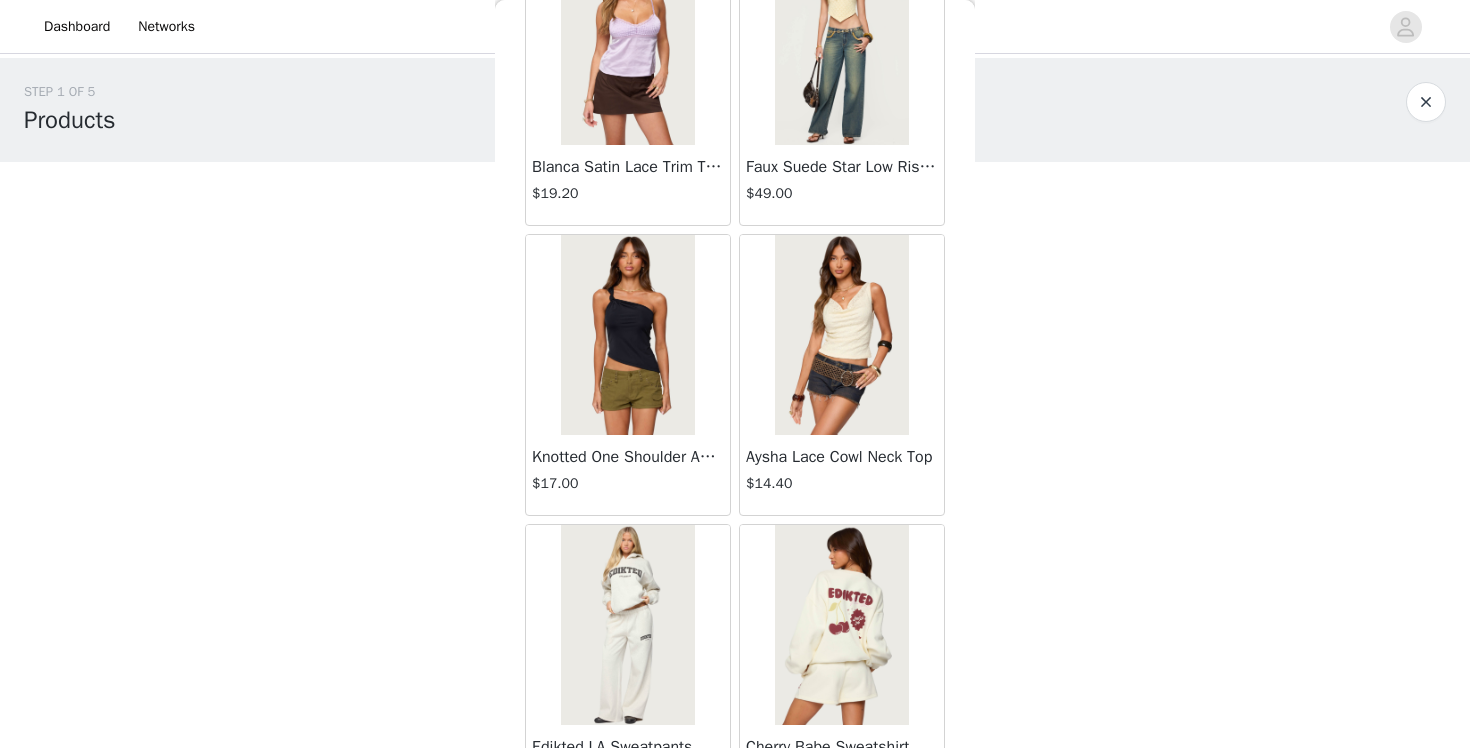 scroll, scrollTop: 5212, scrollLeft: 0, axis: vertical 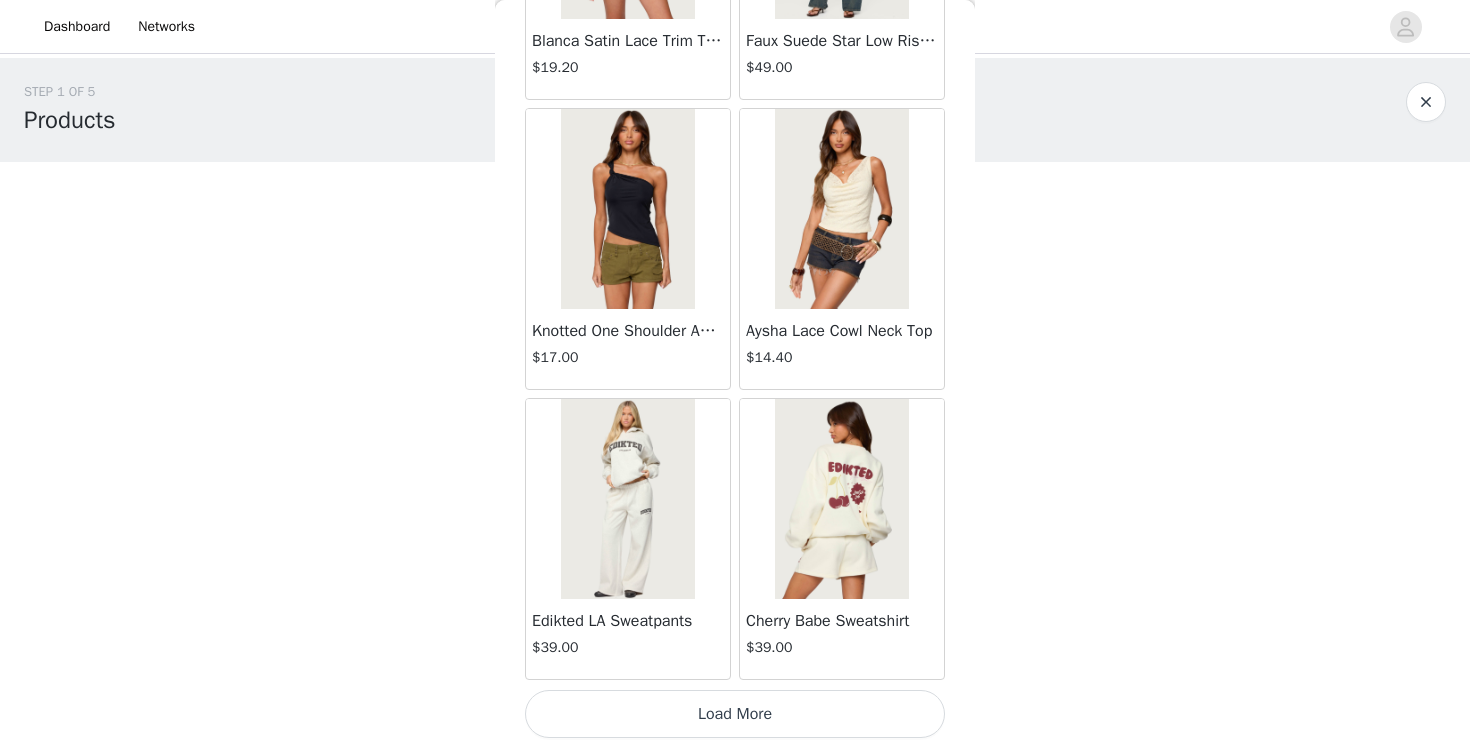 click on "Load More" at bounding box center [735, 714] 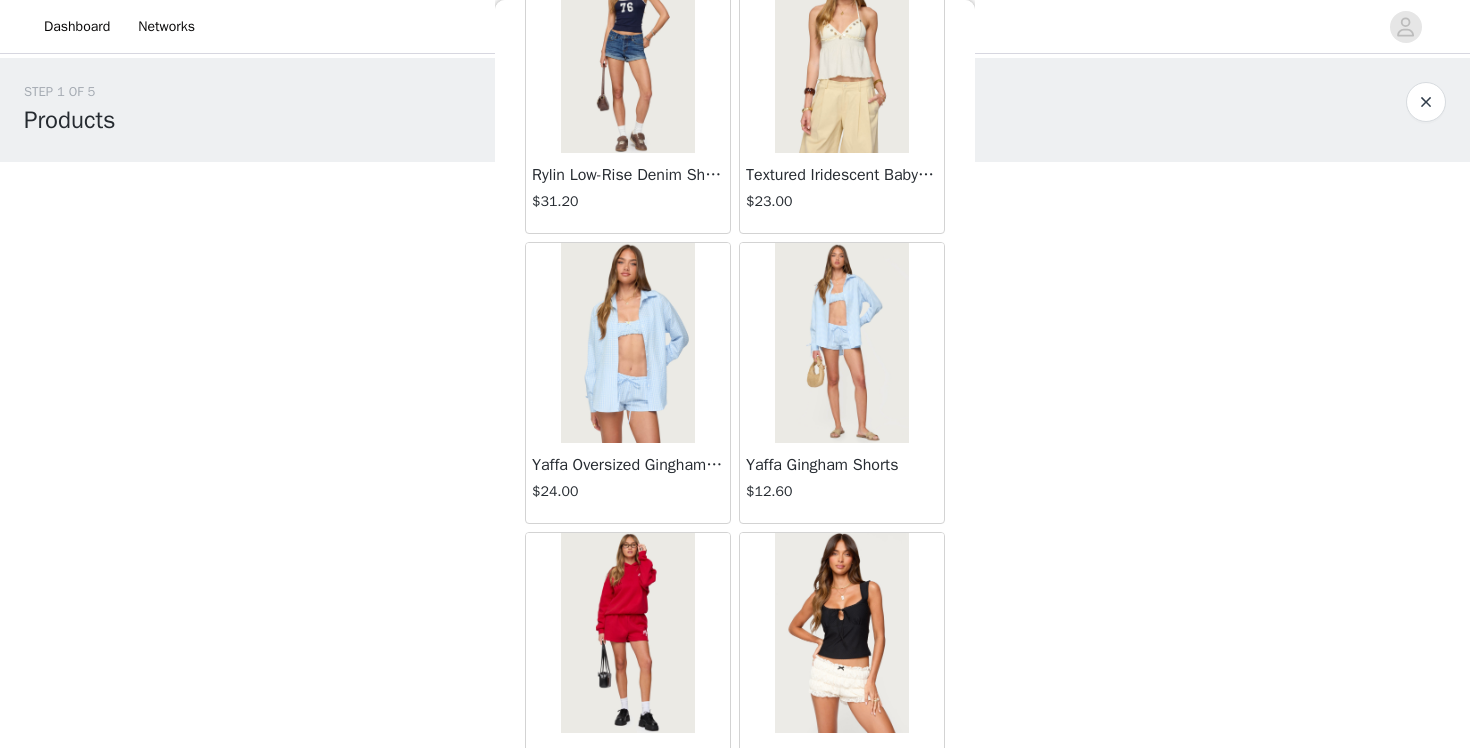 scroll, scrollTop: 7778, scrollLeft: 0, axis: vertical 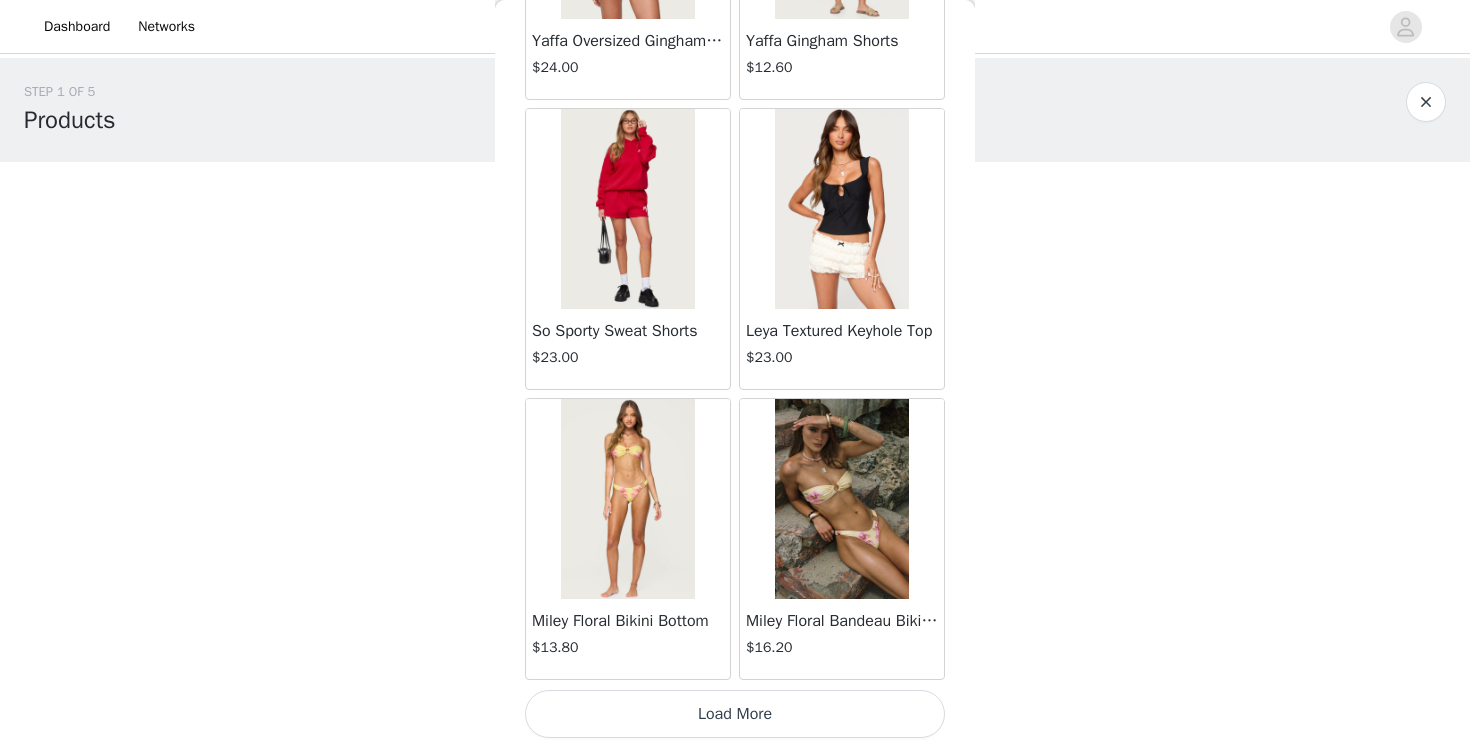 click on "Load More" at bounding box center (735, 714) 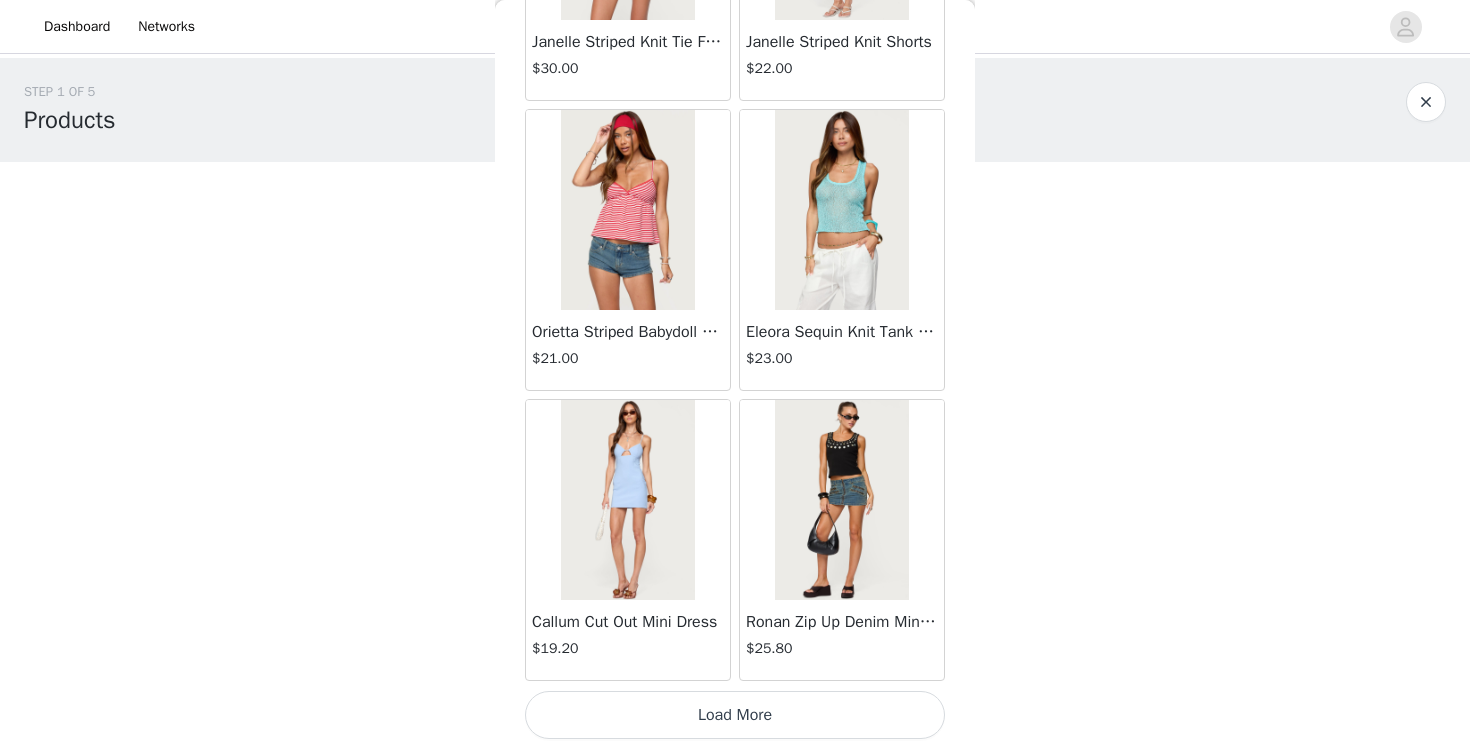 scroll, scrollTop: 11012, scrollLeft: 0, axis: vertical 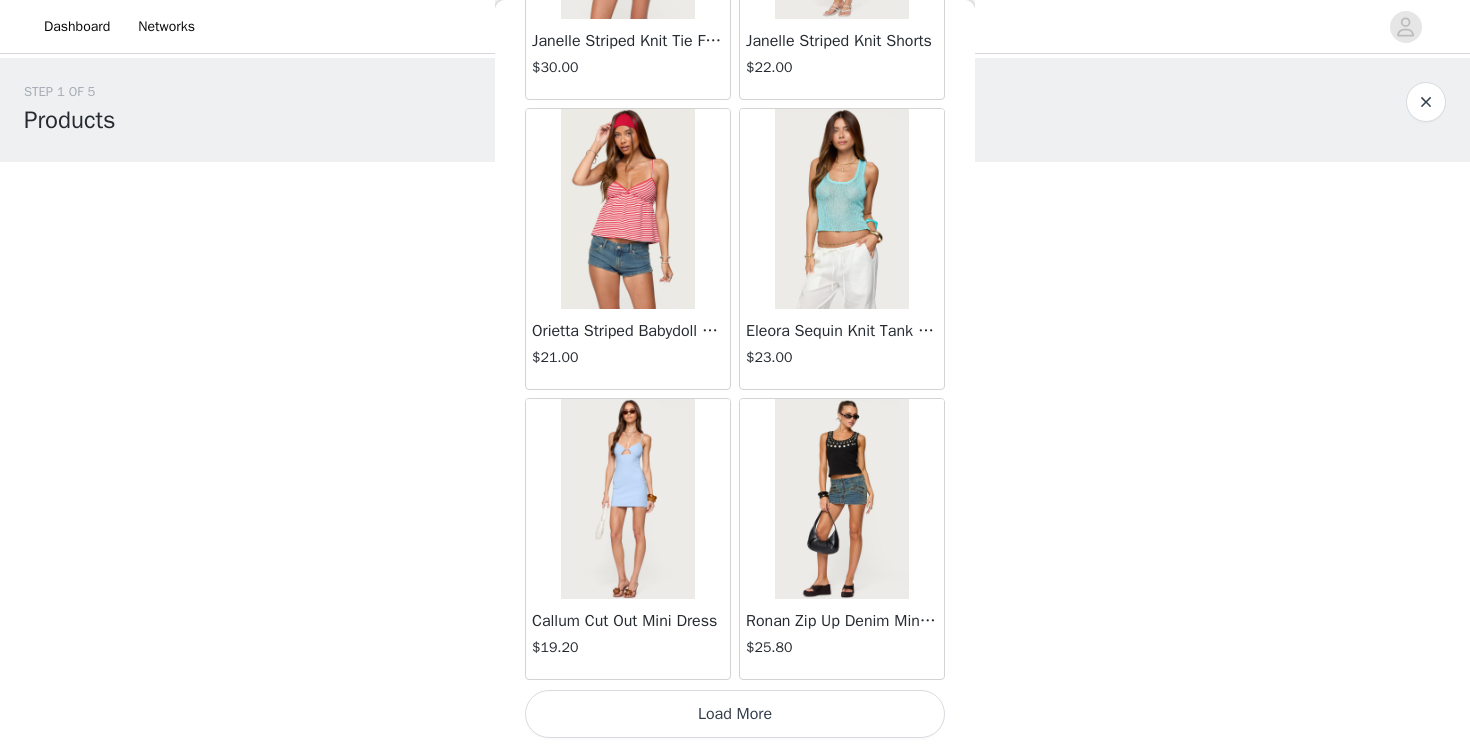 click on "Load More" at bounding box center [735, 714] 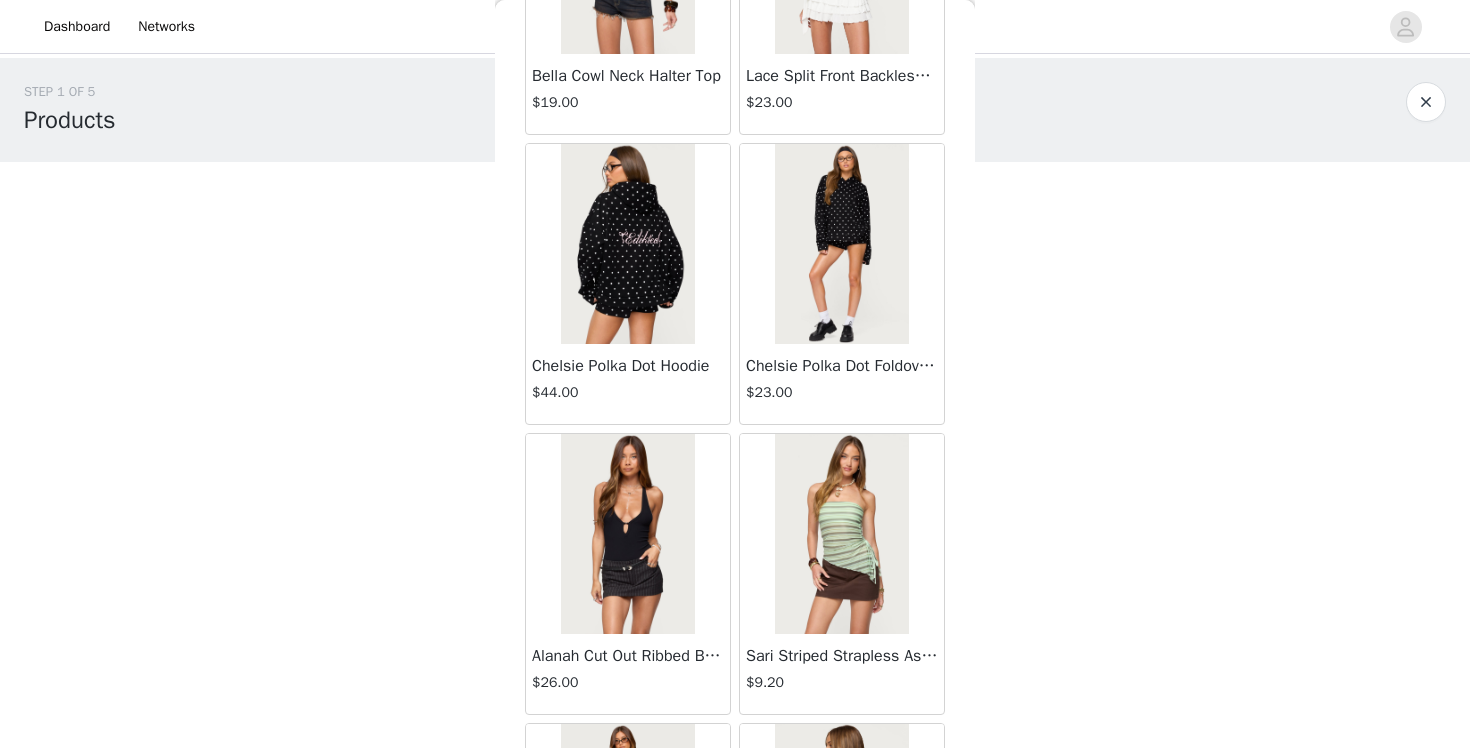 scroll, scrollTop: 13620, scrollLeft: 0, axis: vertical 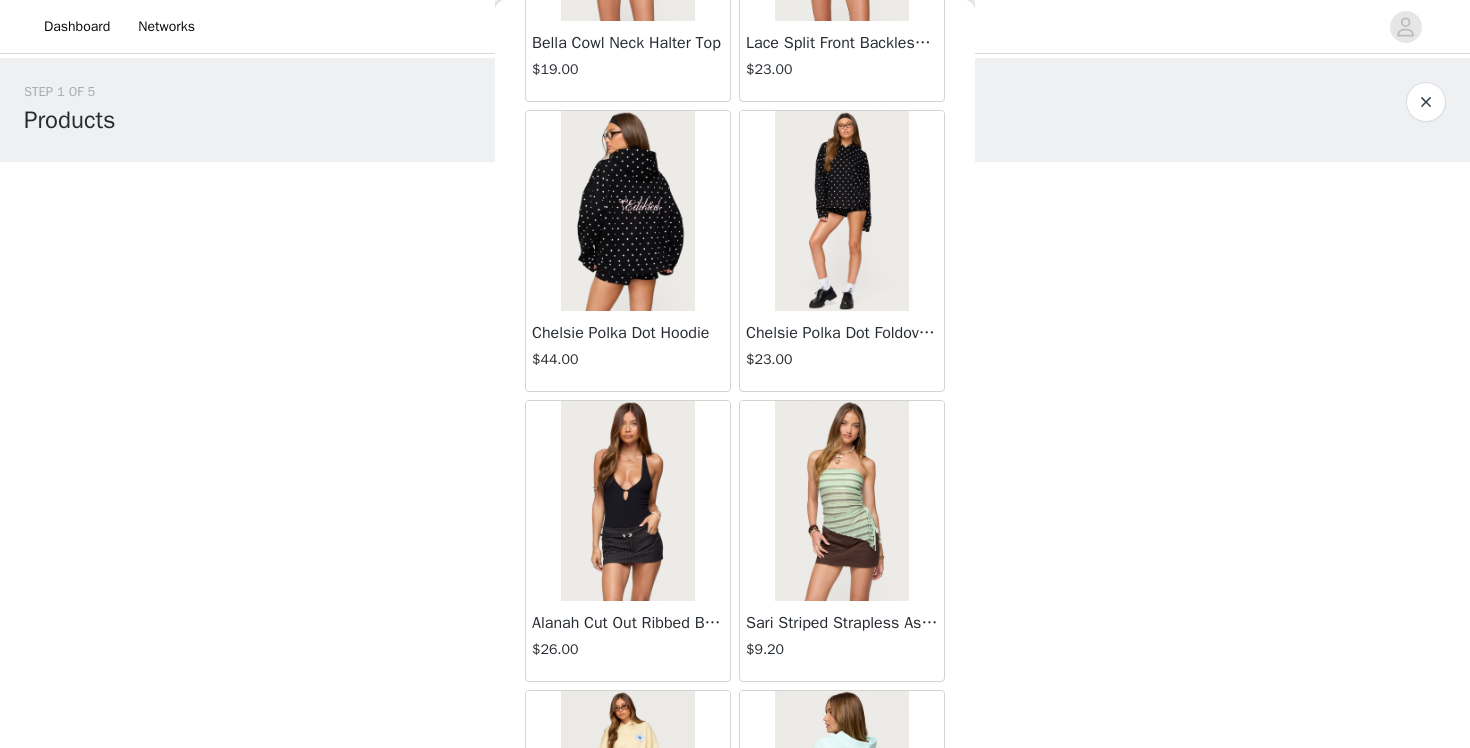 click on "$44.00" at bounding box center [628, 359] 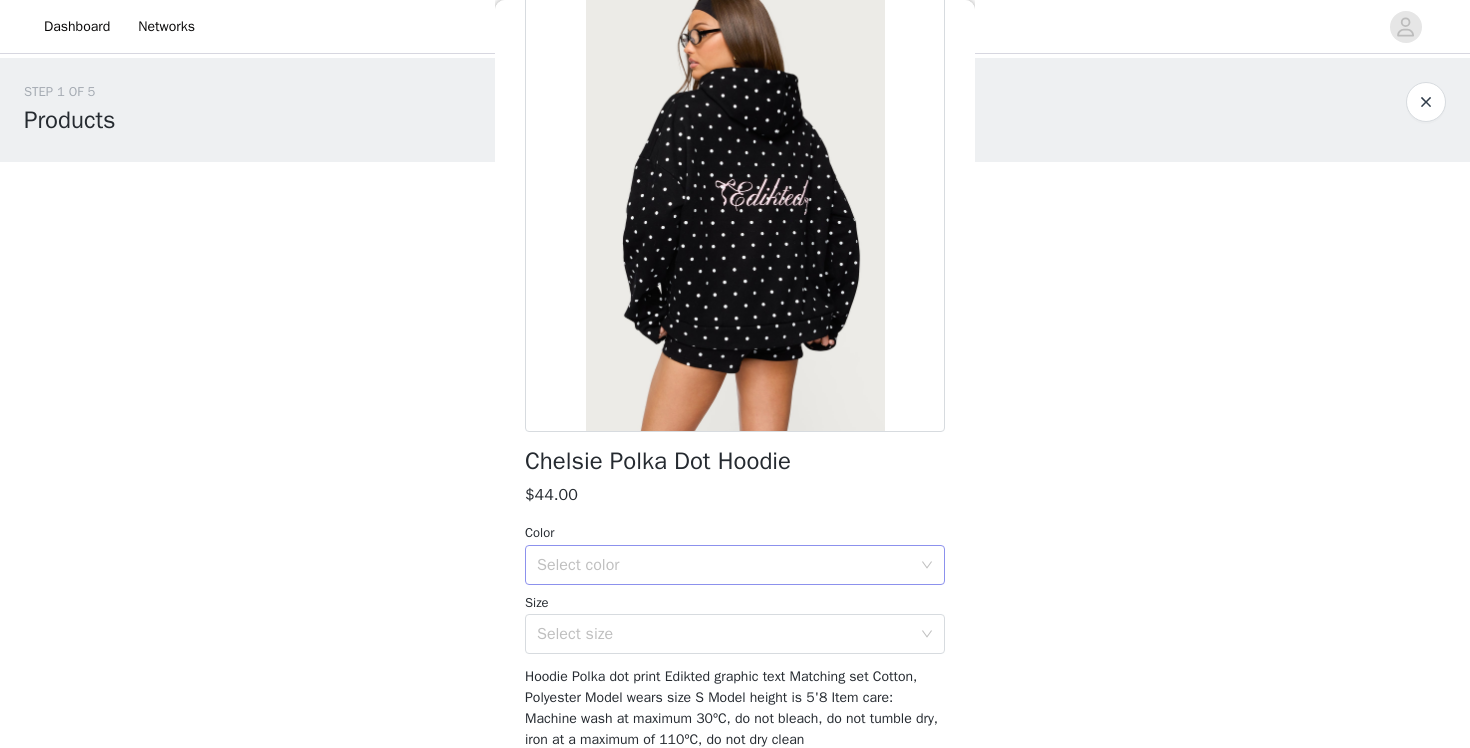 scroll, scrollTop: 119, scrollLeft: 0, axis: vertical 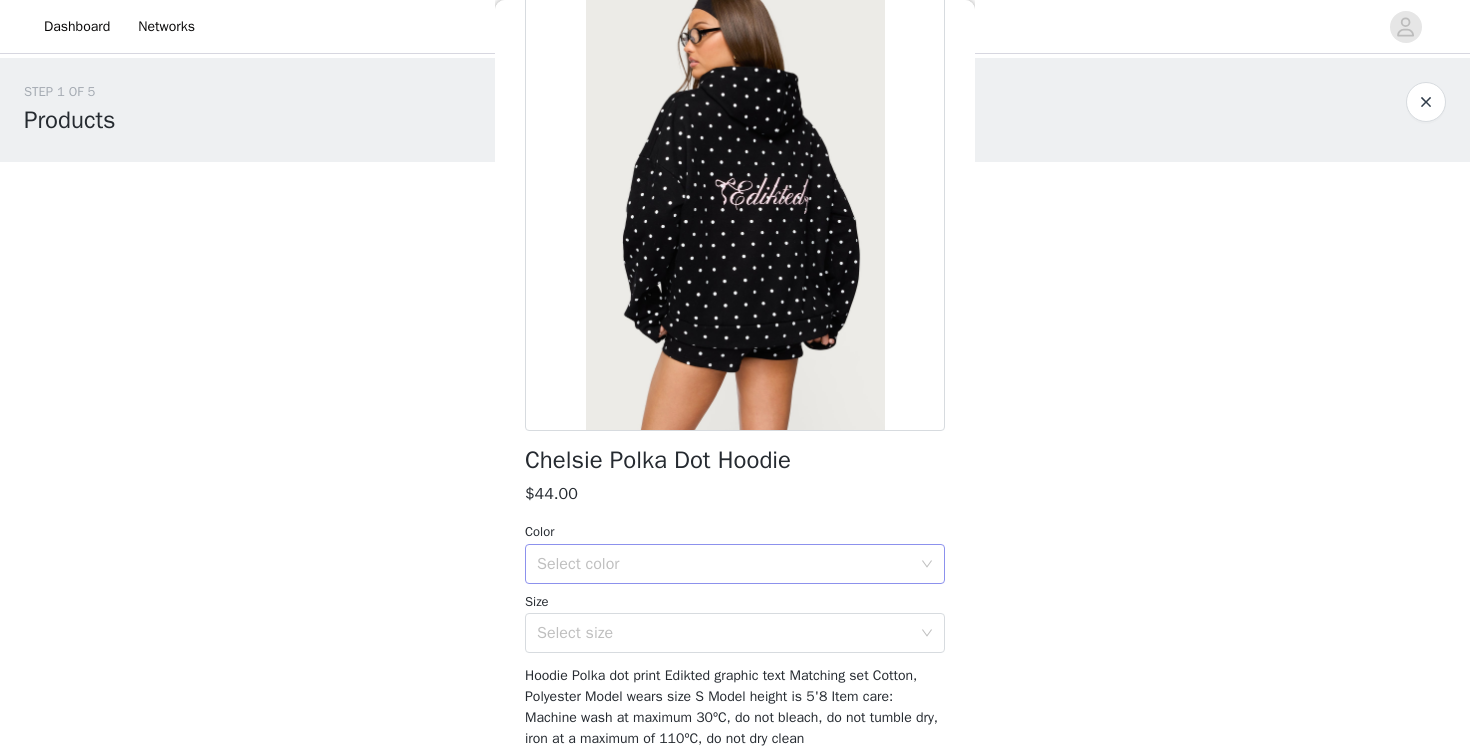 click on "Select color" at bounding box center [728, 564] 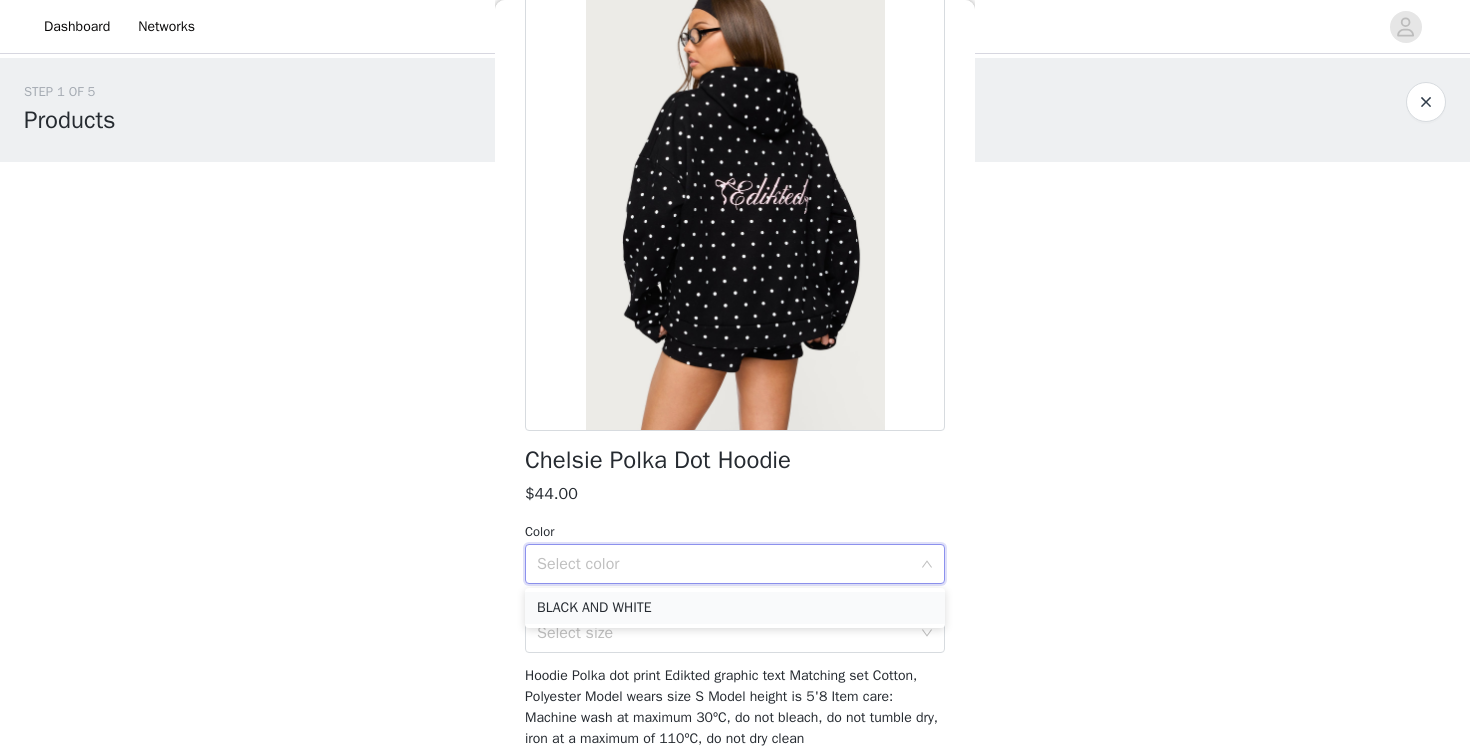 click on "BLACK AND WHITE" at bounding box center [735, 608] 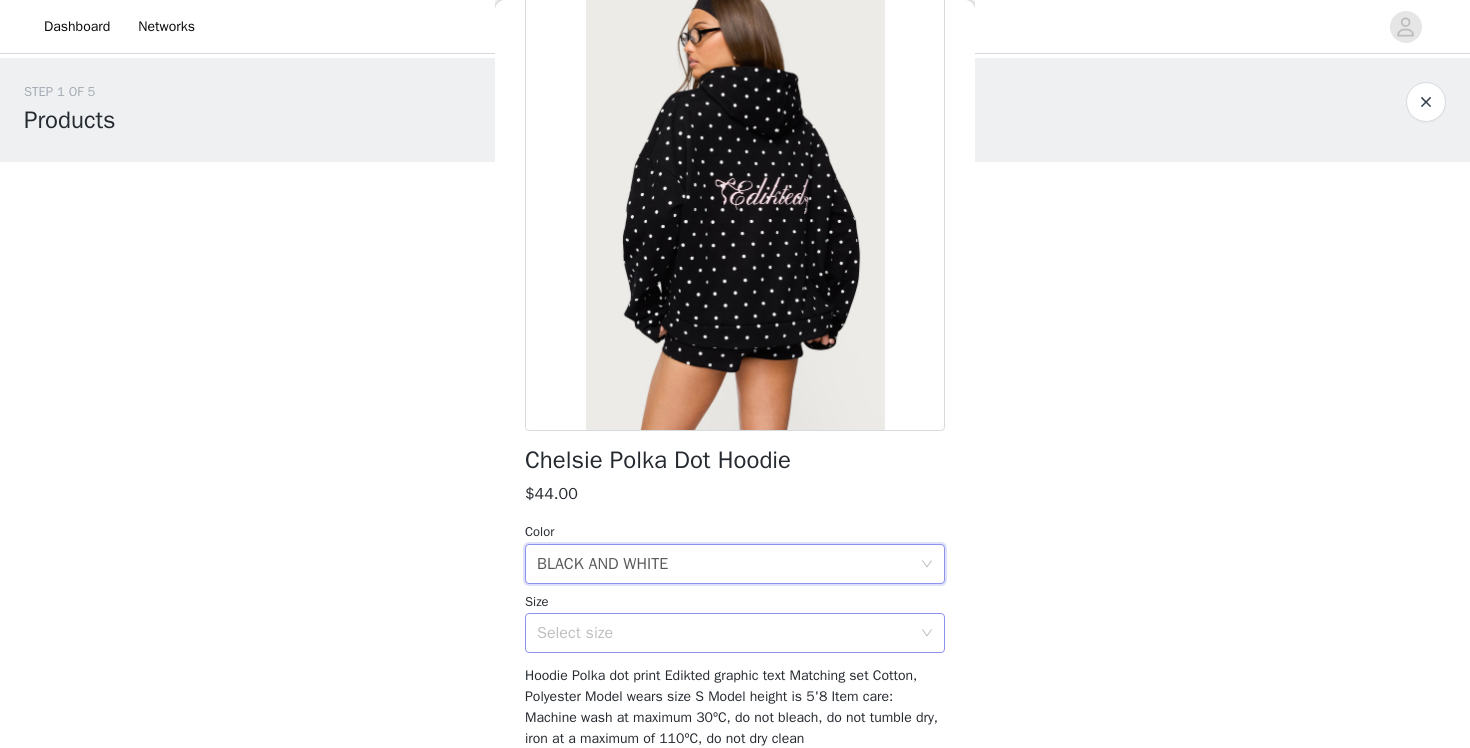 click on "Select size" at bounding box center (724, 633) 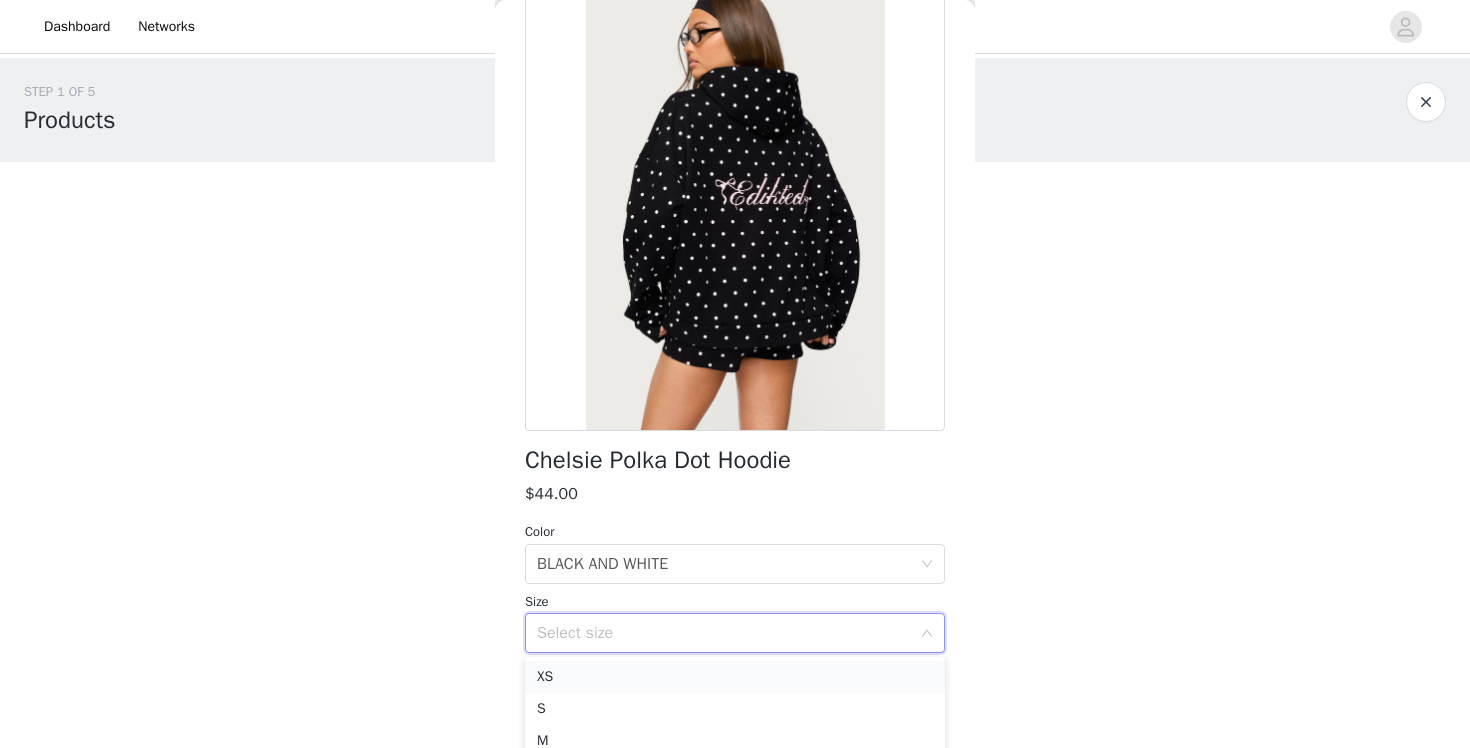 click on "XS" at bounding box center [735, 677] 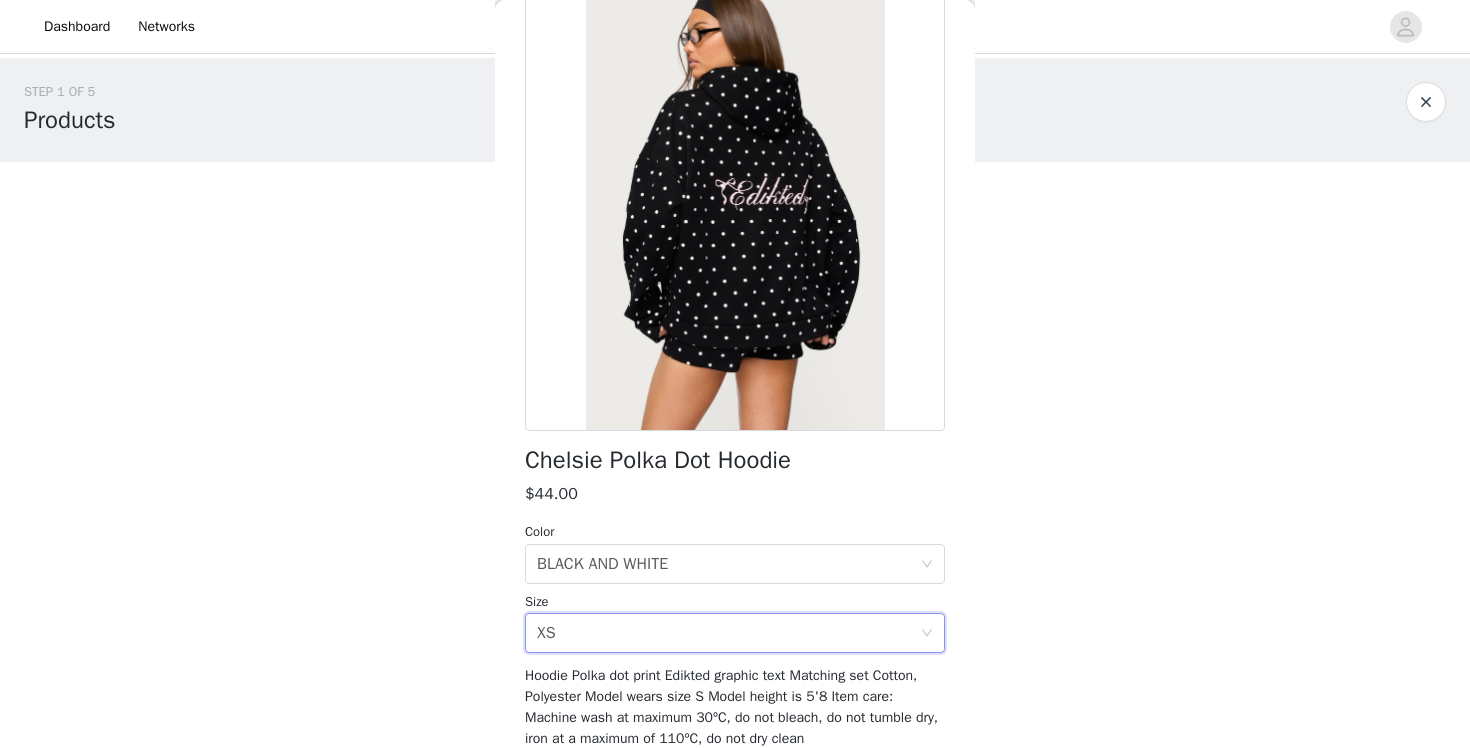 scroll, scrollTop: 204, scrollLeft: 0, axis: vertical 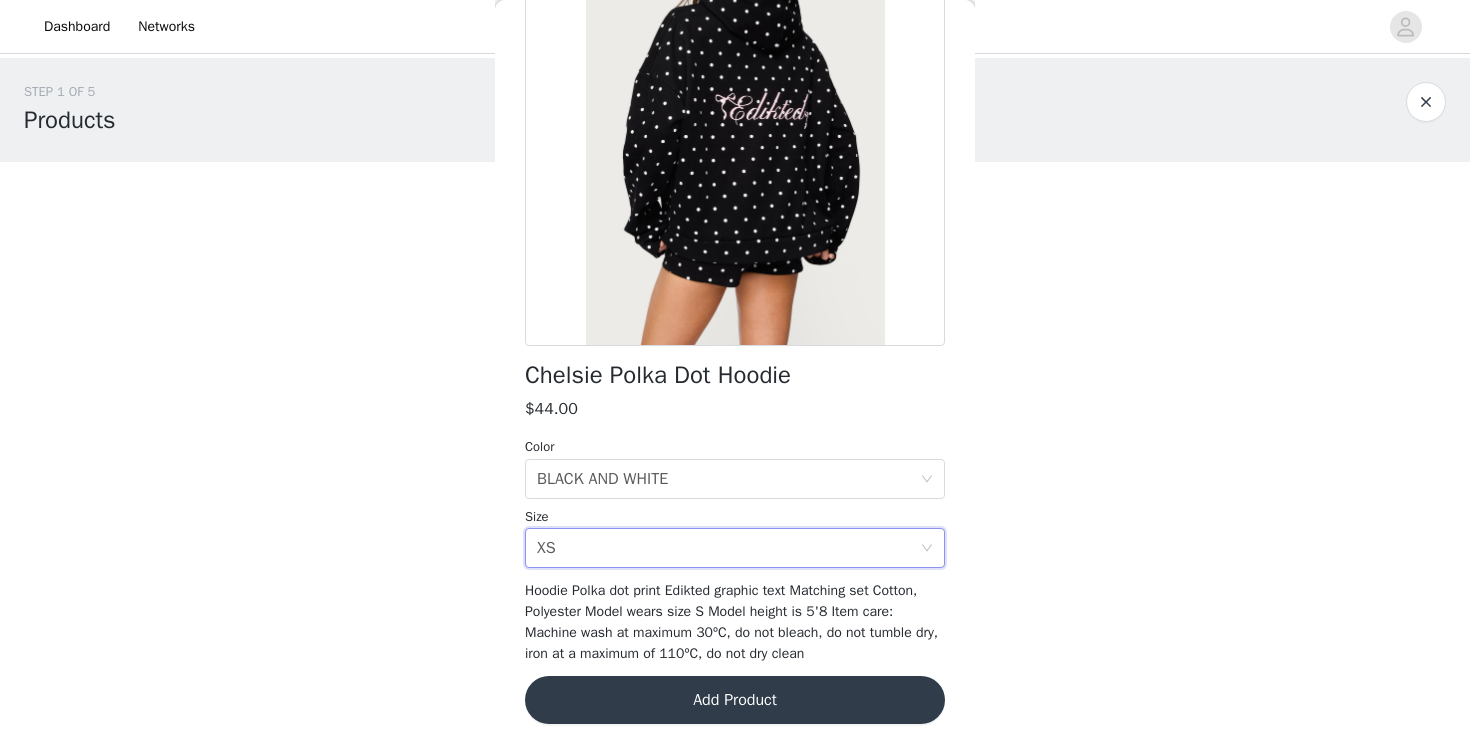 click on "Add Product" at bounding box center (735, 700) 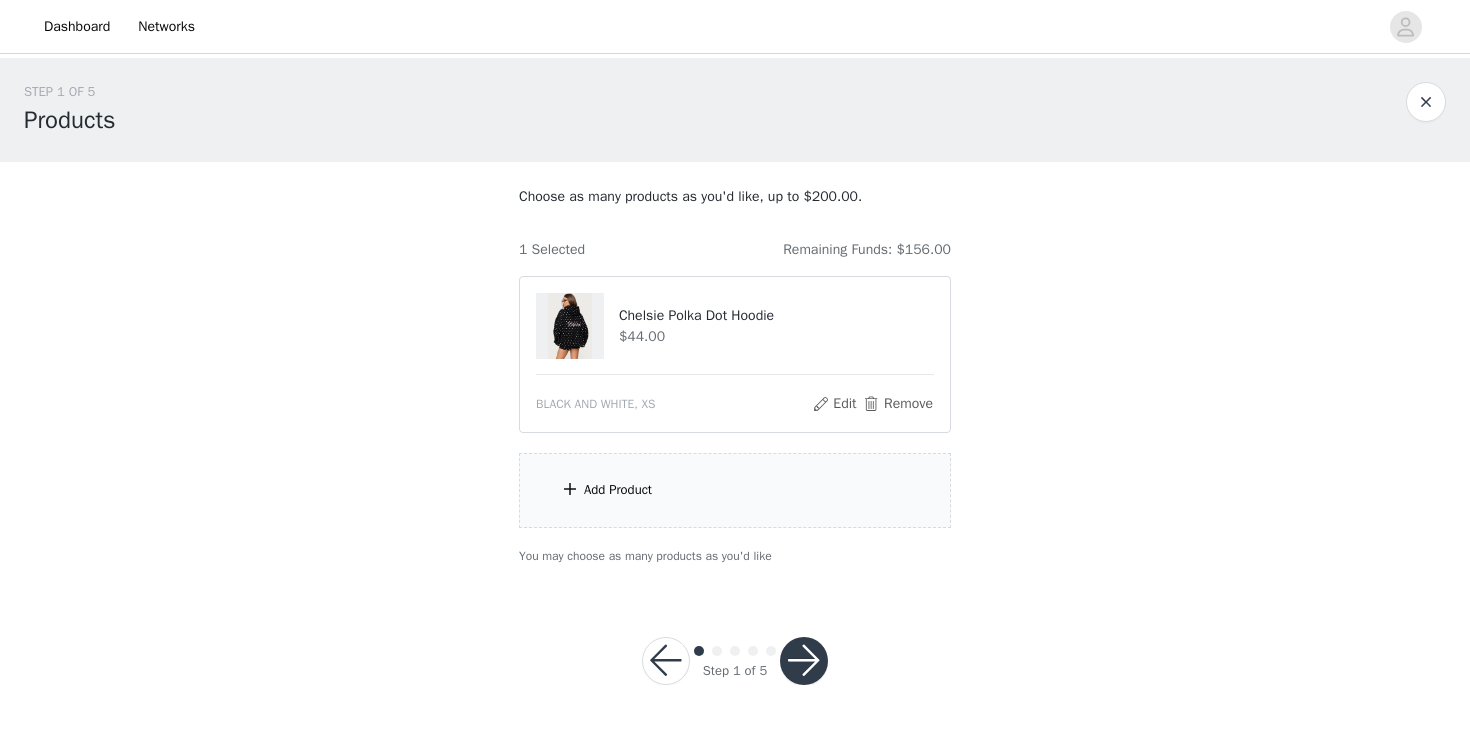 click on "Add Product" at bounding box center [735, 490] 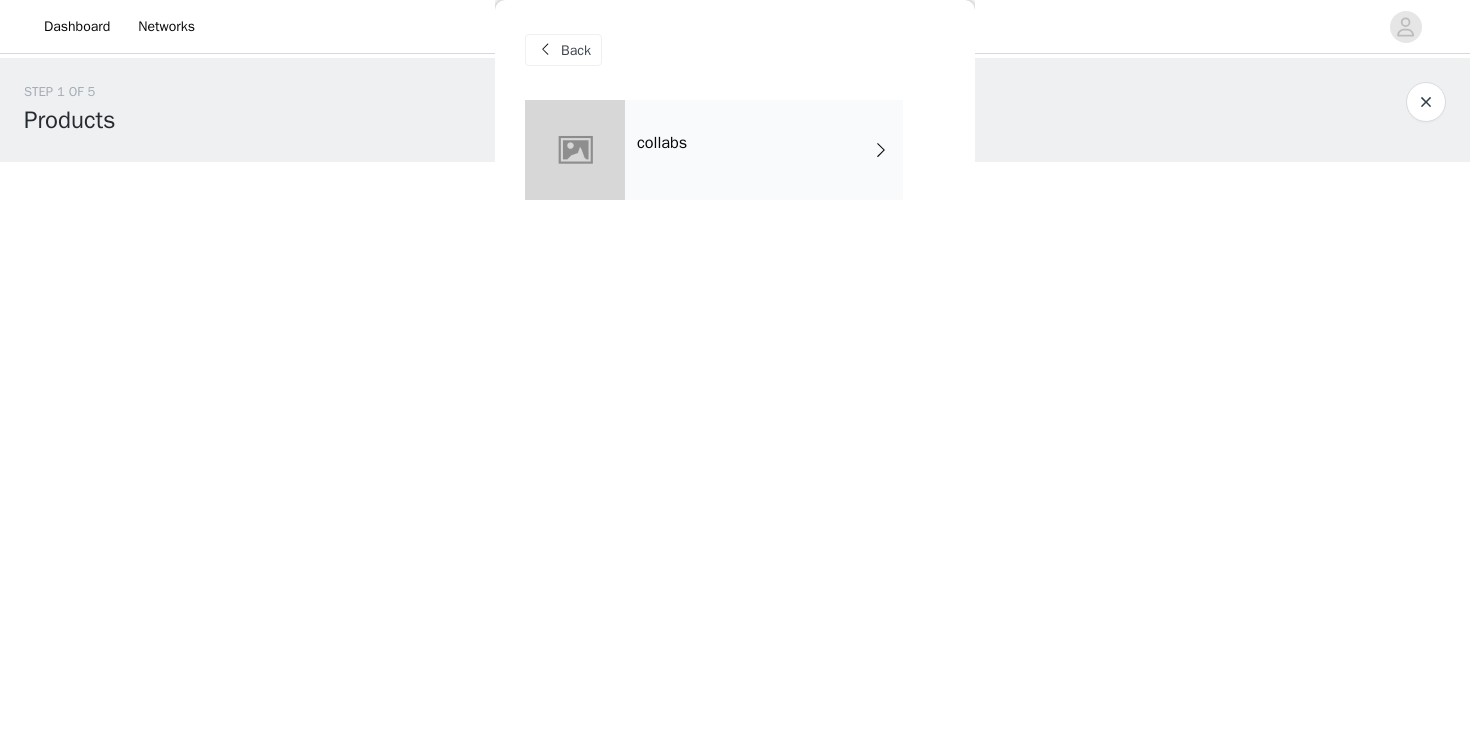 click on "collabs" at bounding box center (764, 150) 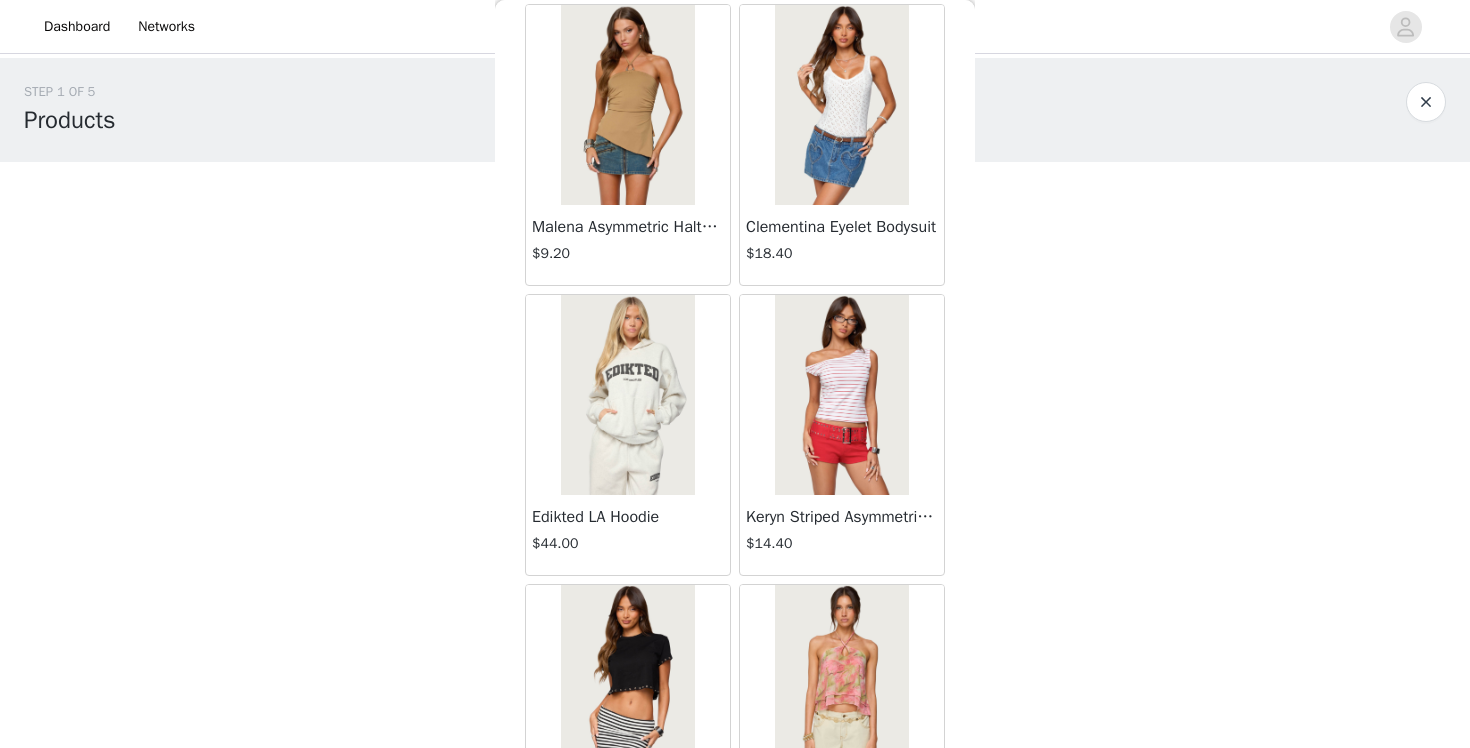 scroll, scrollTop: 2312, scrollLeft: 0, axis: vertical 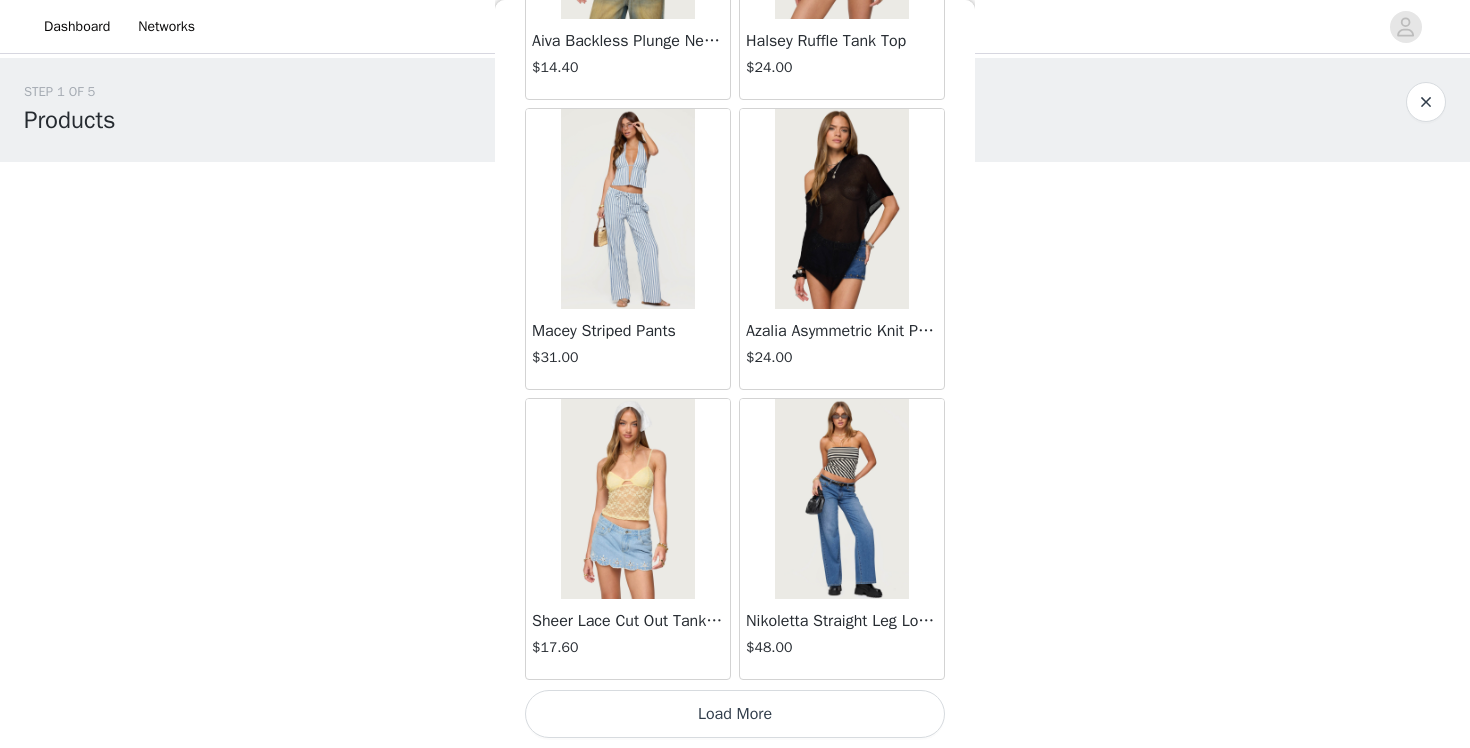 click on "Load More" at bounding box center [735, 714] 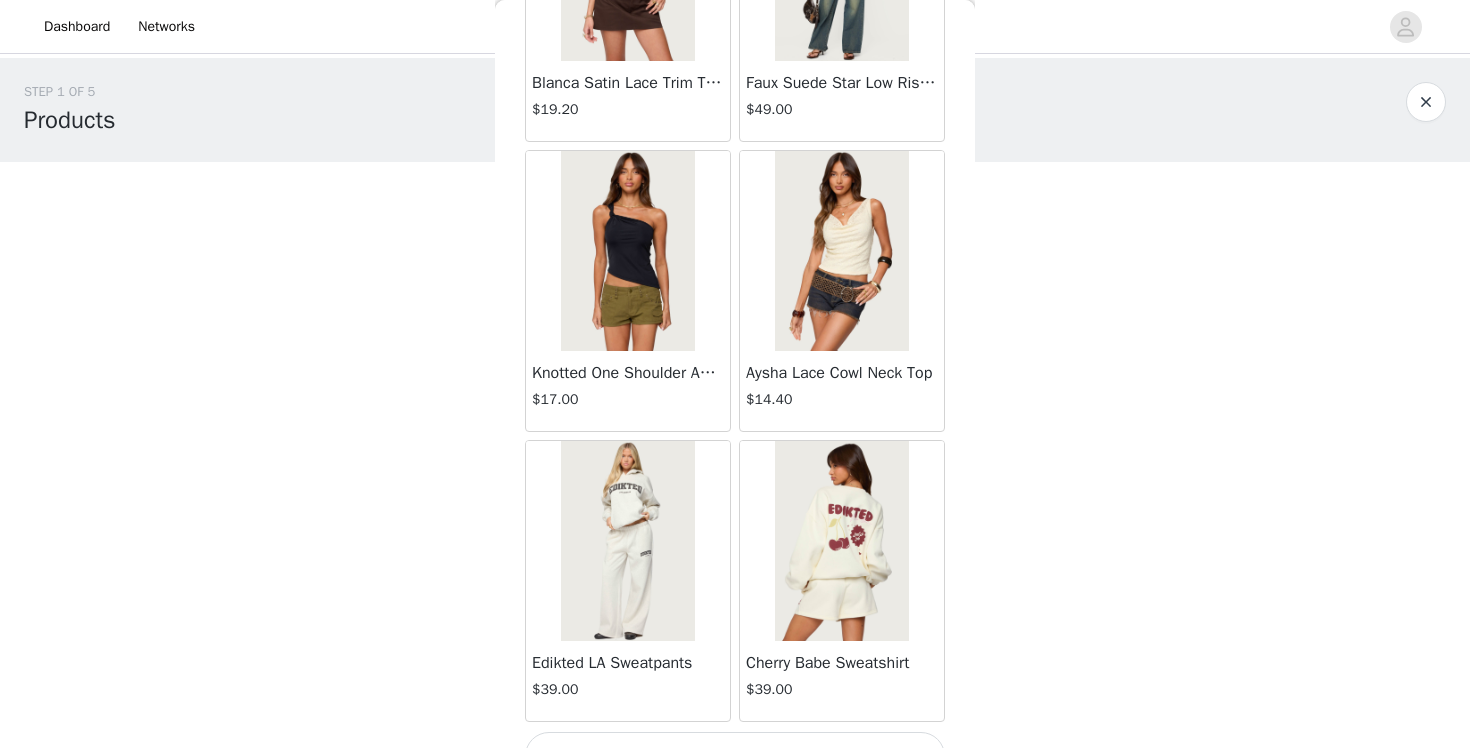 scroll, scrollTop: 5212, scrollLeft: 0, axis: vertical 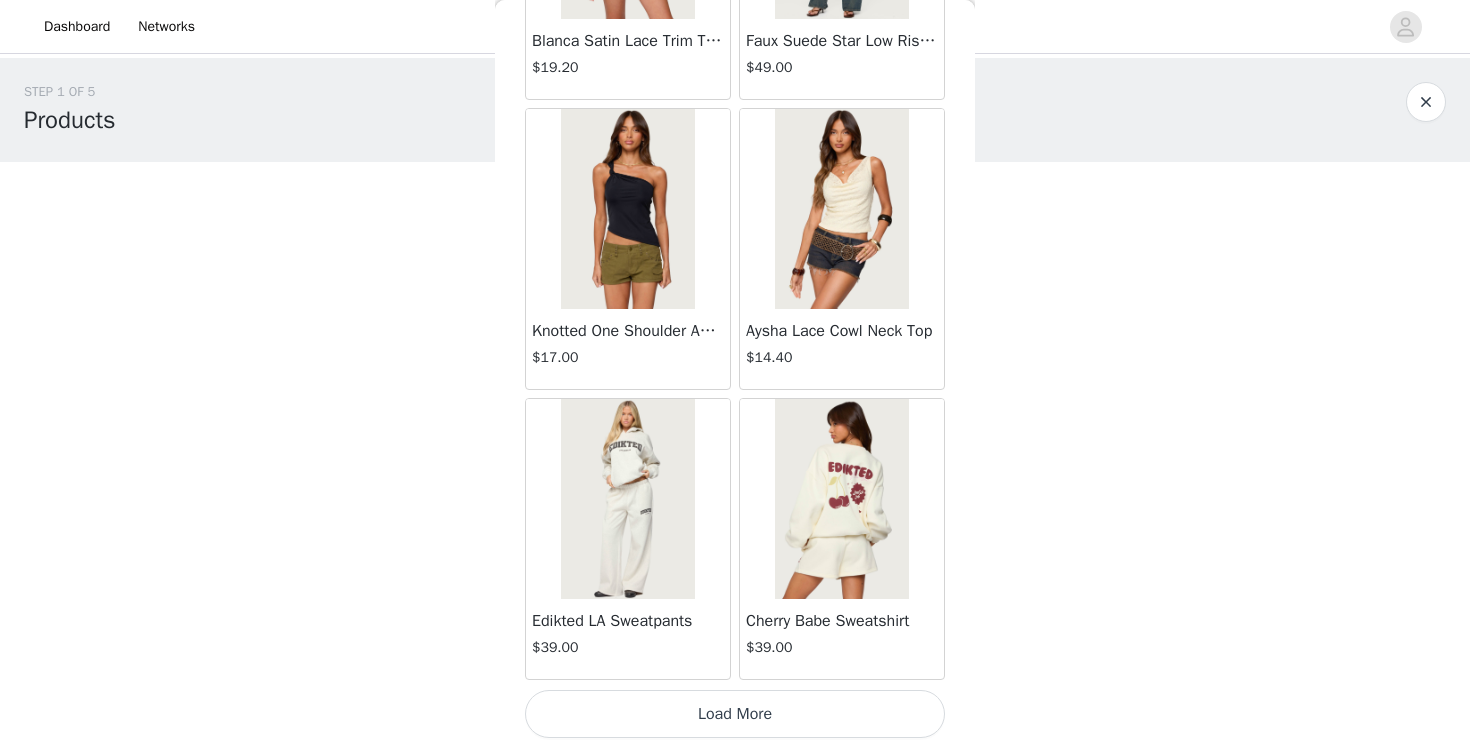 click on "Load More" at bounding box center [735, 714] 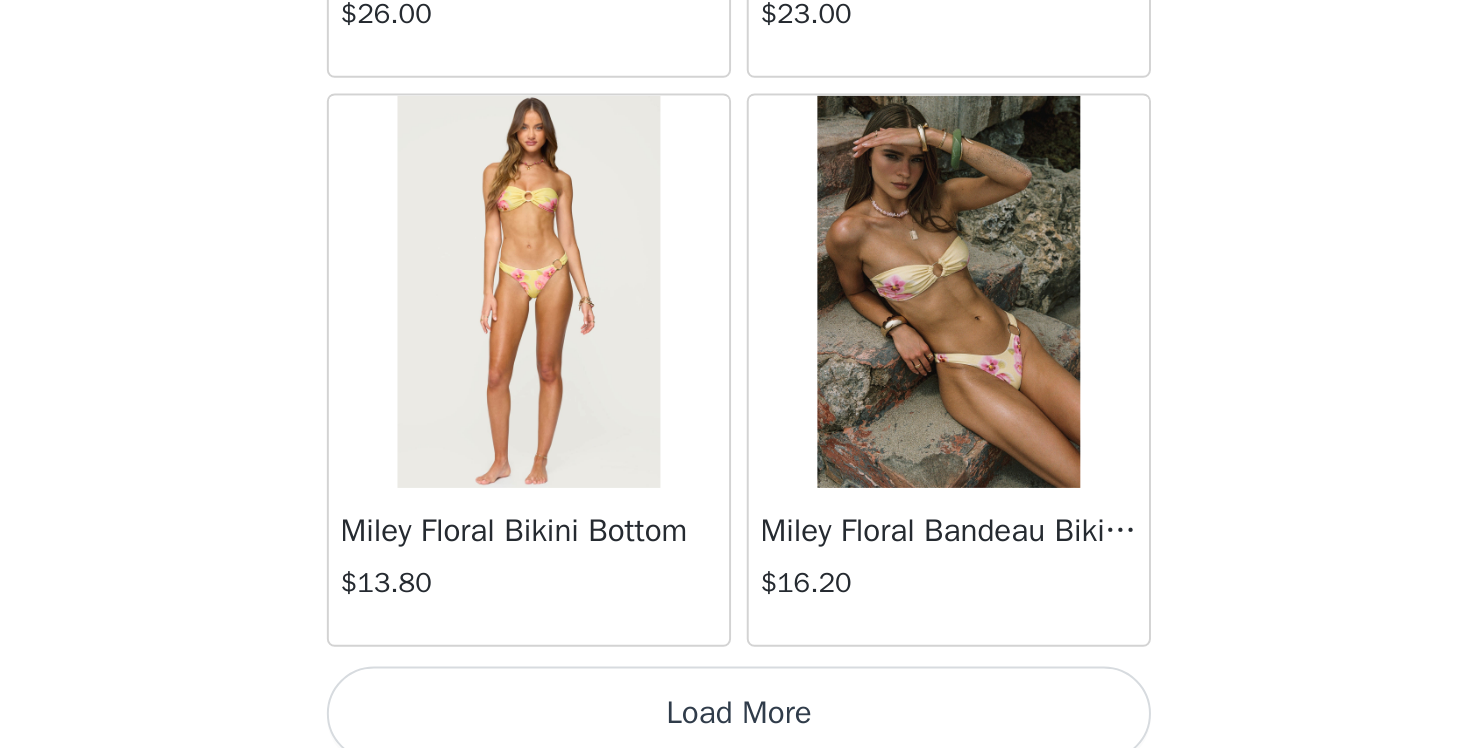 scroll, scrollTop: 8112, scrollLeft: 0, axis: vertical 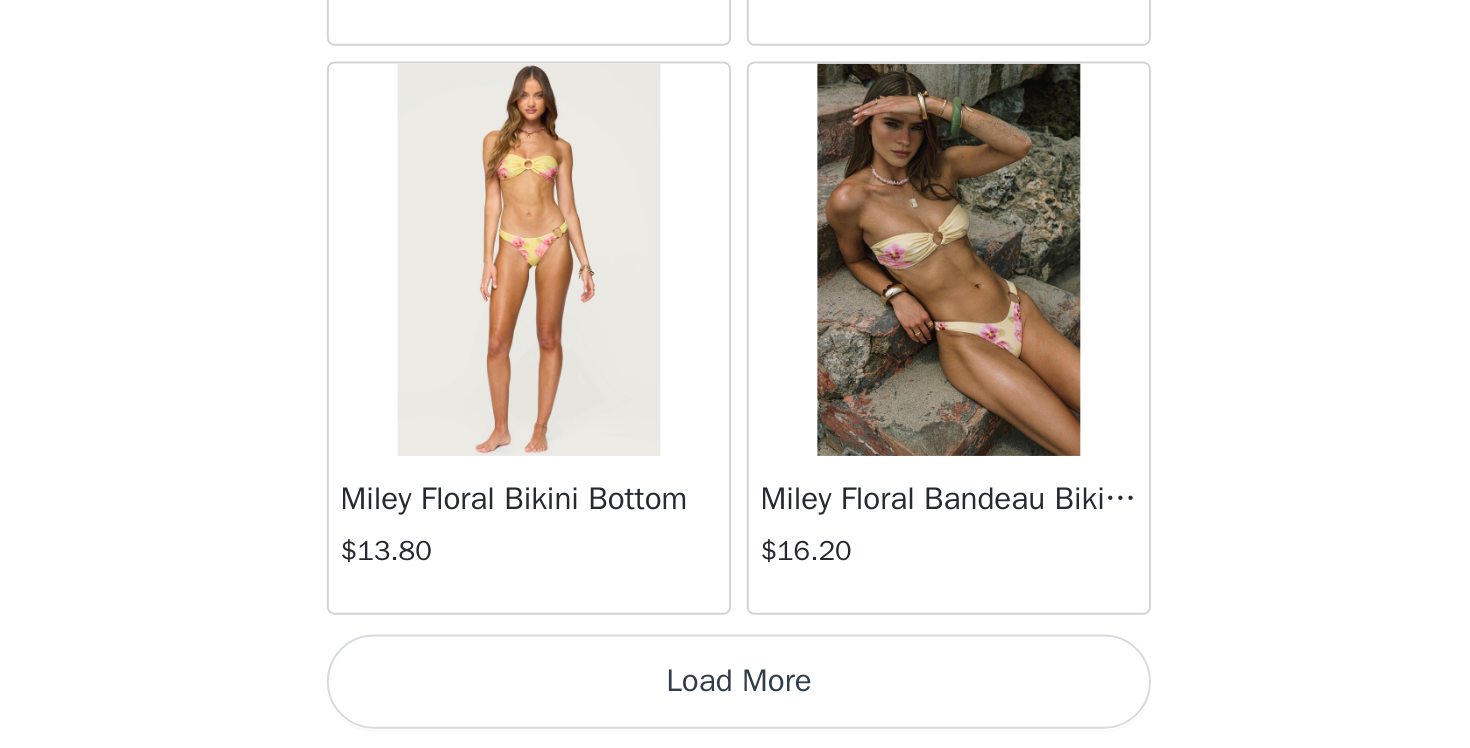 click on "Load More" at bounding box center [735, 714] 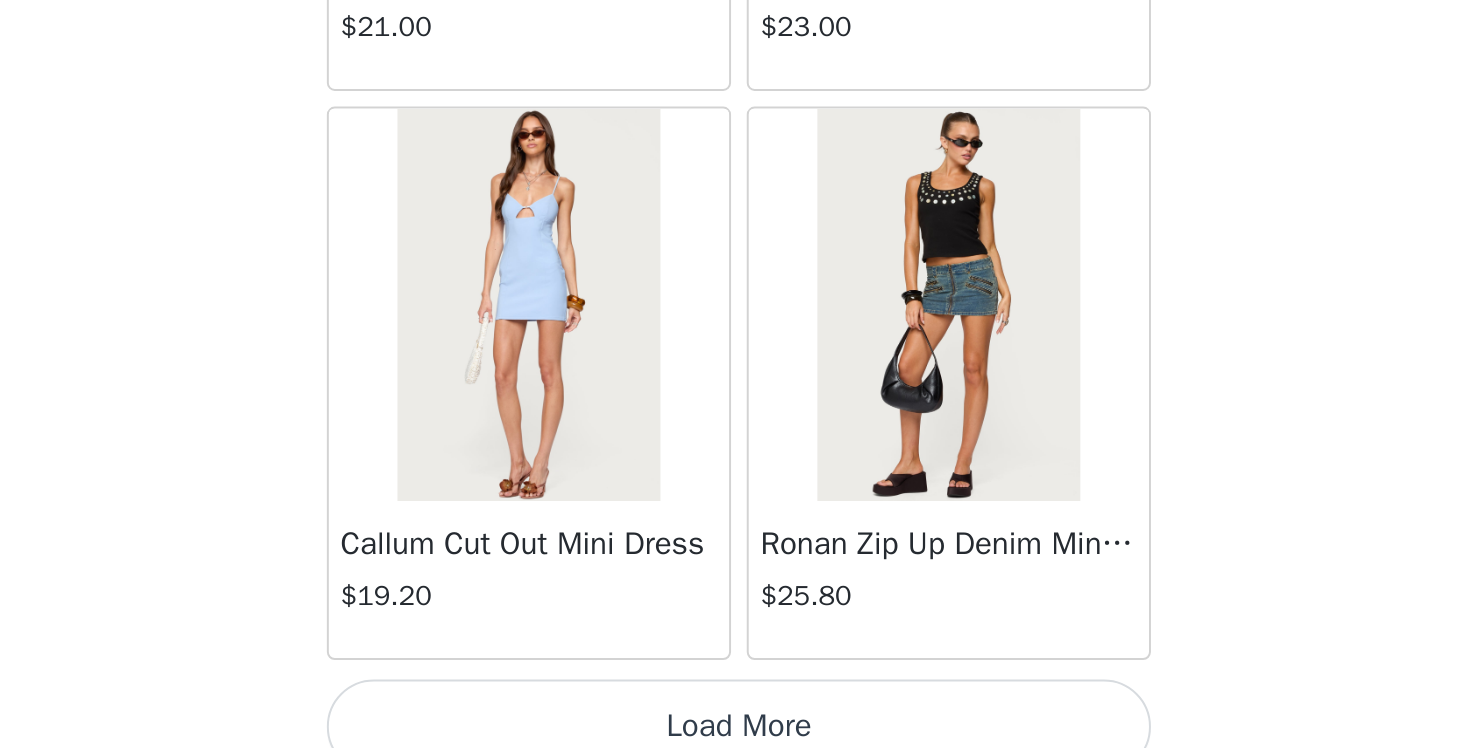scroll, scrollTop: 11012, scrollLeft: 0, axis: vertical 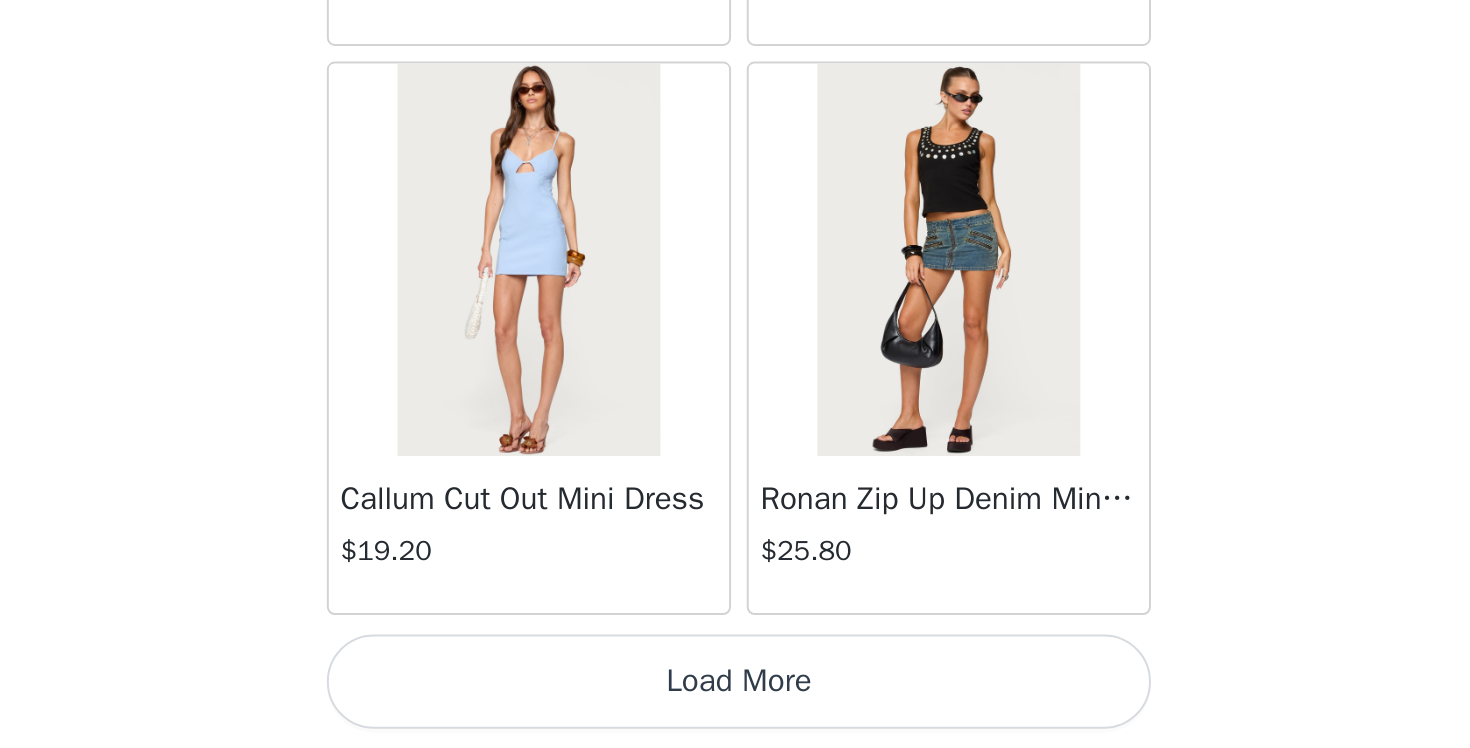 click on "Load More" at bounding box center (735, 714) 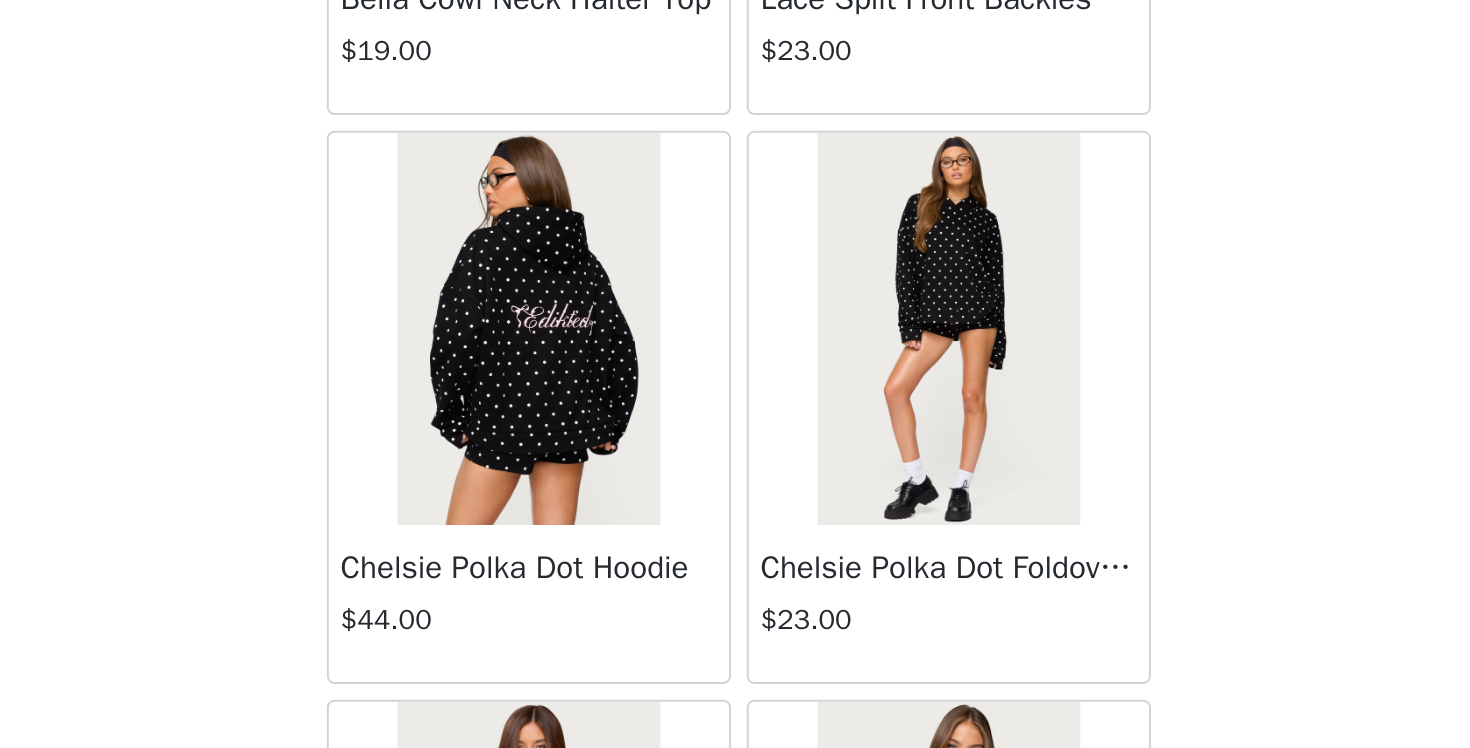 scroll, scrollTop: 13298, scrollLeft: 0, axis: vertical 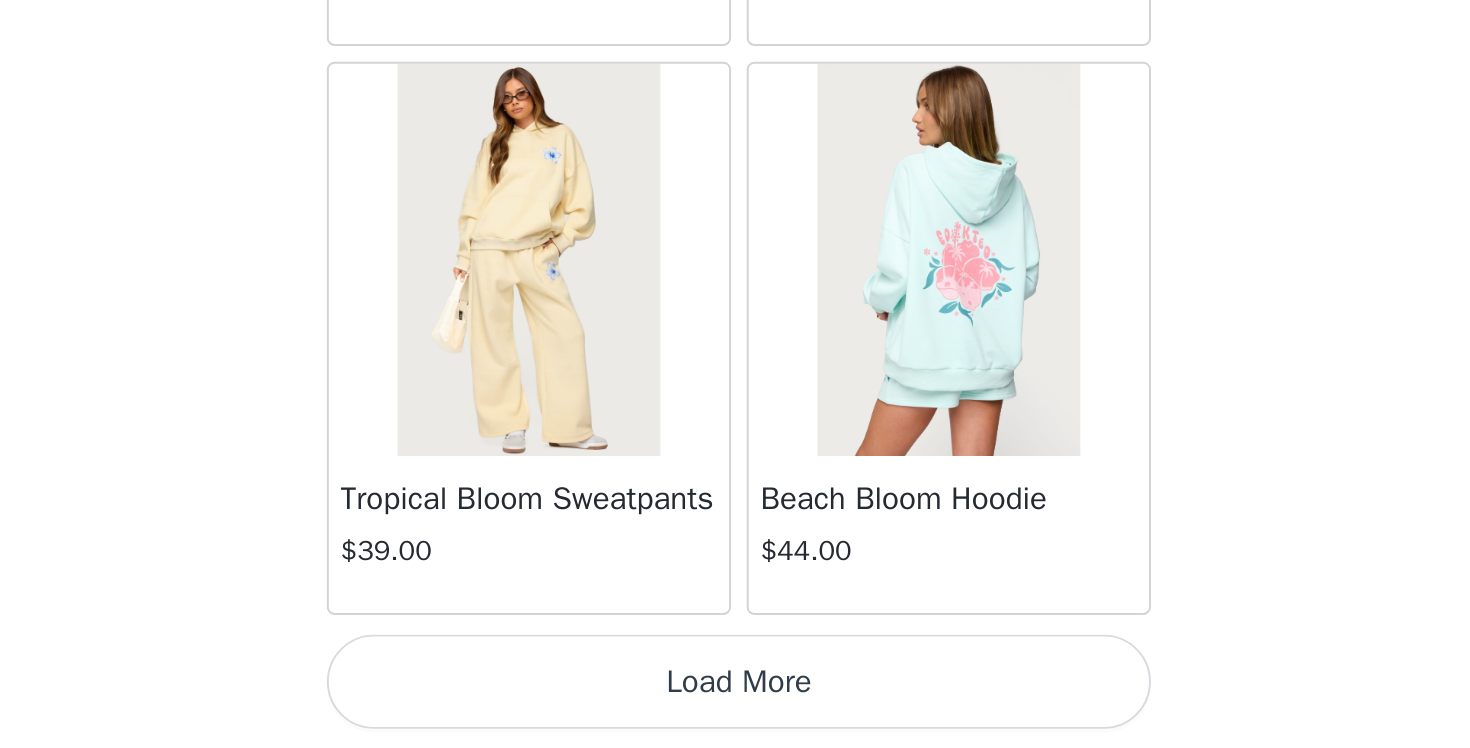 click on "Load More" at bounding box center [735, 714] 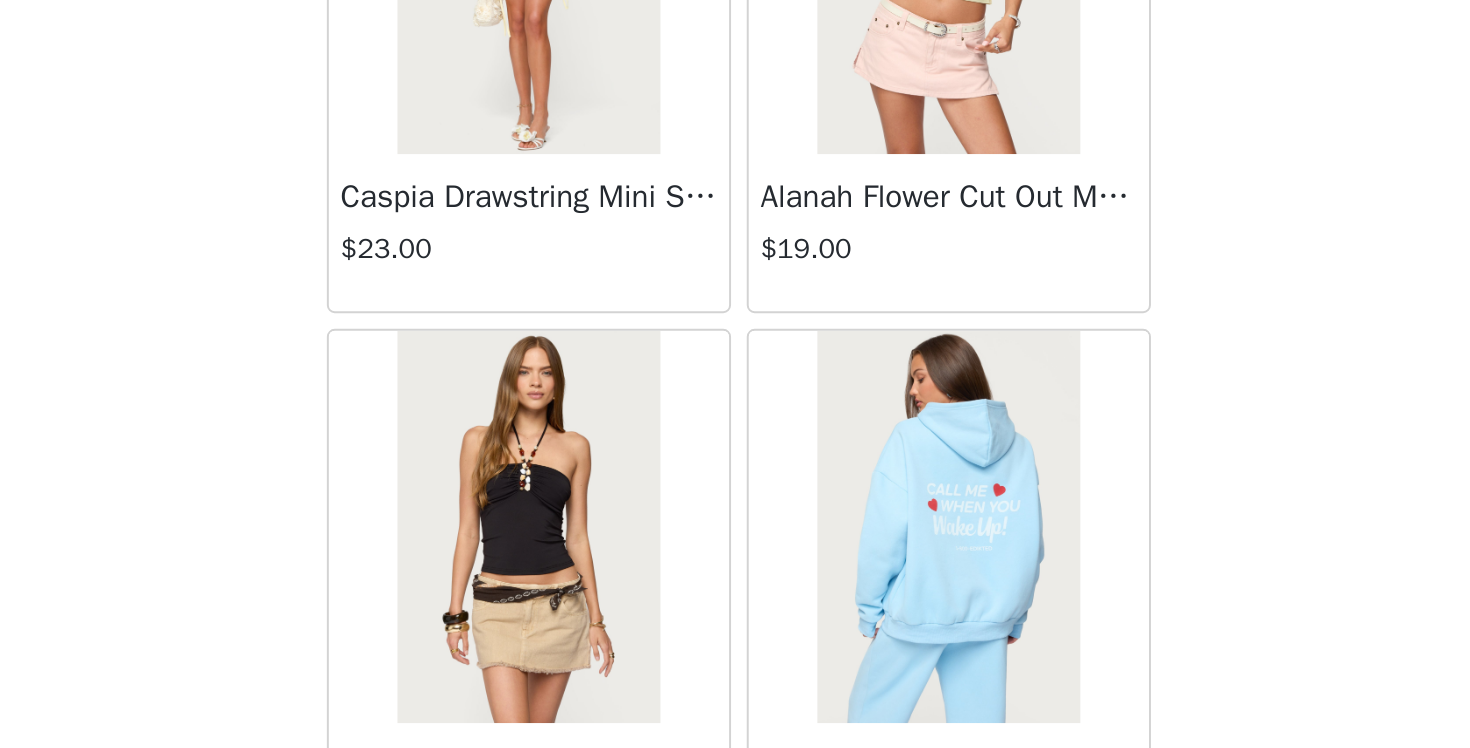 scroll, scrollTop: 16738, scrollLeft: 0, axis: vertical 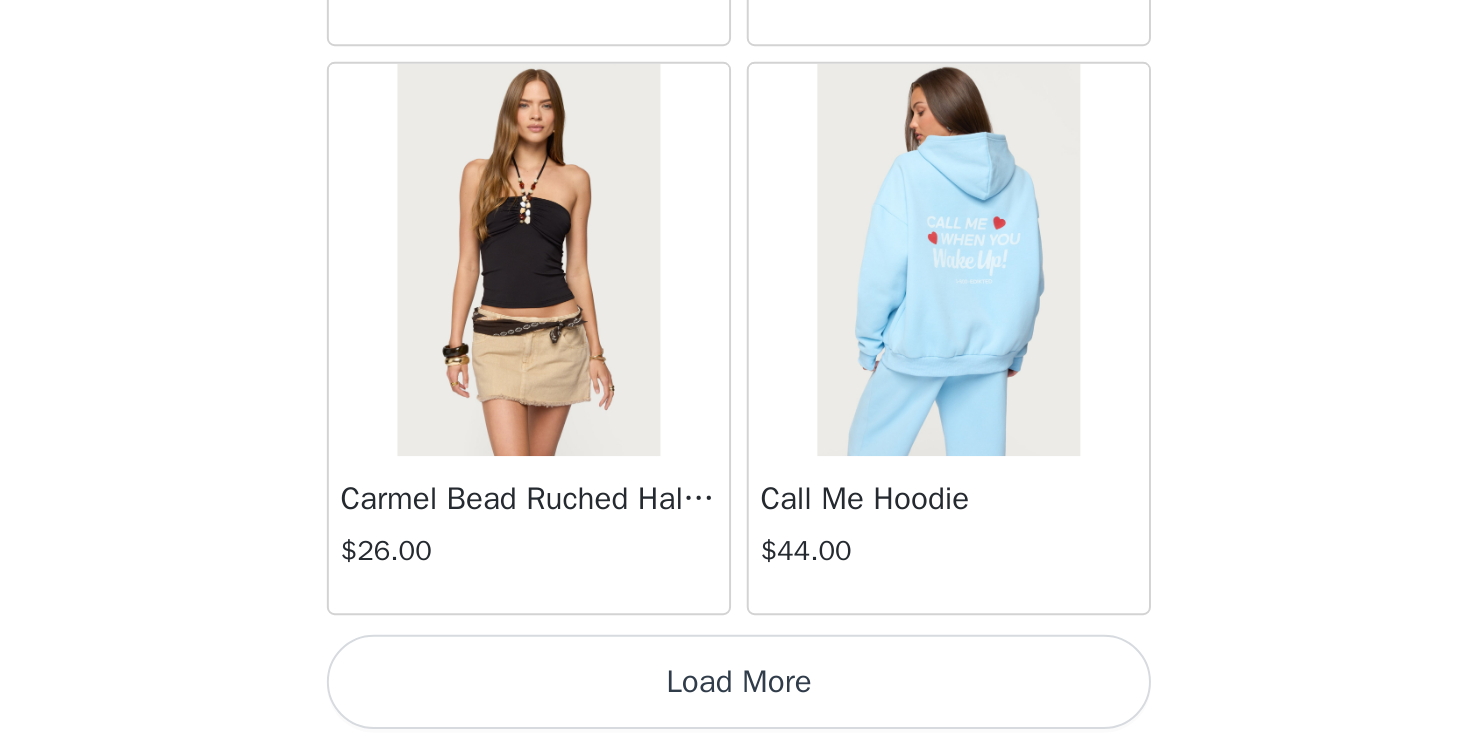 click on "Load More" at bounding box center [735, 714] 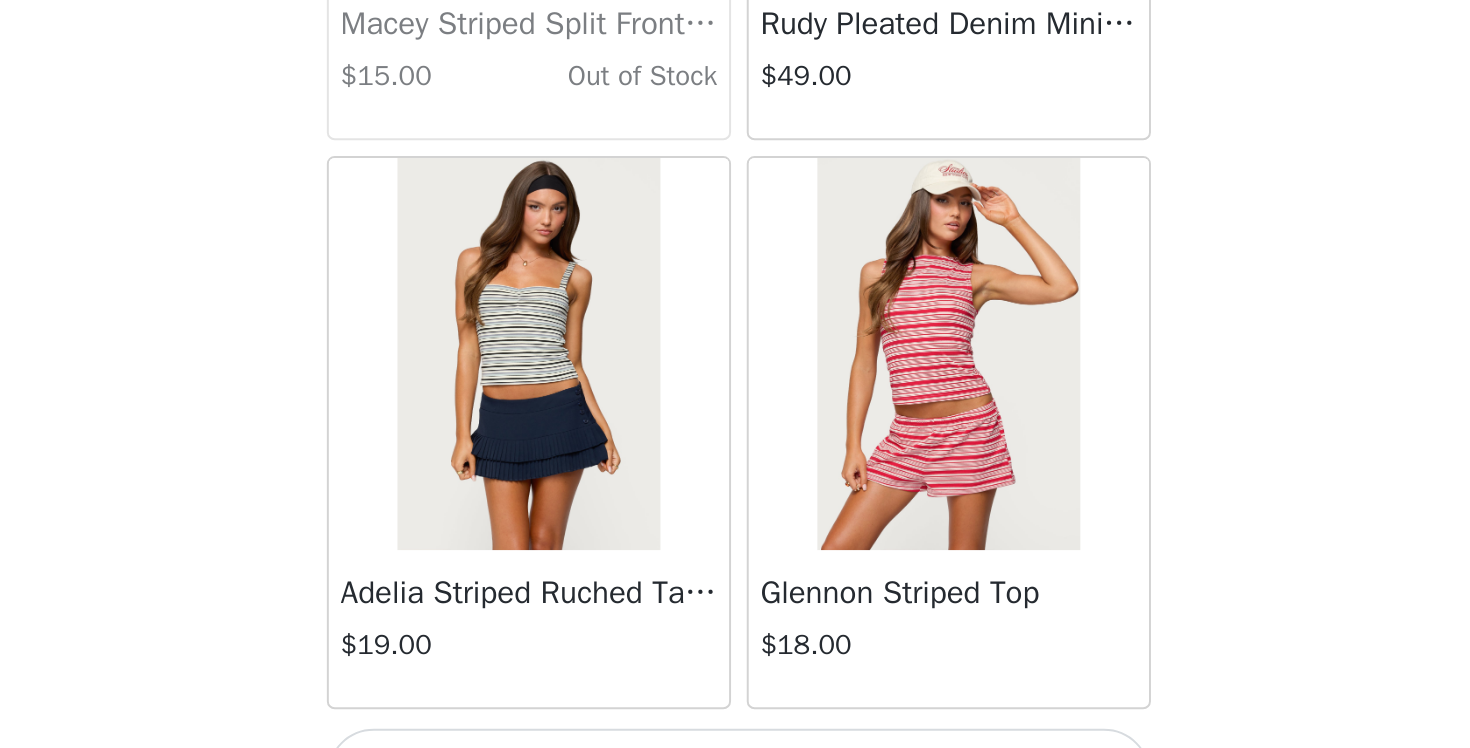 scroll, scrollTop: 19684, scrollLeft: 0, axis: vertical 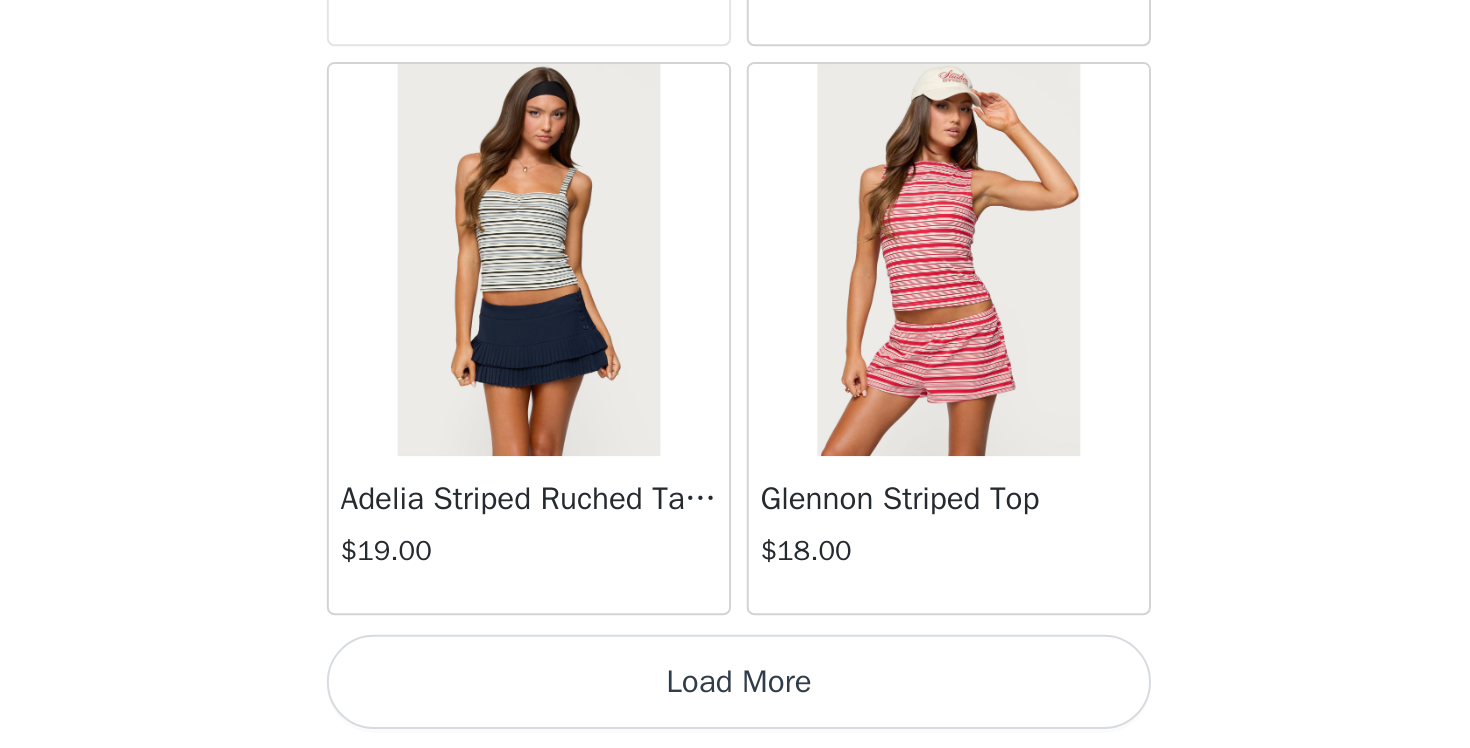 click on "Load More" at bounding box center [735, 714] 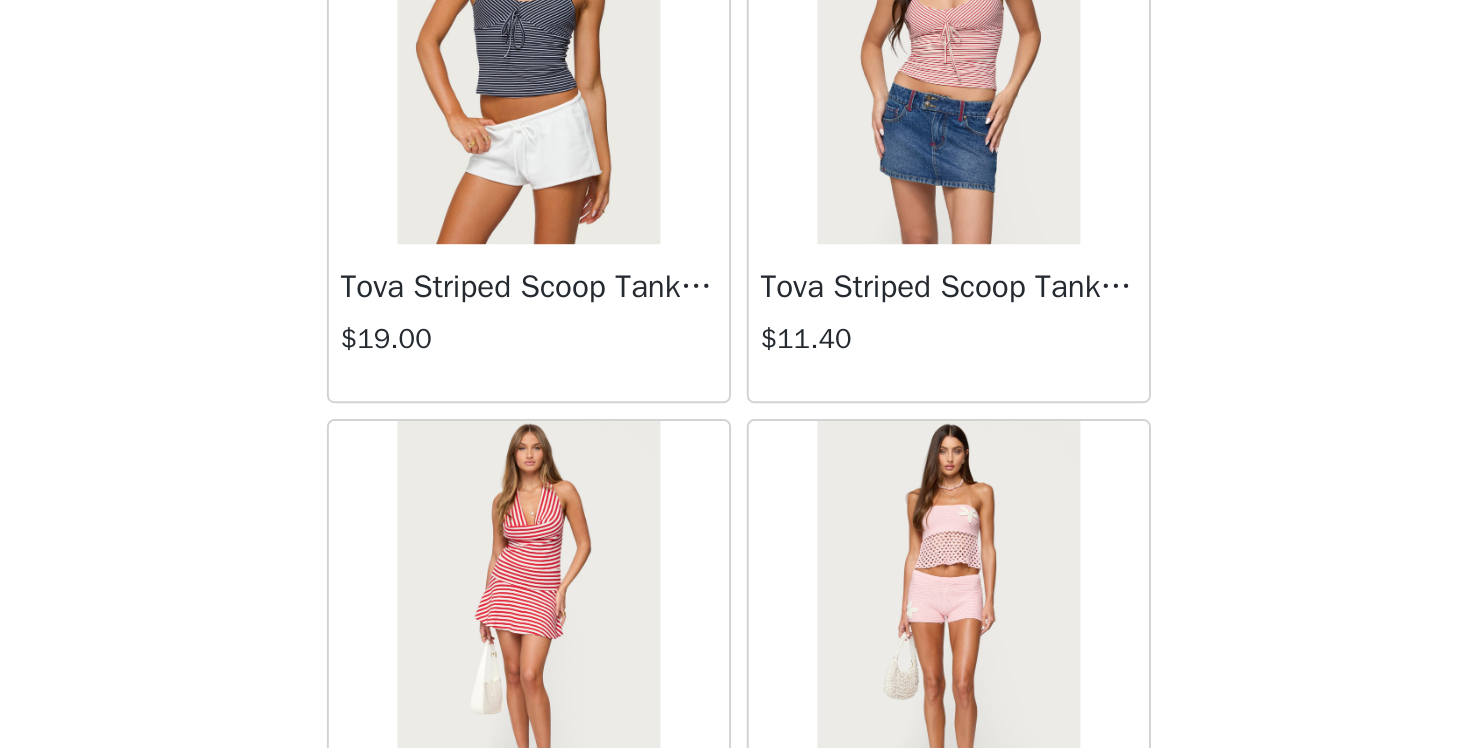 scroll, scrollTop: 22228, scrollLeft: 0, axis: vertical 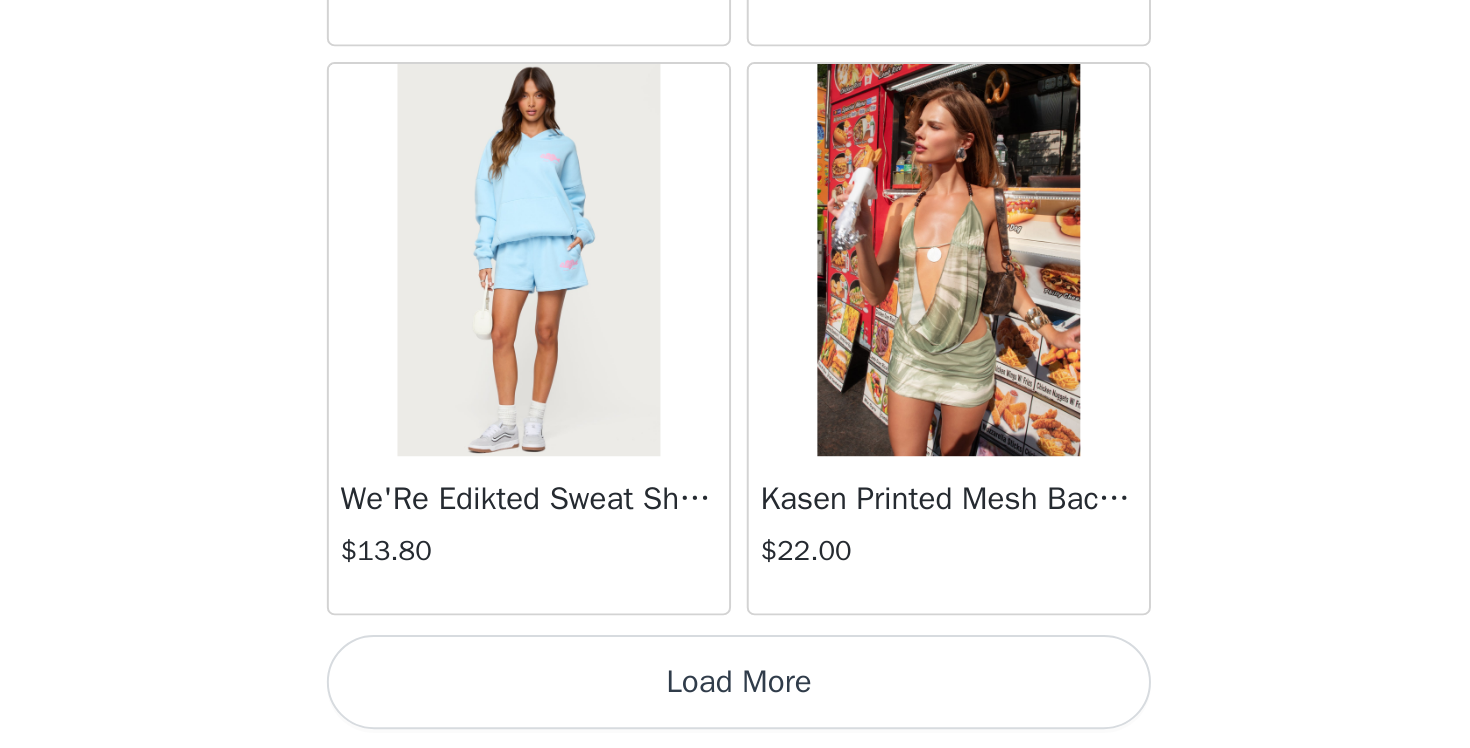 click on "Load More" at bounding box center [735, 714] 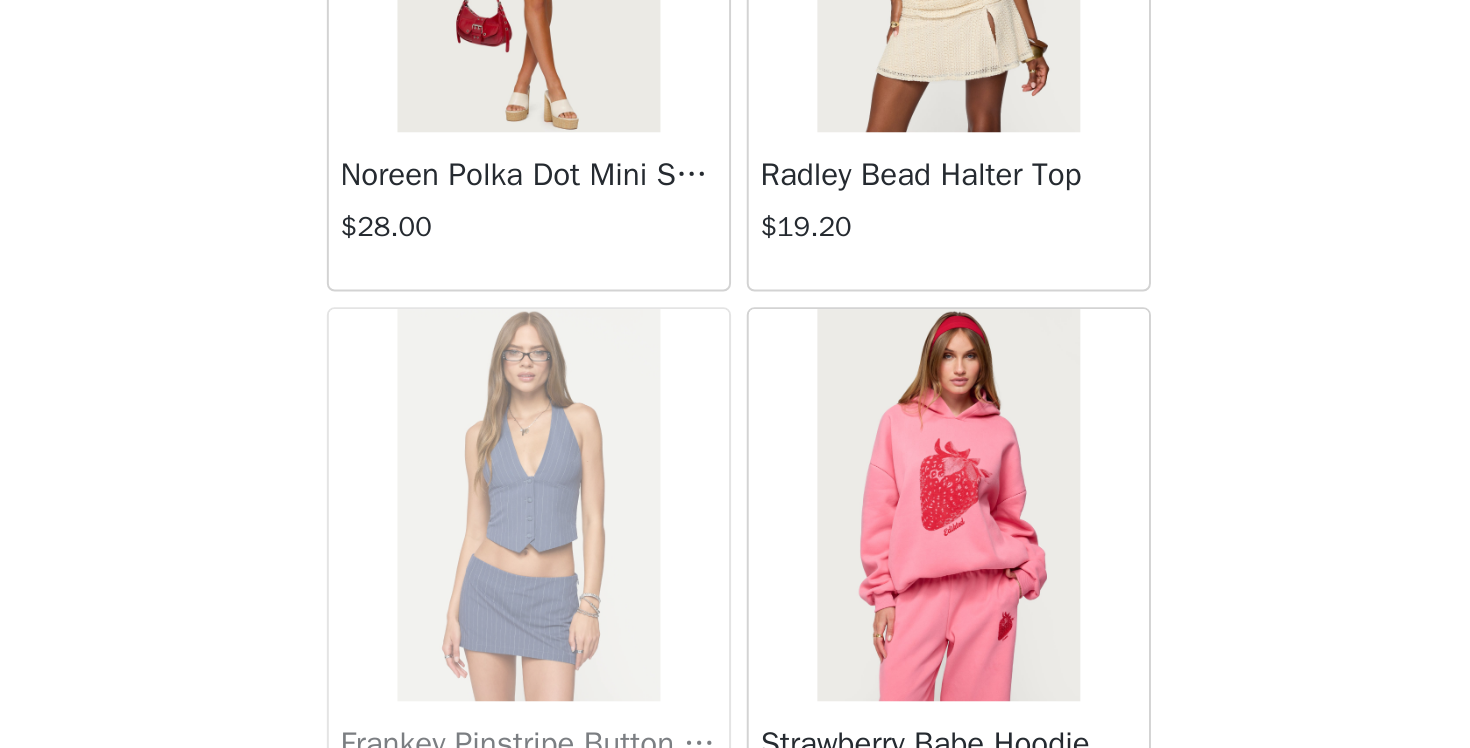 scroll, scrollTop: 25185, scrollLeft: 0, axis: vertical 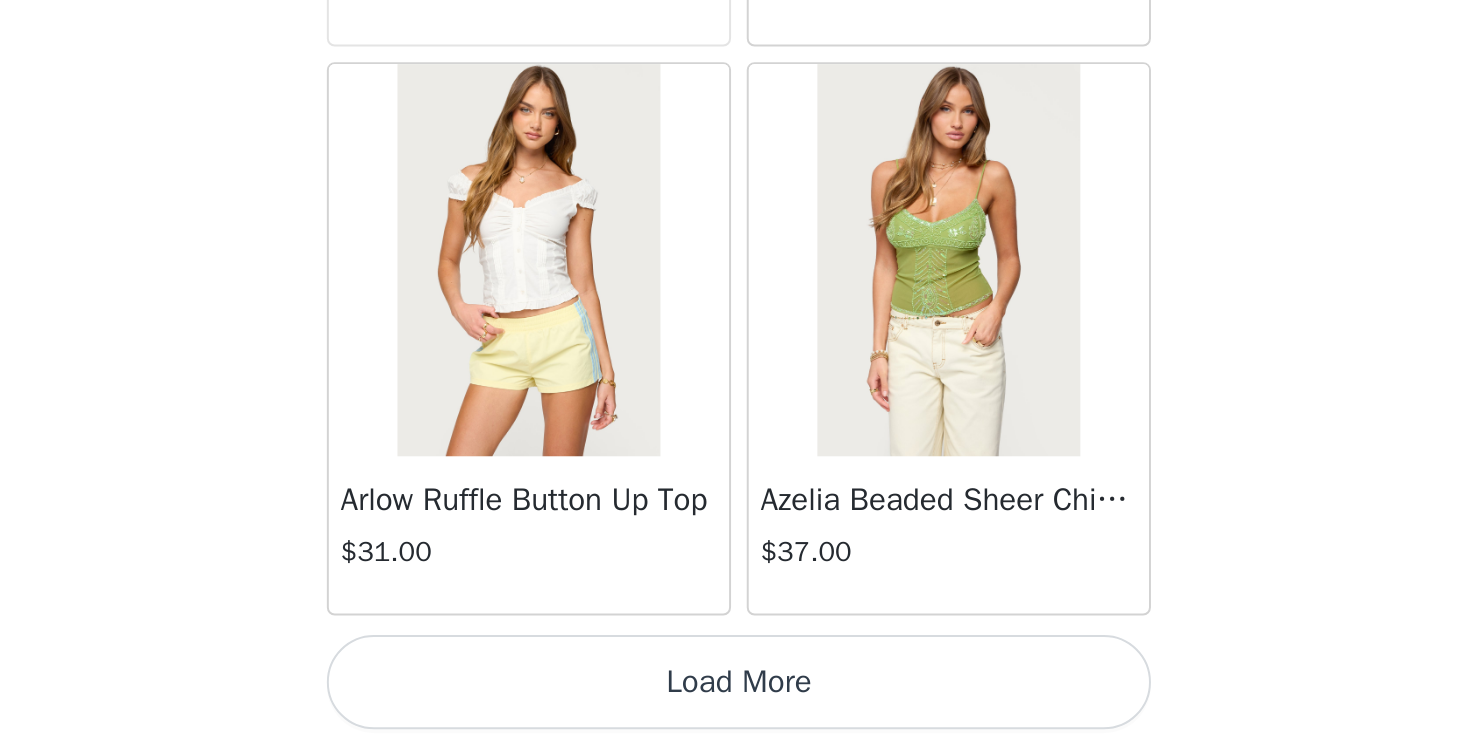 click on "Load More" at bounding box center (735, 714) 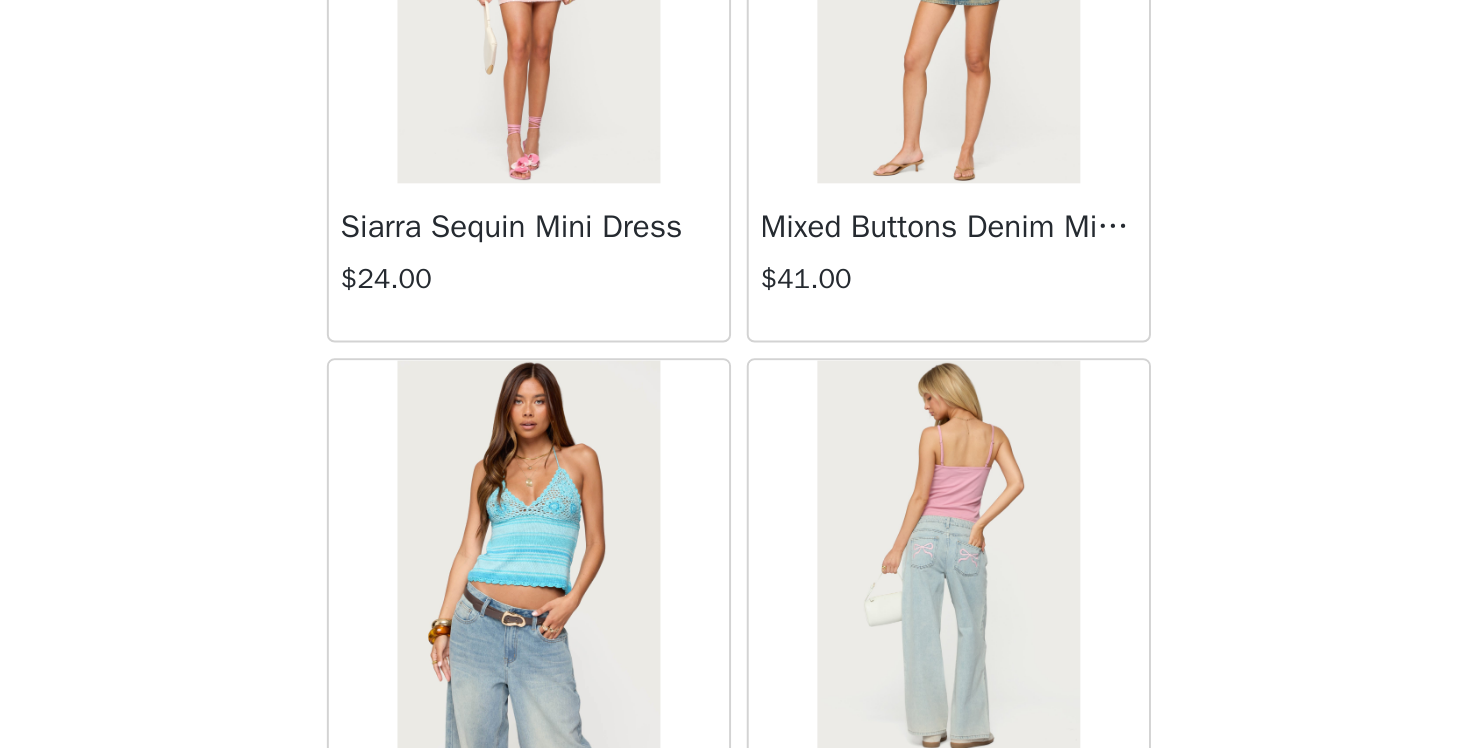 scroll, scrollTop: 28297, scrollLeft: 0, axis: vertical 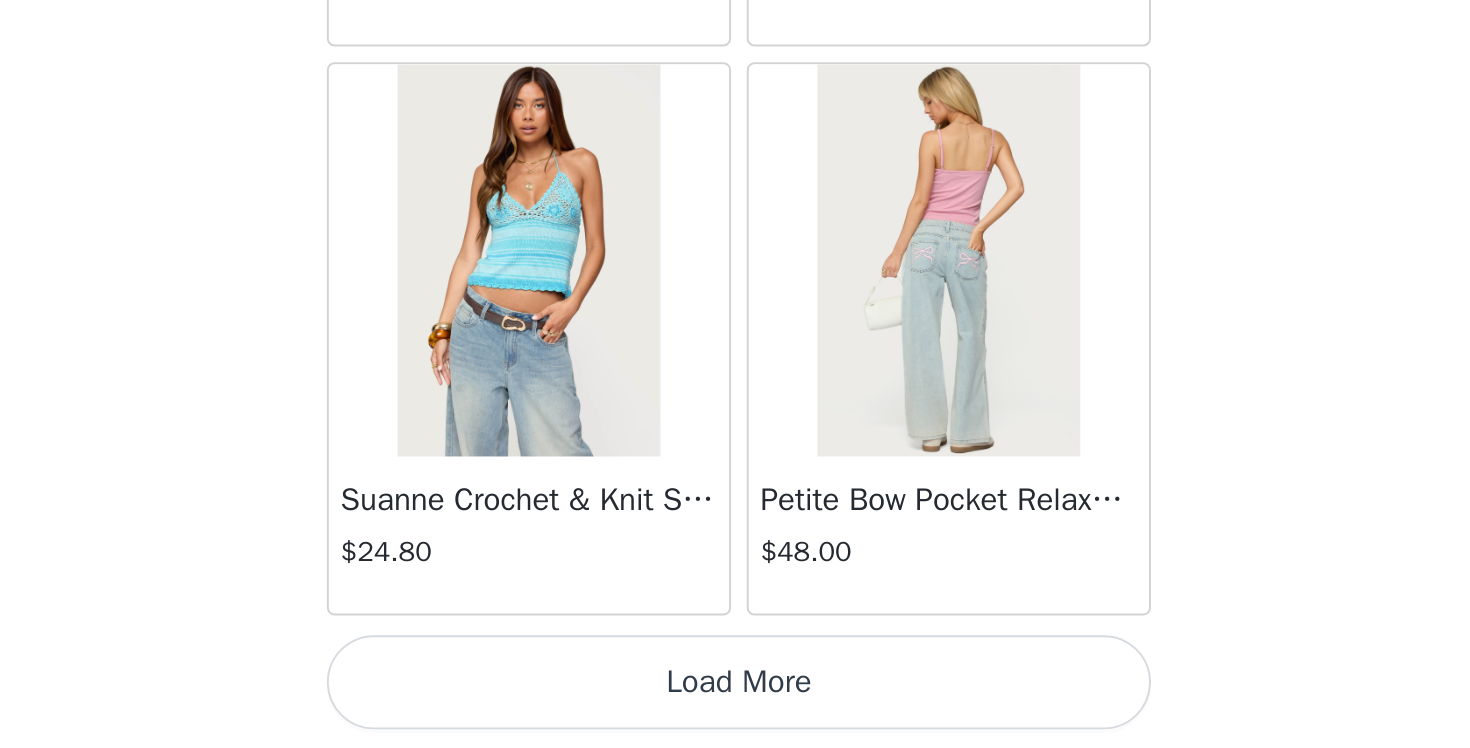 click on "Load More" at bounding box center (735, 714) 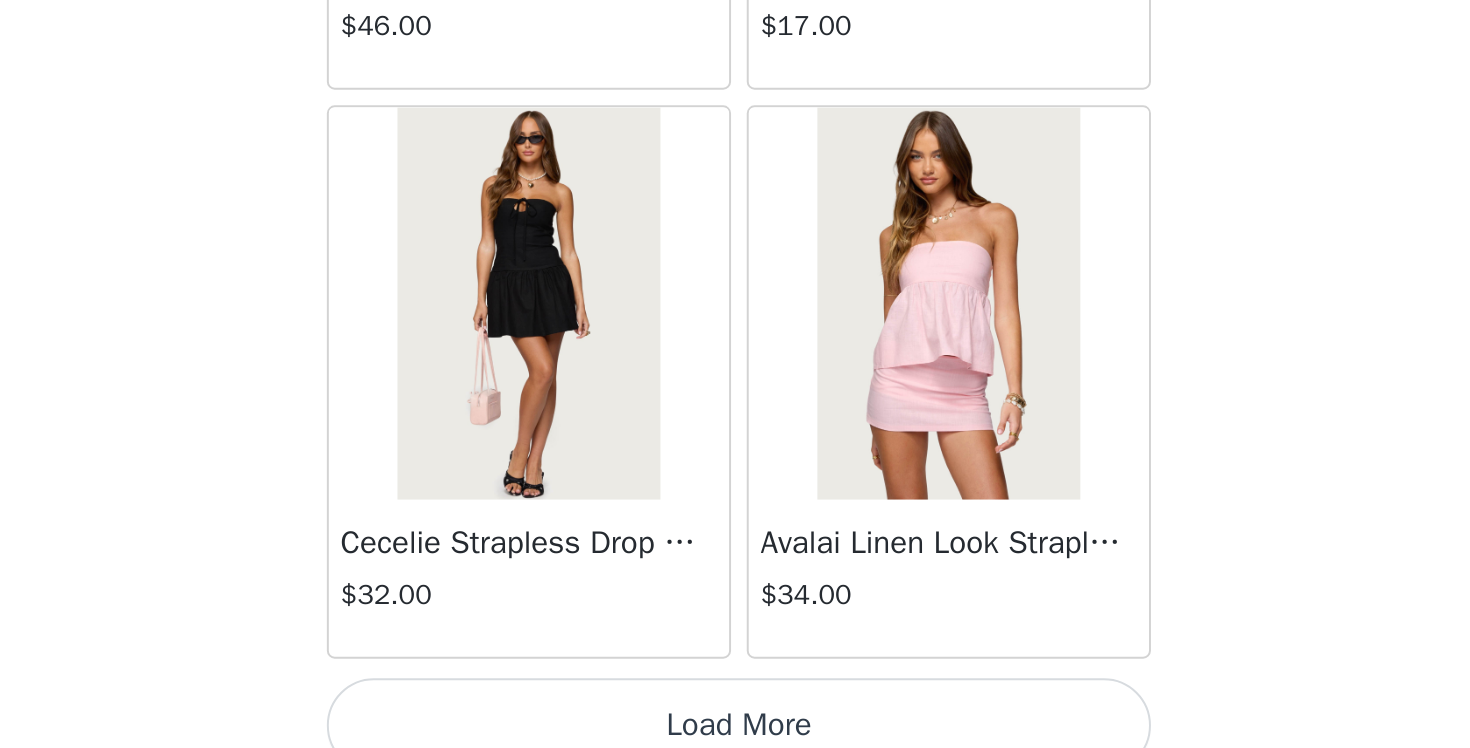 scroll, scrollTop: 31312, scrollLeft: 0, axis: vertical 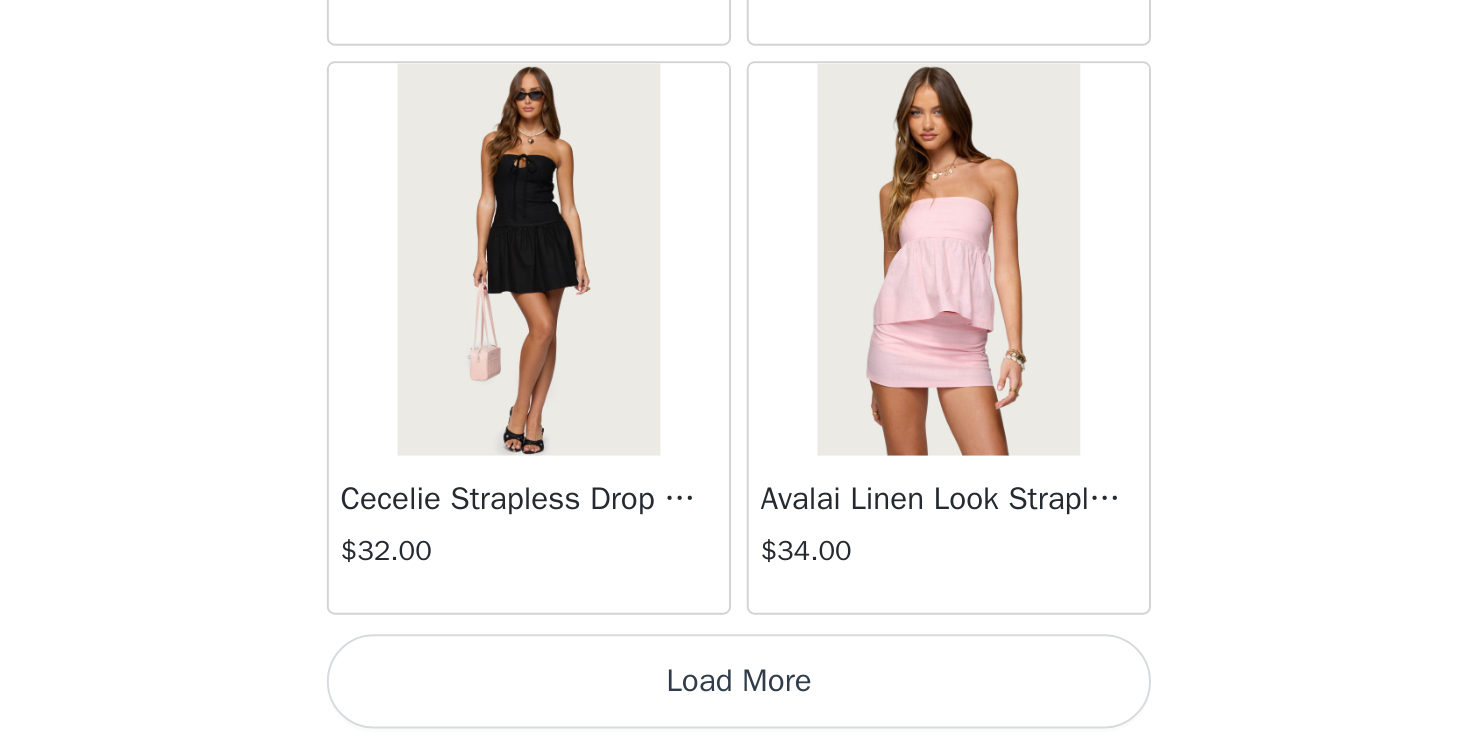 click on "Load More" at bounding box center [735, 714] 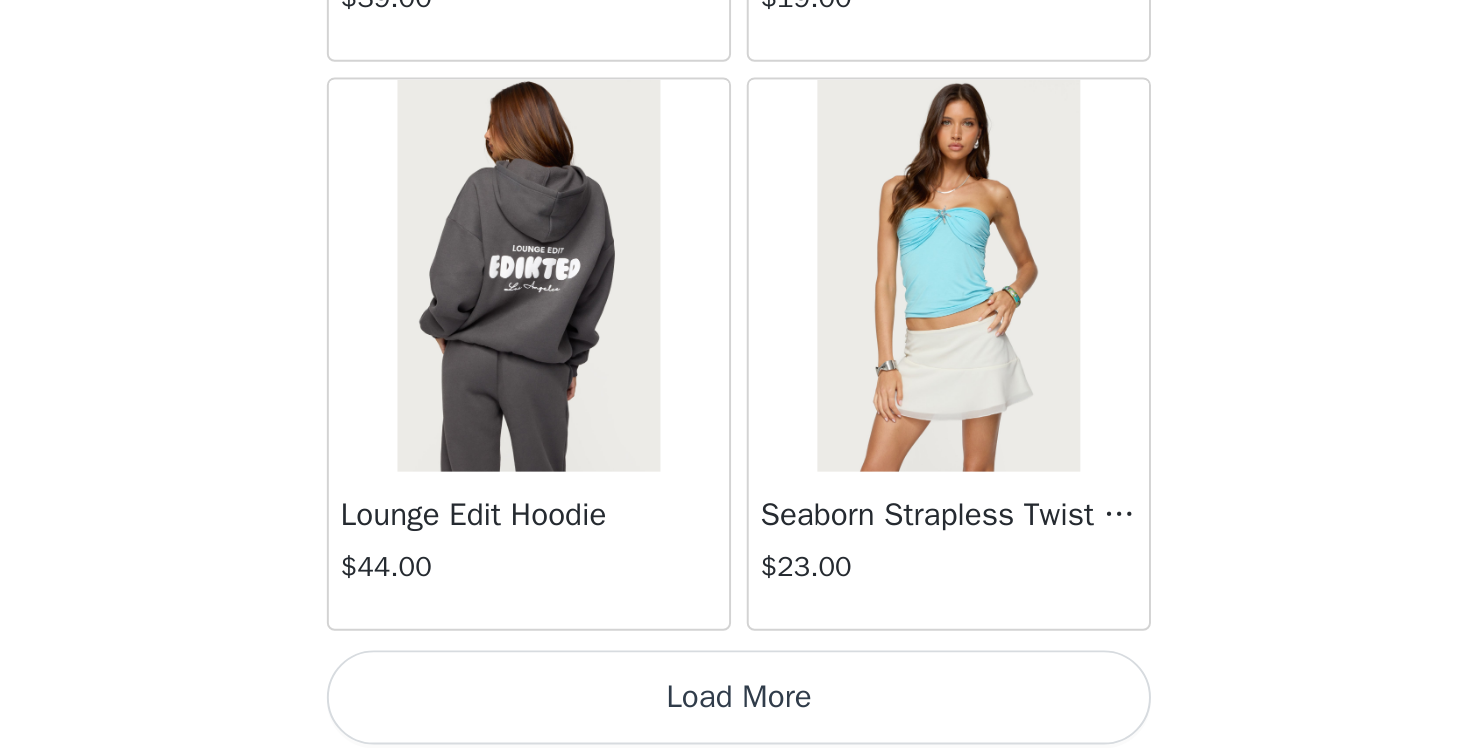 scroll, scrollTop: 34212, scrollLeft: 0, axis: vertical 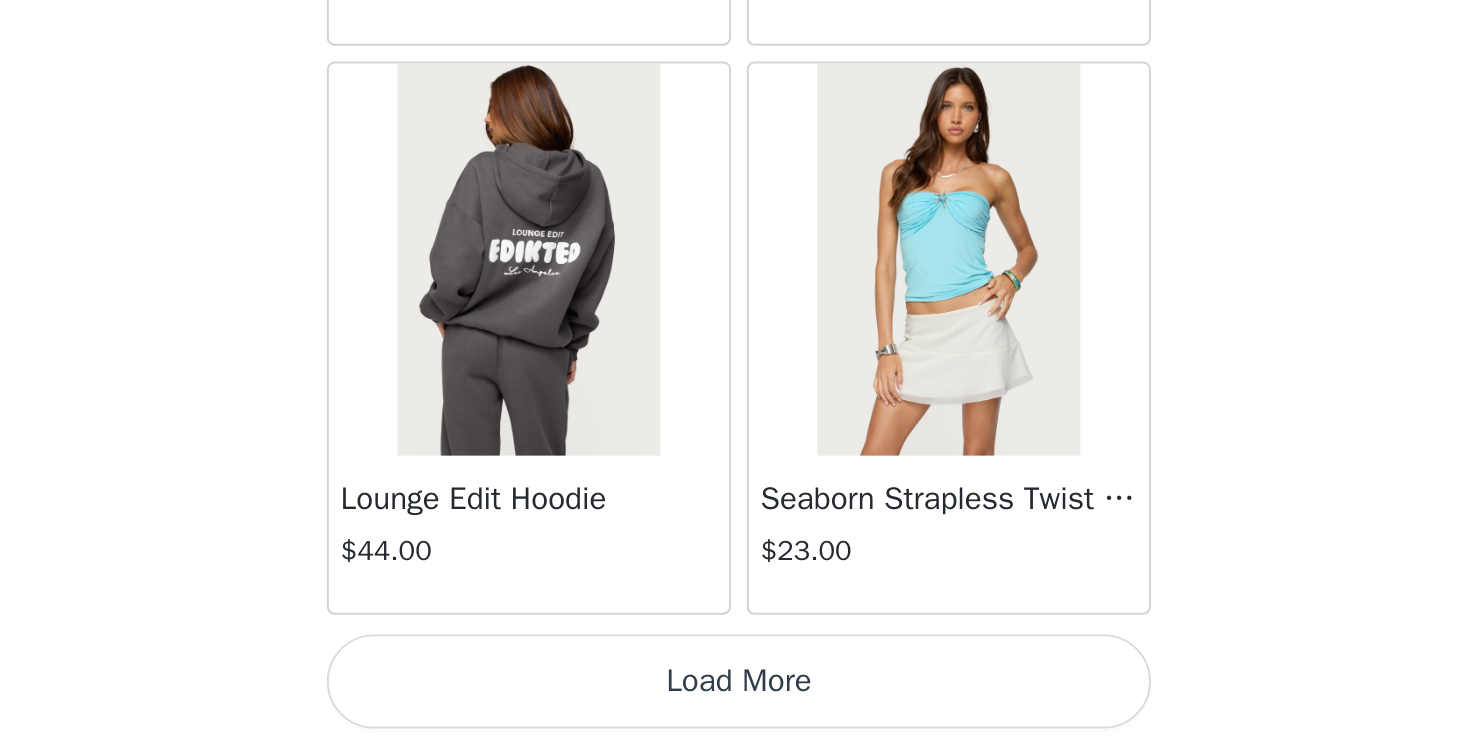 click on "Load More" at bounding box center [735, 714] 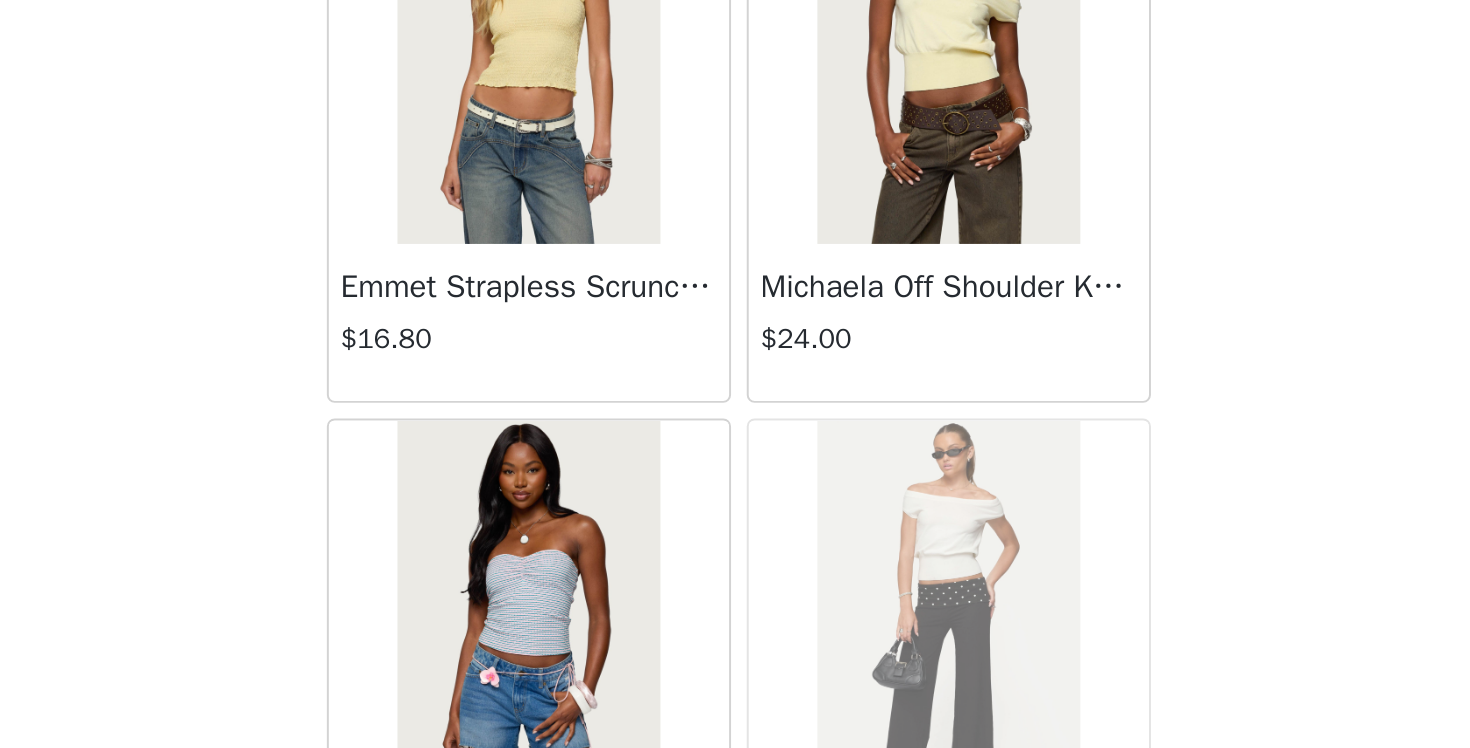 scroll, scrollTop: 36447, scrollLeft: 0, axis: vertical 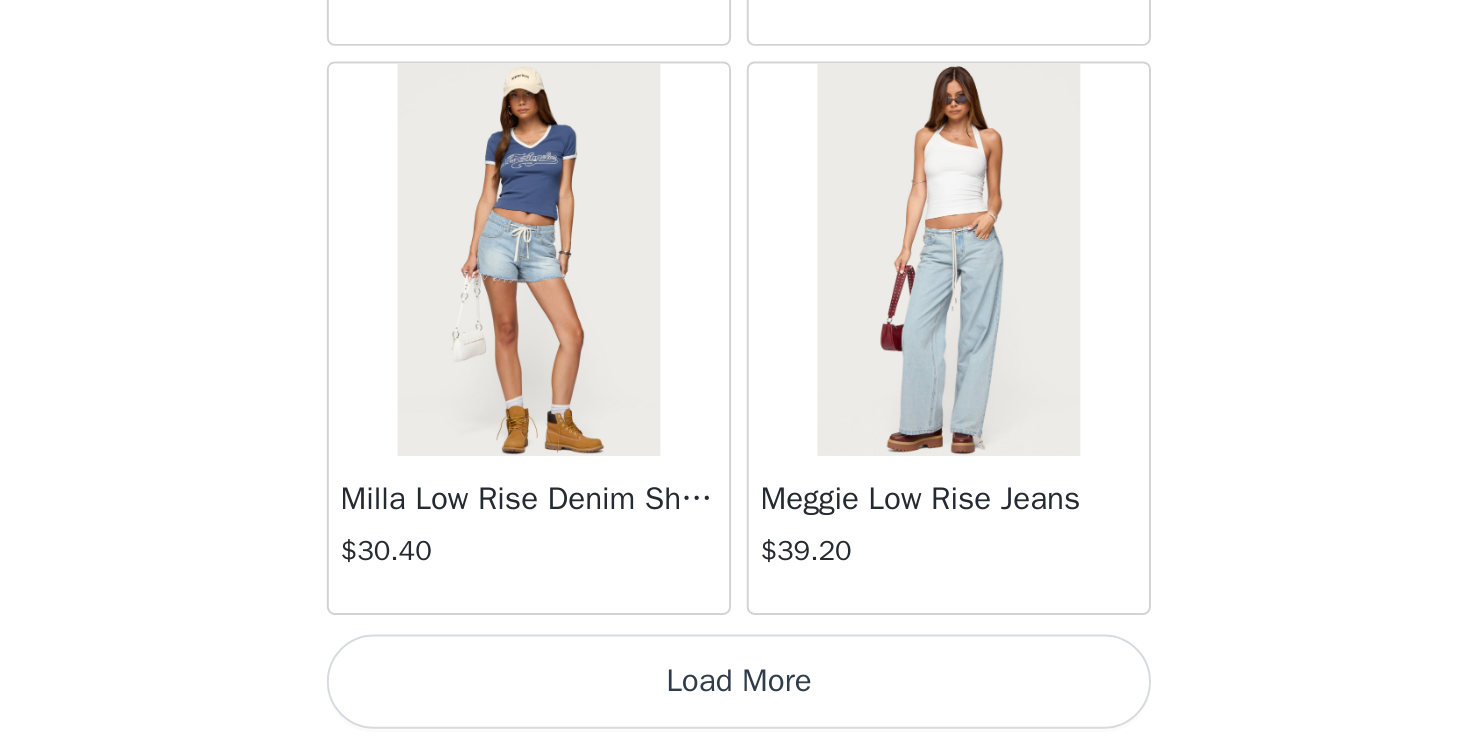 click on "Load More" at bounding box center (735, 714) 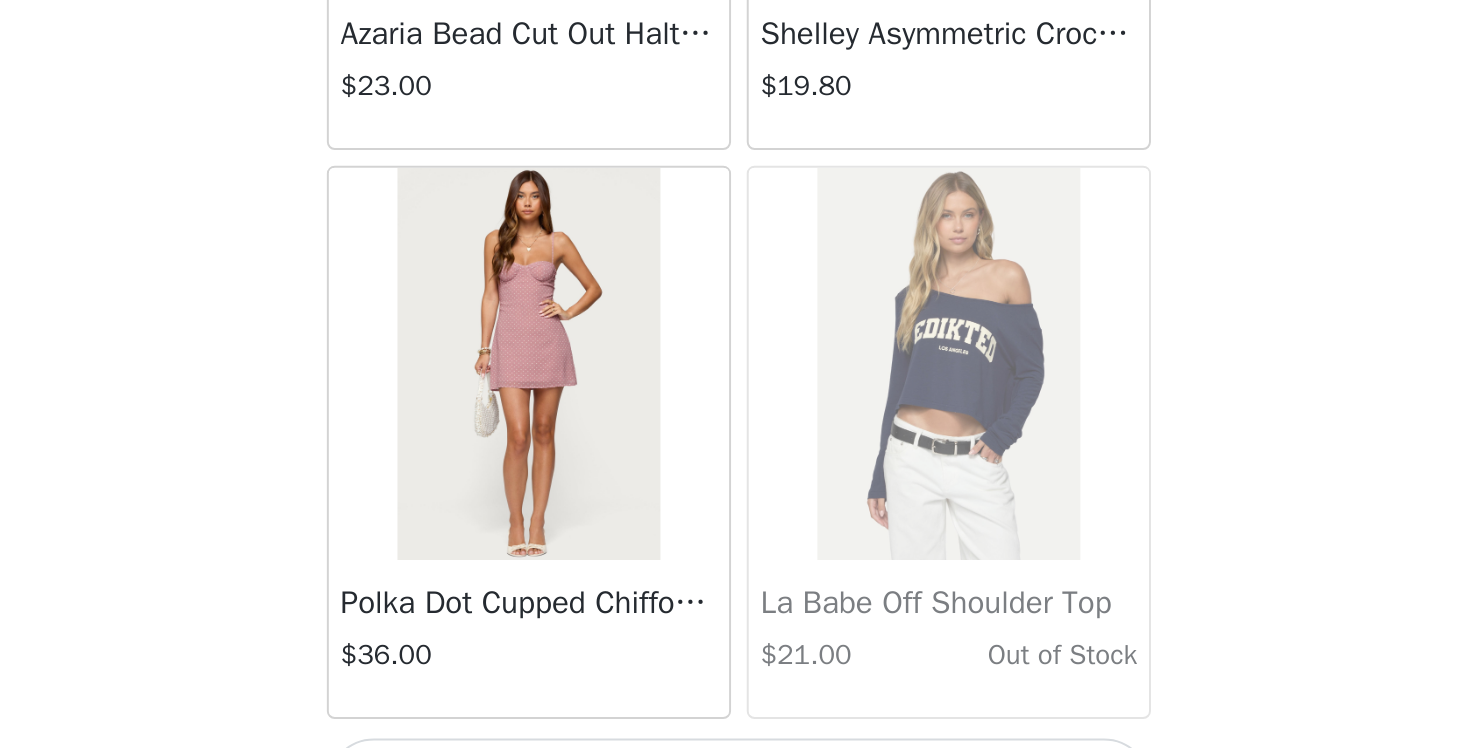 scroll, scrollTop: 40012, scrollLeft: 0, axis: vertical 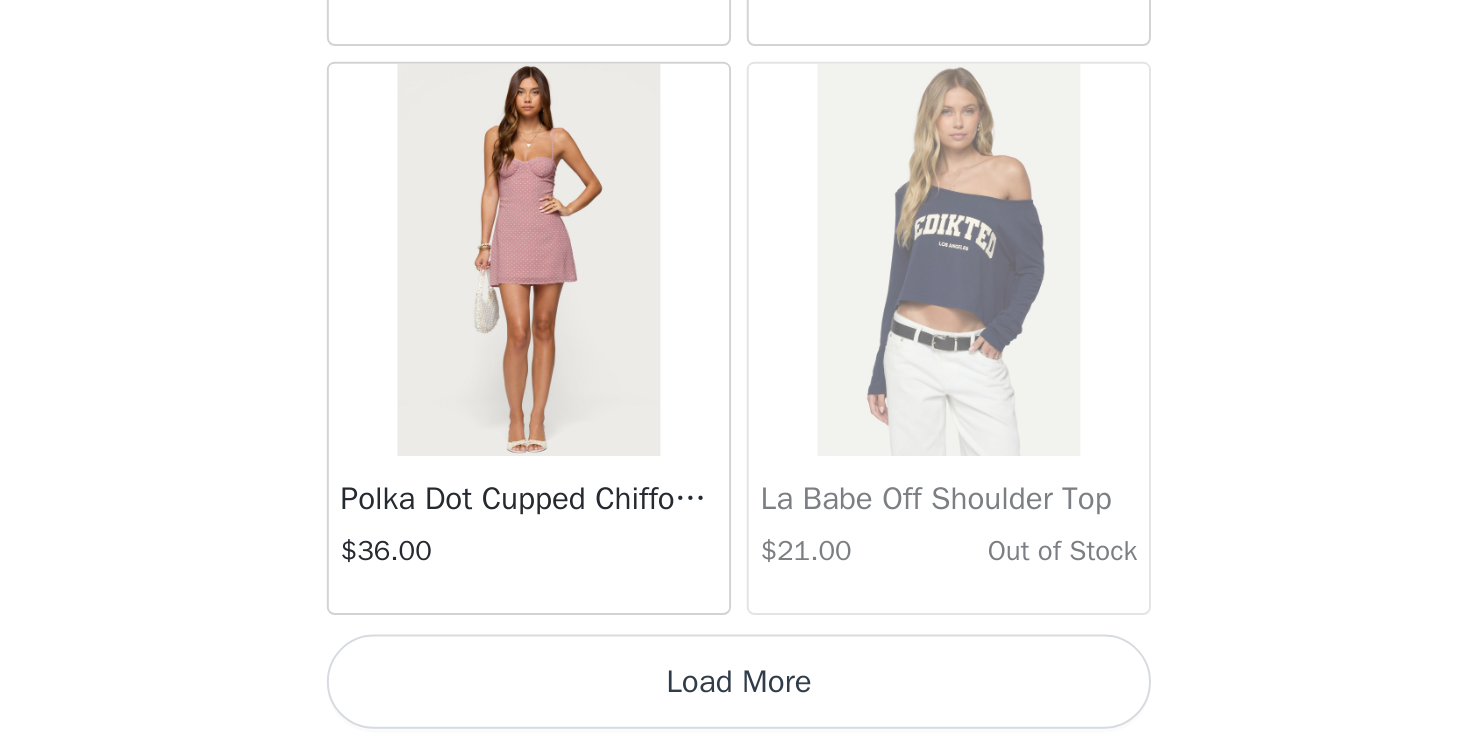 click on "Load More" at bounding box center [735, 714] 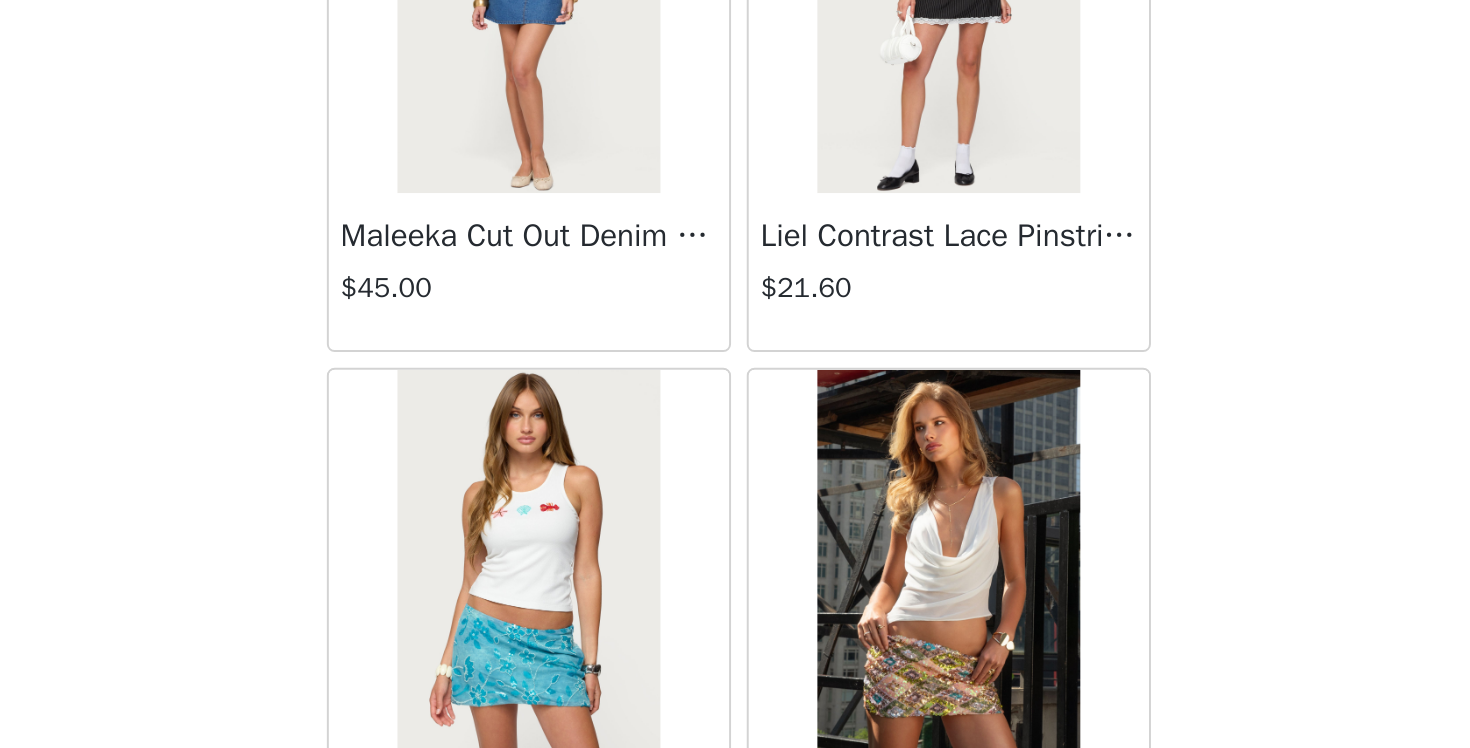 scroll, scrollTop: 42757, scrollLeft: 0, axis: vertical 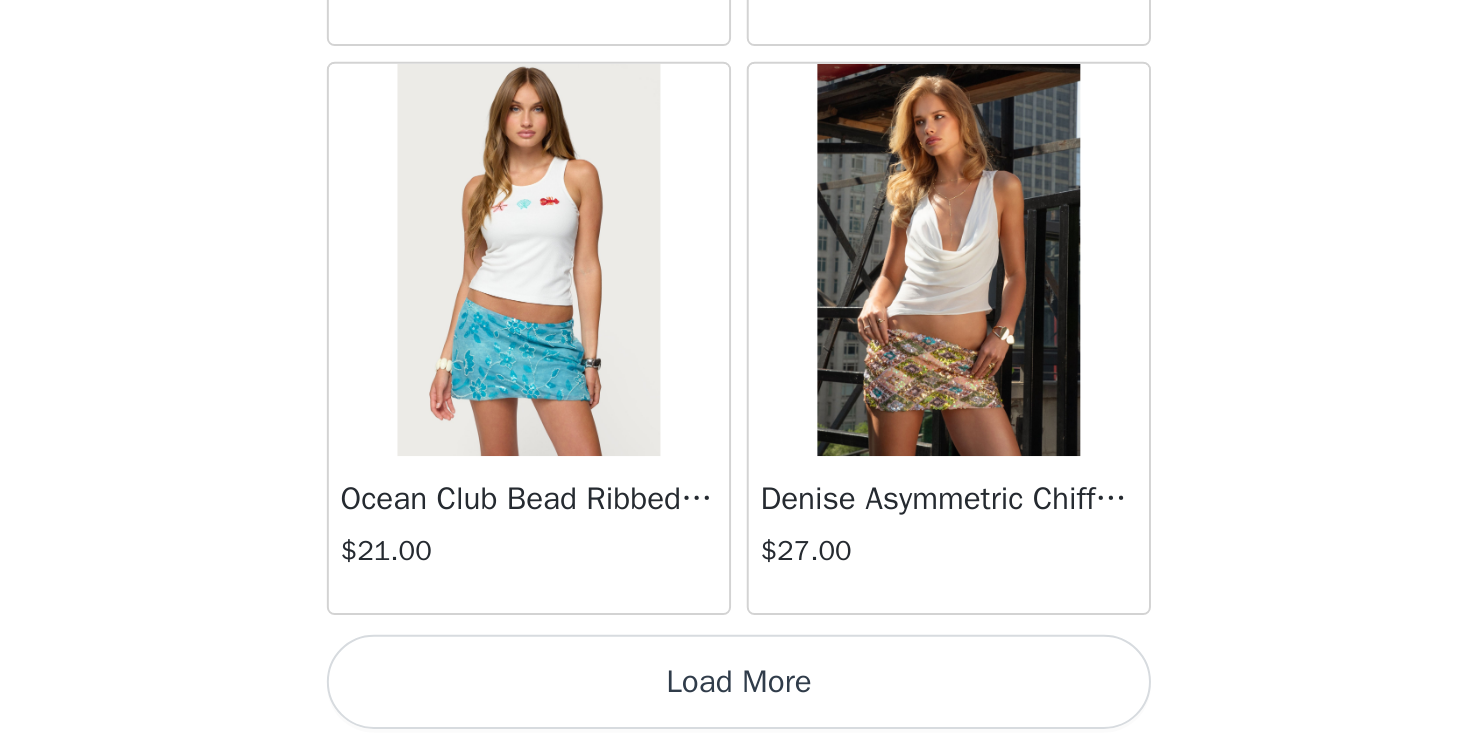 click on "Load More" at bounding box center (735, 714) 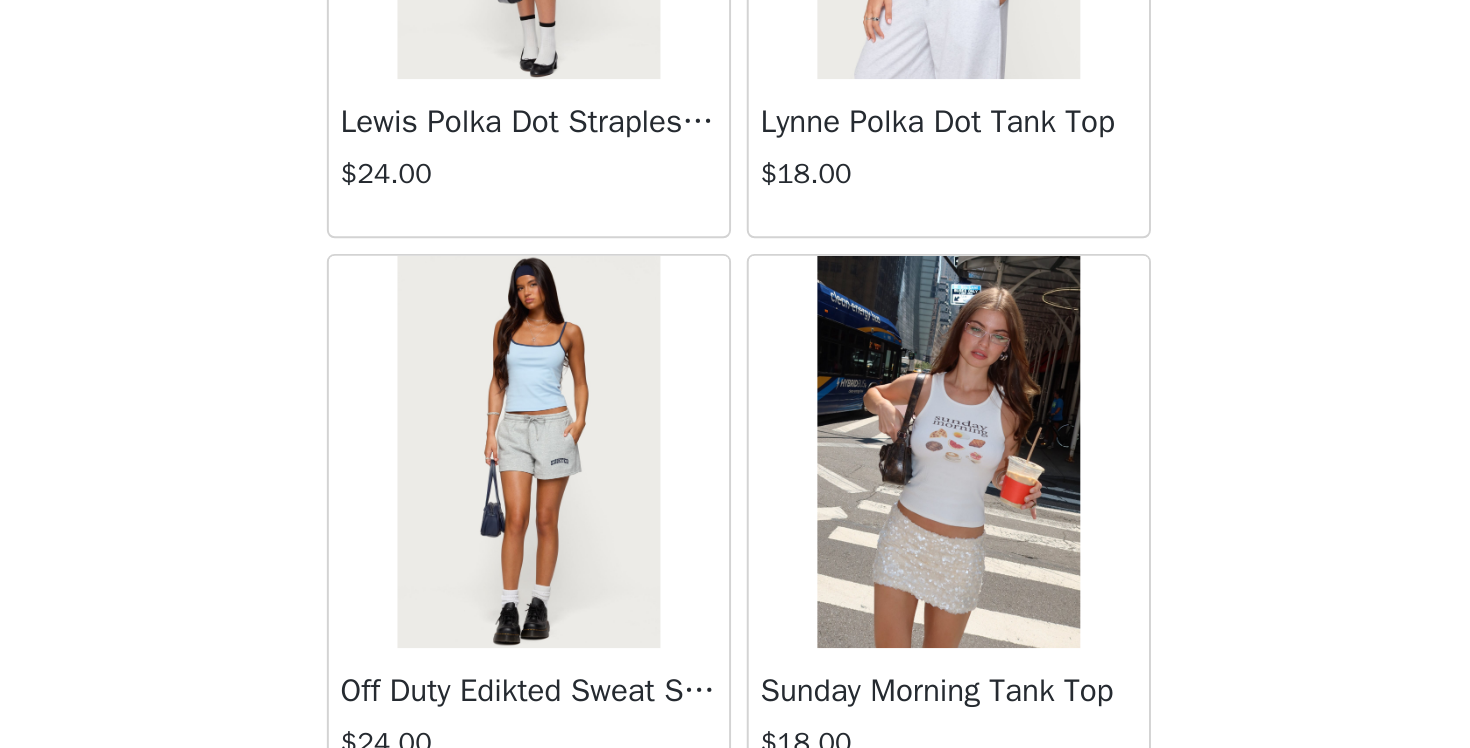 scroll, scrollTop: 45812, scrollLeft: 0, axis: vertical 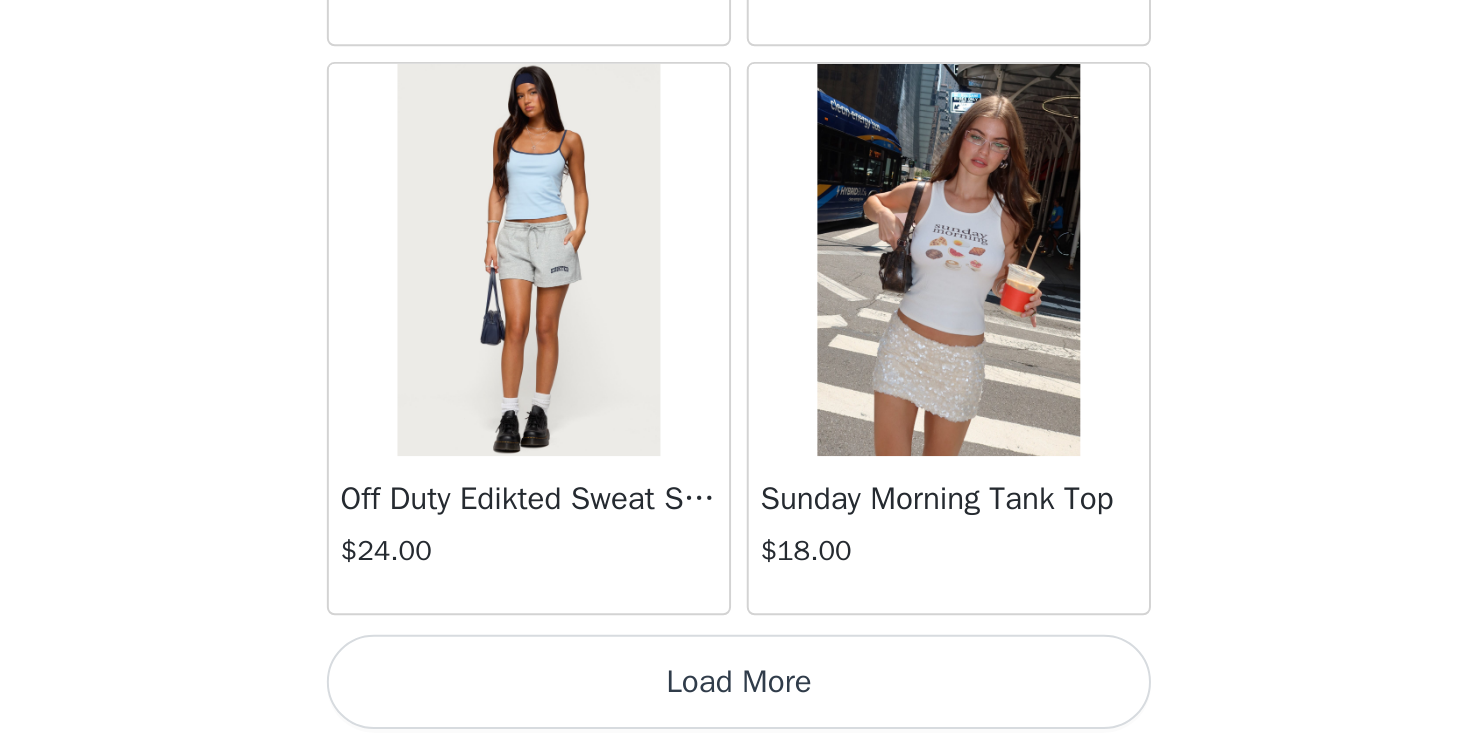 click on "Load More" at bounding box center [735, 714] 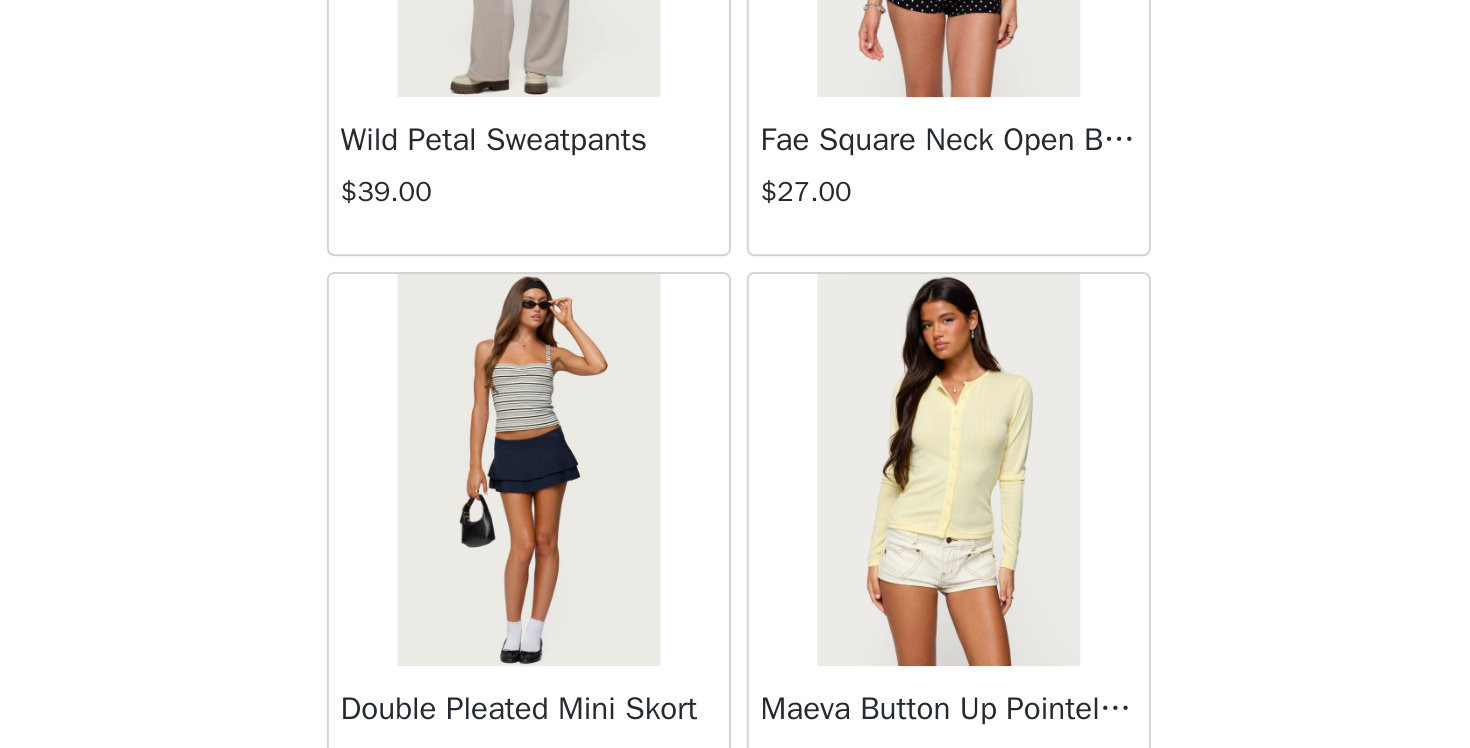 scroll, scrollTop: 48685, scrollLeft: 0, axis: vertical 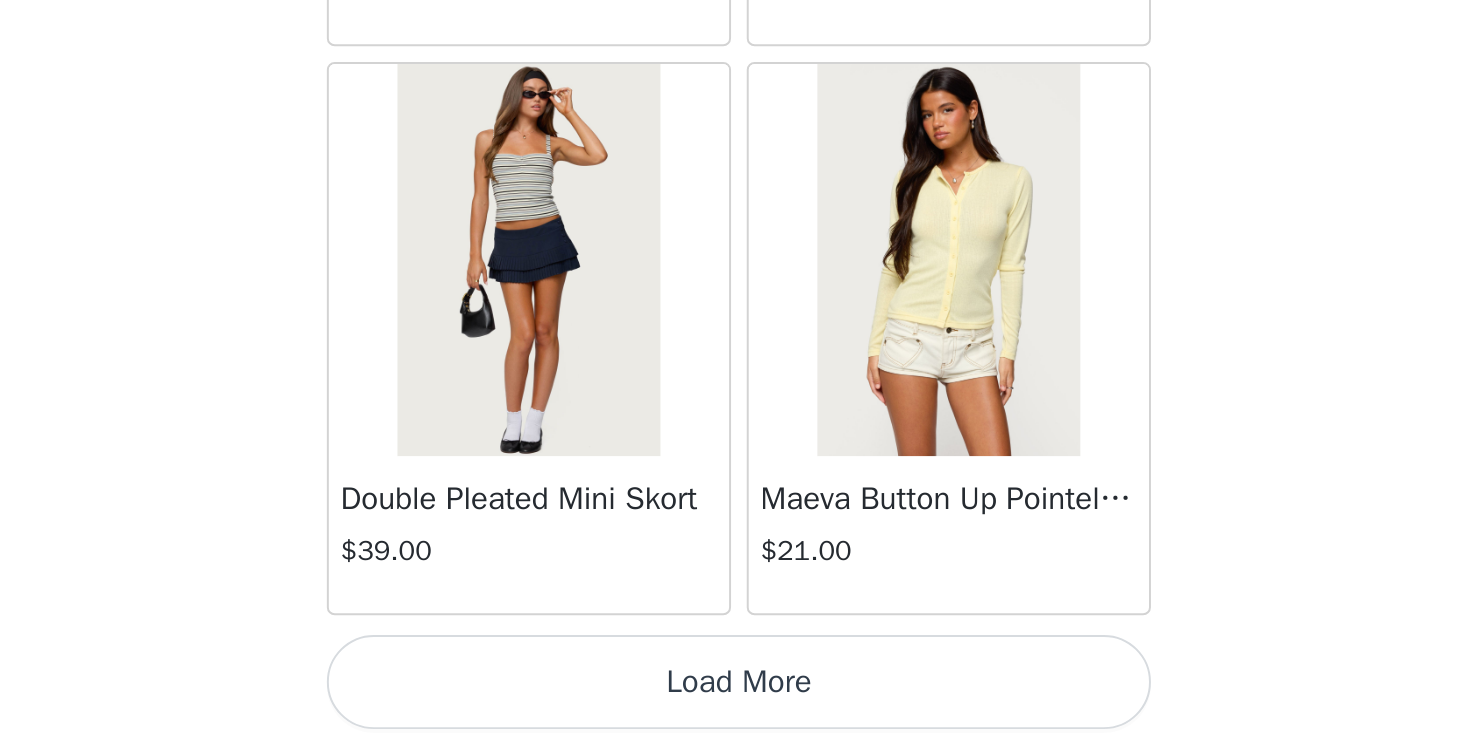 click on "Load More" at bounding box center (735, 714) 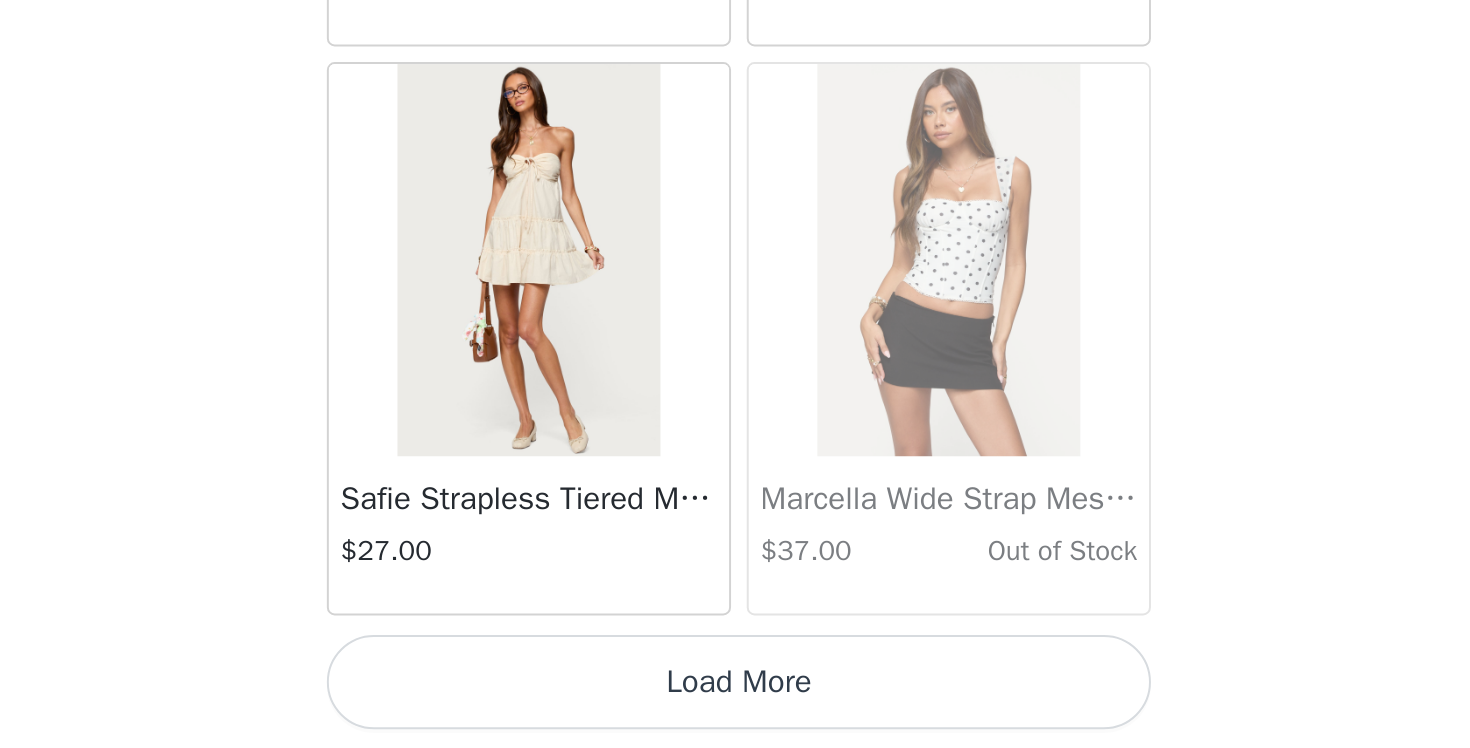 click on "Load More" at bounding box center (735, 714) 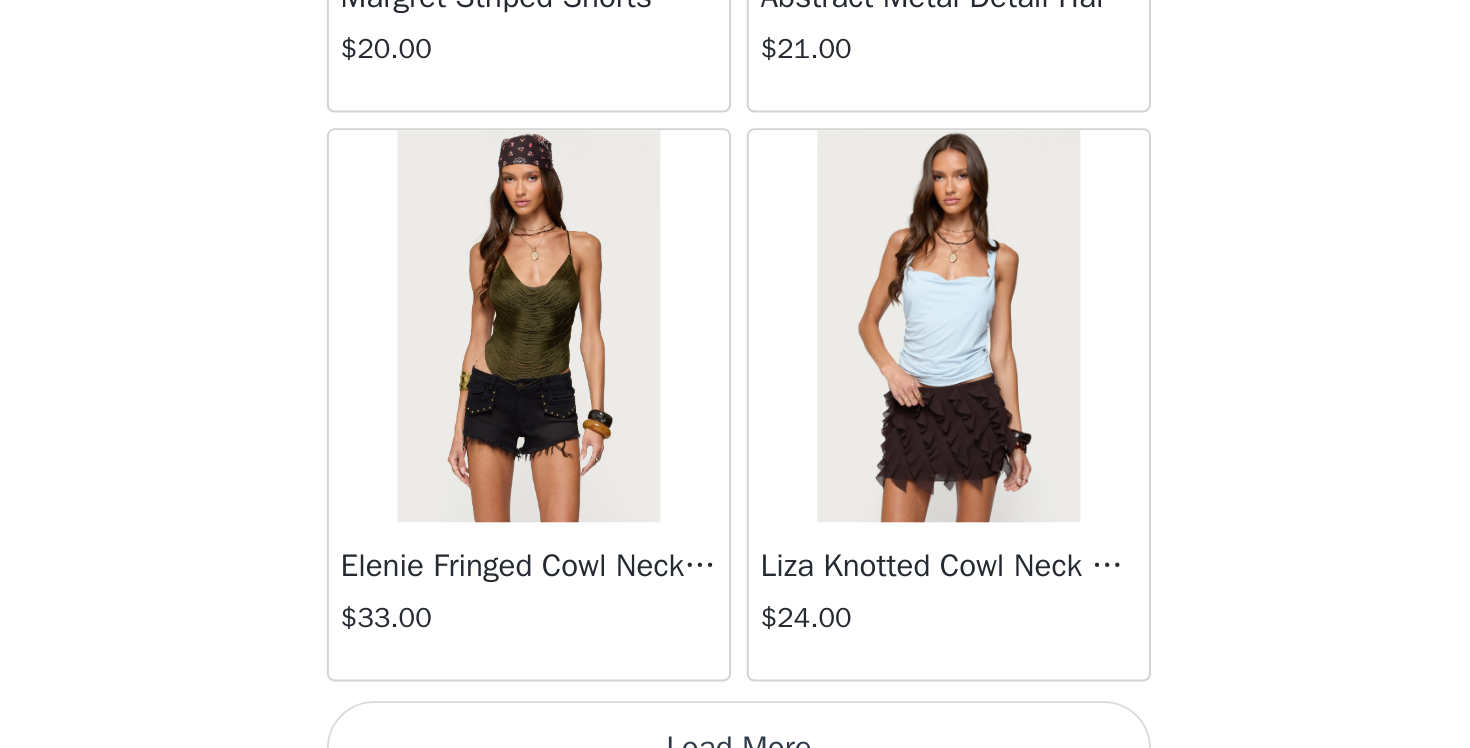 scroll, scrollTop: 54512, scrollLeft: 0, axis: vertical 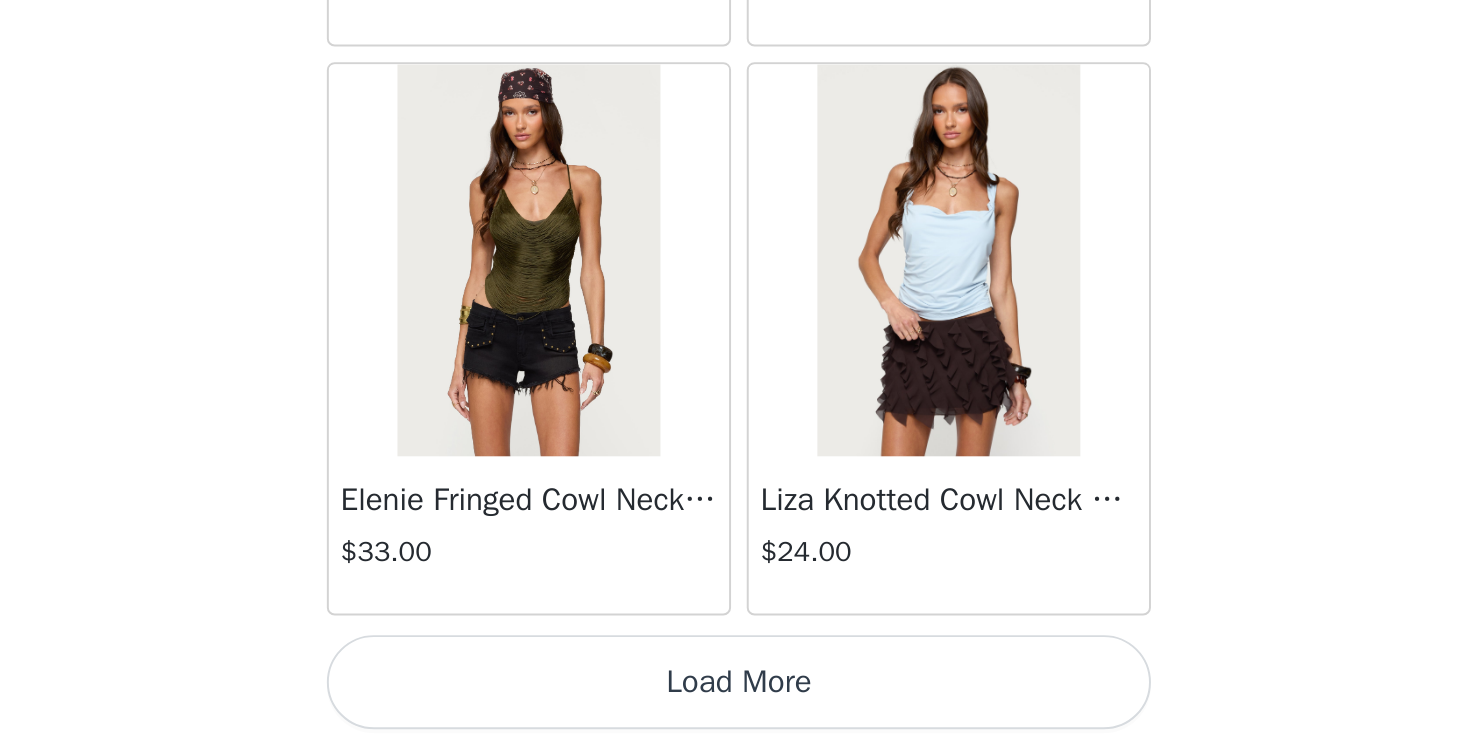 click on "Load More" at bounding box center [735, 714] 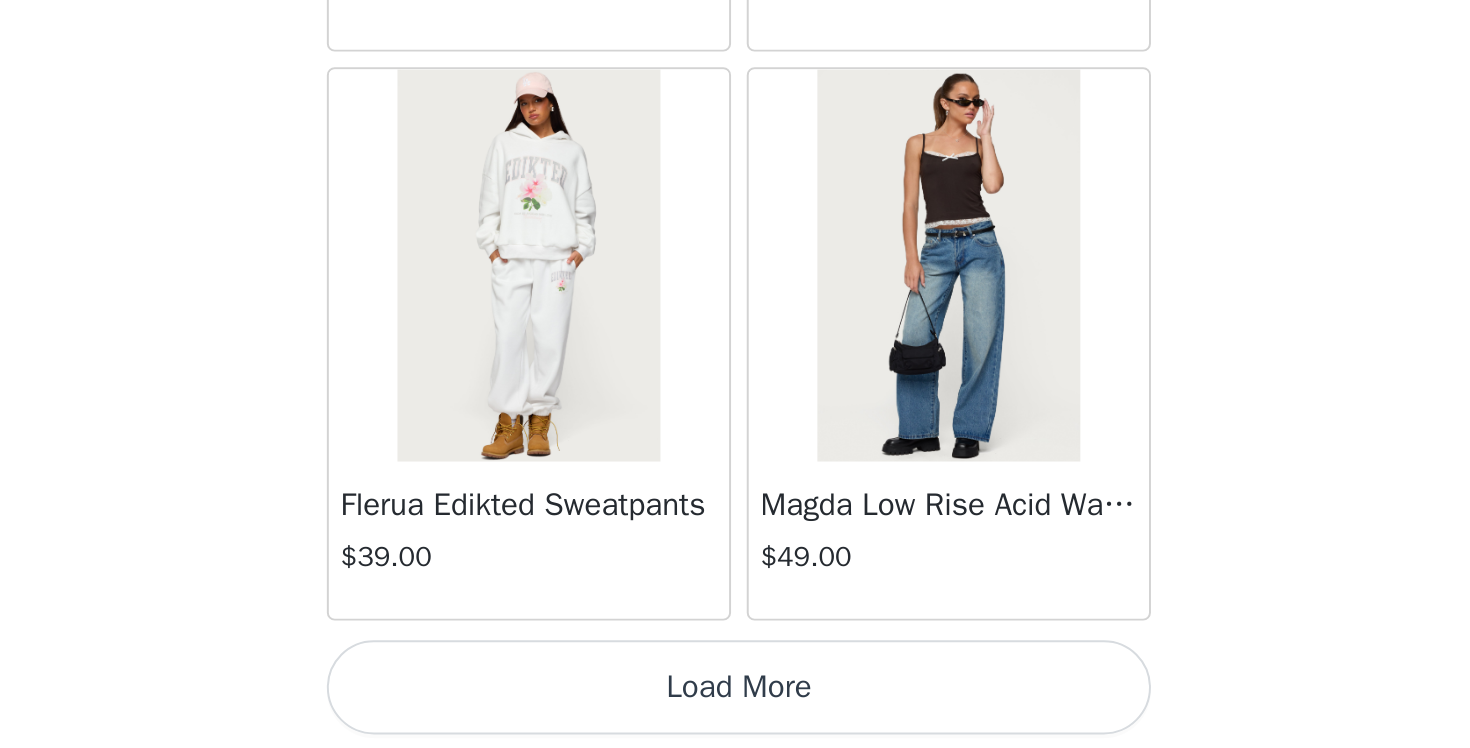 scroll, scrollTop: 57412, scrollLeft: 0, axis: vertical 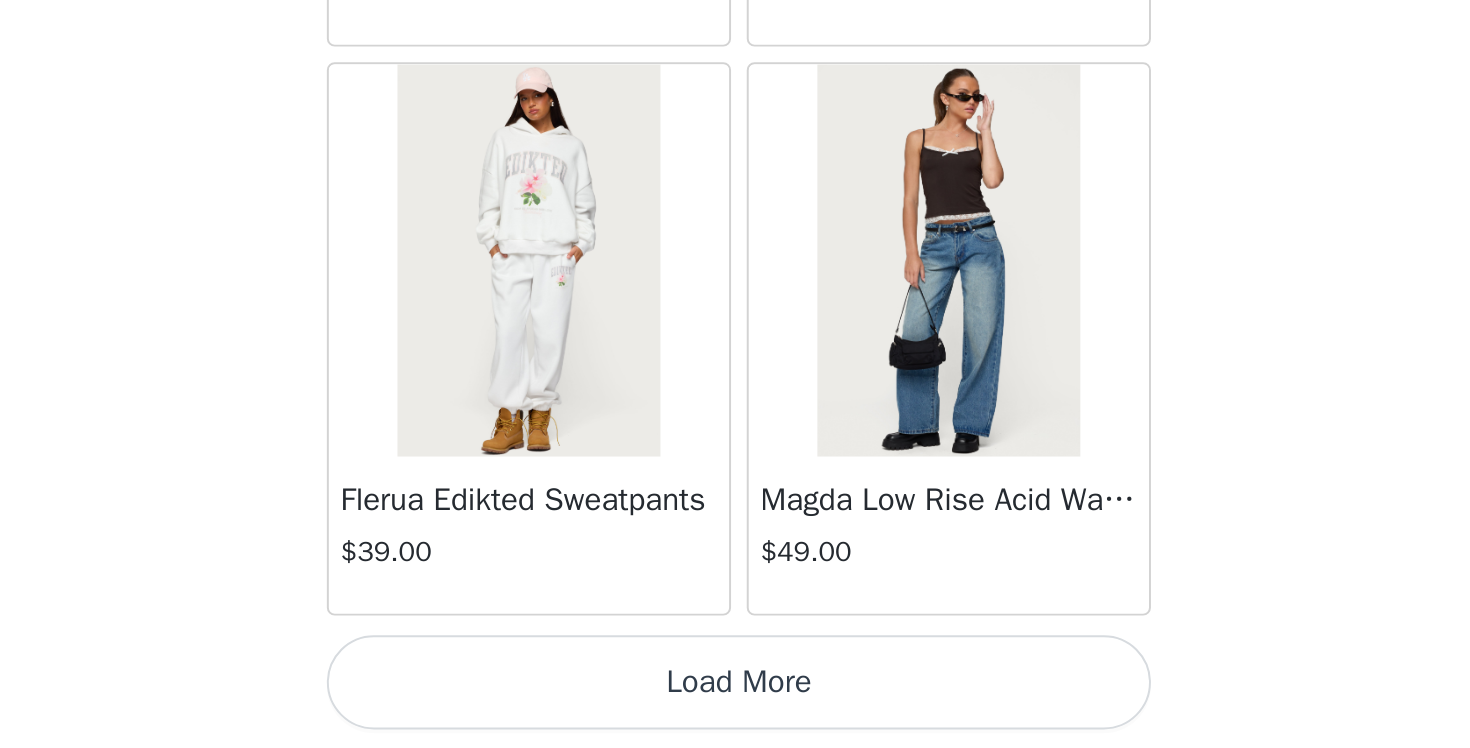 click on "Load More" at bounding box center (735, 714) 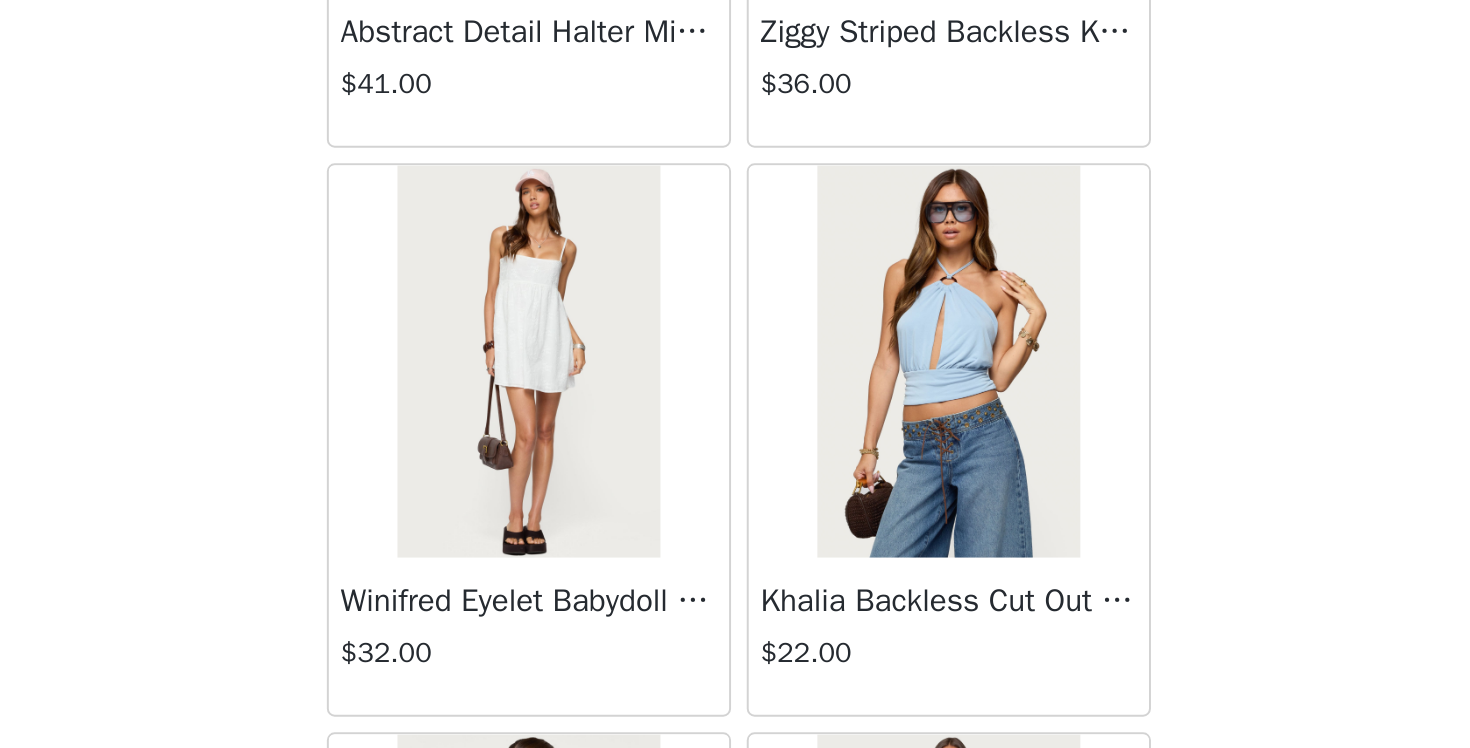 scroll, scrollTop: 58856, scrollLeft: 0, axis: vertical 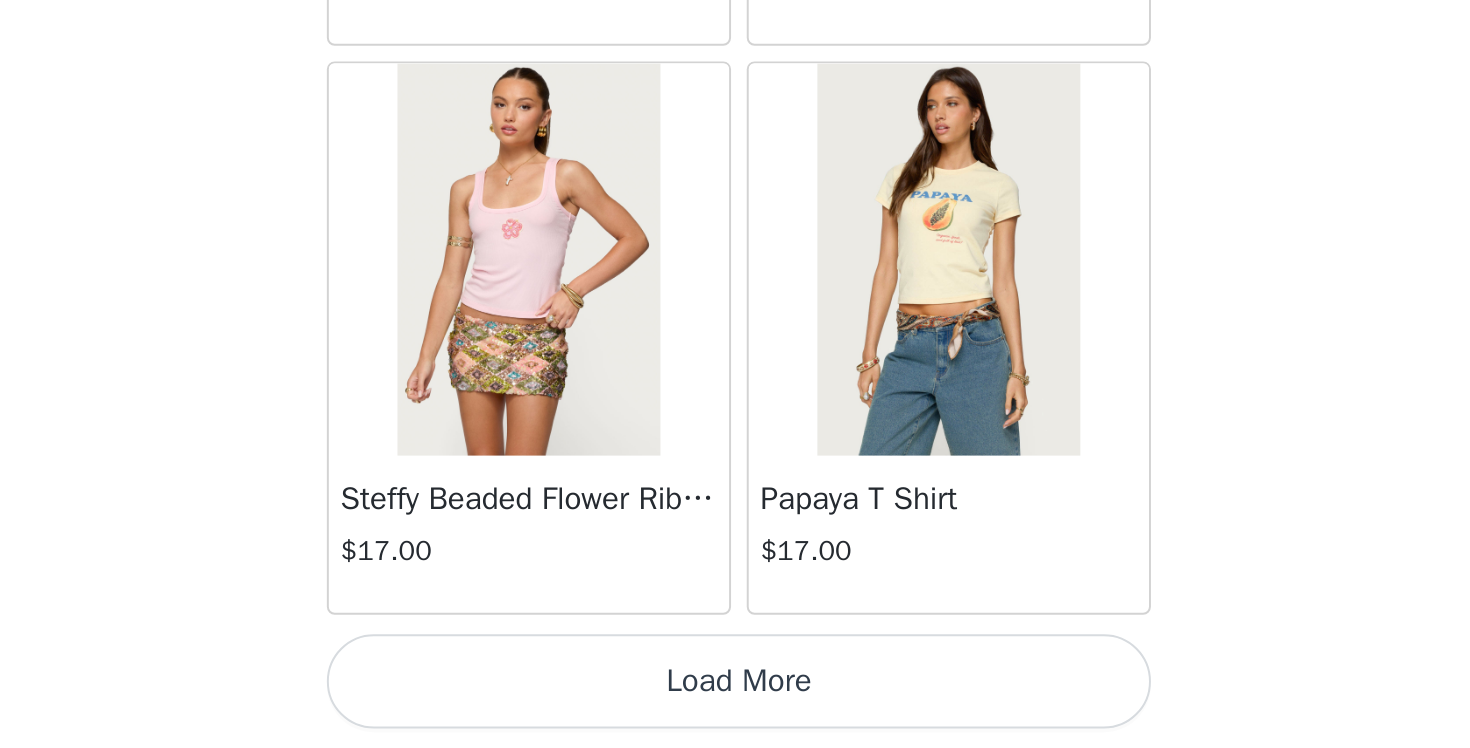 click on "Load More" at bounding box center [735, 714] 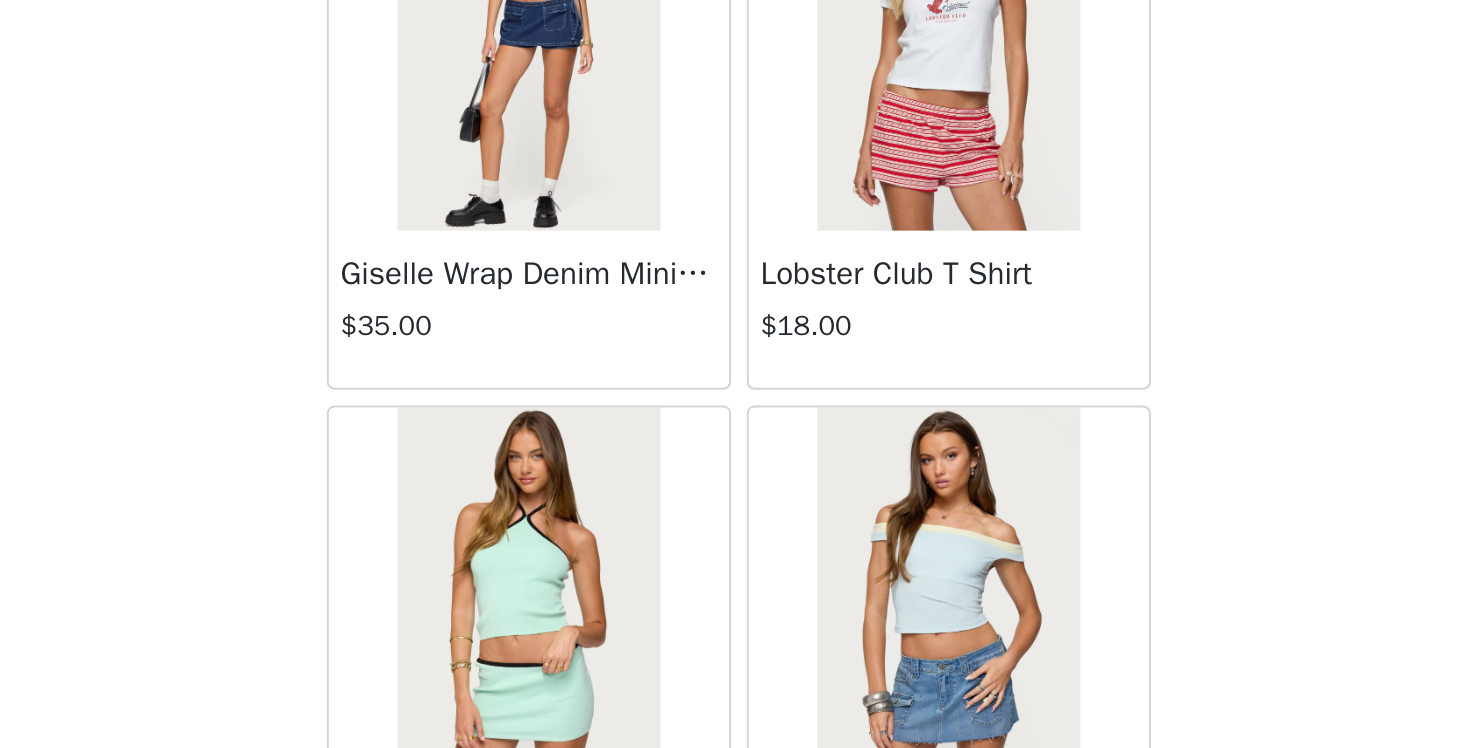 scroll, scrollTop: 62865, scrollLeft: 0, axis: vertical 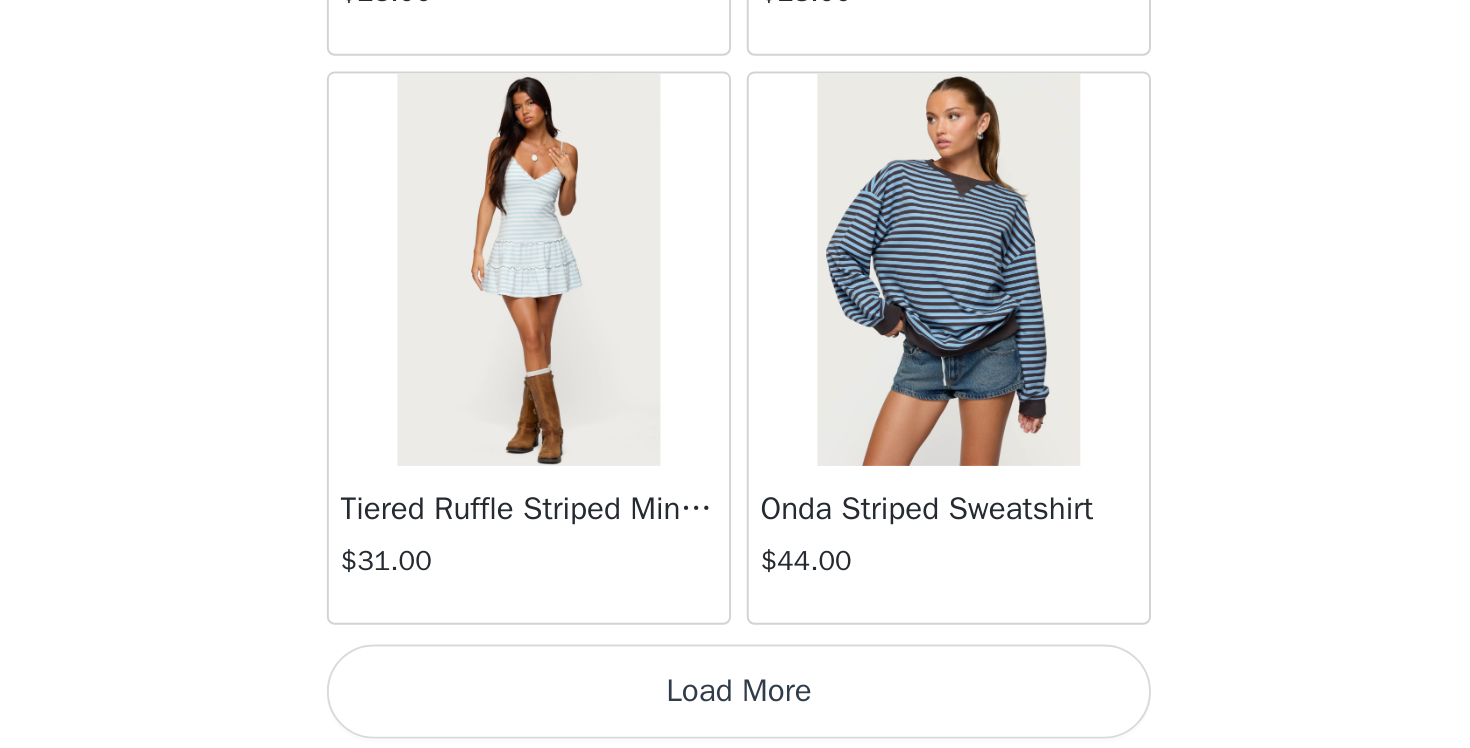 click on "Load More" at bounding box center [735, 719] 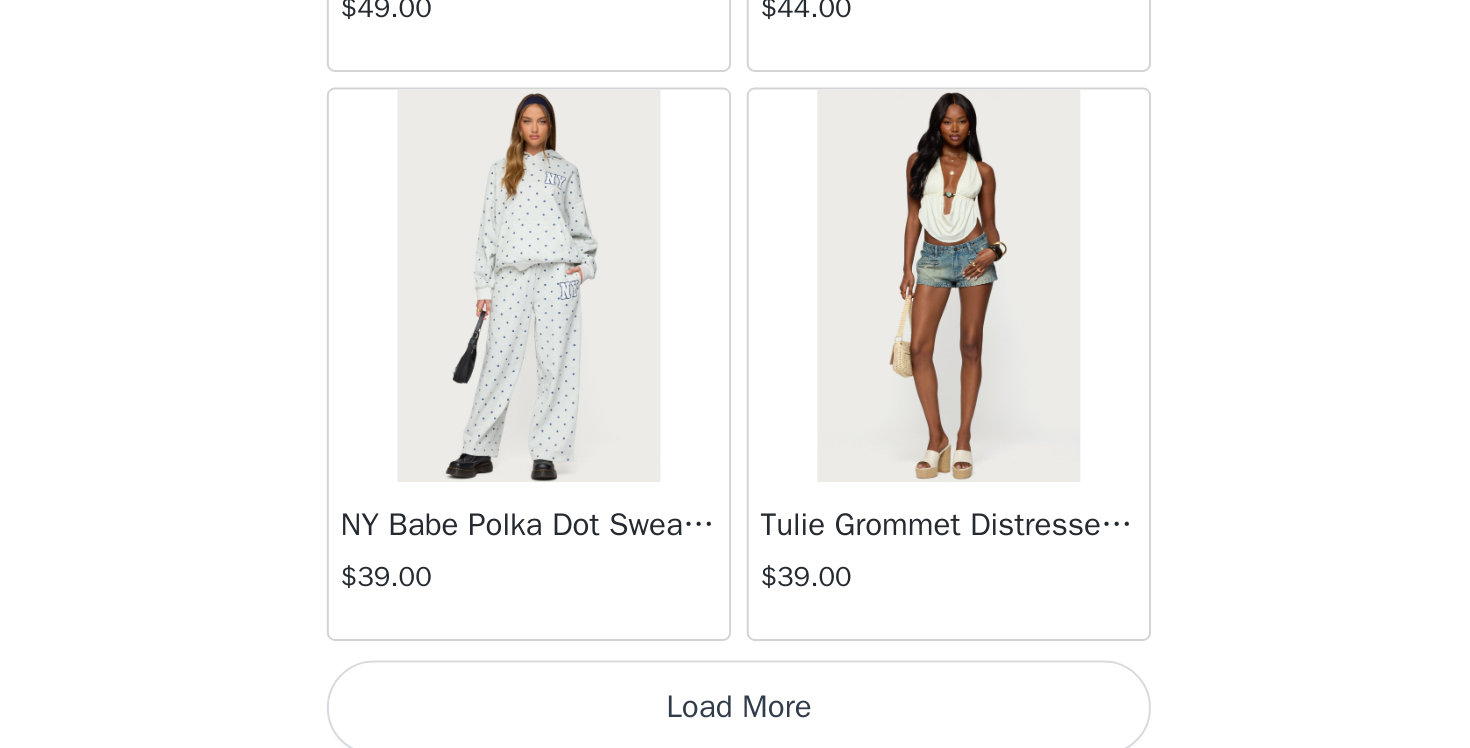 scroll, scrollTop: 66103, scrollLeft: 0, axis: vertical 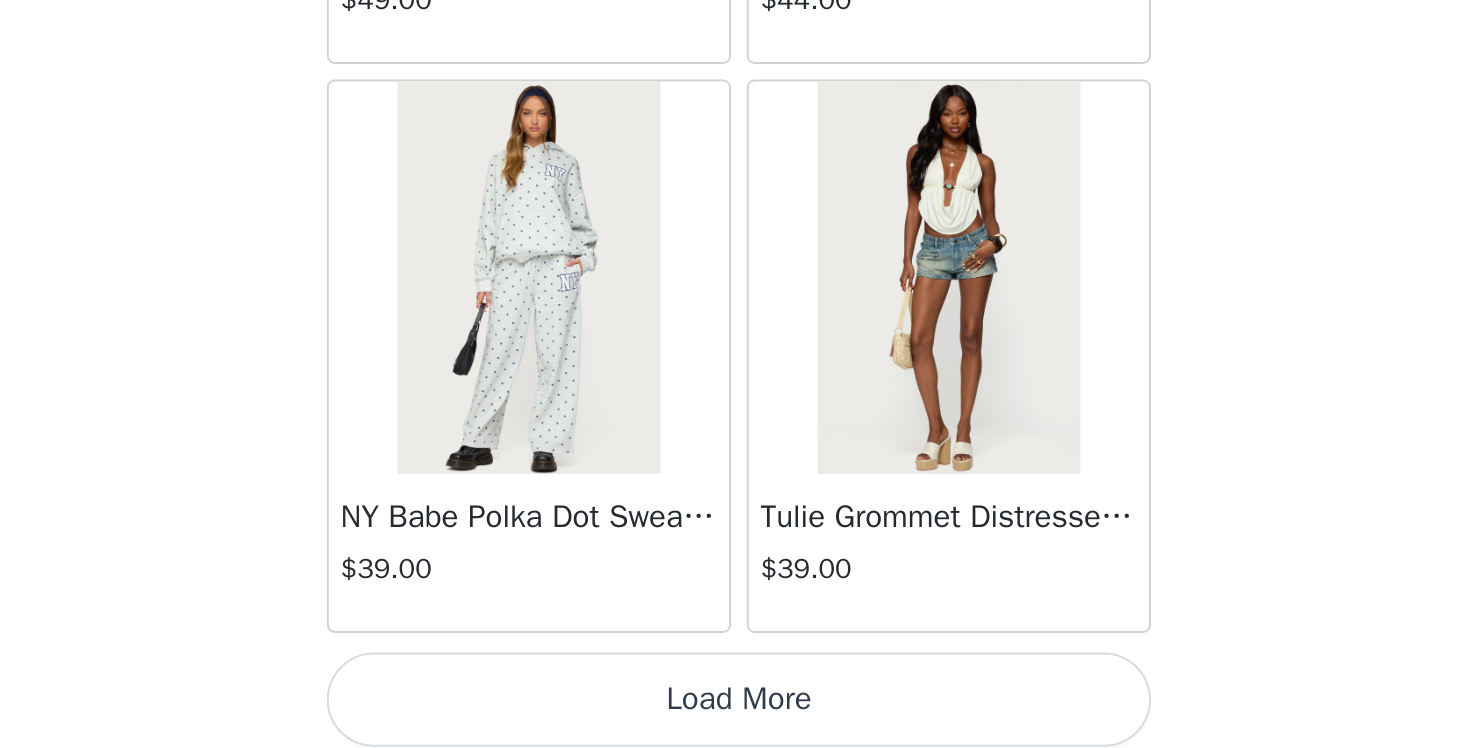 click on "Load More" at bounding box center [735, 723] 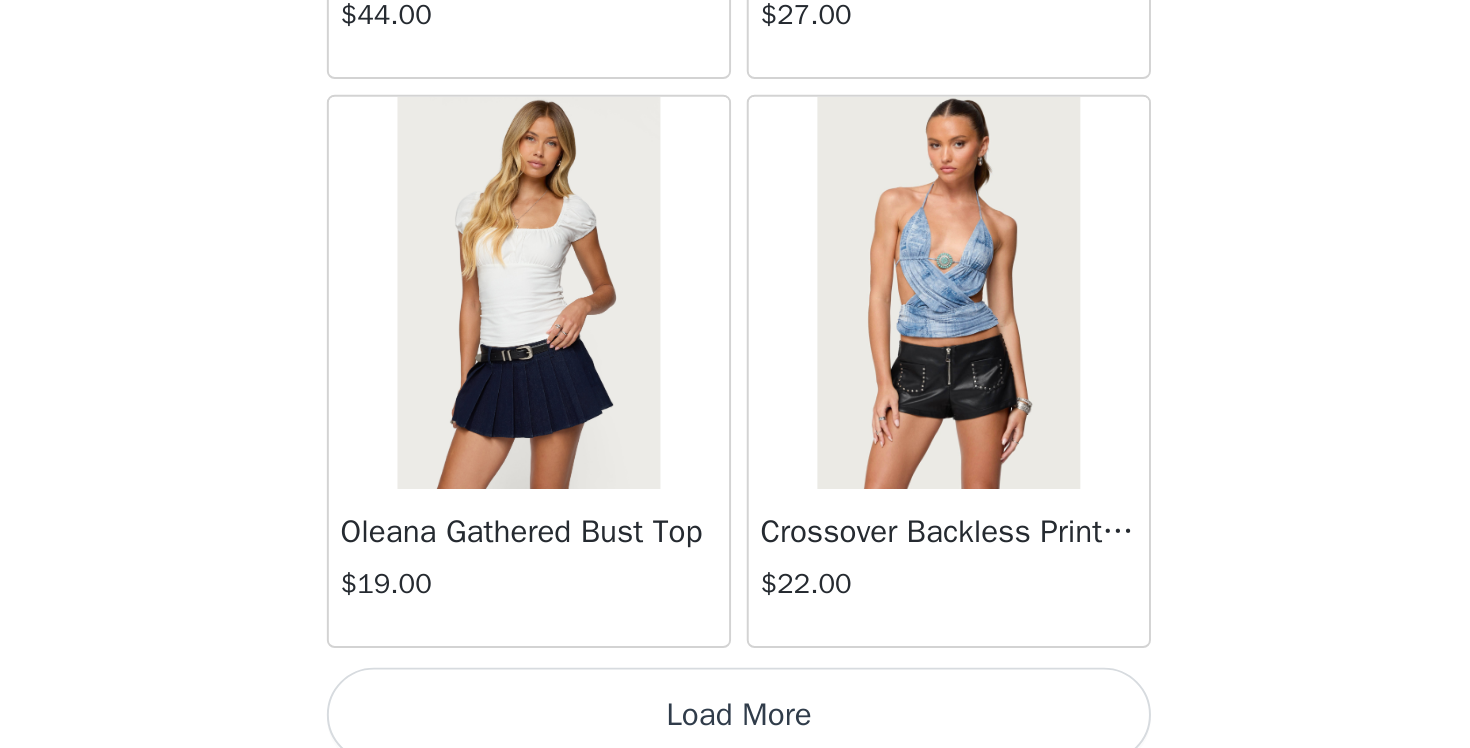 scroll, scrollTop: 69012, scrollLeft: 0, axis: vertical 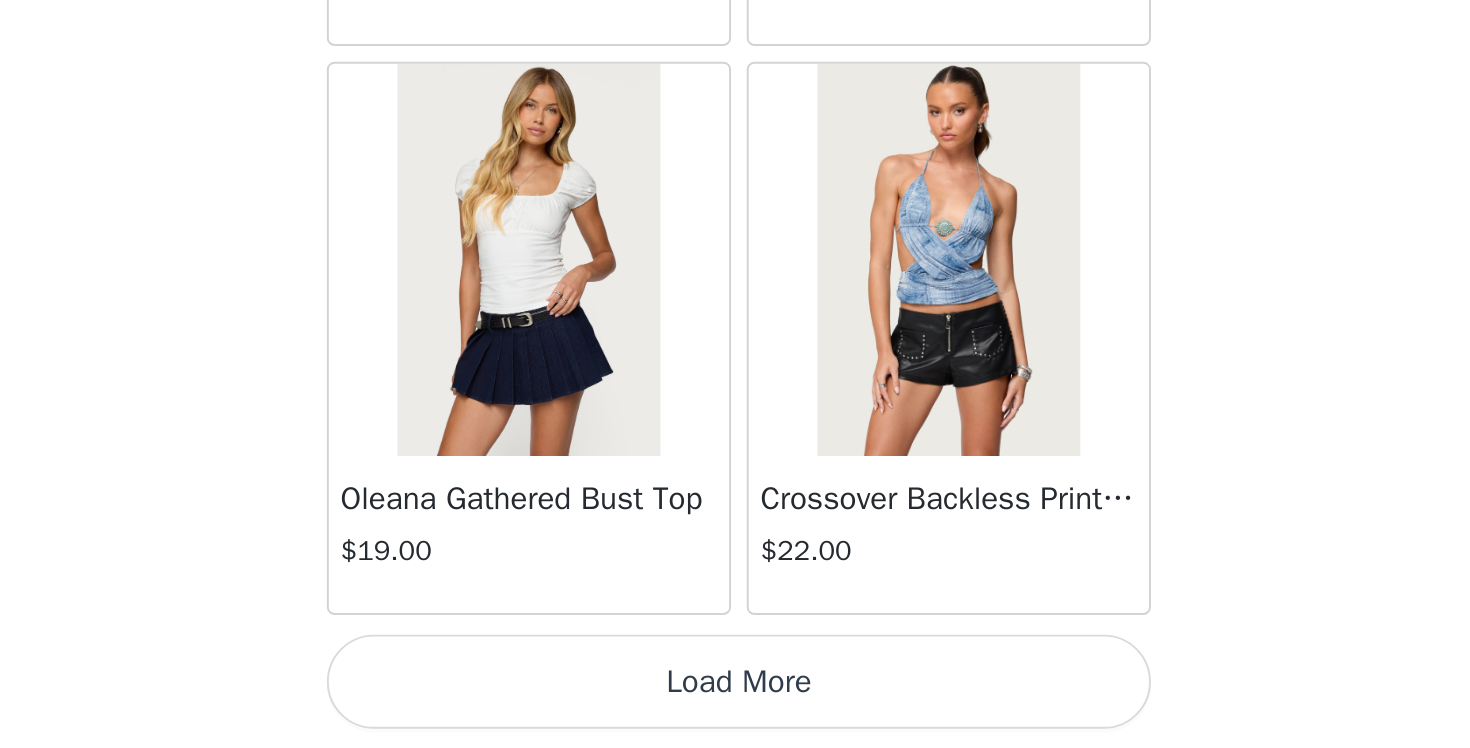 click on "Load More" at bounding box center [735, 714] 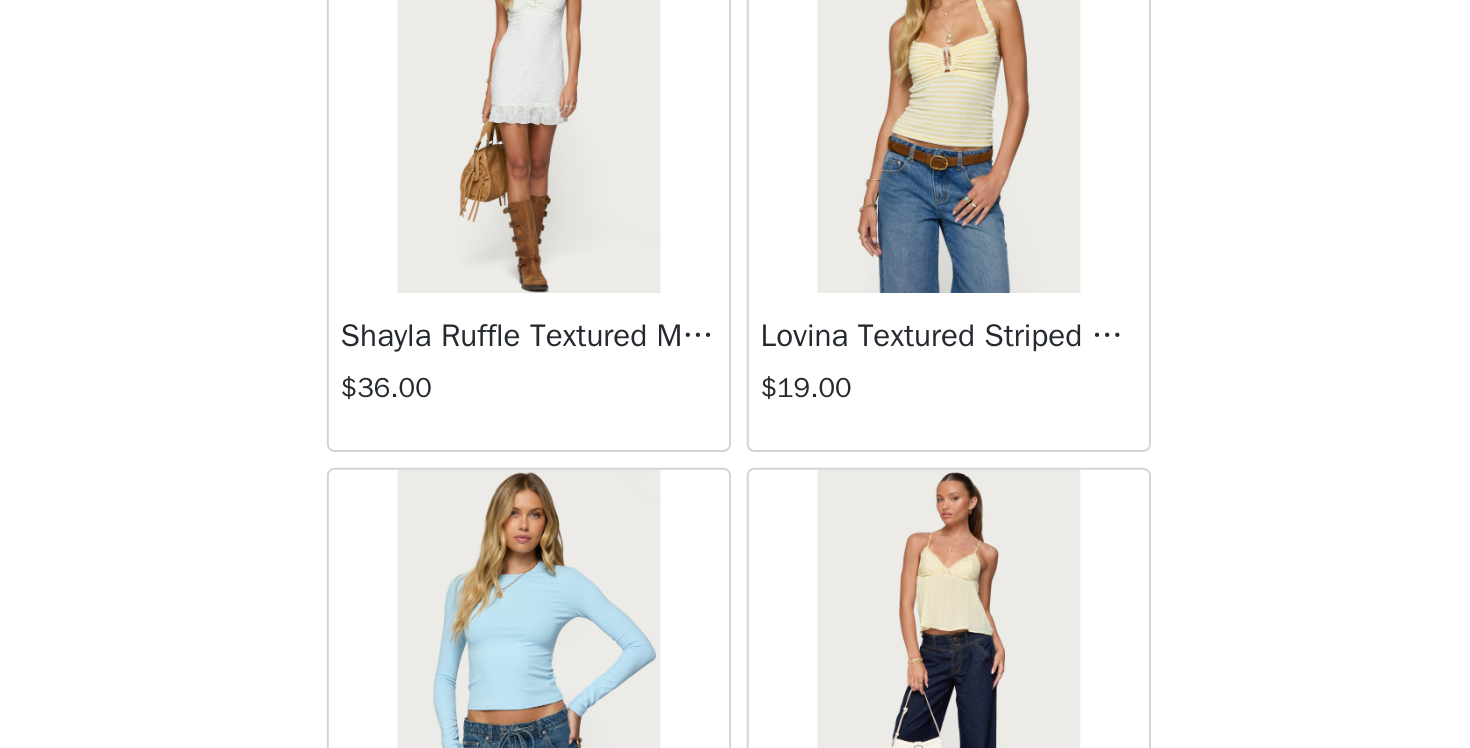 scroll, scrollTop: 69818, scrollLeft: 0, axis: vertical 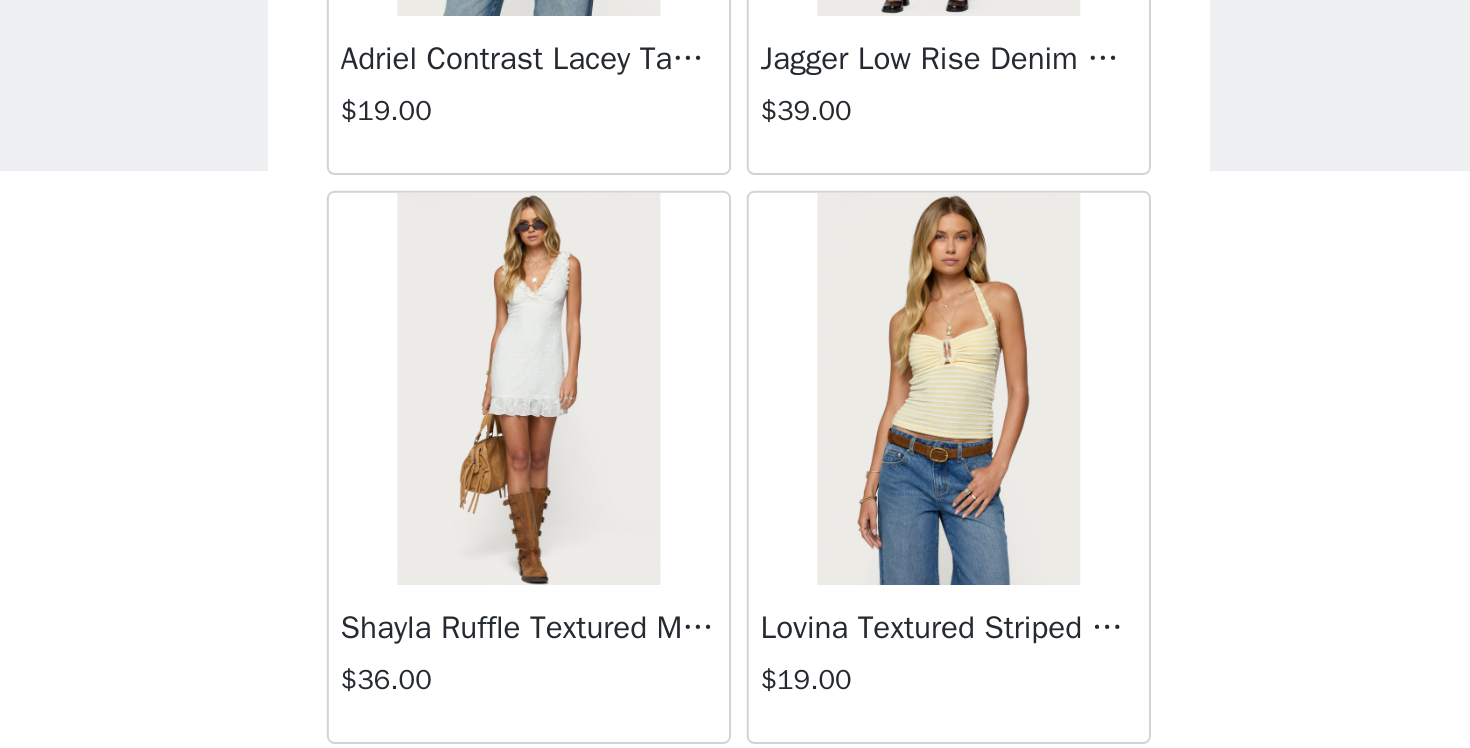 click on "Back       Jaynee Halter Top   $7.60       Tropical Fruits Graphic T Shirt   $19.00       Patti Floral Mini Dress   $27.20       Starrie Panel Stitch Low Rise Jeans   $53.00       Fringe Sequin Crochet Poncho   $39.00       Macee Gingham Romper   $34.00       Malena Asymmetric Halter Top   $9.20       Clementina Eyelet Bodysuit   $18.40       Edikted LA Hoodie   $44.00       Keryn Striped Asymmetric Top   $14.40       Helsa Grommet T Shirt   $18.40       Dragon Lily Layered Chiffon Halter top   $24.00       Khalia Backless Cut Out Halter Top   $22.00       Floral Split Low Rise Jeans   $42.40       Aiva Backless Plunge Neck Halter Top   $14.40       Halsey Ruffle Tank Top   $24.00       Macey Striped Pants   $31.00       Azalia Asymmetric Knit Poncho   $24.00       Sheer Lace Cut Out Tank Top   $17.60       Nikoletta Straight Leg Low Rise Jeans   $48.00       Teela Lacey Low Rise Carpenter Jeans   $41.60       Rylan Striped Fold Over Mini Skort   $17.60       Rachey Backless Ruched Top   $15.20" at bounding box center (735, 374) 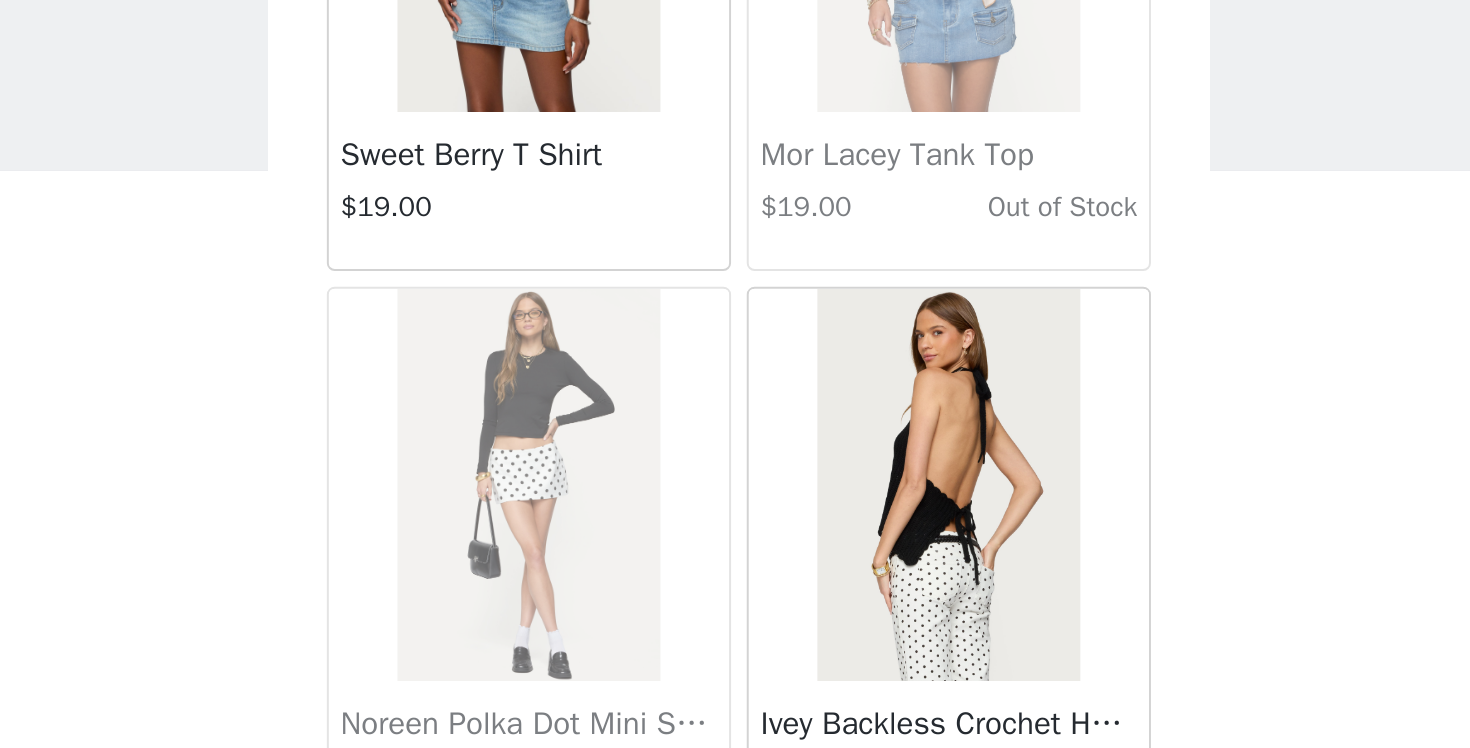 scroll, scrollTop: 67982, scrollLeft: 0, axis: vertical 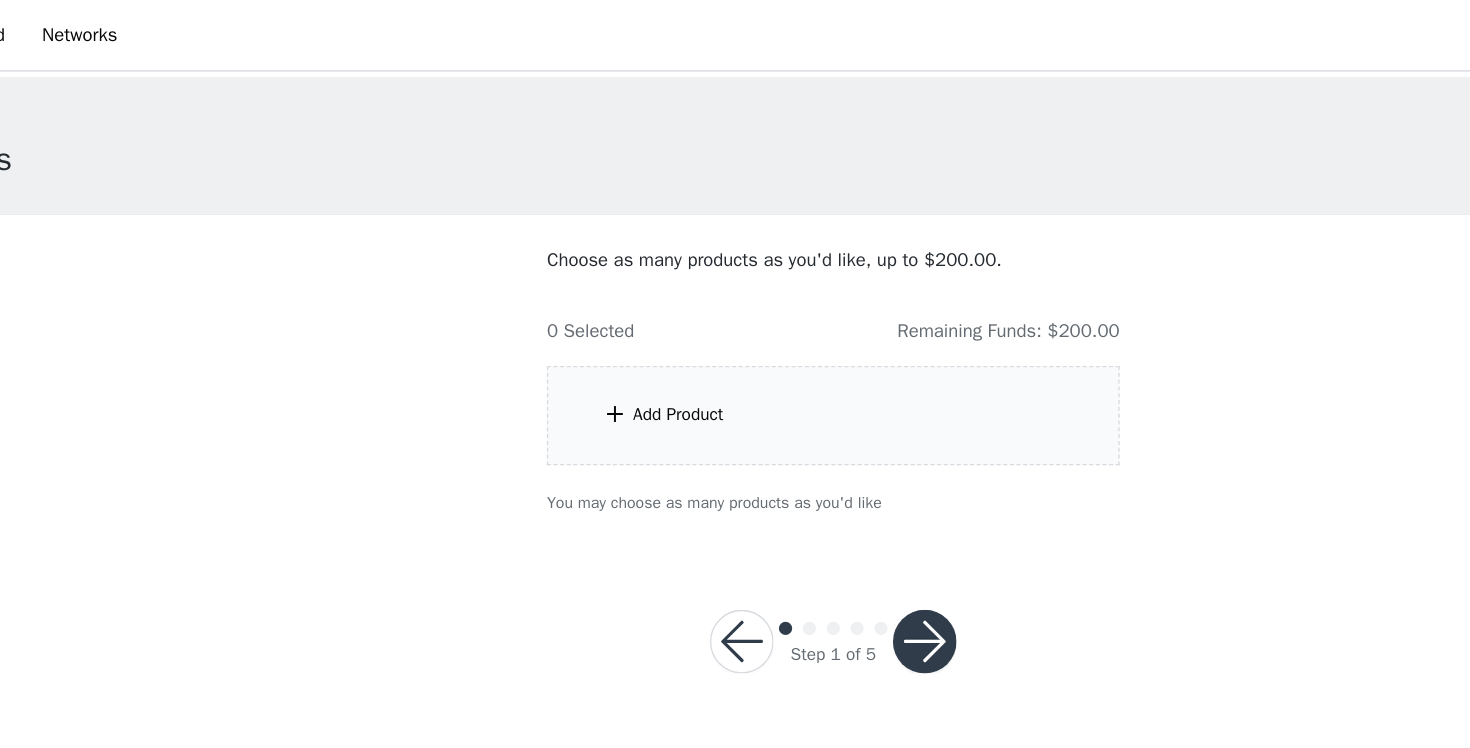 click on "Add Product" at bounding box center [618, 313] 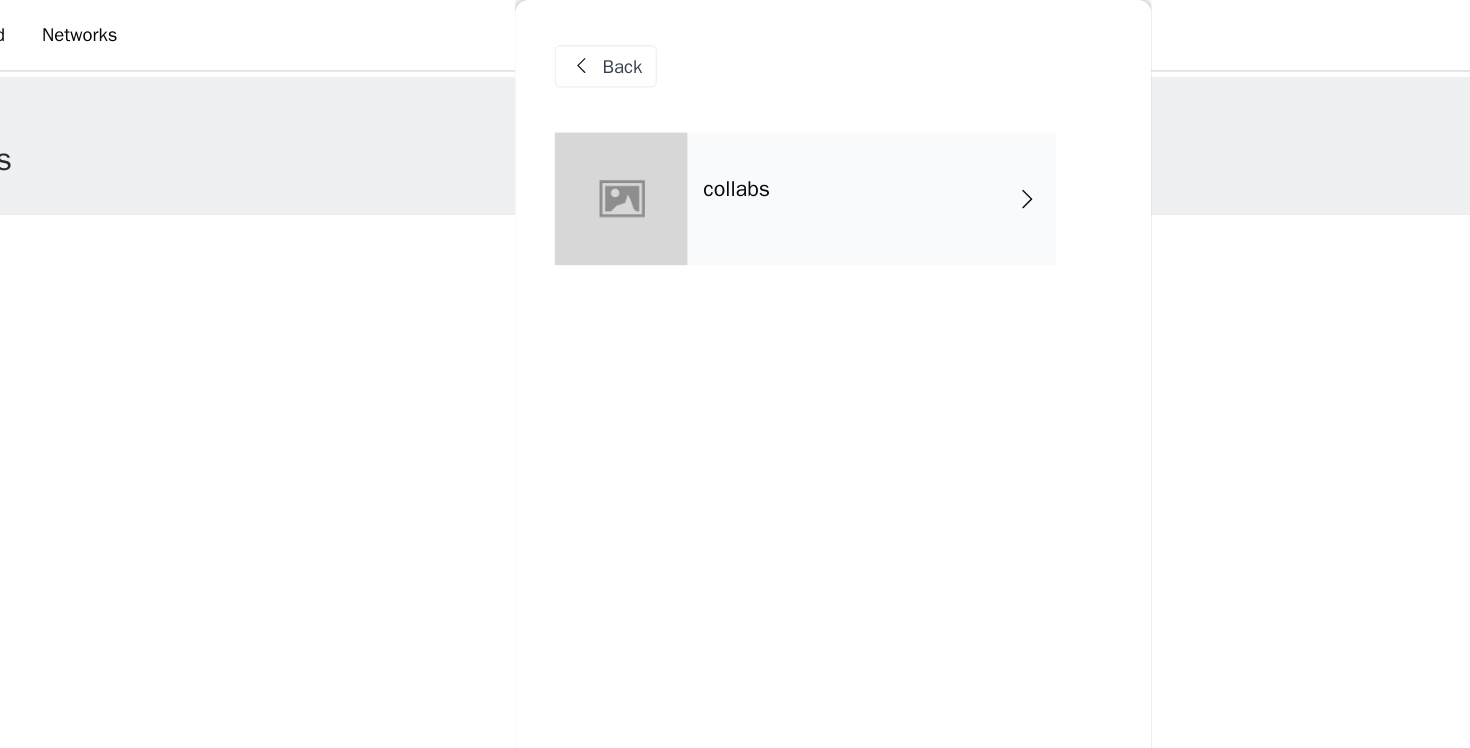 click on "collabs" at bounding box center (764, 150) 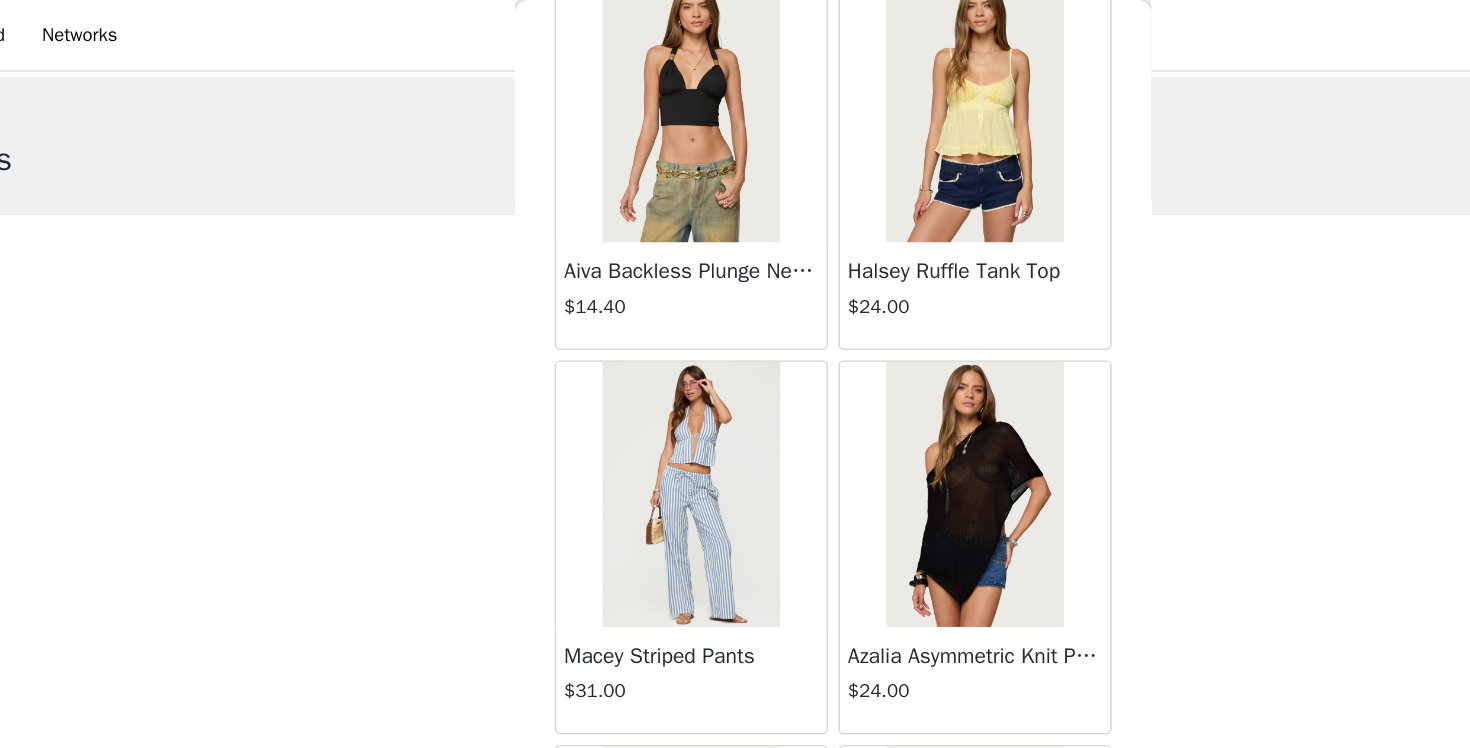 scroll, scrollTop: 2312, scrollLeft: 0, axis: vertical 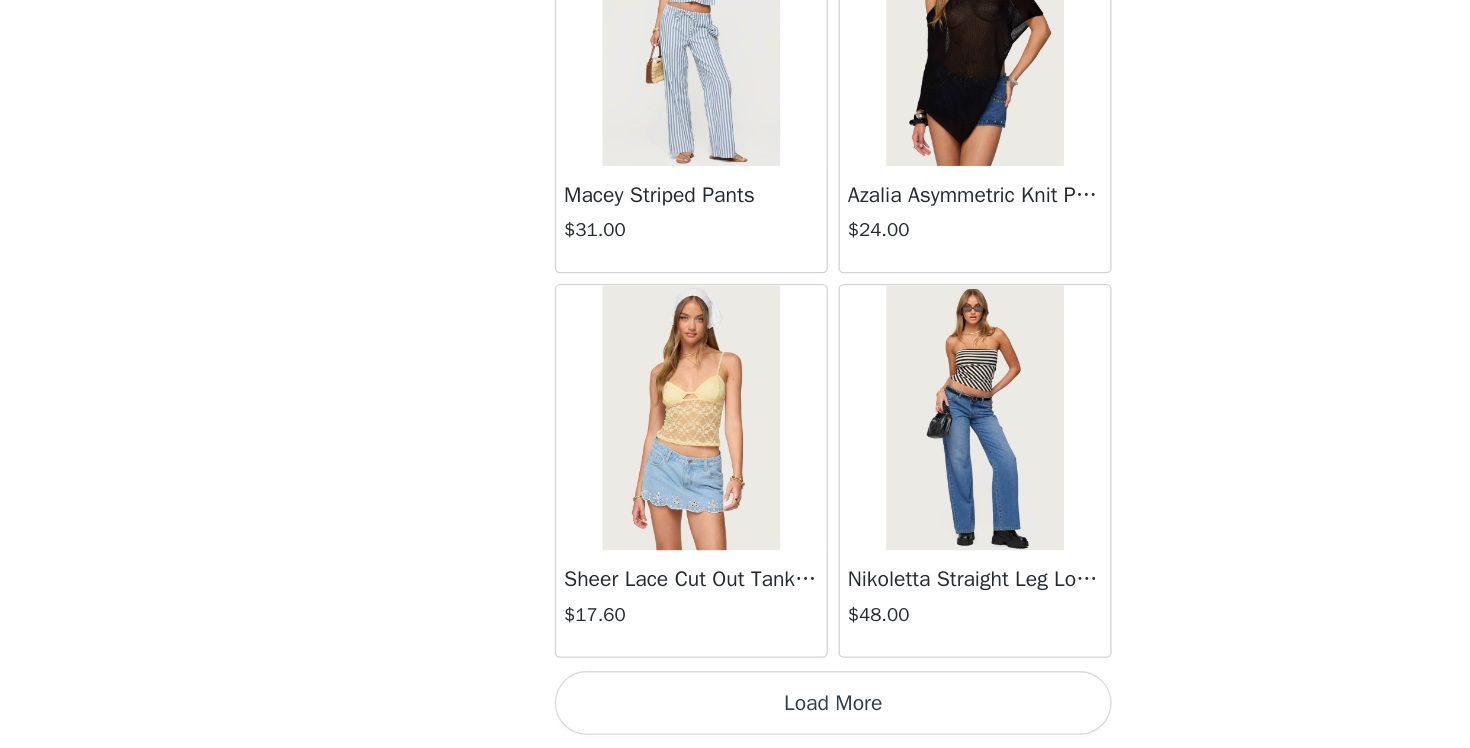 click on "Load More" at bounding box center [735, 714] 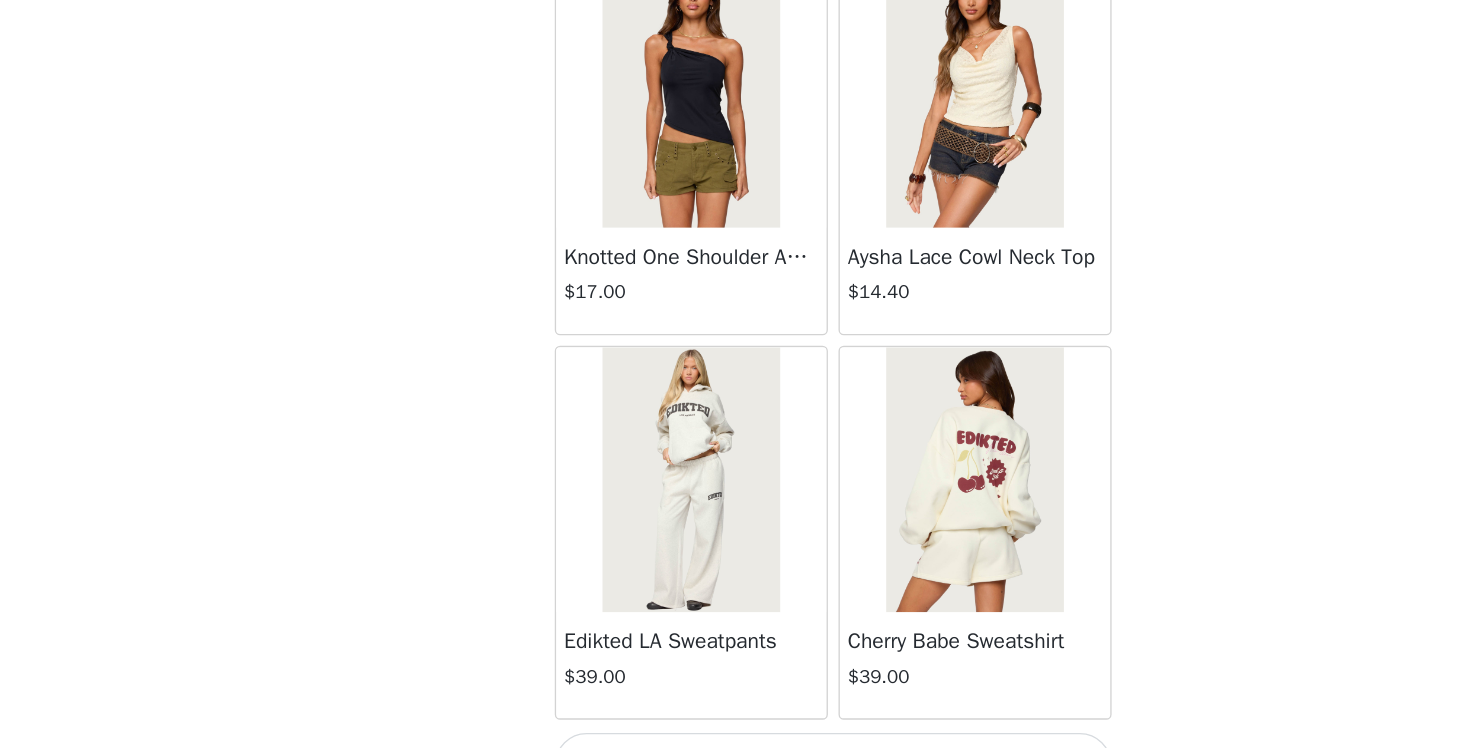 scroll, scrollTop: 5212, scrollLeft: 0, axis: vertical 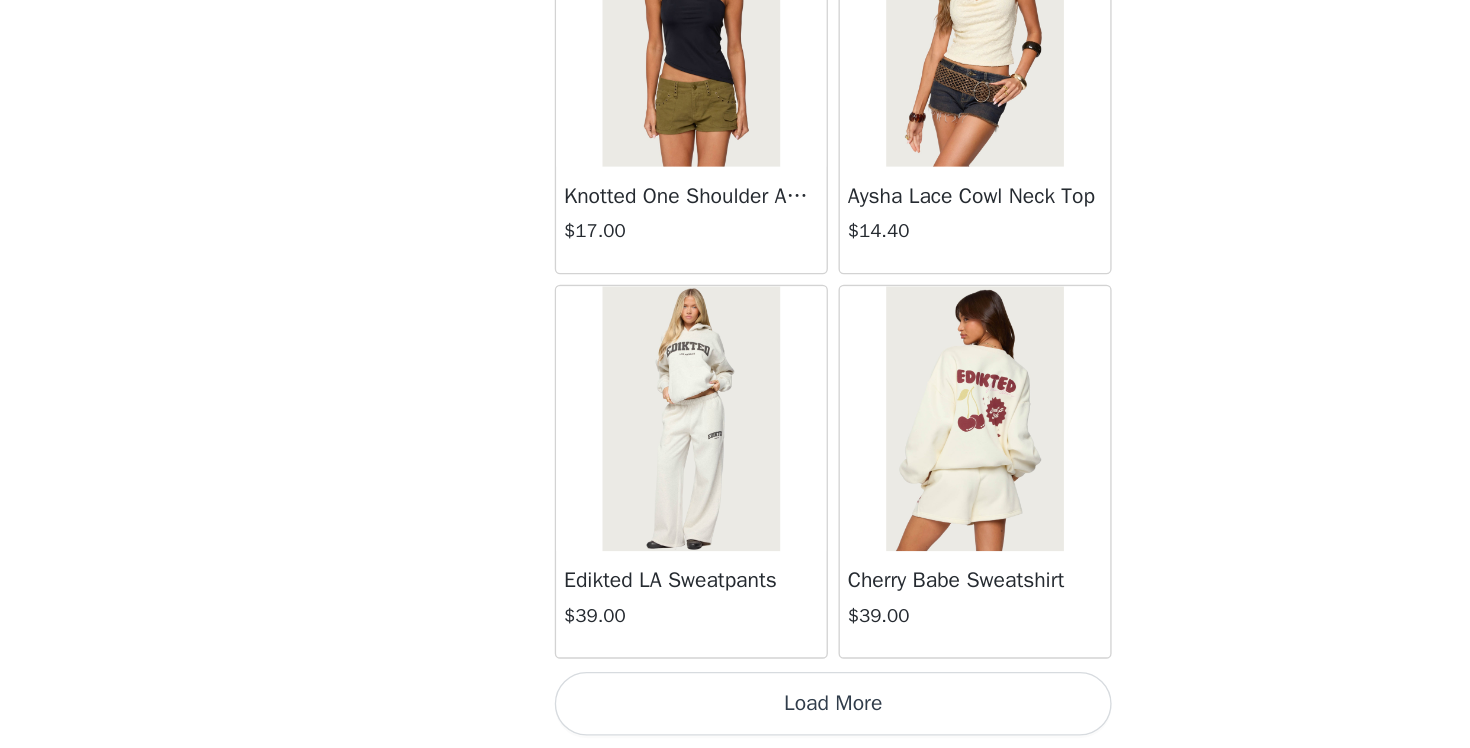 click on "Load More" at bounding box center (735, 714) 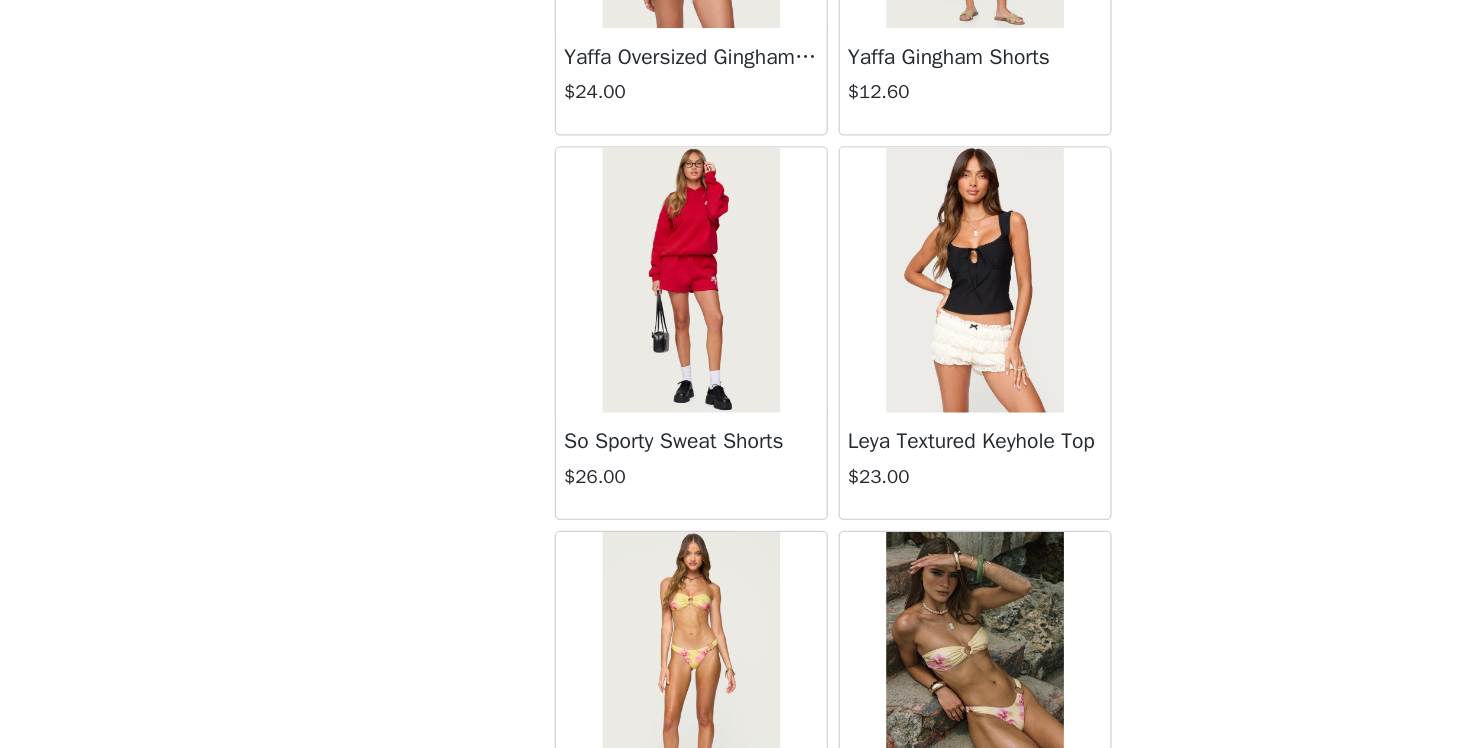scroll, scrollTop: 7942, scrollLeft: 0, axis: vertical 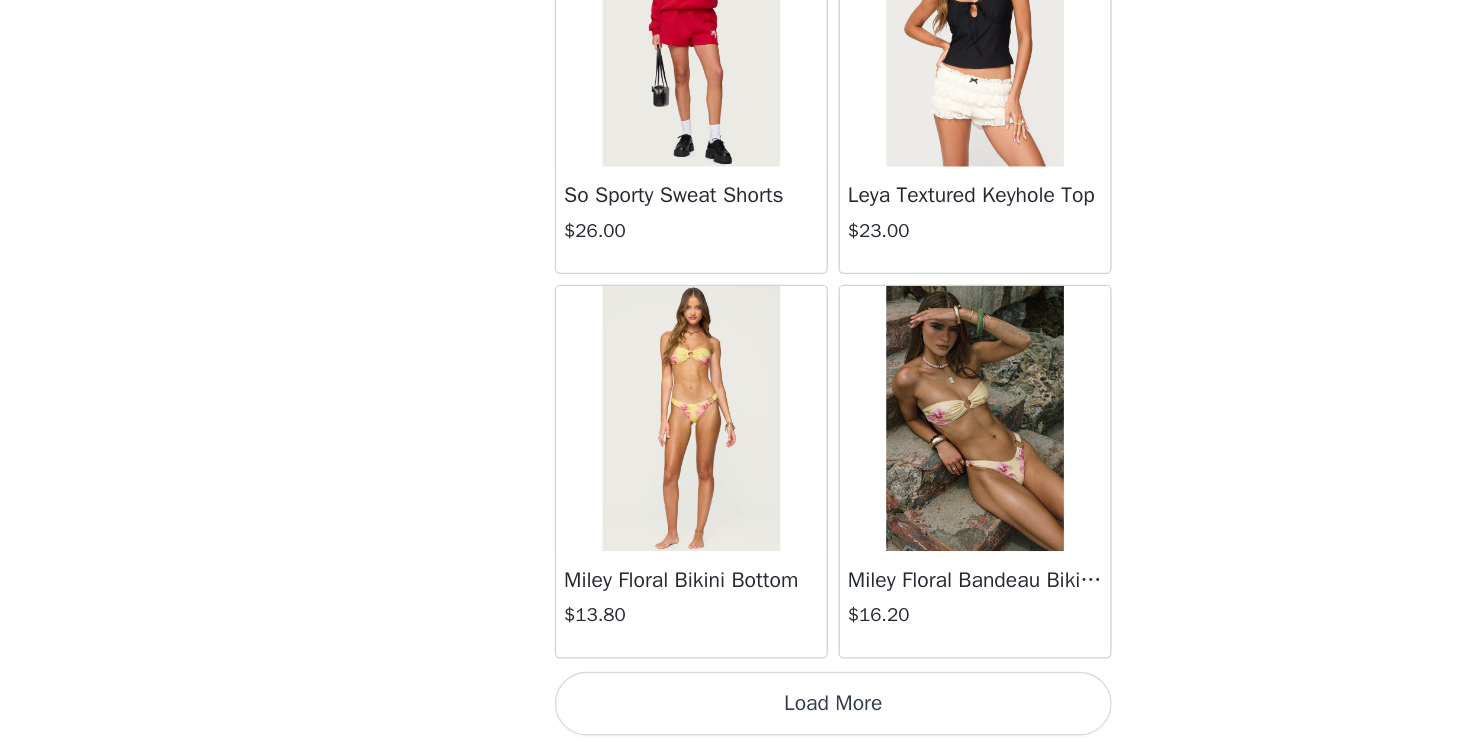 click on "Load More" at bounding box center [735, 714] 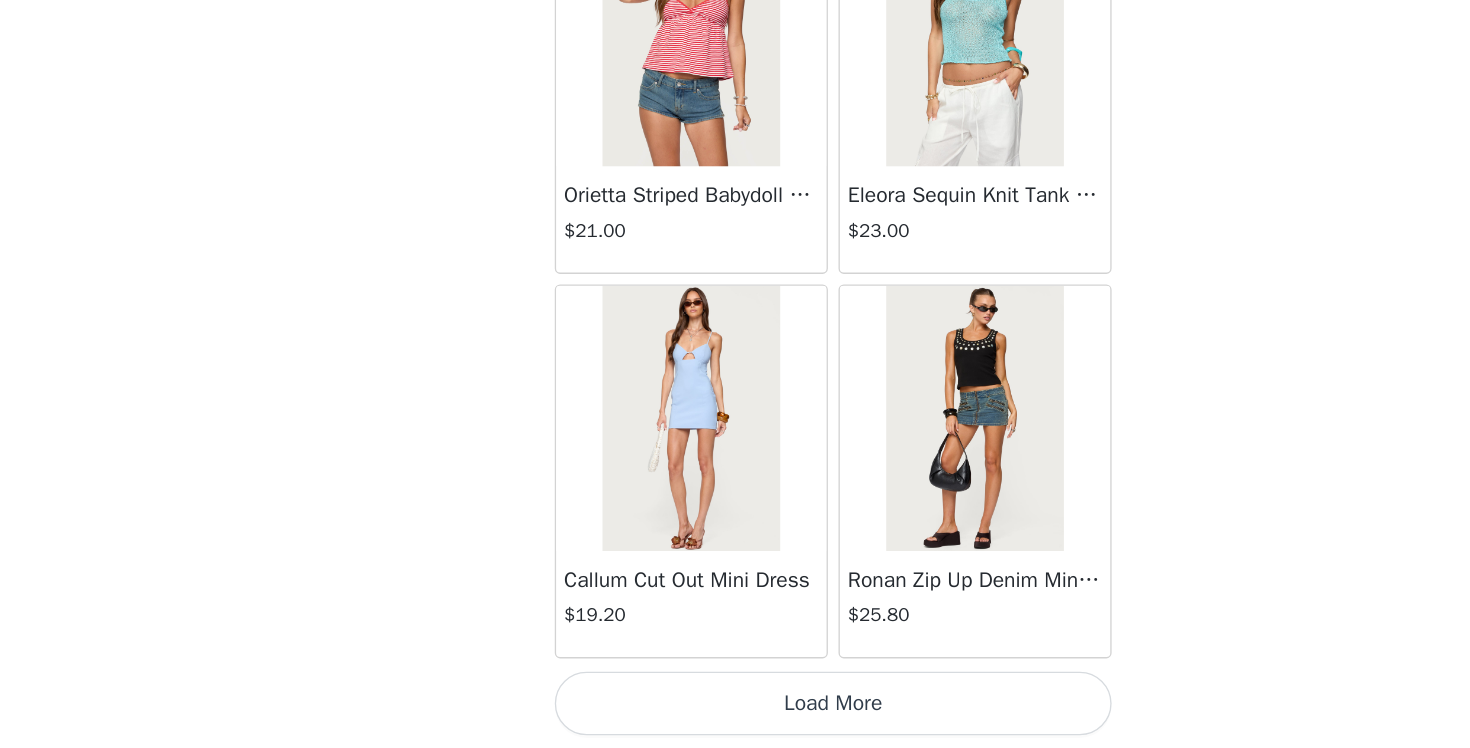 click on "Load More" at bounding box center [735, 714] 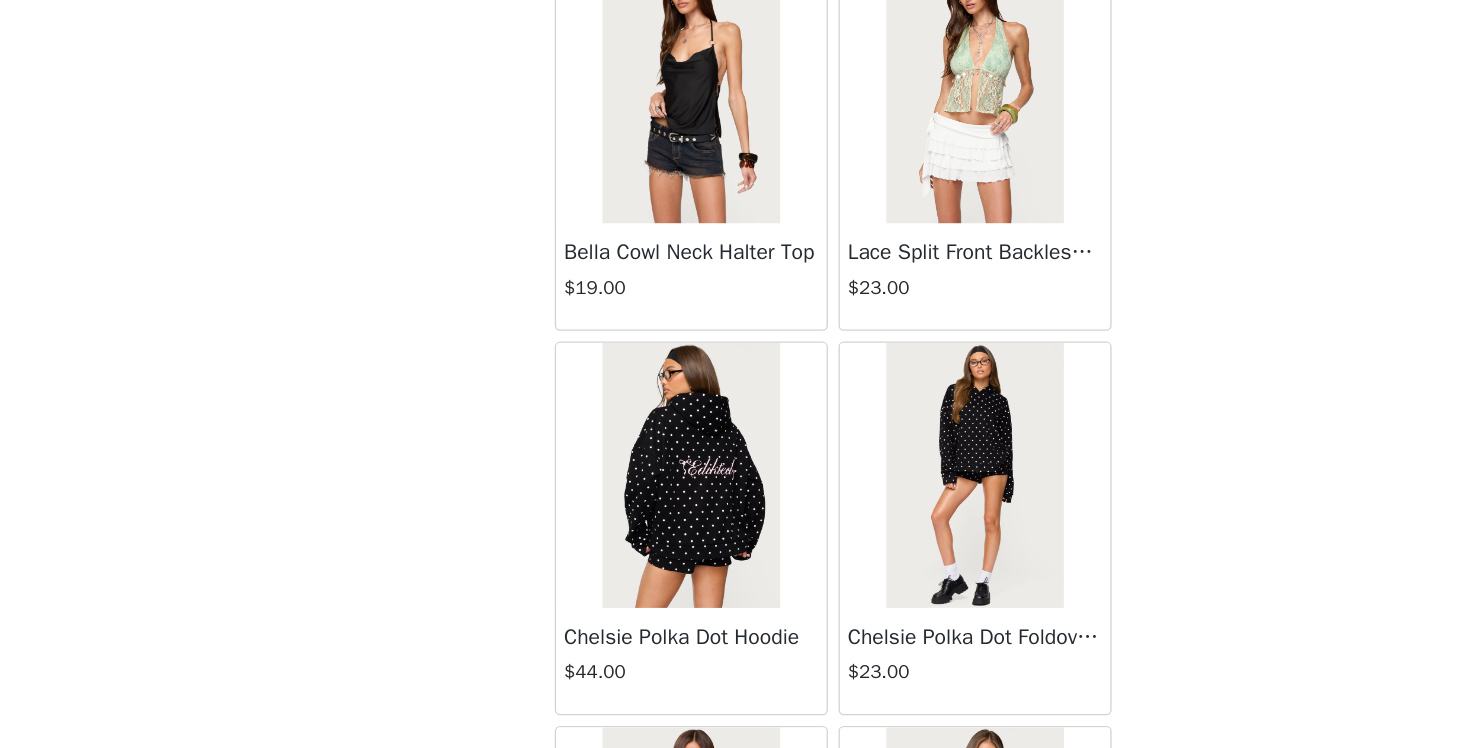 scroll, scrollTop: 13302, scrollLeft: 0, axis: vertical 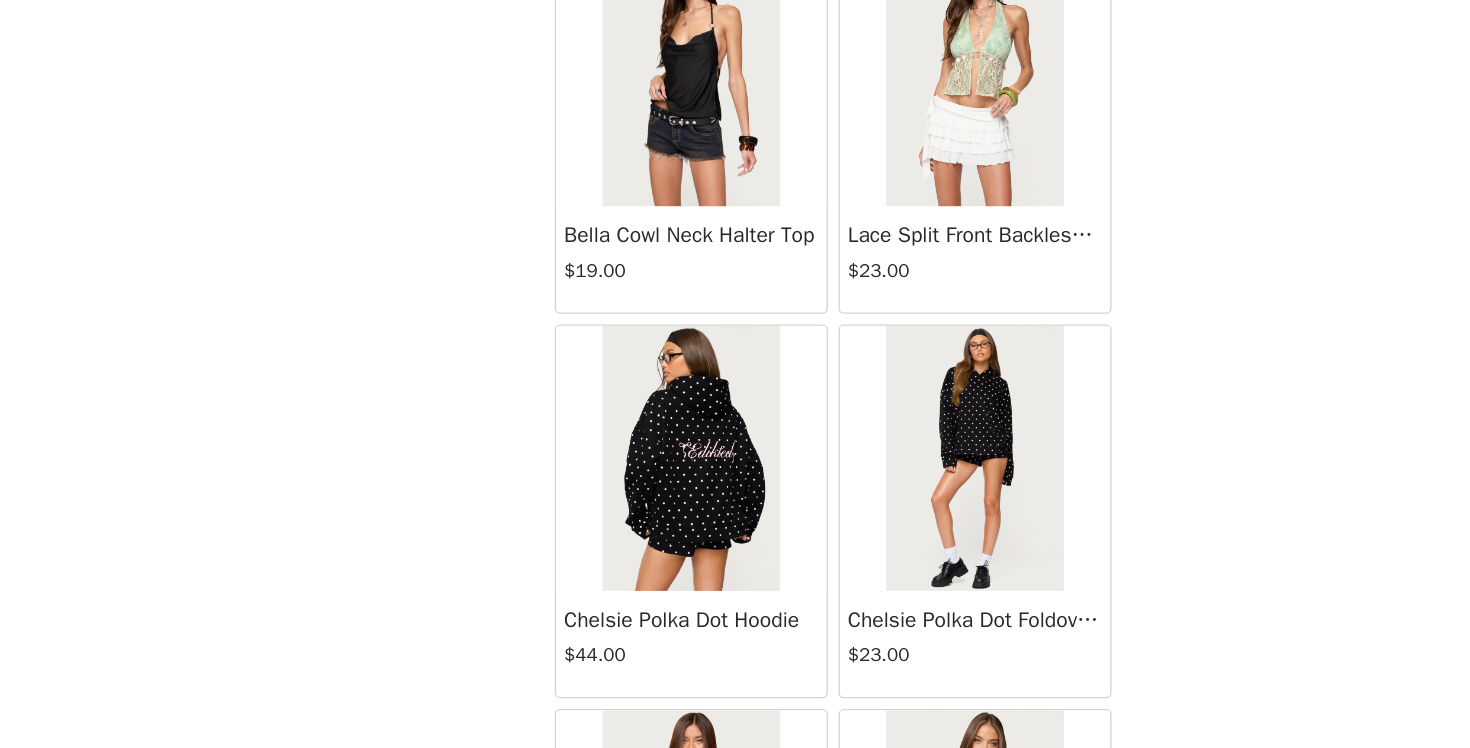 click at bounding box center (628, 529) 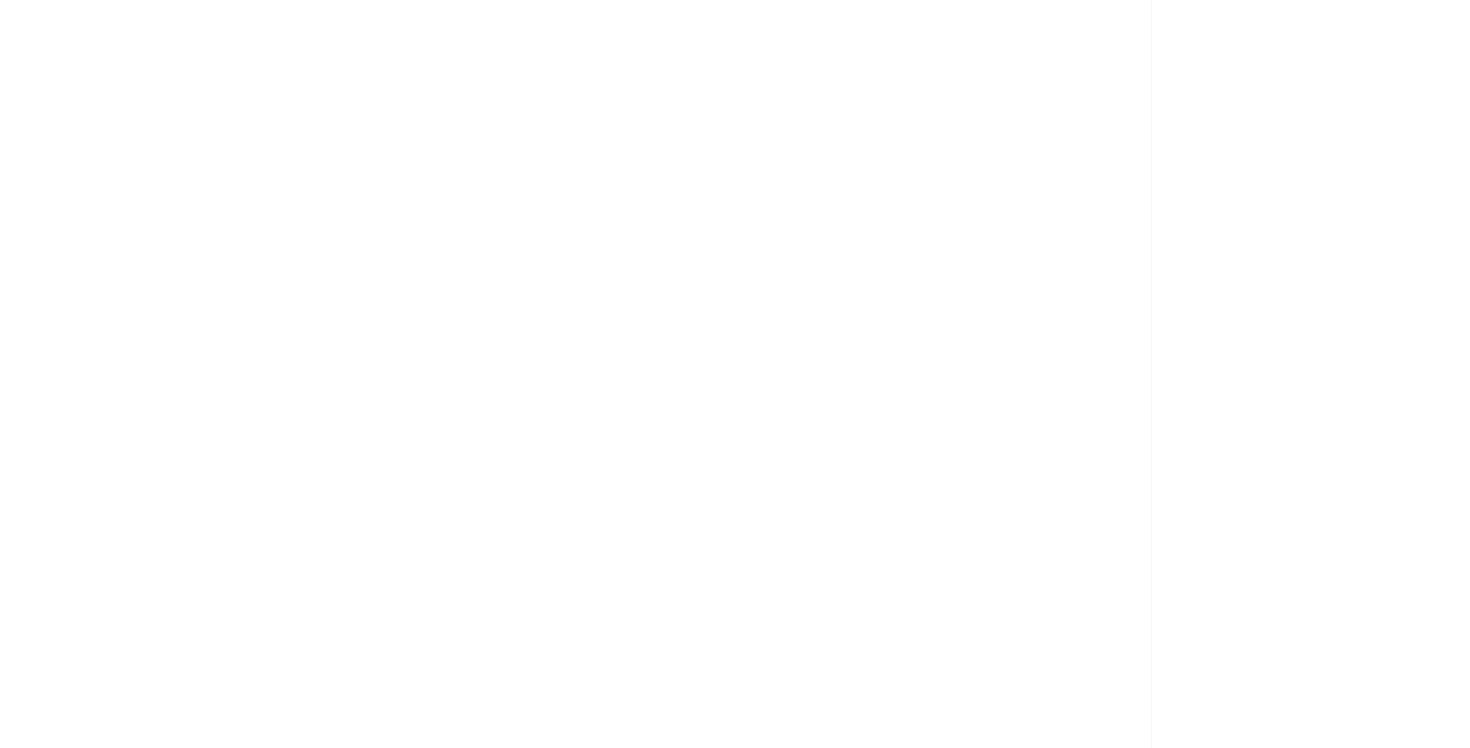 scroll, scrollTop: 0, scrollLeft: 0, axis: both 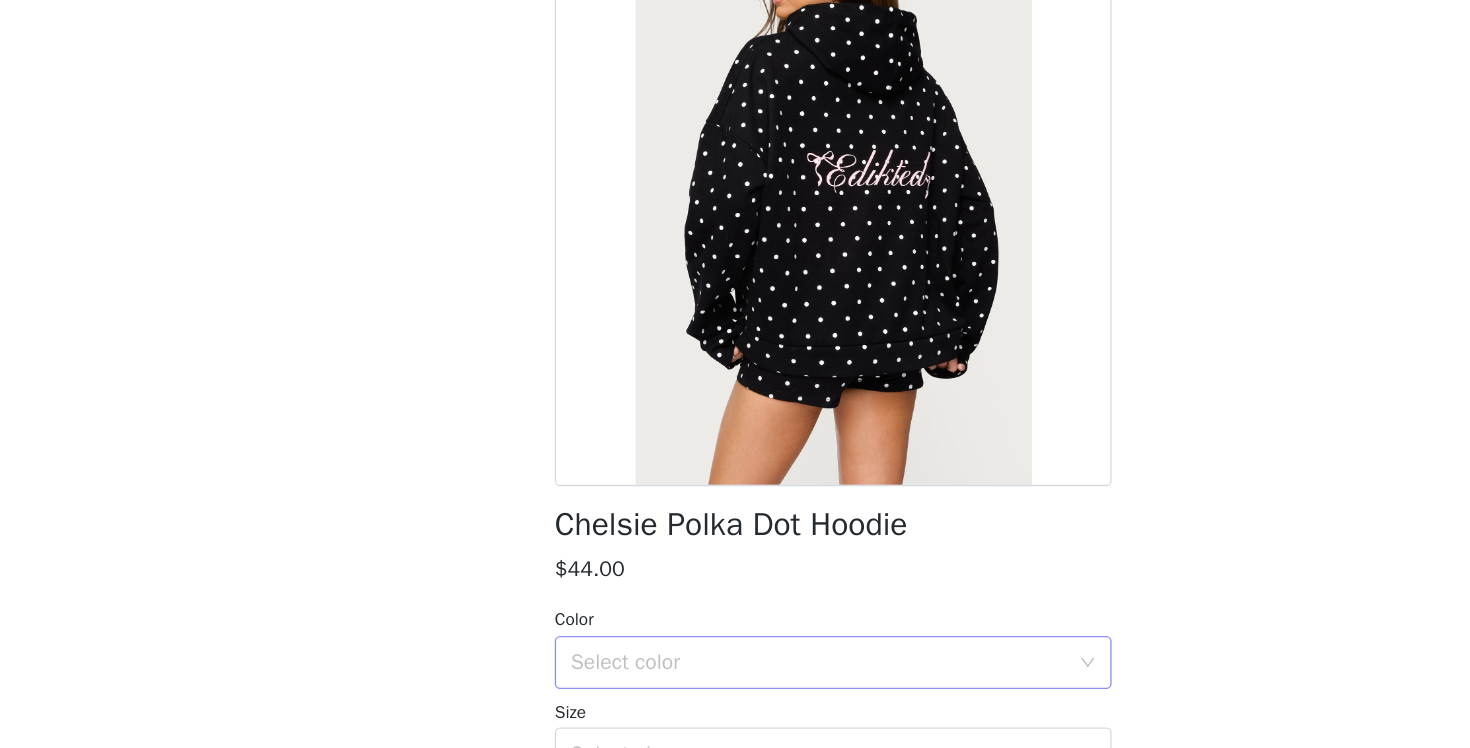 click on "Select color" at bounding box center (724, 683) 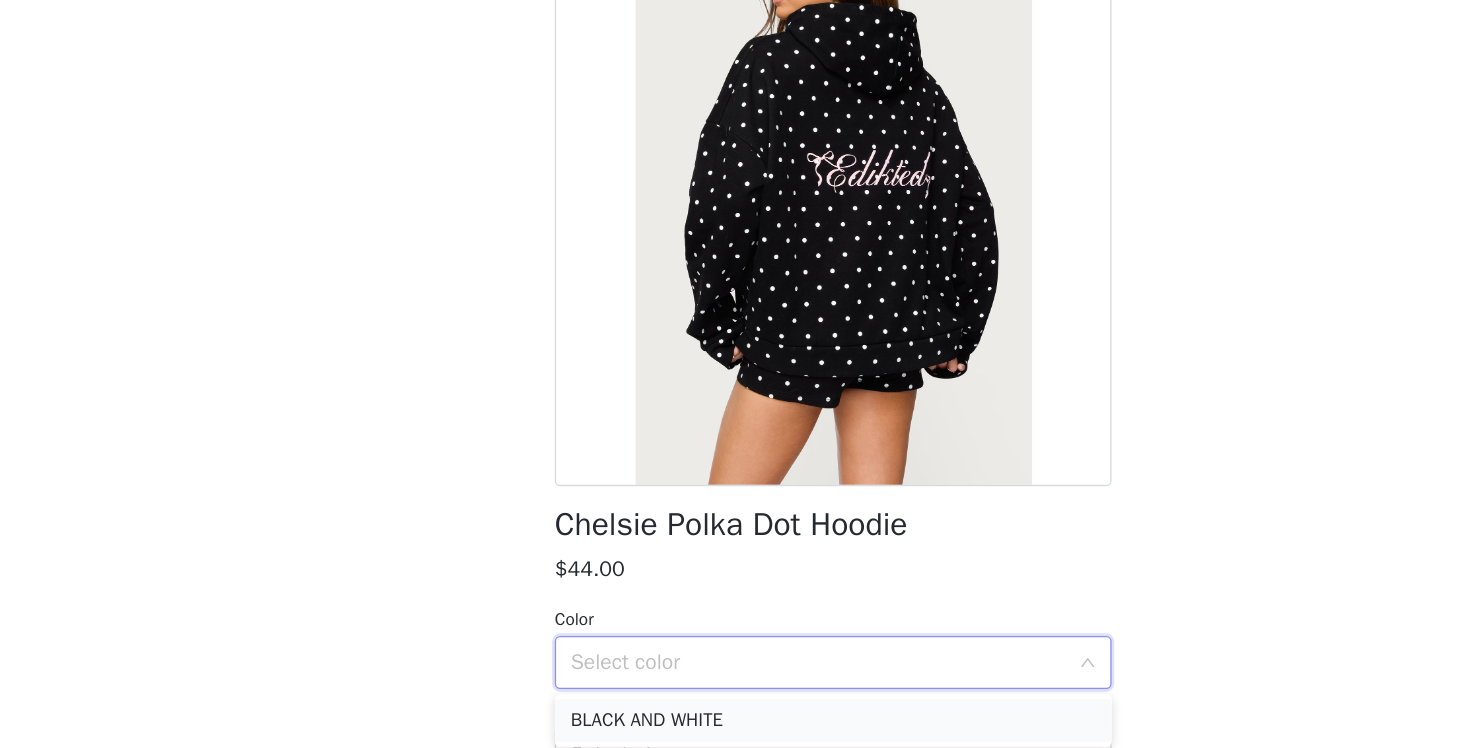 click on "BLACK AND WHITE" at bounding box center (735, 727) 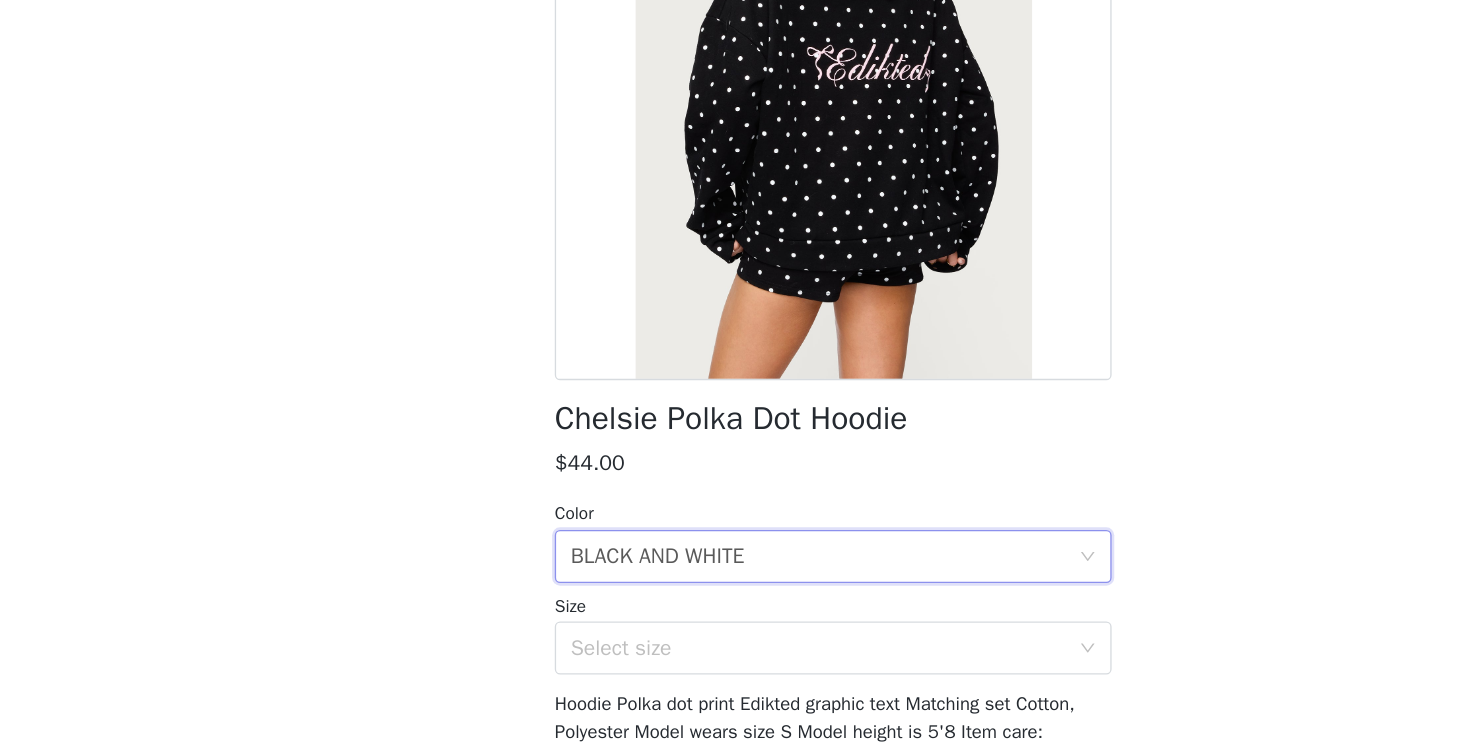 scroll, scrollTop: 86, scrollLeft: 0, axis: vertical 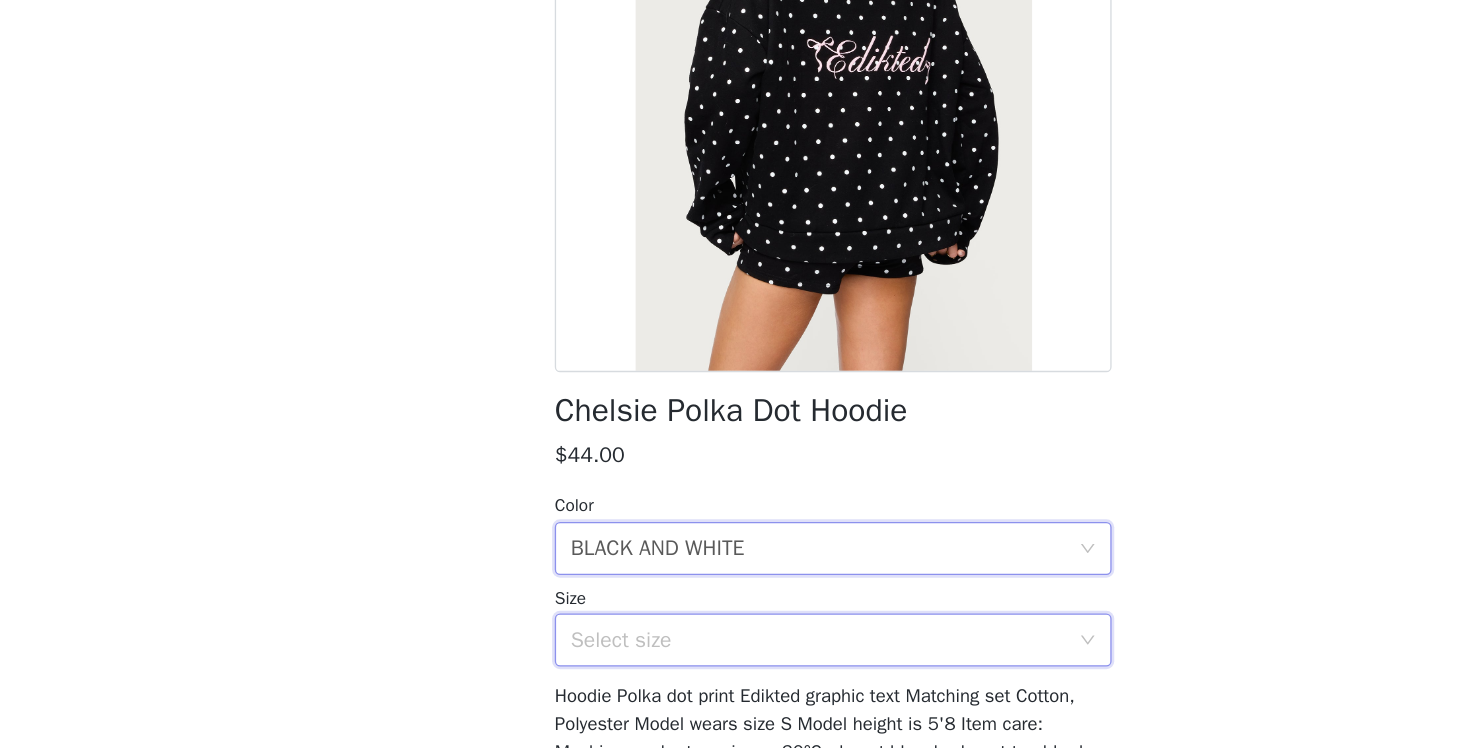 click on "Select size" at bounding box center [728, 666] 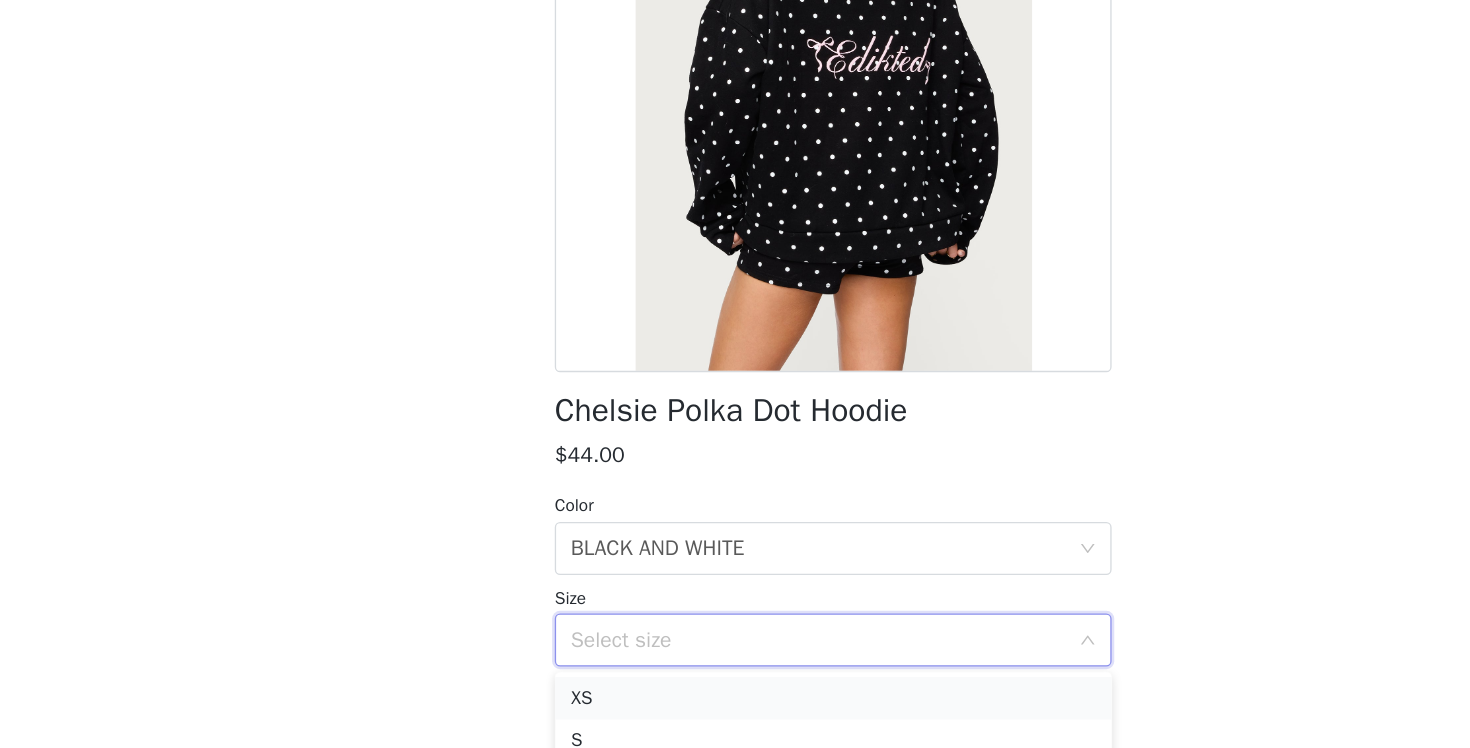 click on "XS" at bounding box center [735, 710] 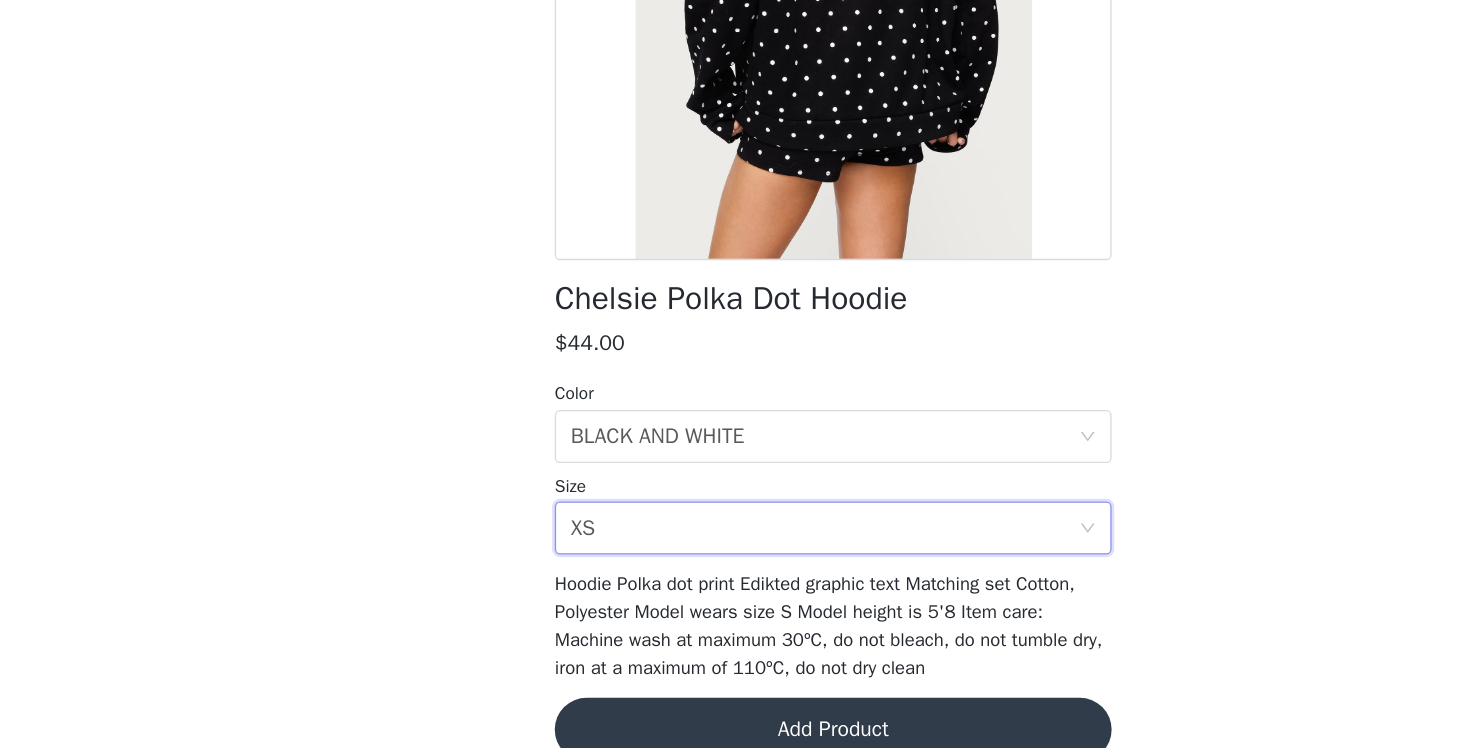 scroll, scrollTop: 204, scrollLeft: 0, axis: vertical 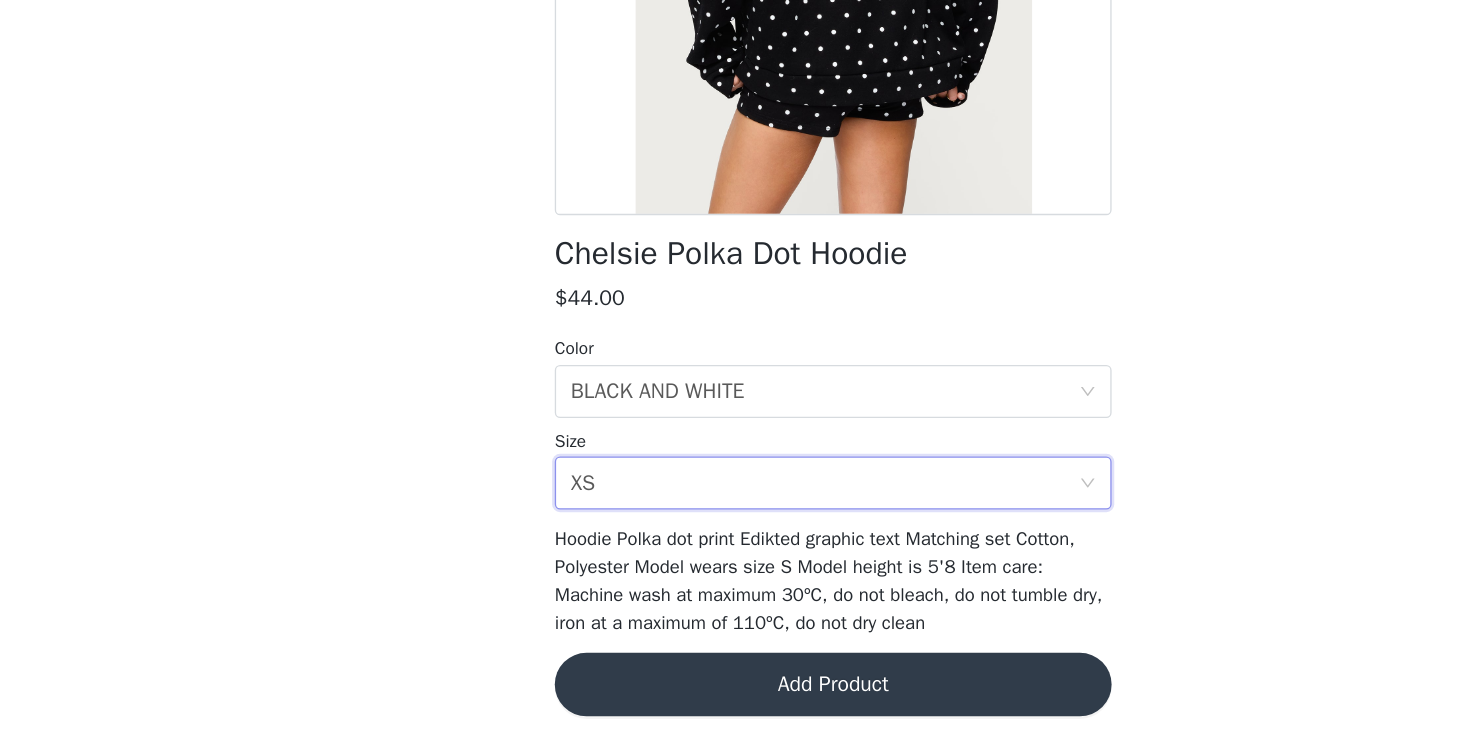 click on "Add Product" at bounding box center [735, 700] 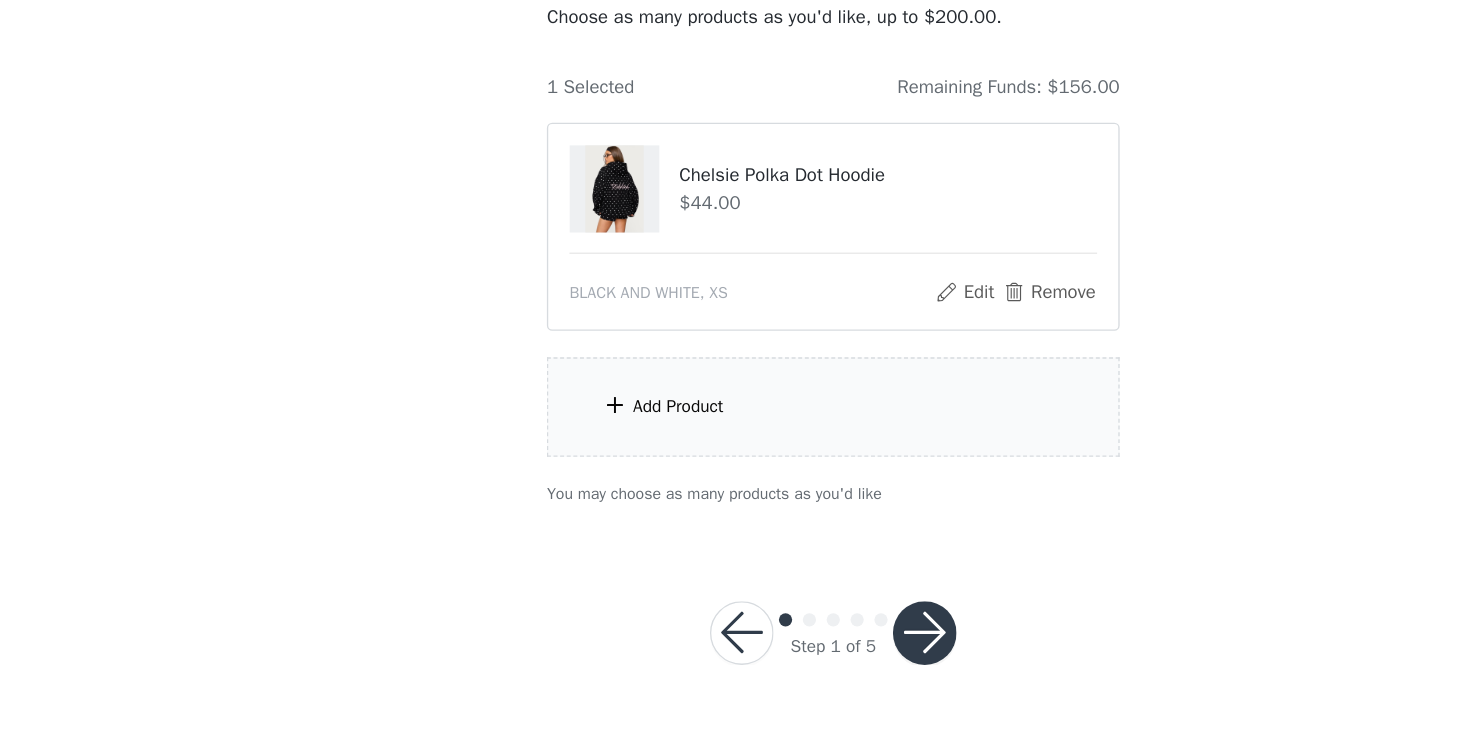 click on "Add Product" at bounding box center (618, 490) 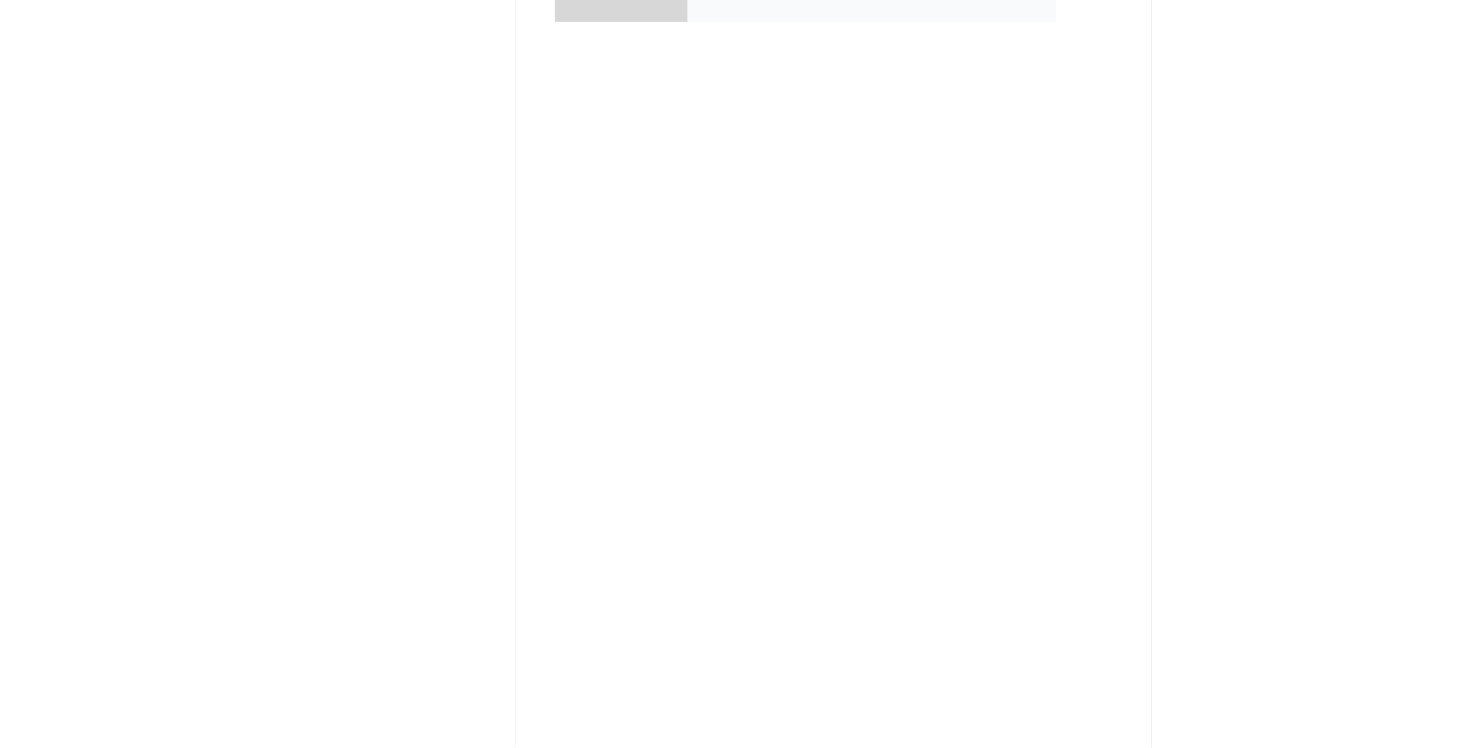 click on "collabs" at bounding box center [764, 150] 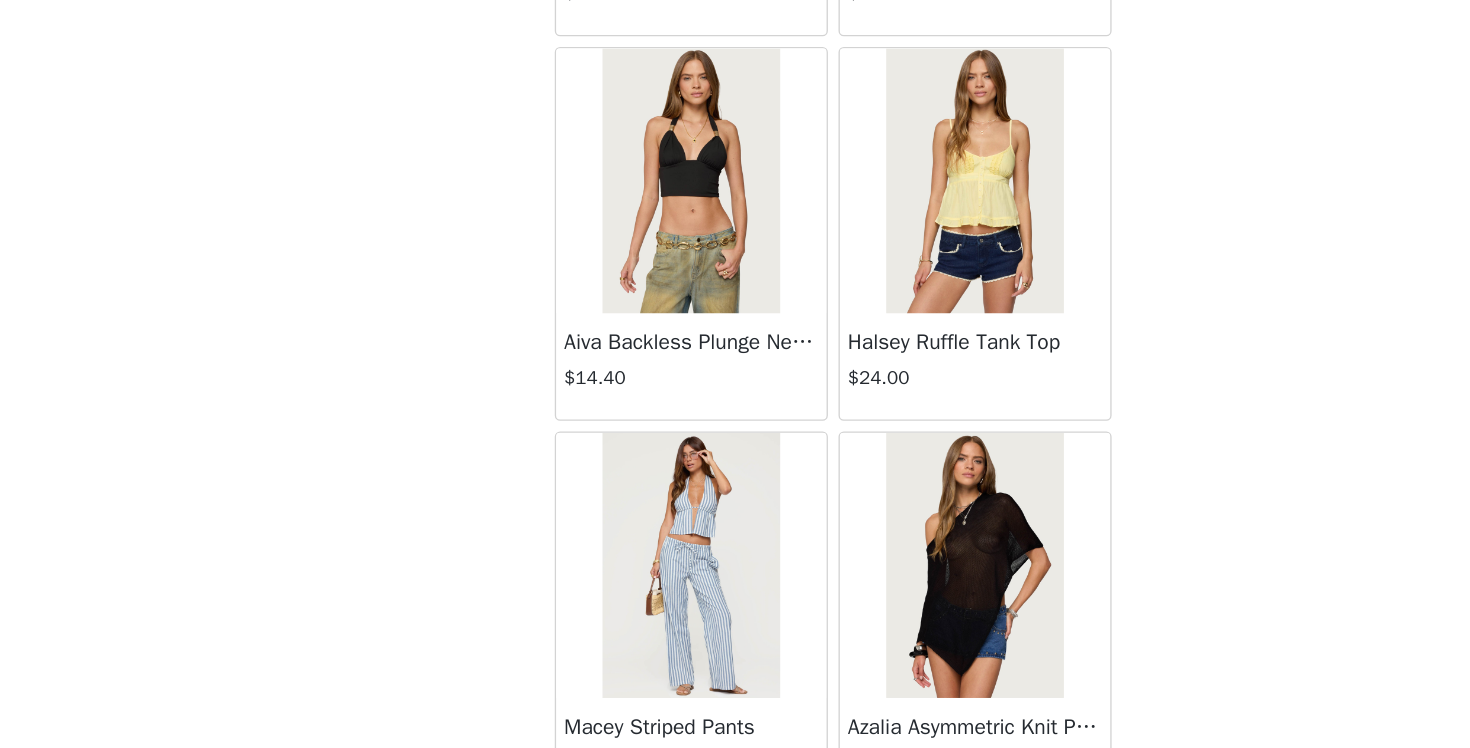 scroll, scrollTop: 2312, scrollLeft: 0, axis: vertical 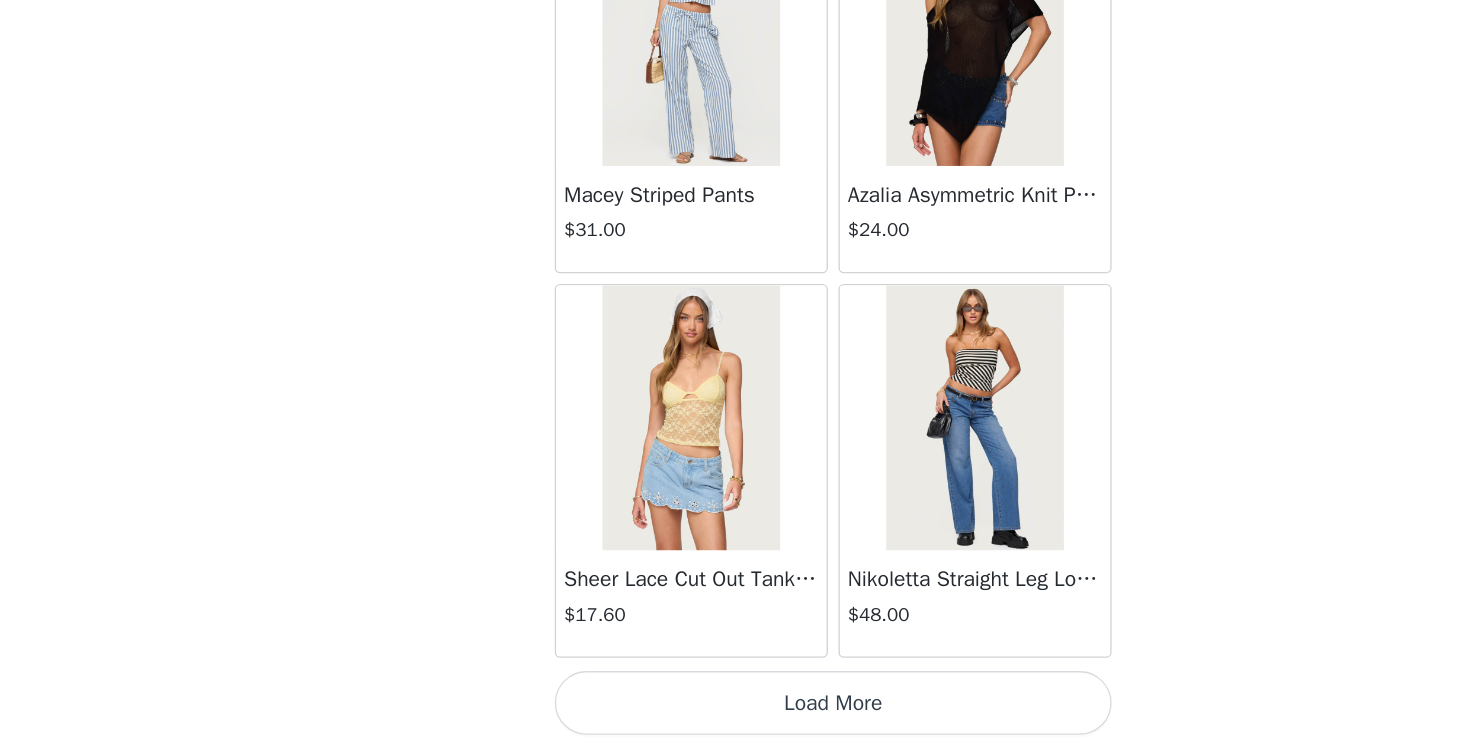 click on "Load More" at bounding box center [735, 714] 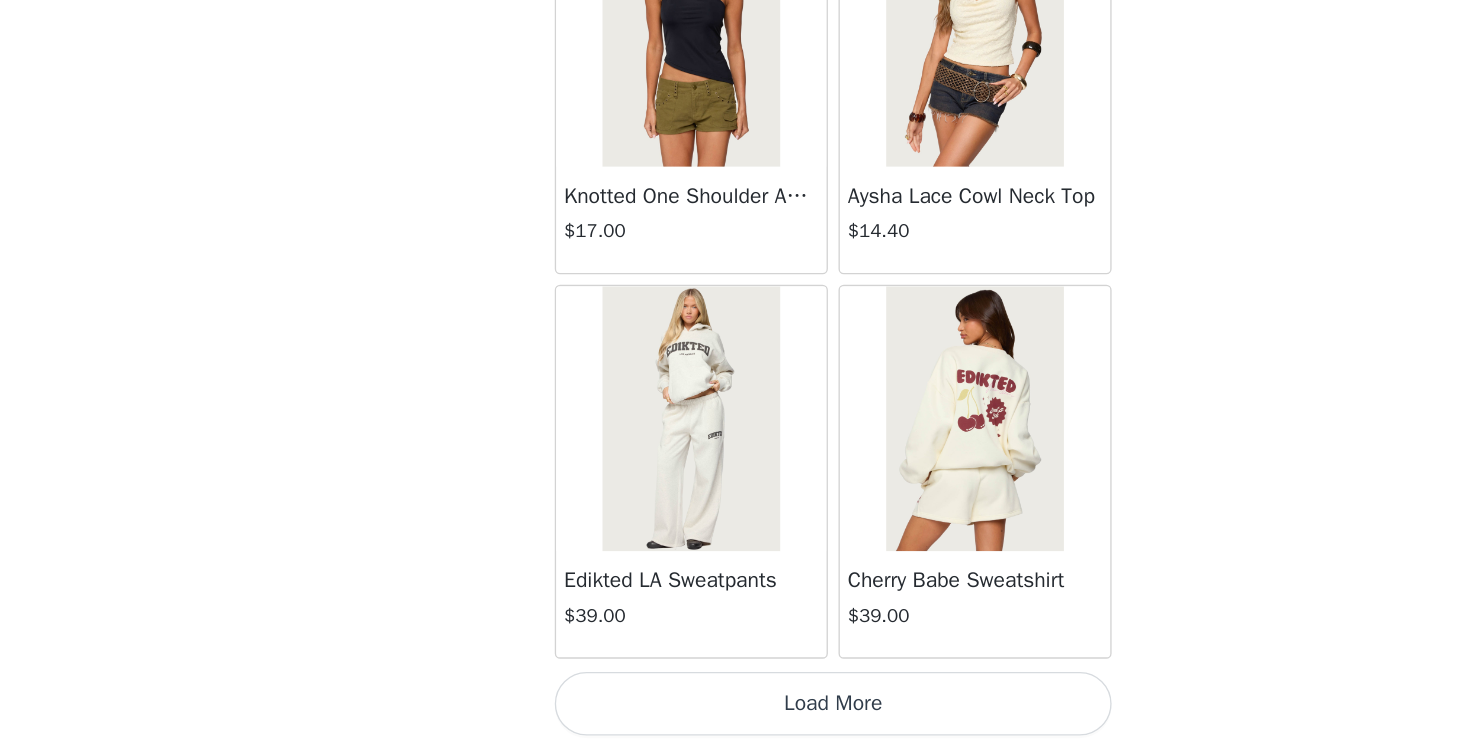 click on "Load More" at bounding box center (735, 714) 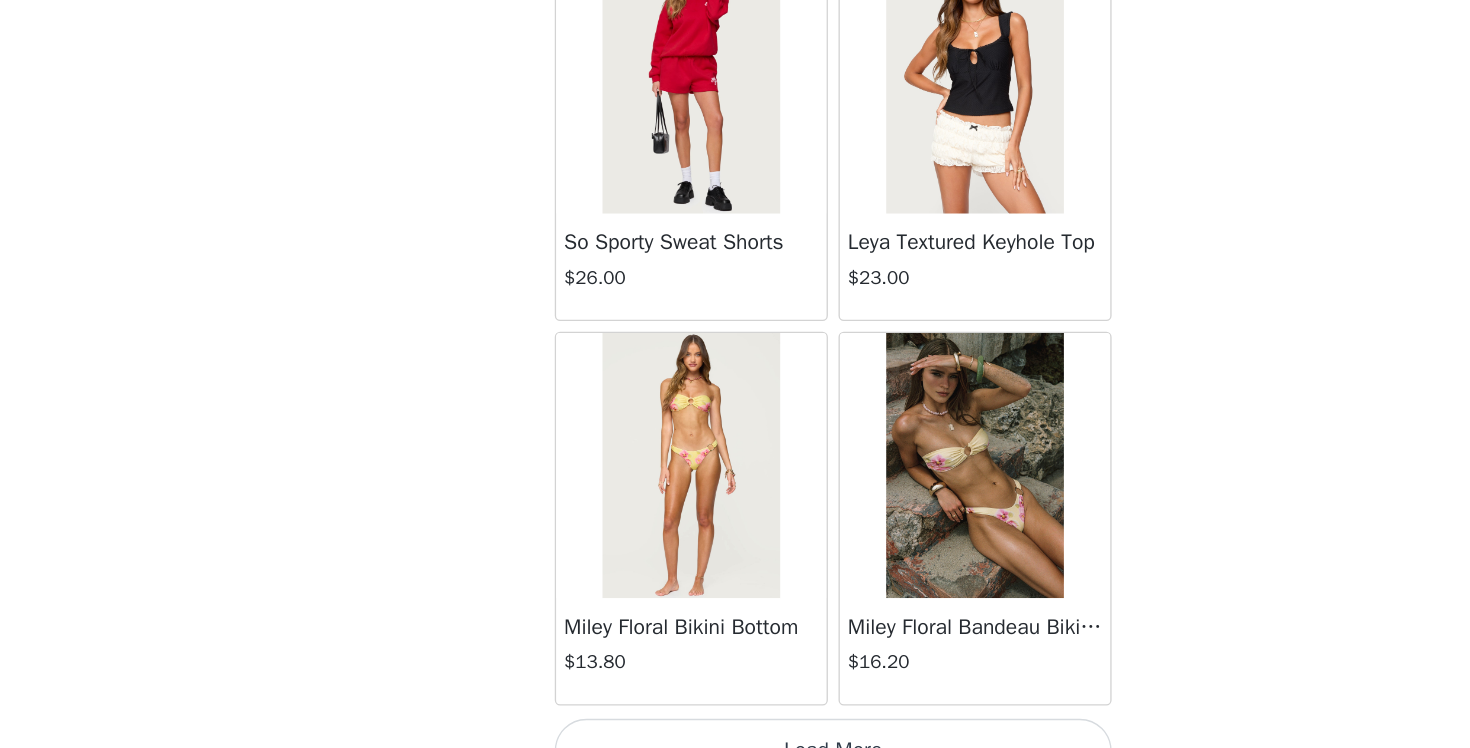 scroll, scrollTop: 8112, scrollLeft: 0, axis: vertical 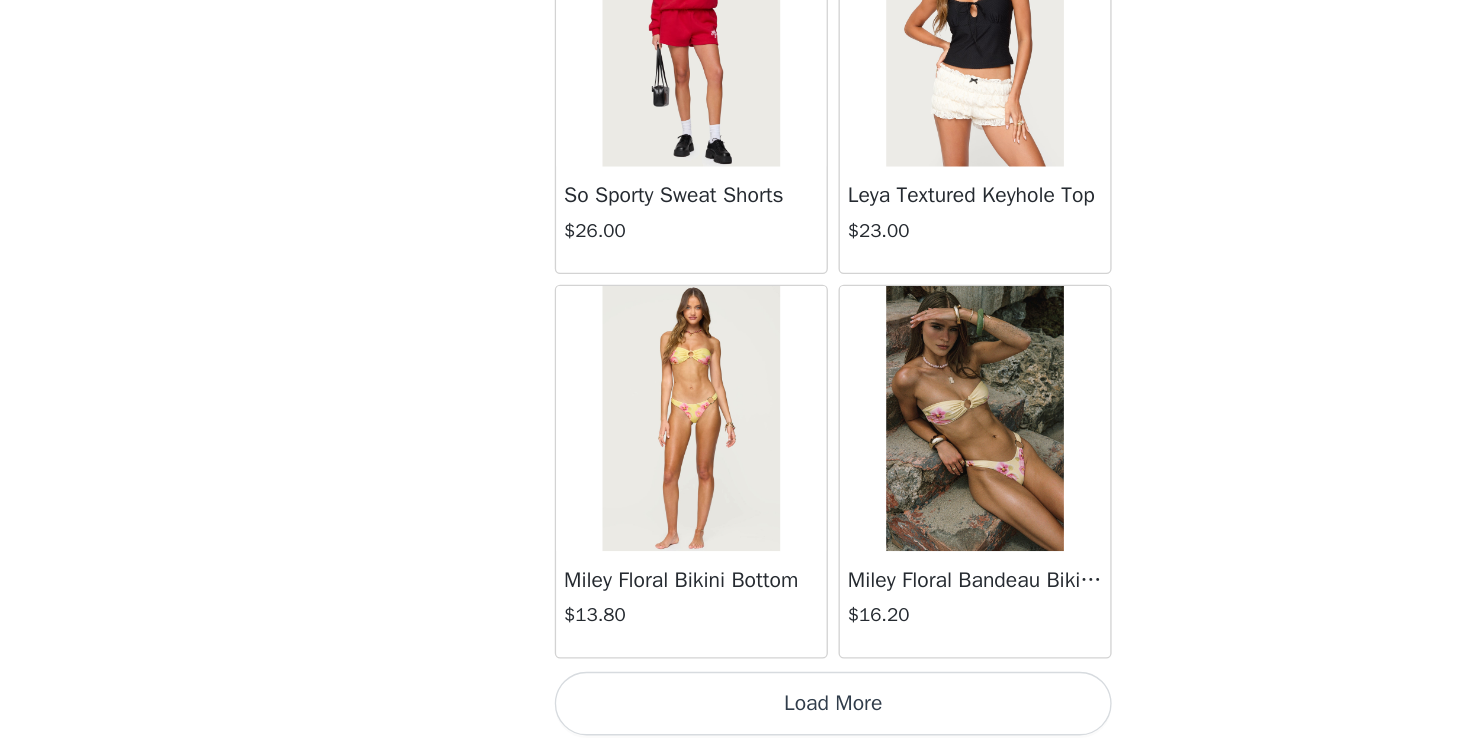 click on "Load More" at bounding box center [735, 714] 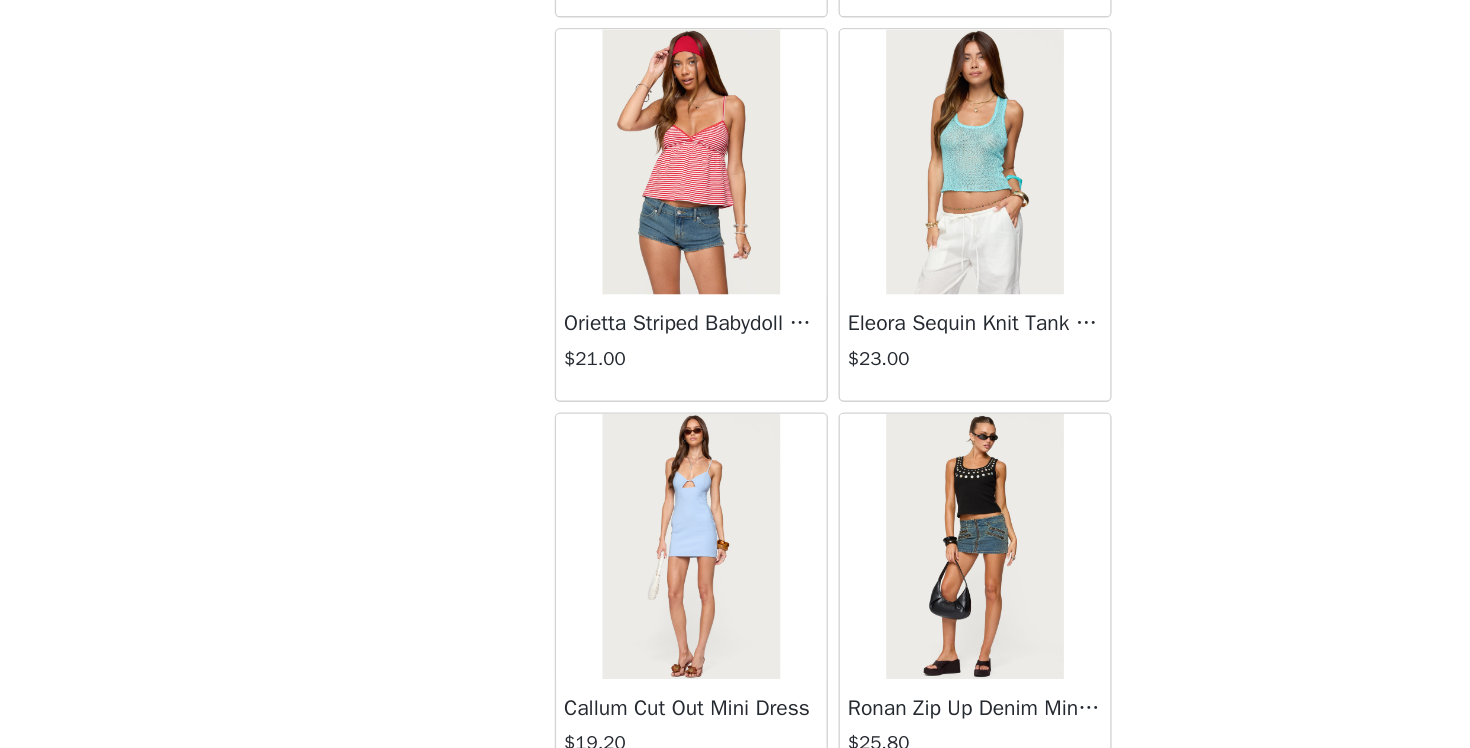scroll, scrollTop: 11012, scrollLeft: 0, axis: vertical 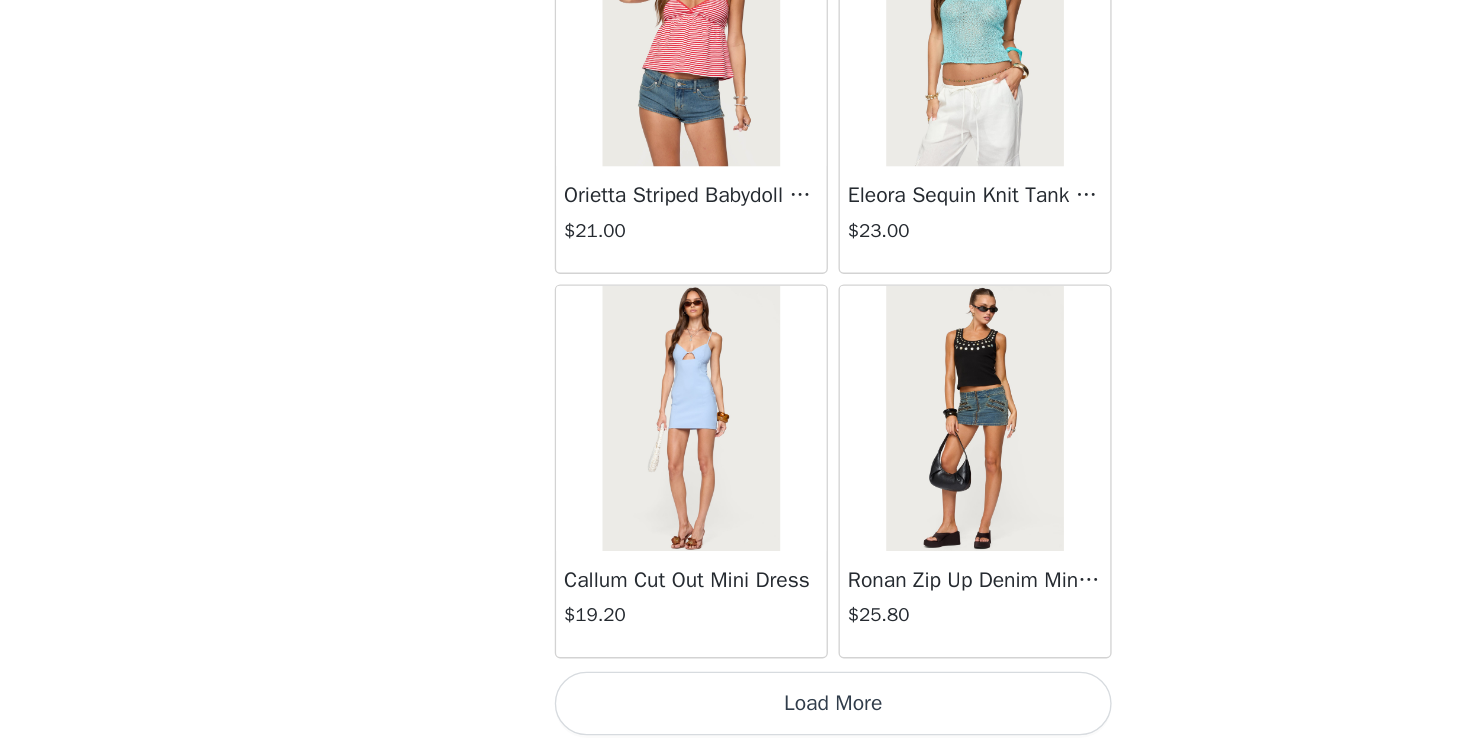 click on "Load More" at bounding box center [735, 714] 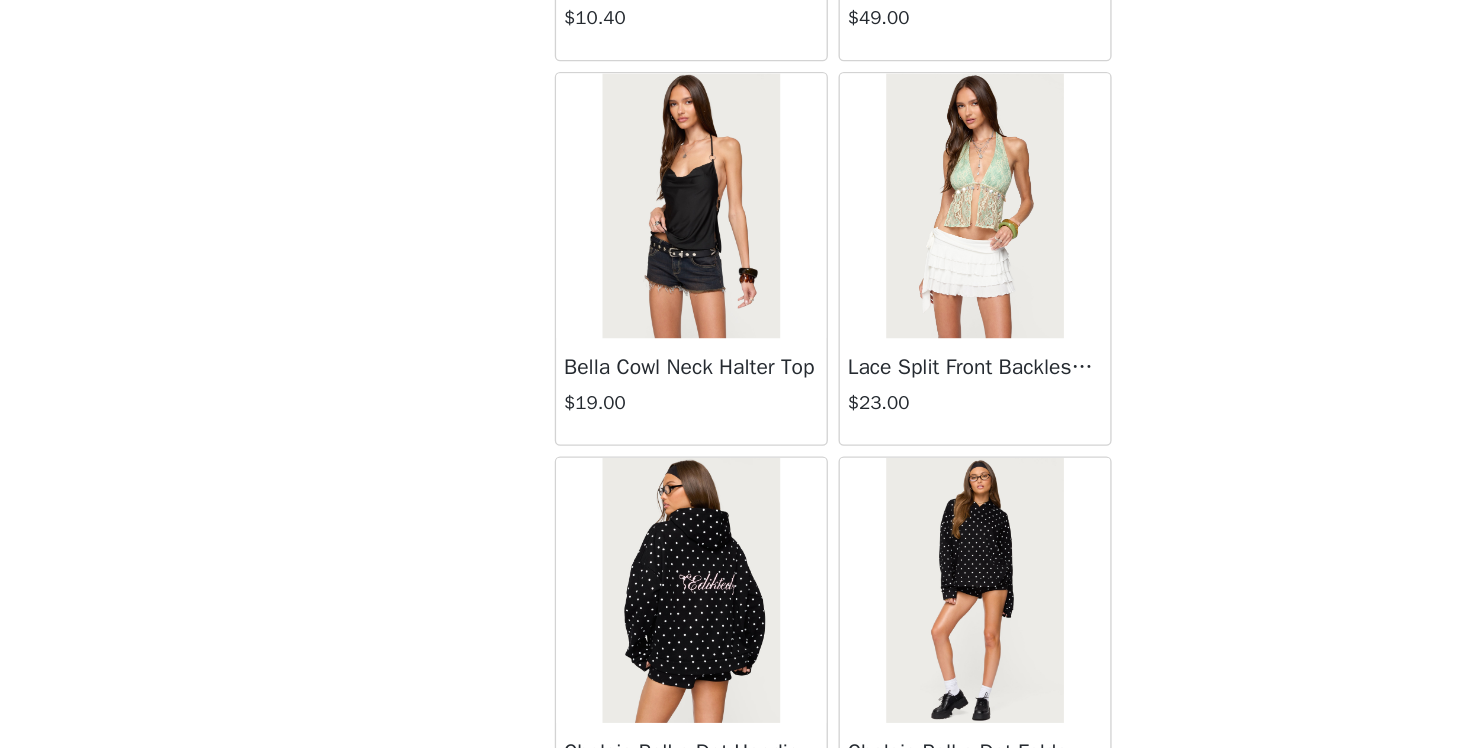 scroll, scrollTop: 13172, scrollLeft: 0, axis: vertical 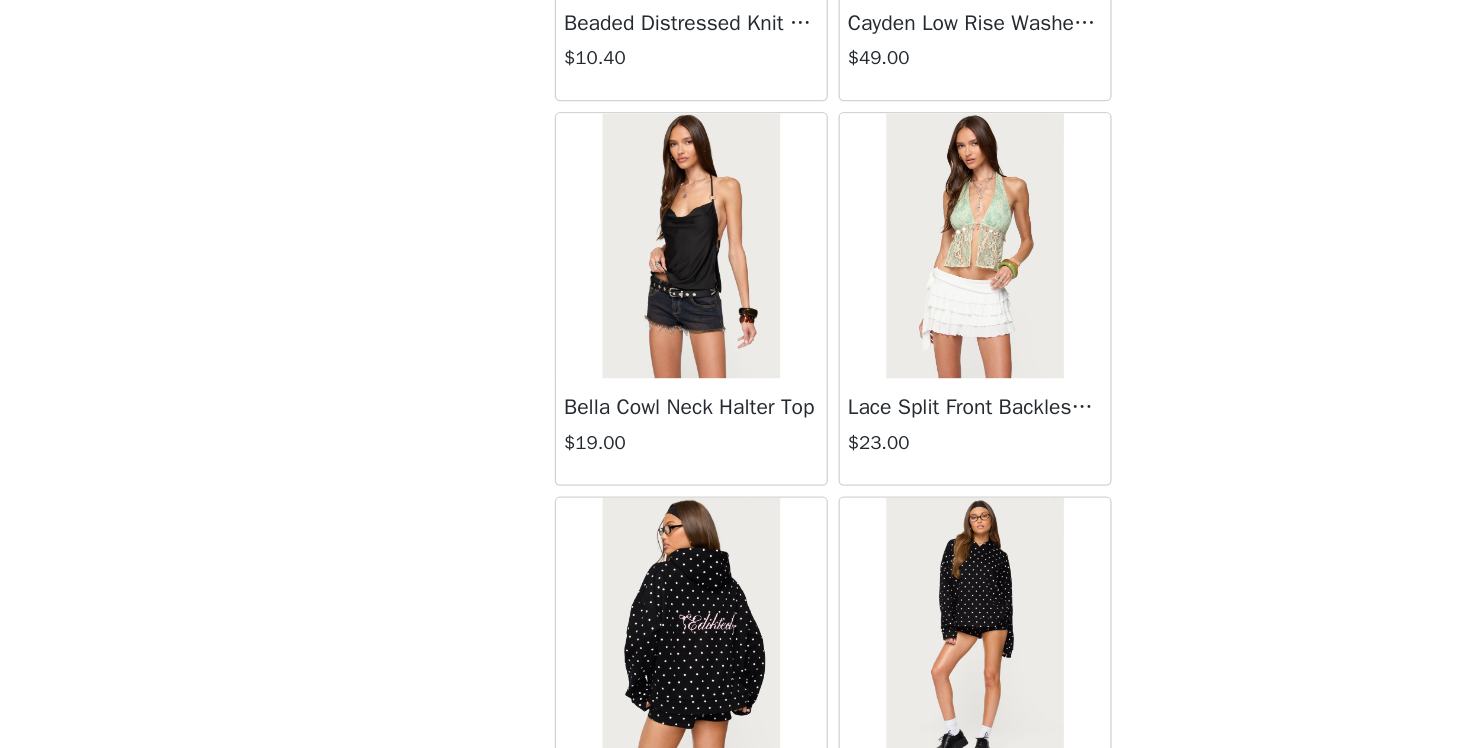 click at bounding box center [841, 659] 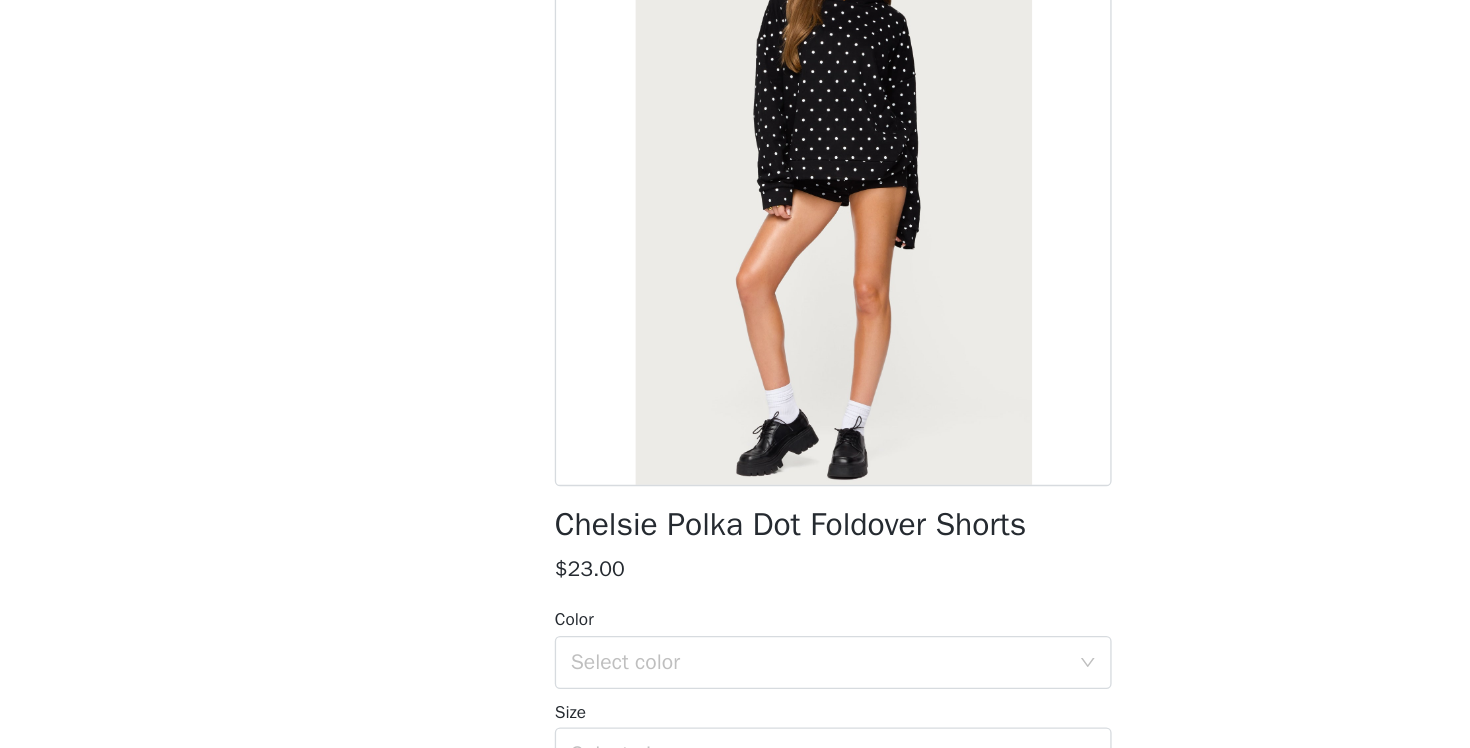scroll, scrollTop: 4, scrollLeft: 0, axis: vertical 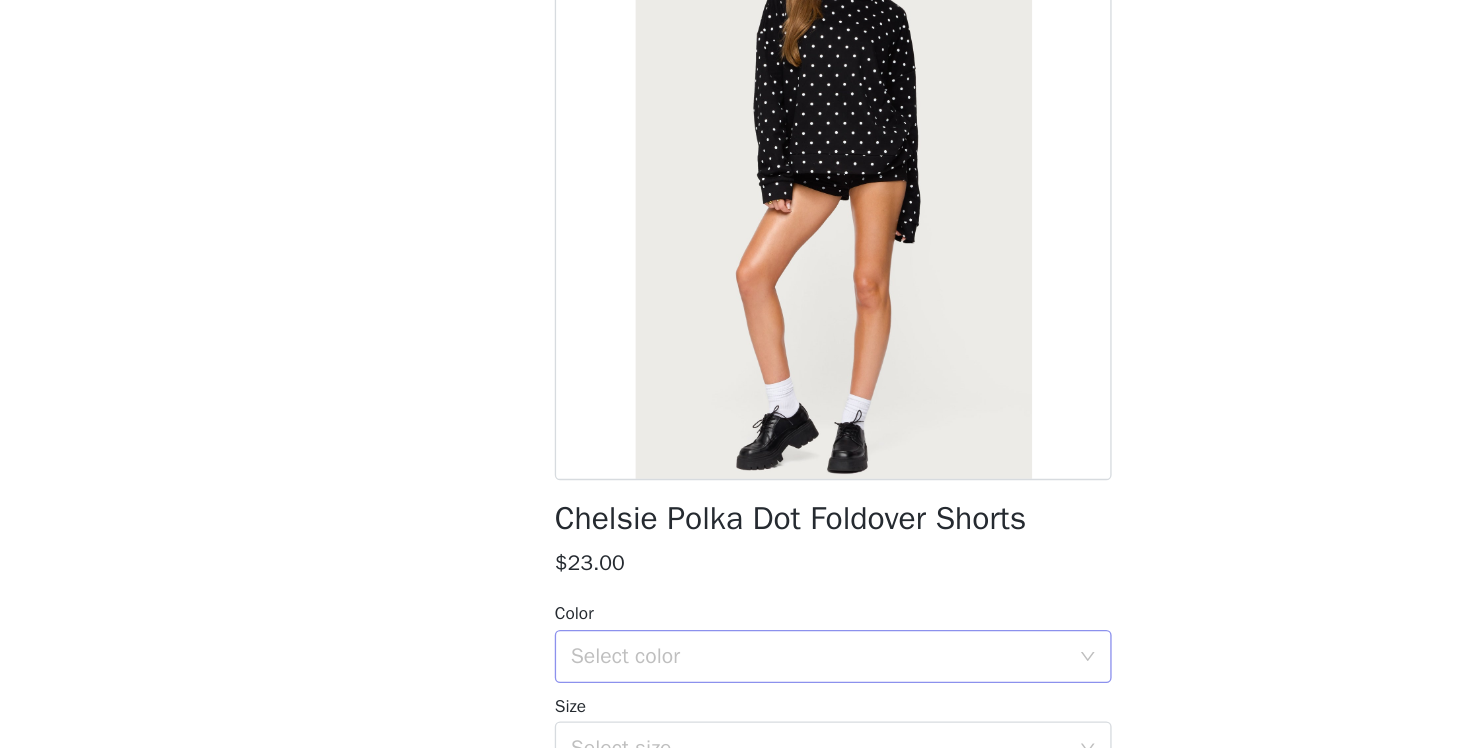 click on "Select color" at bounding box center (724, 679) 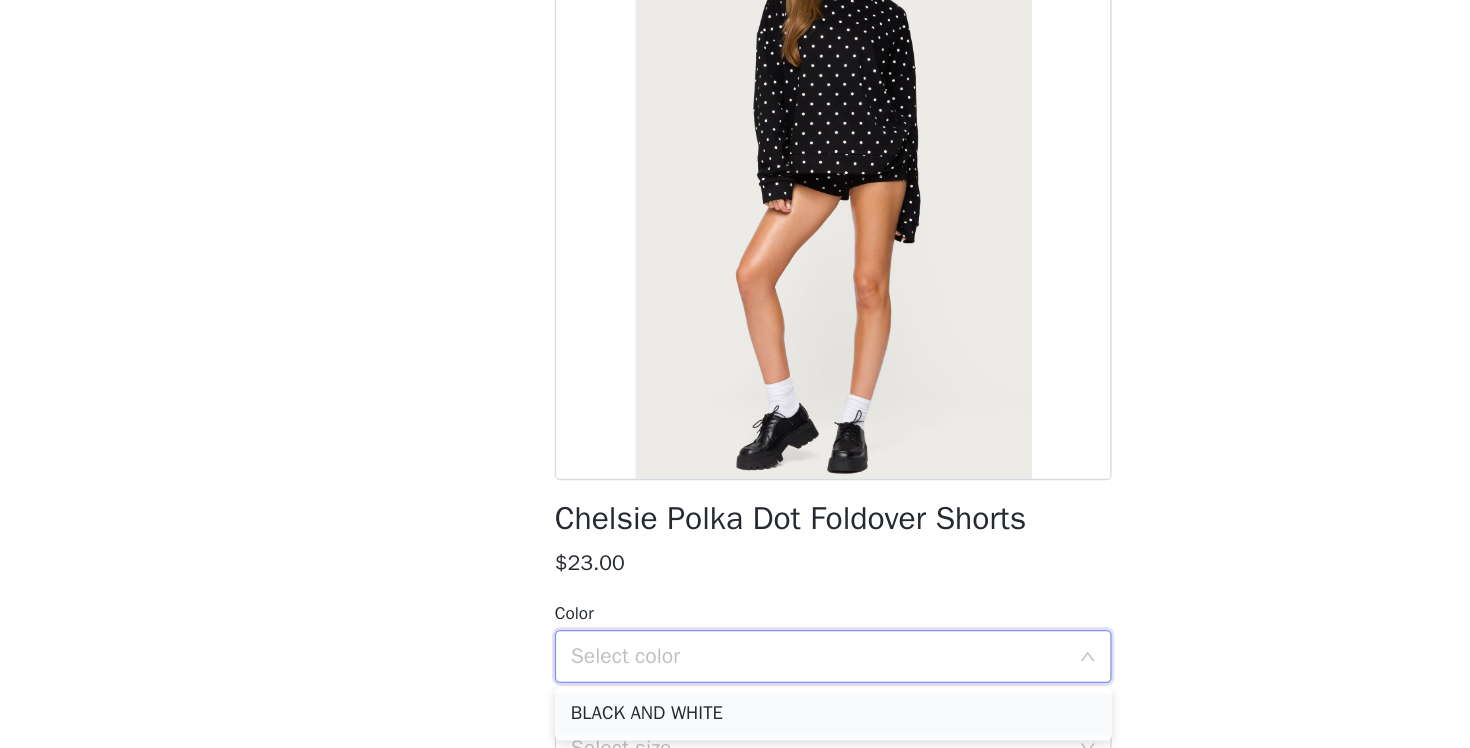 click on "BLACK AND WHITE" at bounding box center (735, 722) 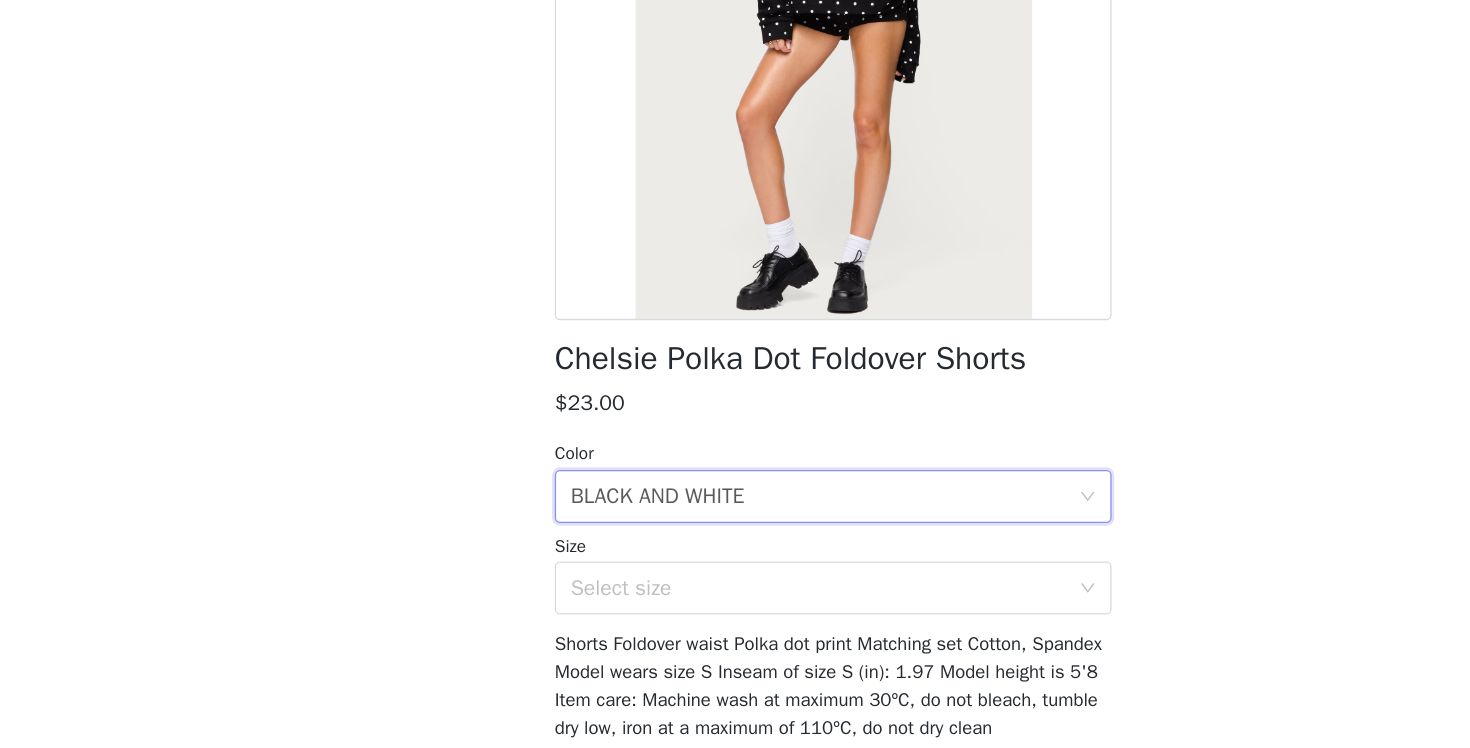 scroll, scrollTop: 126, scrollLeft: 0, axis: vertical 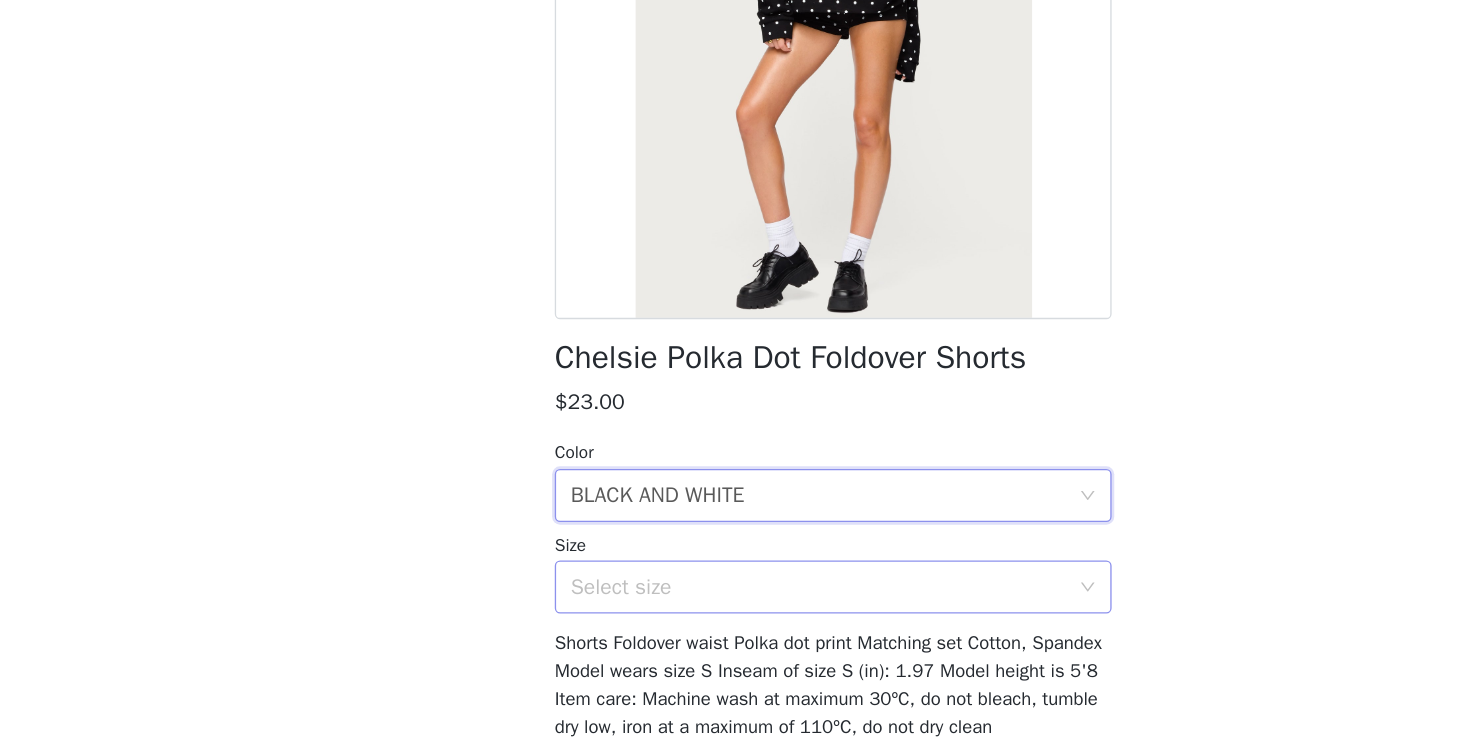 click on "Select size" at bounding box center [724, 626] 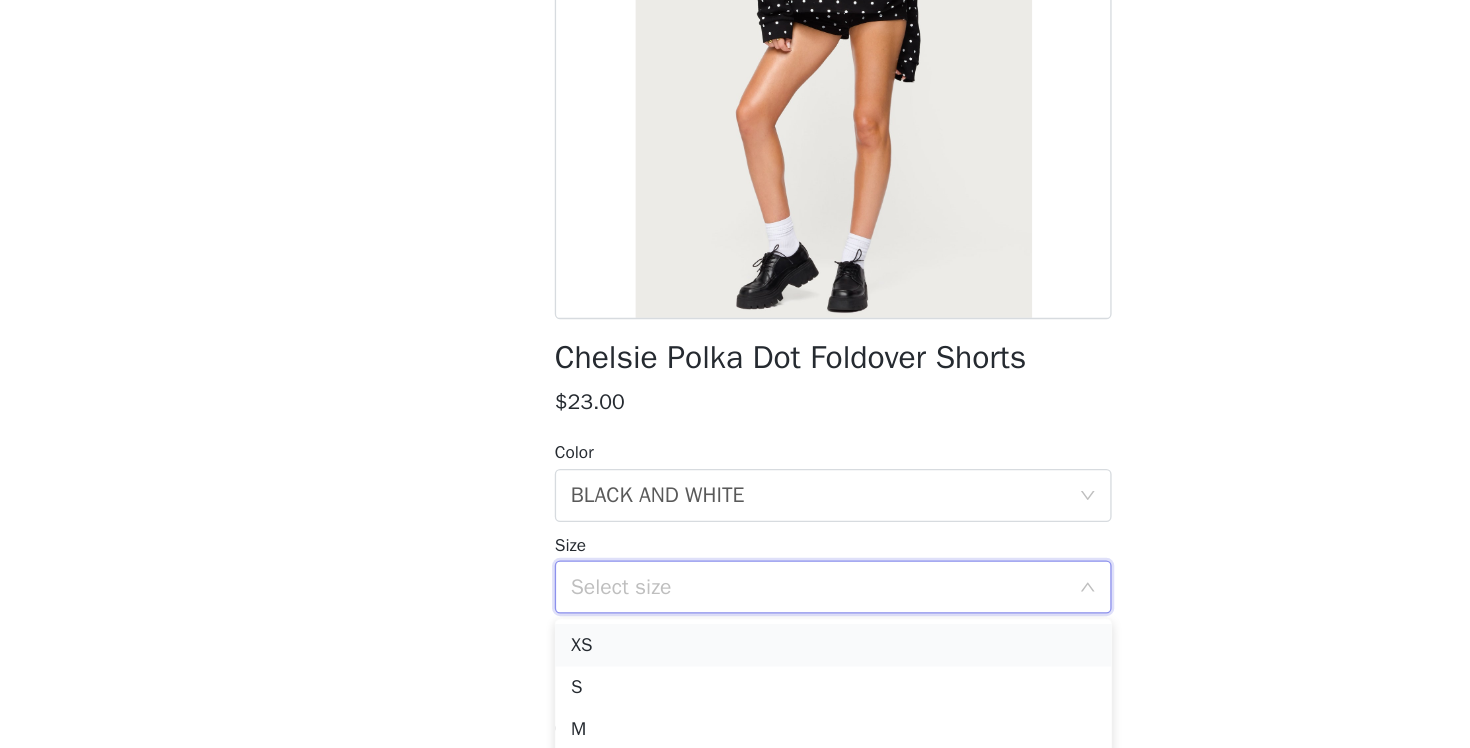 click on "XS" at bounding box center (735, 670) 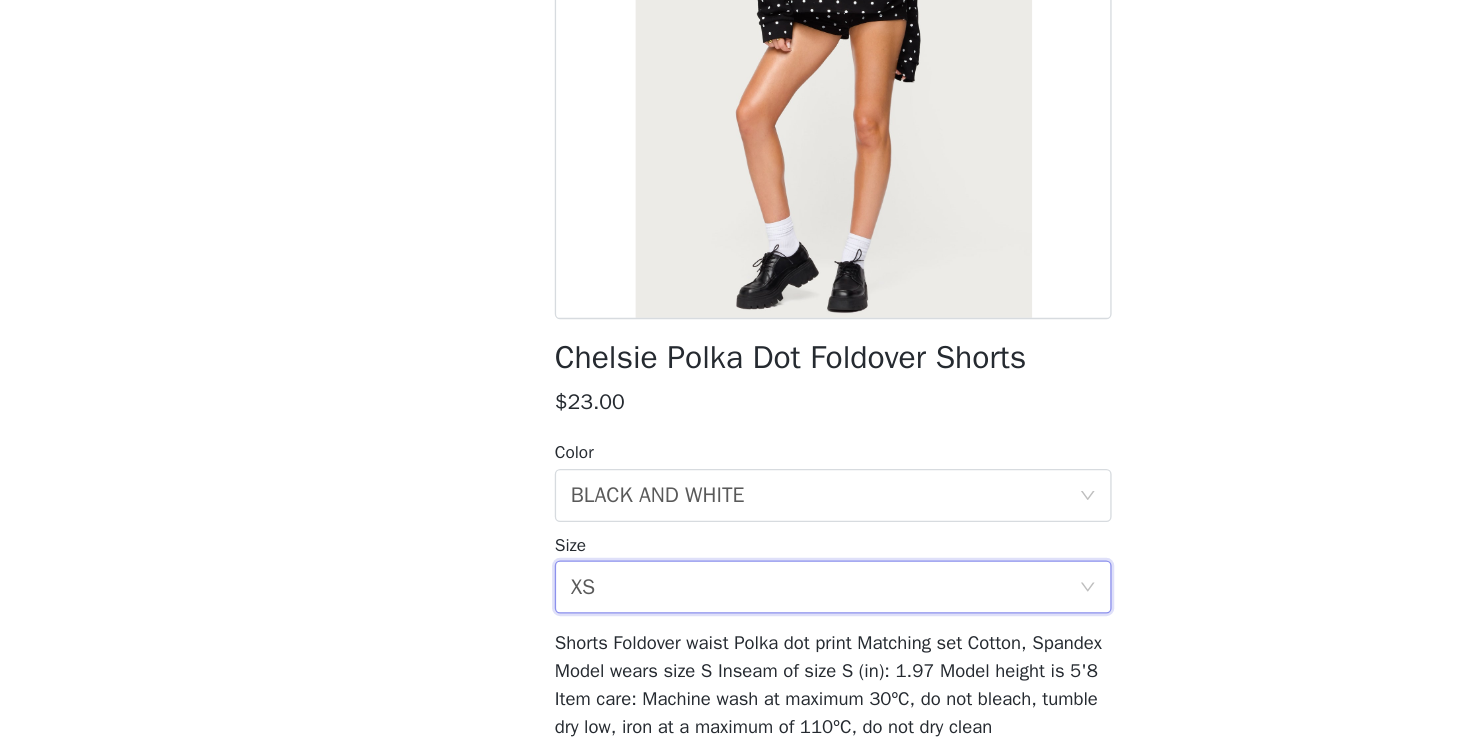 scroll, scrollTop: 225, scrollLeft: 0, axis: vertical 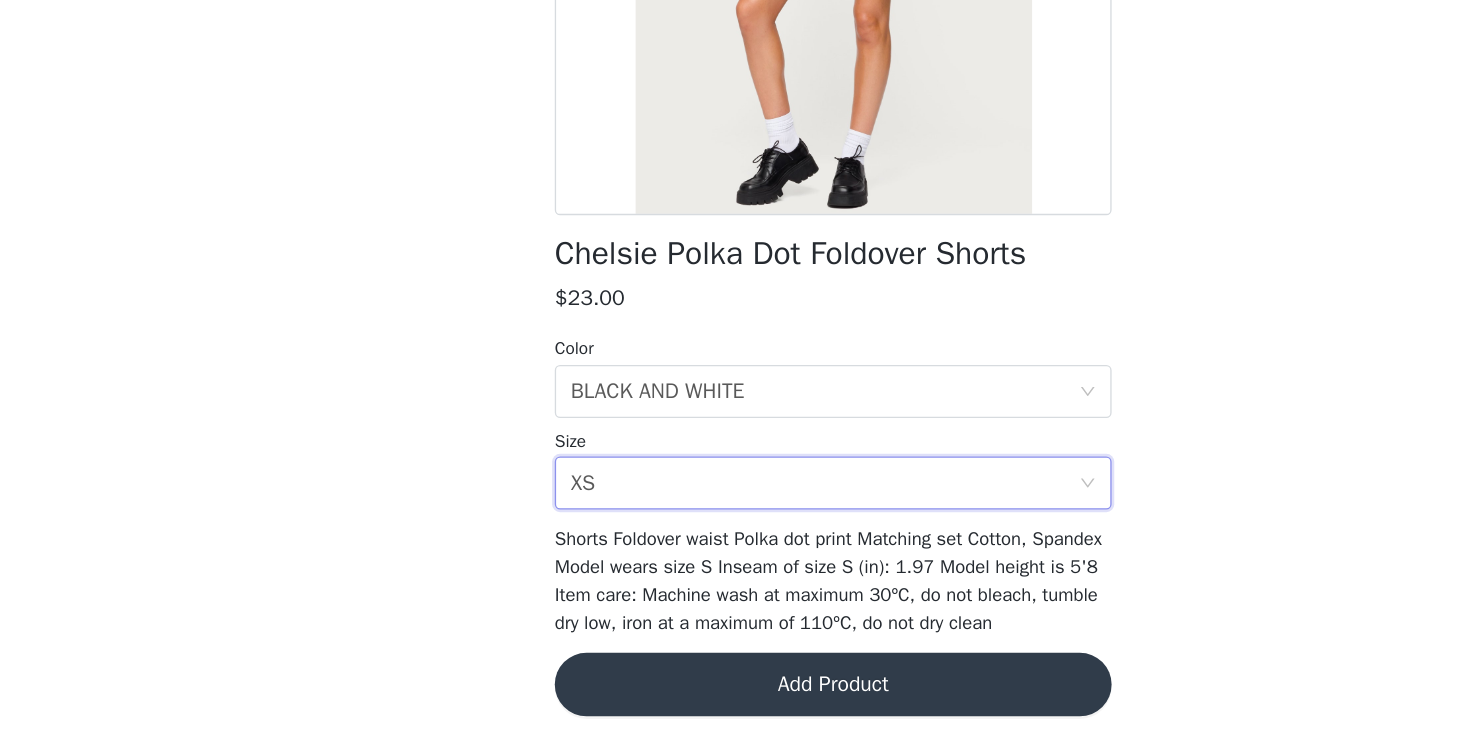 click on "Add Product" at bounding box center [735, 700] 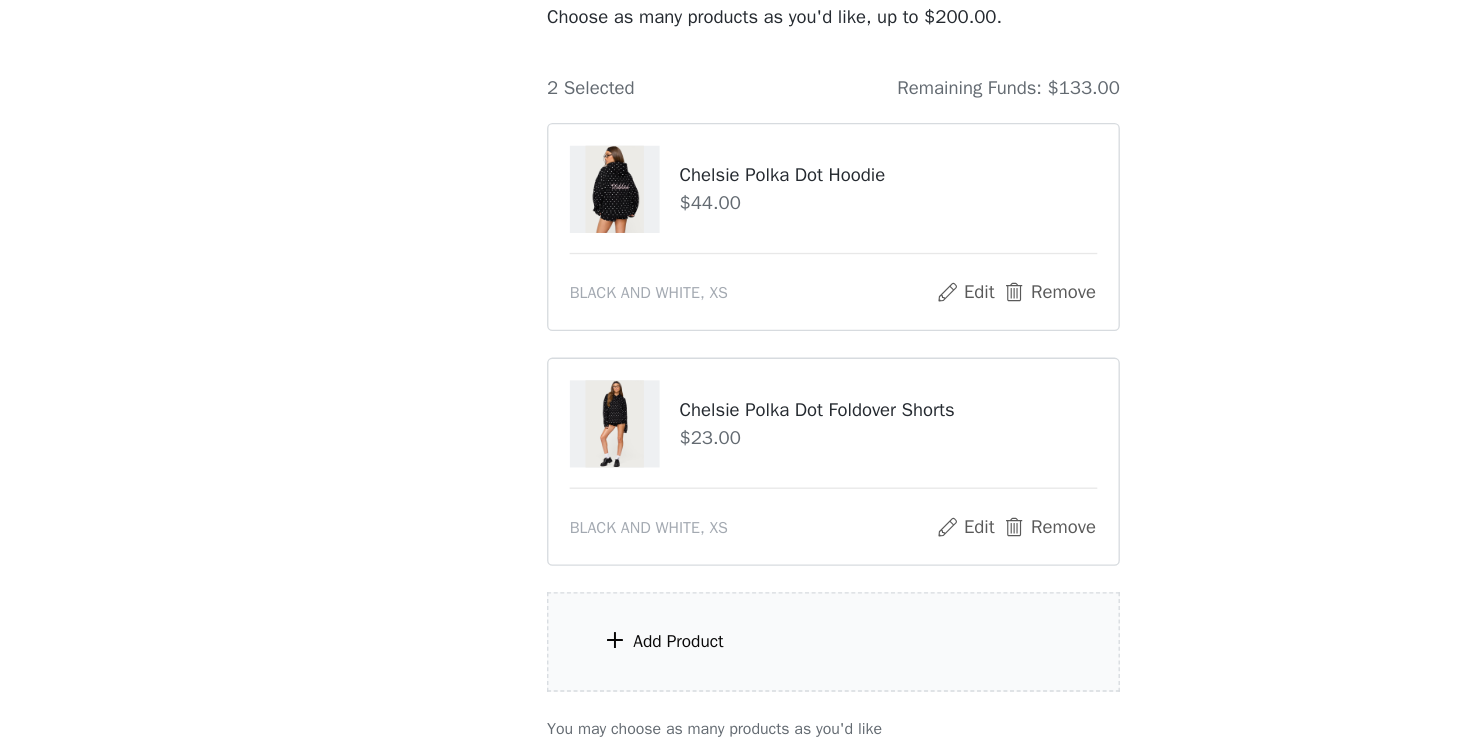 click on "Add Product" at bounding box center (735, 667) 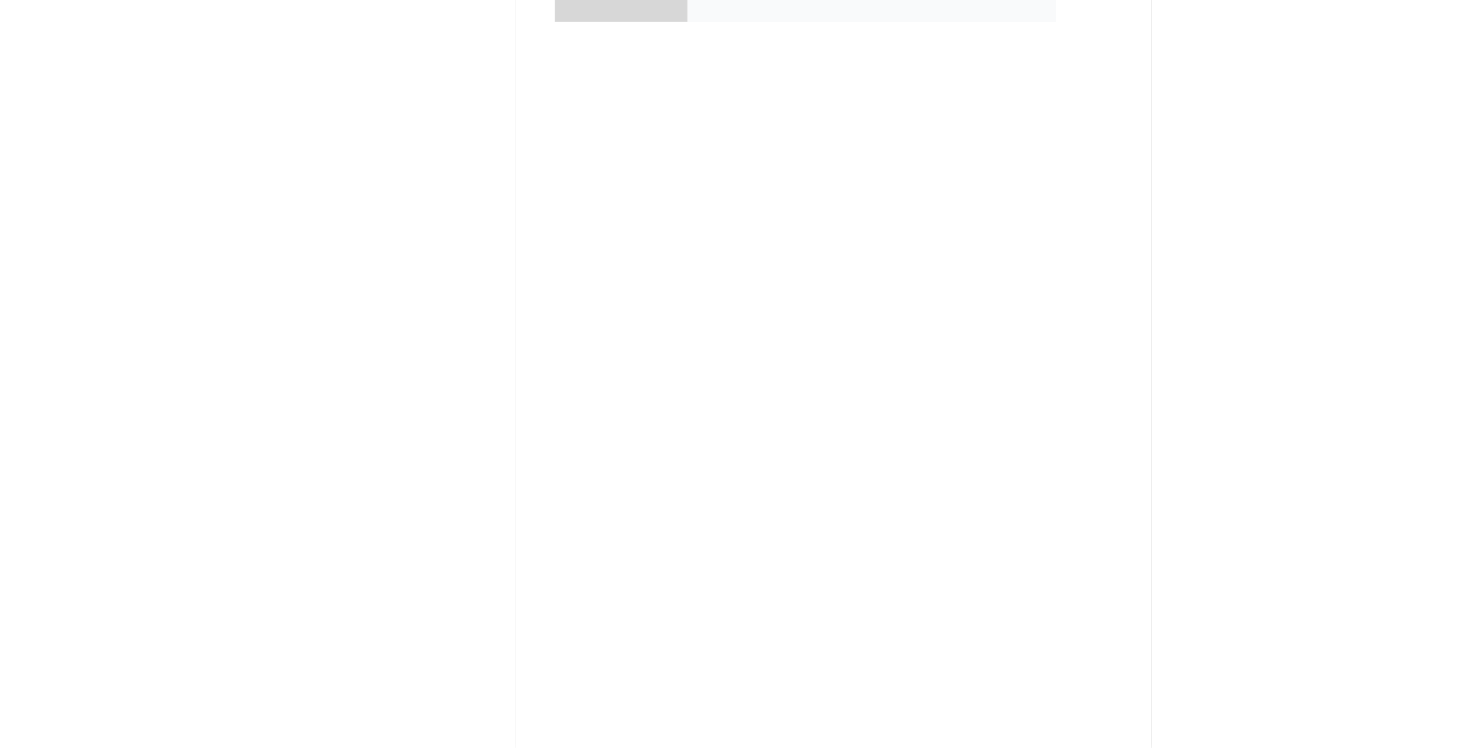 click on "collabs" at bounding box center (764, 150) 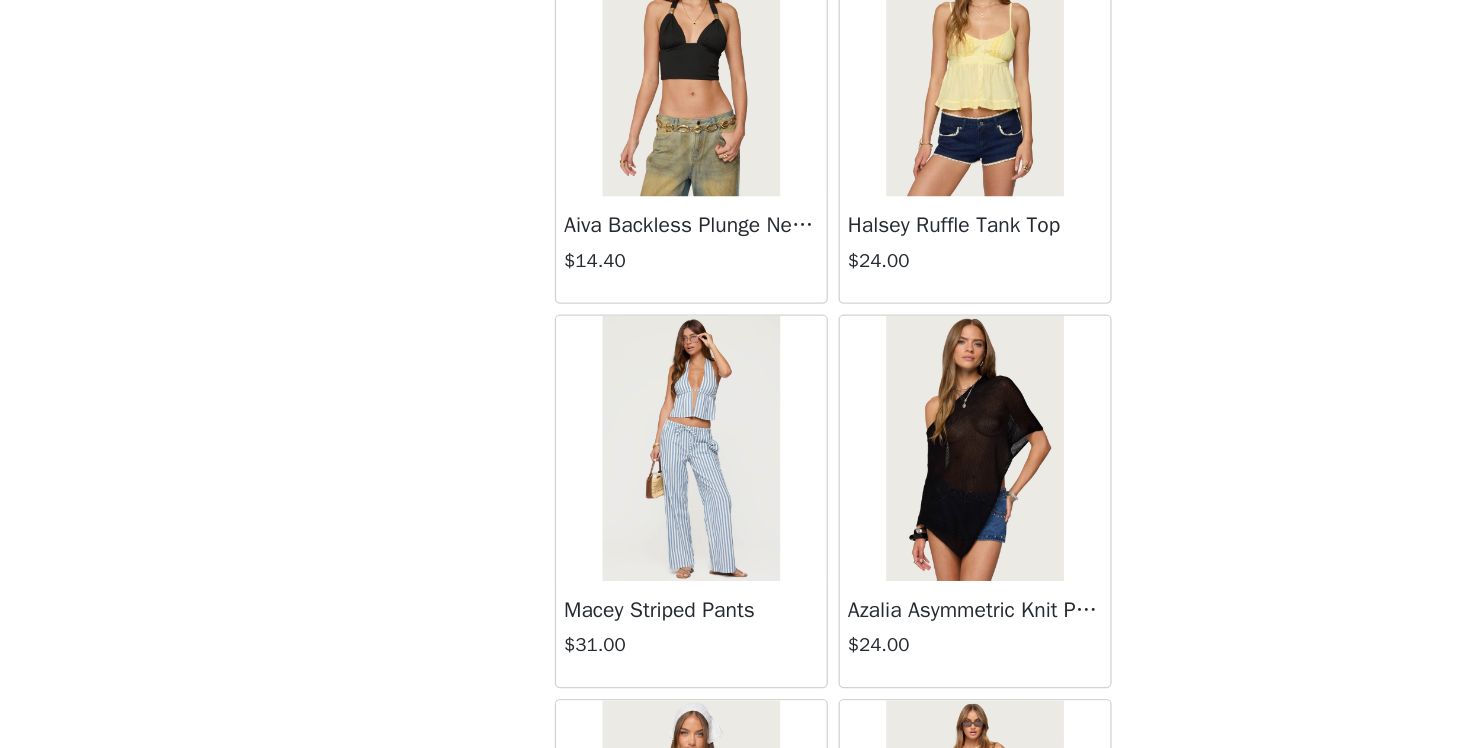 scroll, scrollTop: 2312, scrollLeft: 0, axis: vertical 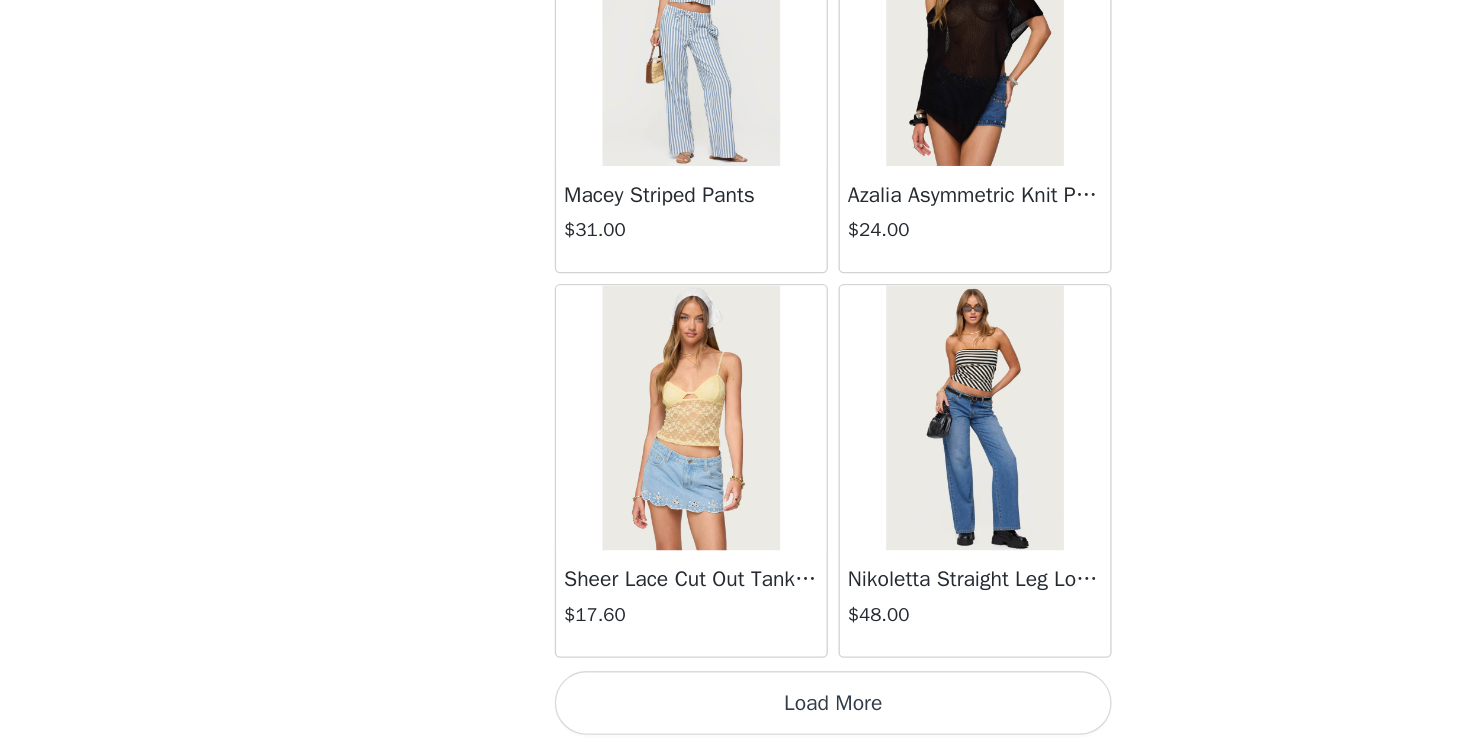click on "Load More" at bounding box center (735, 714) 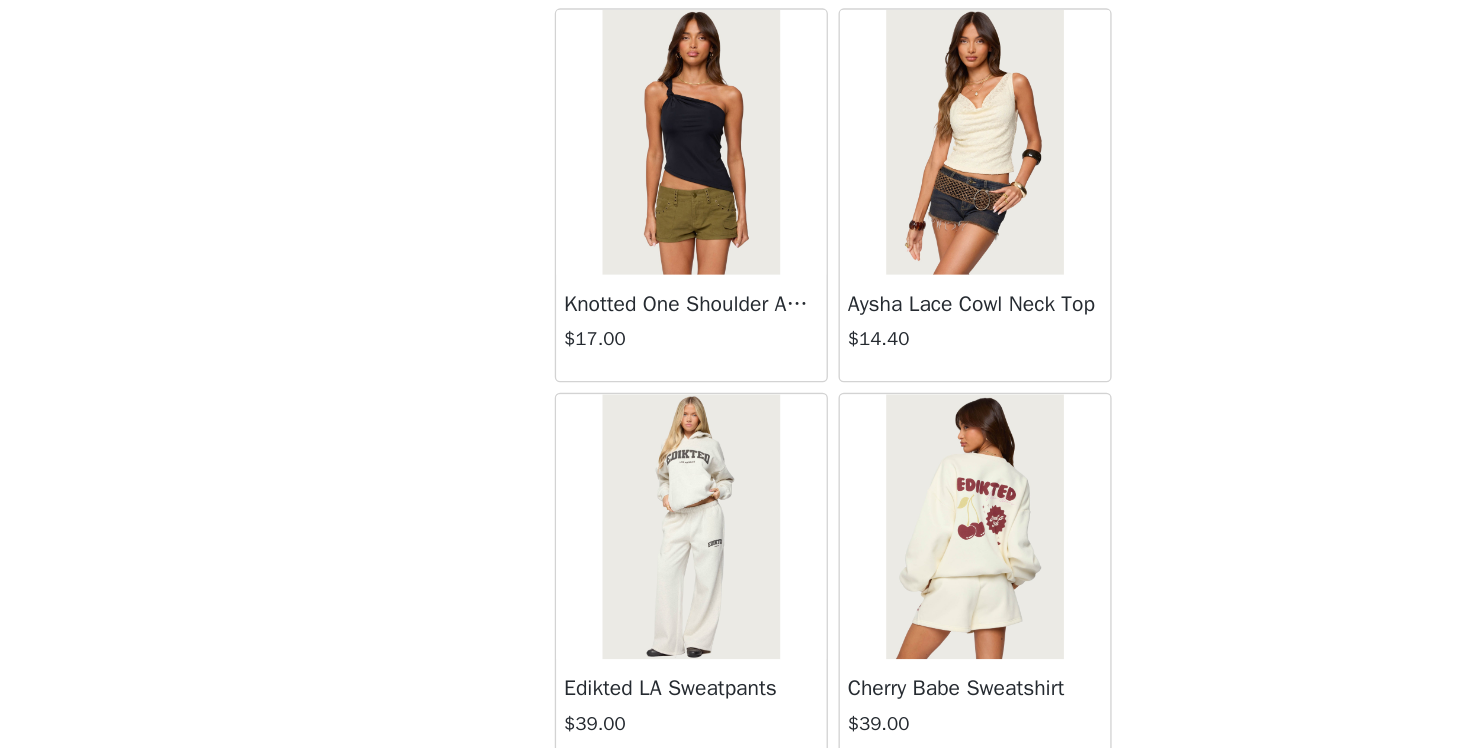 scroll, scrollTop: 5212, scrollLeft: 0, axis: vertical 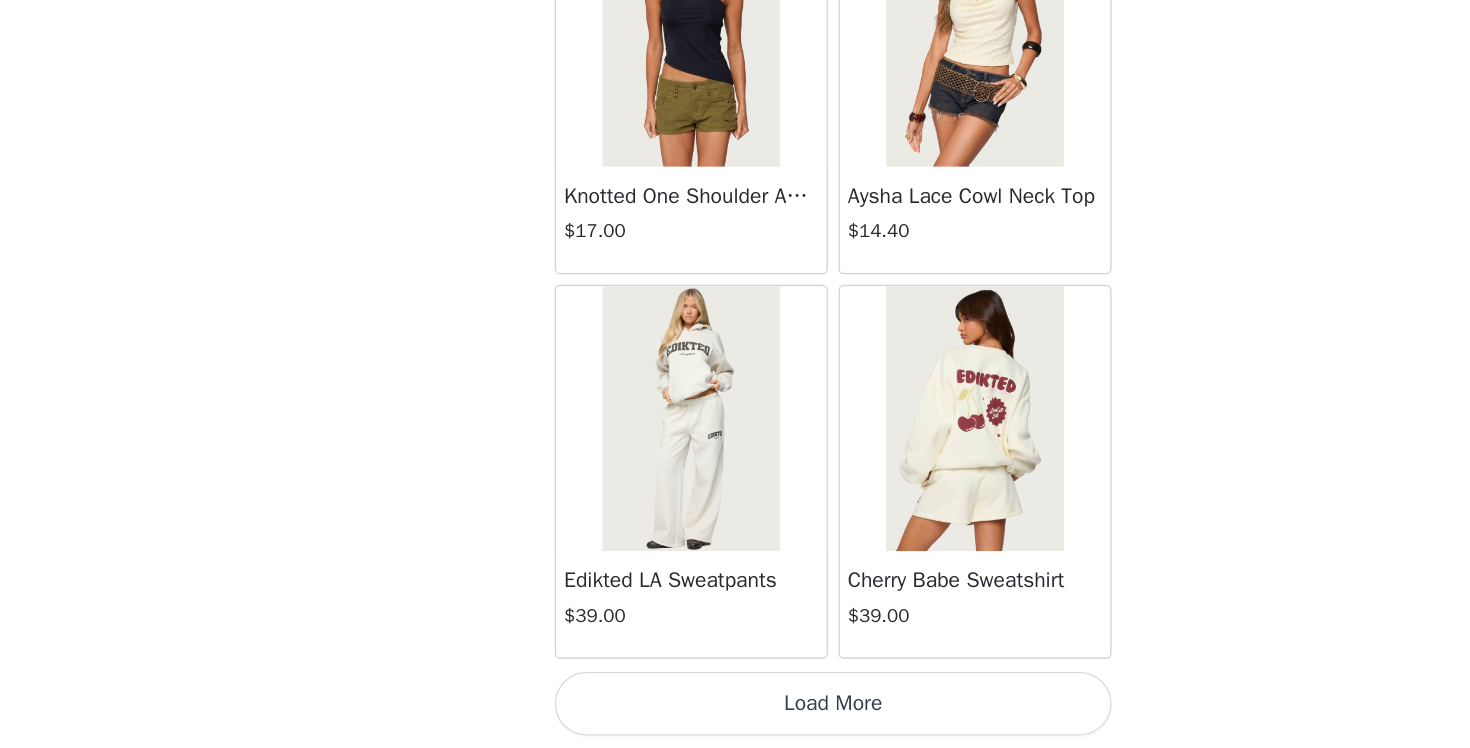 click on "Cherry Babe Sweatshirt   $39.00" at bounding box center [842, 639] 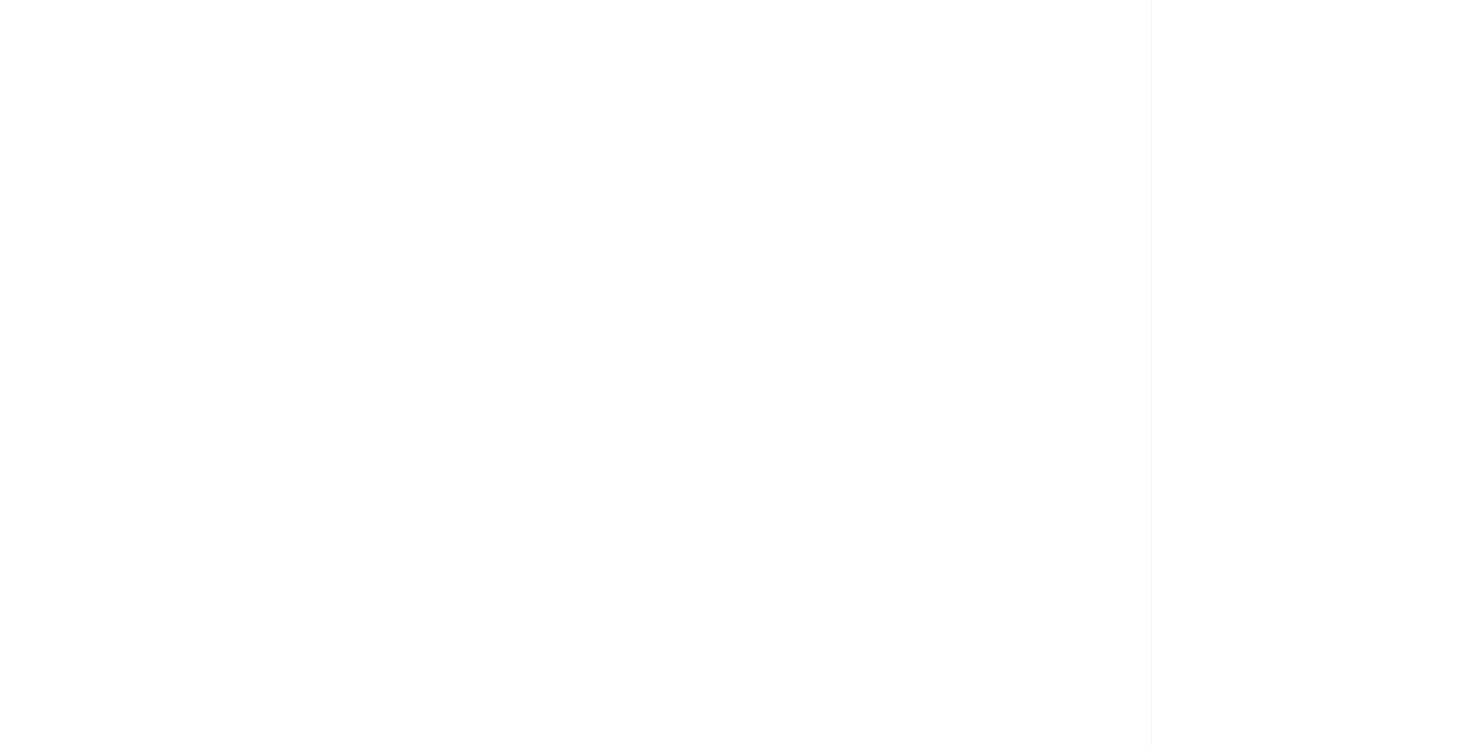 scroll, scrollTop: 0, scrollLeft: 0, axis: both 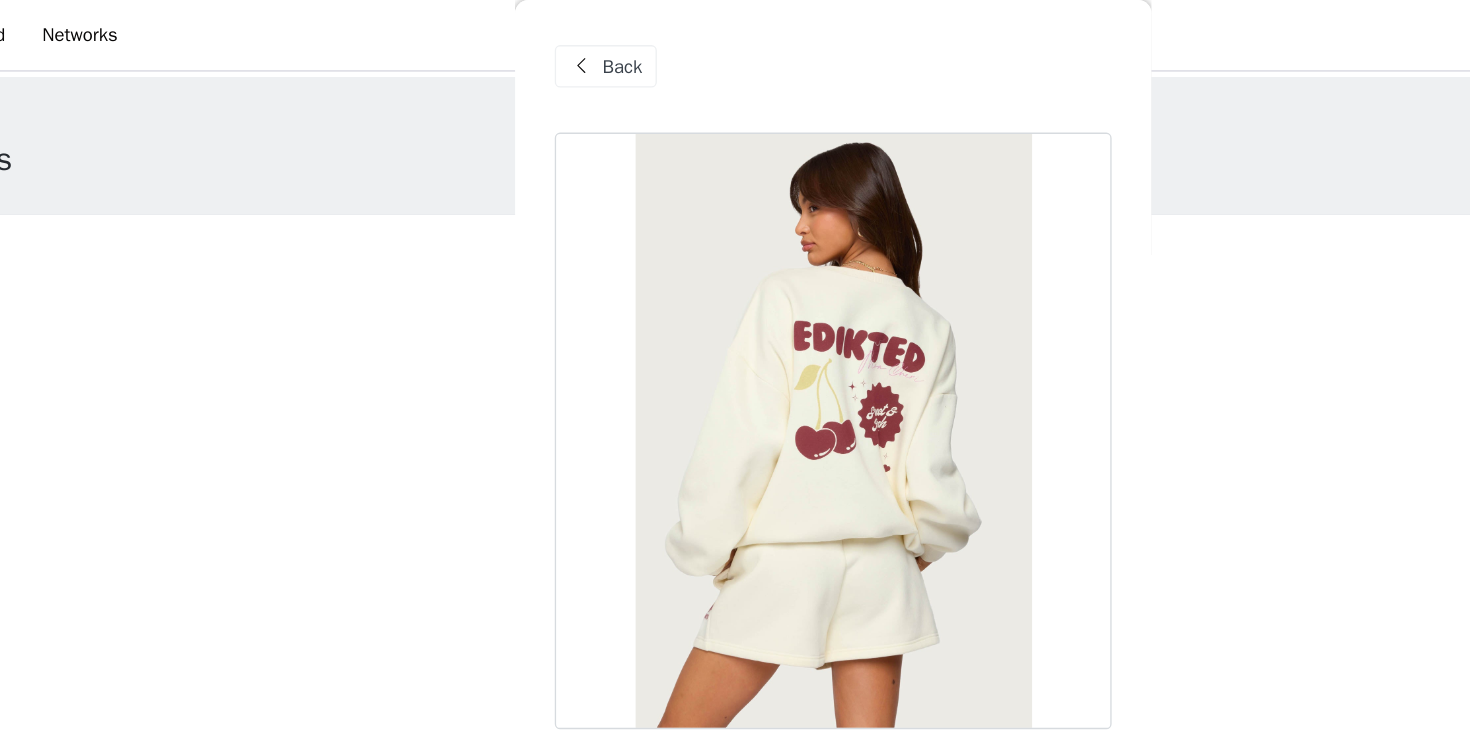 click at bounding box center (545, 50) 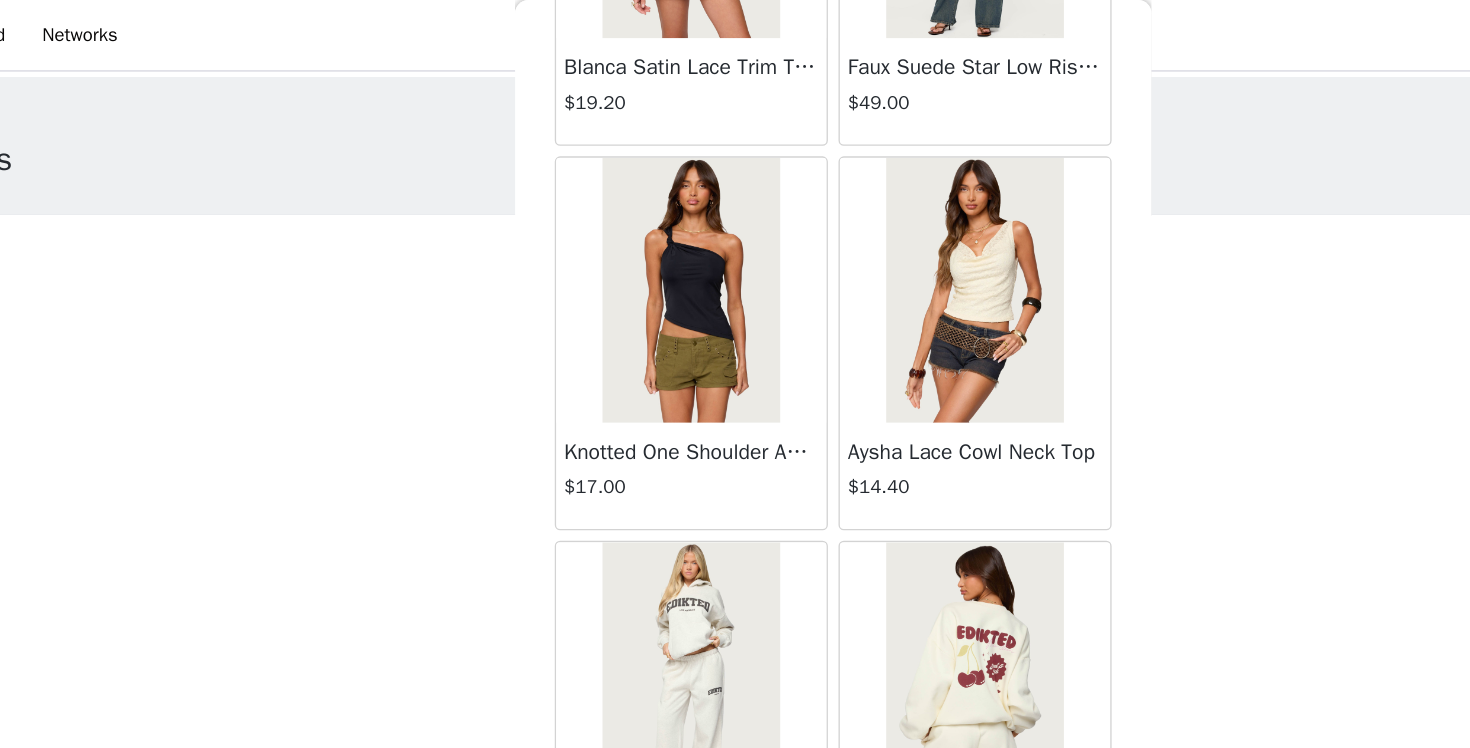 scroll, scrollTop: 5212, scrollLeft: 0, axis: vertical 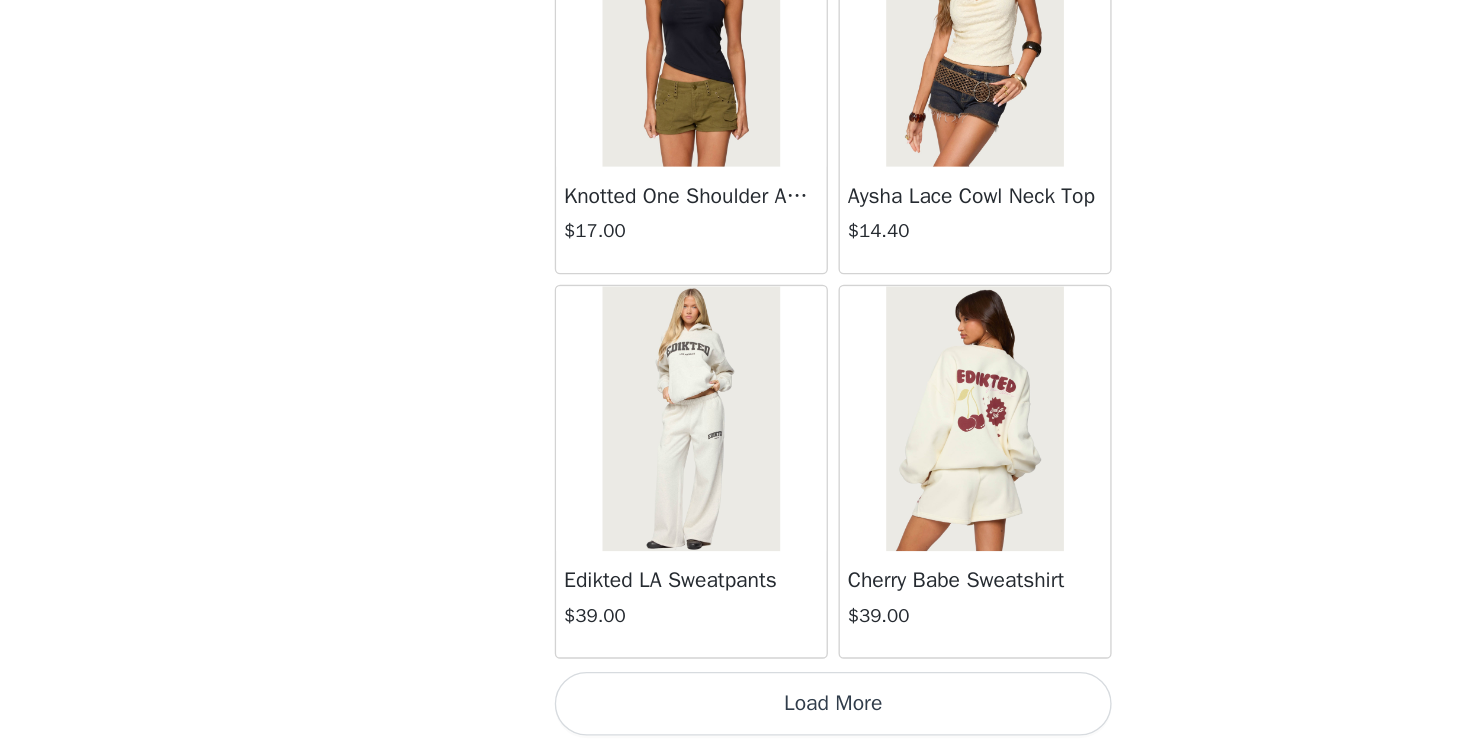click on "Load More" at bounding box center [735, 714] 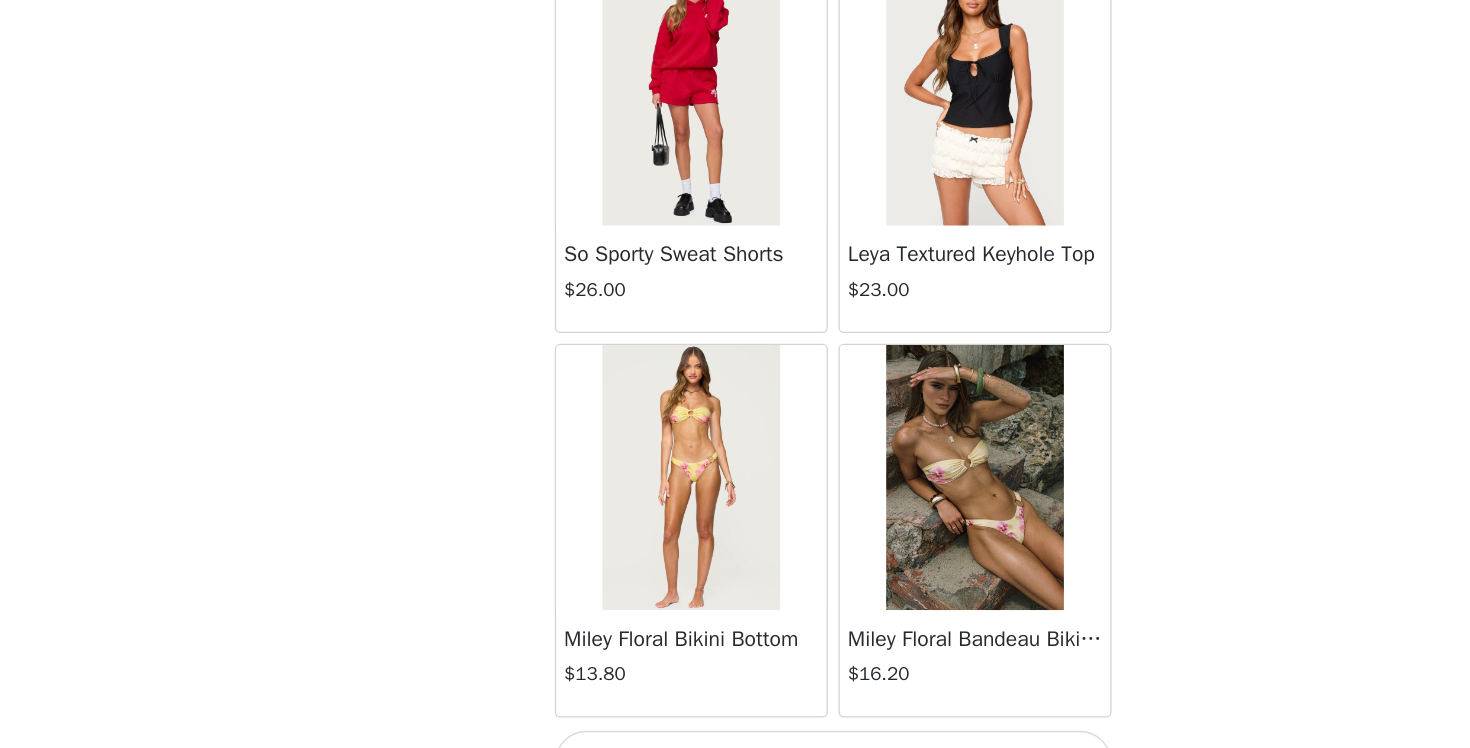 scroll, scrollTop: 8112, scrollLeft: 0, axis: vertical 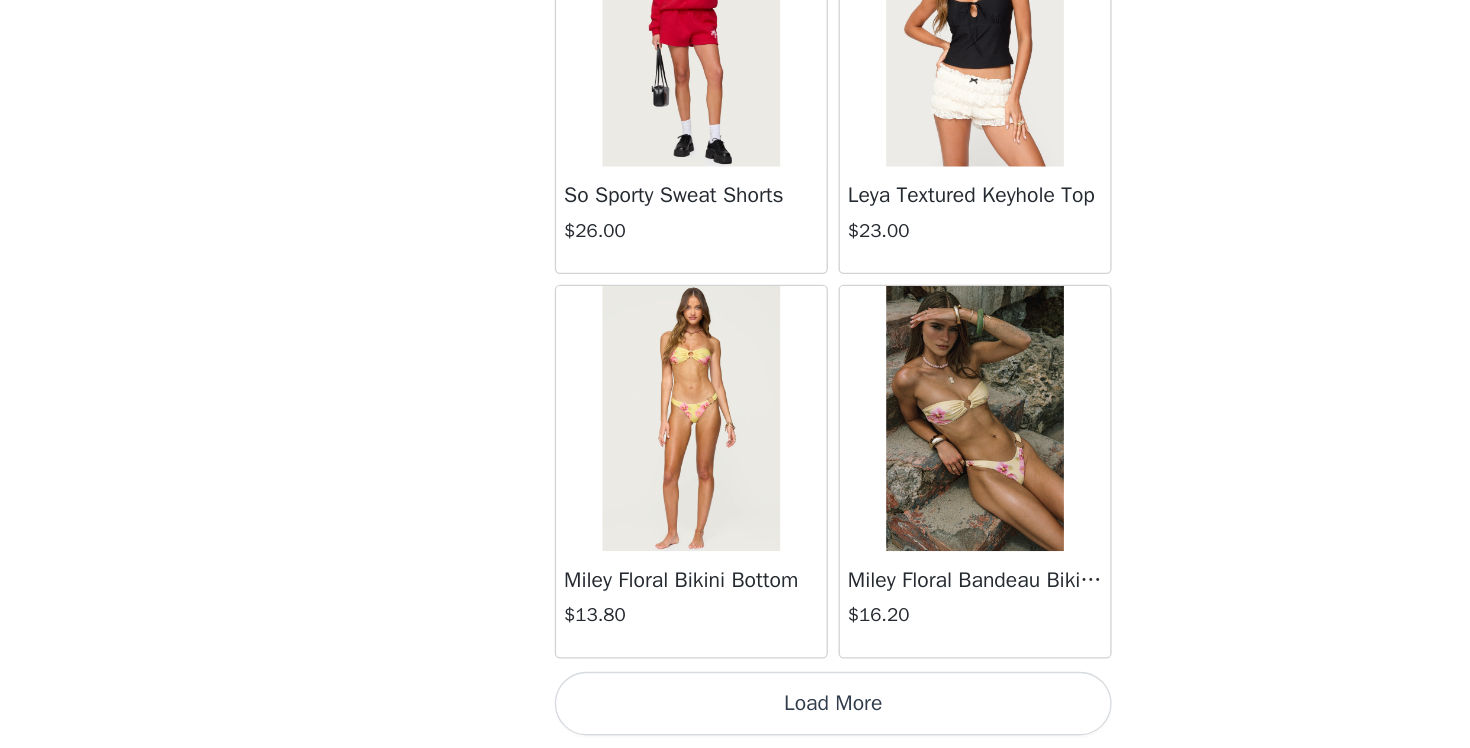 click on "Load More" at bounding box center [735, 714] 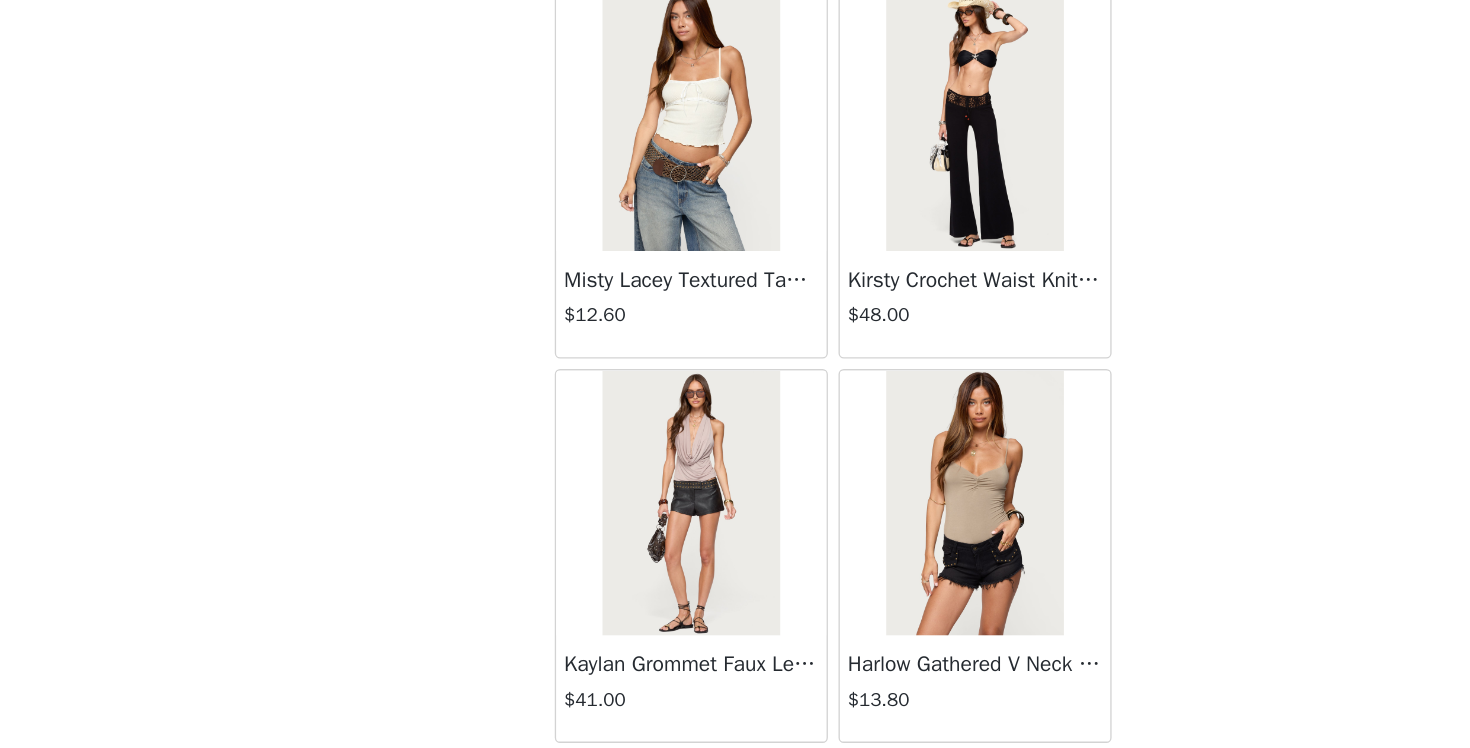 scroll, scrollTop: 10187, scrollLeft: 0, axis: vertical 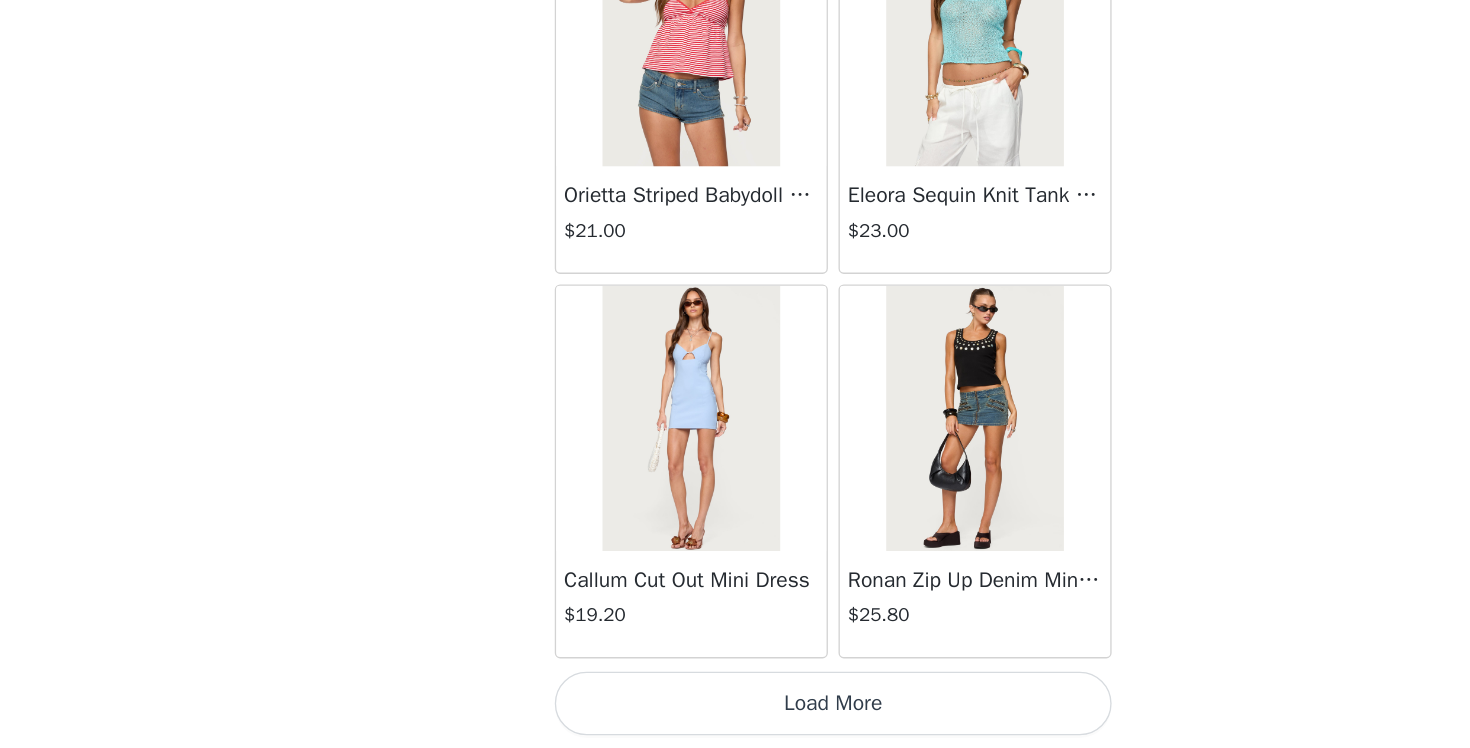 click on "Load More" at bounding box center [735, 714] 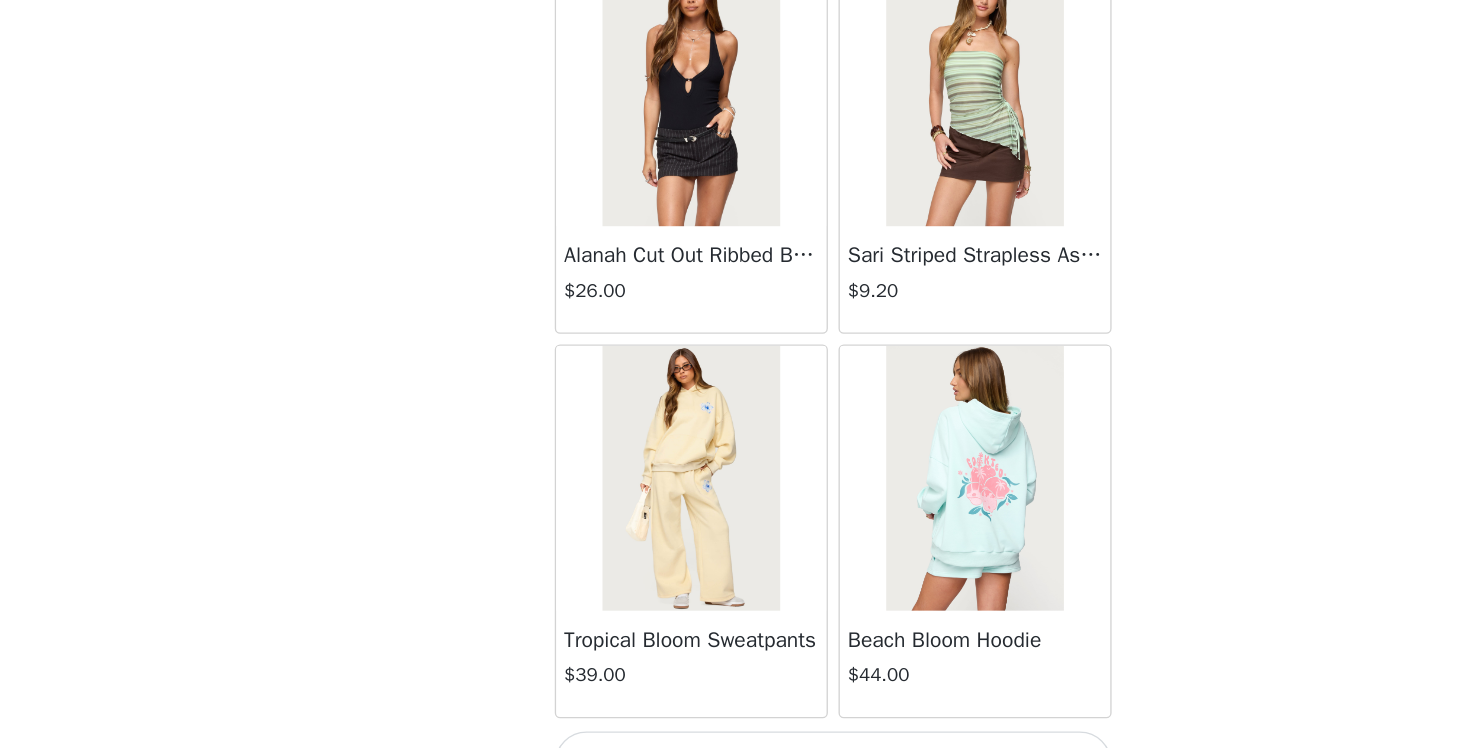 scroll, scrollTop: 13912, scrollLeft: 0, axis: vertical 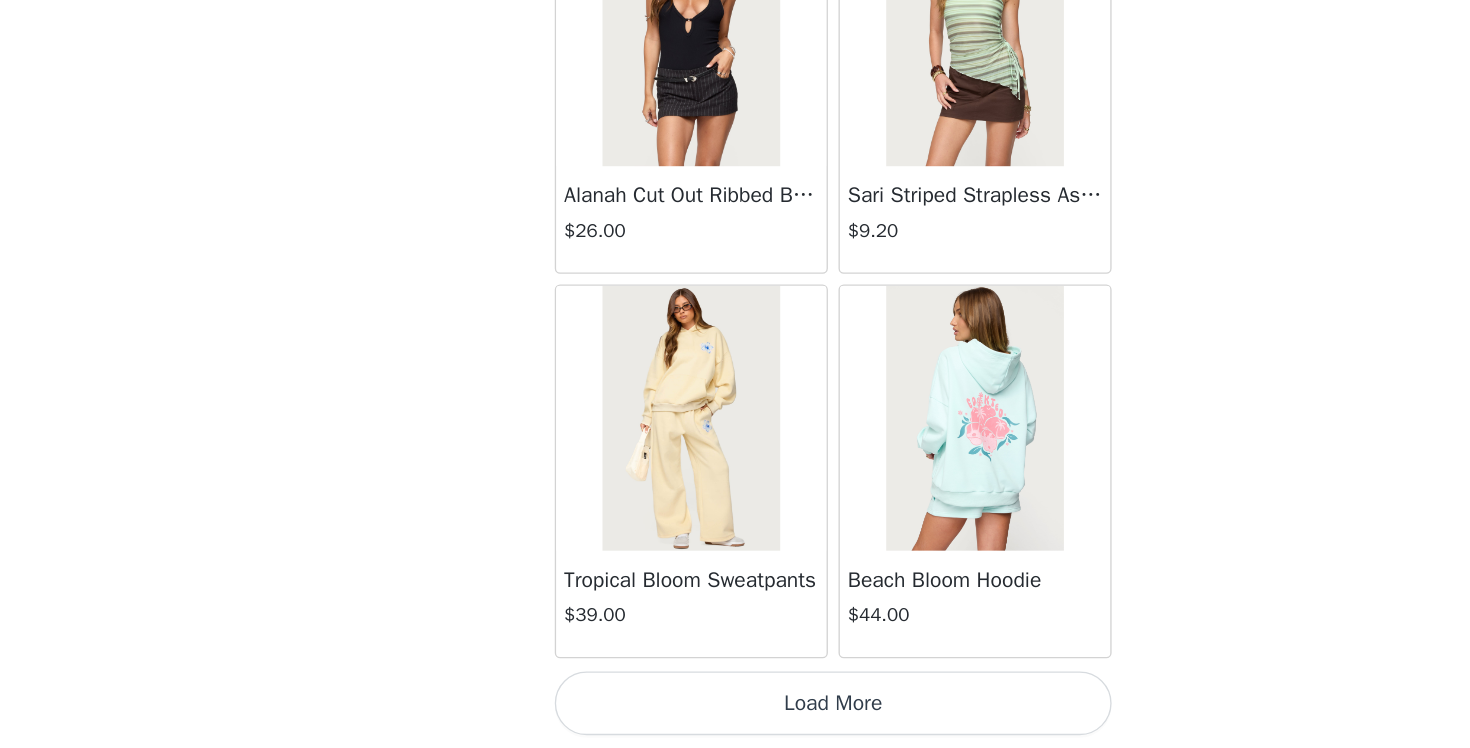 click on "Load More" at bounding box center (735, 714) 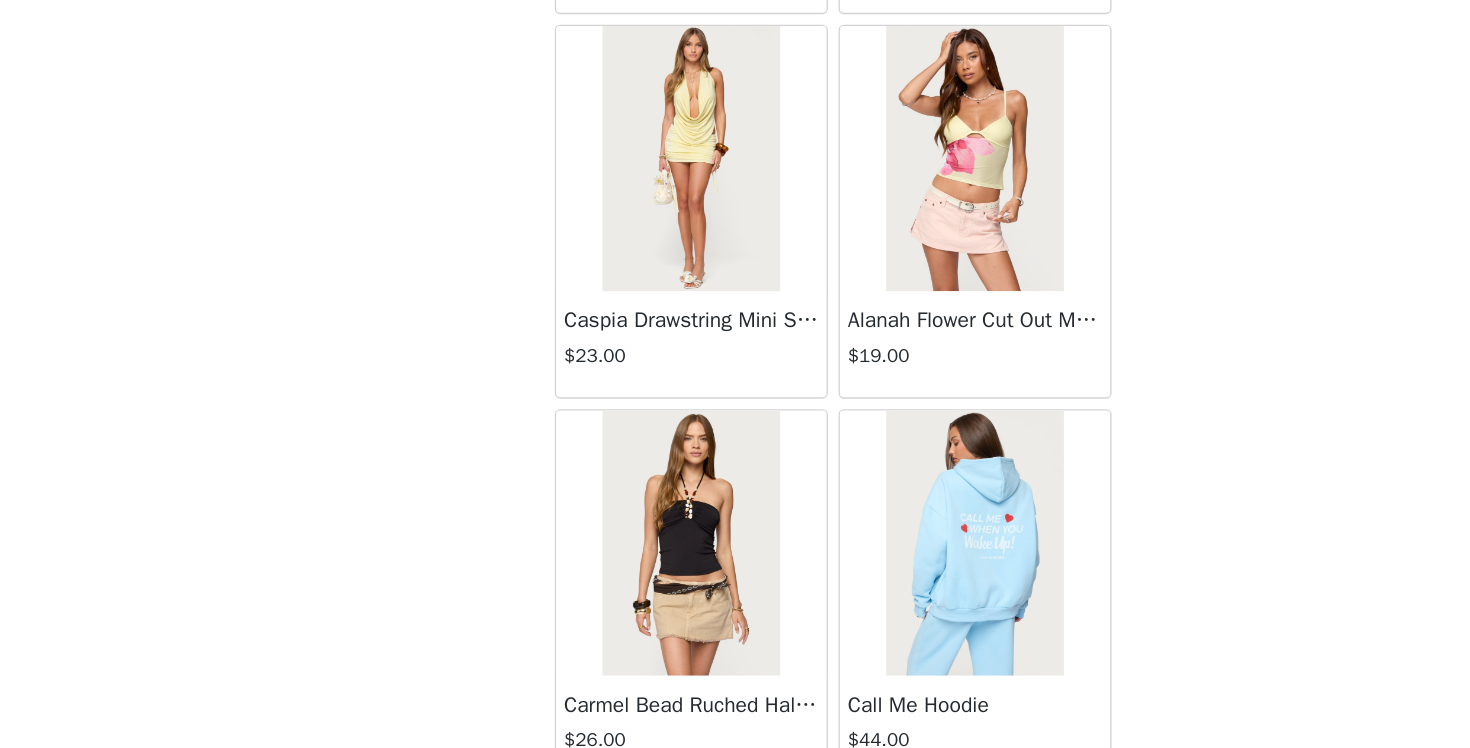 scroll, scrollTop: 16812, scrollLeft: 0, axis: vertical 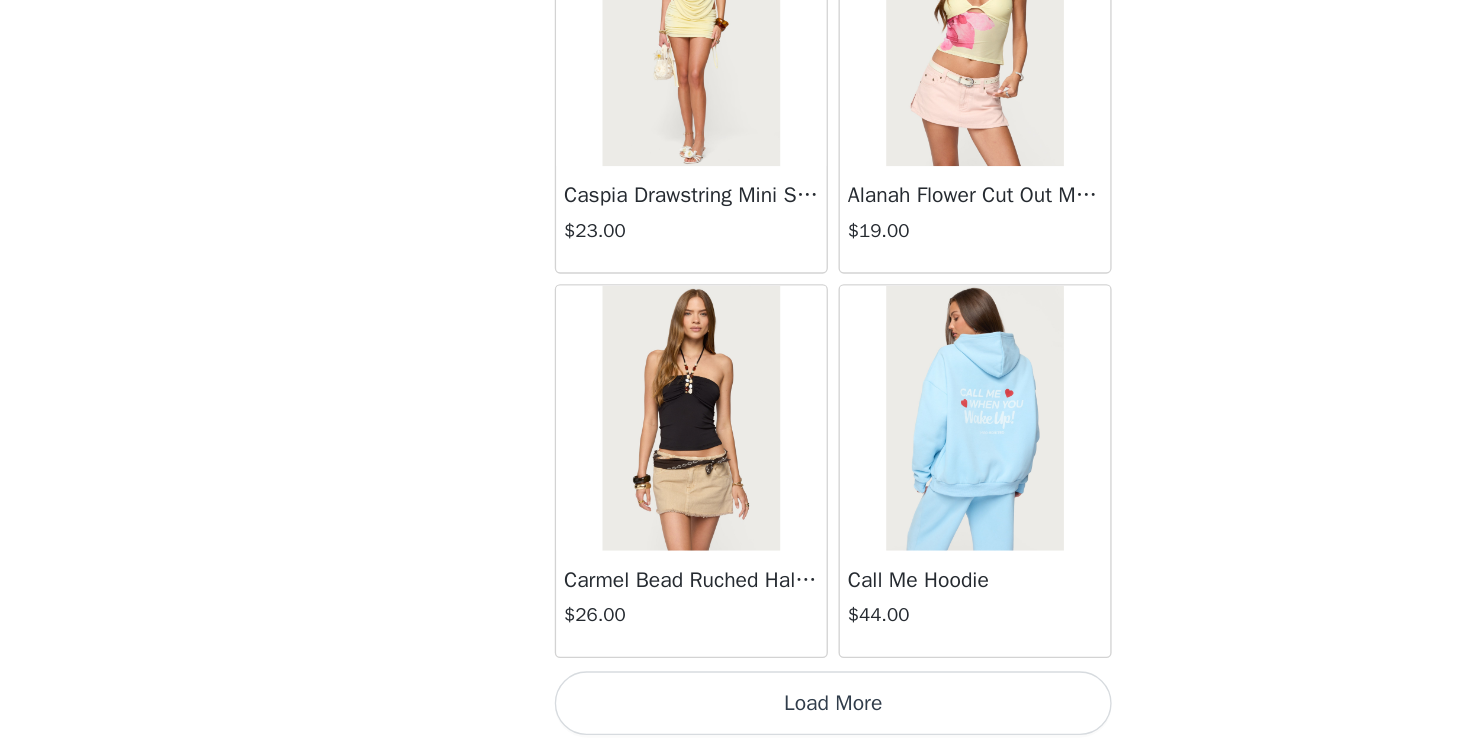 click on "Load More" at bounding box center [735, 714] 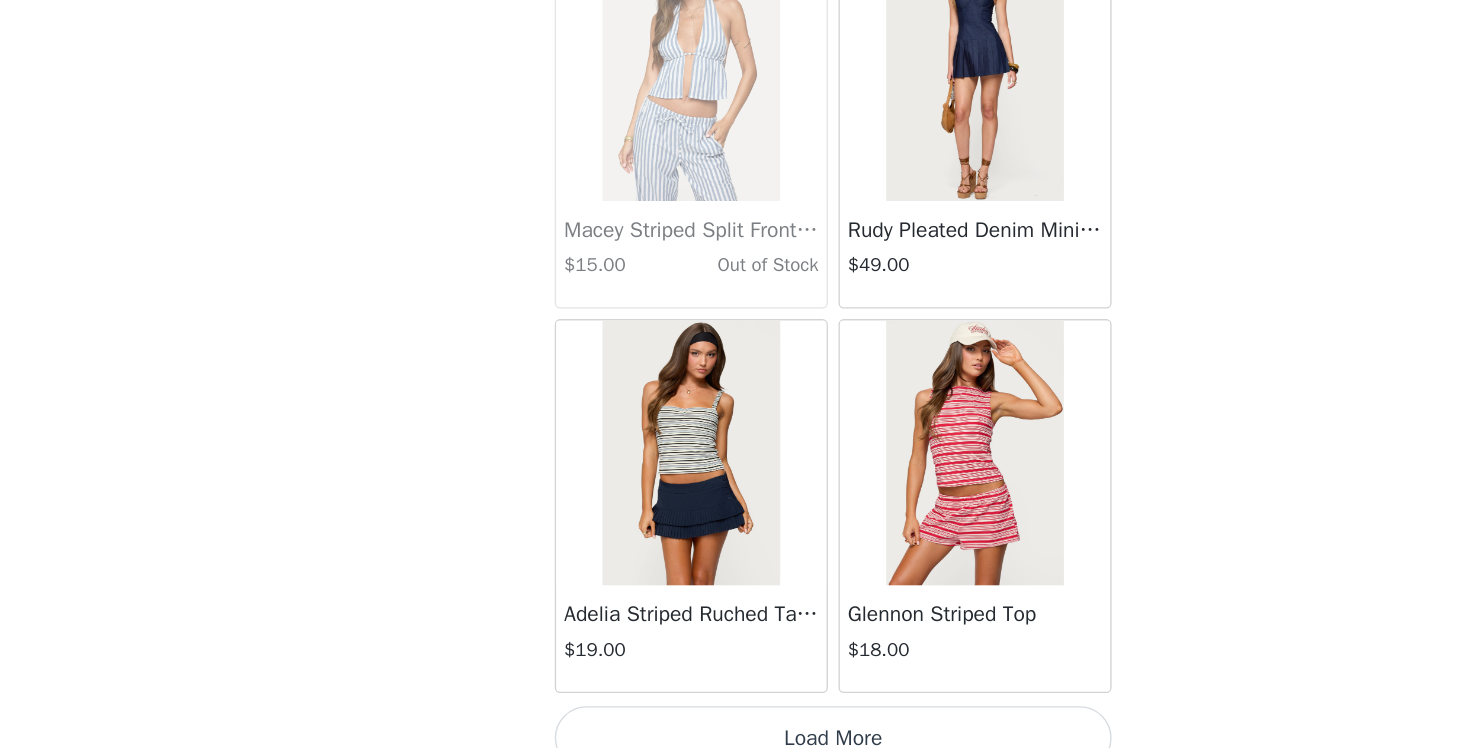 scroll, scrollTop: 19712, scrollLeft: 0, axis: vertical 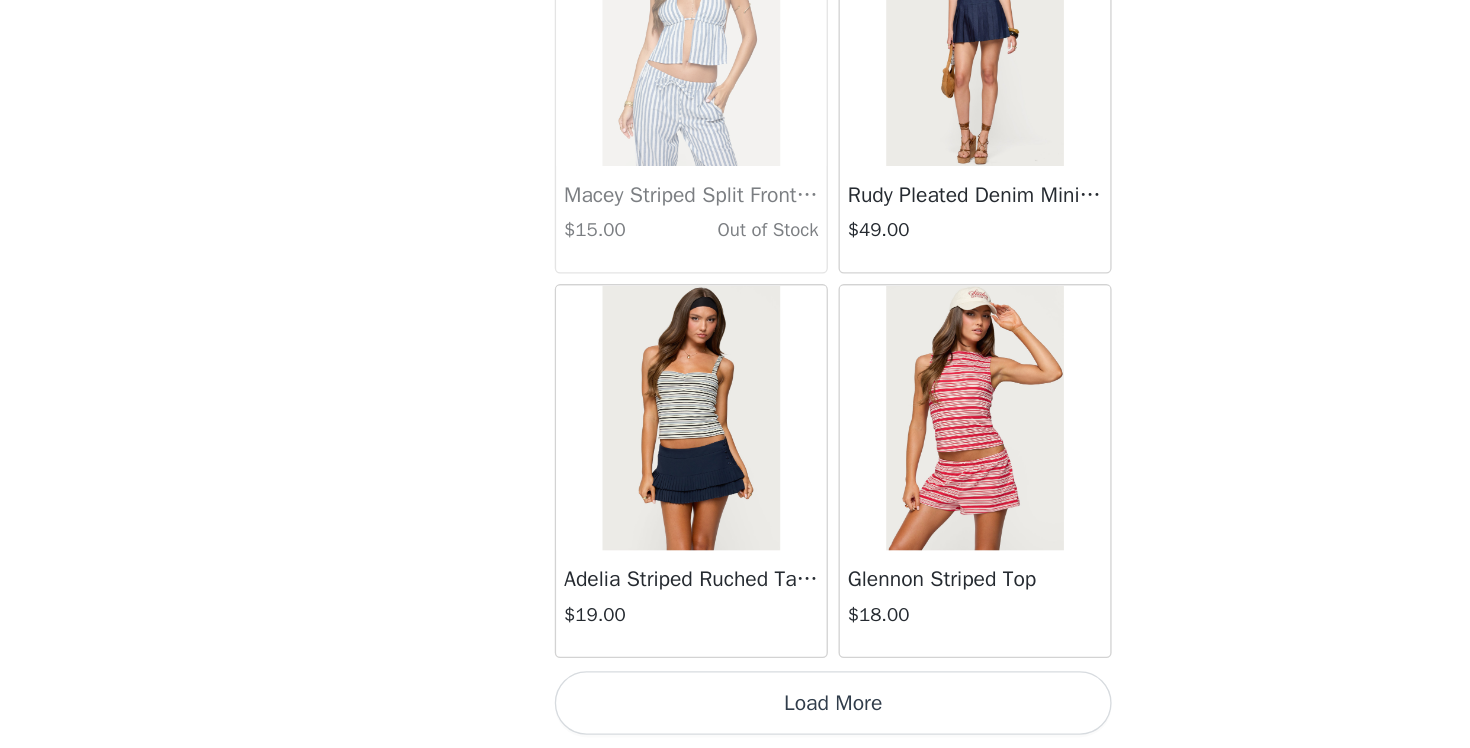 click on "Load More" at bounding box center (735, 714) 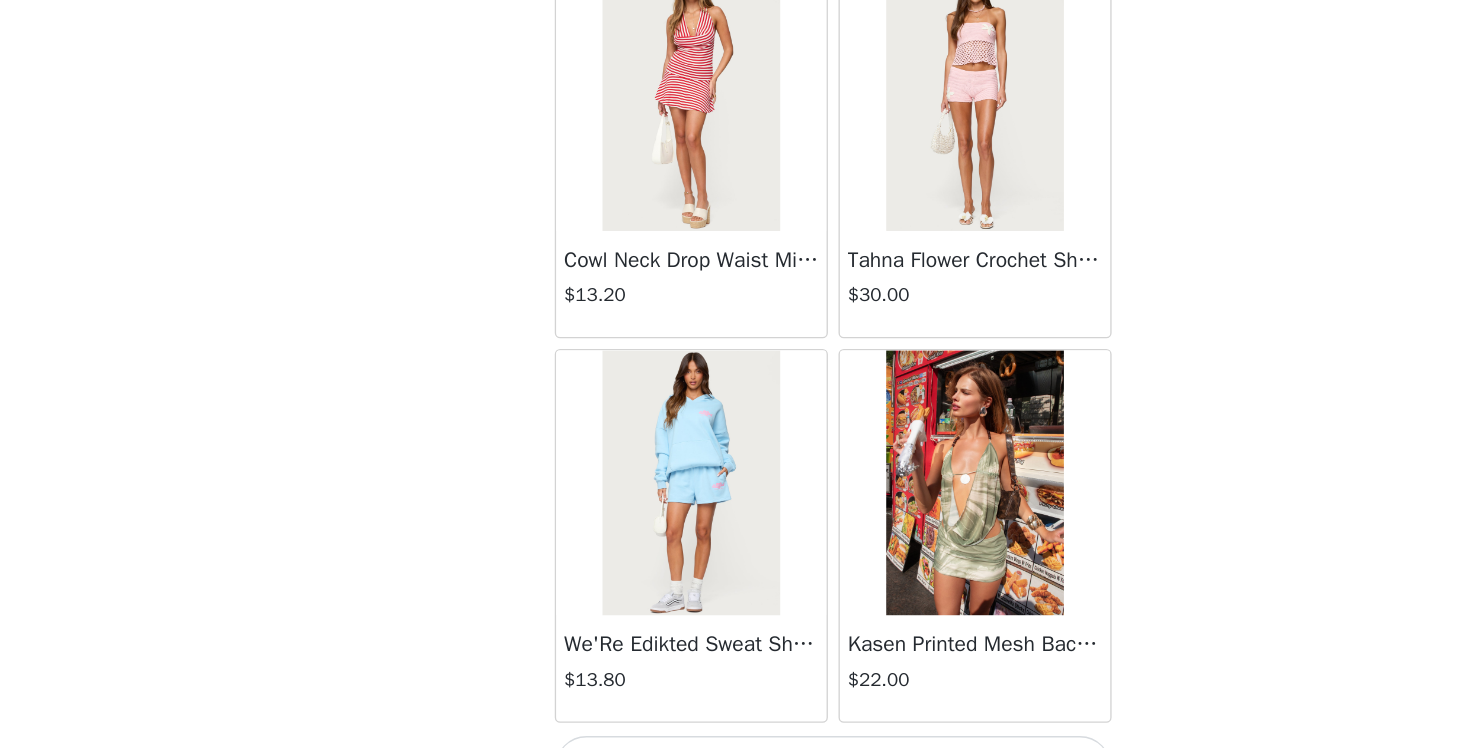 scroll, scrollTop: 22612, scrollLeft: 0, axis: vertical 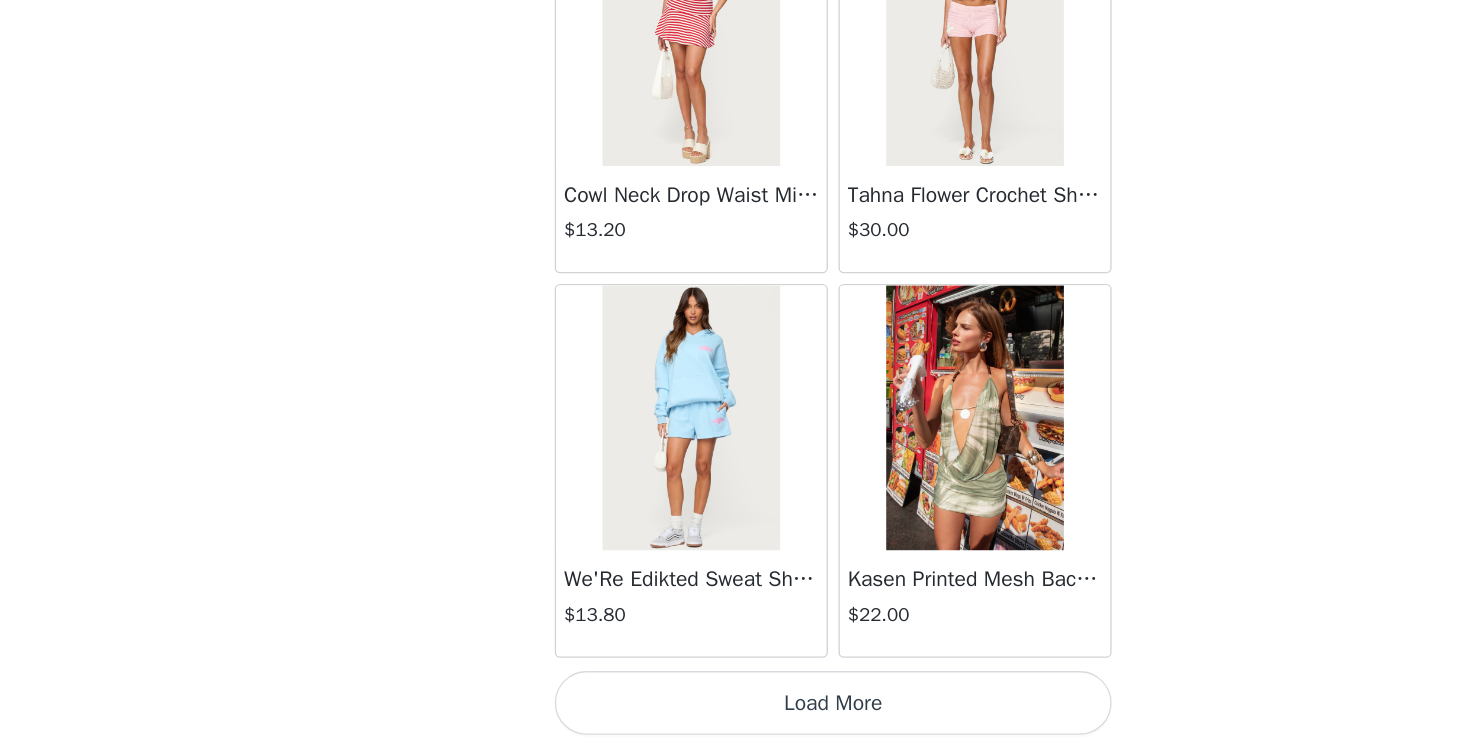 click on "Load More" at bounding box center (735, 714) 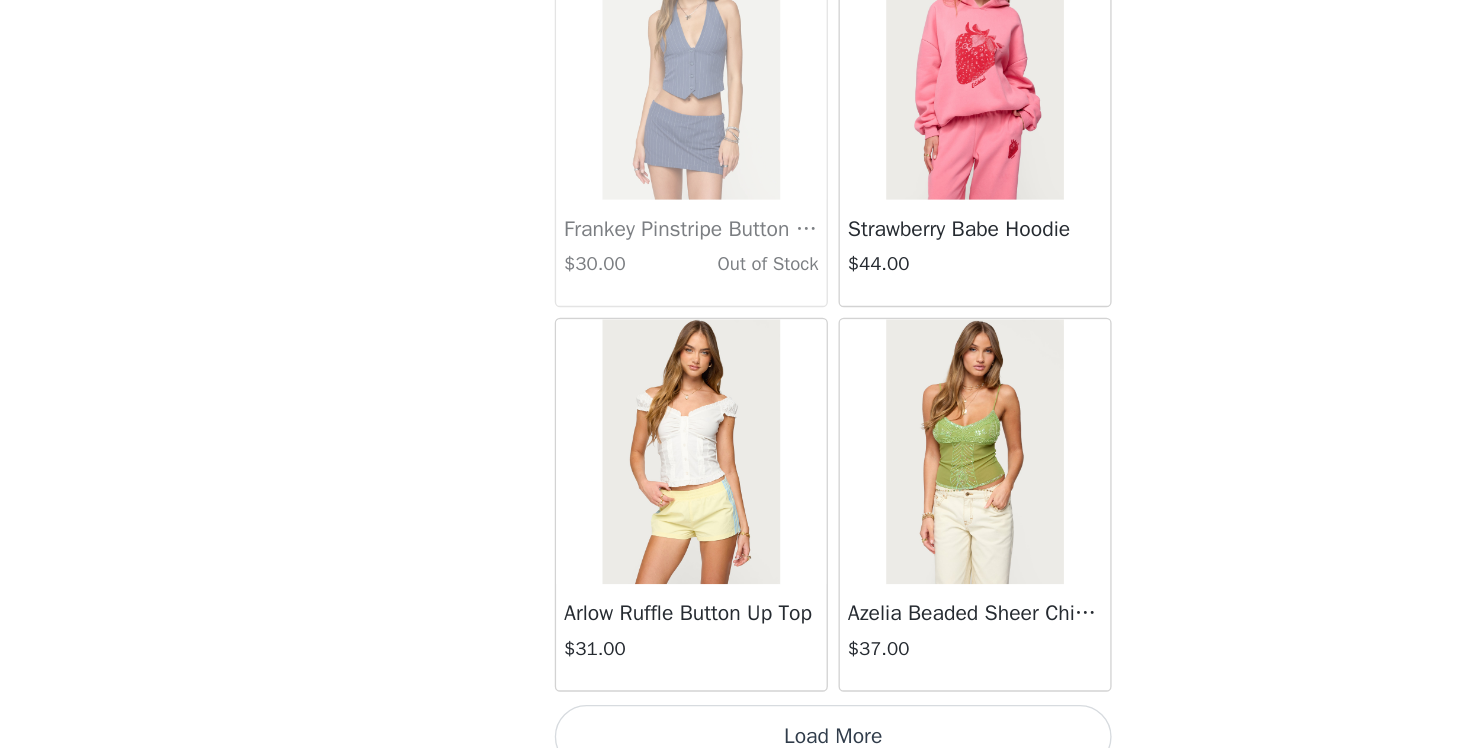 scroll, scrollTop: 25512, scrollLeft: 0, axis: vertical 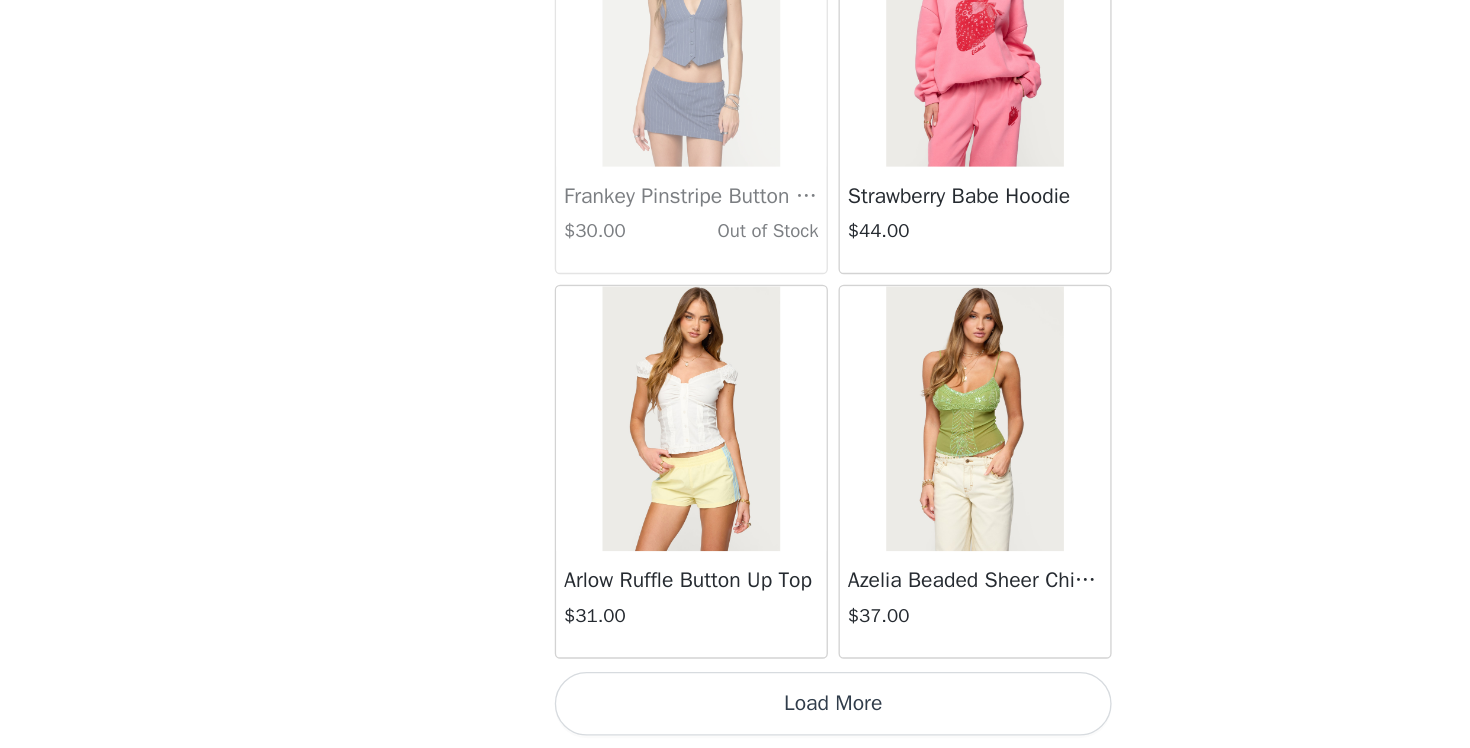 click on "Load More" at bounding box center (735, 714) 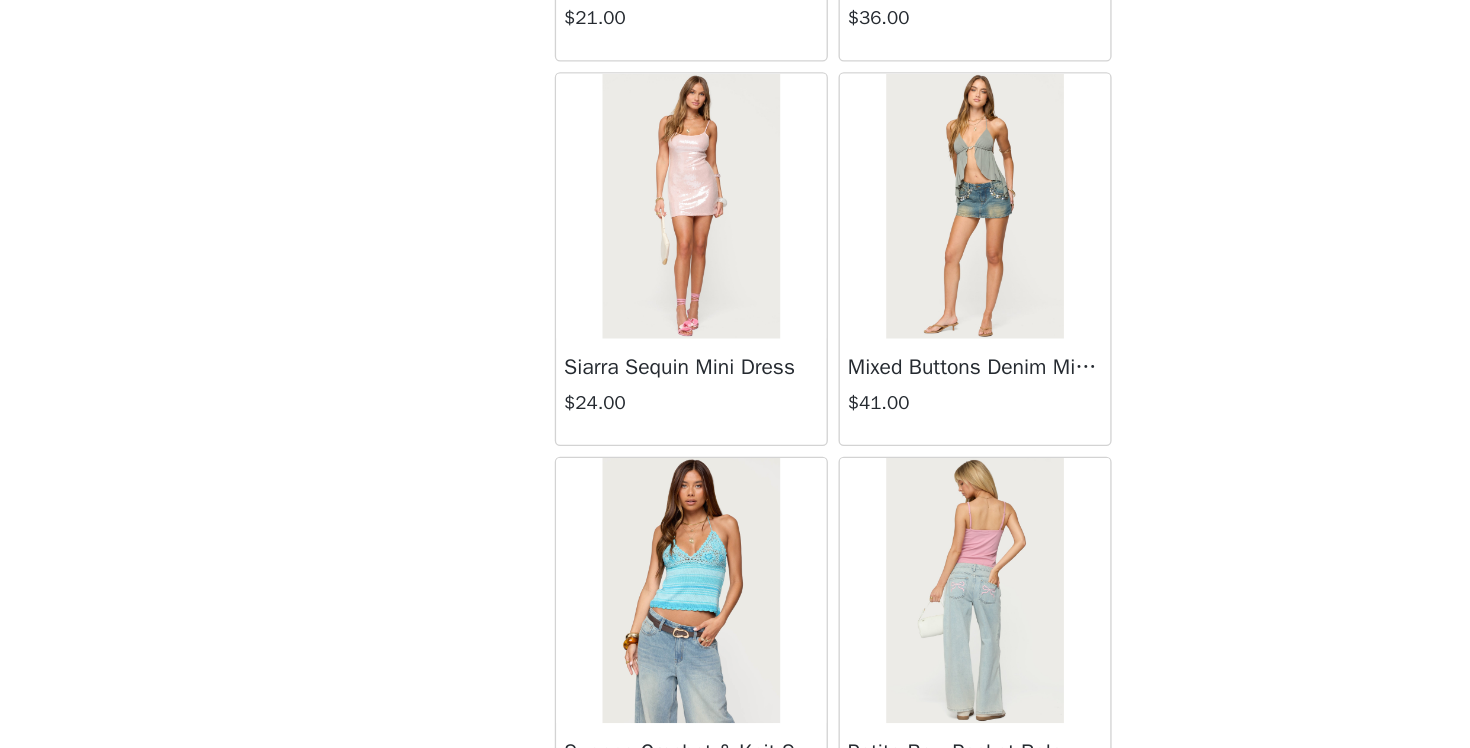 scroll, scrollTop: 28412, scrollLeft: 0, axis: vertical 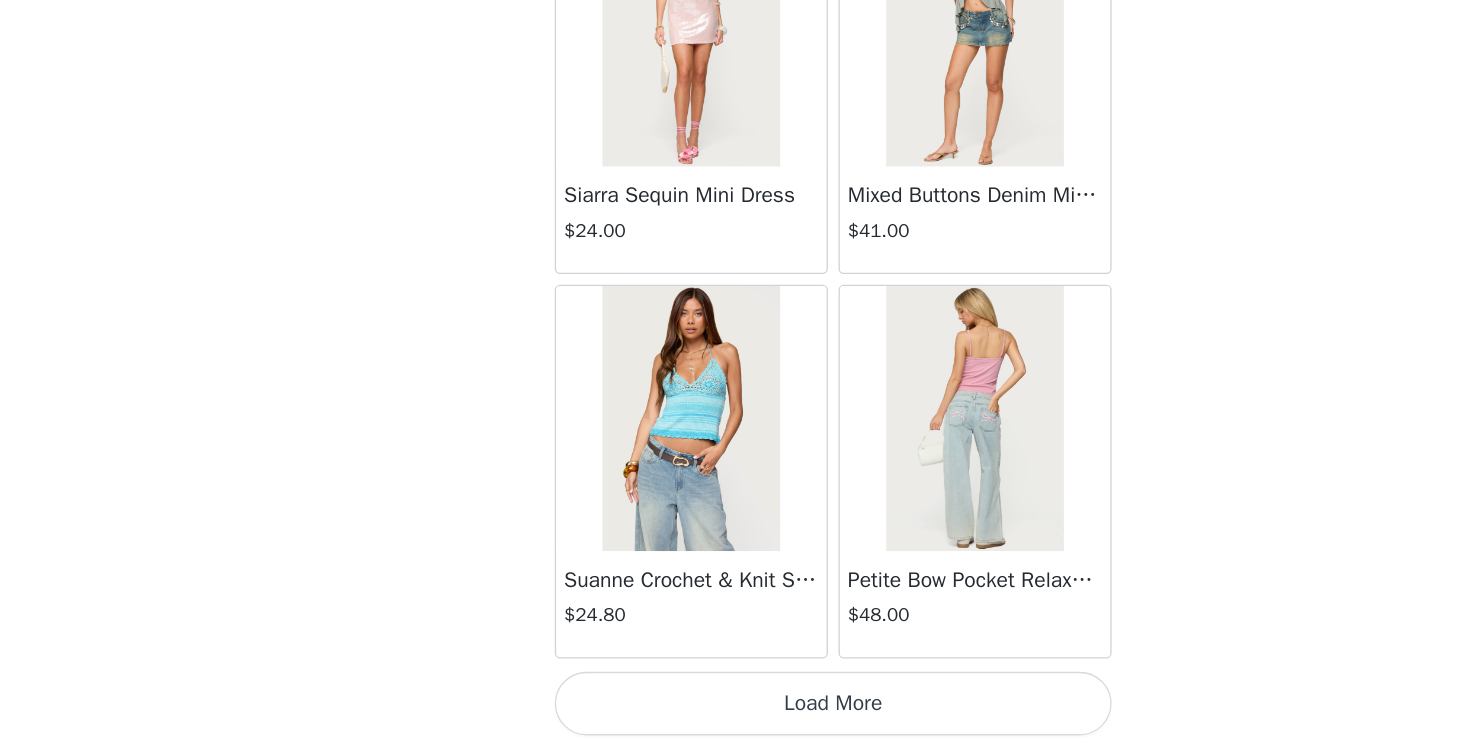 click on "Load More" at bounding box center (735, 714) 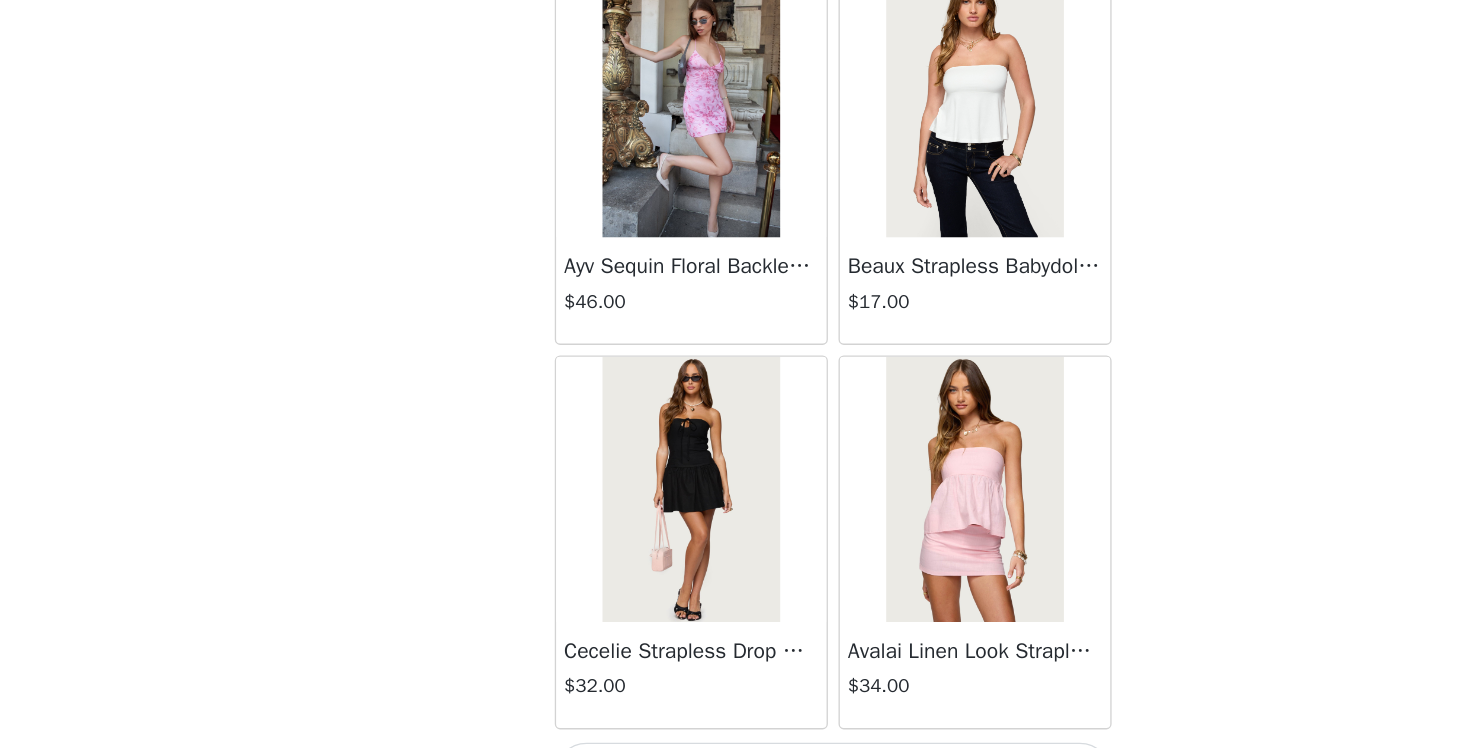 scroll, scrollTop: 31312, scrollLeft: 0, axis: vertical 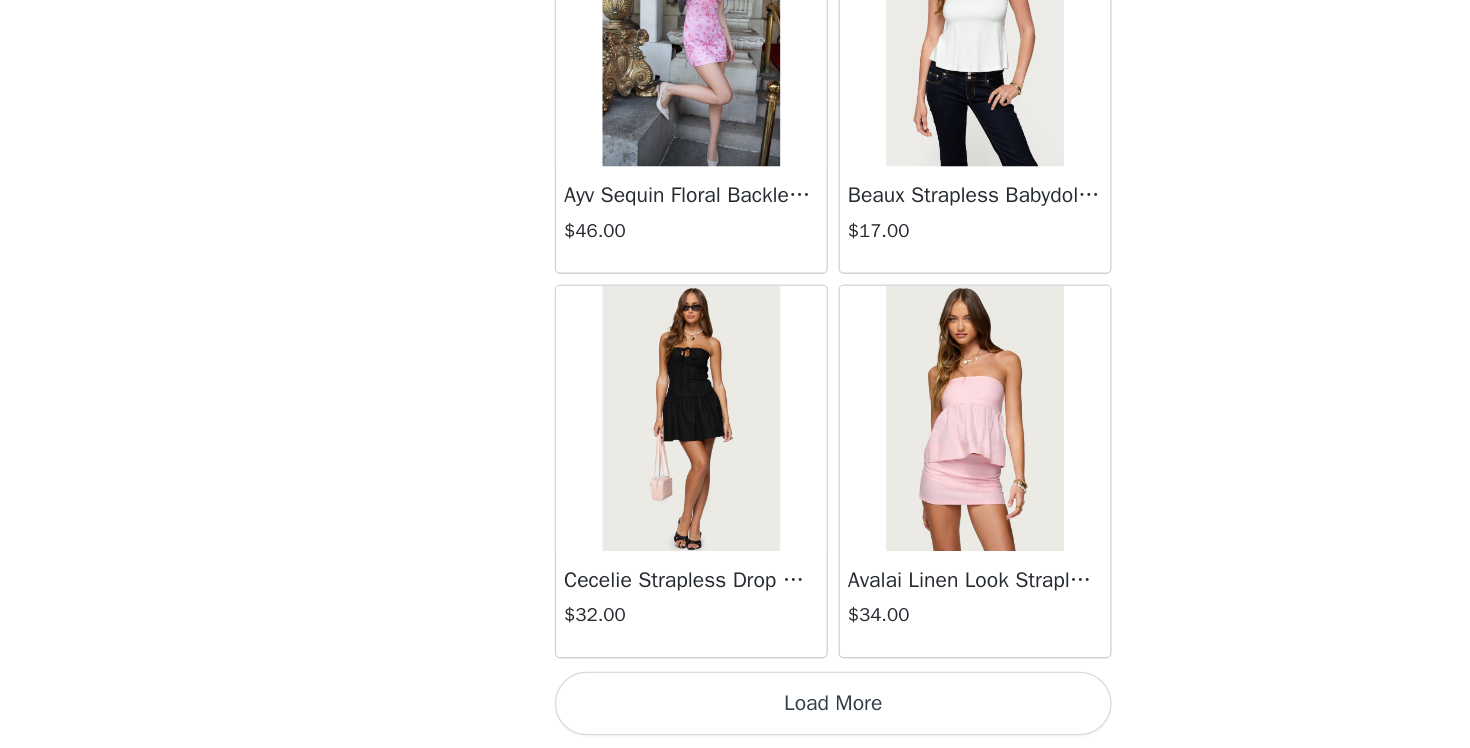 click on "Load More" at bounding box center [735, 714] 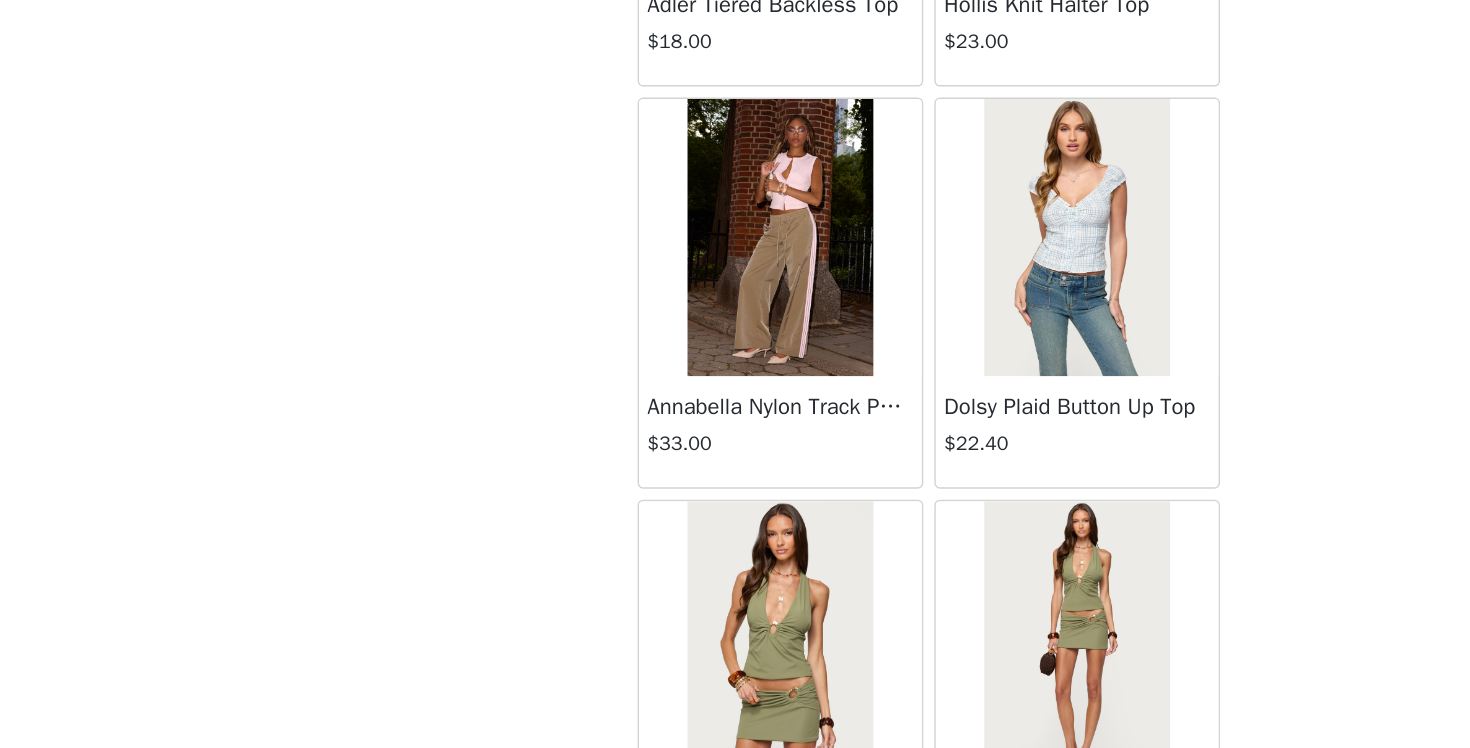 scroll, scrollTop: 32904, scrollLeft: 0, axis: vertical 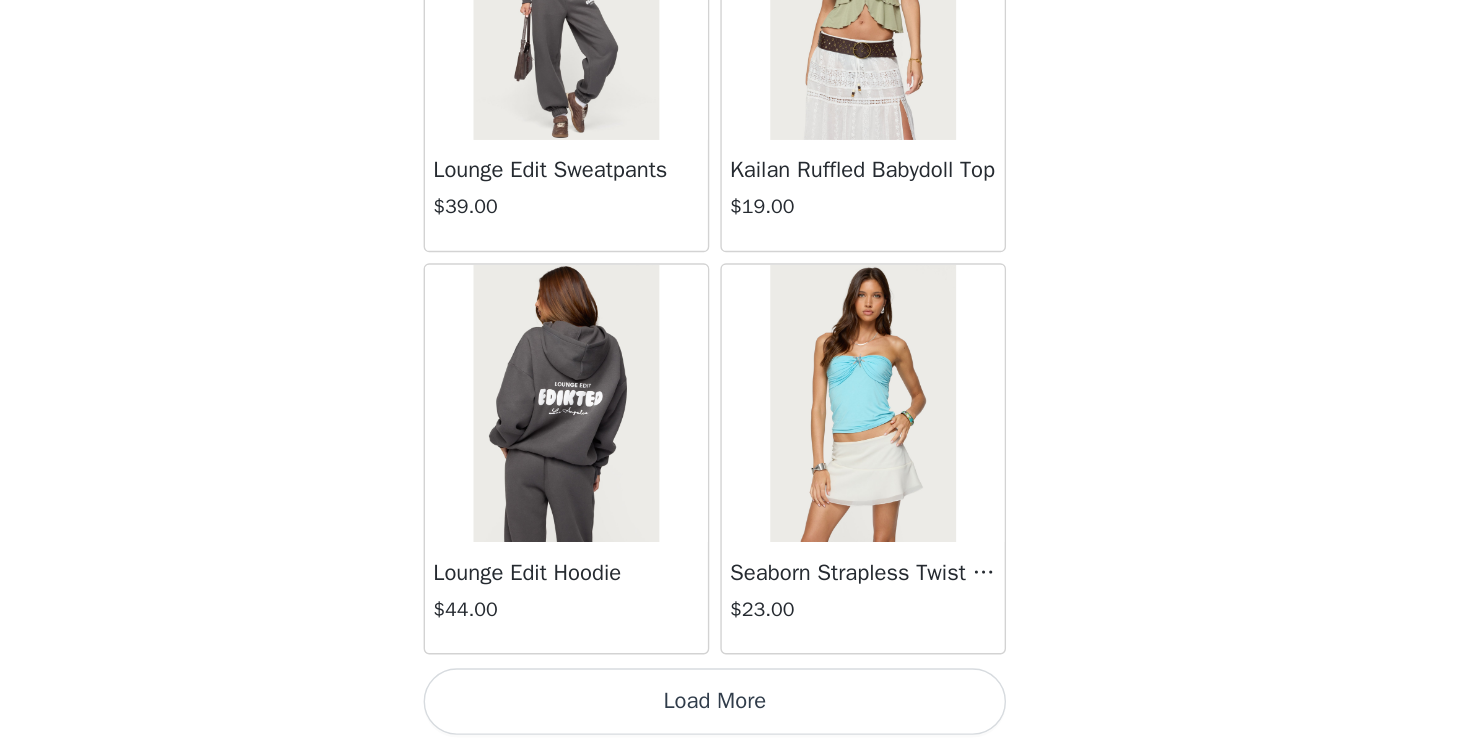 click on "Load More" at bounding box center [735, 714] 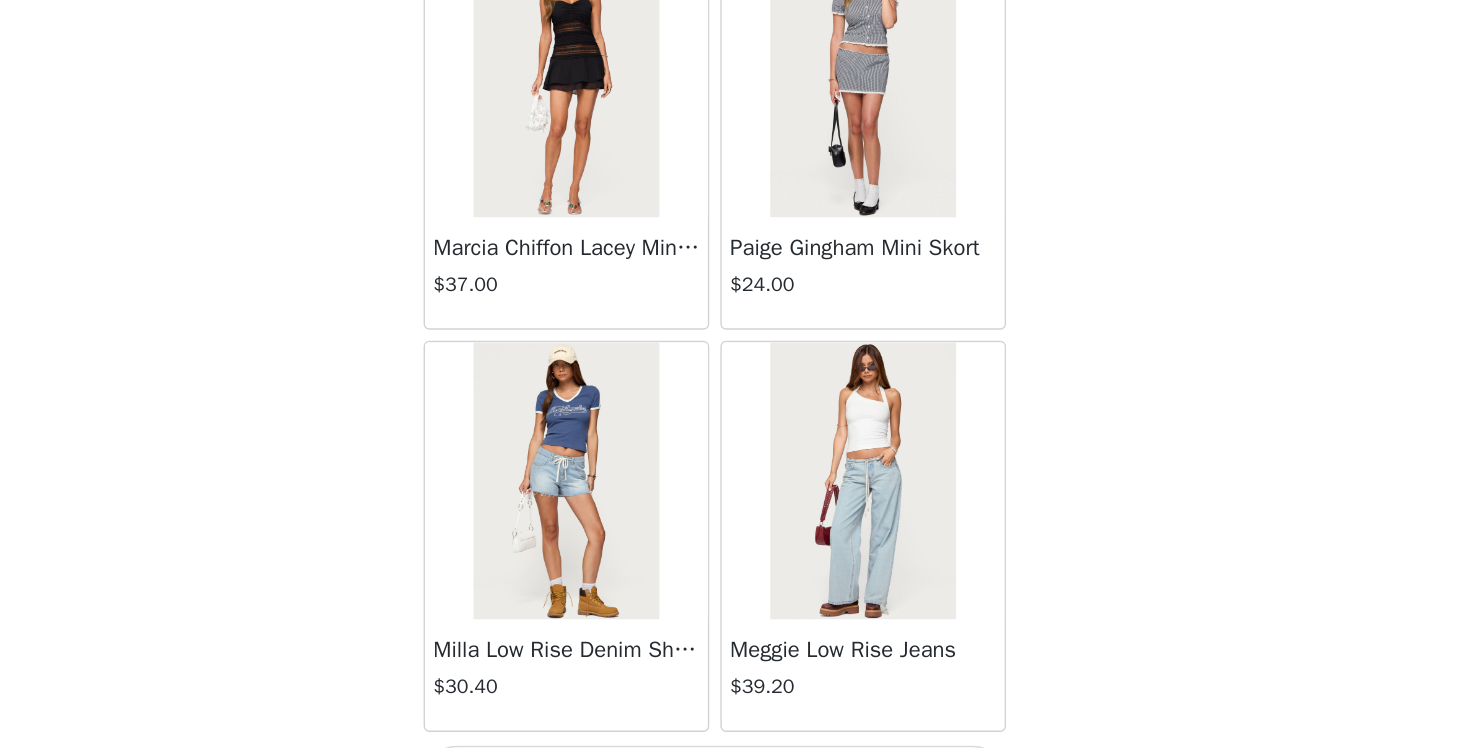 scroll, scrollTop: 37112, scrollLeft: 0, axis: vertical 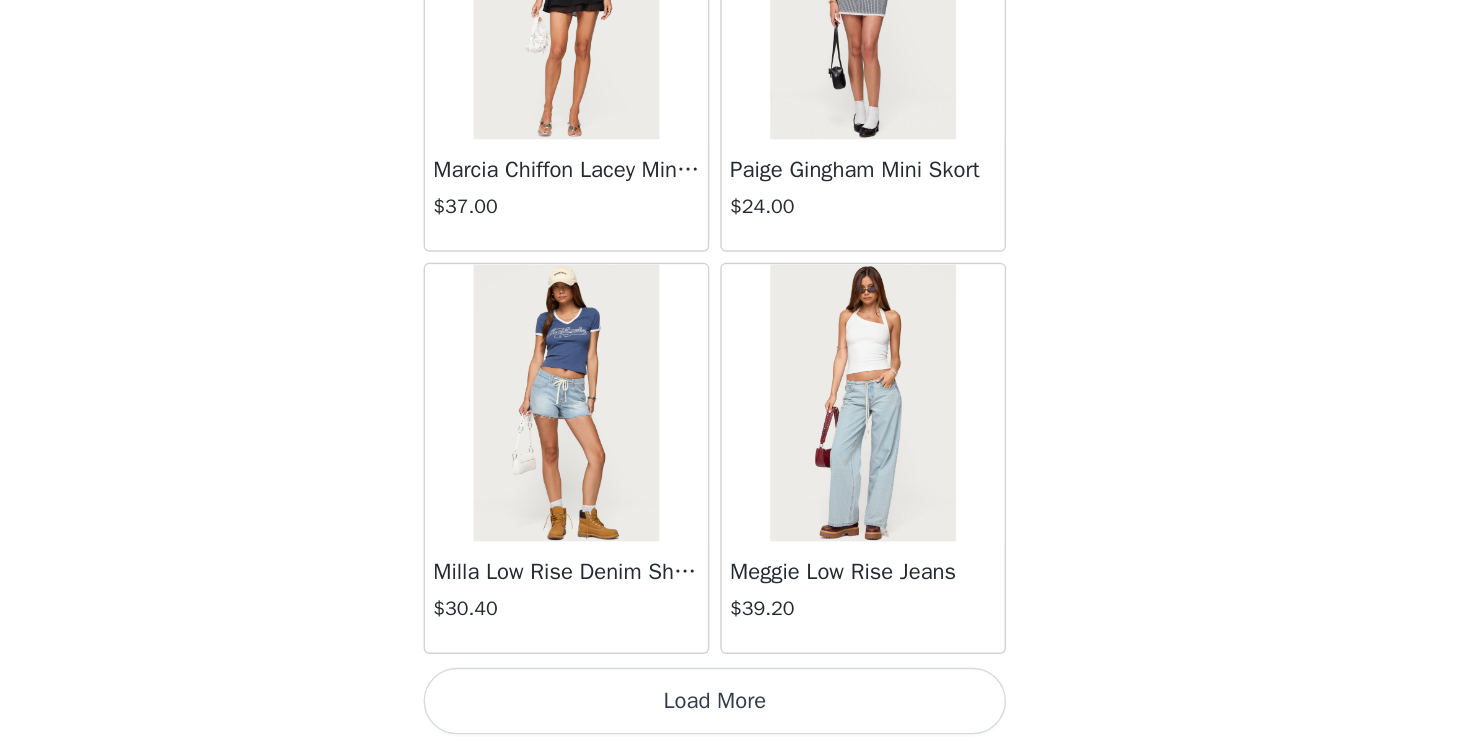 click on "Load More" at bounding box center [735, 714] 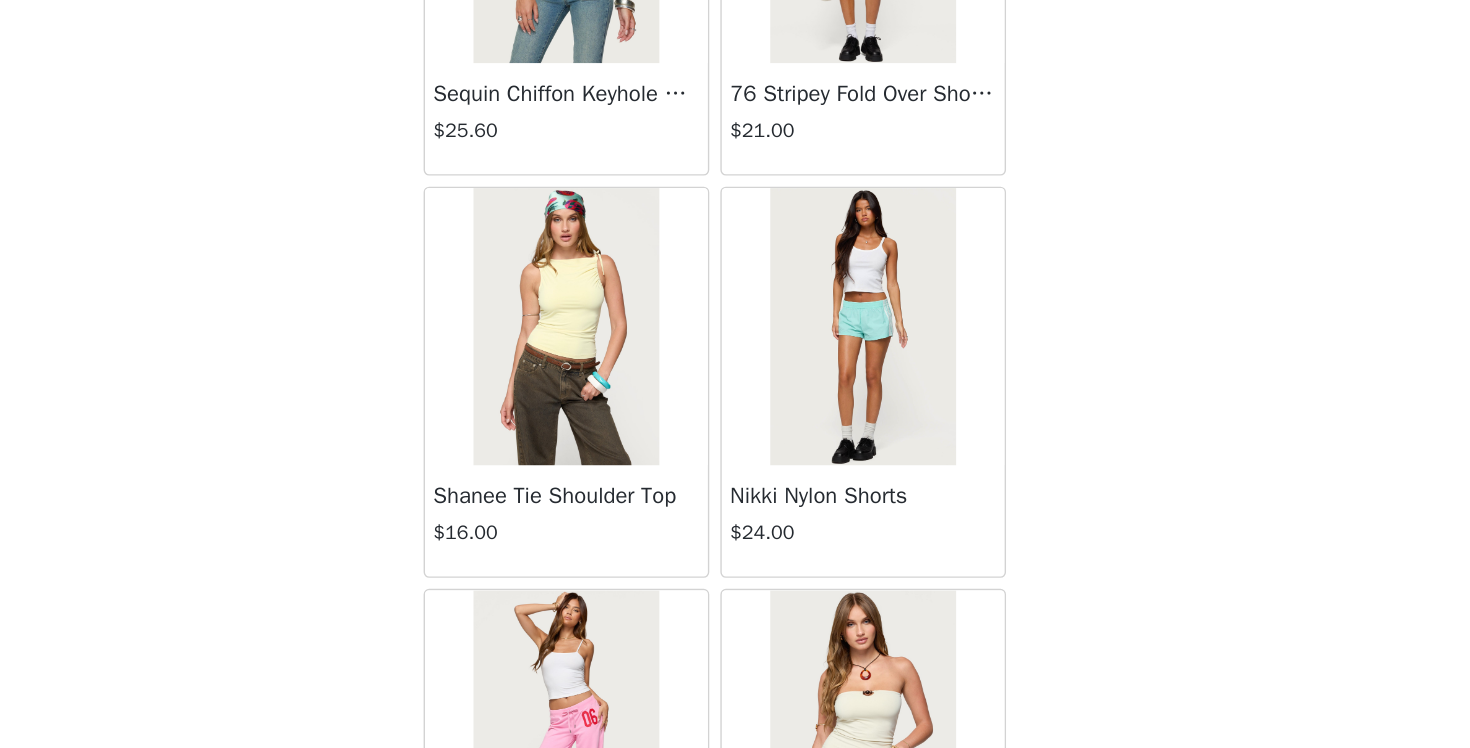 scroll, scrollTop: 38969, scrollLeft: 0, axis: vertical 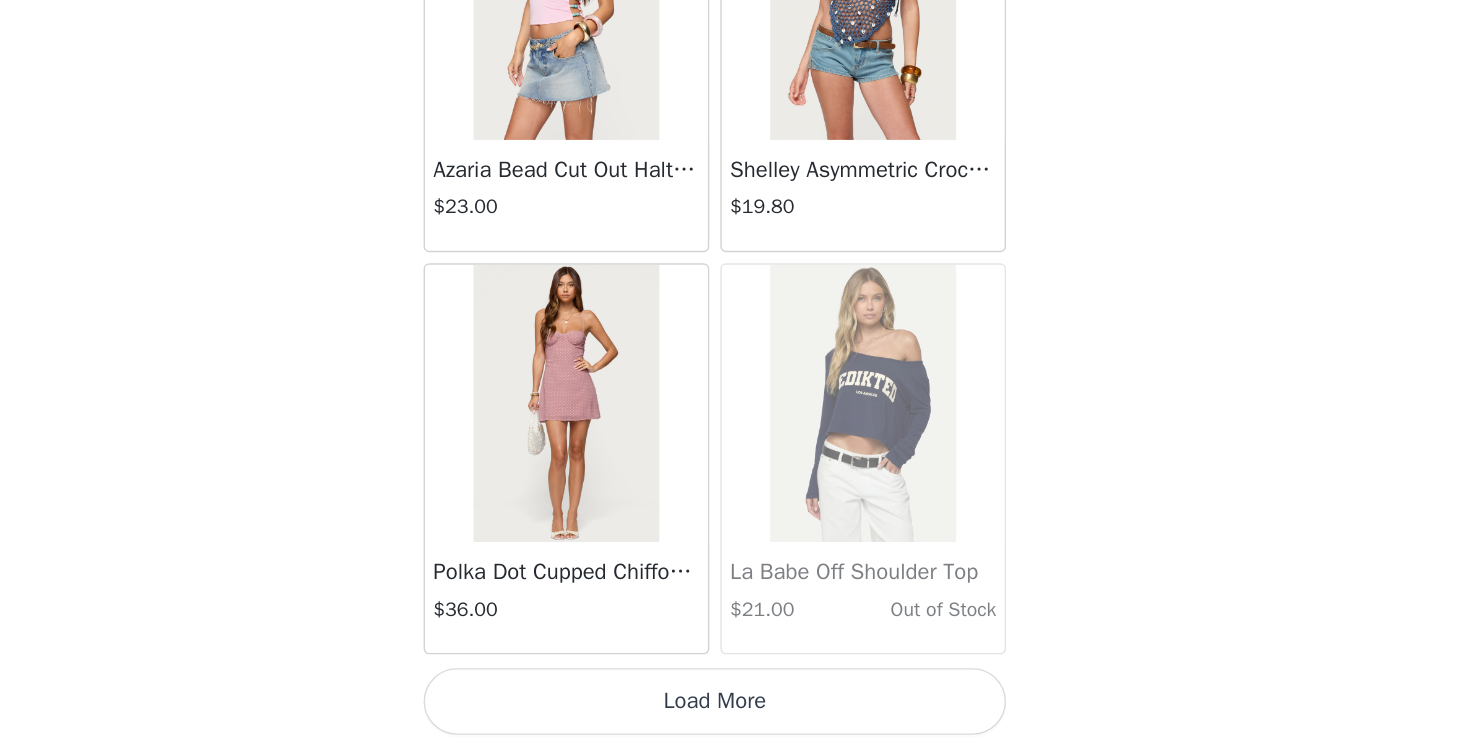 click on "Load More" at bounding box center (735, 714) 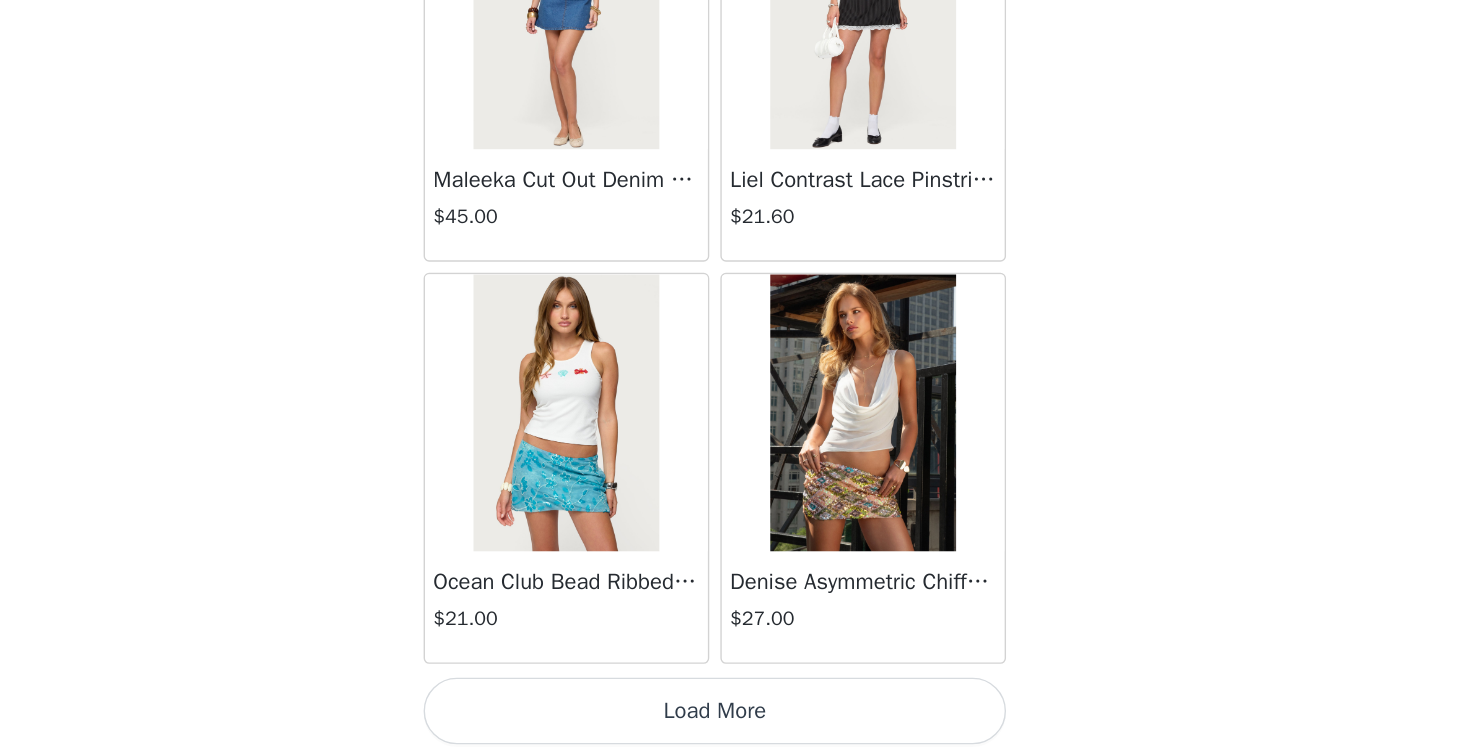 scroll, scrollTop: 42912, scrollLeft: 0, axis: vertical 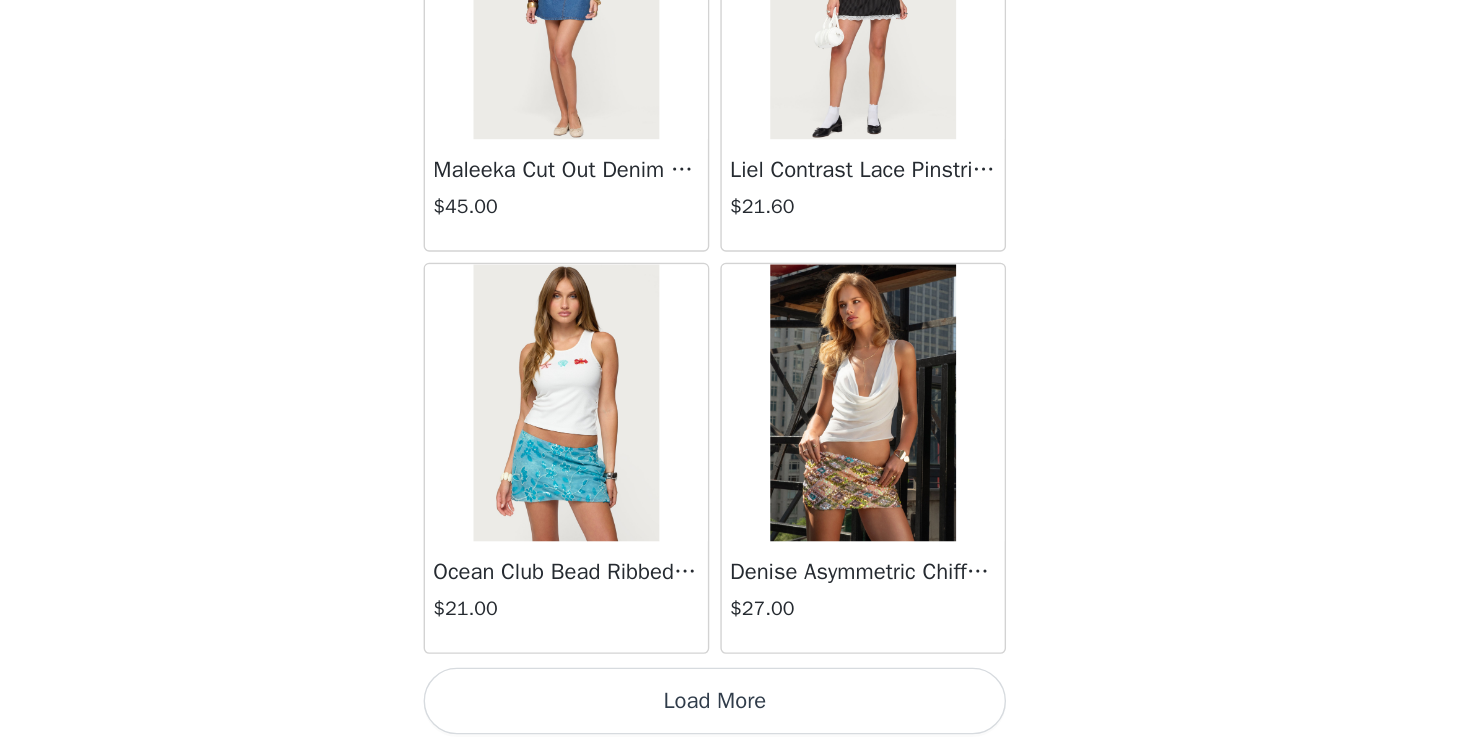 click on "Load More" at bounding box center [735, 714] 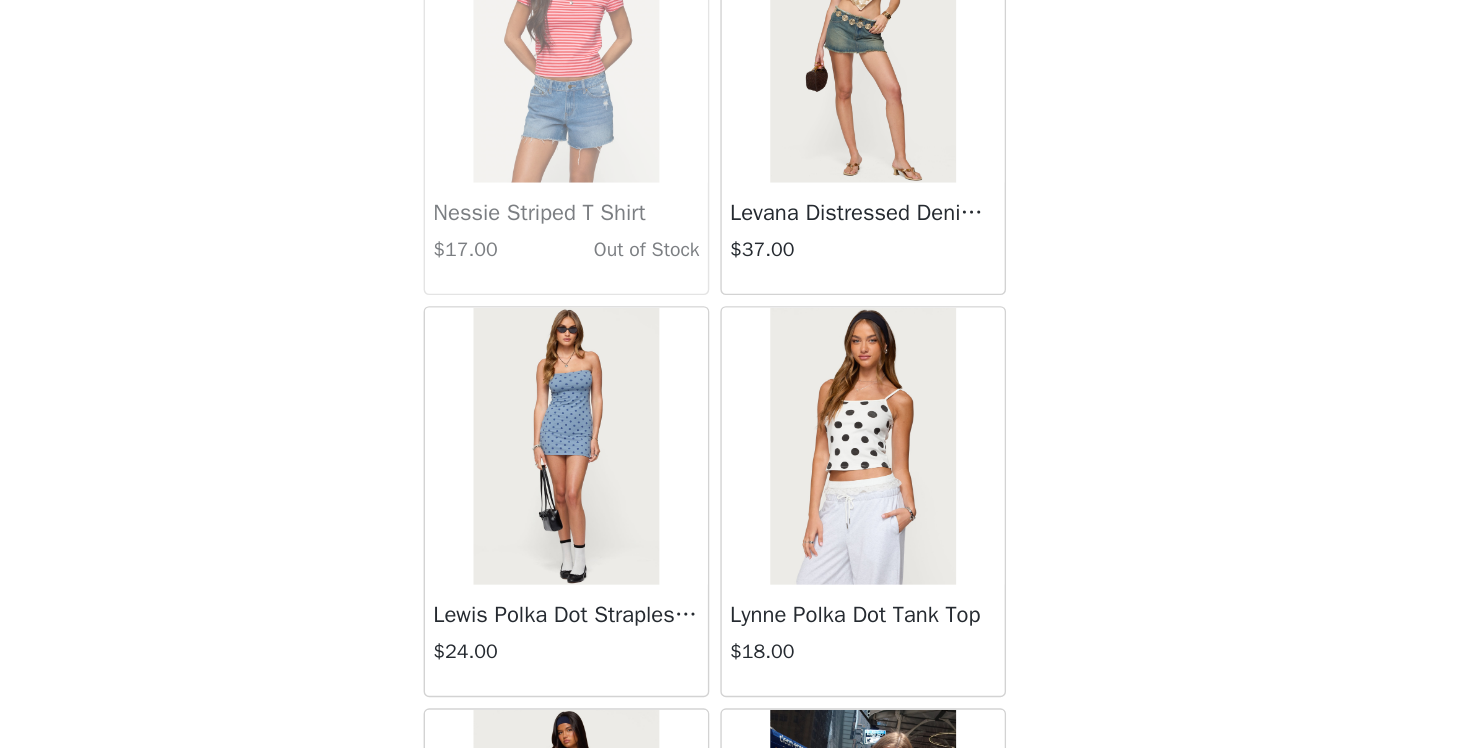 scroll, scrollTop: 45492, scrollLeft: 0, axis: vertical 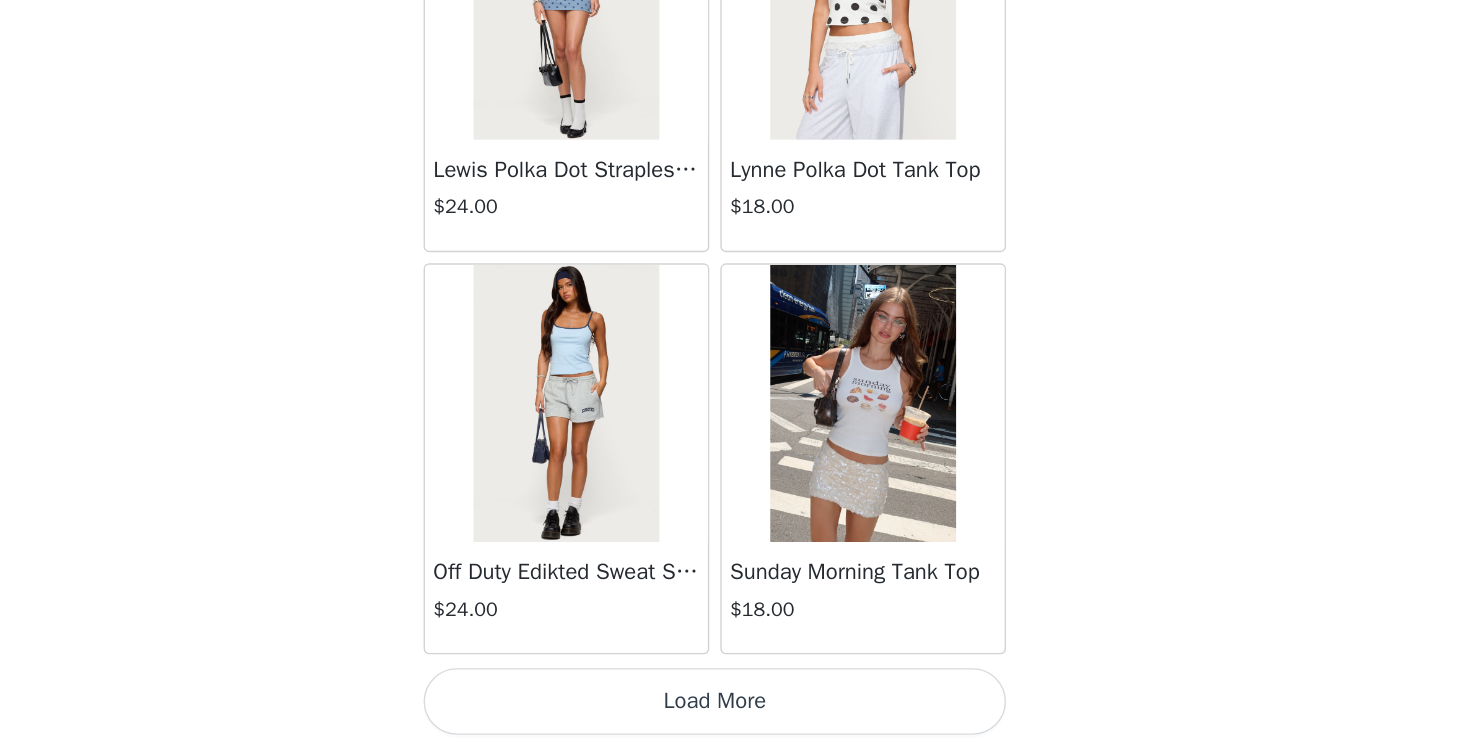 click on "Load More" at bounding box center (735, 714) 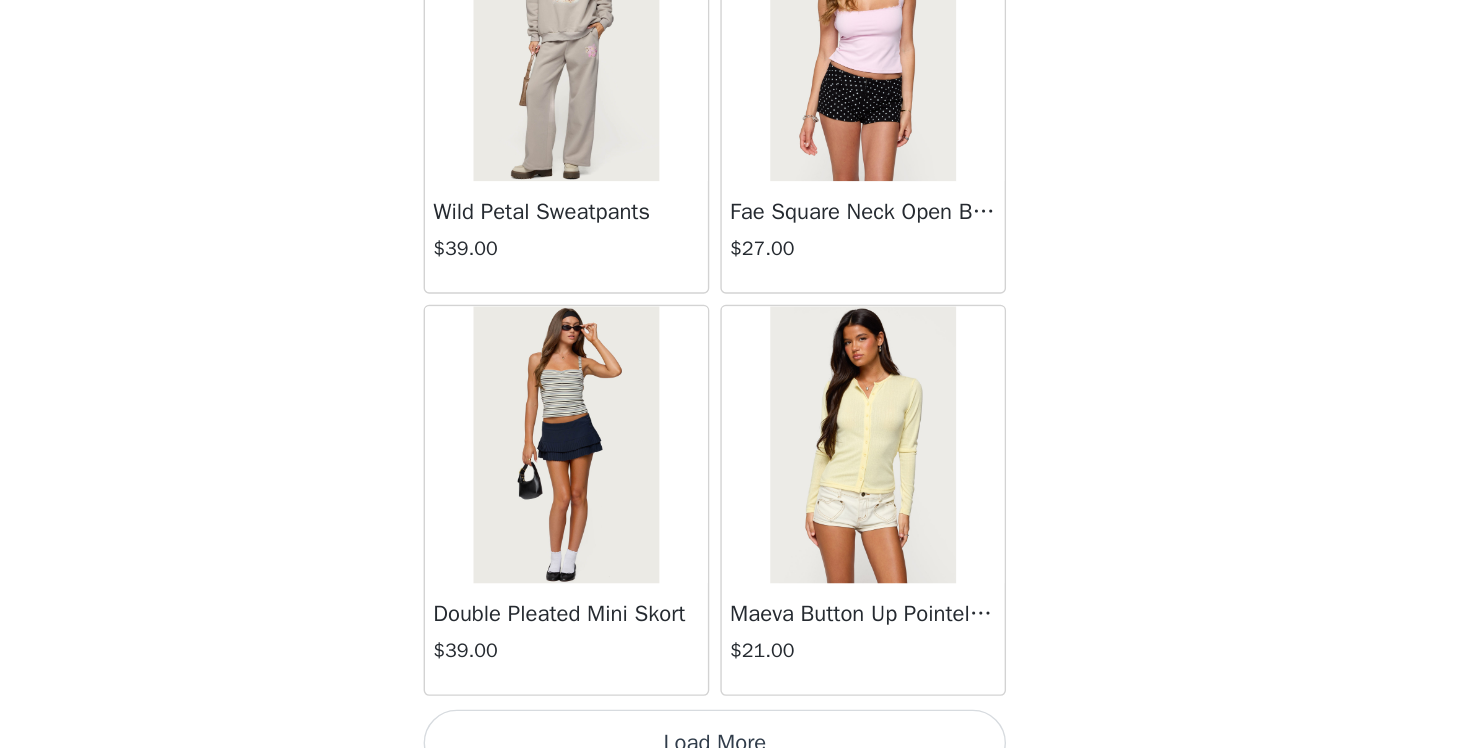 scroll, scrollTop: 48712, scrollLeft: 0, axis: vertical 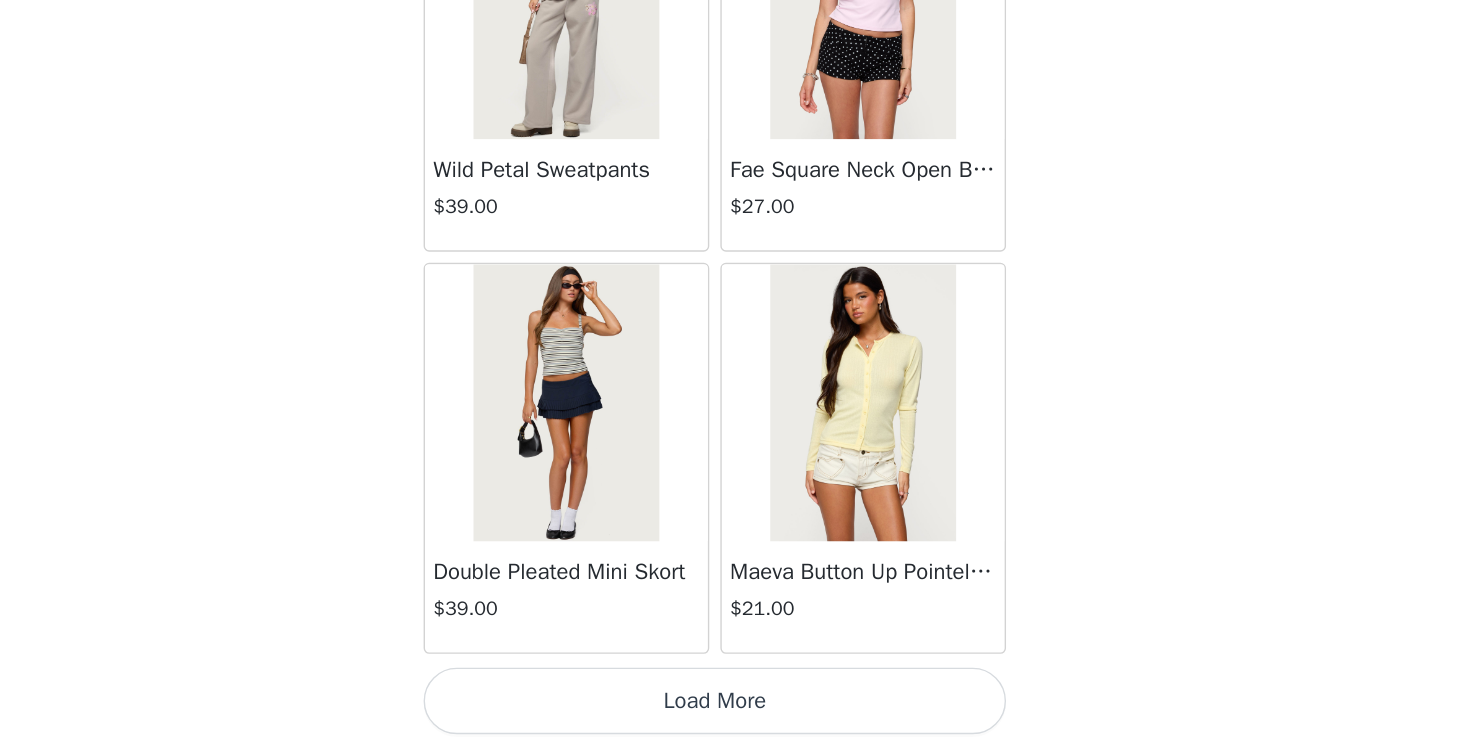 click on "Load More" at bounding box center [735, 714] 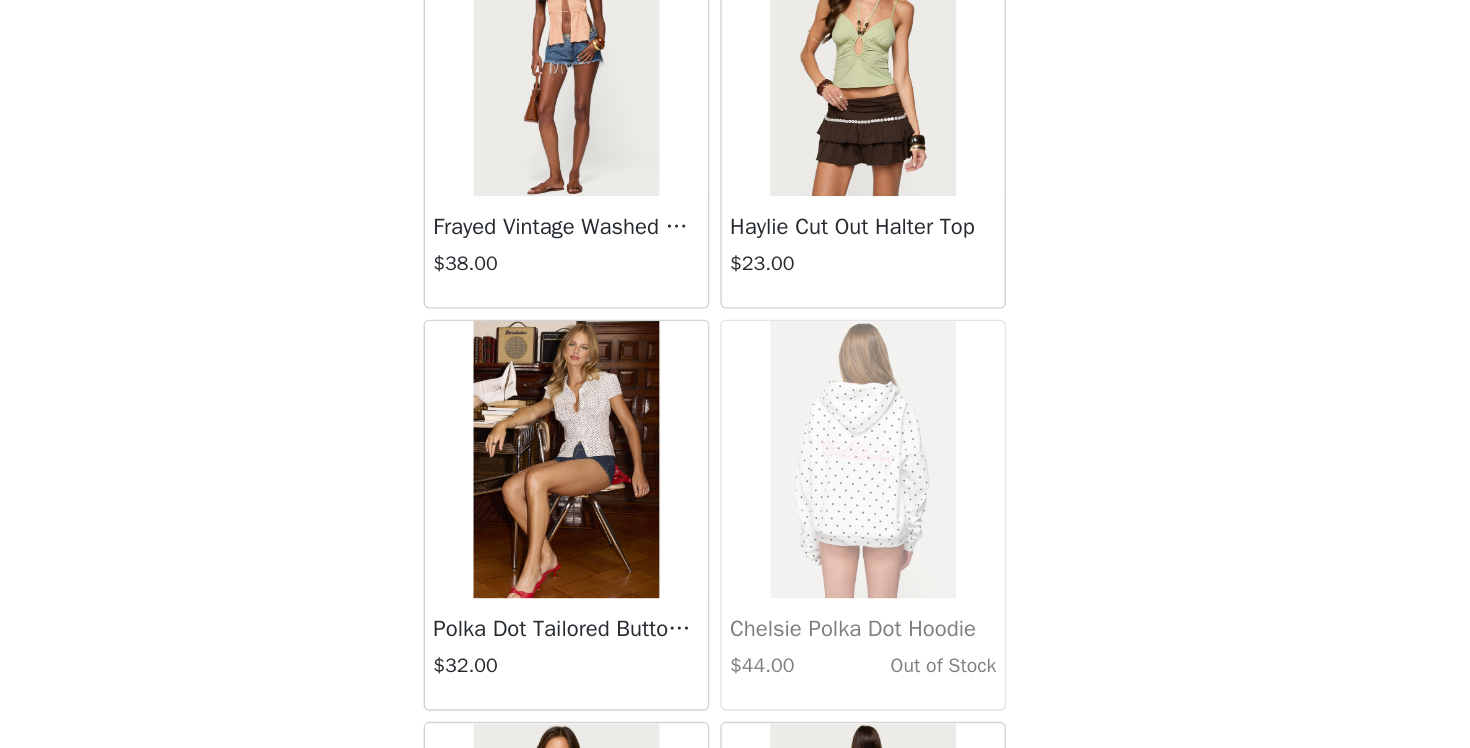 scroll, scrollTop: 50421, scrollLeft: 0, axis: vertical 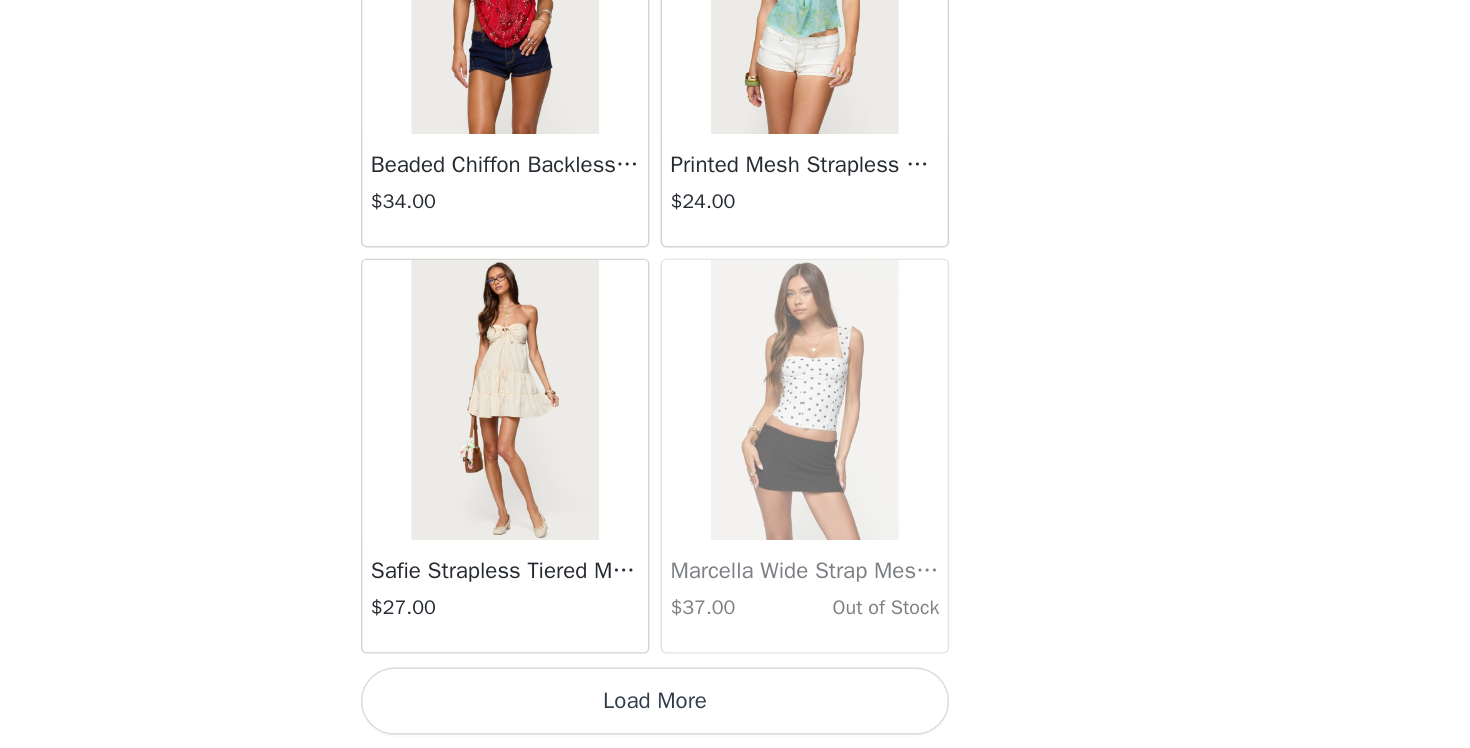 click on "Load More" at bounding box center [735, 714] 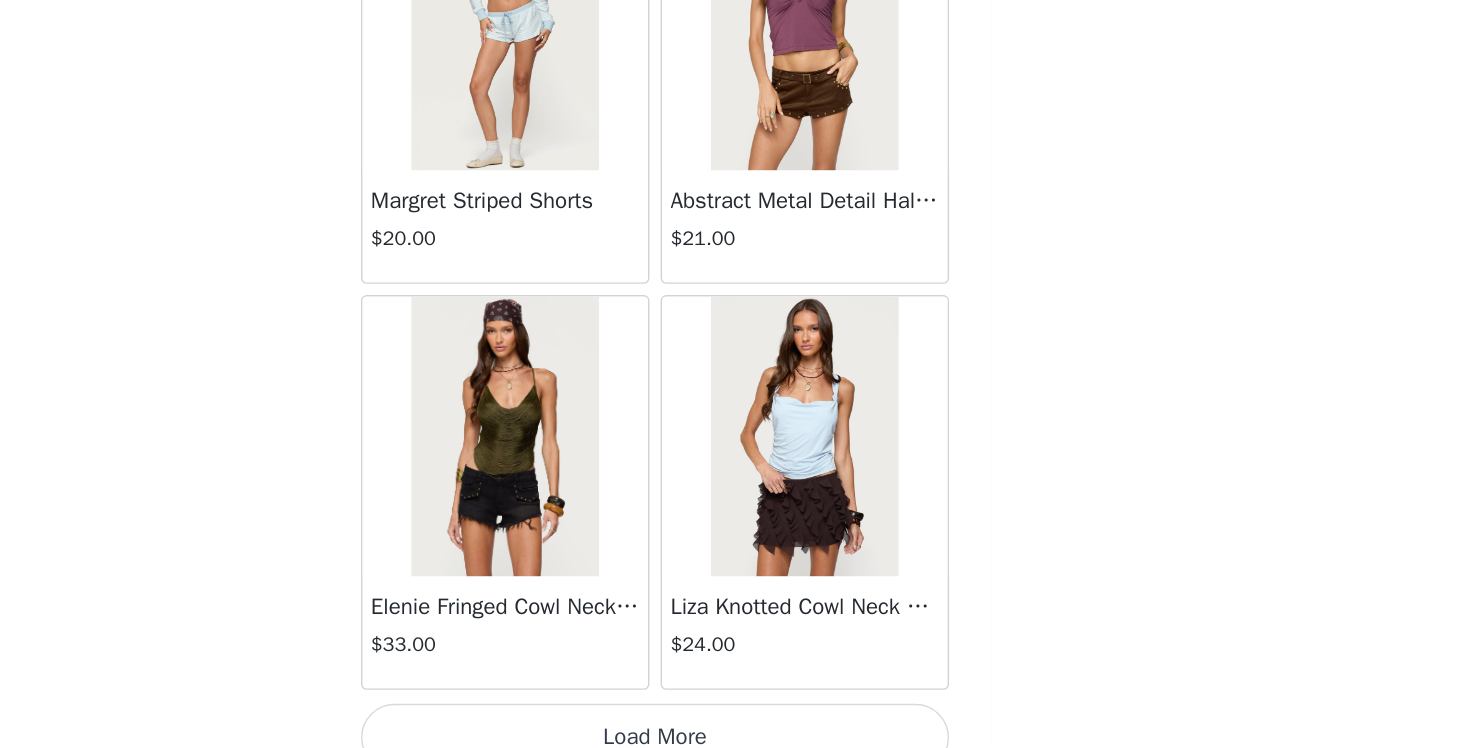 scroll, scrollTop: 54512, scrollLeft: 0, axis: vertical 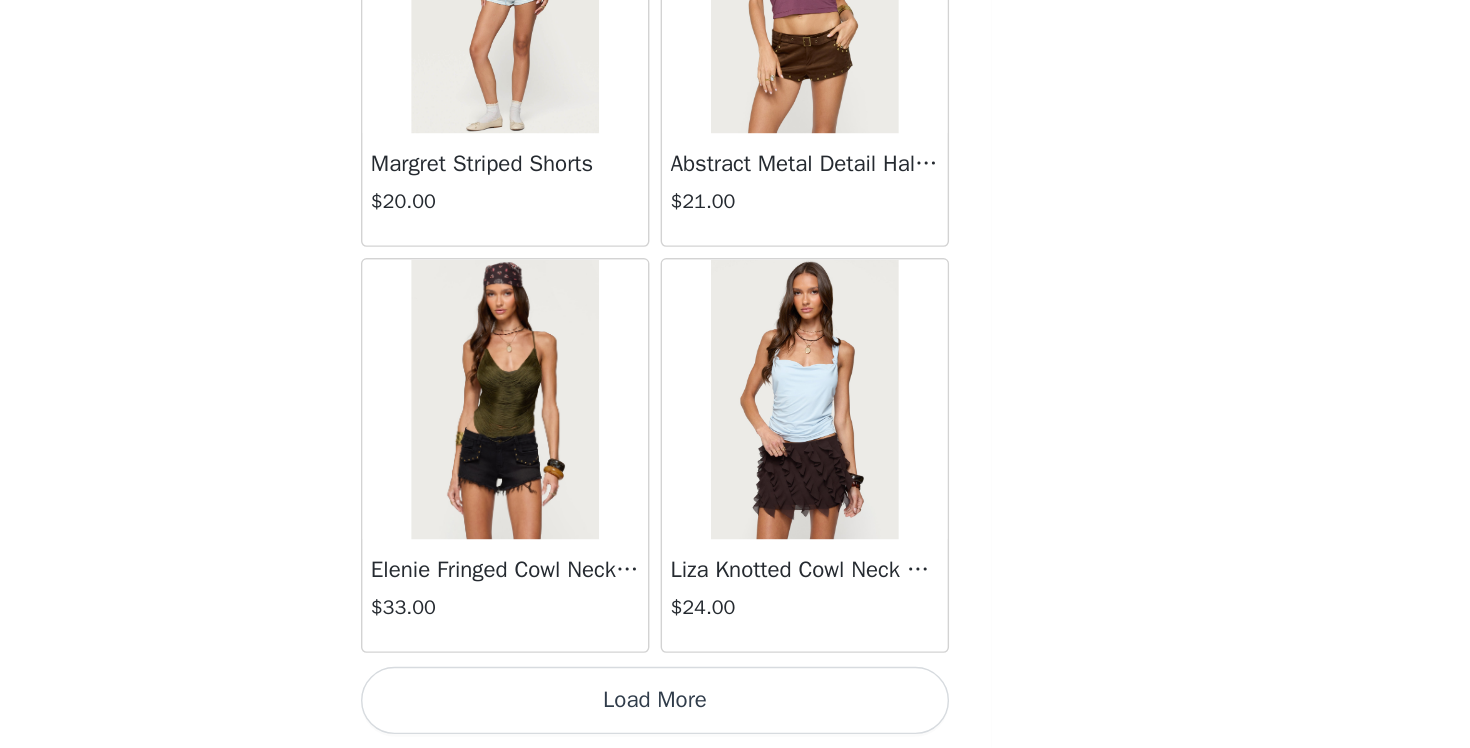 click on "Load More" at bounding box center (735, 714) 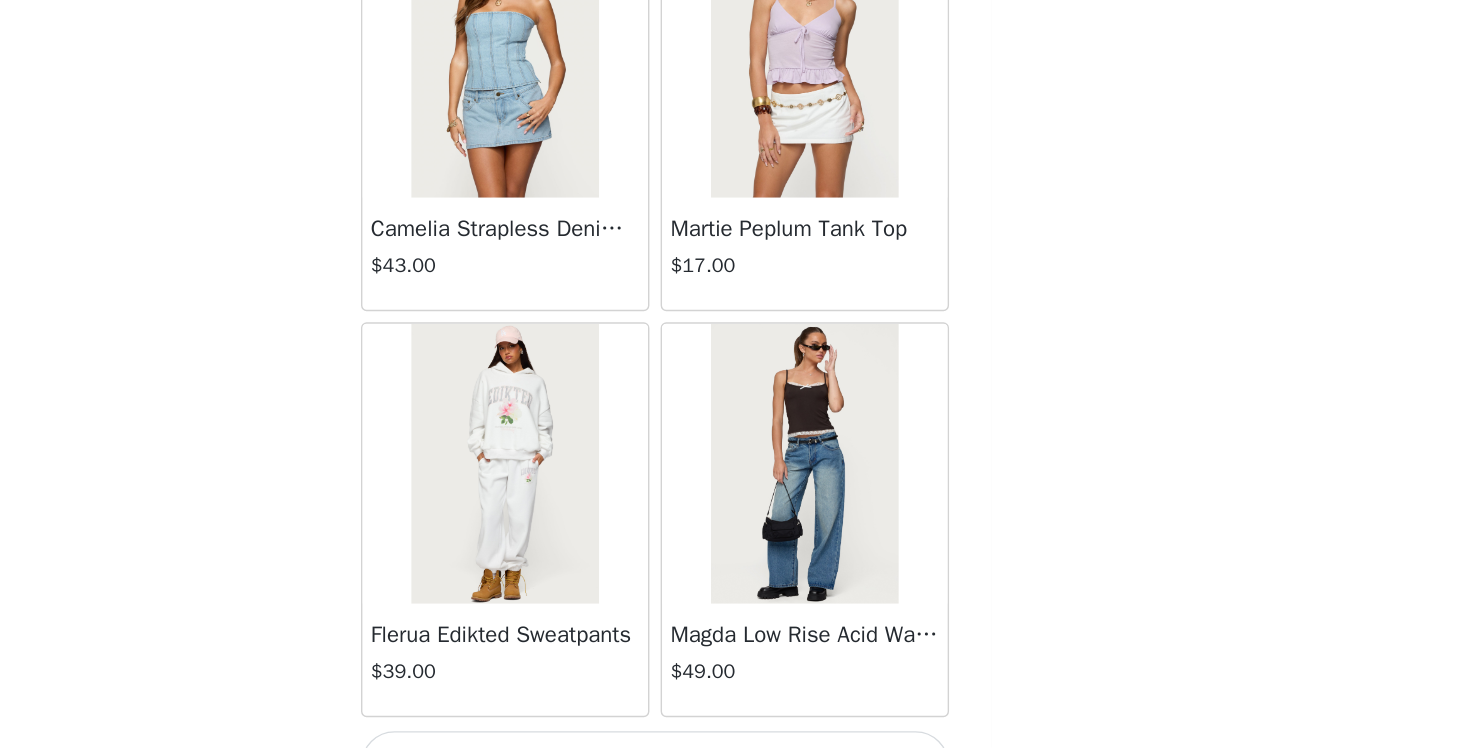 scroll, scrollTop: 57412, scrollLeft: 0, axis: vertical 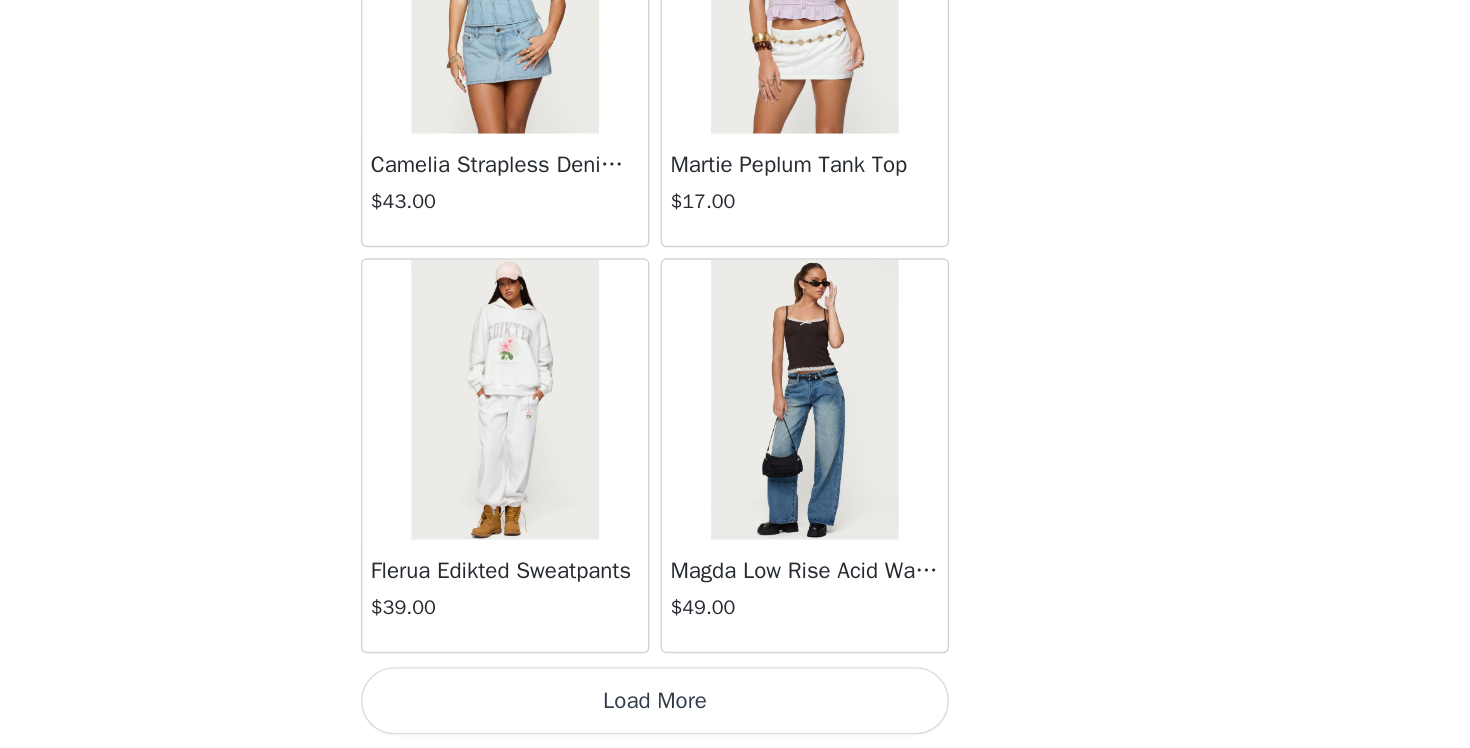 click on "Load More" at bounding box center [735, 714] 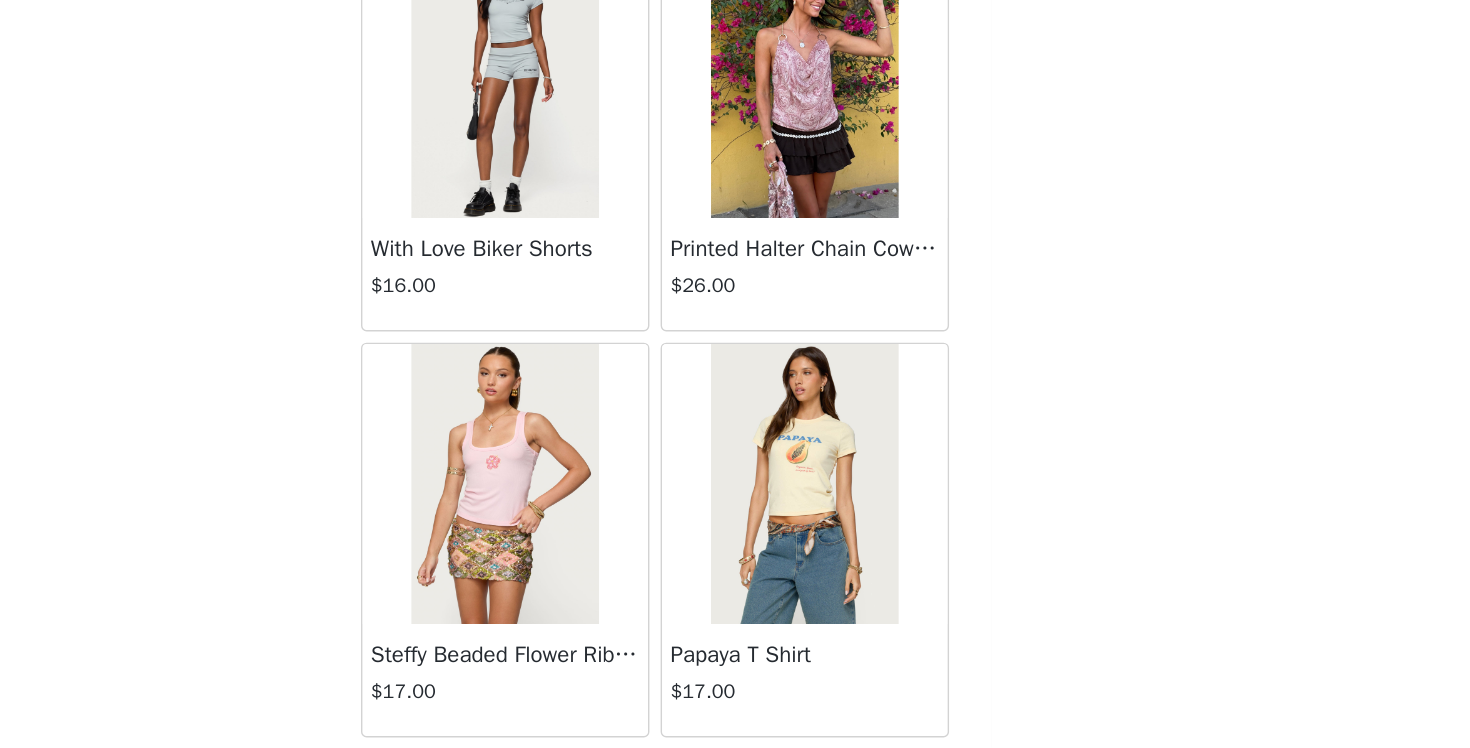 scroll, scrollTop: 60312, scrollLeft: 0, axis: vertical 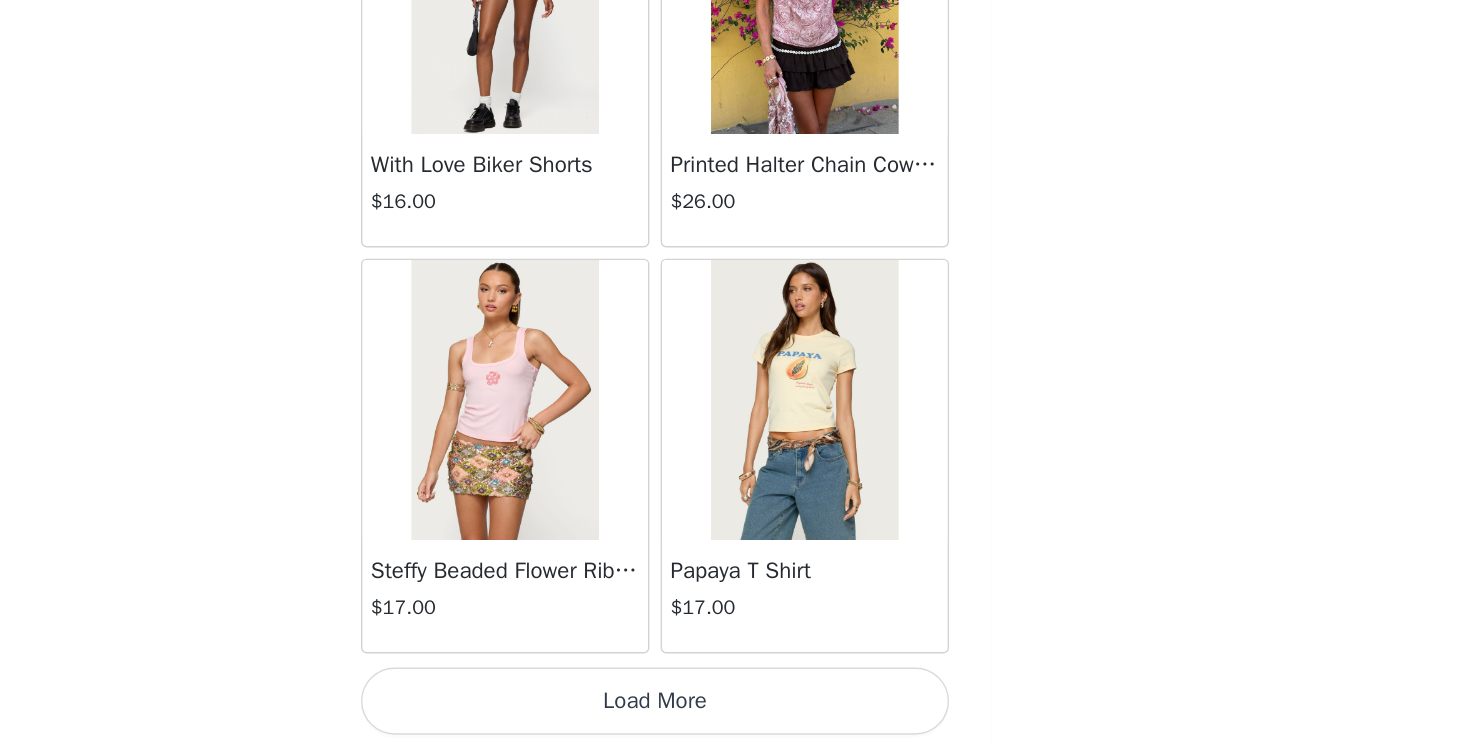 click on "Load More" at bounding box center (735, 714) 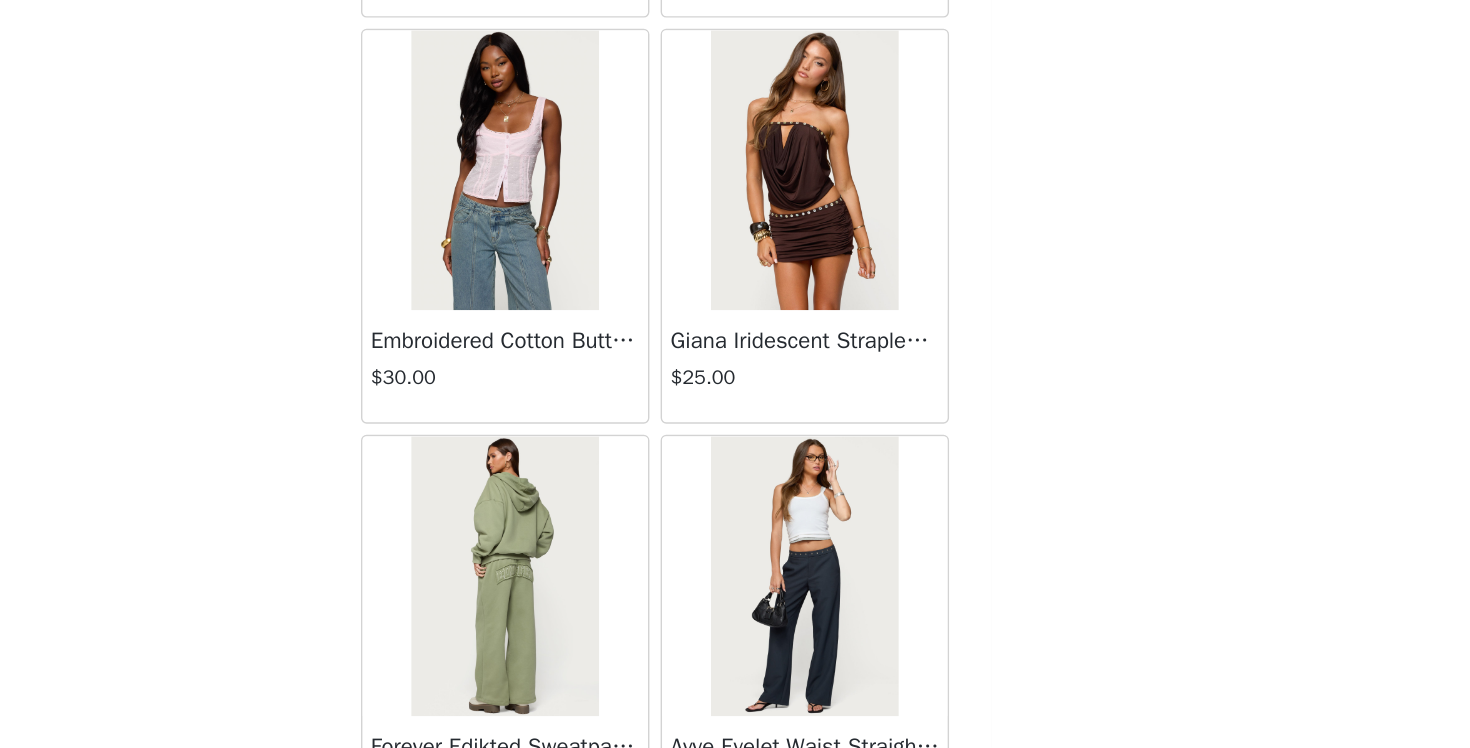 scroll, scrollTop: 61986, scrollLeft: 0, axis: vertical 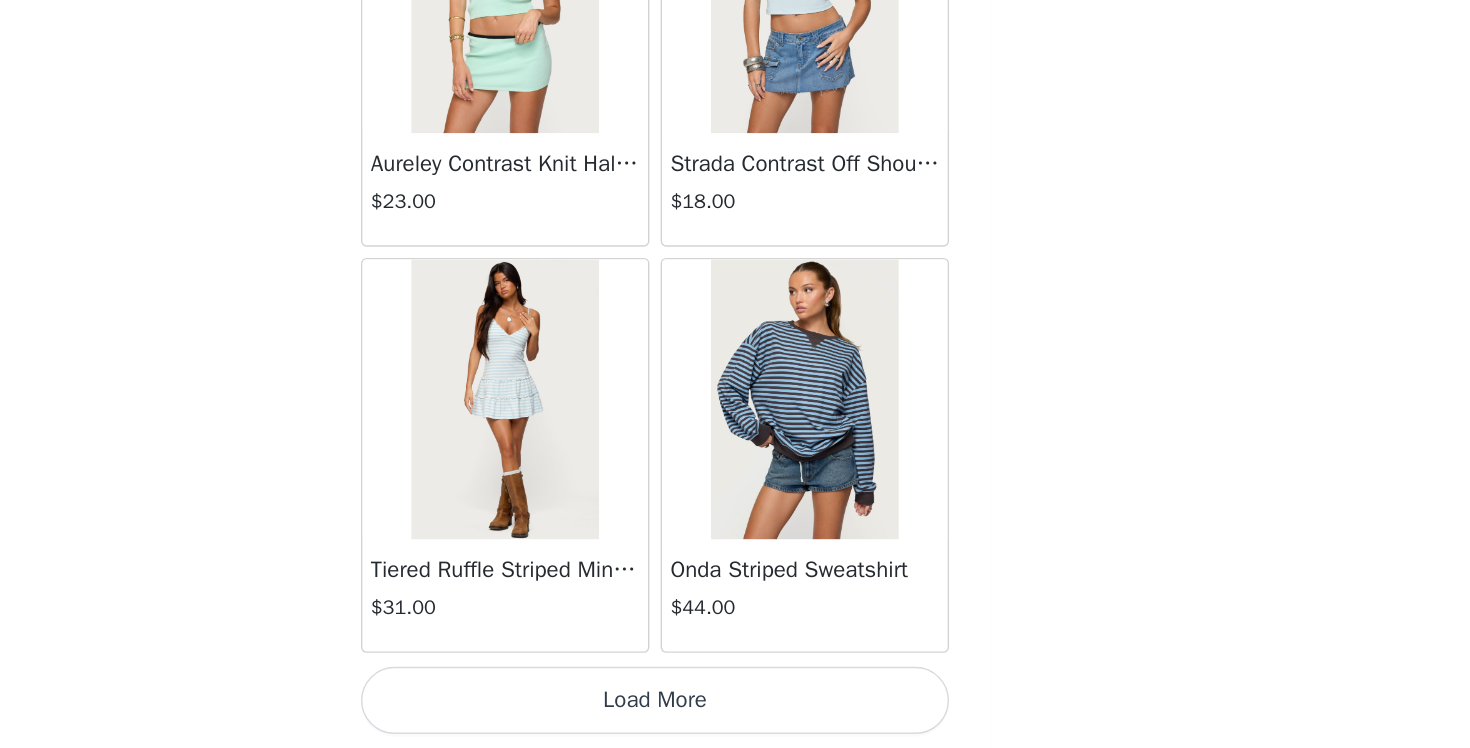click on "Load More" at bounding box center [735, 714] 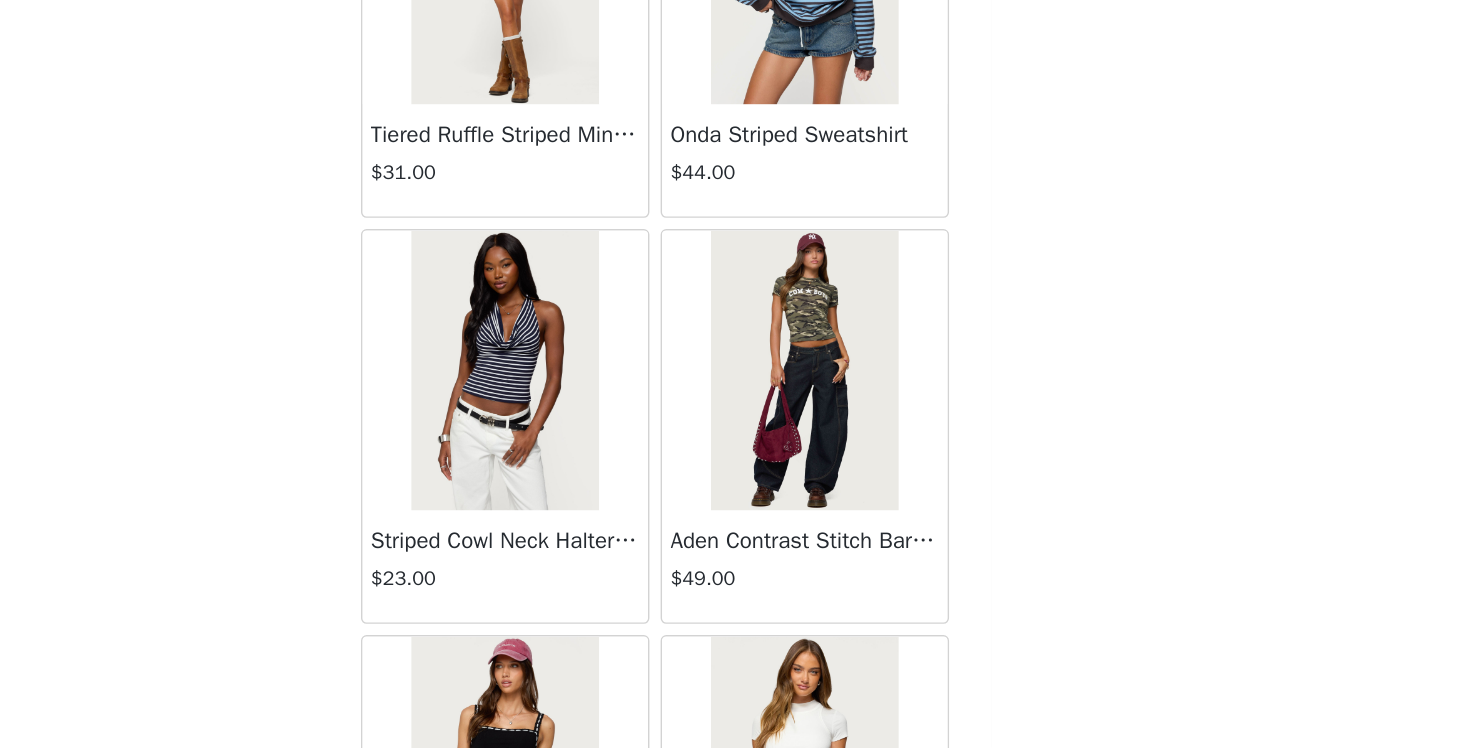 scroll, scrollTop: 63525, scrollLeft: 0, axis: vertical 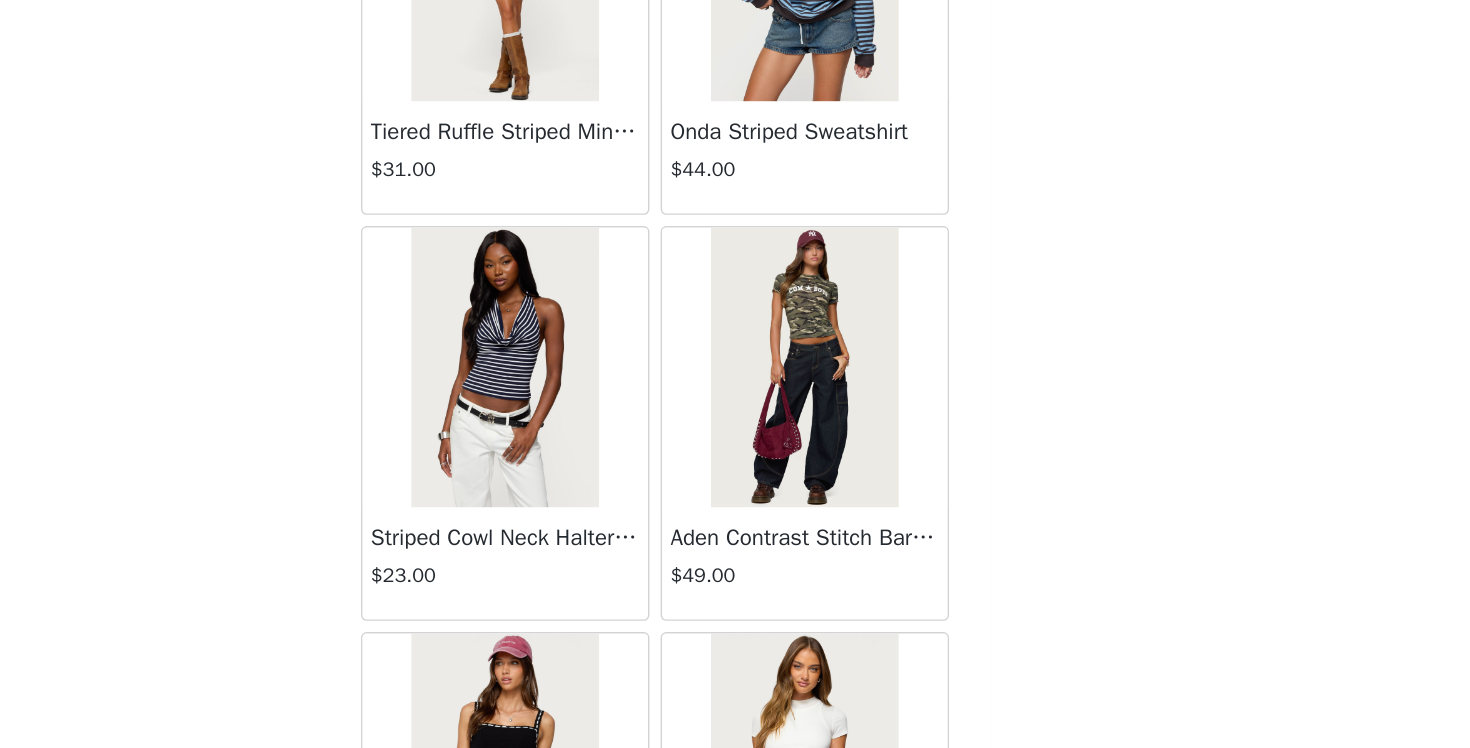 click on "Striped Cowl Neck Halter Top" at bounding box center [628, 598] 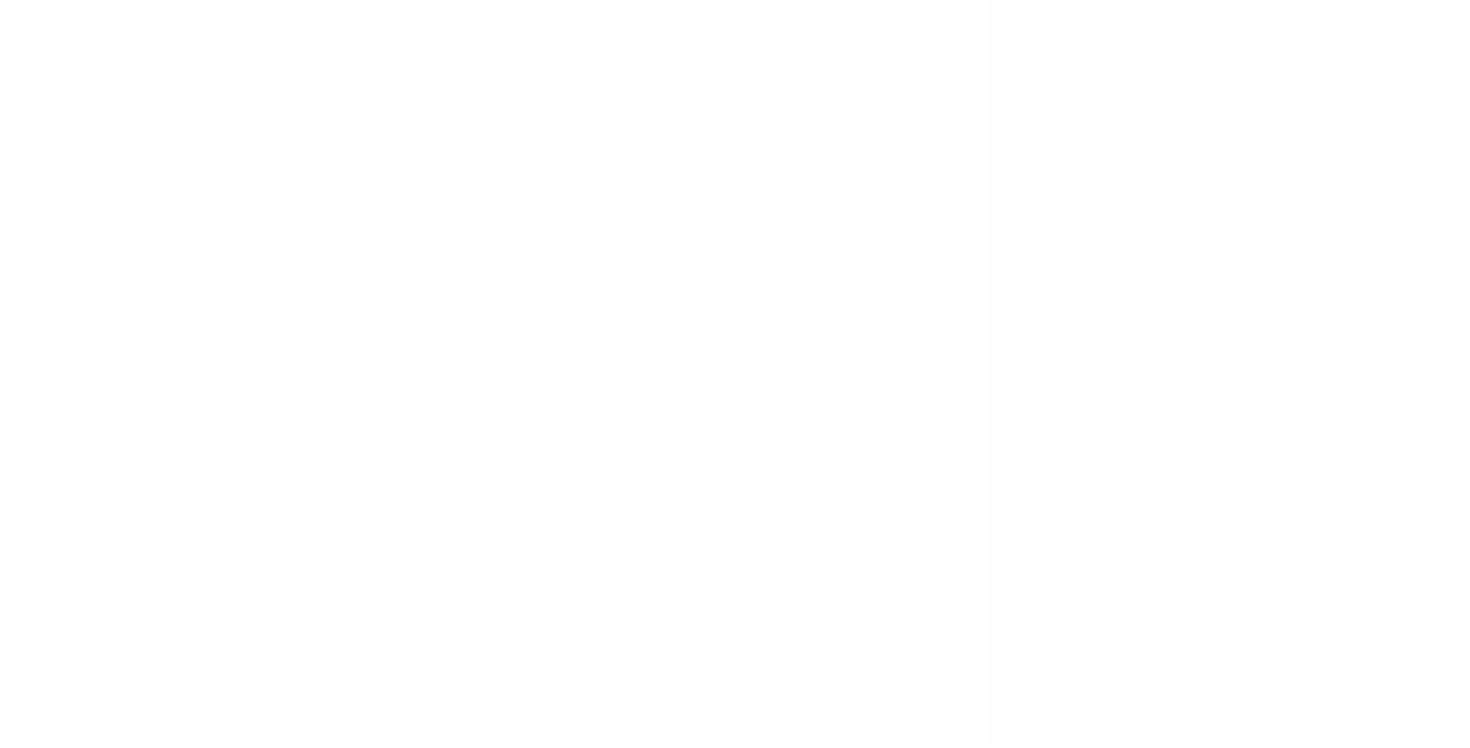 scroll, scrollTop: 204, scrollLeft: 0, axis: vertical 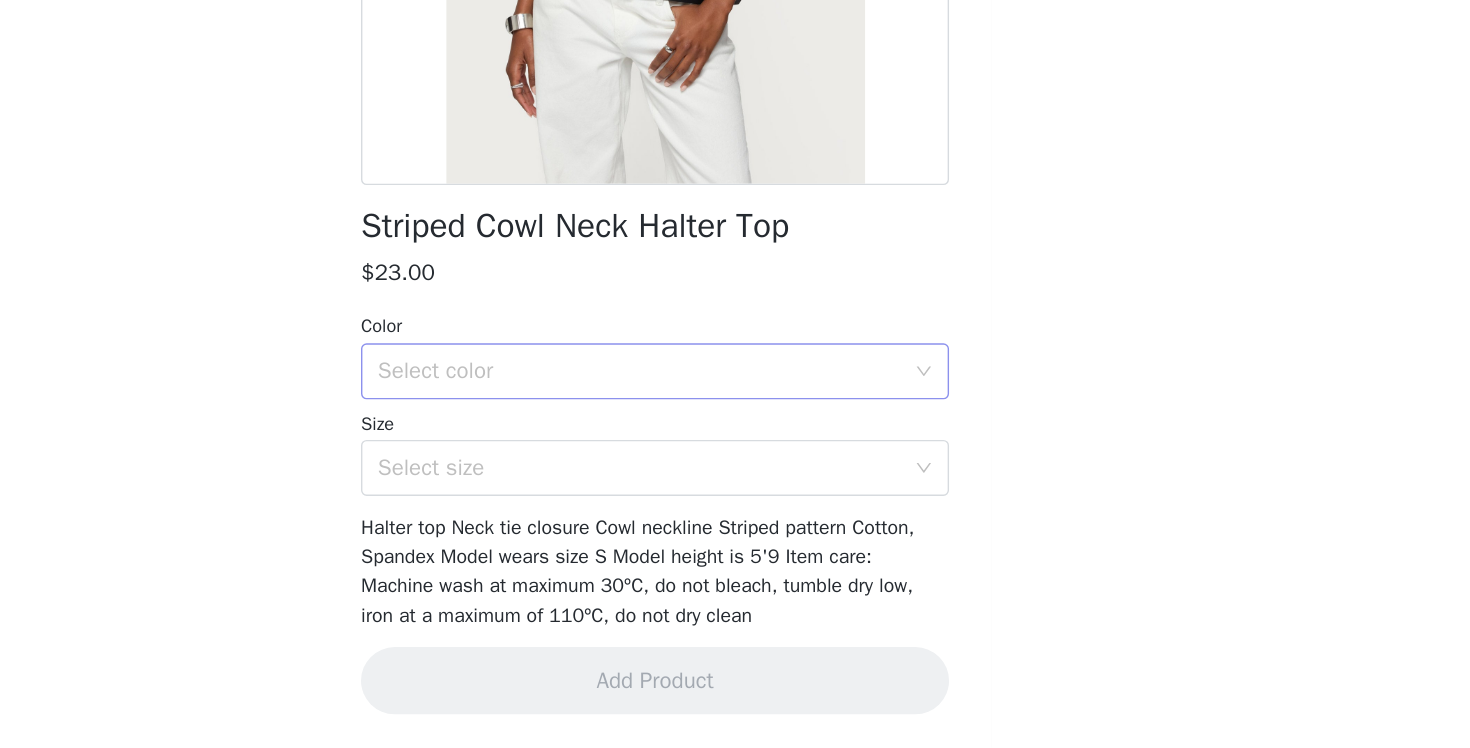 click on "Select color" at bounding box center (724, 479) 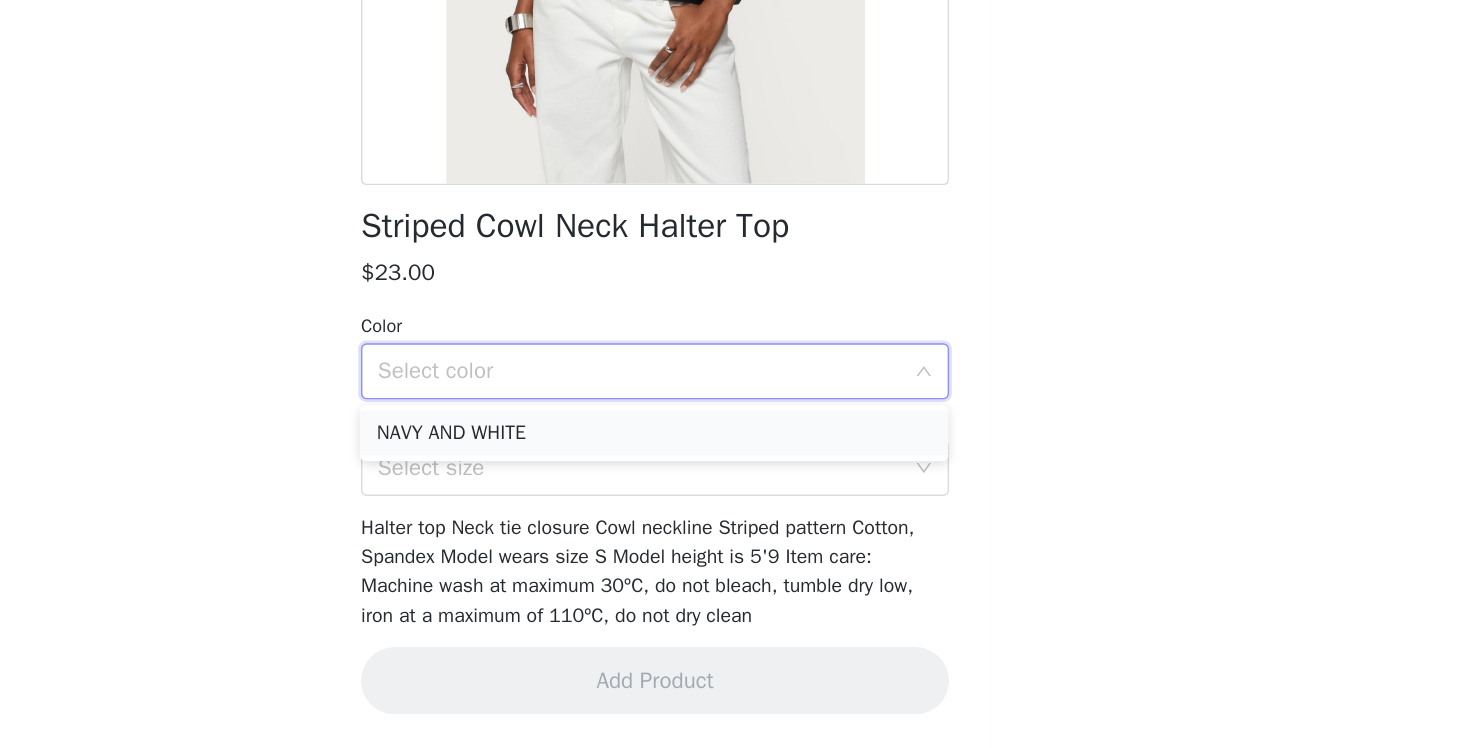 click on "NAVY AND WHITE" at bounding box center (735, 523) 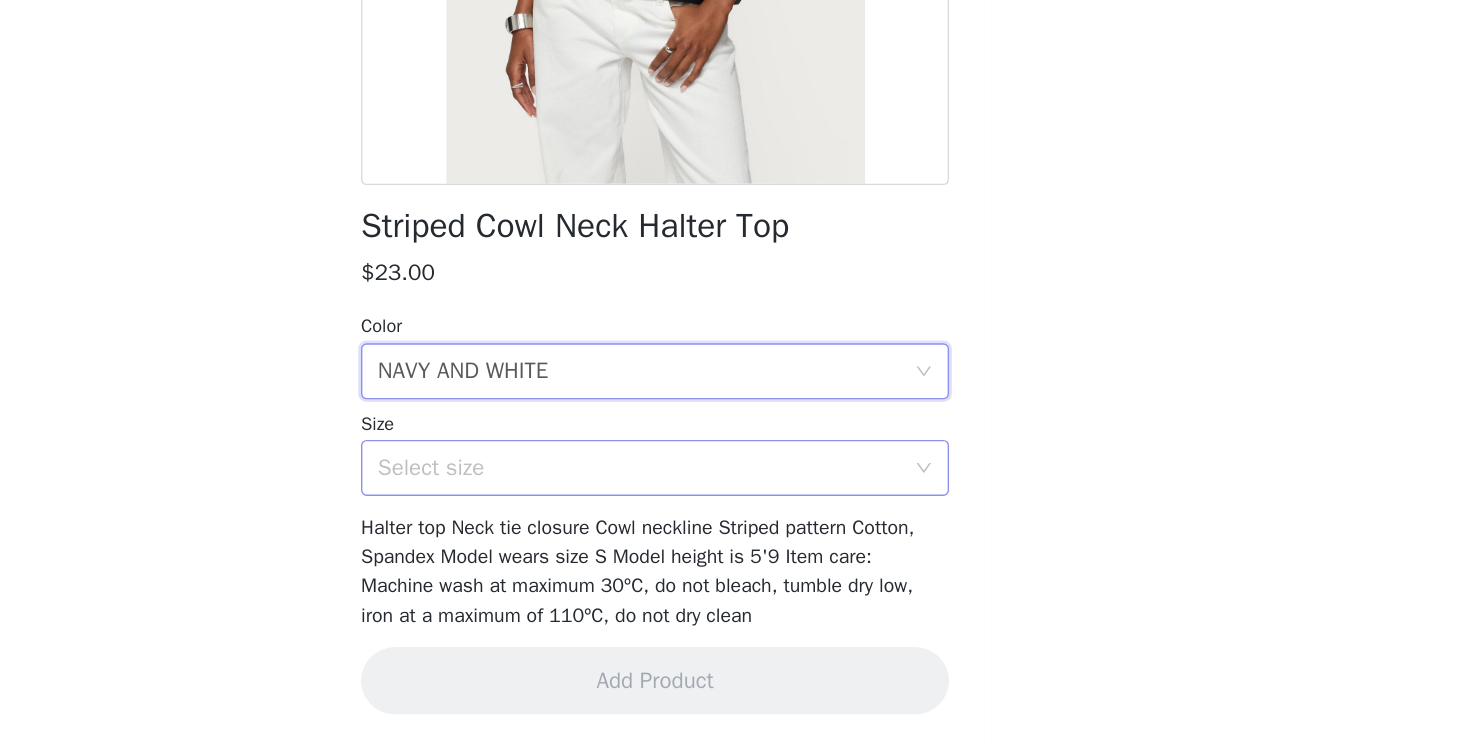 click on "Select size" at bounding box center (724, 548) 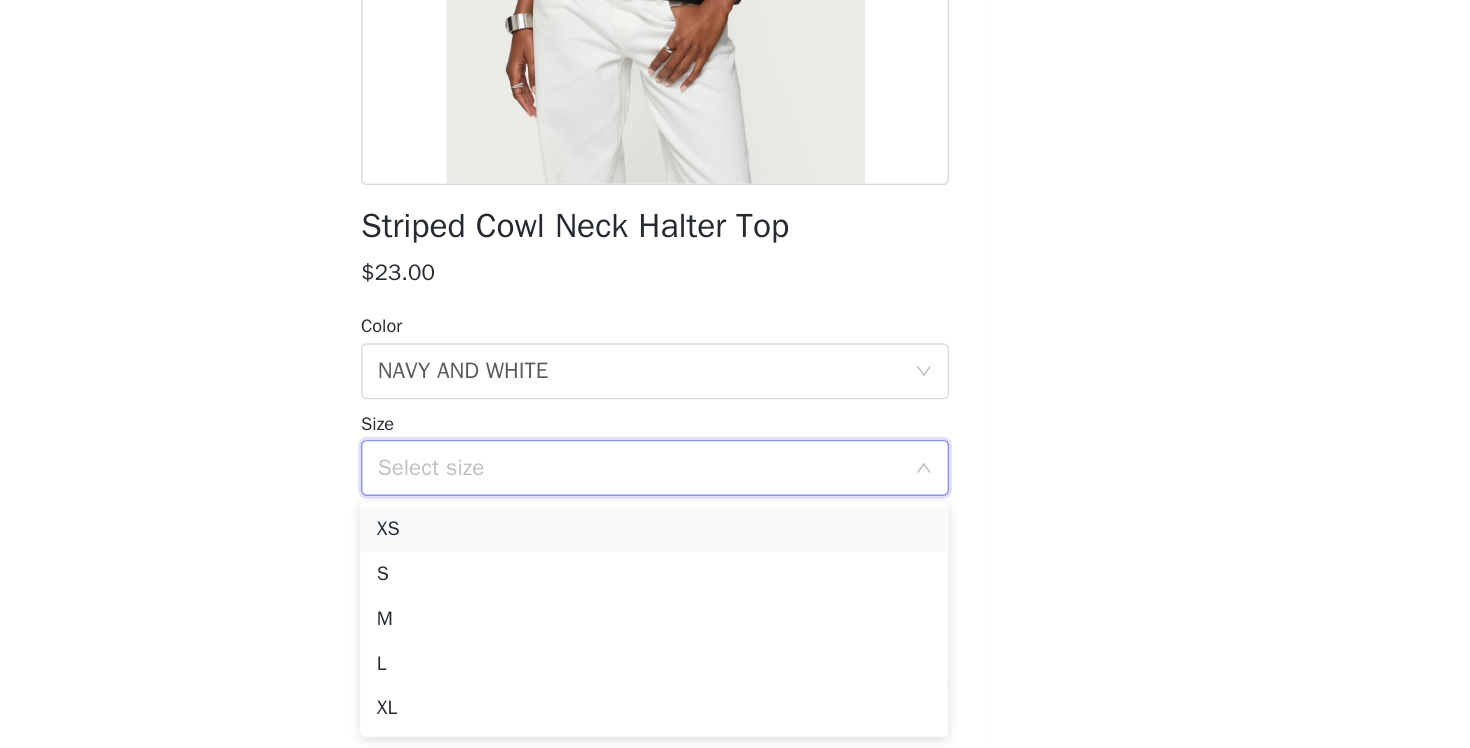click on "XS" at bounding box center (735, 592) 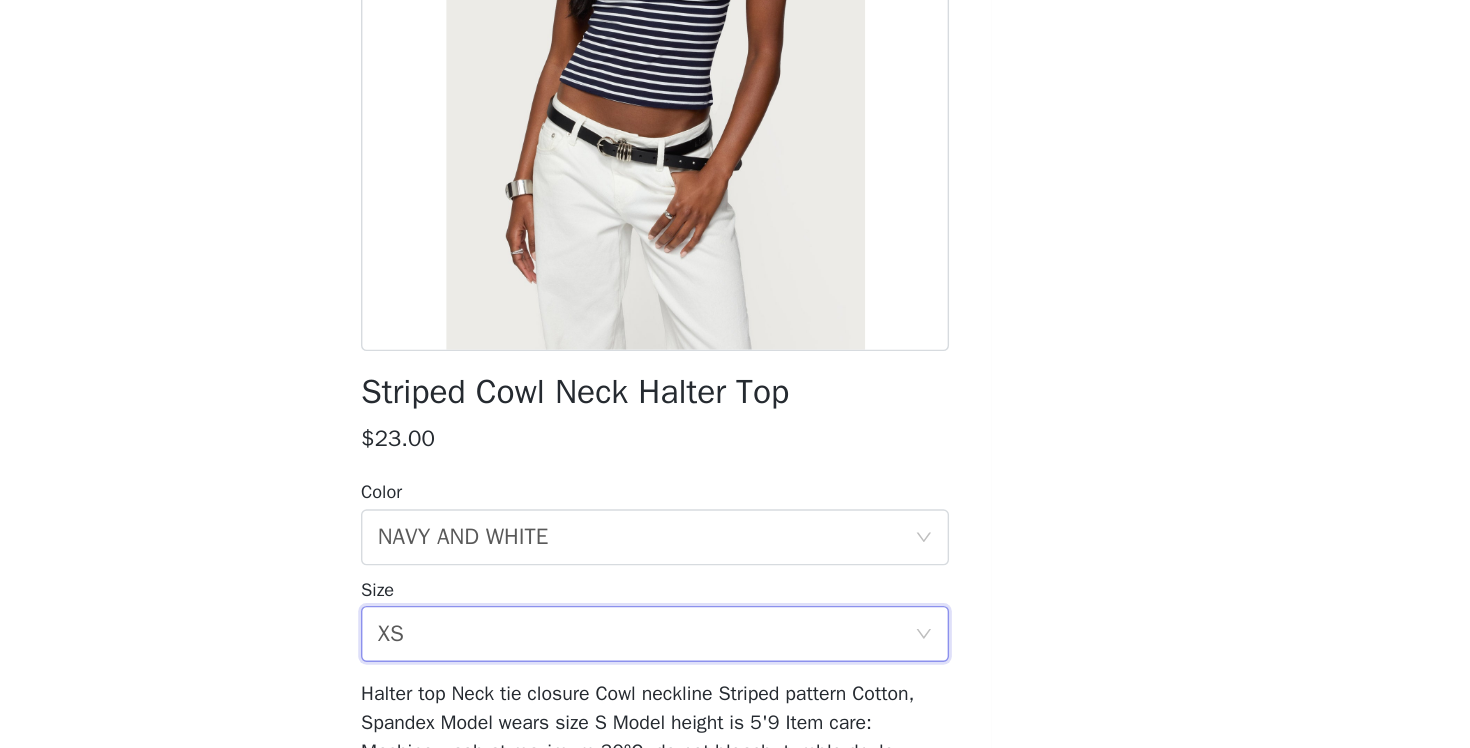 scroll, scrollTop: 0, scrollLeft: 0, axis: both 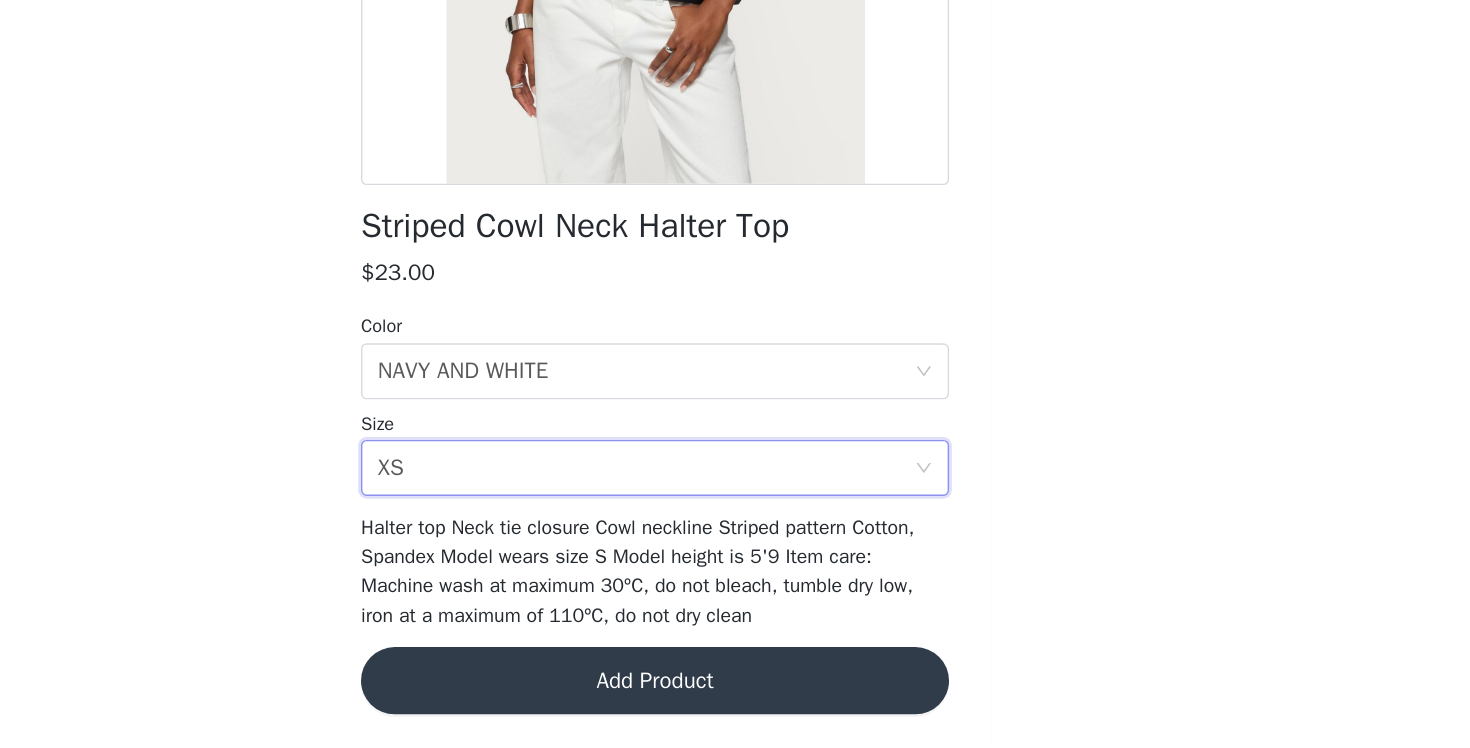 click on "Add Product" at bounding box center [735, 700] 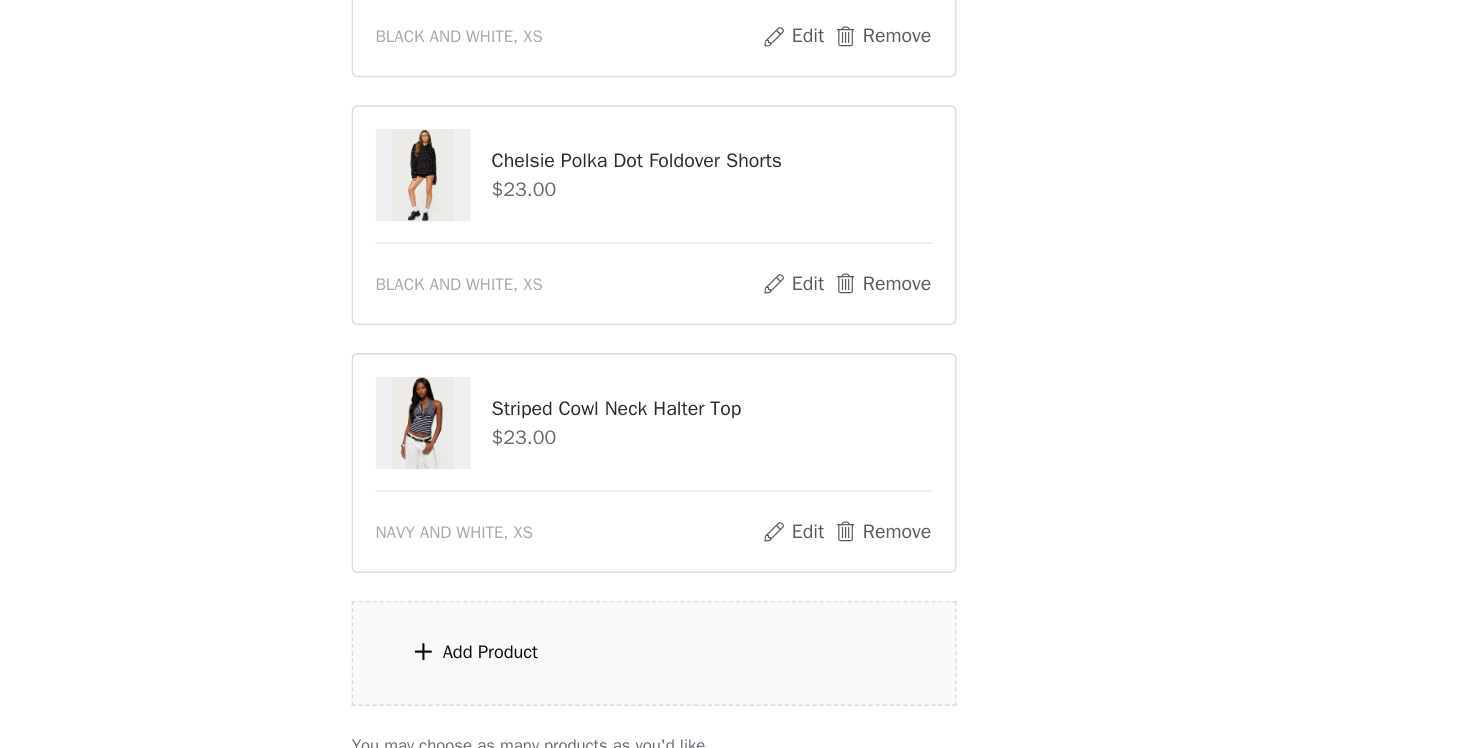 click on "Add Product" at bounding box center (618, 680) 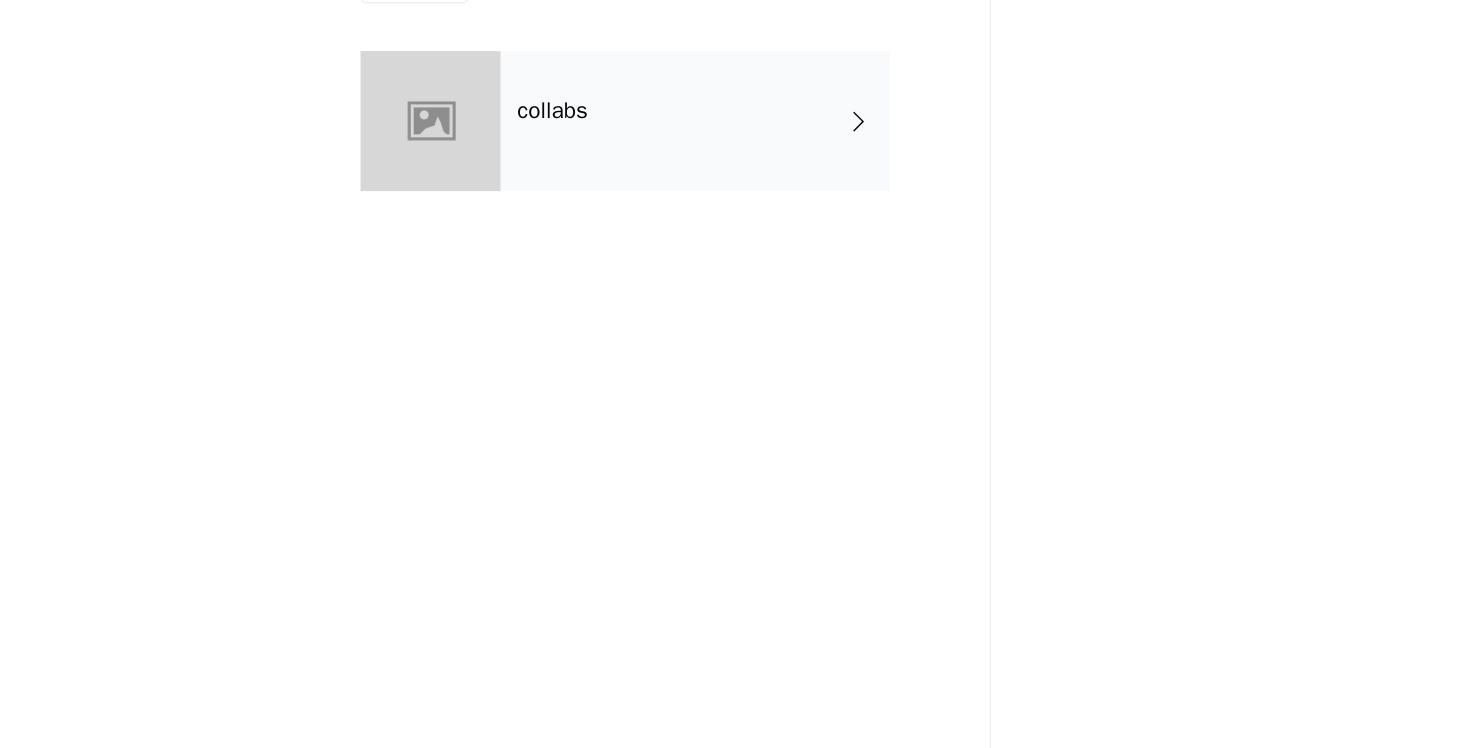 click on "collabs" at bounding box center [764, 150] 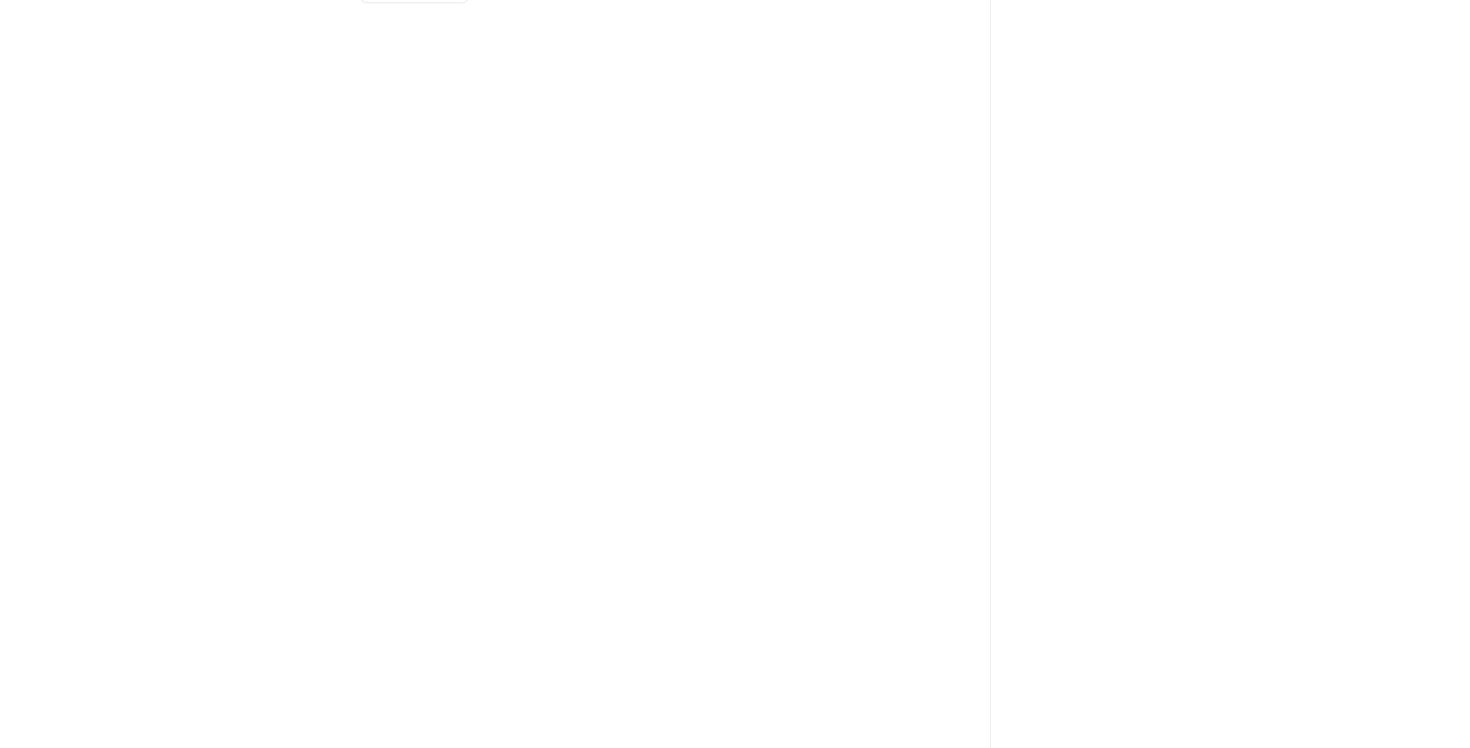 click on "Back     collabs" at bounding box center (735, 374) 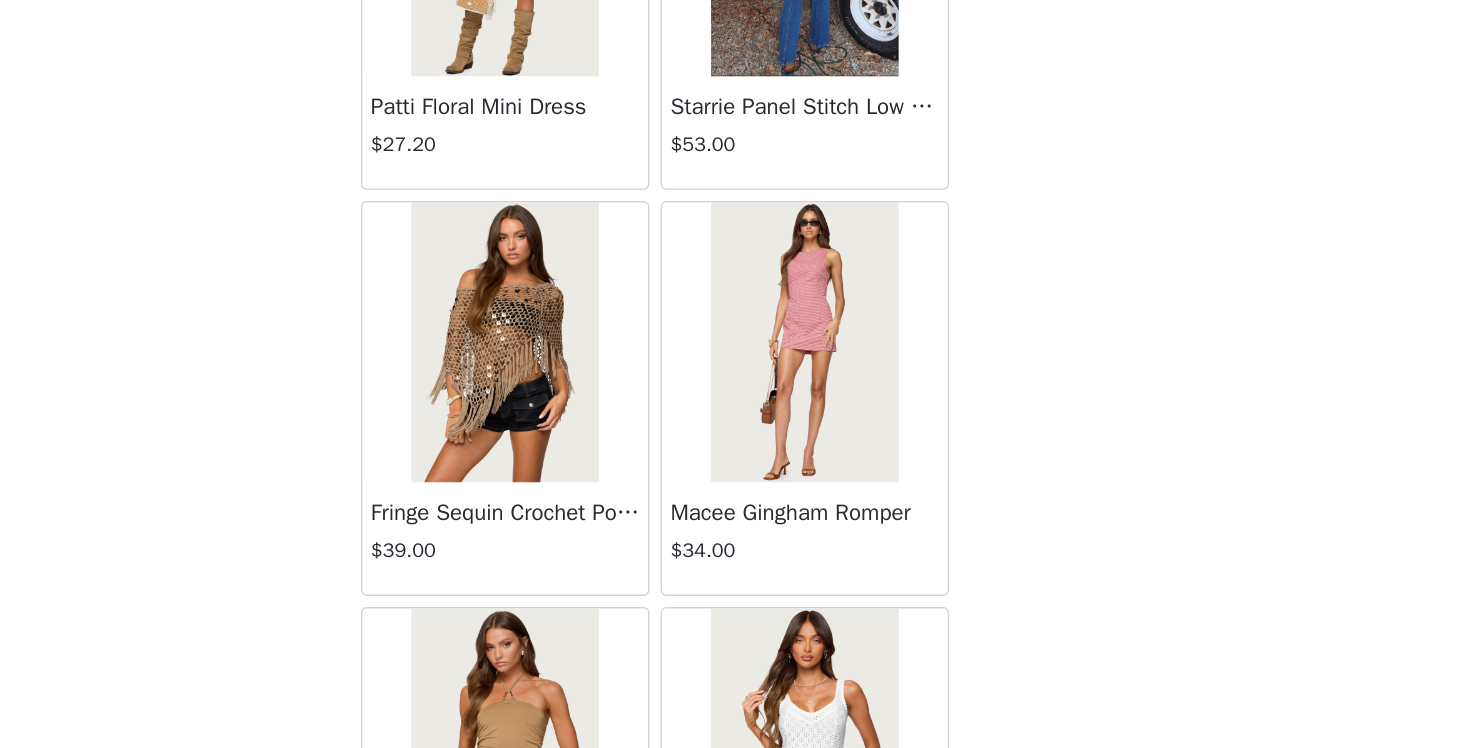 scroll, scrollTop: 518, scrollLeft: 0, axis: vertical 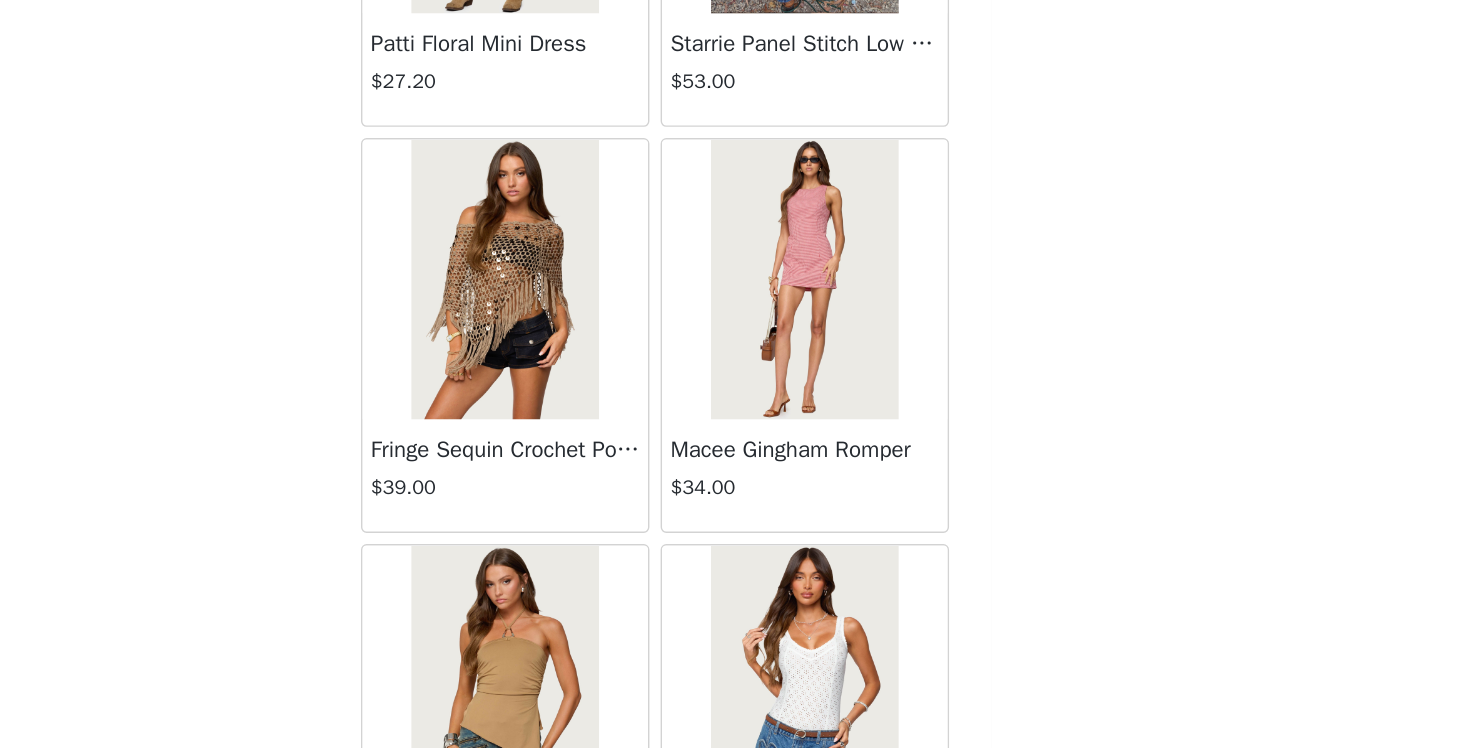 click on "Starrie Panel Stitch Low Rise Jeans" at bounding box center (842, 95) 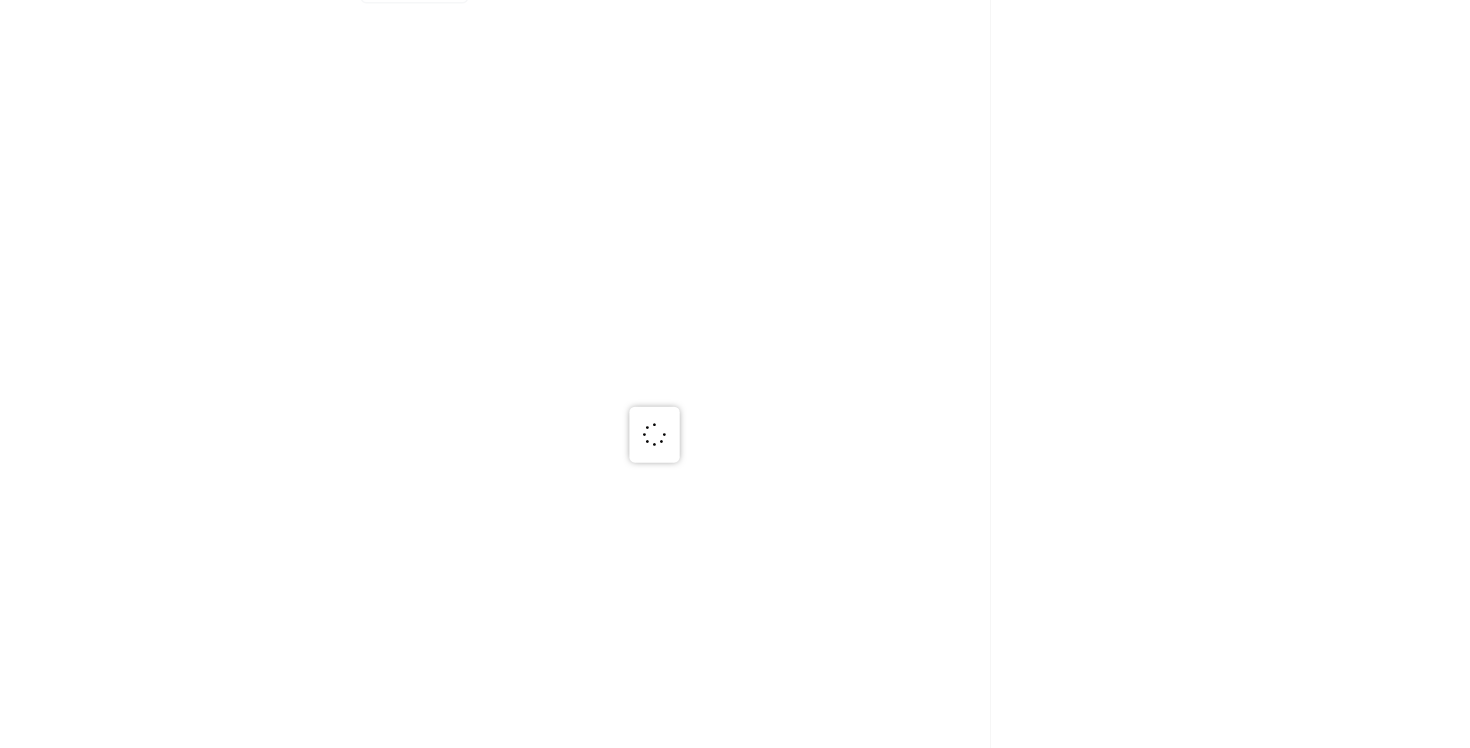 scroll, scrollTop: 0, scrollLeft: 0, axis: both 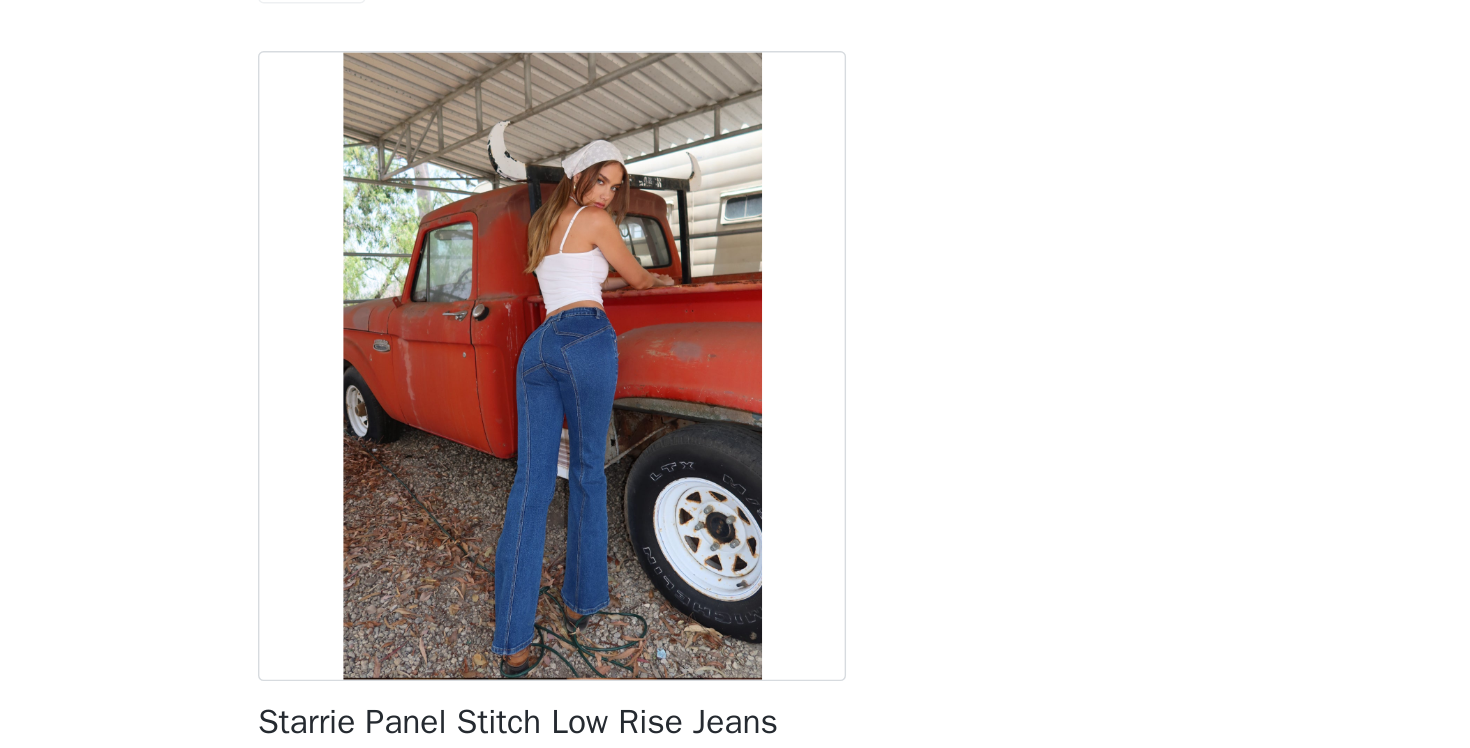 click on "Starrie Panel Stitch Low Rise Jeans" at bounding box center [710, 579] 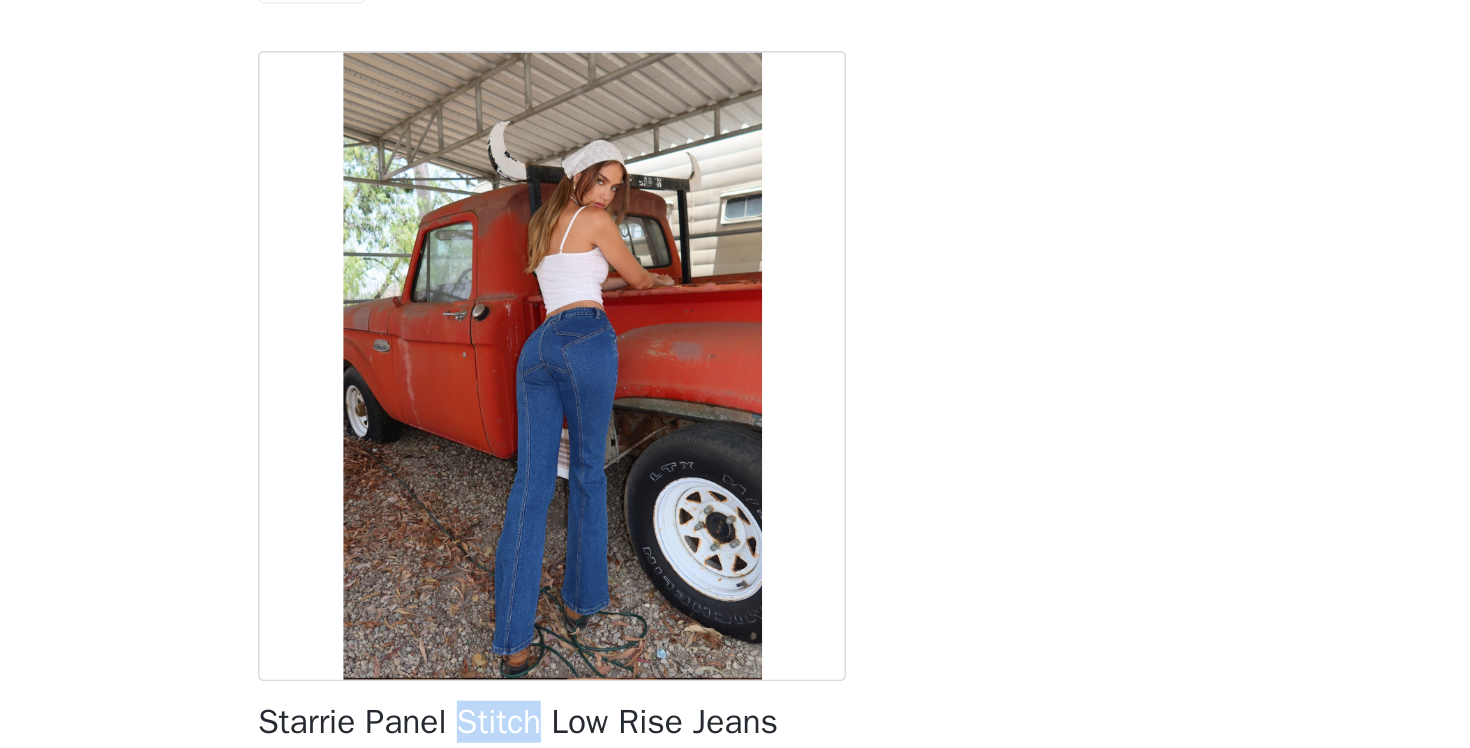 click on "Starrie Panel Stitch Low Rise Jeans" at bounding box center [710, 579] 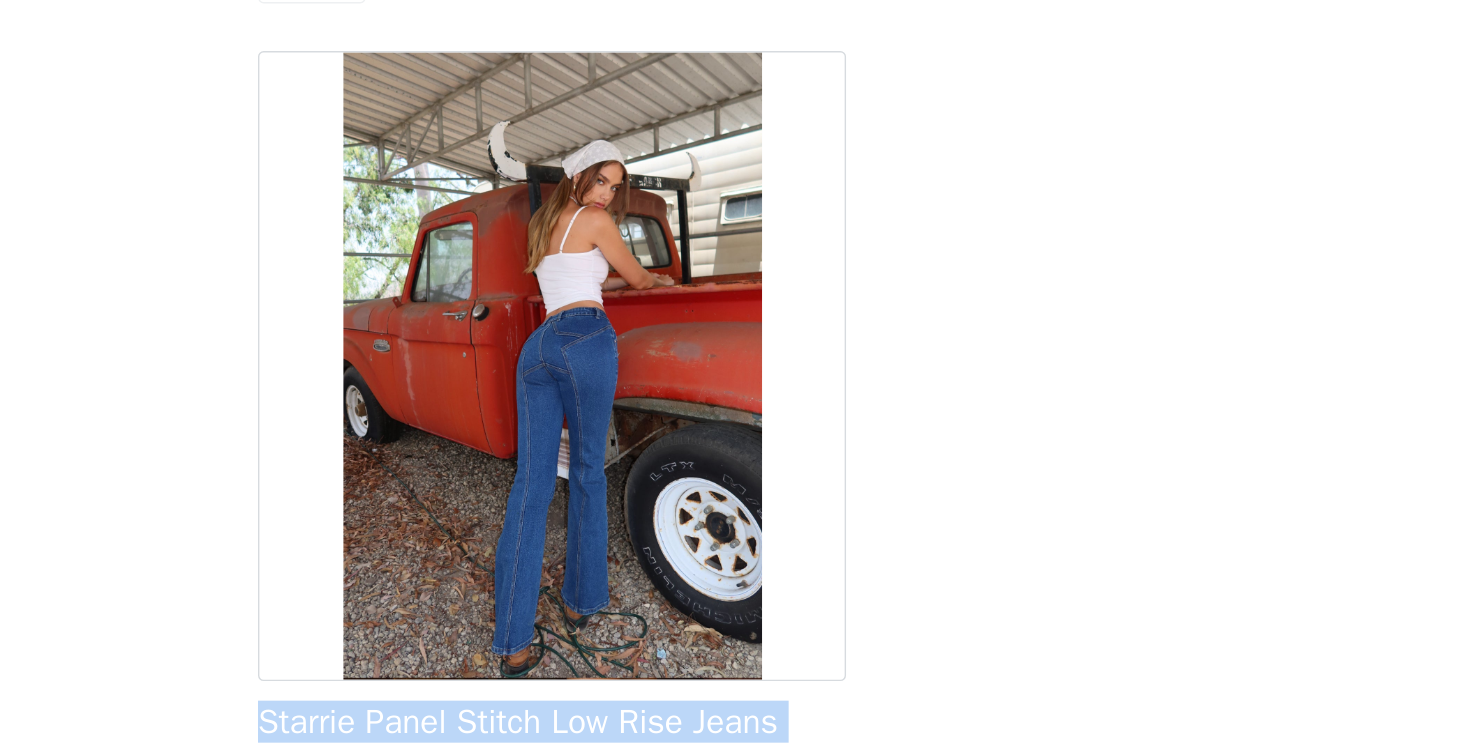 click on "Starrie Panel Stitch Low Rise Jeans" at bounding box center (710, 579) 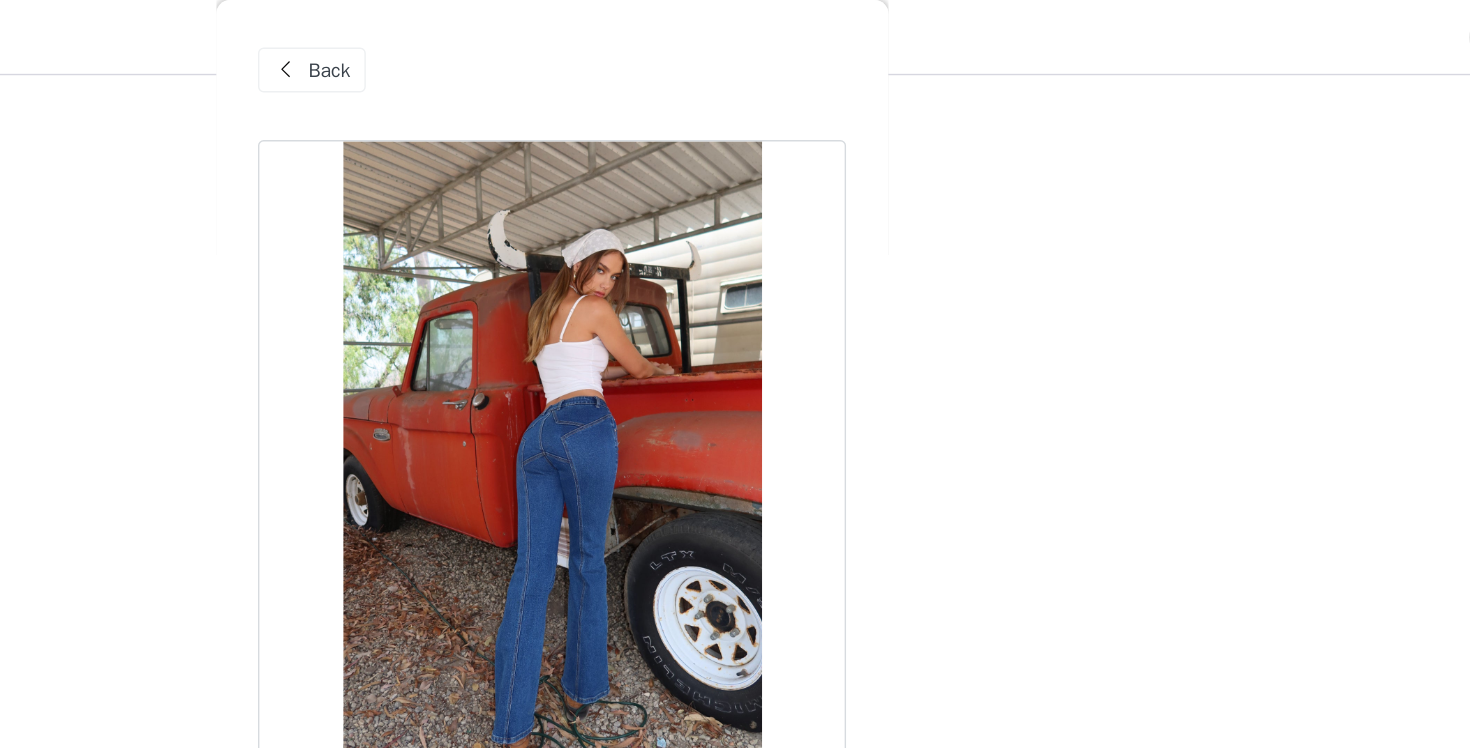 scroll, scrollTop: 0, scrollLeft: 0, axis: both 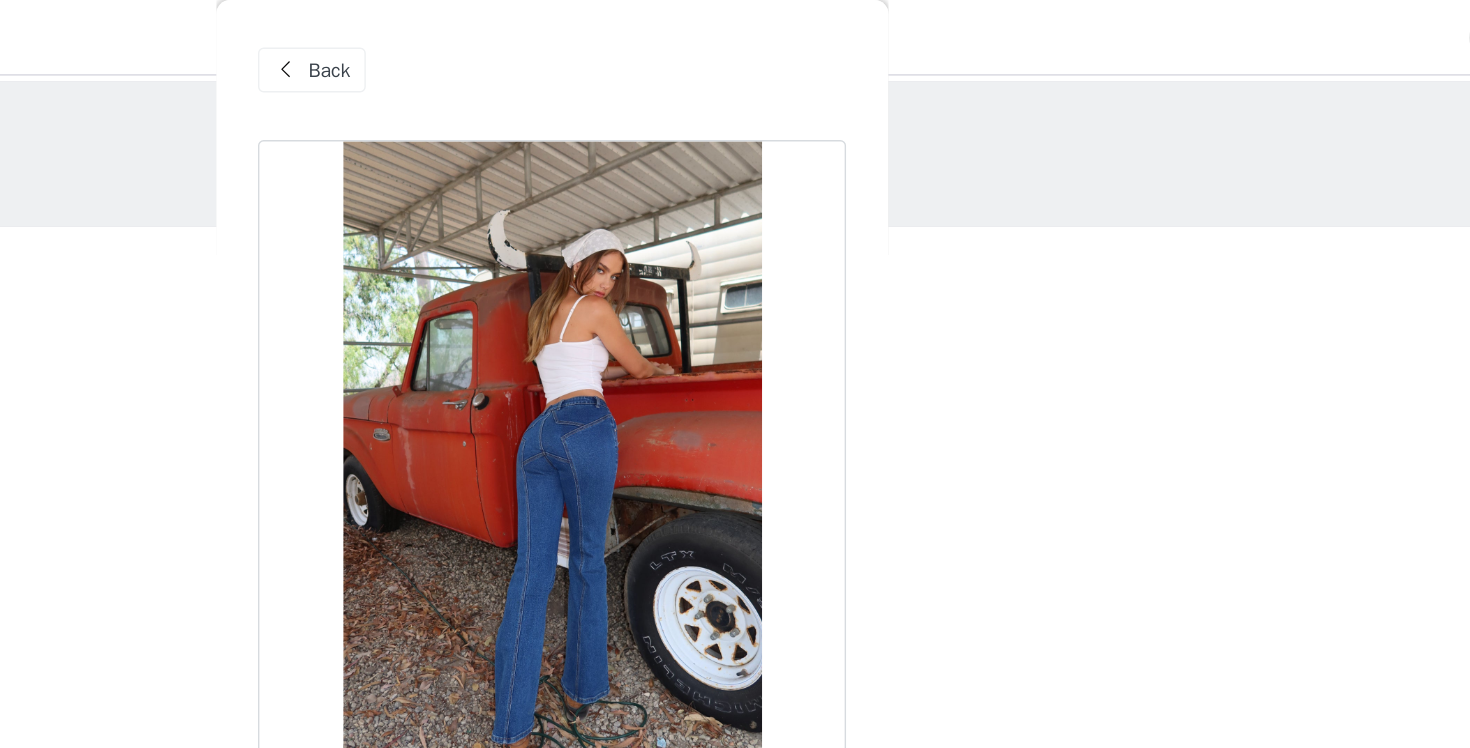 click on "Back" at bounding box center [735, 50] 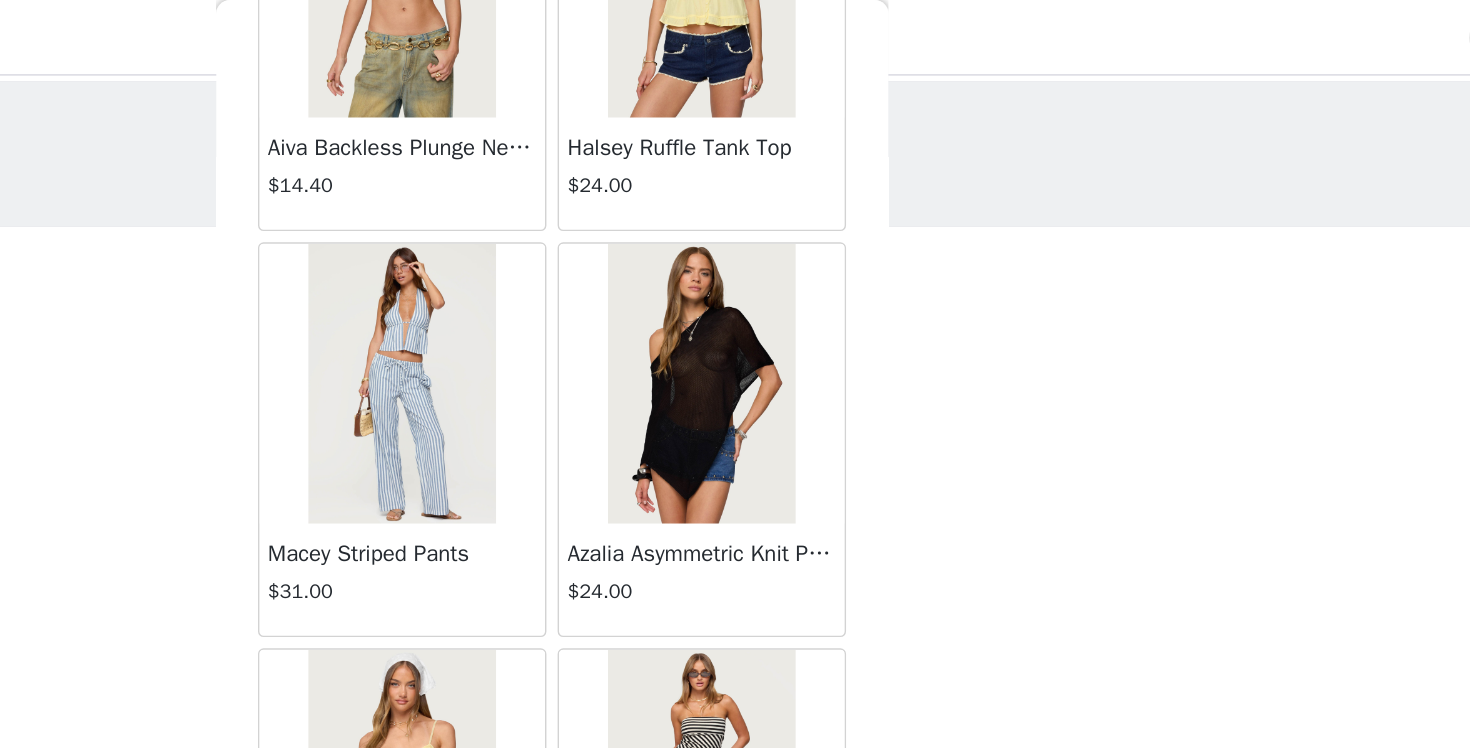 scroll, scrollTop: 2312, scrollLeft: 0, axis: vertical 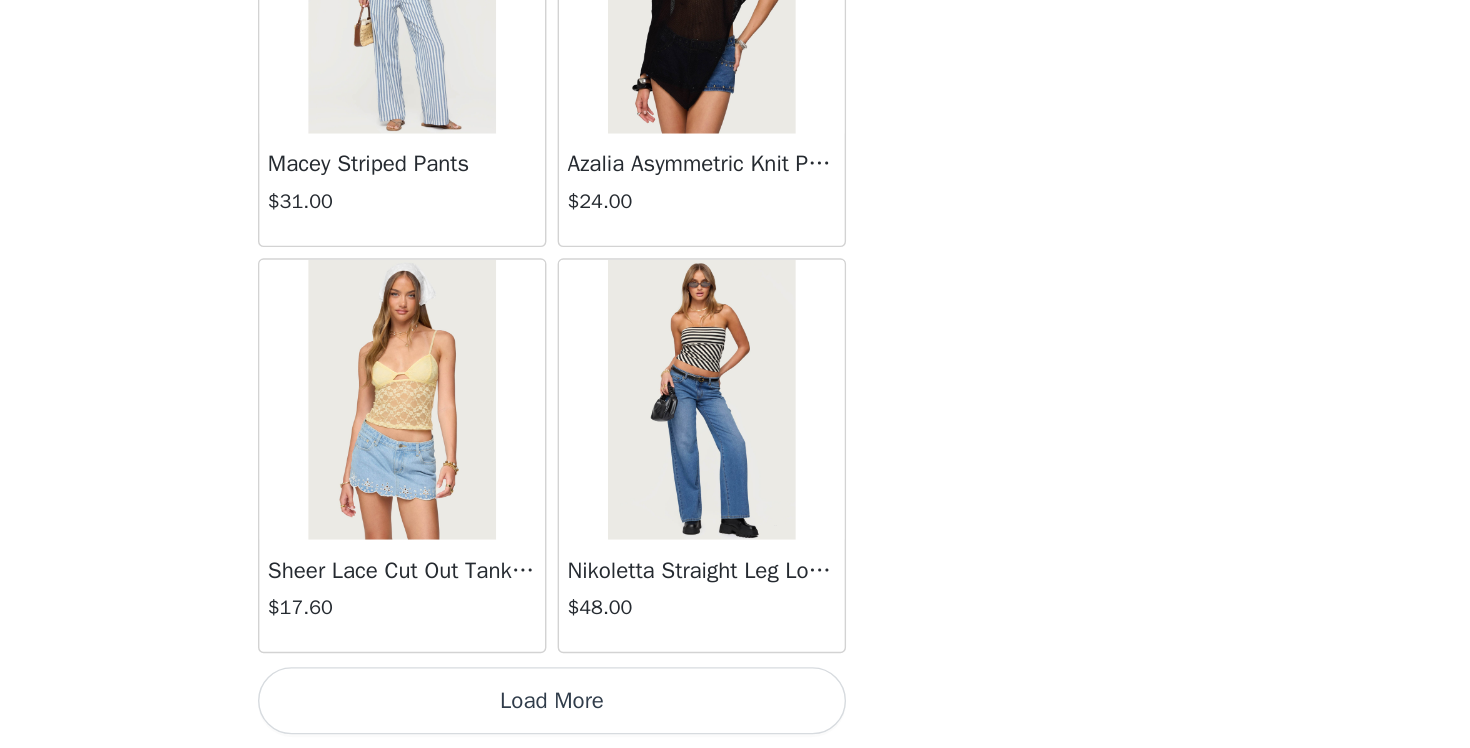 click on "Nikoletta Straight Leg Low Rise Jeans" at bounding box center (842, 621) 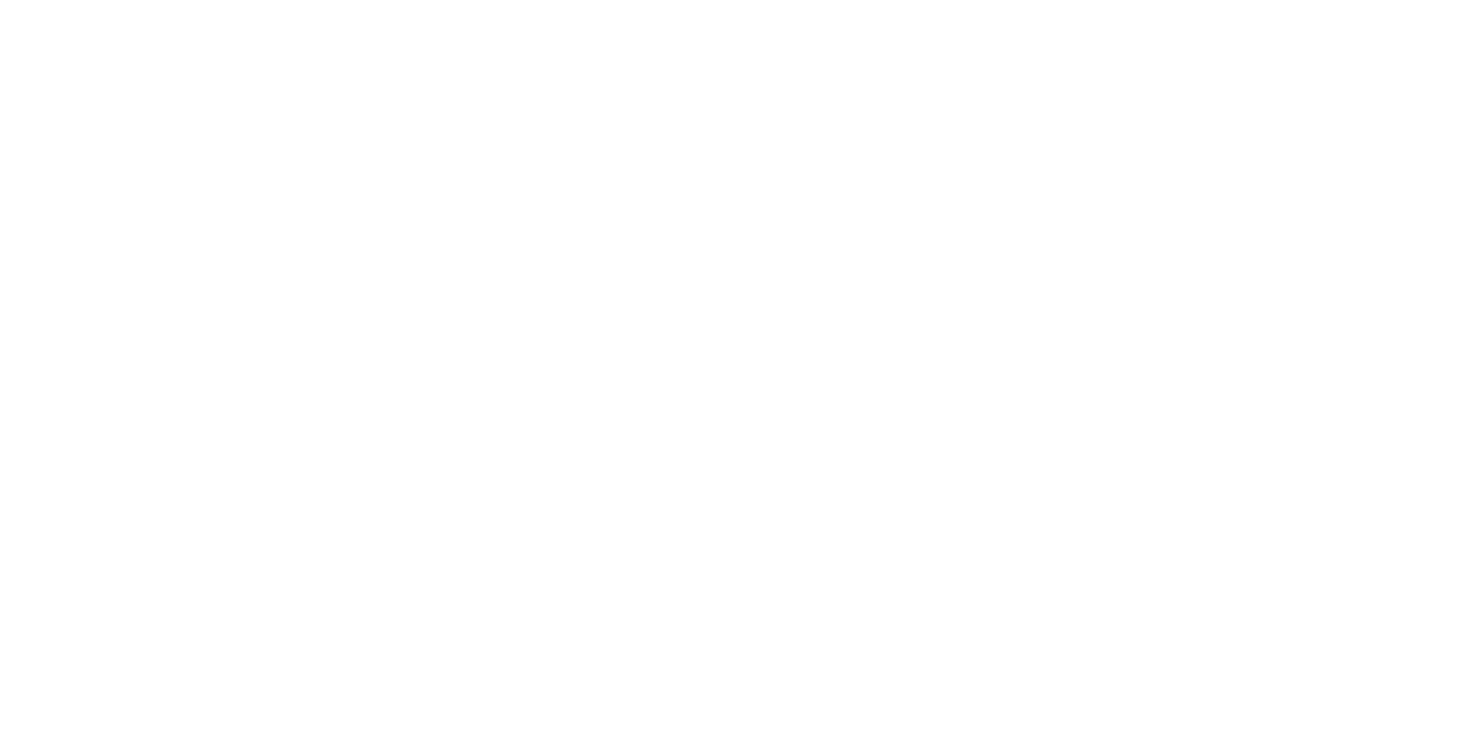 scroll, scrollTop: 0, scrollLeft: 0, axis: both 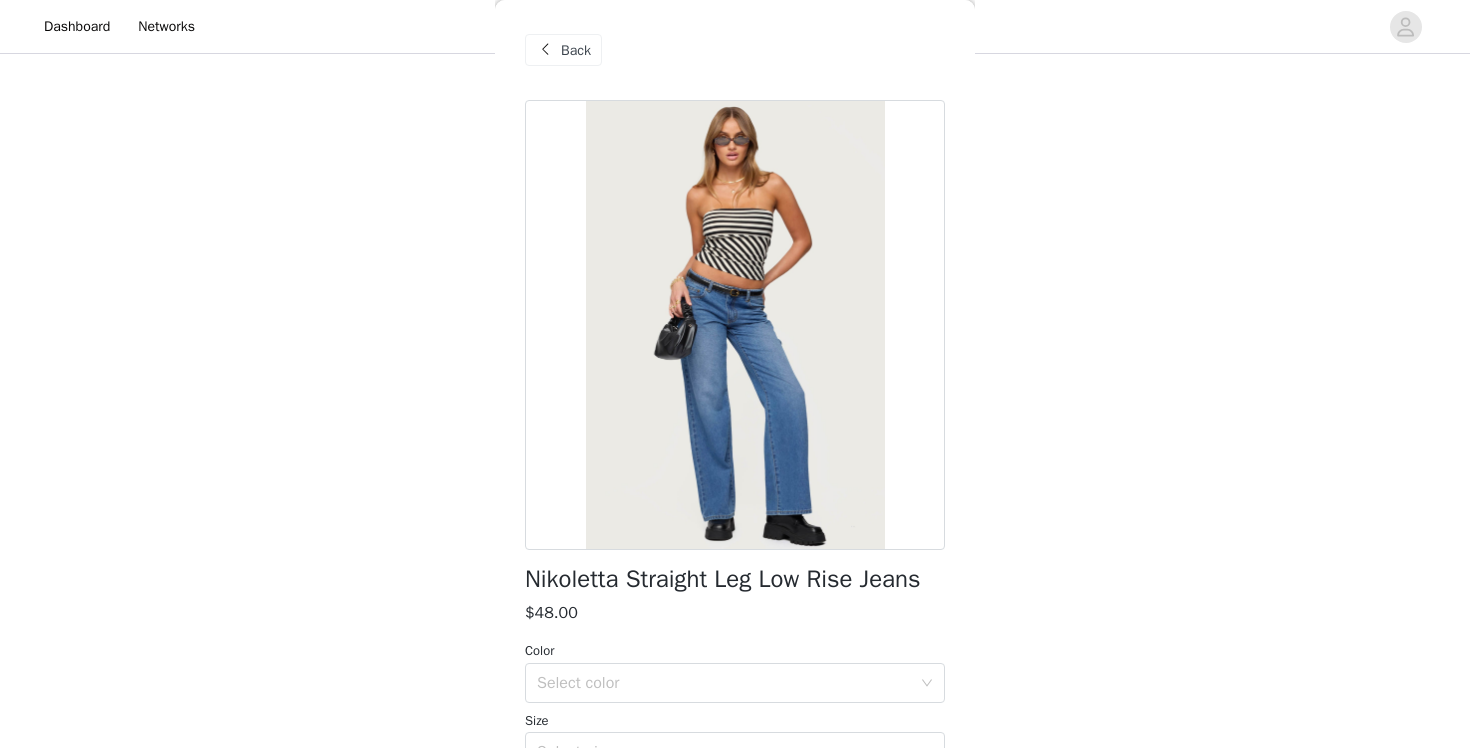 click on "Back" at bounding box center (576, 50) 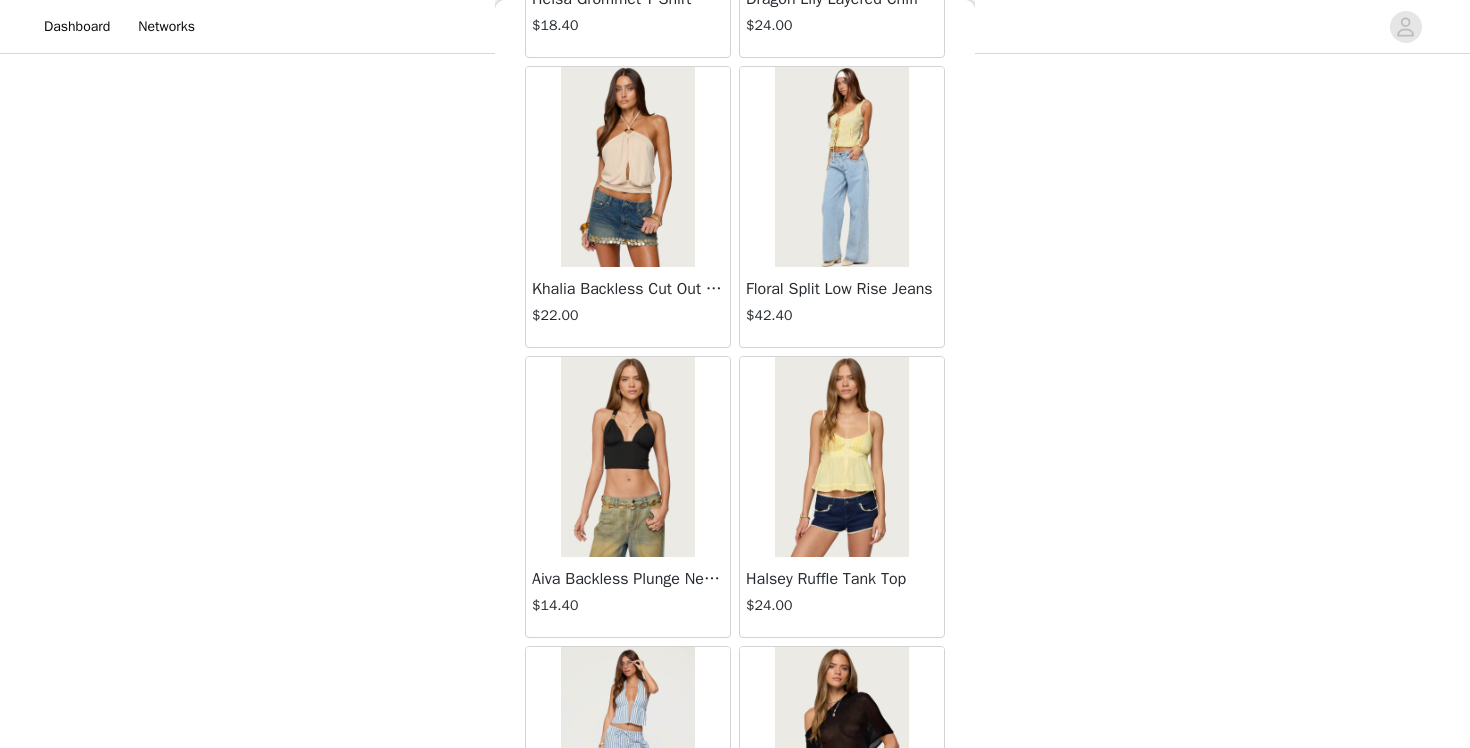scroll, scrollTop: 2312, scrollLeft: 0, axis: vertical 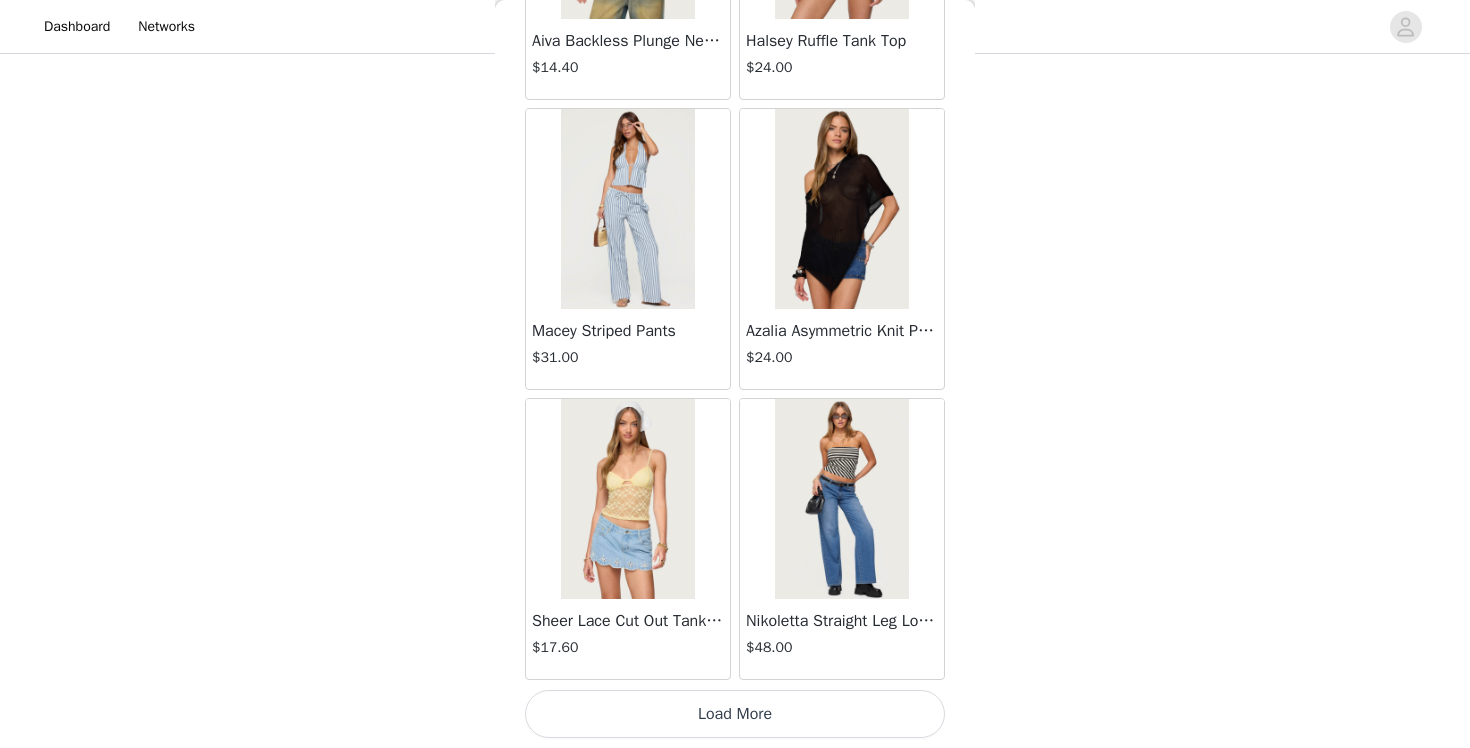 click on "Load More" at bounding box center [735, 714] 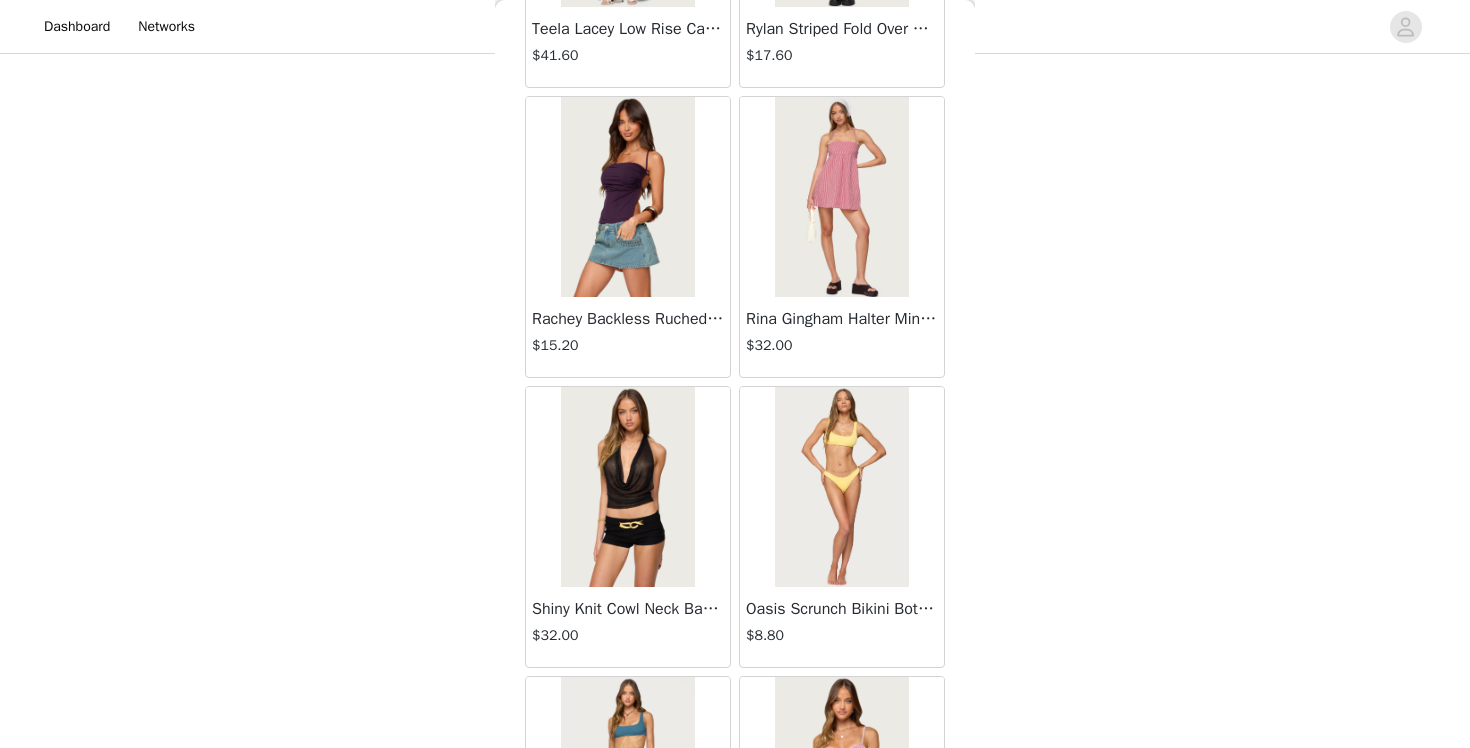 scroll, scrollTop: 3291, scrollLeft: 0, axis: vertical 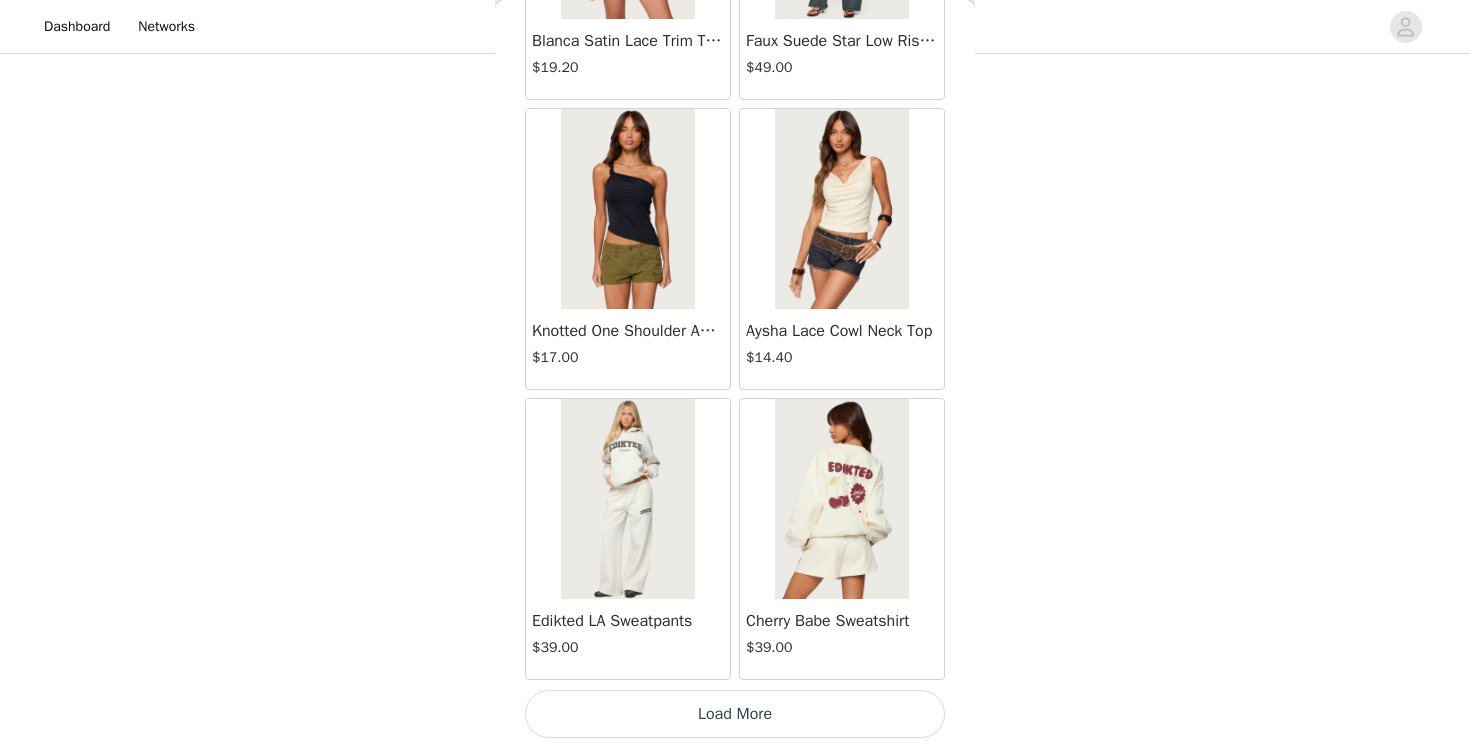 click on "Load More" at bounding box center (735, 714) 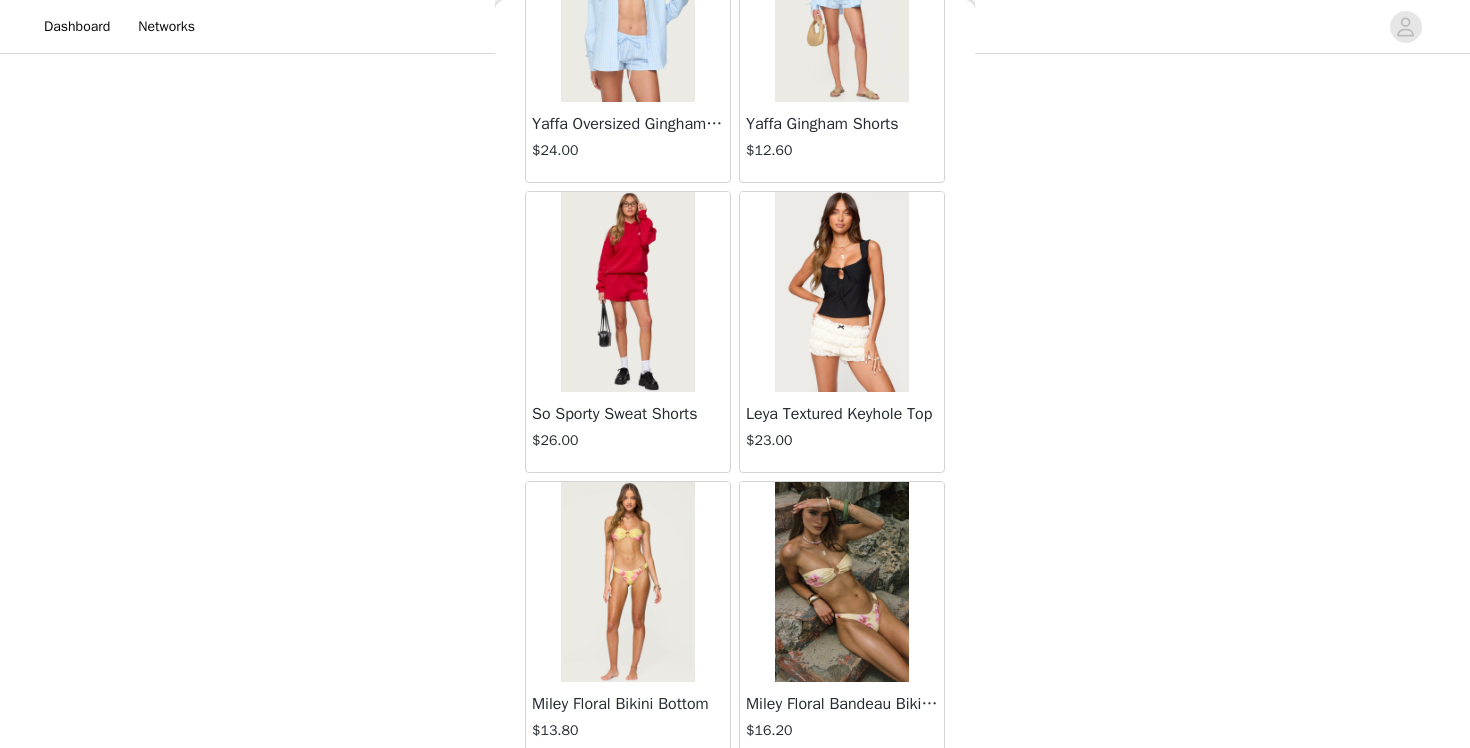 scroll, scrollTop: 8112, scrollLeft: 0, axis: vertical 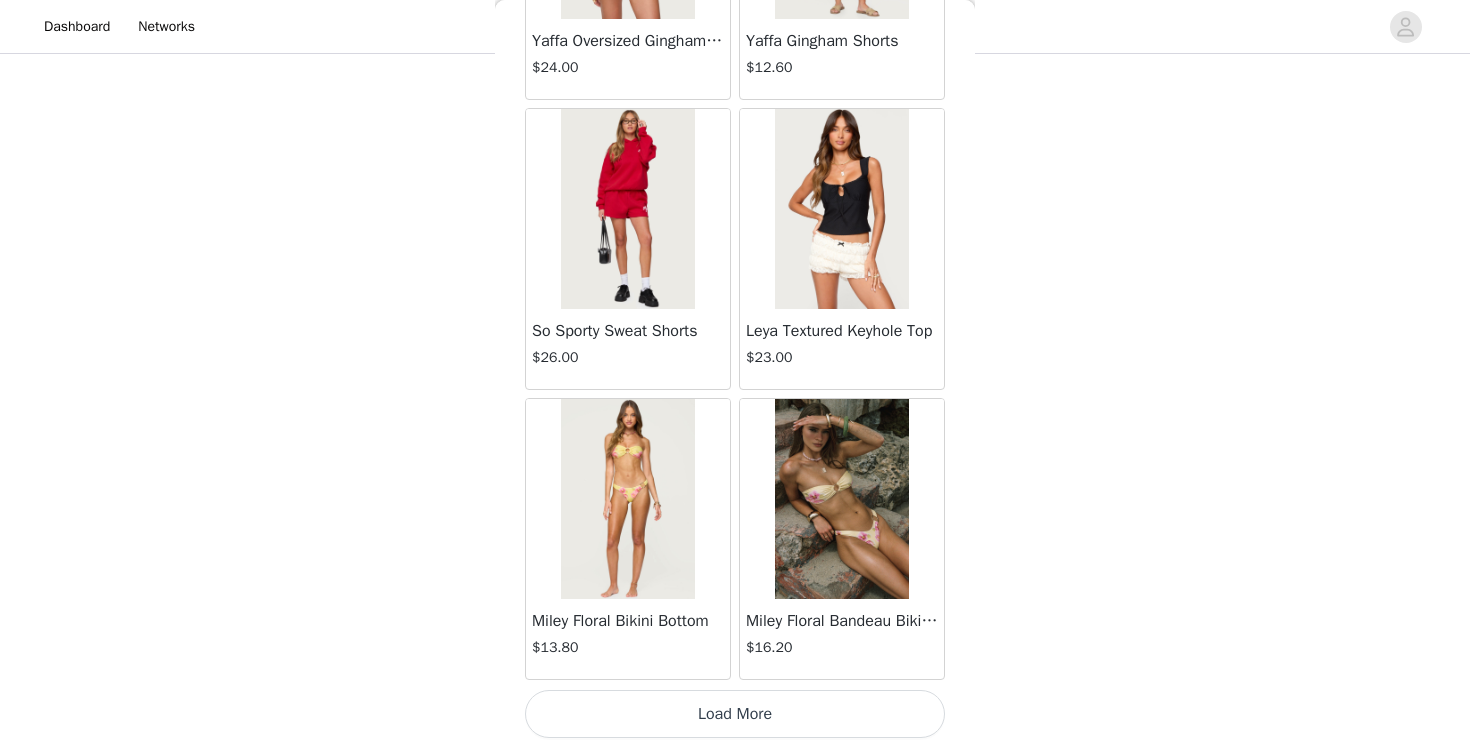click on "Load More" at bounding box center (735, 714) 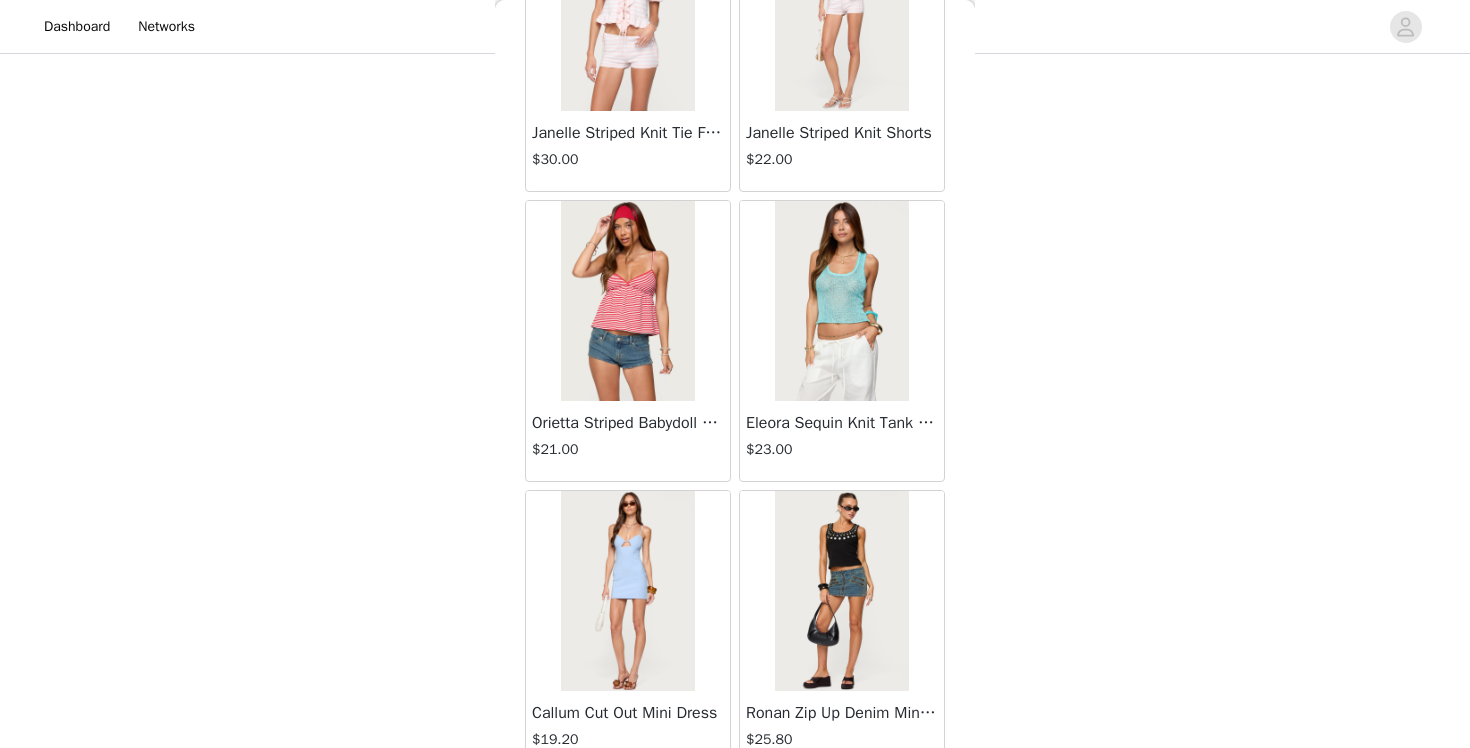 scroll, scrollTop: 11012, scrollLeft: 0, axis: vertical 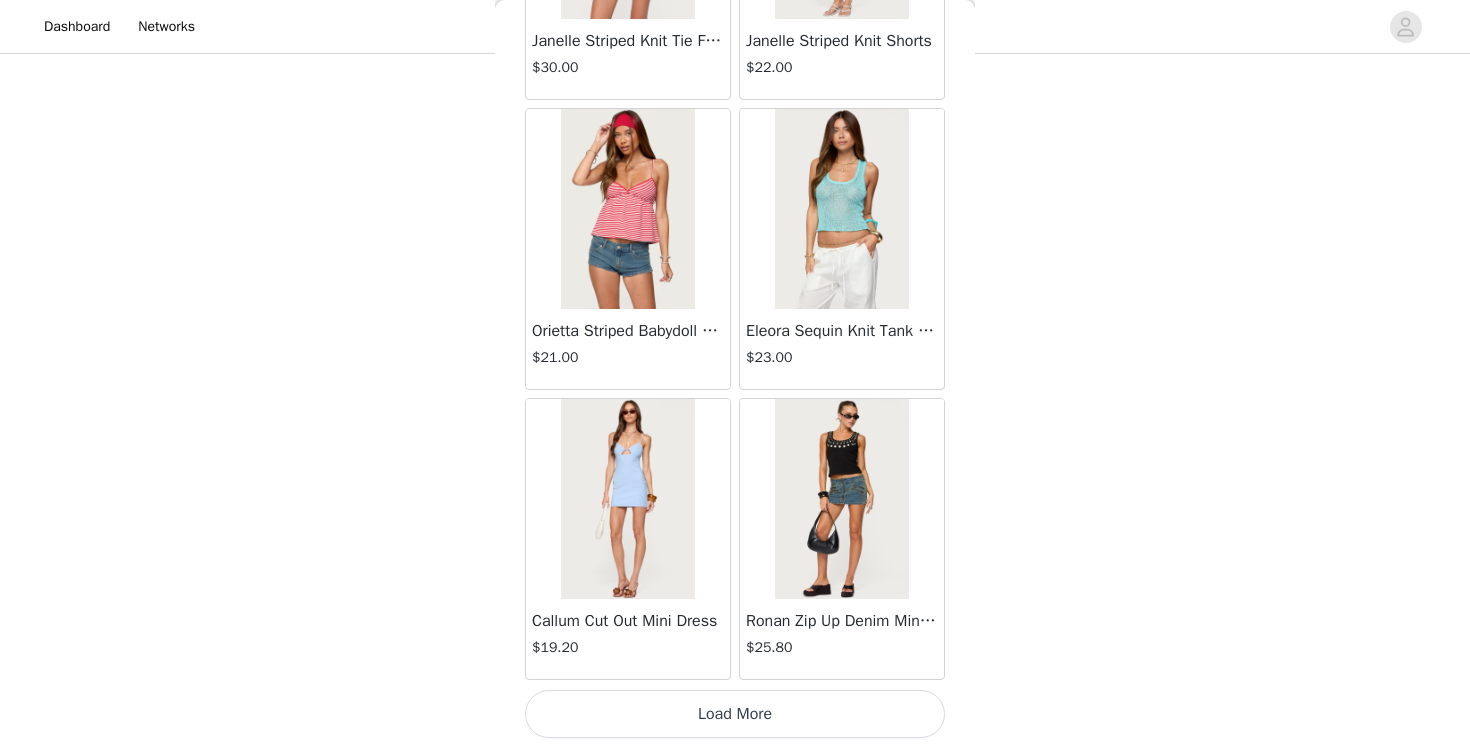 click on "Load More" at bounding box center [735, 714] 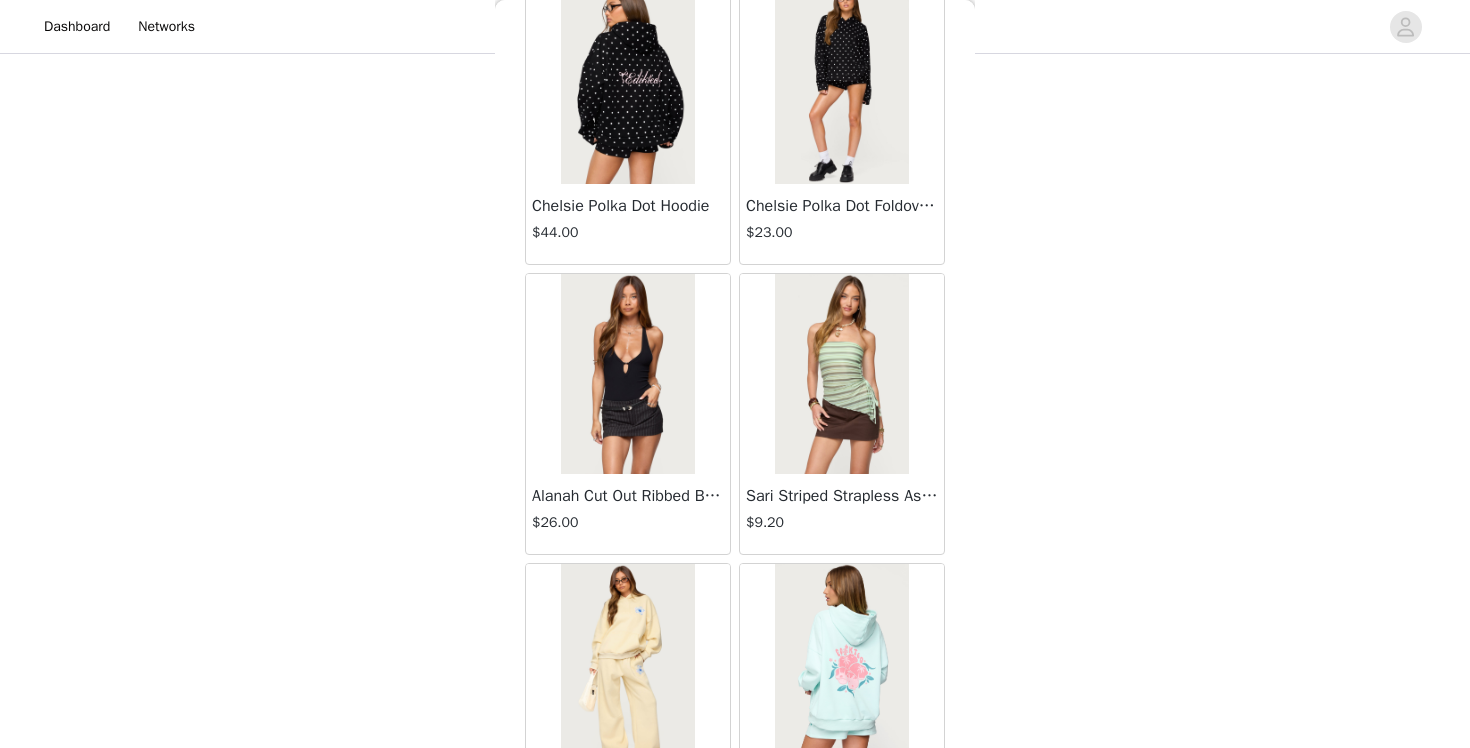 scroll, scrollTop: 13912, scrollLeft: 0, axis: vertical 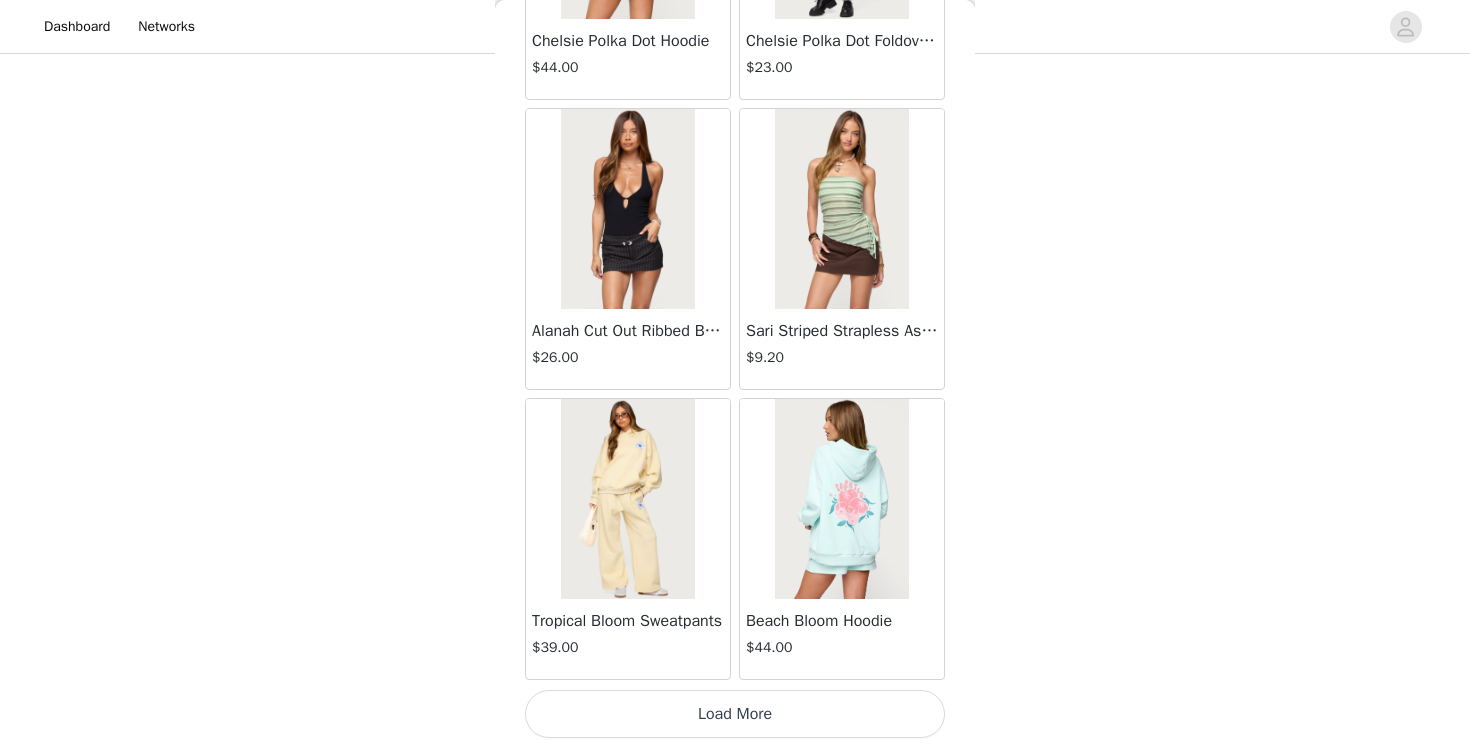 click on "Load More" at bounding box center (735, 714) 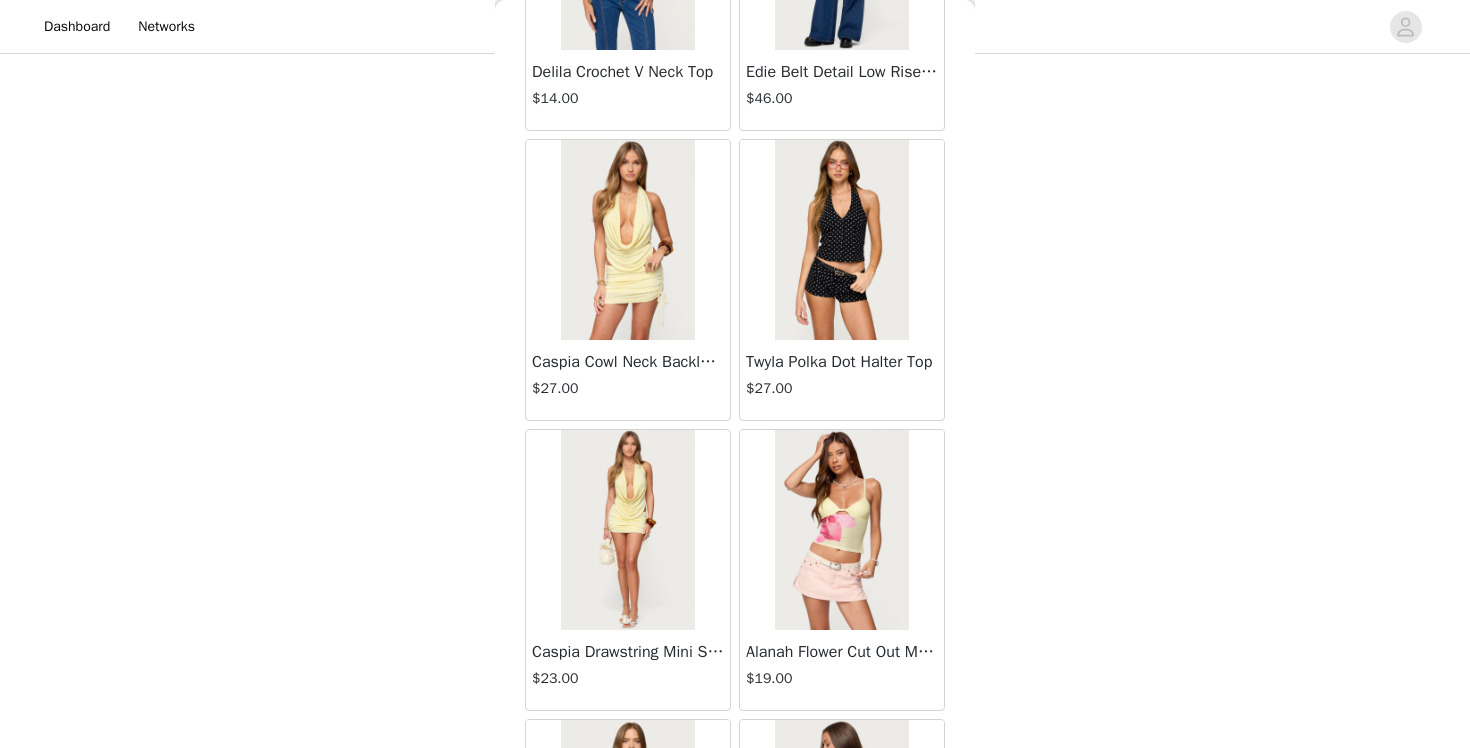 scroll, scrollTop: 16500, scrollLeft: 0, axis: vertical 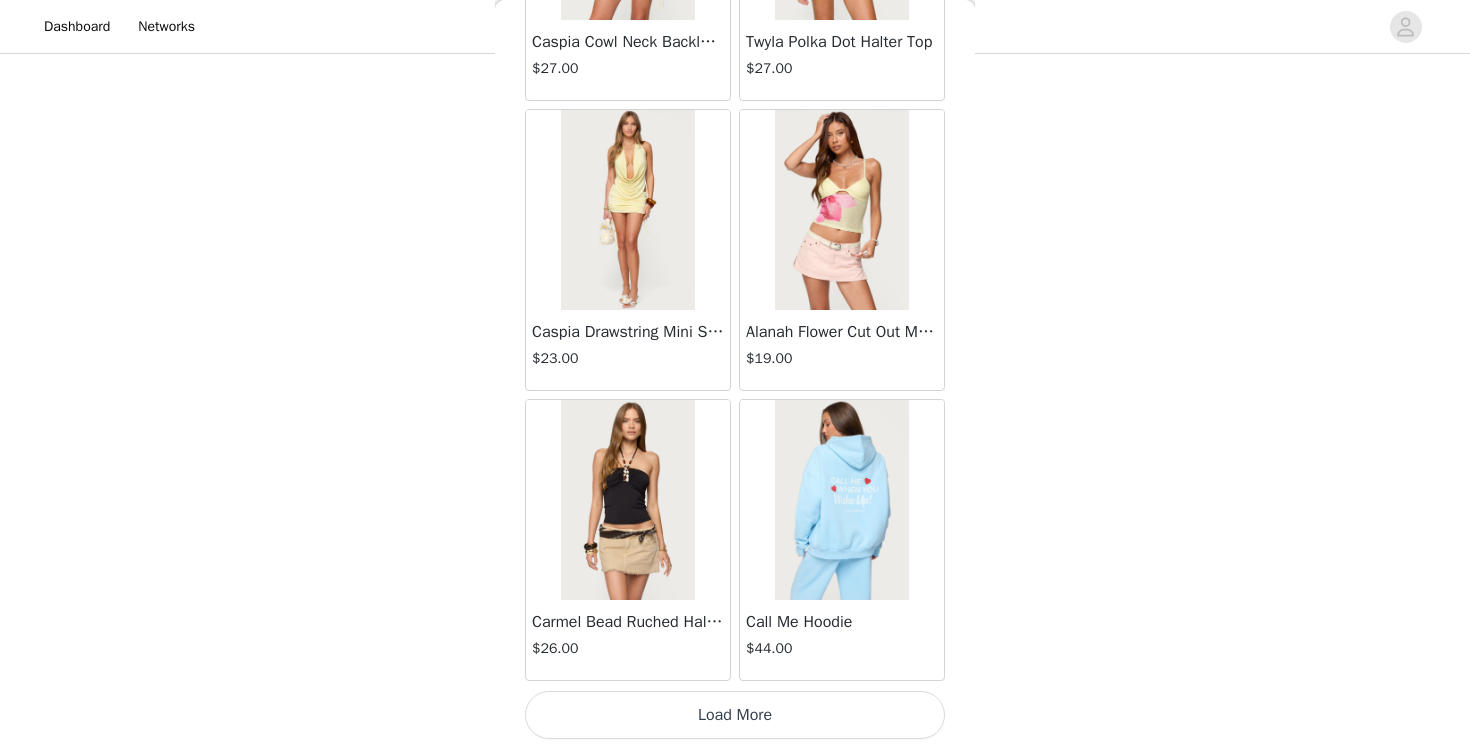 click on "Load More" at bounding box center (735, 715) 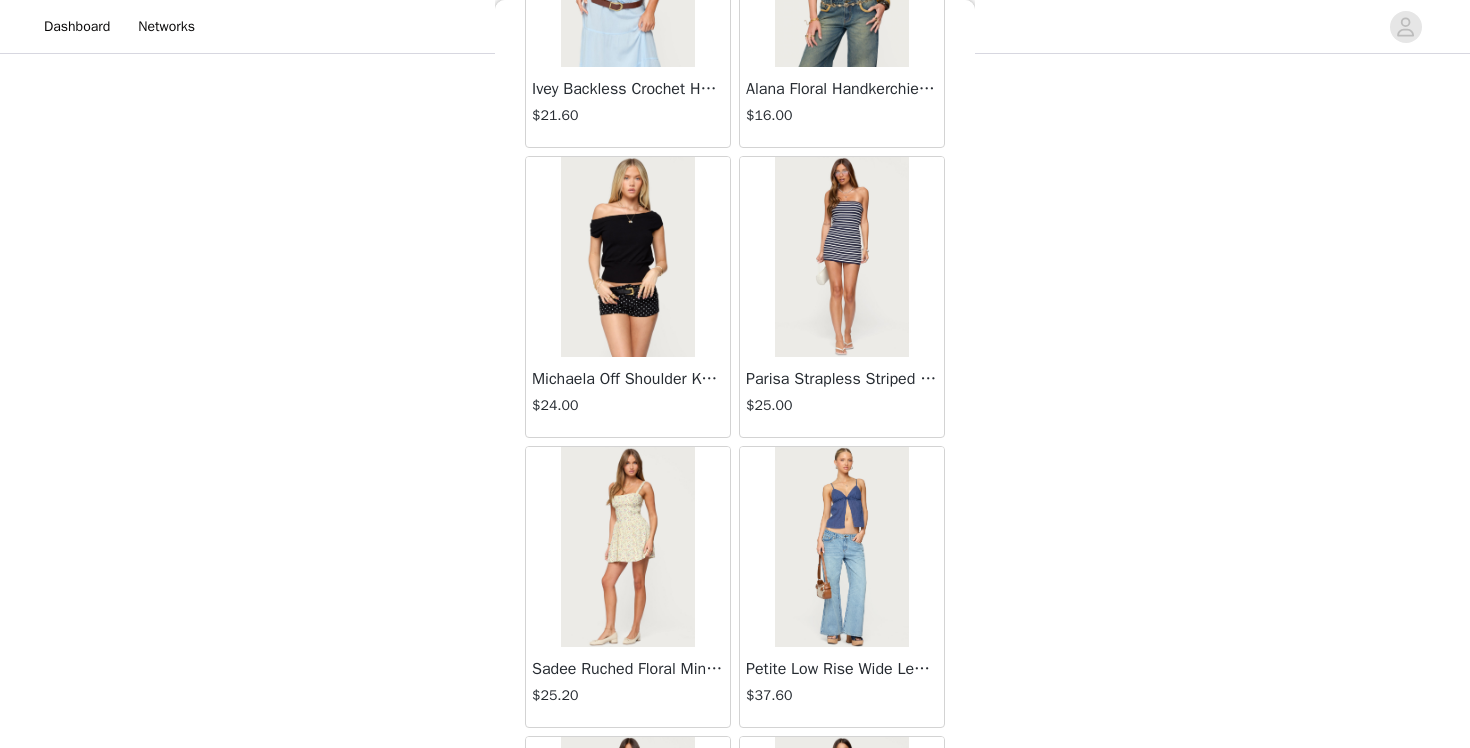scroll, scrollTop: 17643, scrollLeft: 0, axis: vertical 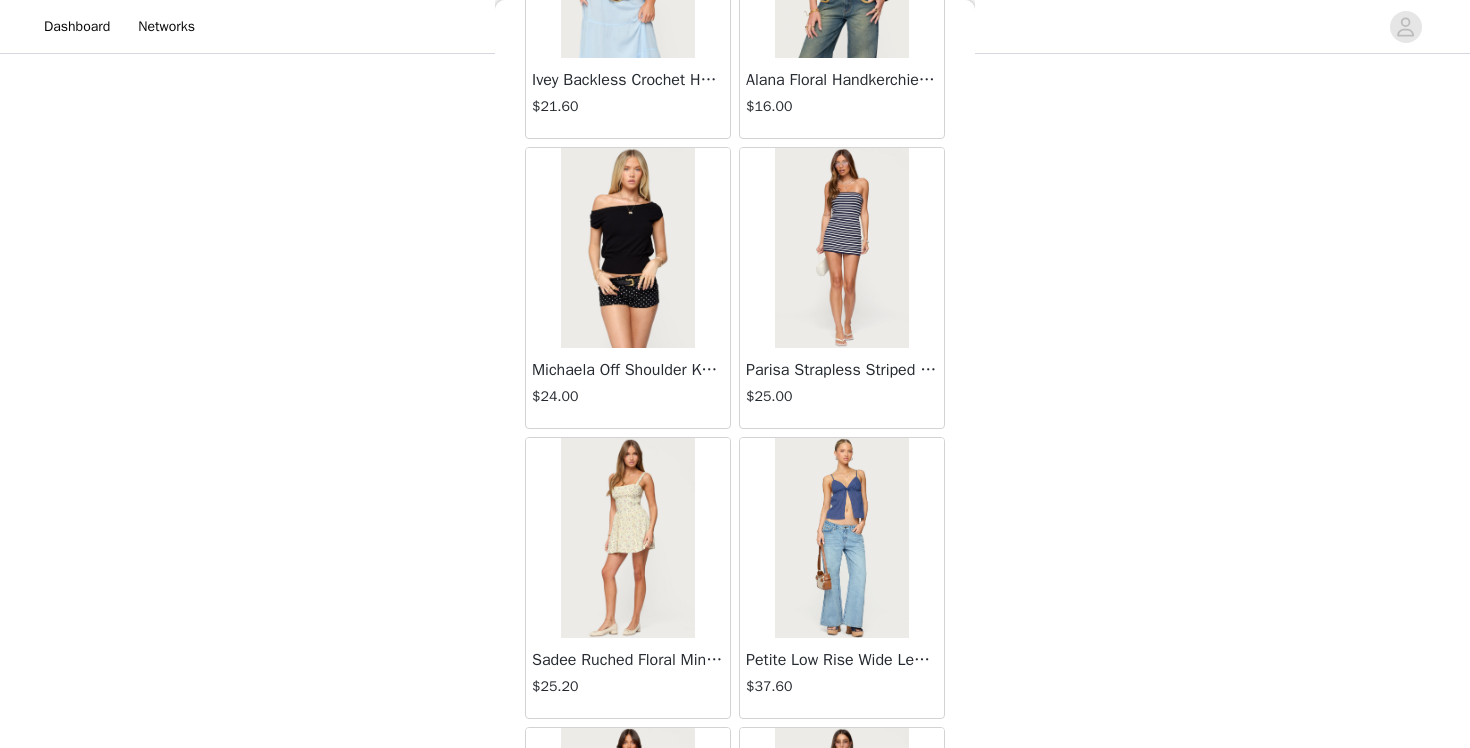 click at bounding box center (841, 538) 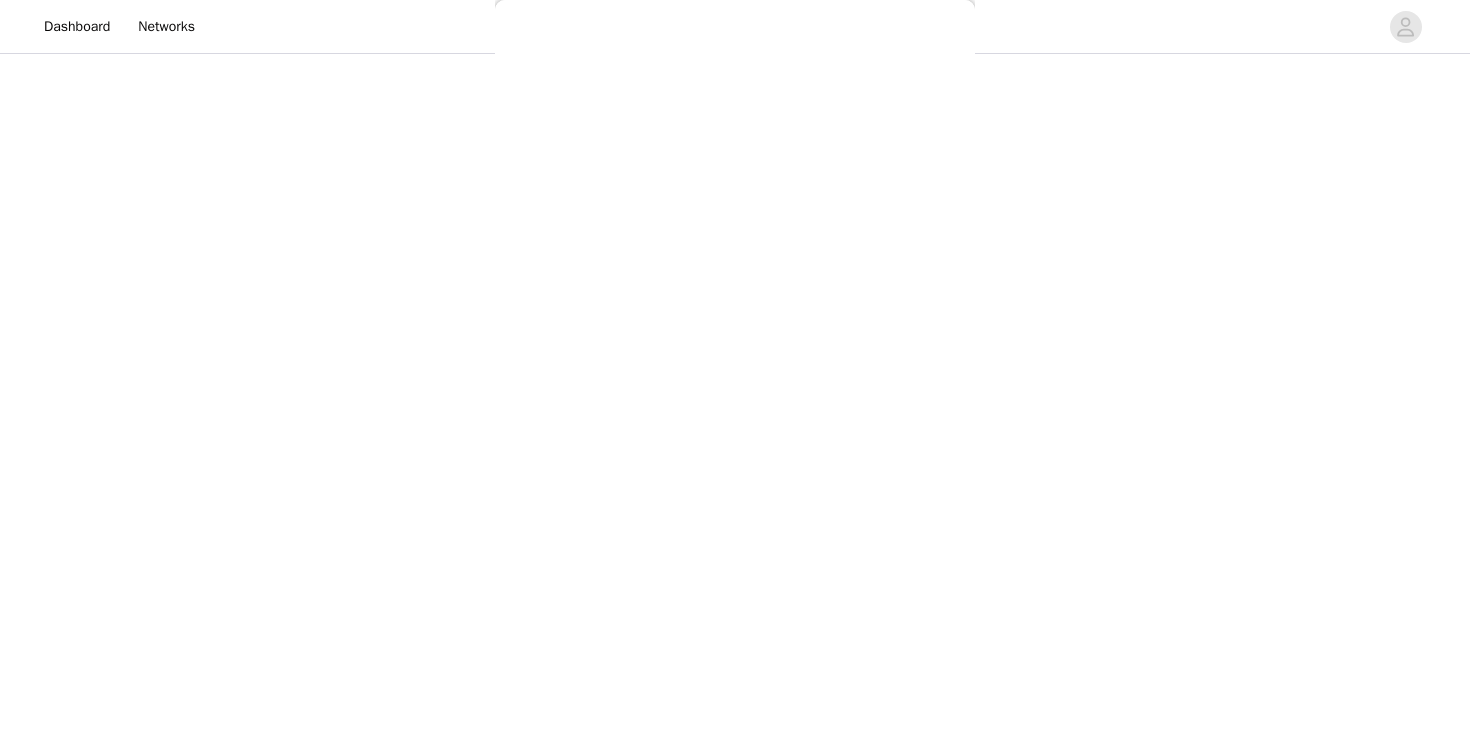 scroll, scrollTop: 0, scrollLeft: 0, axis: both 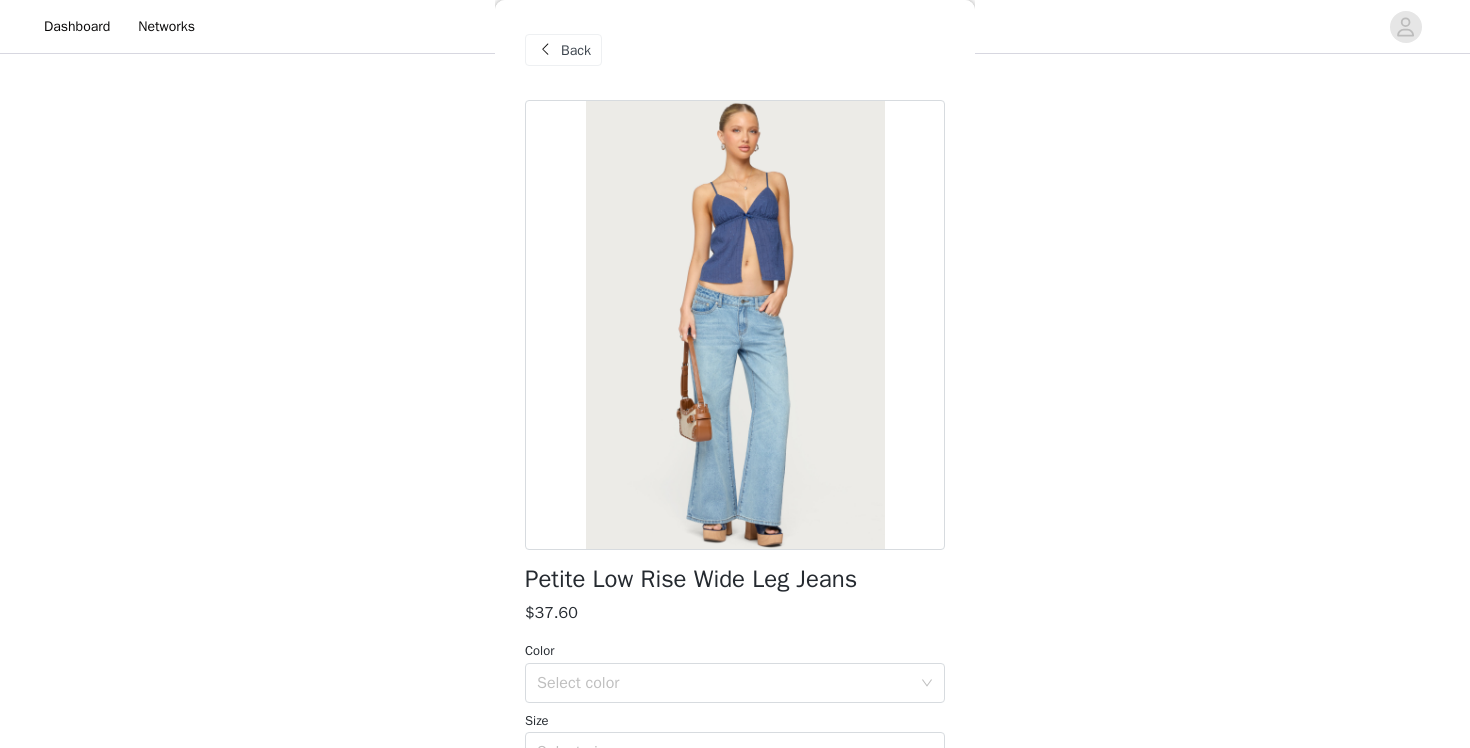 click on "Petite Low Rise Wide Leg Jeans" at bounding box center [691, 579] 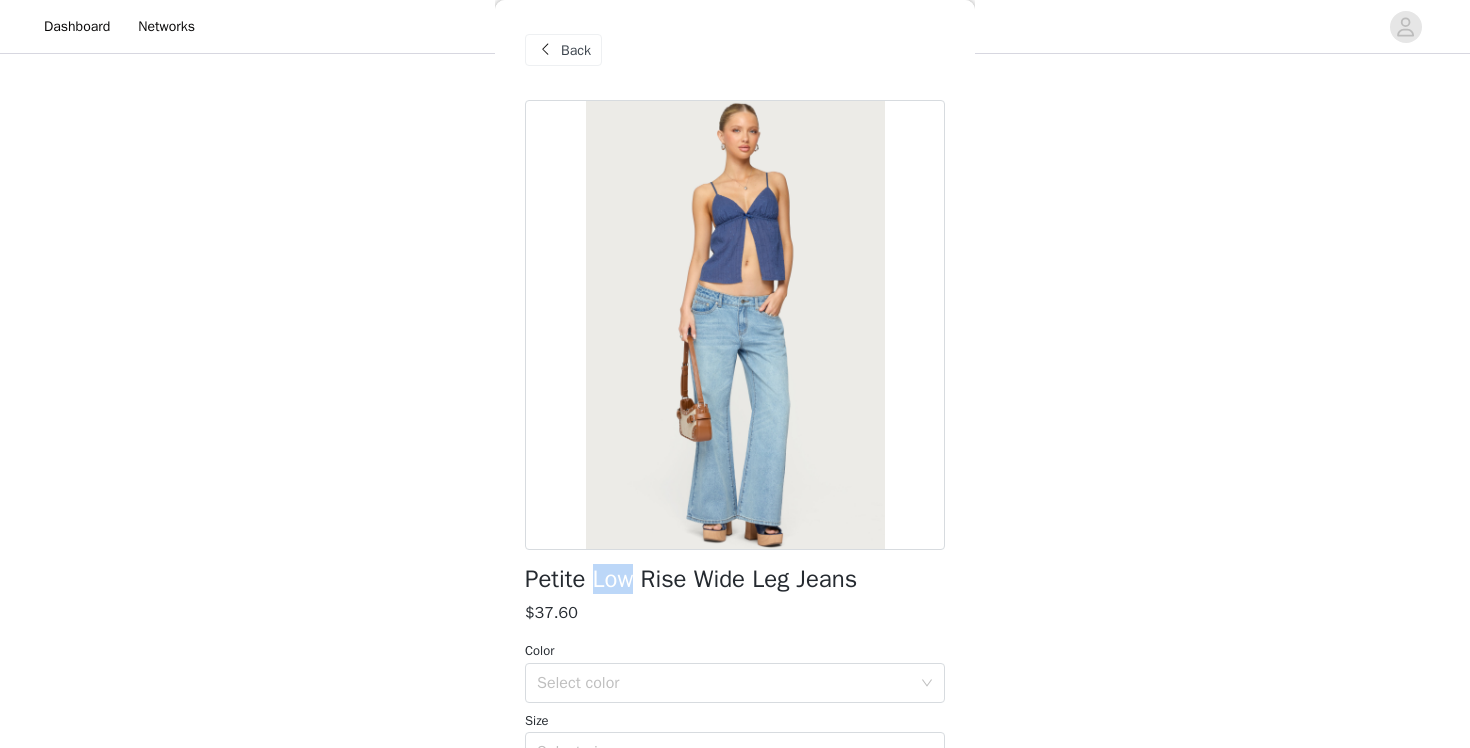 click on "Petite Low Rise Wide Leg Jeans" at bounding box center (691, 579) 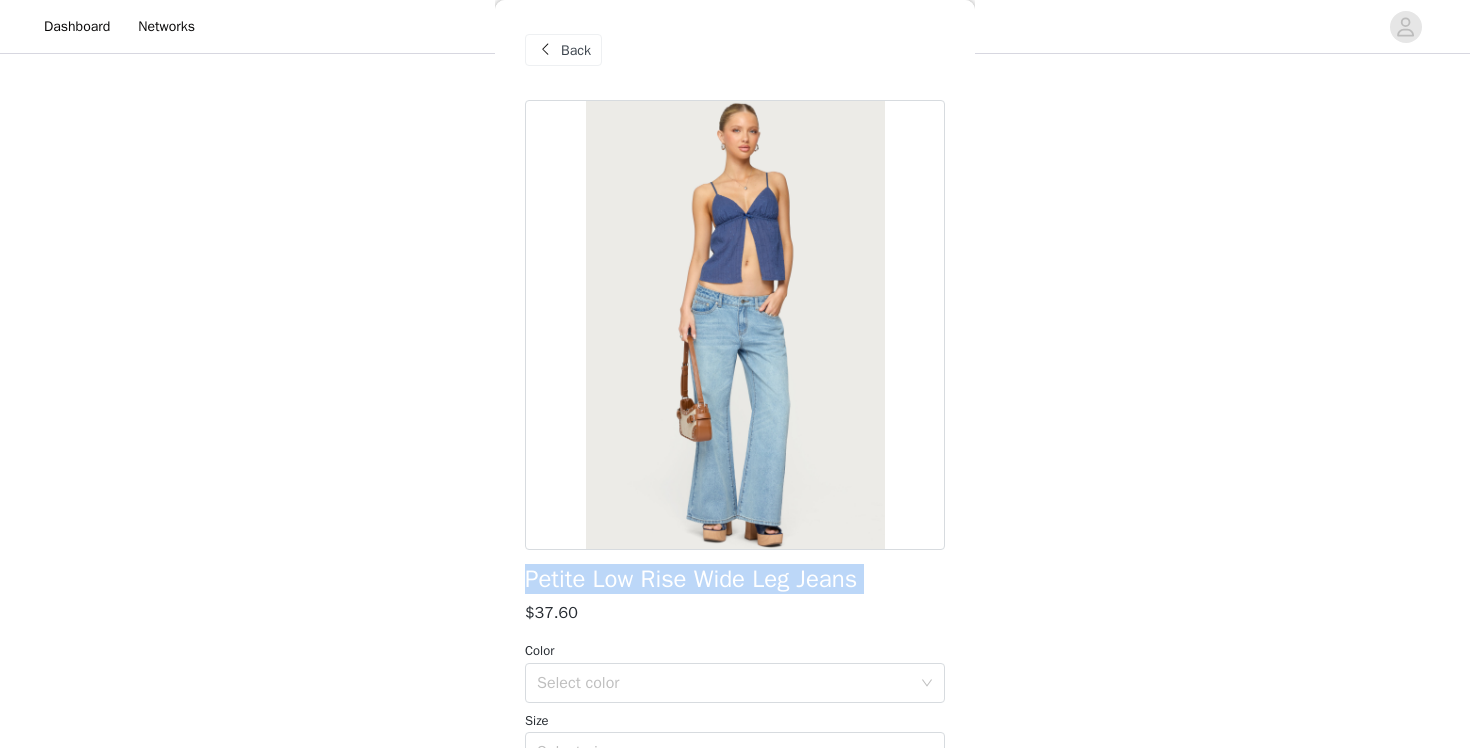 click on "Petite Low Rise Wide Leg Jeans" at bounding box center (691, 579) 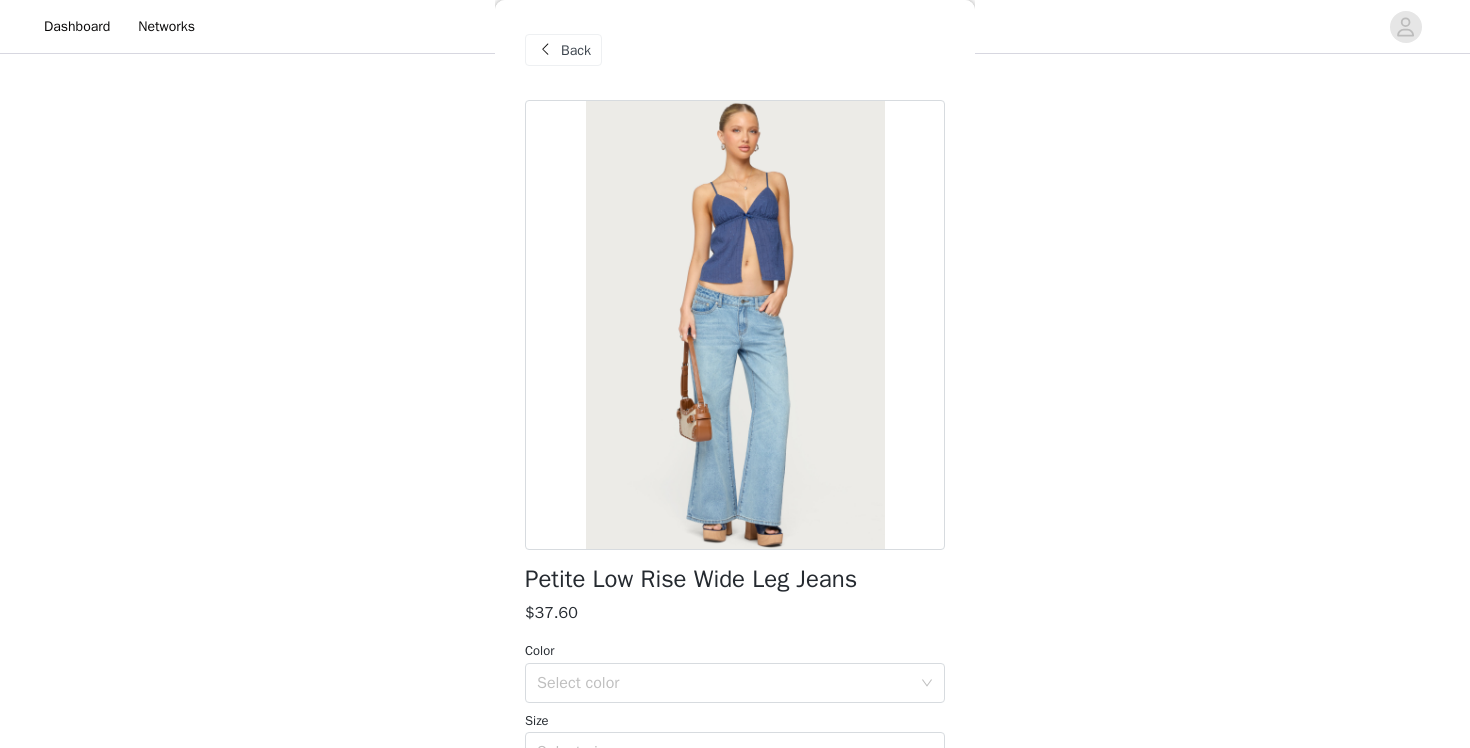 click at bounding box center [545, 50] 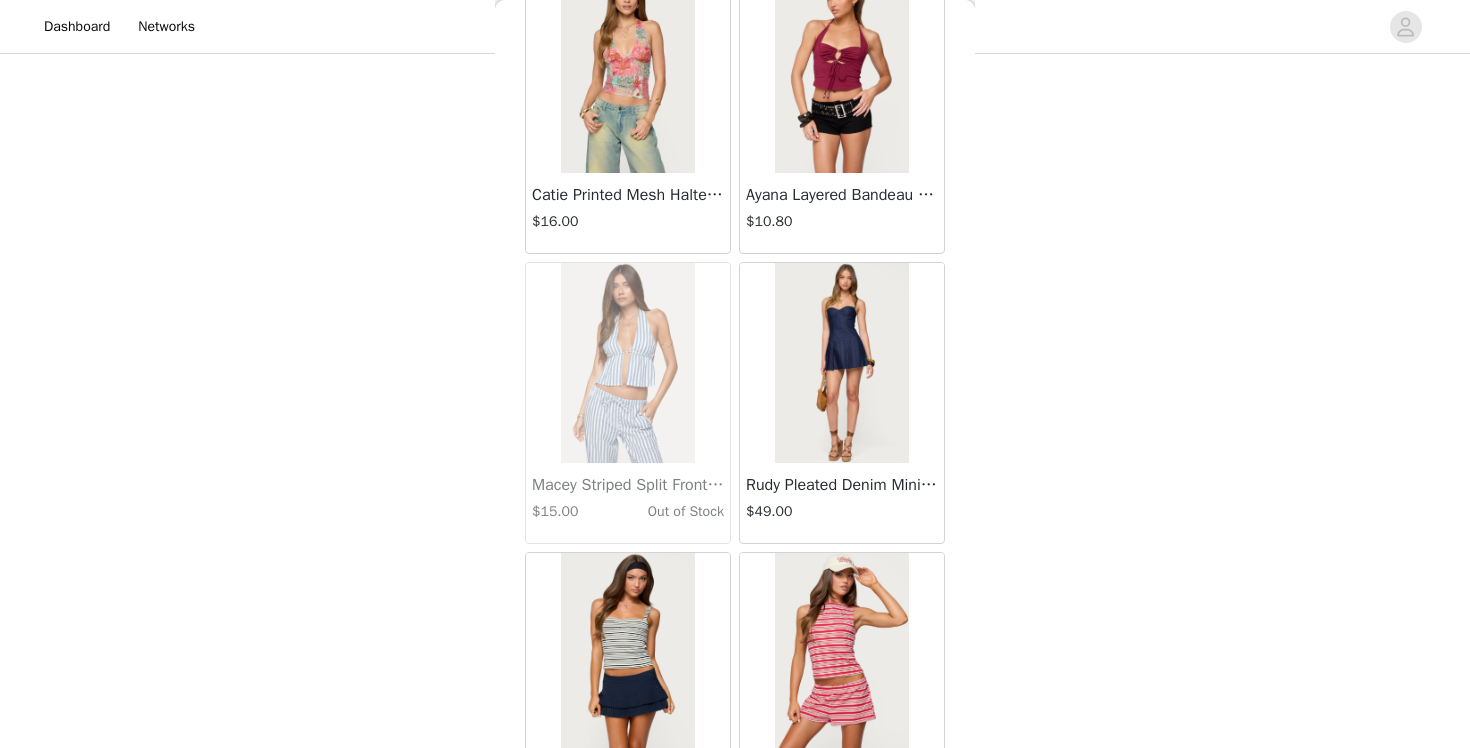 scroll, scrollTop: 19712, scrollLeft: 0, axis: vertical 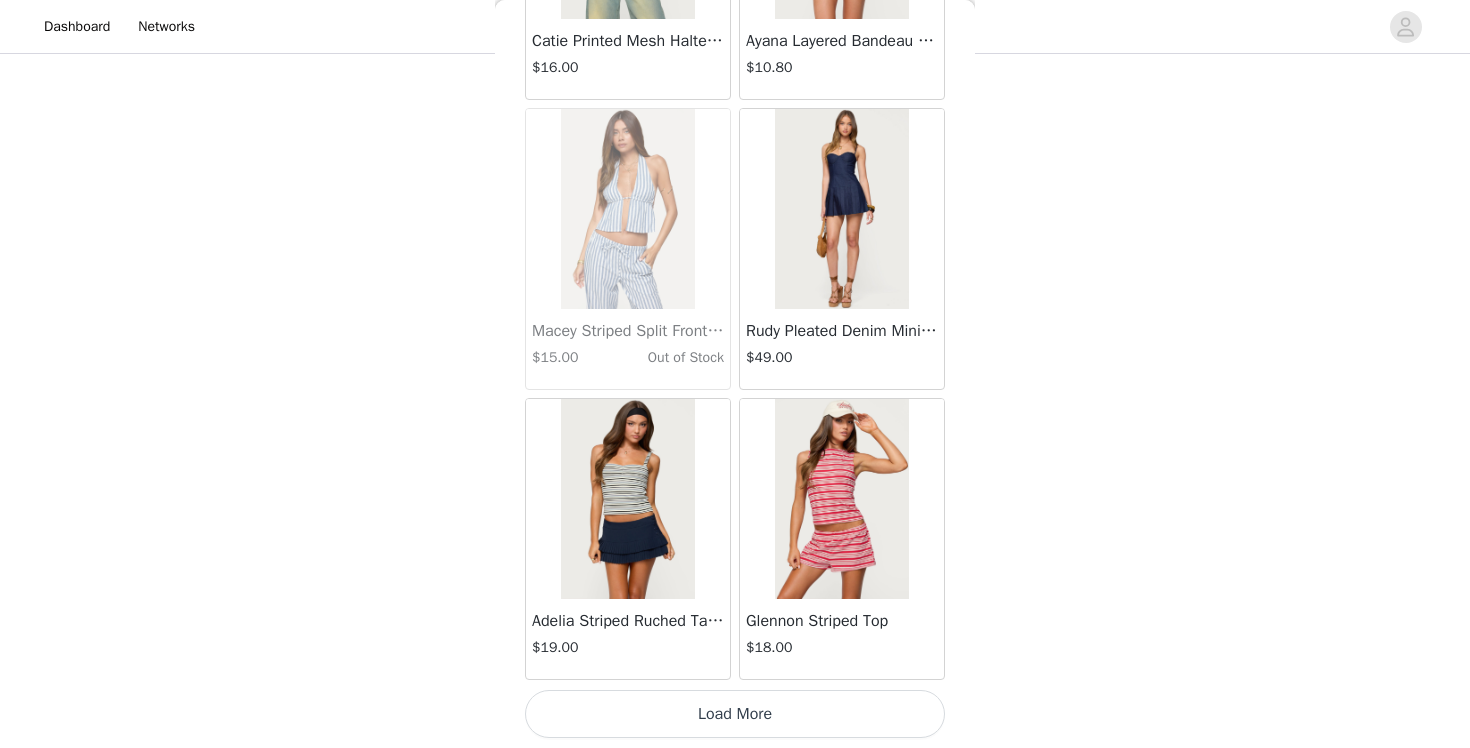 click on "Load More" at bounding box center (735, 714) 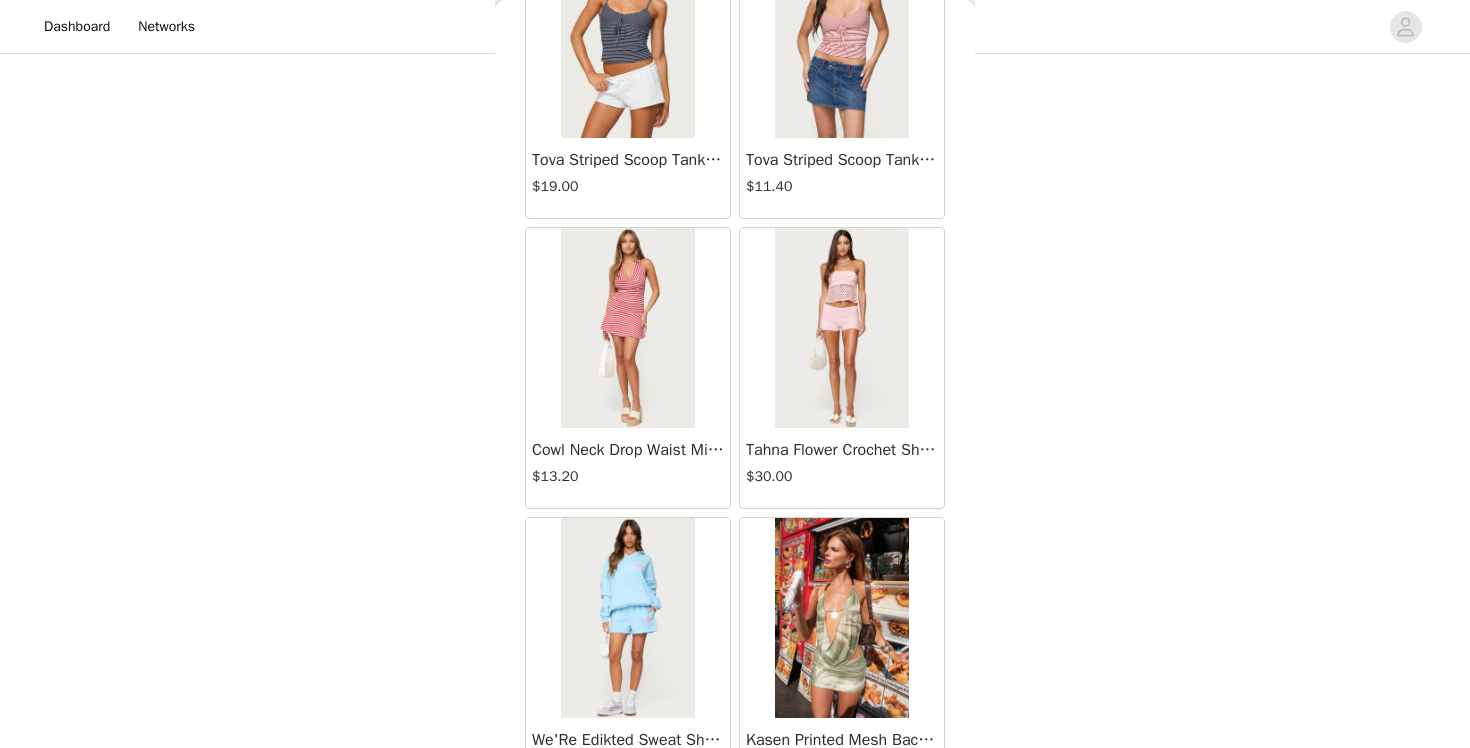 scroll, scrollTop: 22533, scrollLeft: 0, axis: vertical 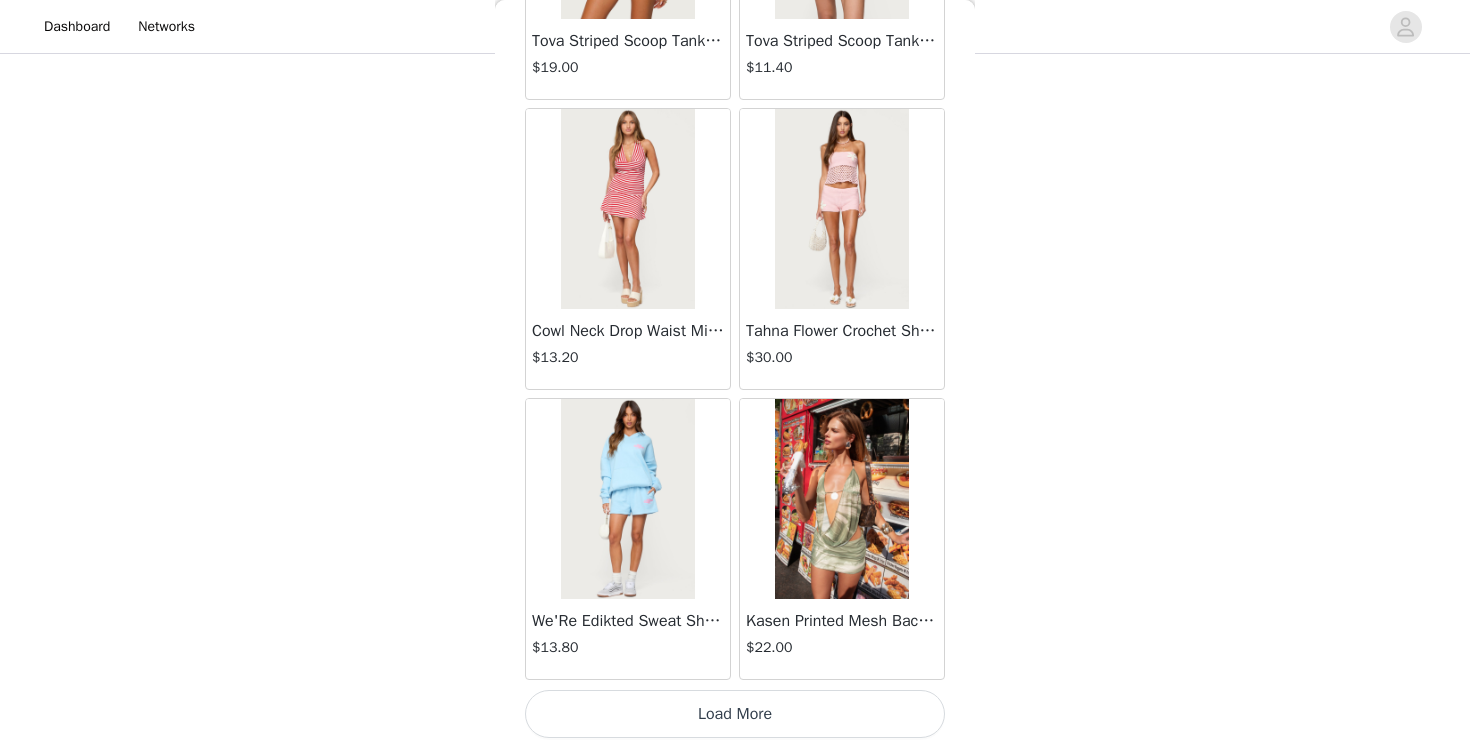 click on "Load More" at bounding box center [735, 714] 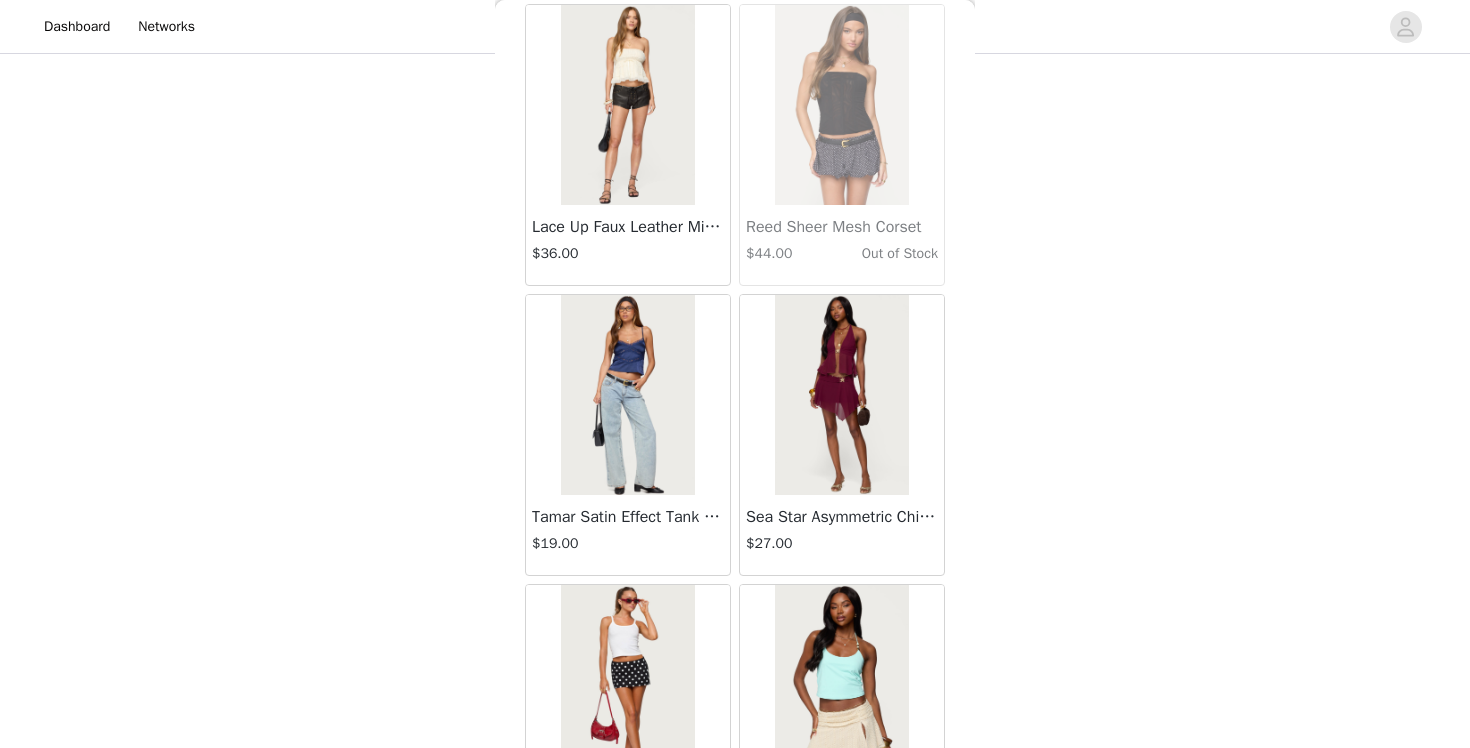 scroll, scrollTop: 24762, scrollLeft: 0, axis: vertical 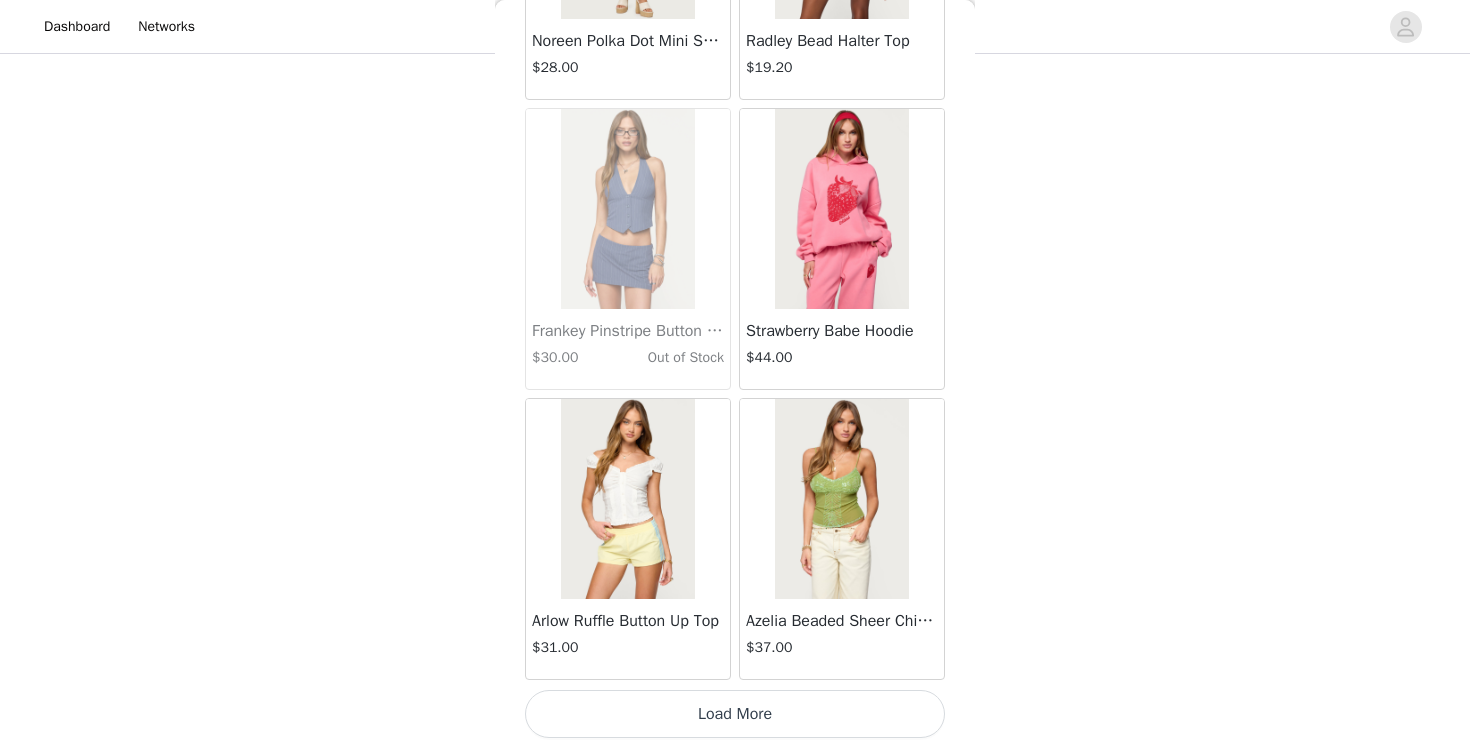 click on "Load More" at bounding box center [735, 714] 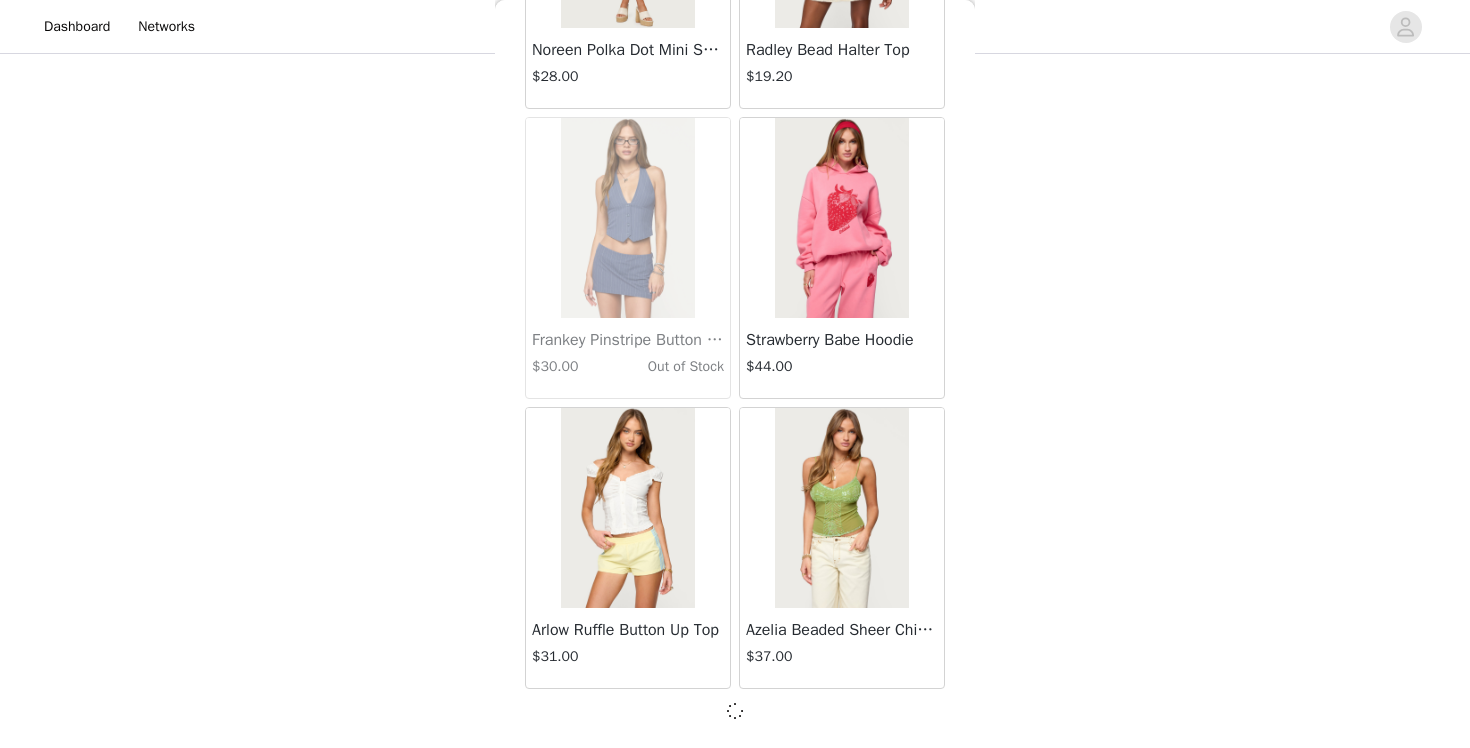 scroll, scrollTop: 25503, scrollLeft: 0, axis: vertical 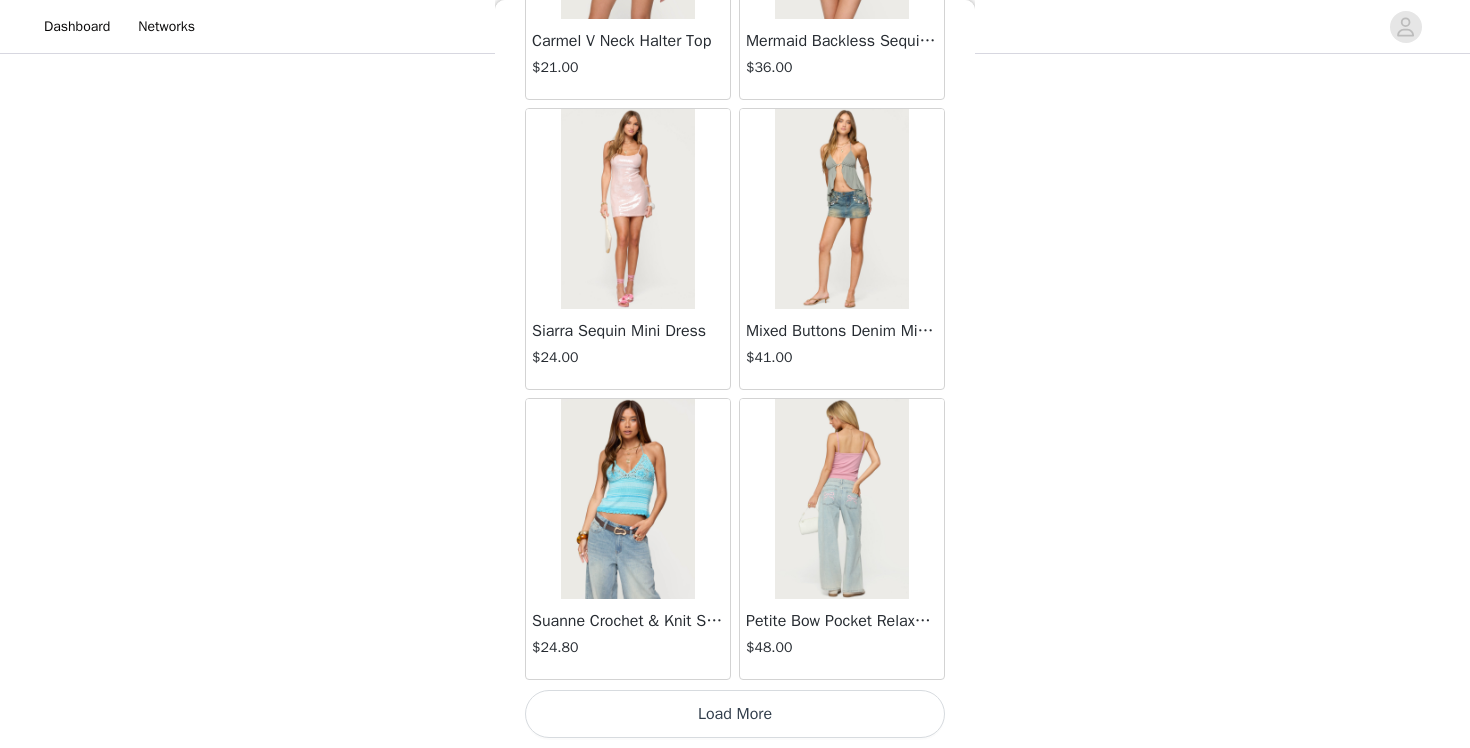 click on "Load More" at bounding box center (735, 714) 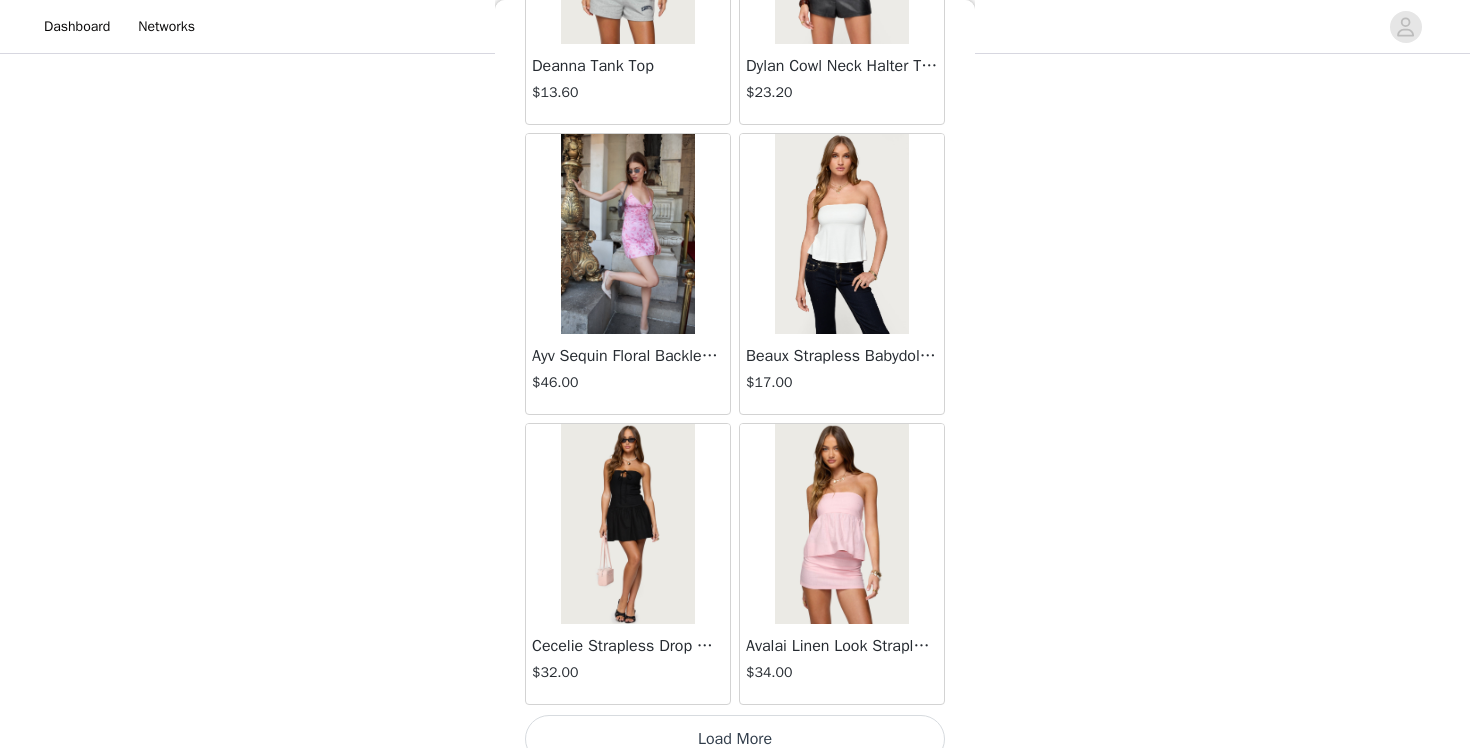 scroll, scrollTop: 31312, scrollLeft: 0, axis: vertical 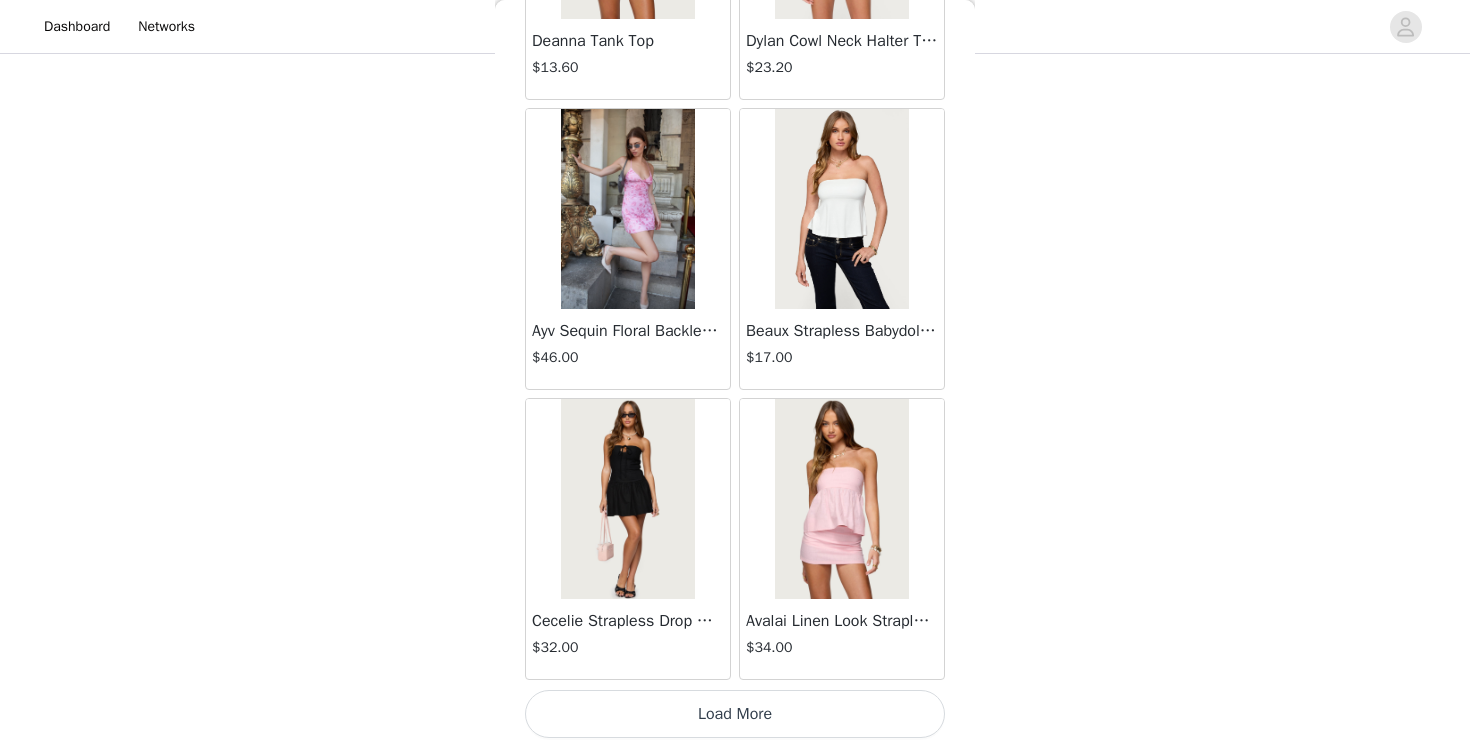 click on "Load More" at bounding box center [735, 714] 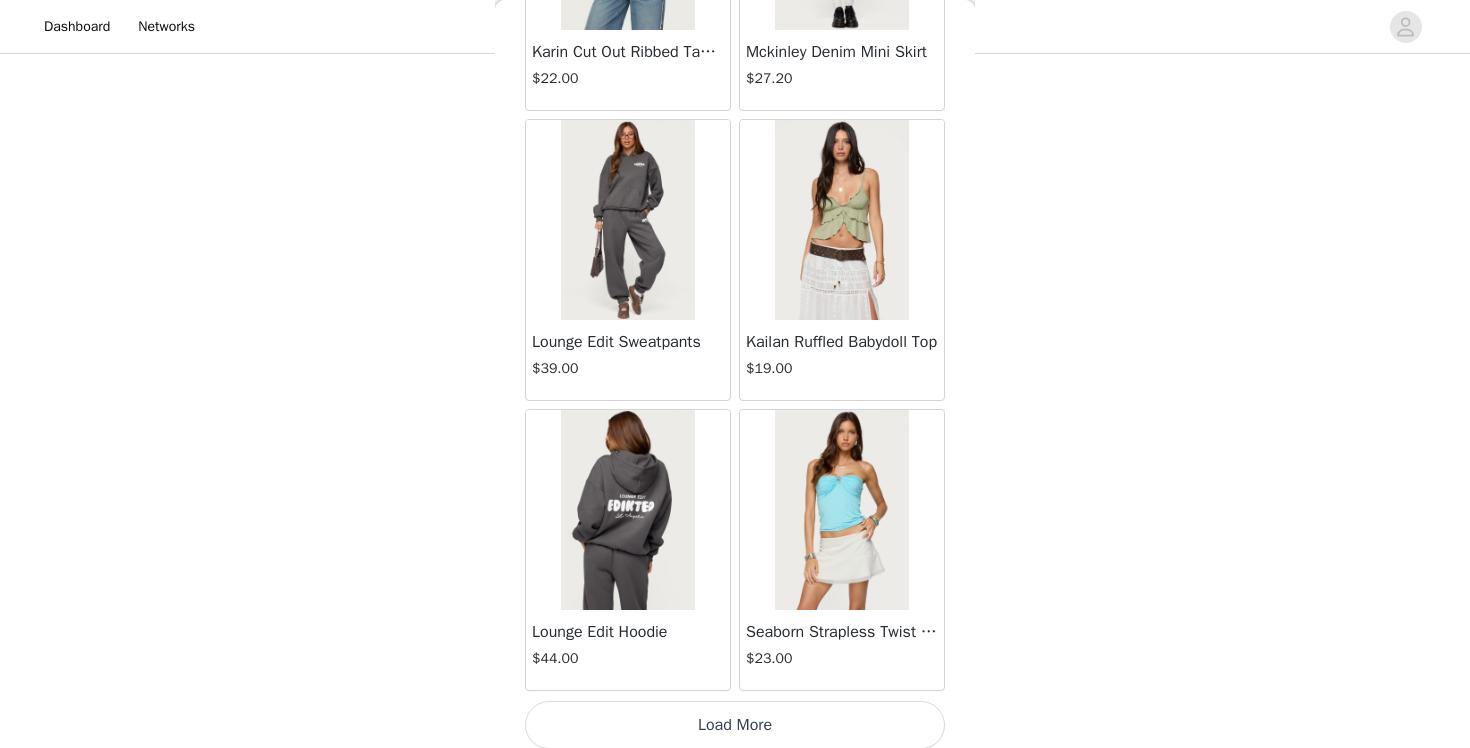 scroll, scrollTop: 34212, scrollLeft: 0, axis: vertical 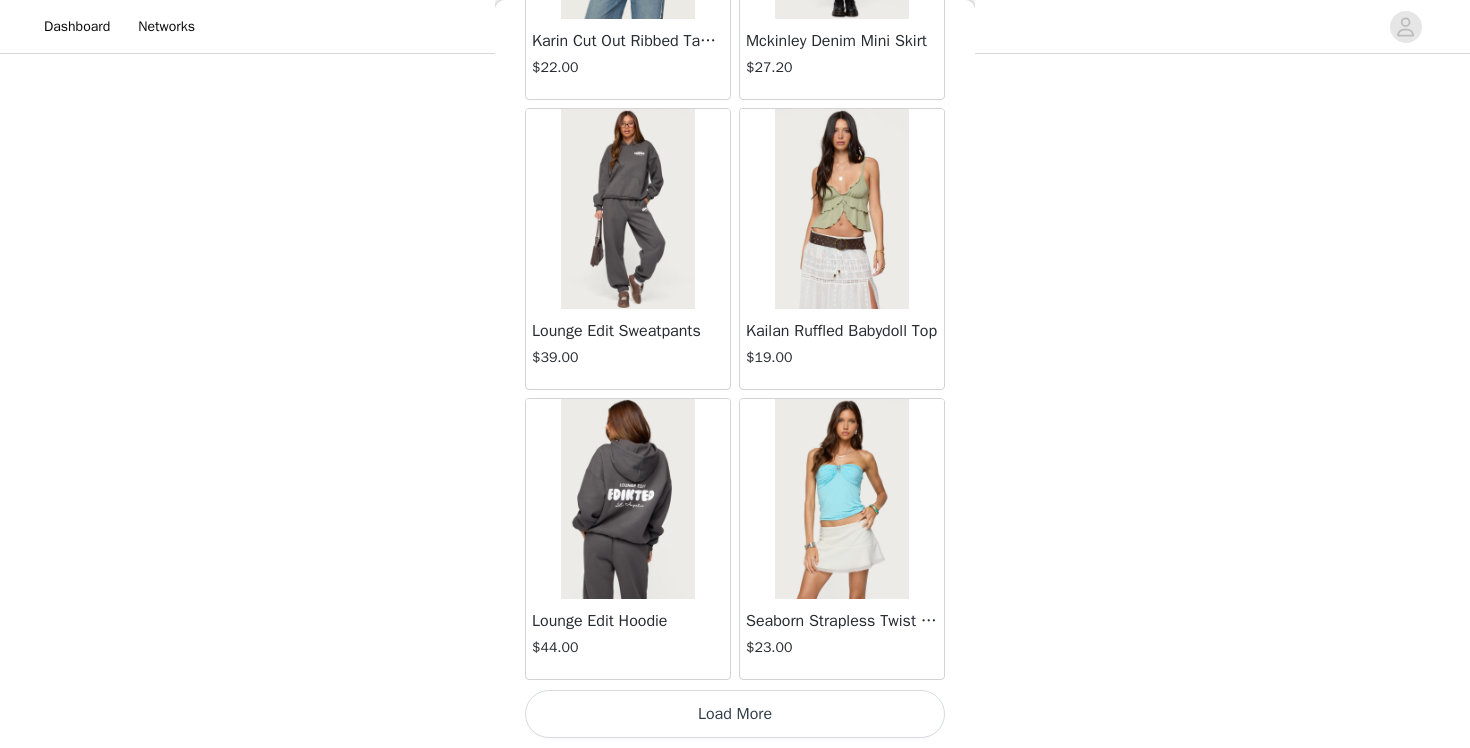click on "Load More" at bounding box center [735, 714] 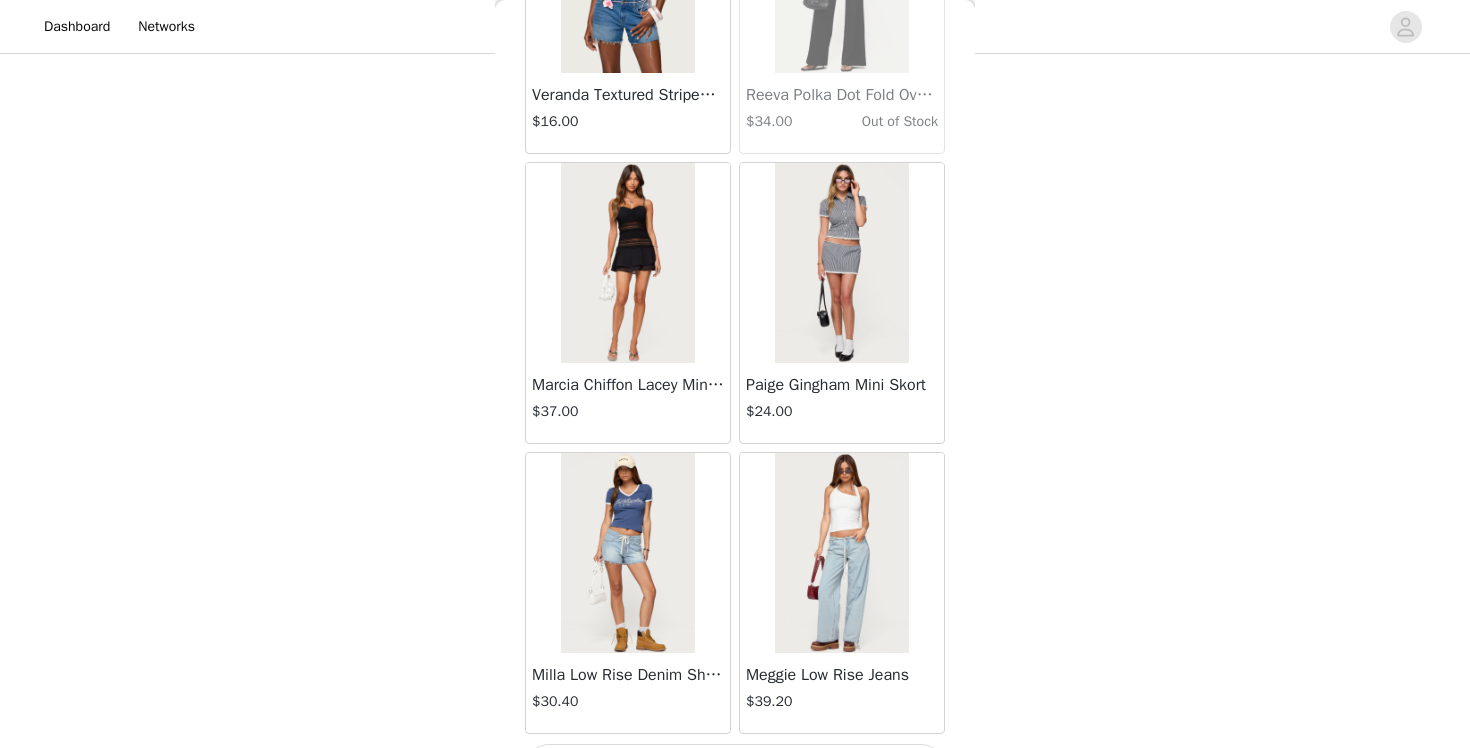 scroll, scrollTop: 37112, scrollLeft: 0, axis: vertical 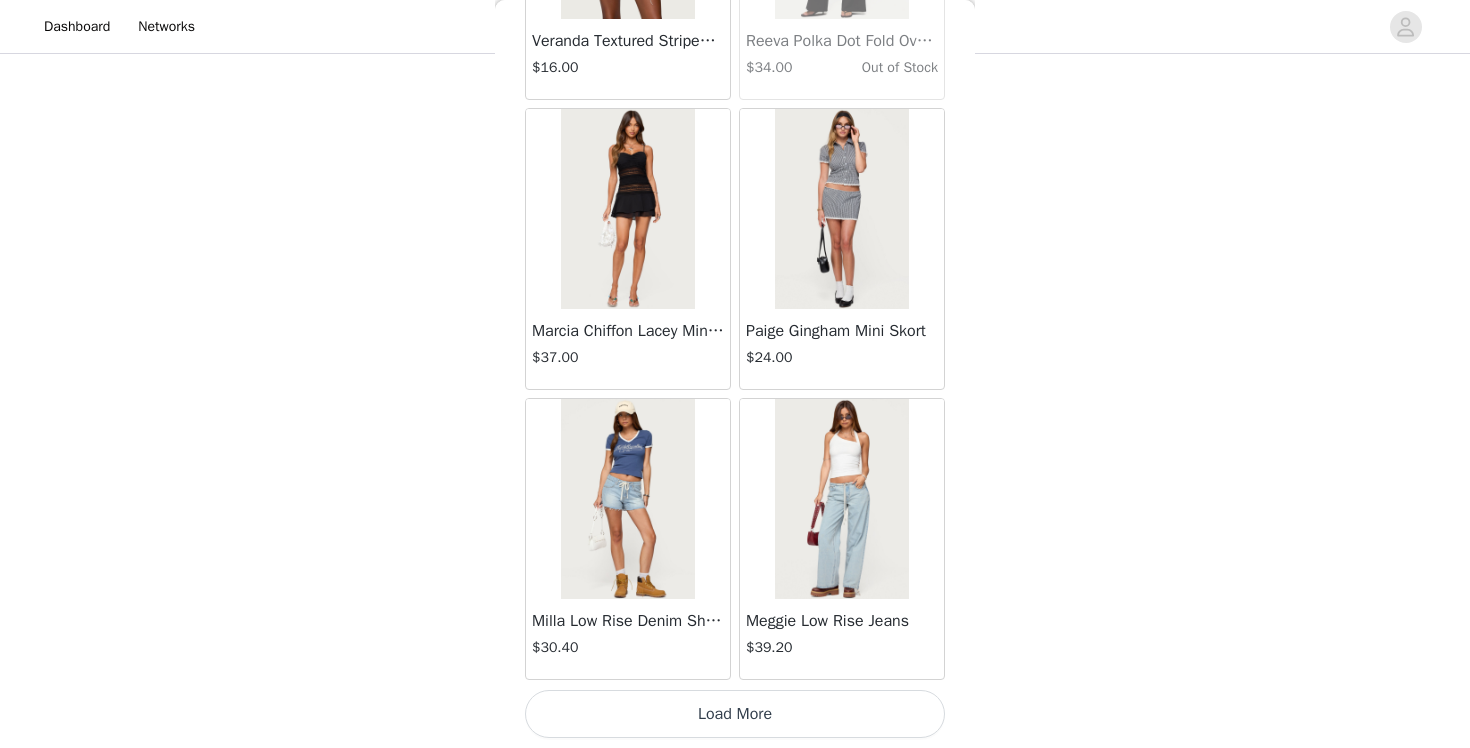 click on "Load More" at bounding box center [735, 714] 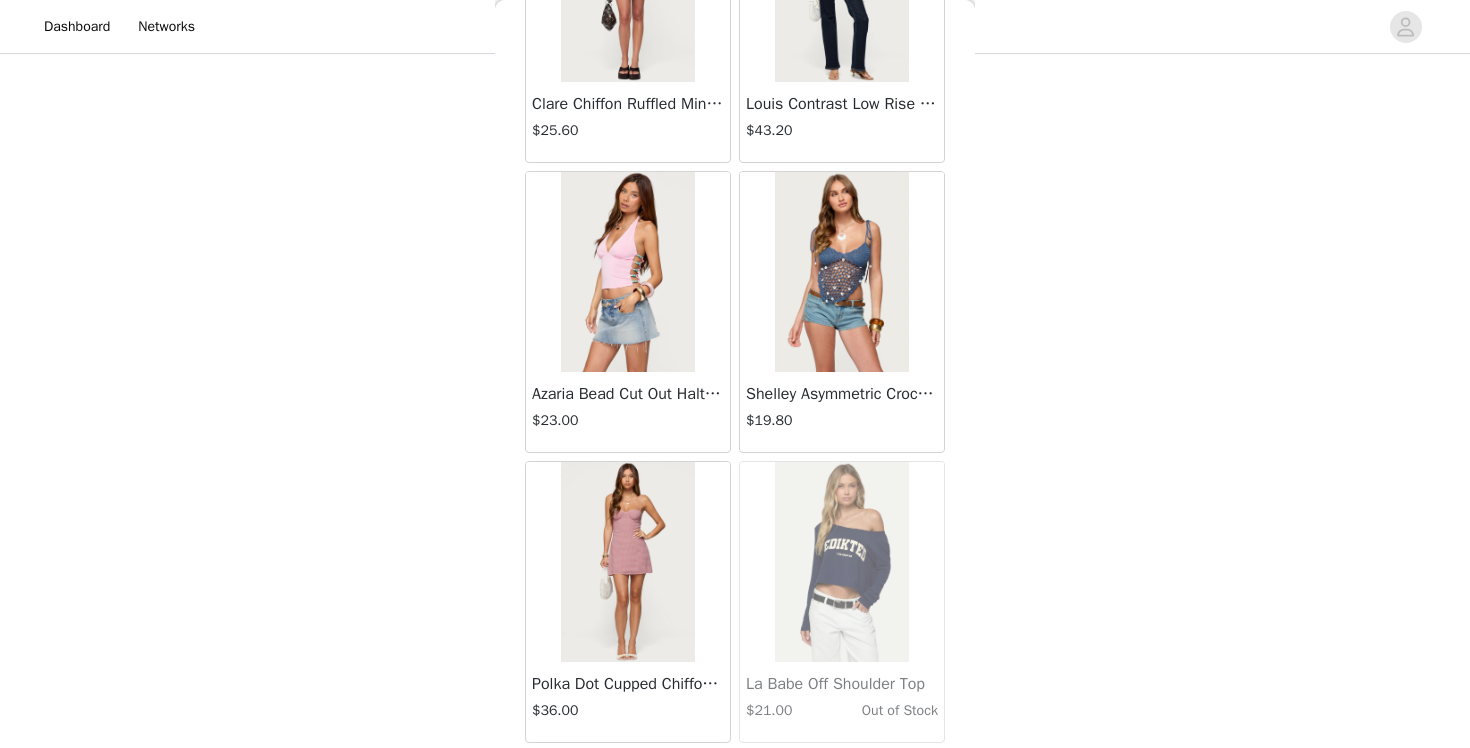 scroll, scrollTop: 40012, scrollLeft: 0, axis: vertical 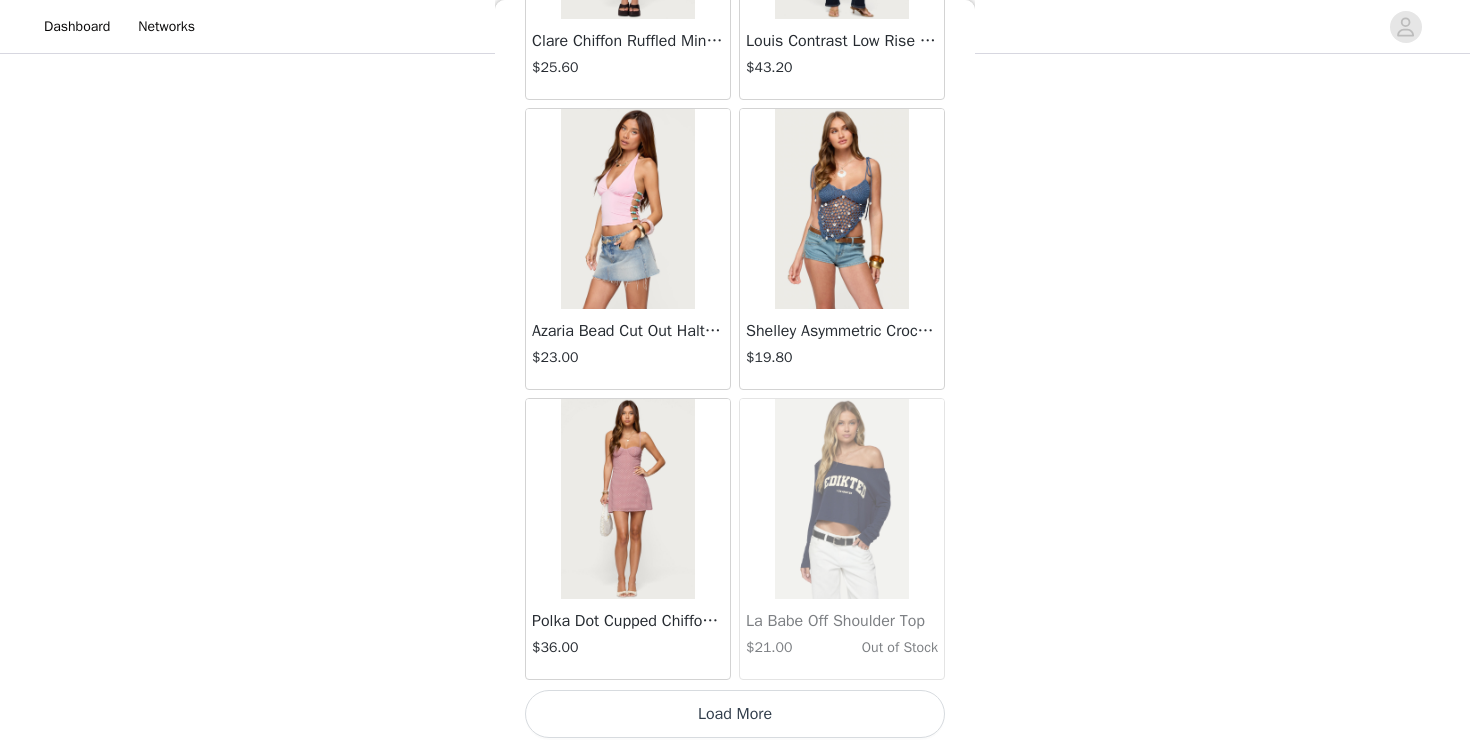 click on "Load More" at bounding box center (735, 714) 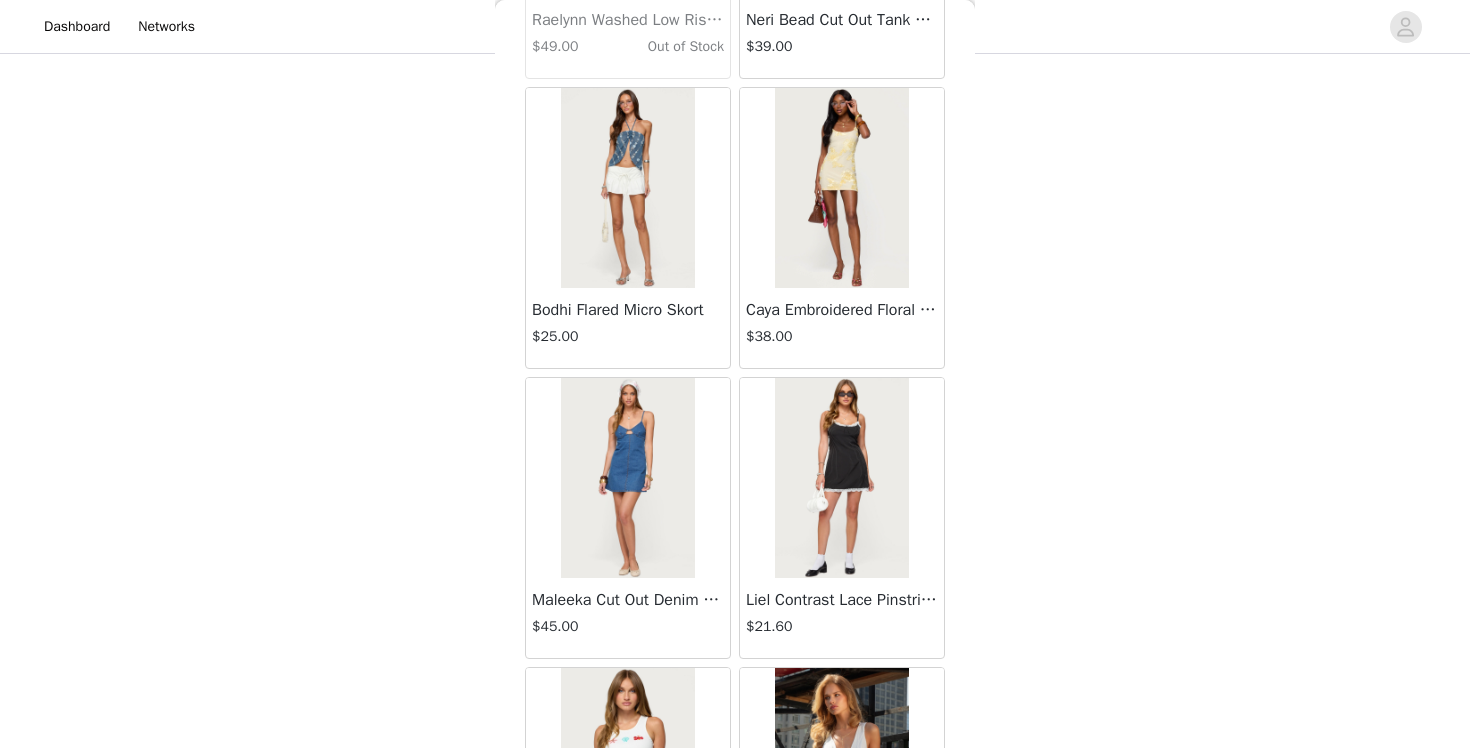 scroll, scrollTop: 42912, scrollLeft: 0, axis: vertical 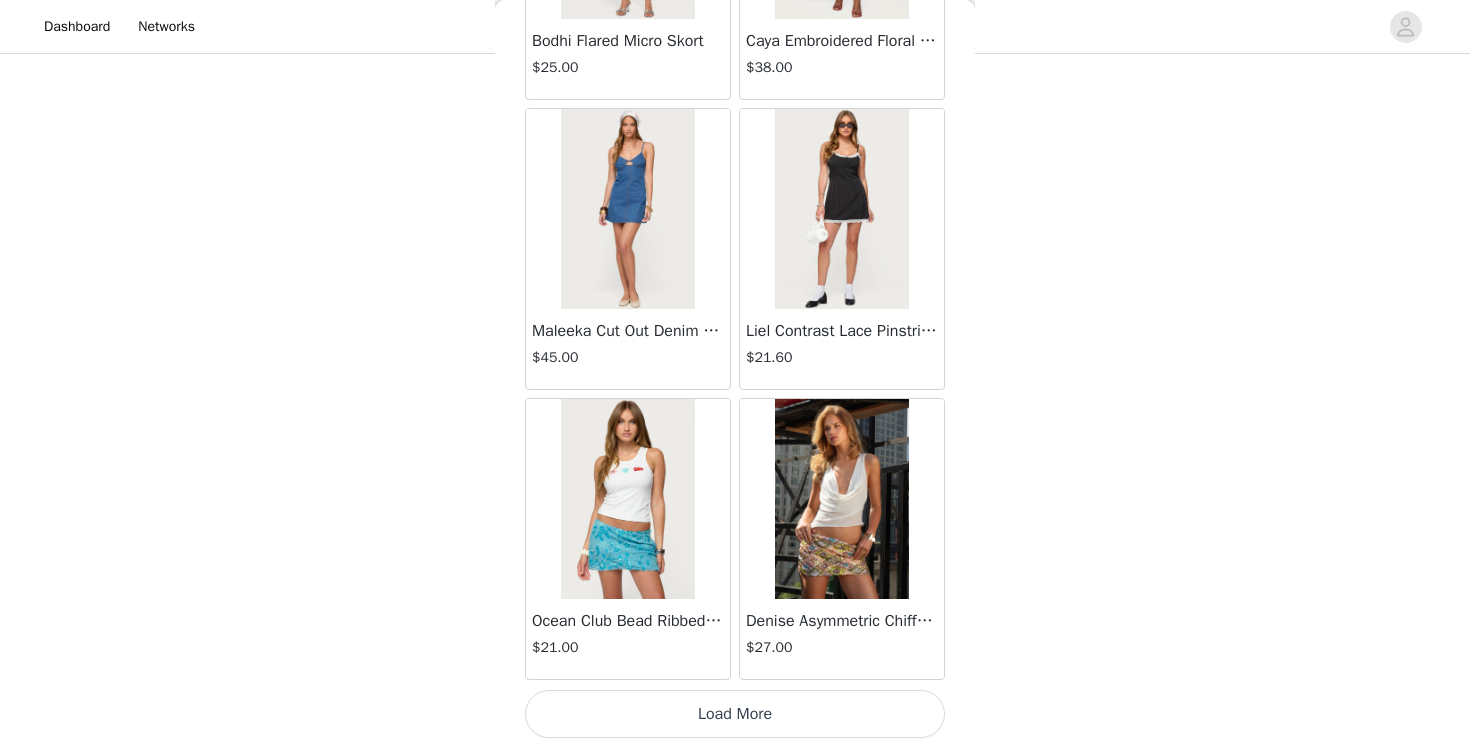 click on "Load More" at bounding box center [735, 714] 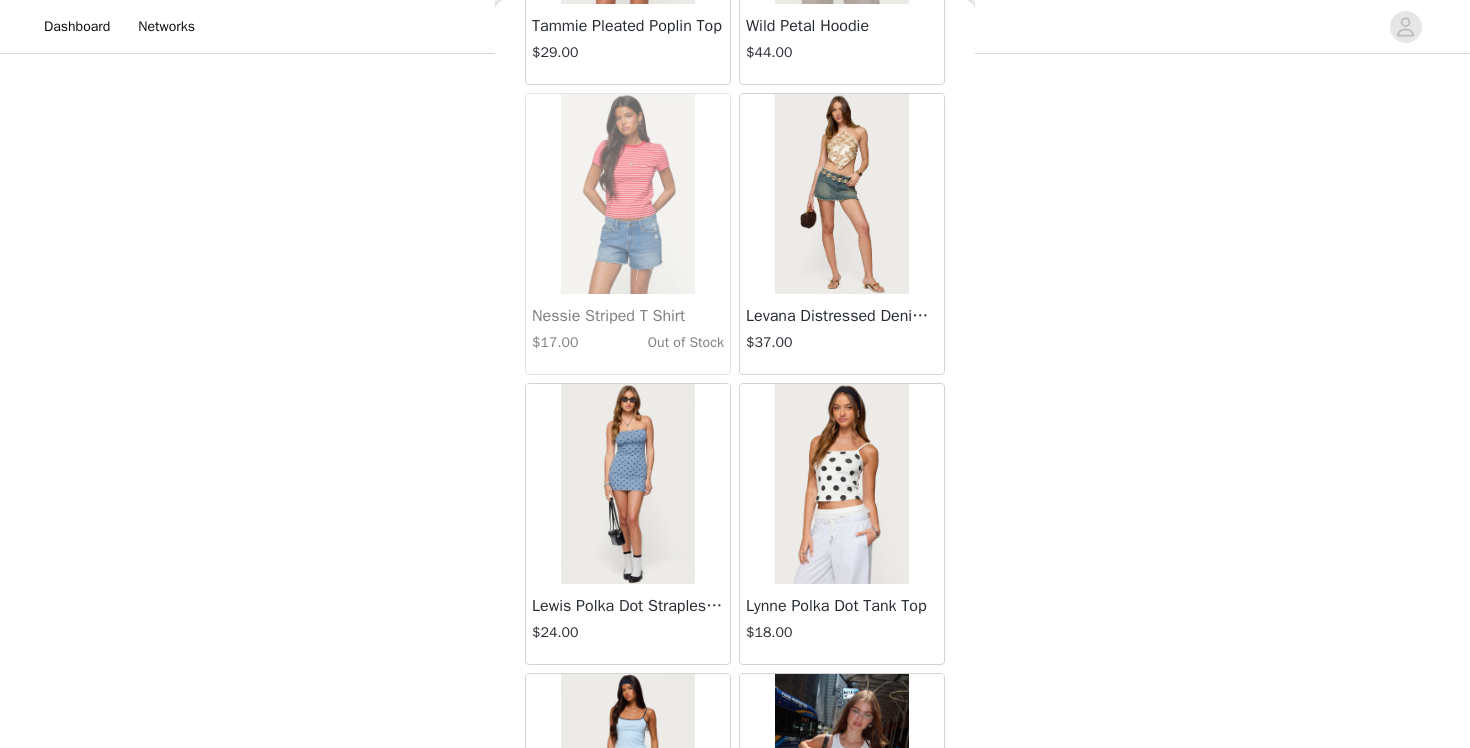 scroll, scrollTop: 45603, scrollLeft: 0, axis: vertical 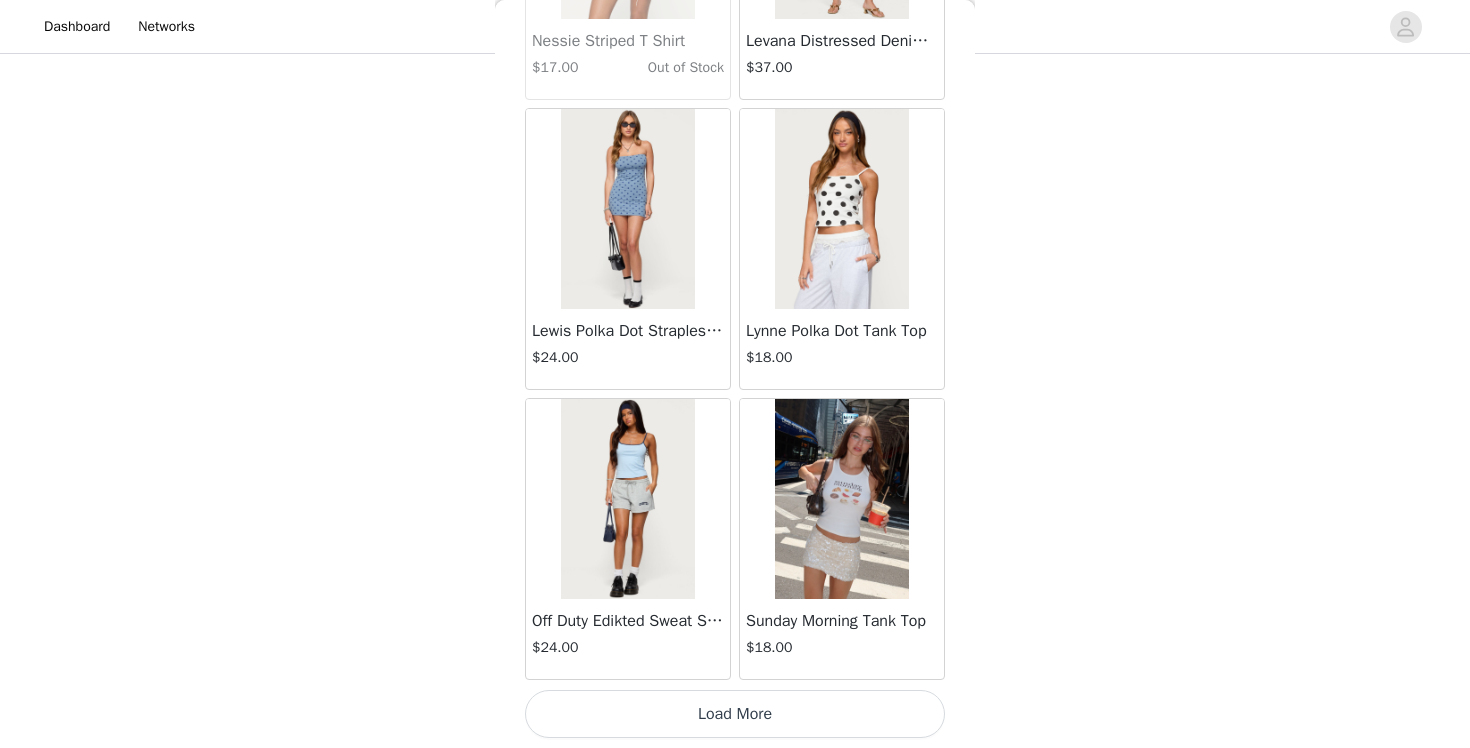 click on "Load More" at bounding box center [735, 714] 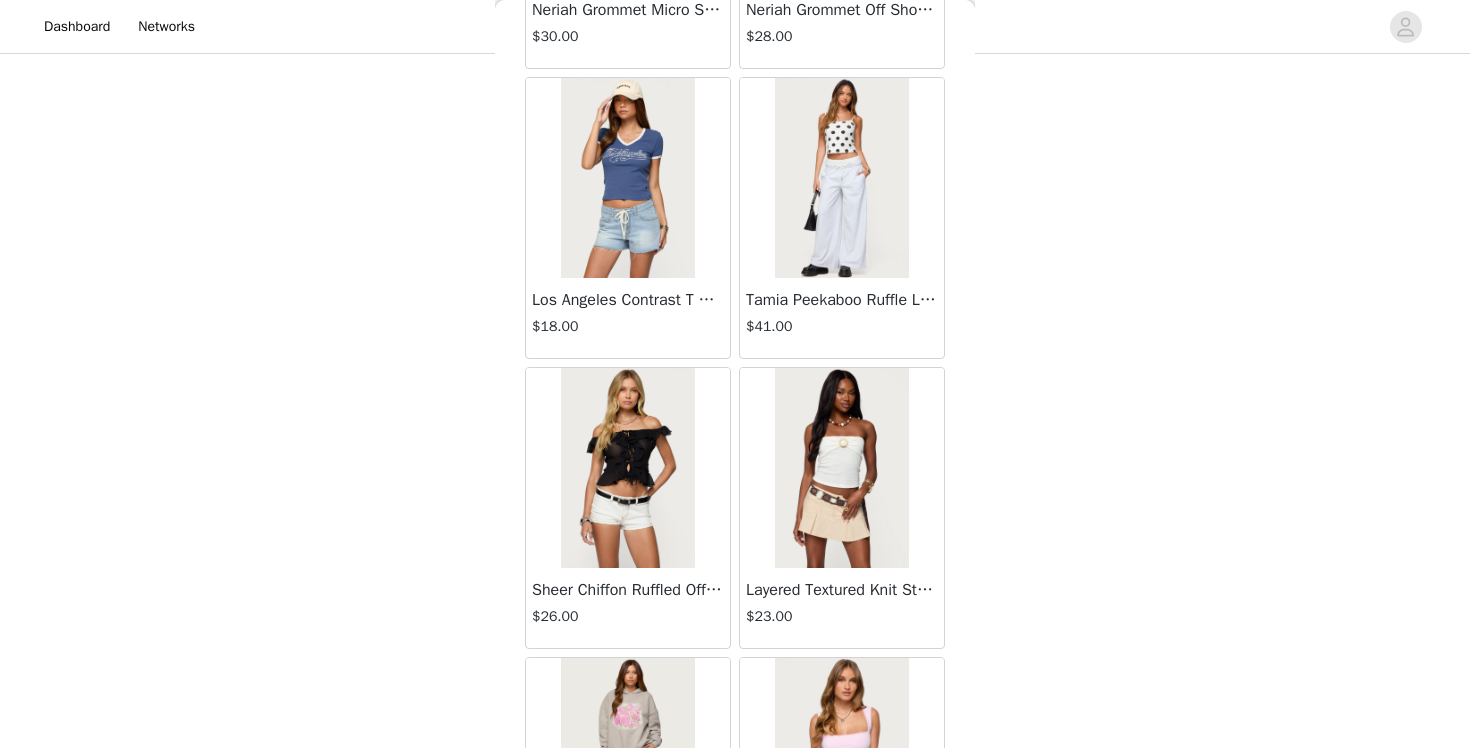scroll, scrollTop: 48164, scrollLeft: 0, axis: vertical 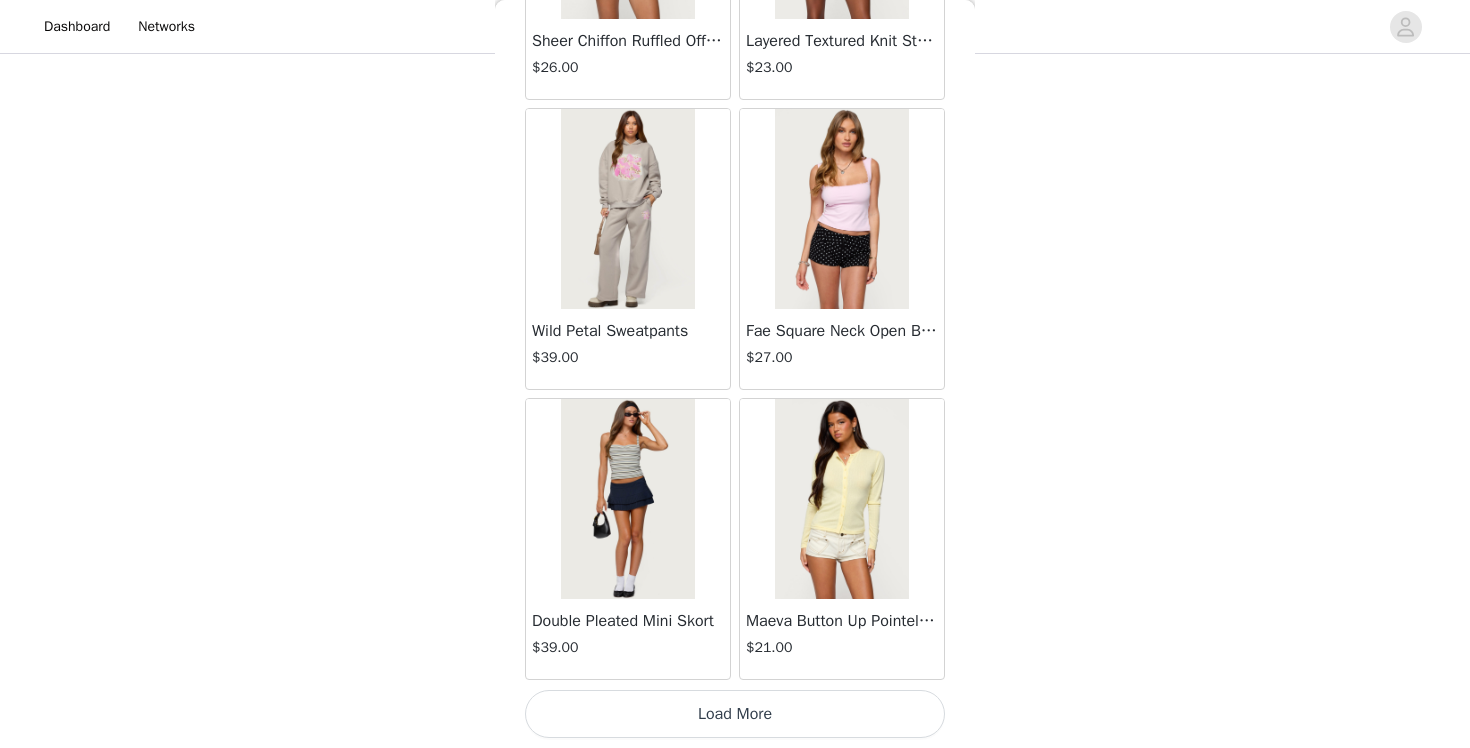 click on "Load More" at bounding box center (735, 714) 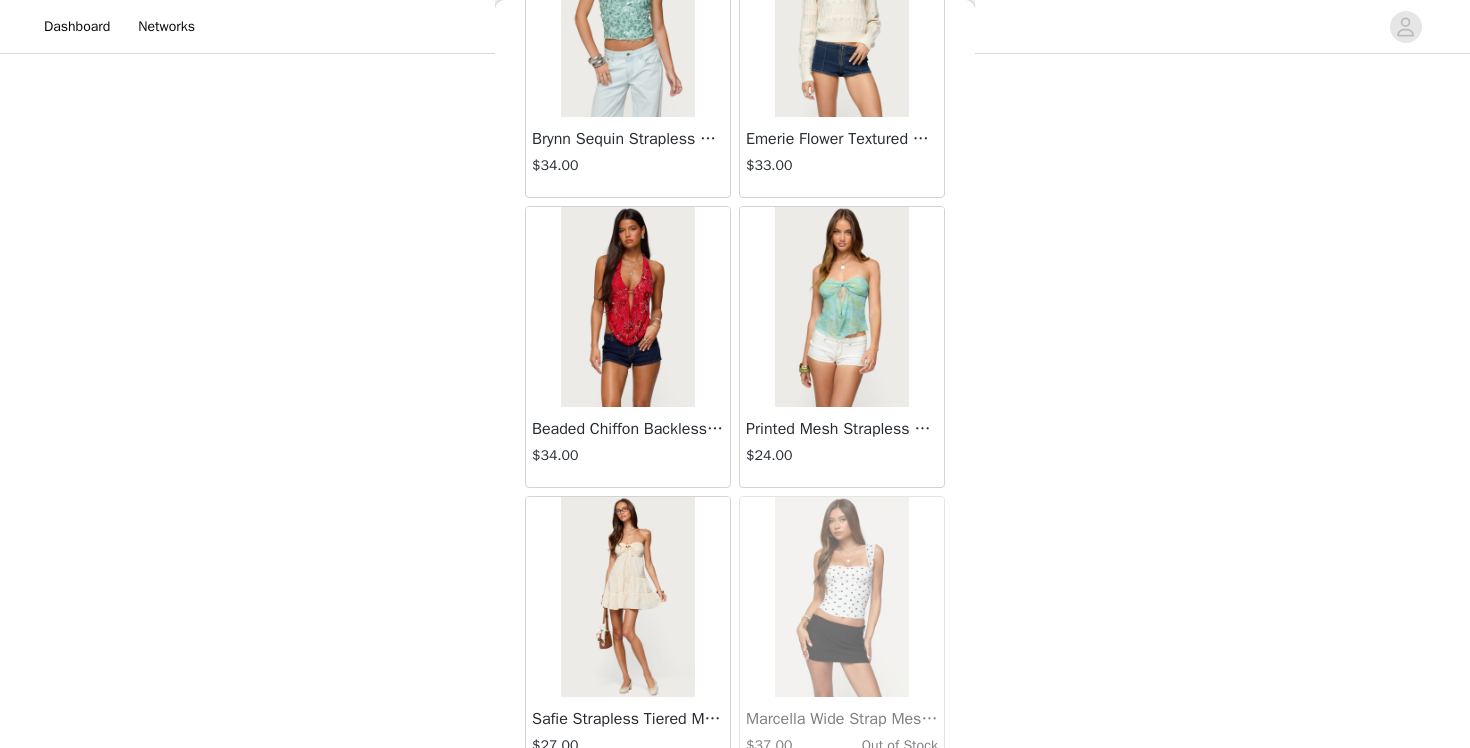 scroll, scrollTop: 51612, scrollLeft: 0, axis: vertical 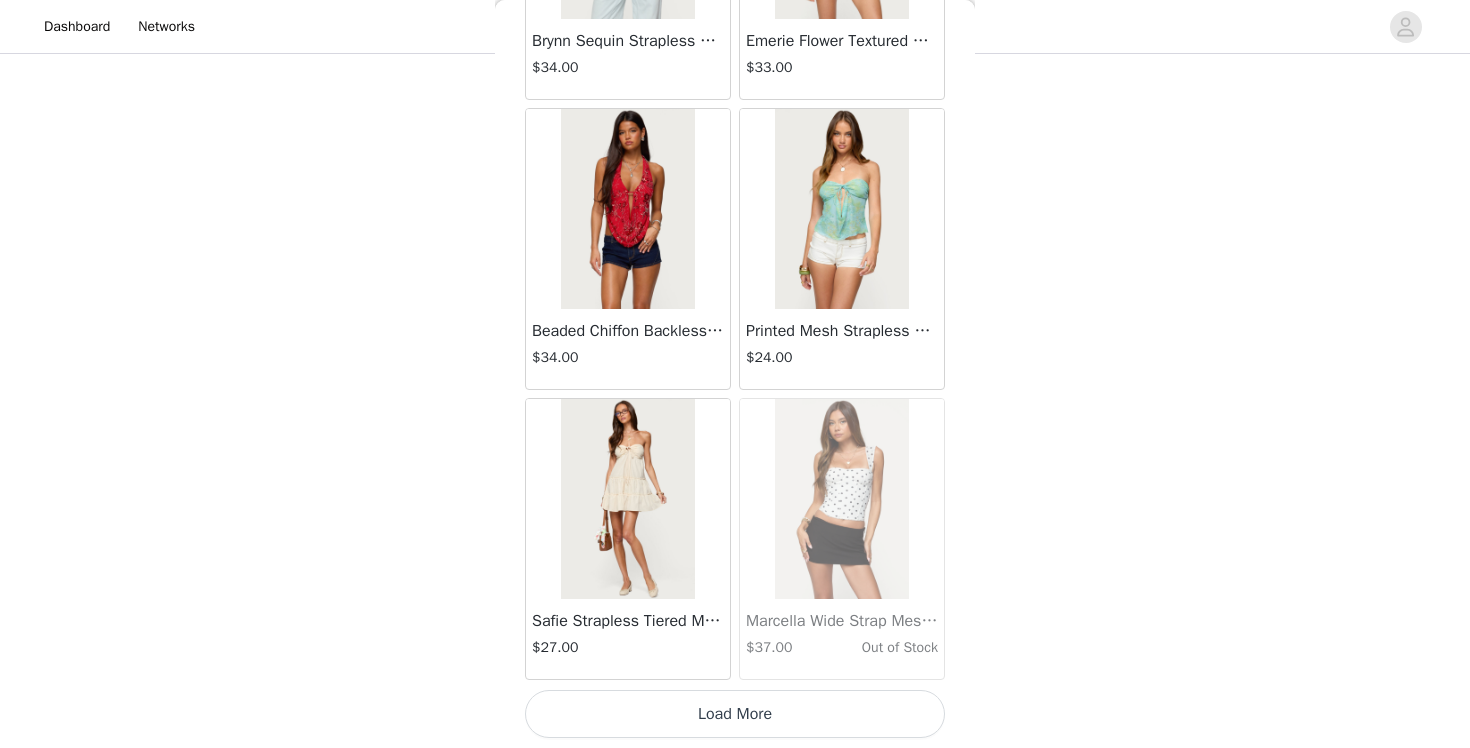 click on "Load More" at bounding box center [735, 714] 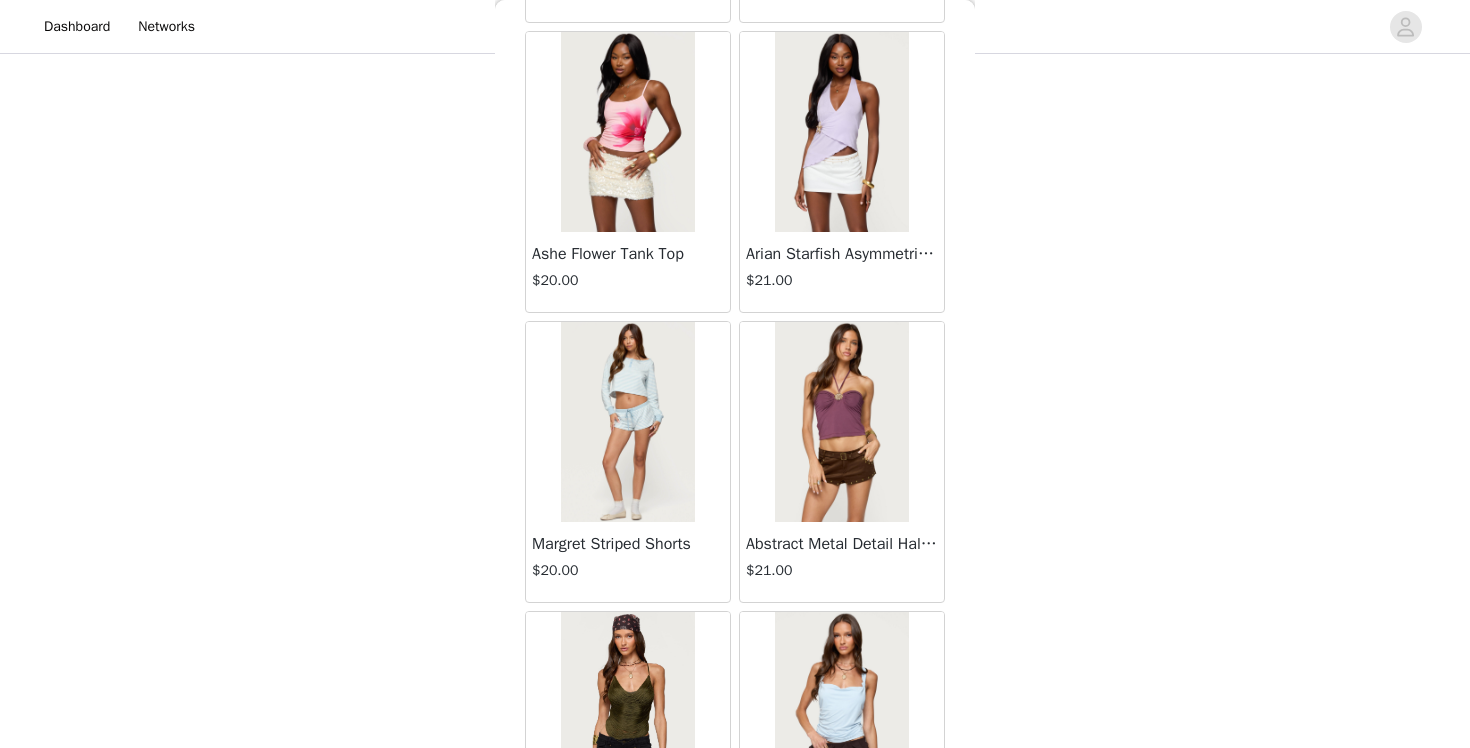 scroll, scrollTop: 54295, scrollLeft: 0, axis: vertical 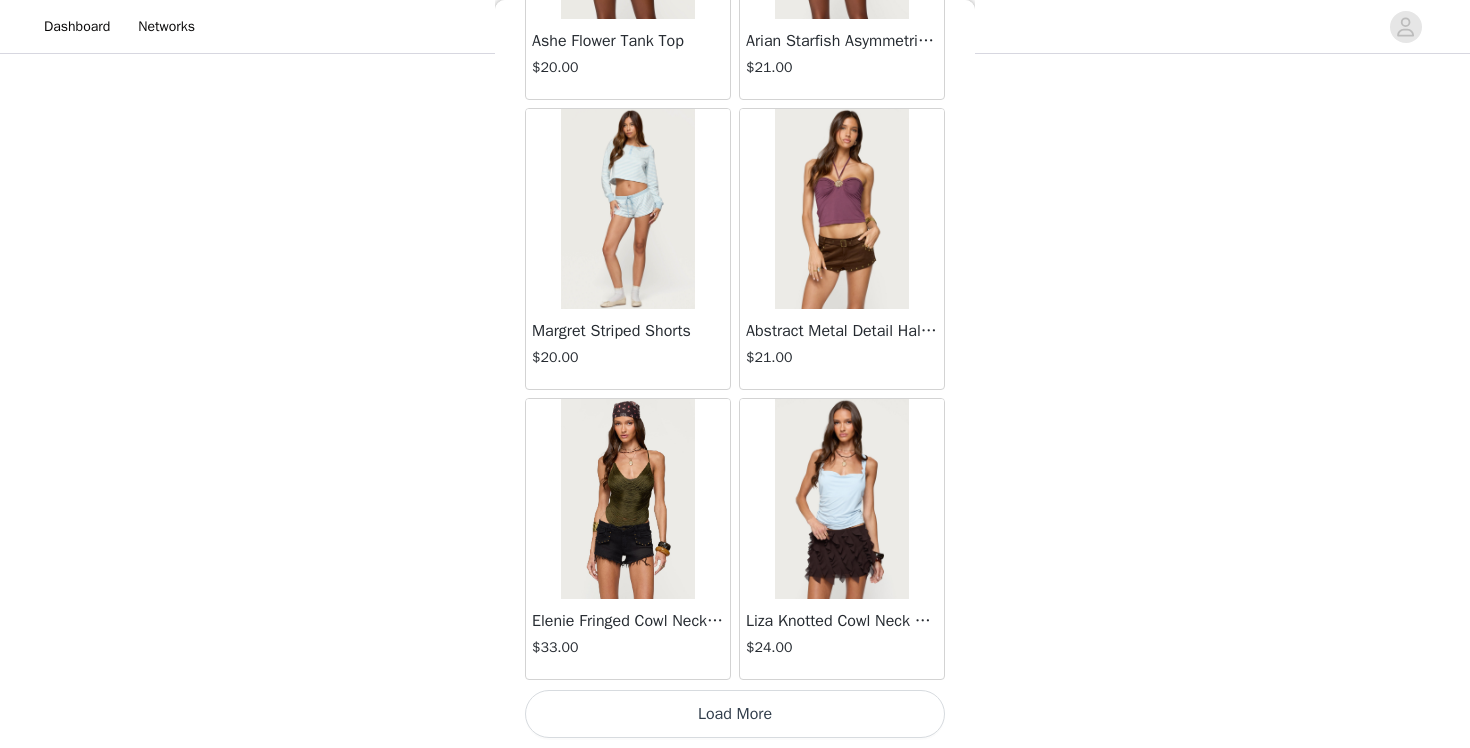 click on "Load More" at bounding box center [735, 714] 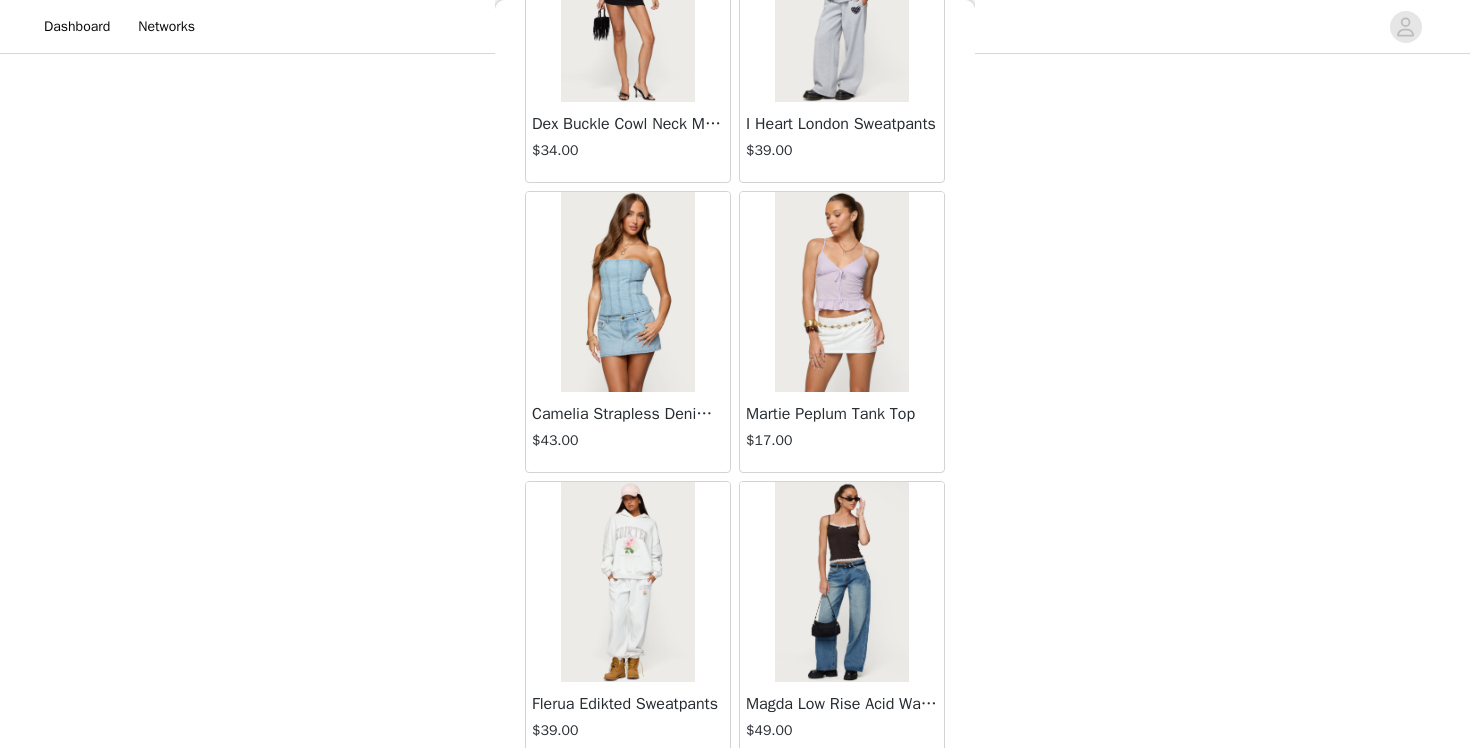 scroll, scrollTop: 57412, scrollLeft: 0, axis: vertical 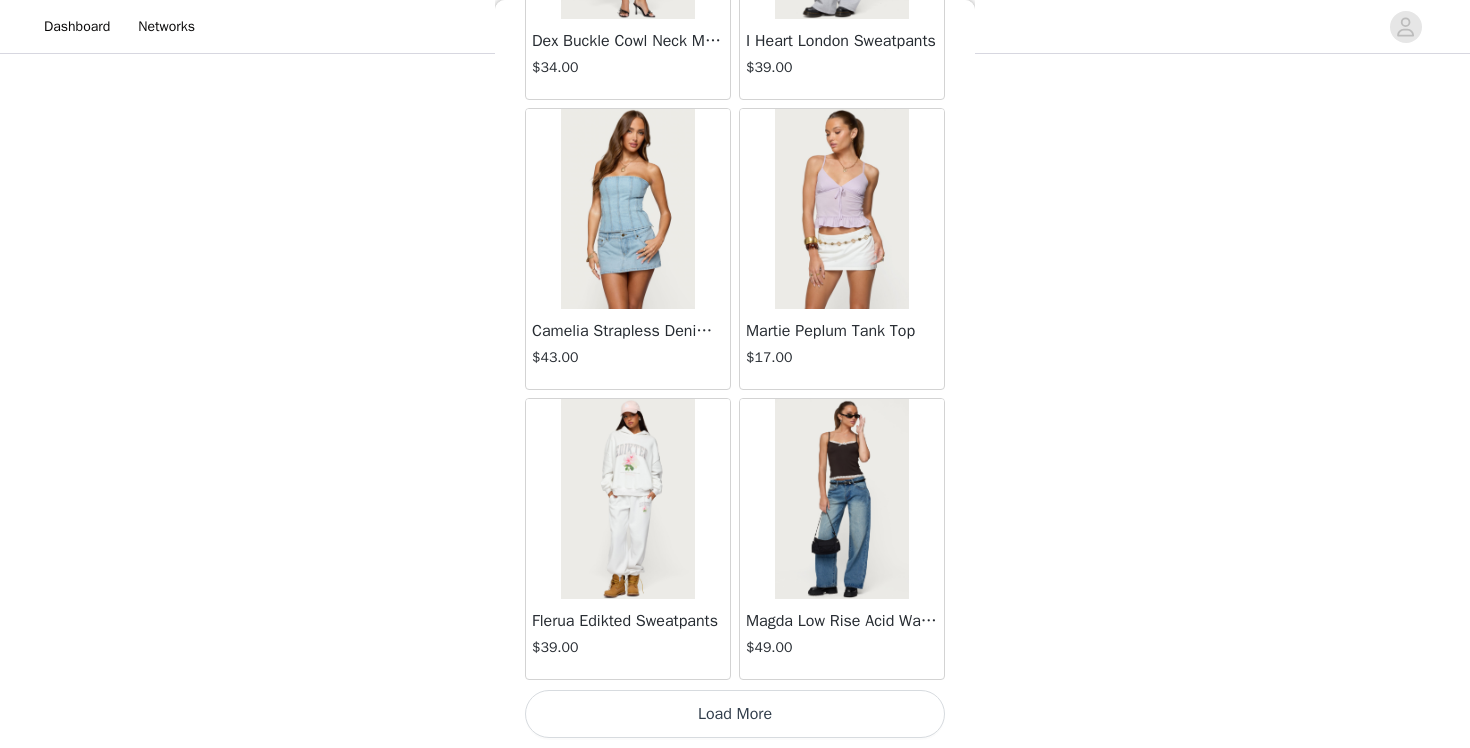 click on "Load More" at bounding box center (735, 714) 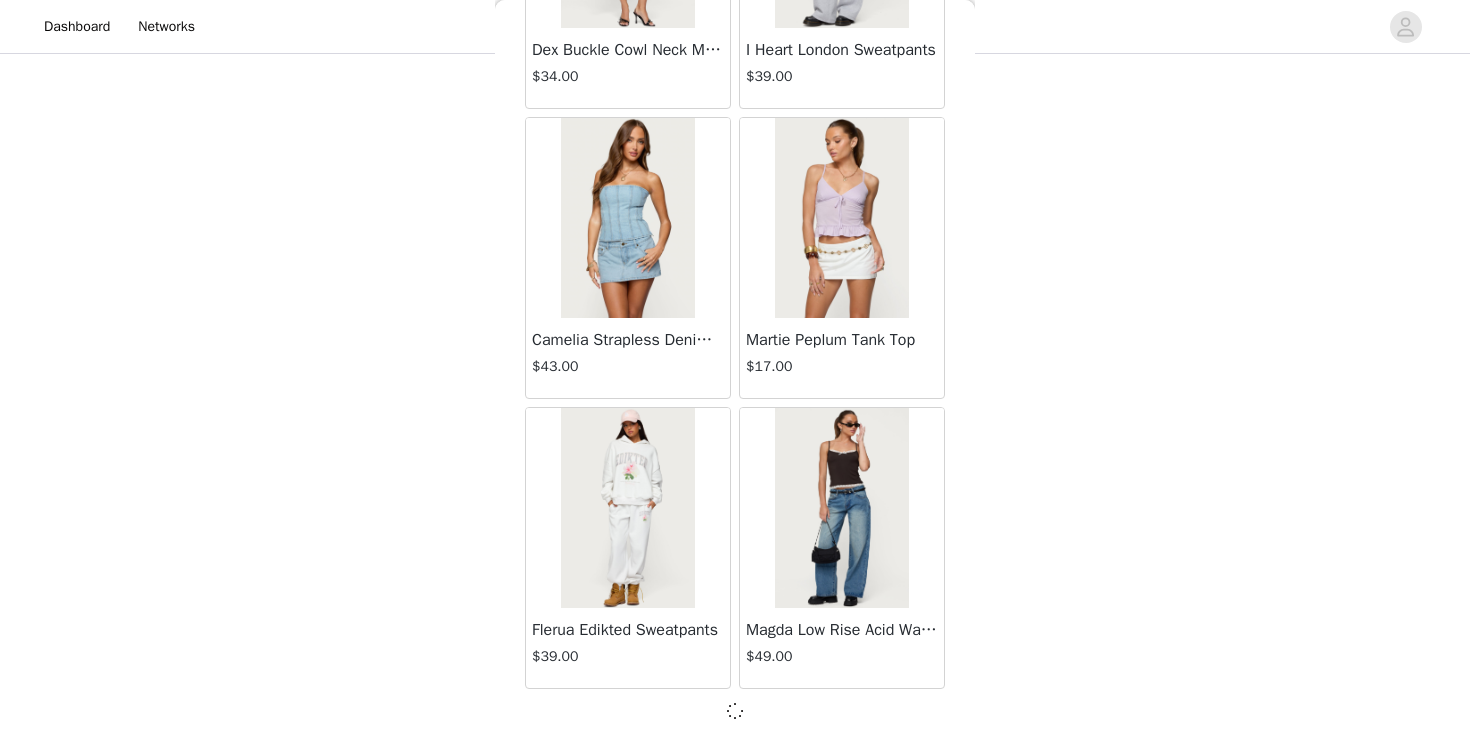 scroll, scrollTop: 57403, scrollLeft: 0, axis: vertical 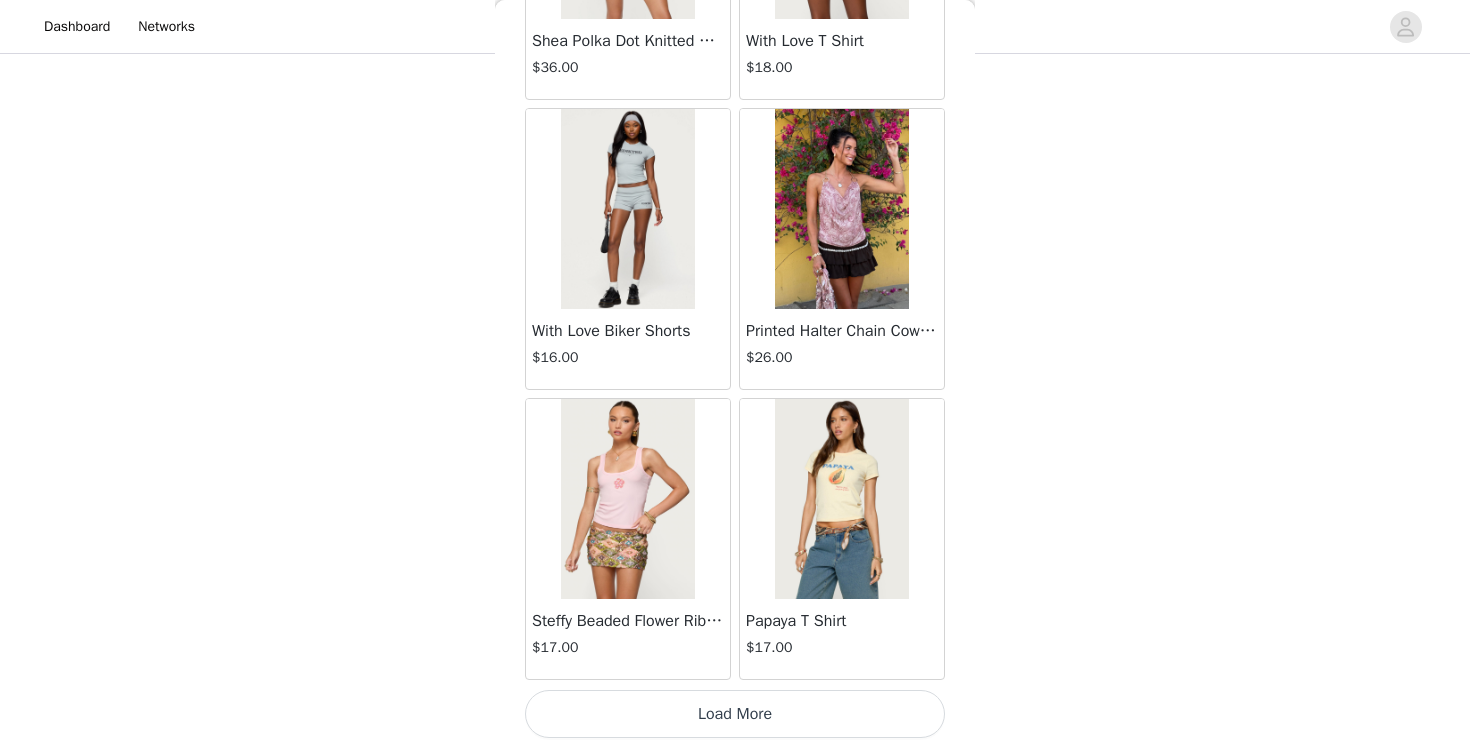 click on "Load More" at bounding box center (735, 714) 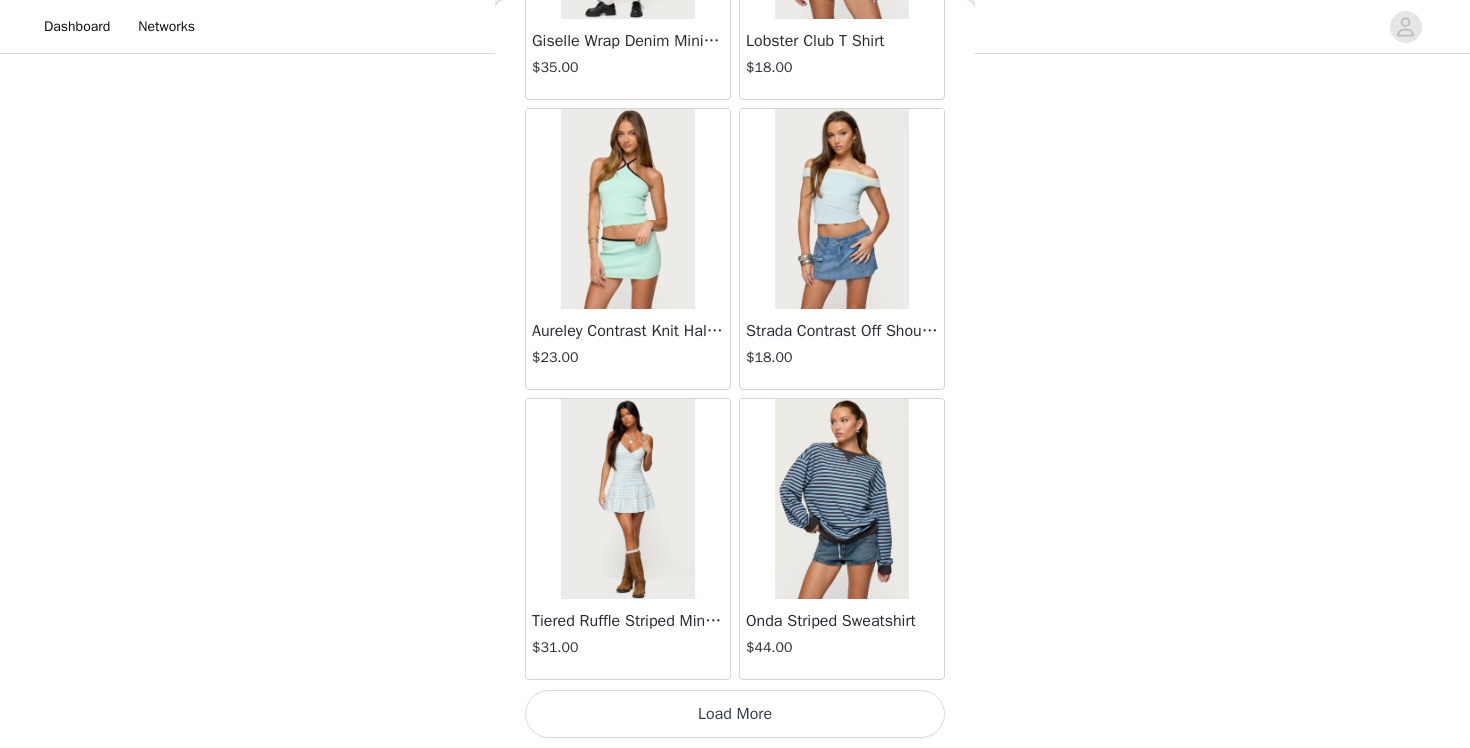 click on "Load More" at bounding box center (735, 714) 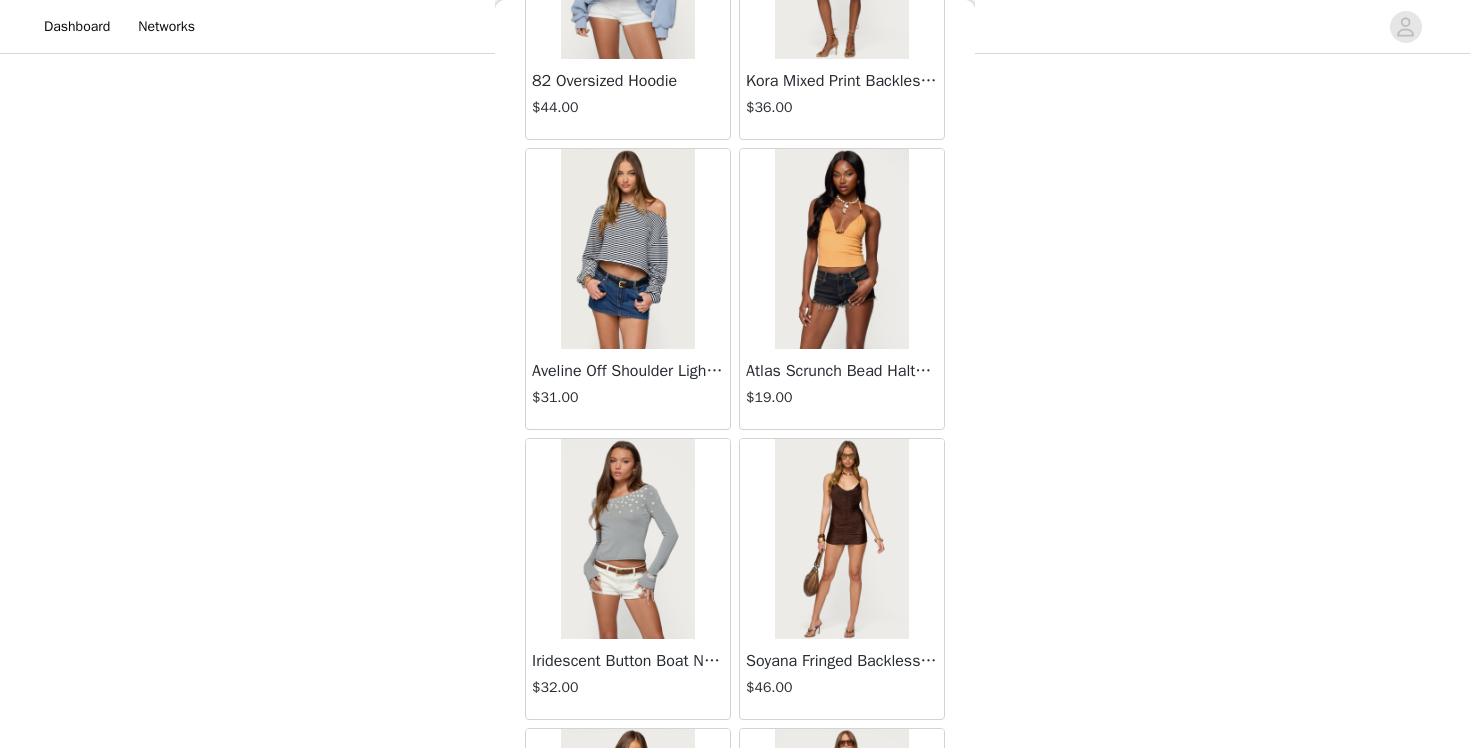 scroll, scrollTop: 64743, scrollLeft: 0, axis: vertical 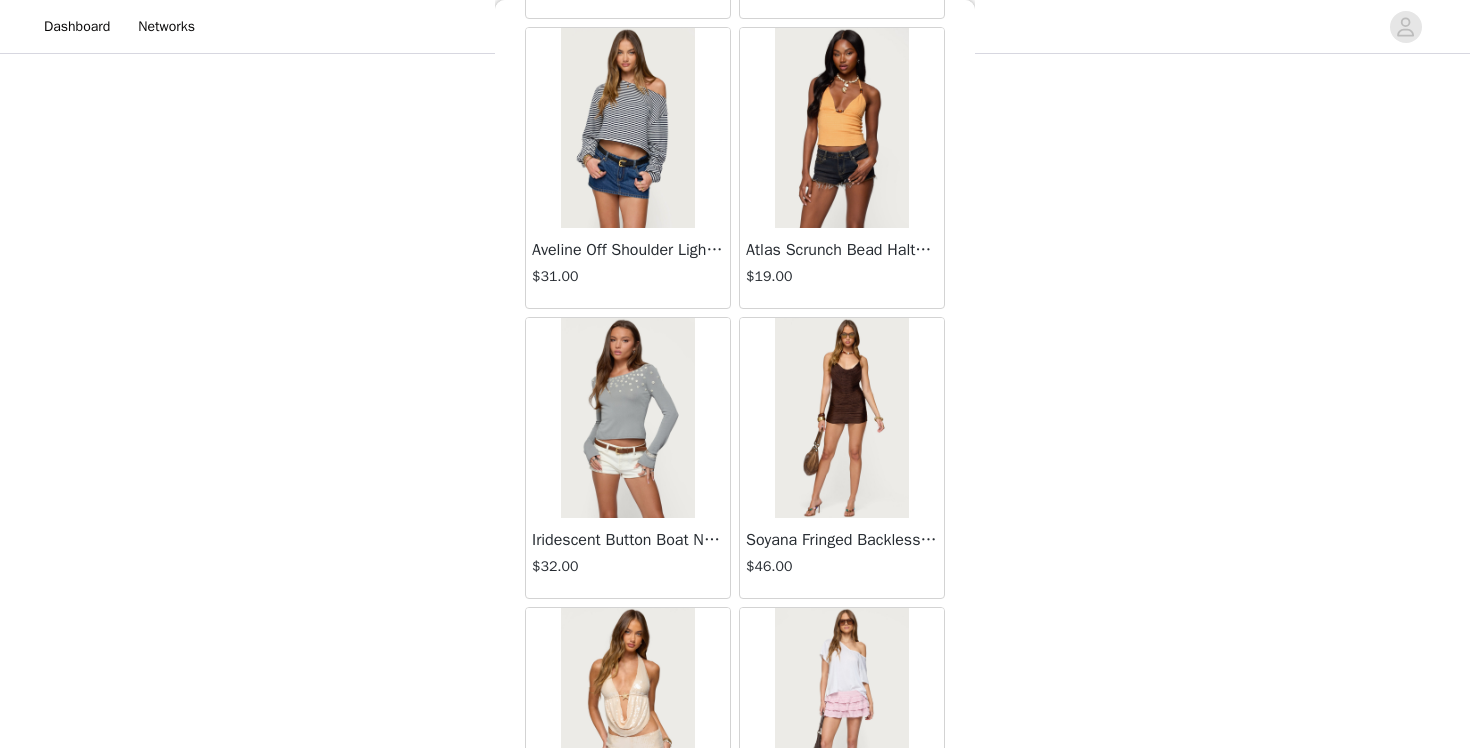 click on "Iridescent Button Boat Neck Top" at bounding box center [628, 540] 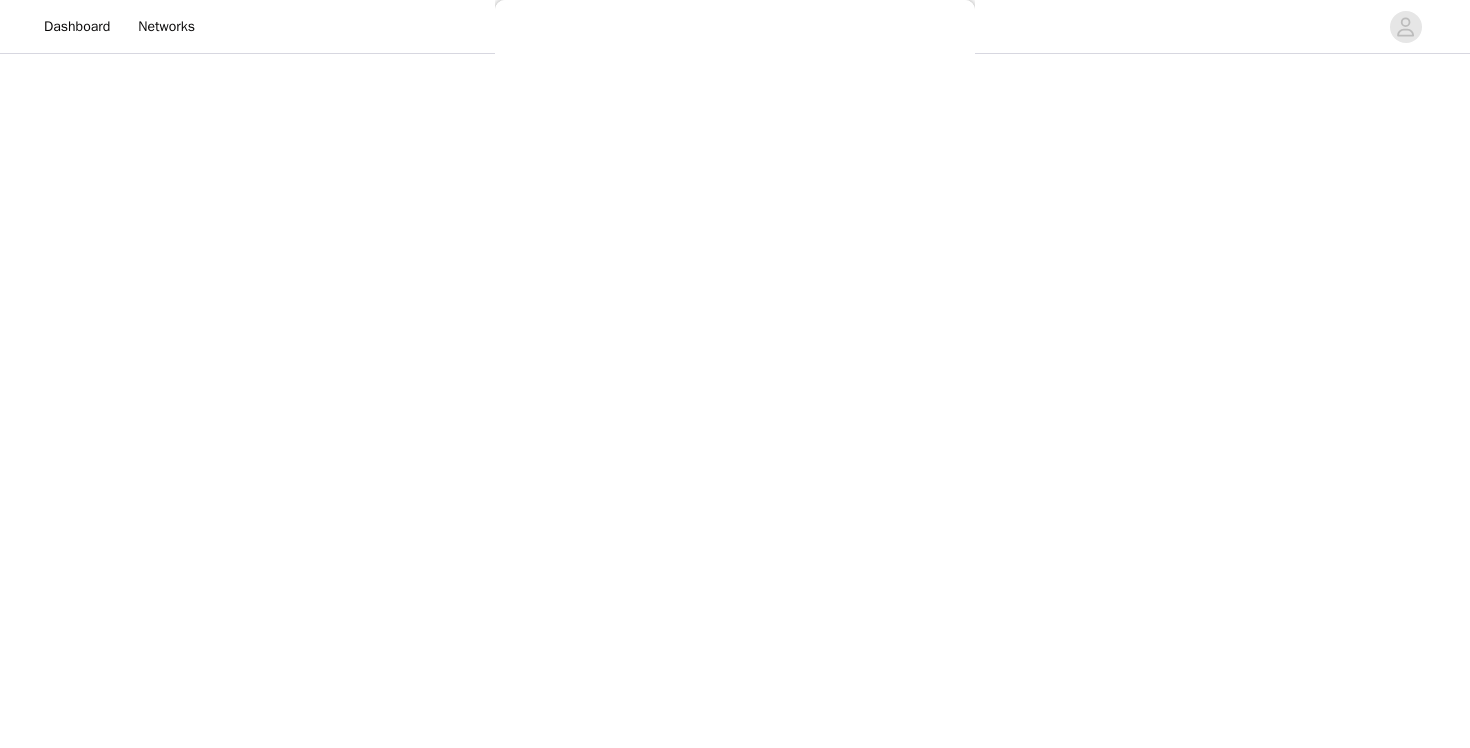 scroll, scrollTop: 183, scrollLeft: 0, axis: vertical 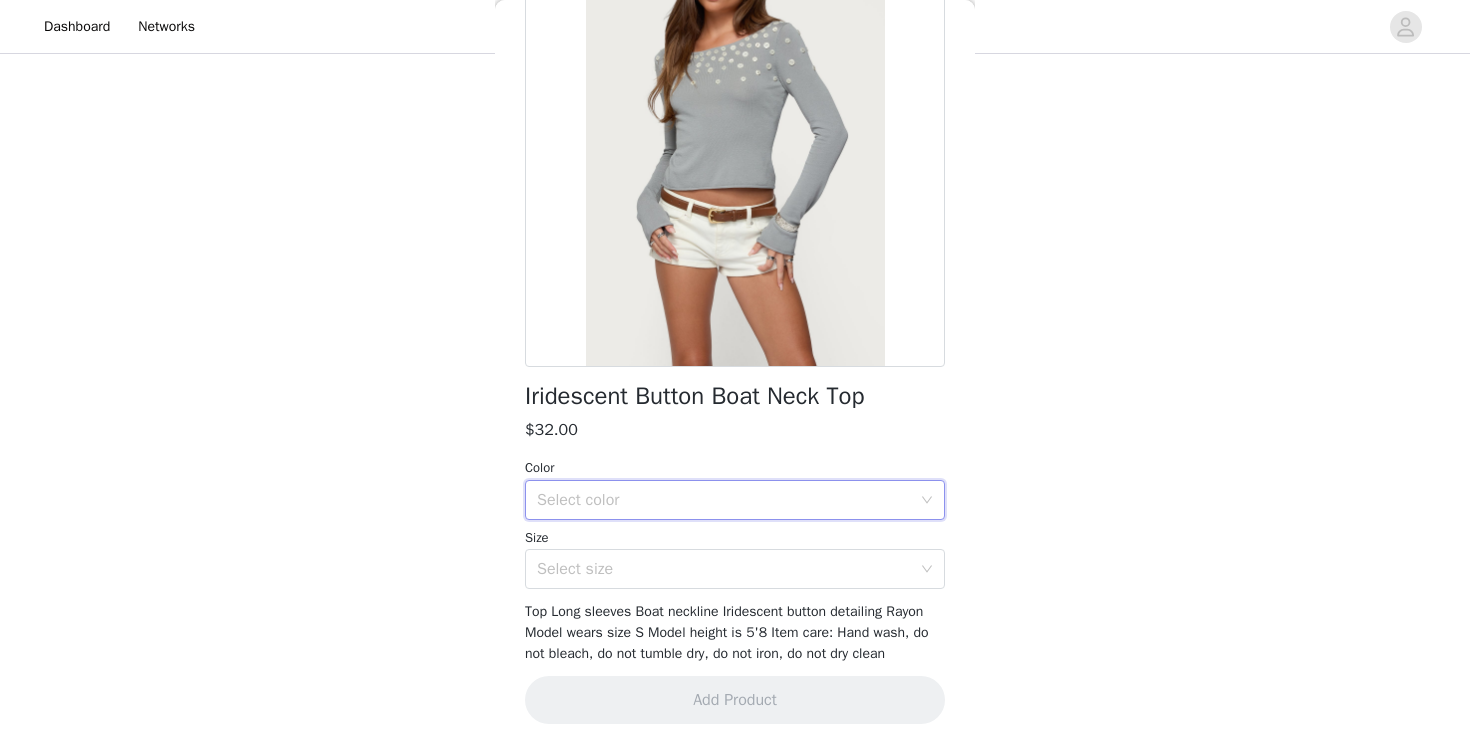 click on "Select color" at bounding box center (728, 500) 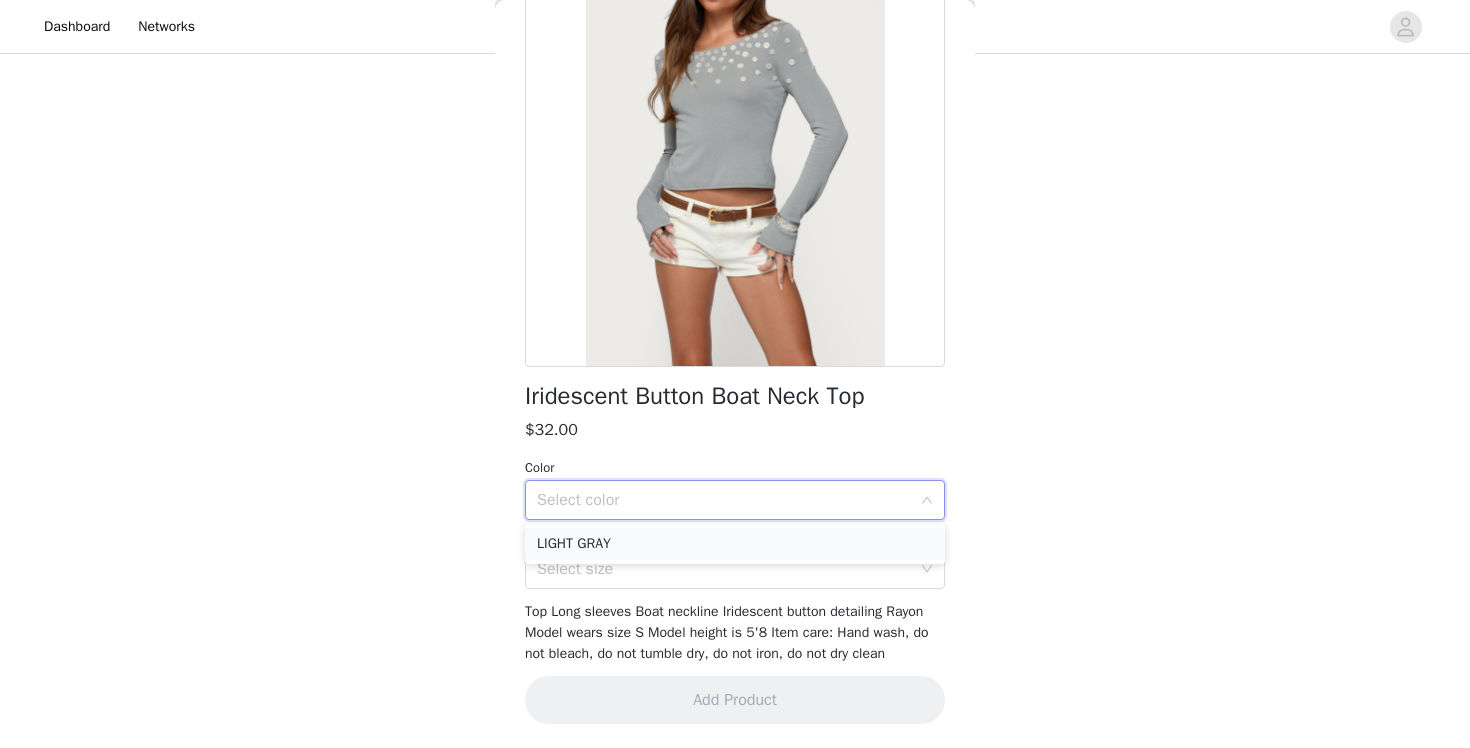 click on "LIGHT GRAY" at bounding box center [735, 544] 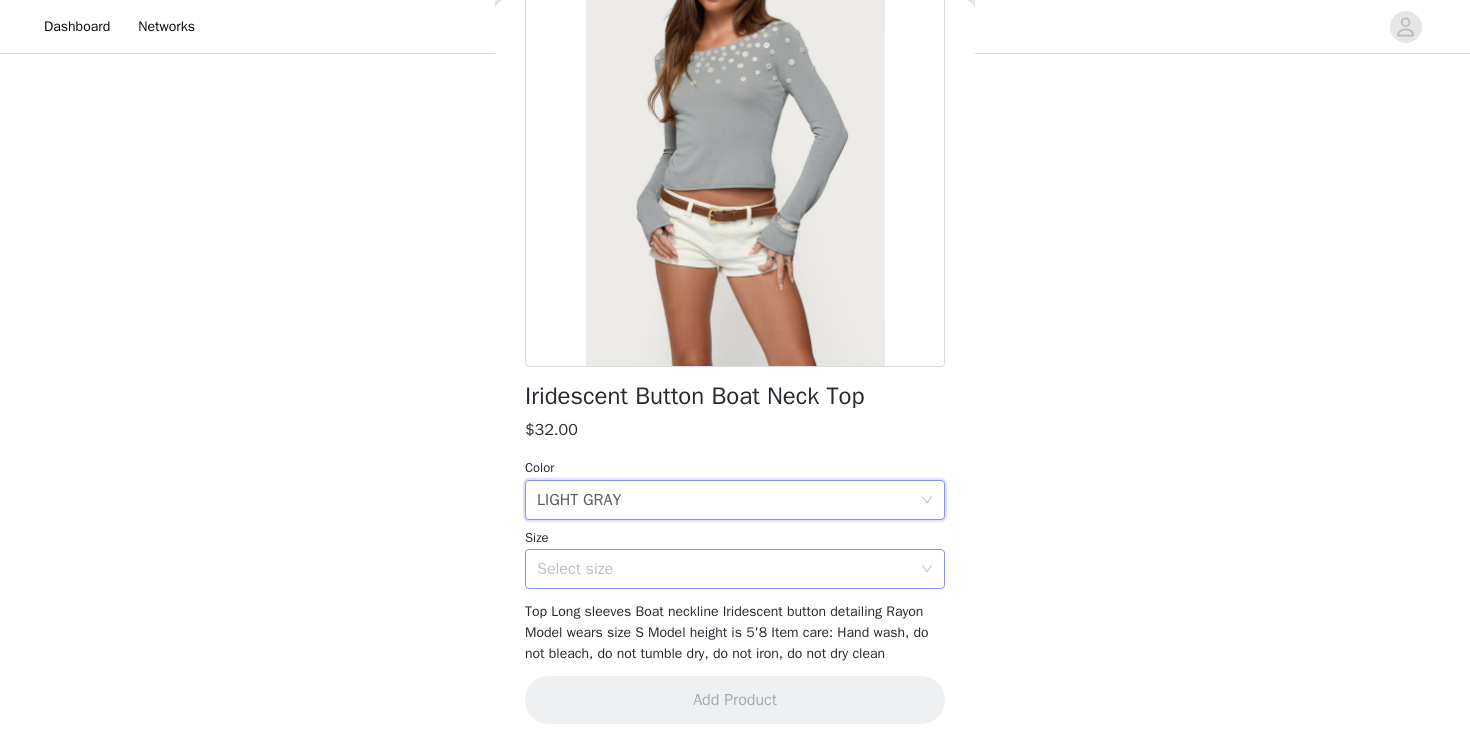 click on "Select size" at bounding box center (724, 569) 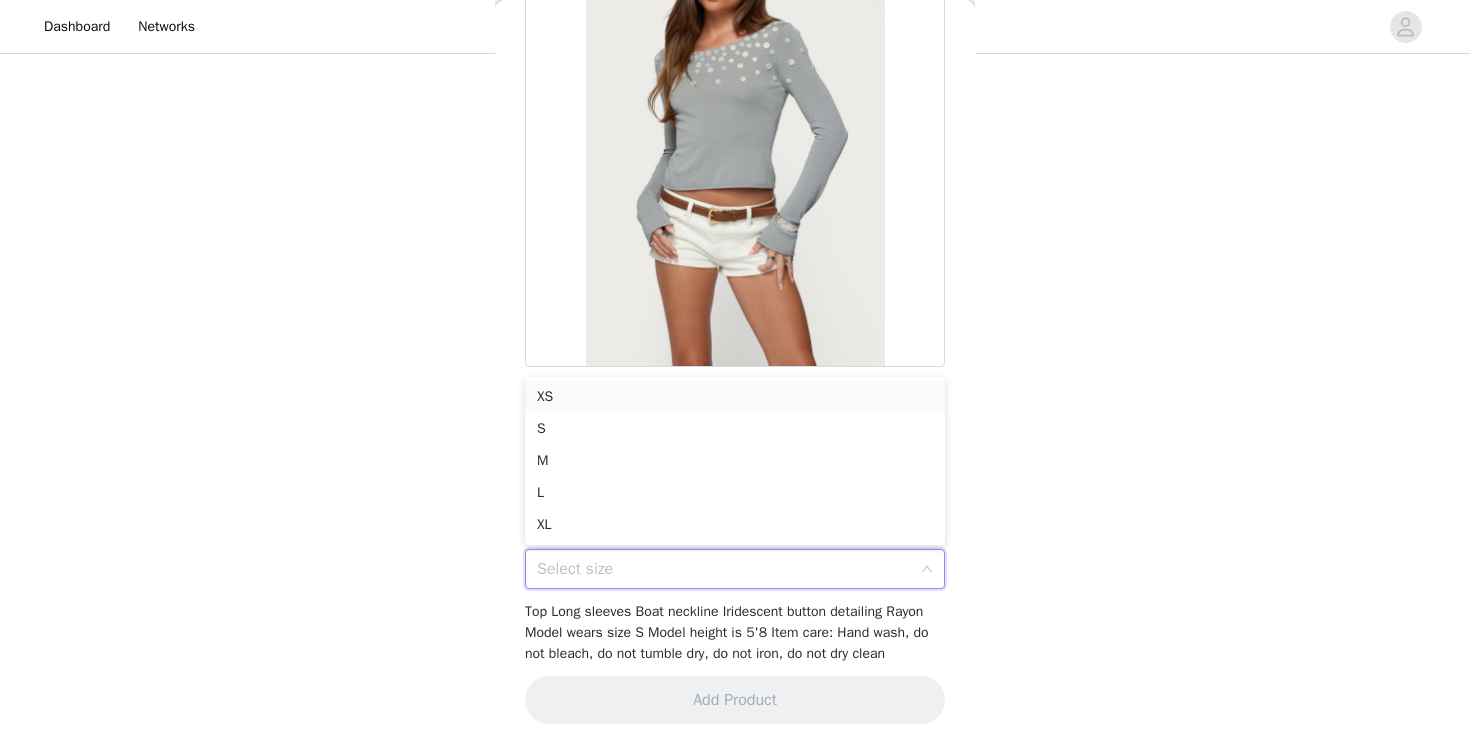 click on "XS" at bounding box center (735, 397) 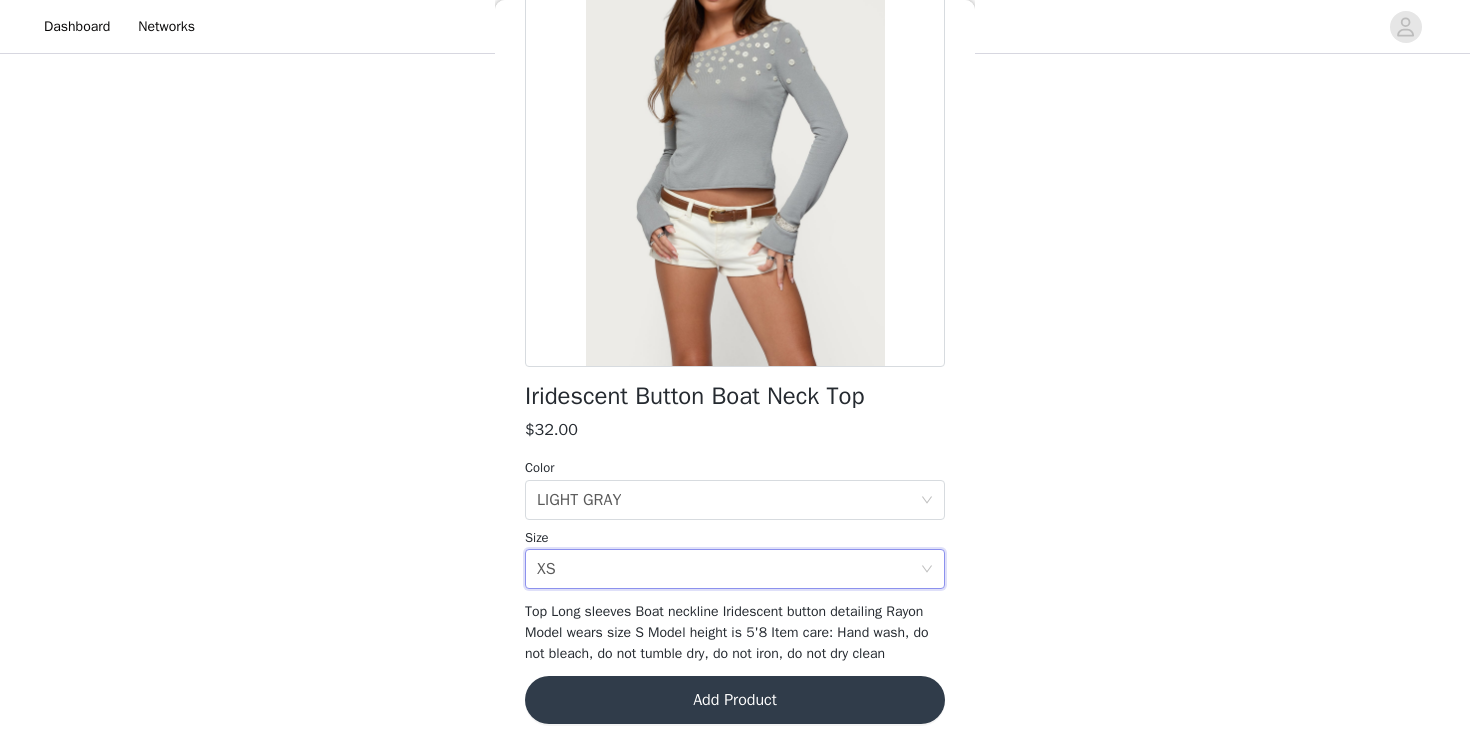 click on "Add Product" at bounding box center [735, 700] 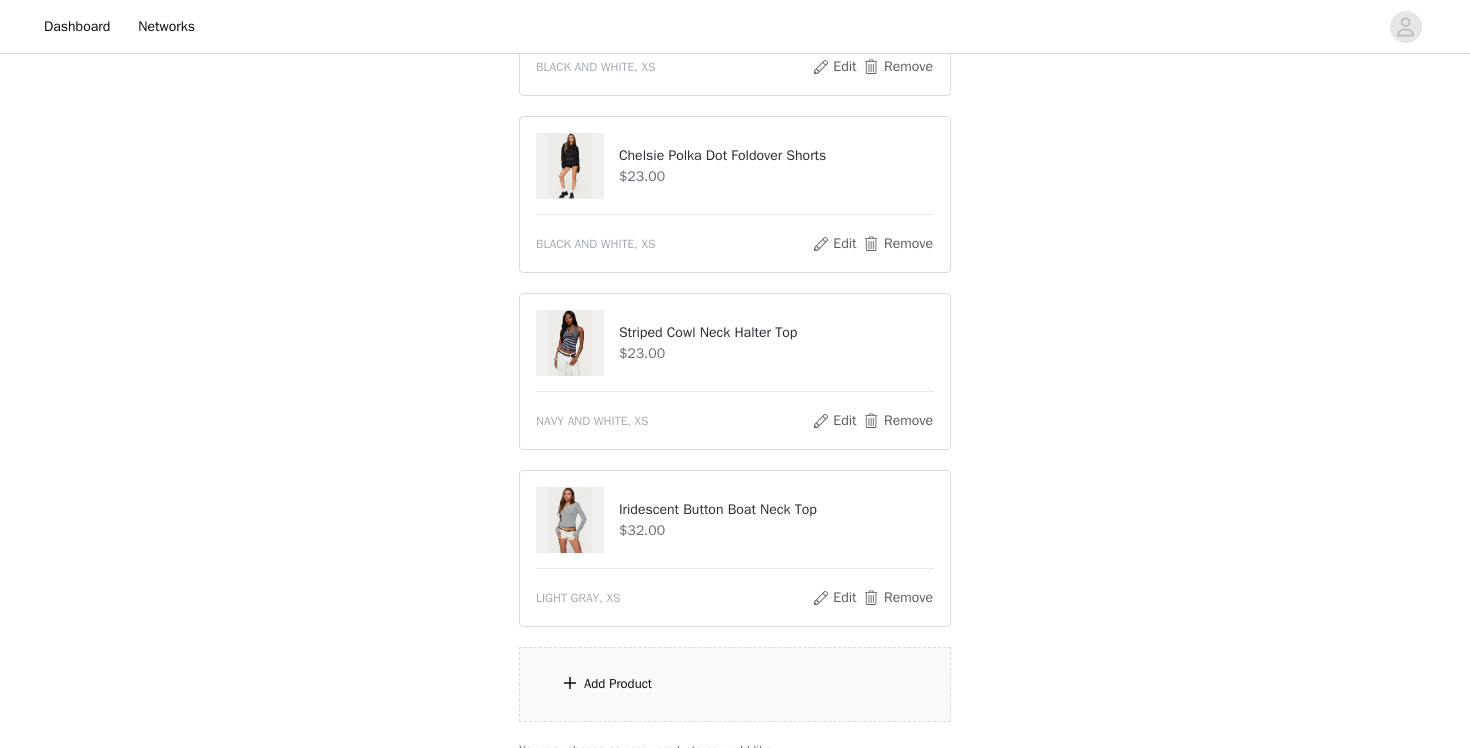 scroll, scrollTop: 431, scrollLeft: 0, axis: vertical 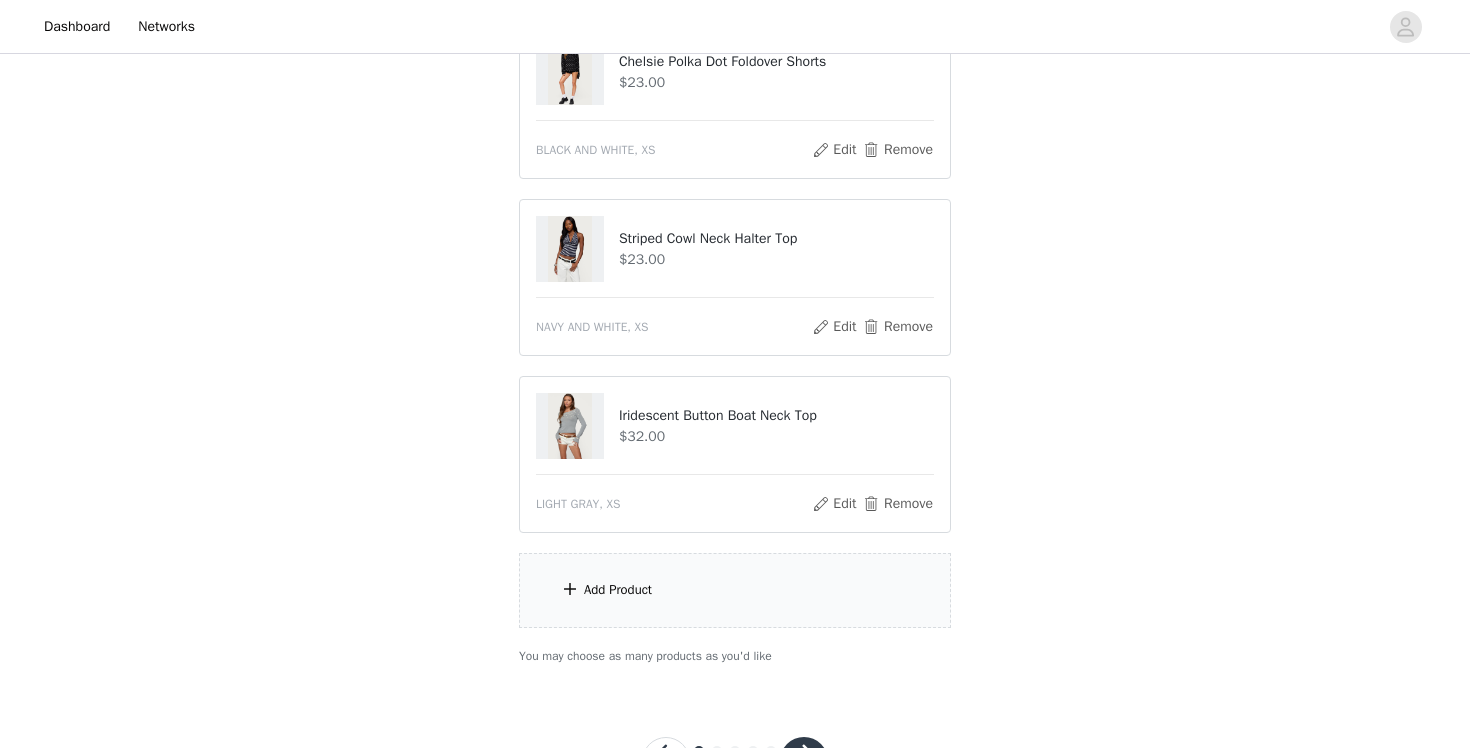 click on "Choose as many products as you'd like, up to $200.00.       4 Selected   Remaining Funds: $78.00         Chelsie Polka Dot Hoodie     $44.00       BLACK AND WHITE, XS       Edit   Remove     Chelsie Polka Dot Foldover Shorts     $23.00       BLACK AND WHITE, XS       Edit   Remove     Striped Cowl Neck Halter Top     $23.00       NAVY AND WHITE, XS       Edit   Remove     Iridescent Button Boat Neck Top     $32.00       LIGHT GRAY, XS       Edit   Remove     Add Product     You may choose as many products as you'd like" at bounding box center (735, 210) 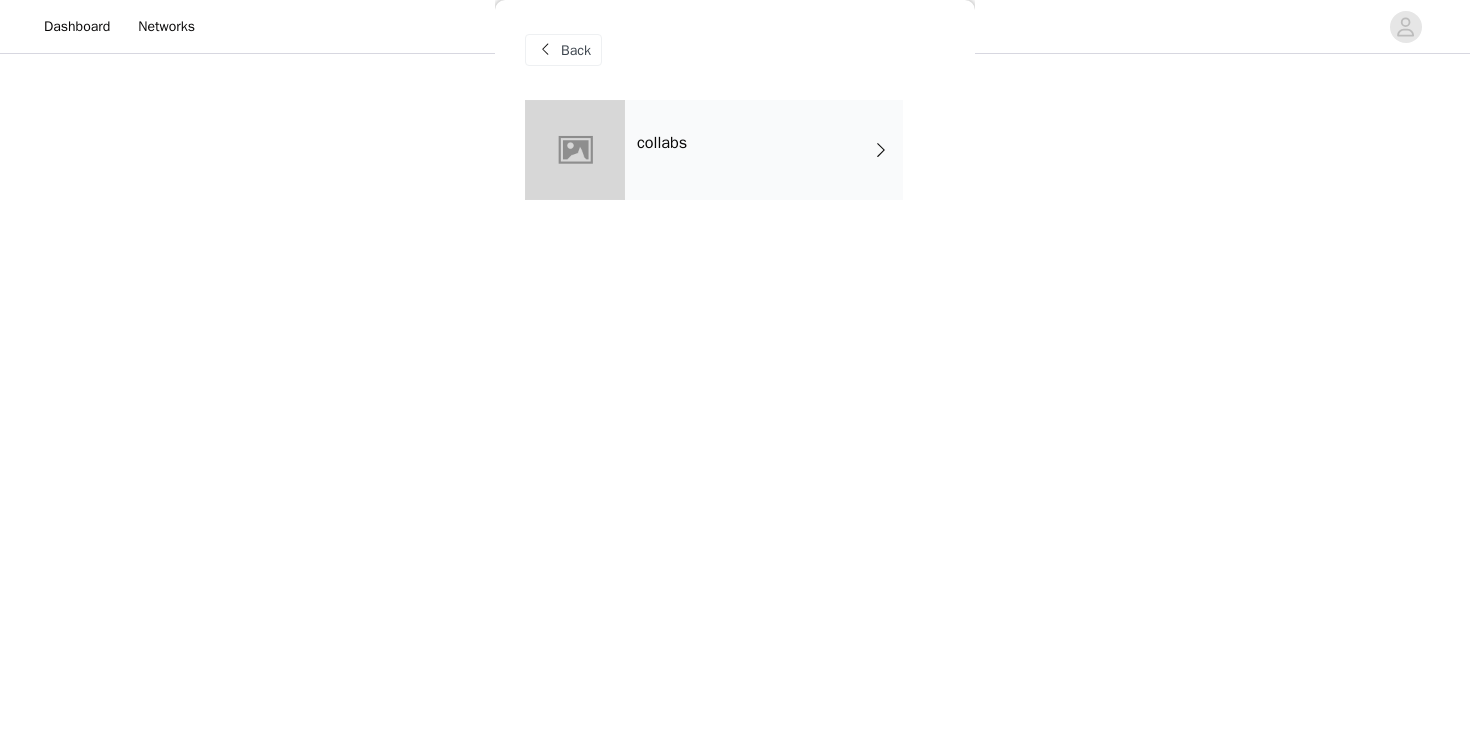 click on "collabs" at bounding box center [764, 150] 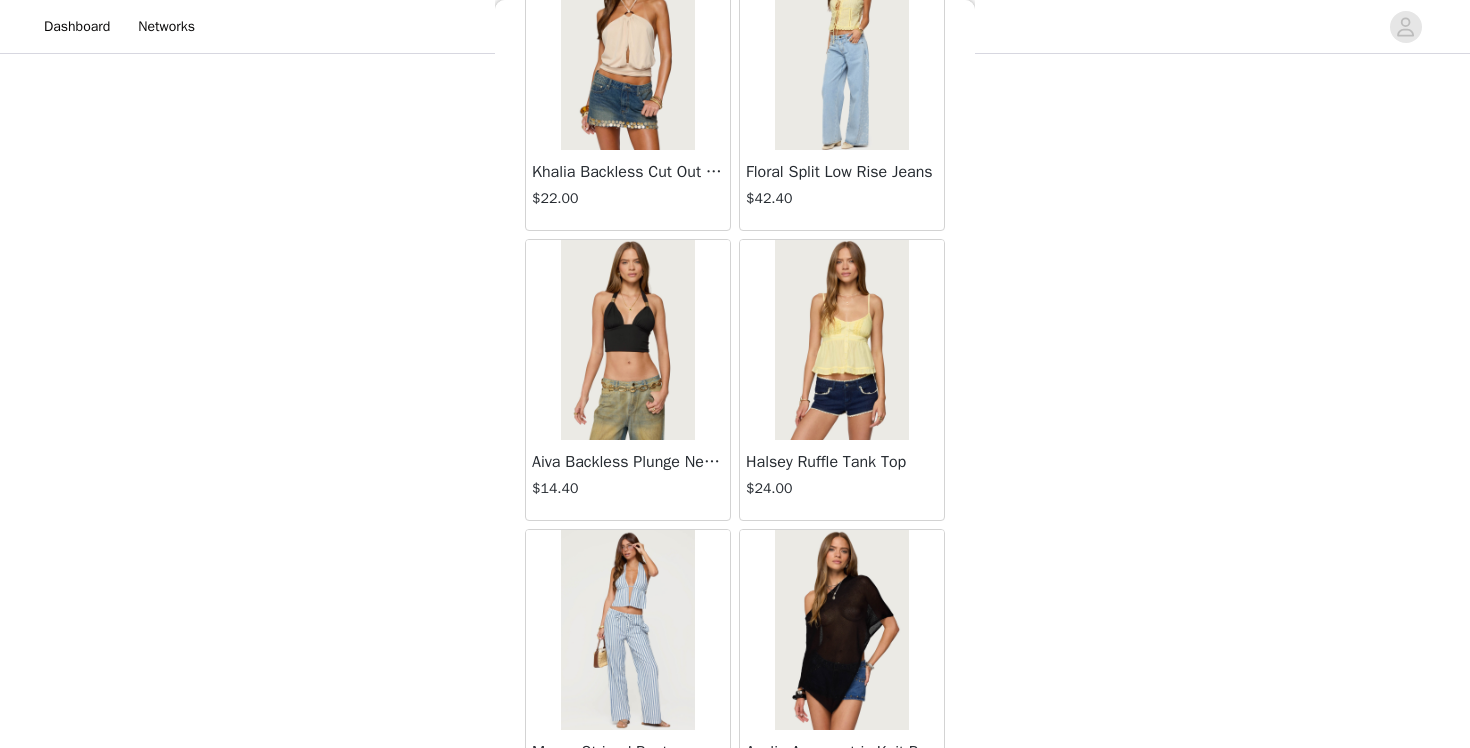 scroll, scrollTop: 2312, scrollLeft: 0, axis: vertical 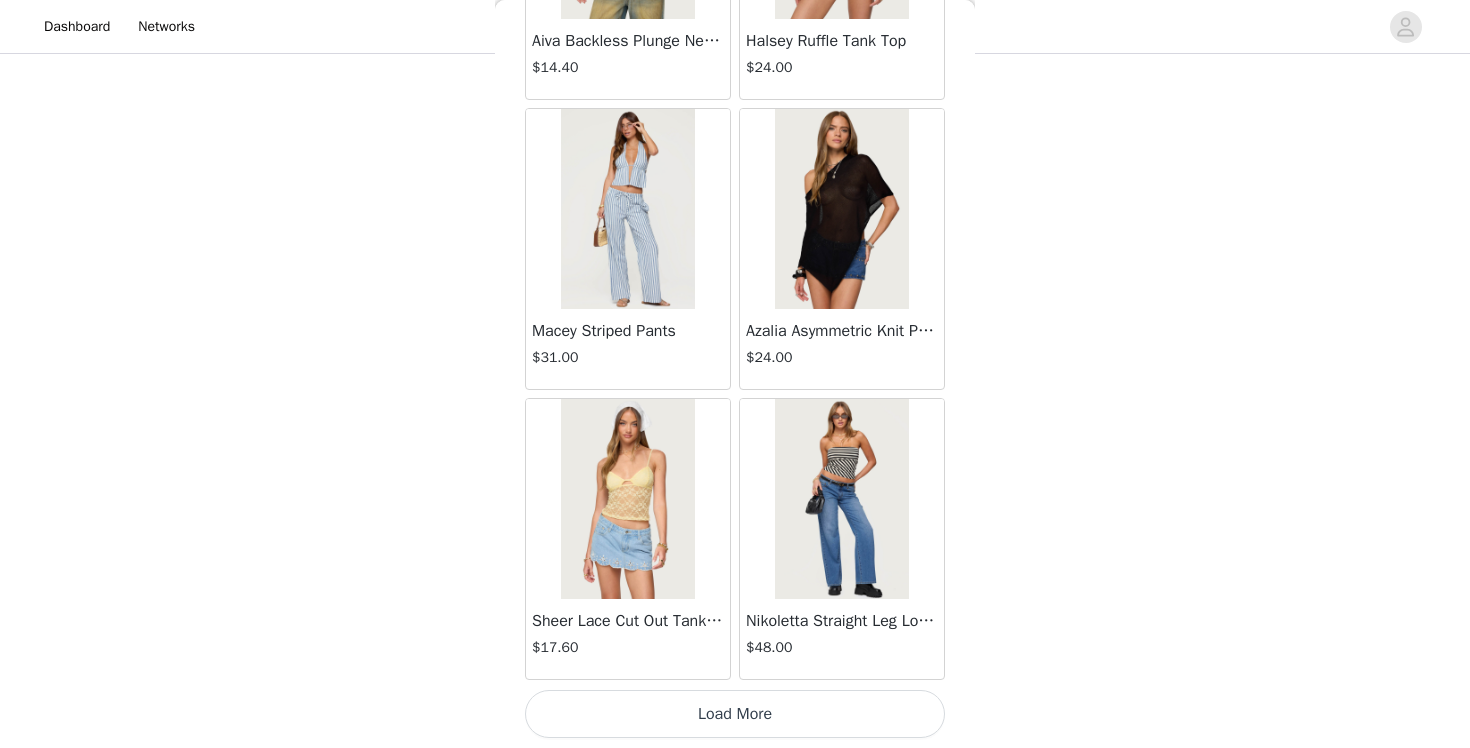 click on "Load More" at bounding box center (735, 714) 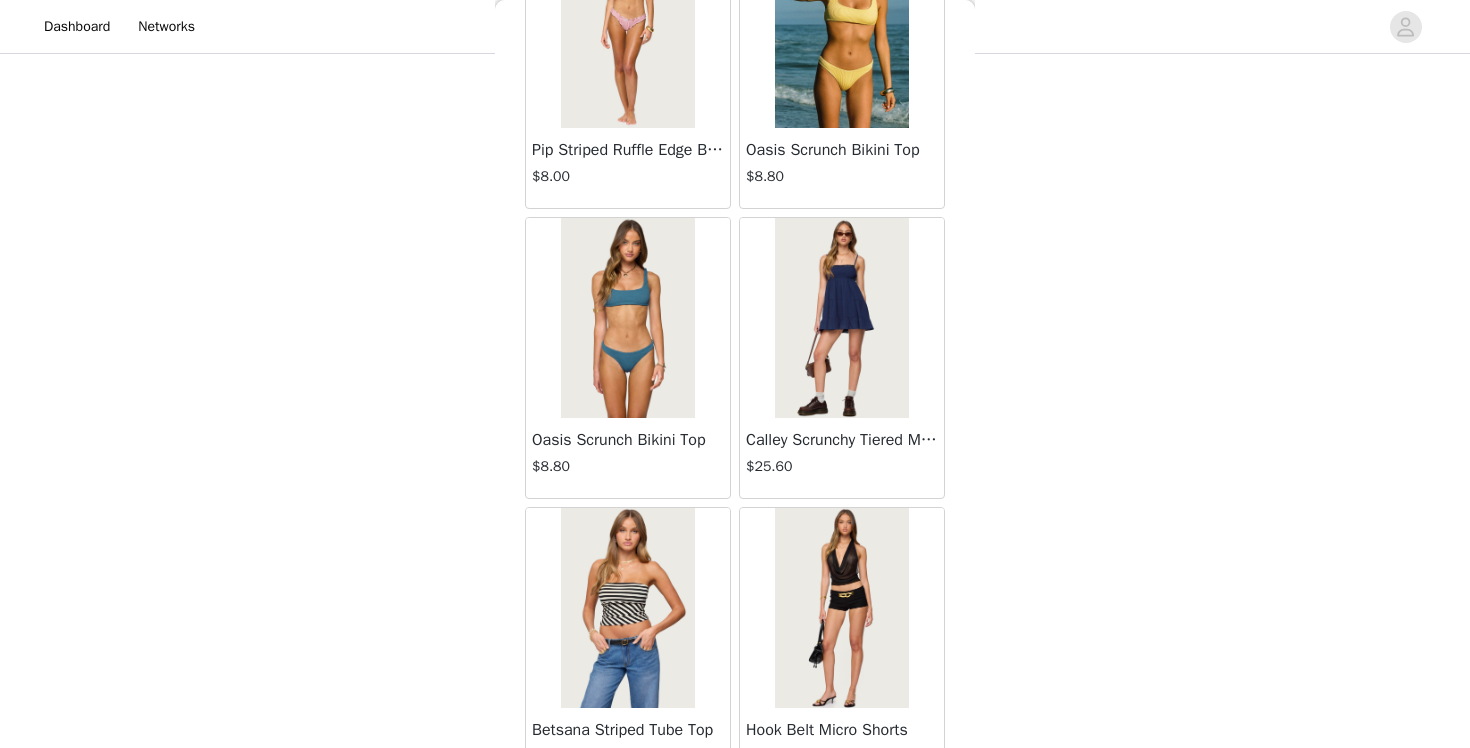 scroll, scrollTop: 5212, scrollLeft: 0, axis: vertical 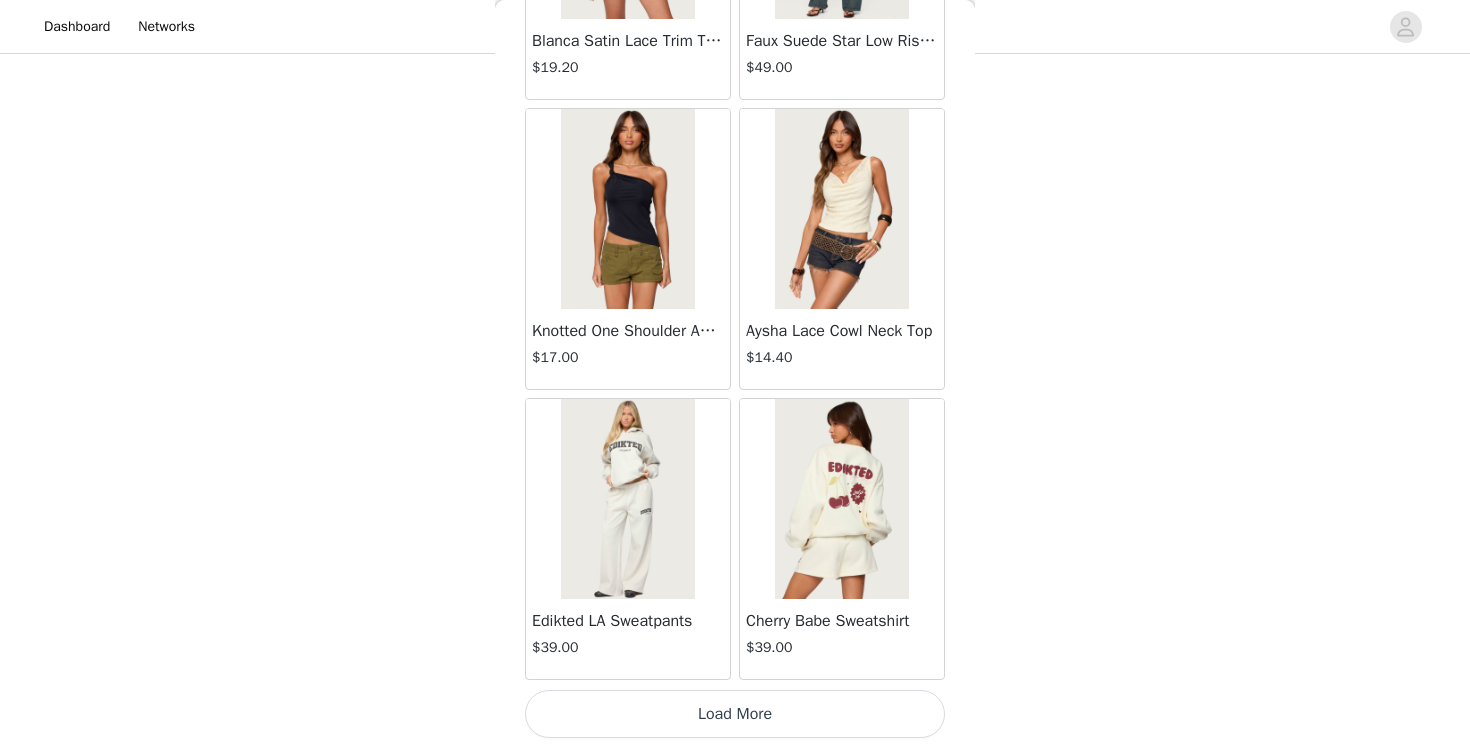 click on "Load More" at bounding box center [735, 714] 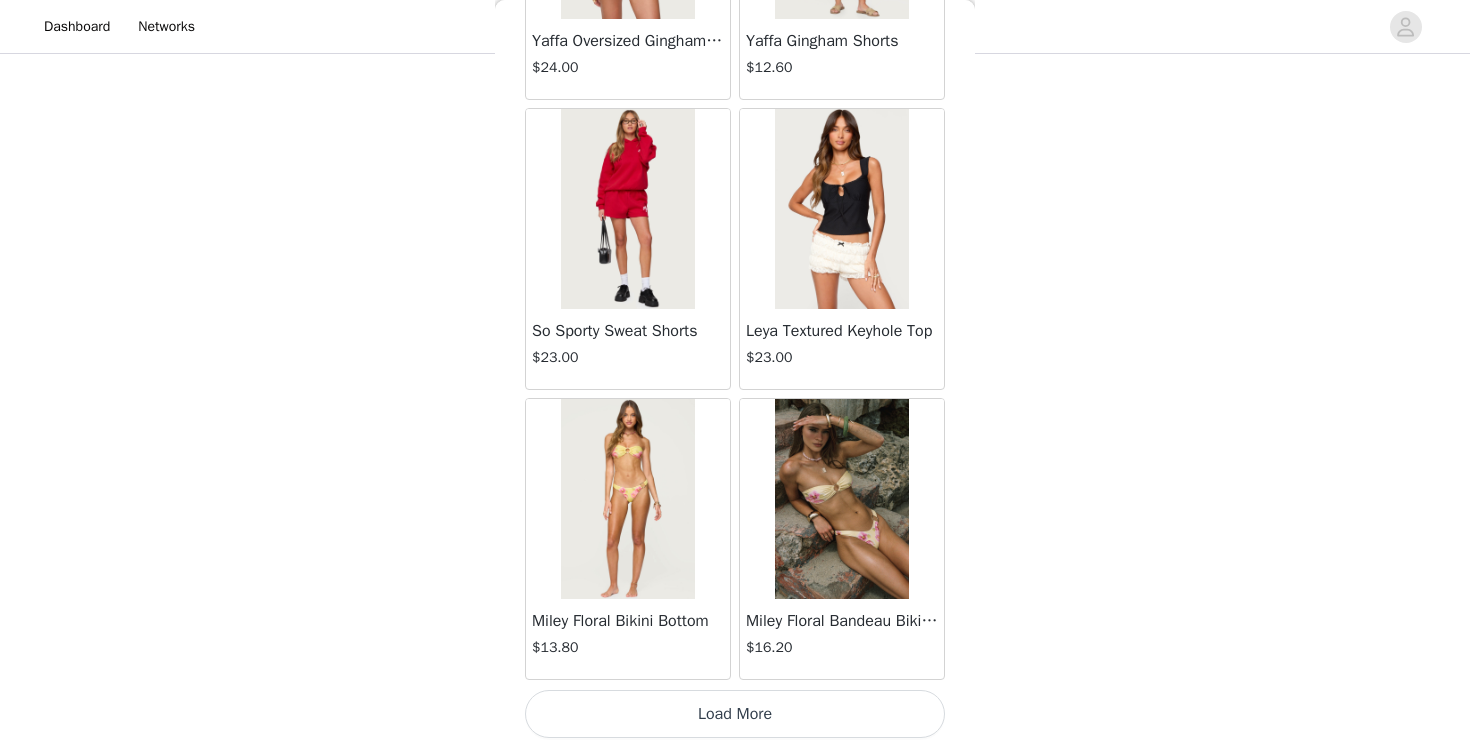 click on "Load More" at bounding box center (735, 714) 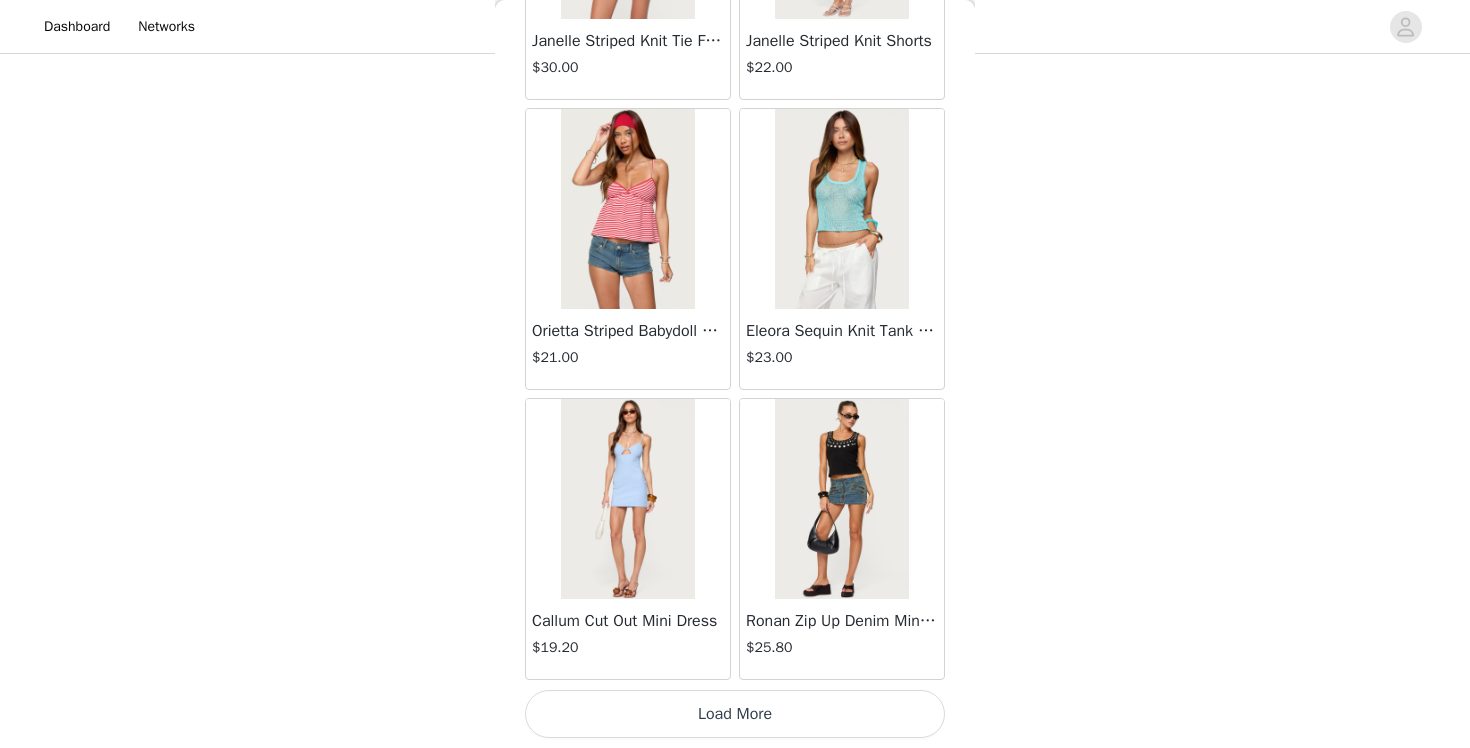 click on "Load More" at bounding box center (735, 714) 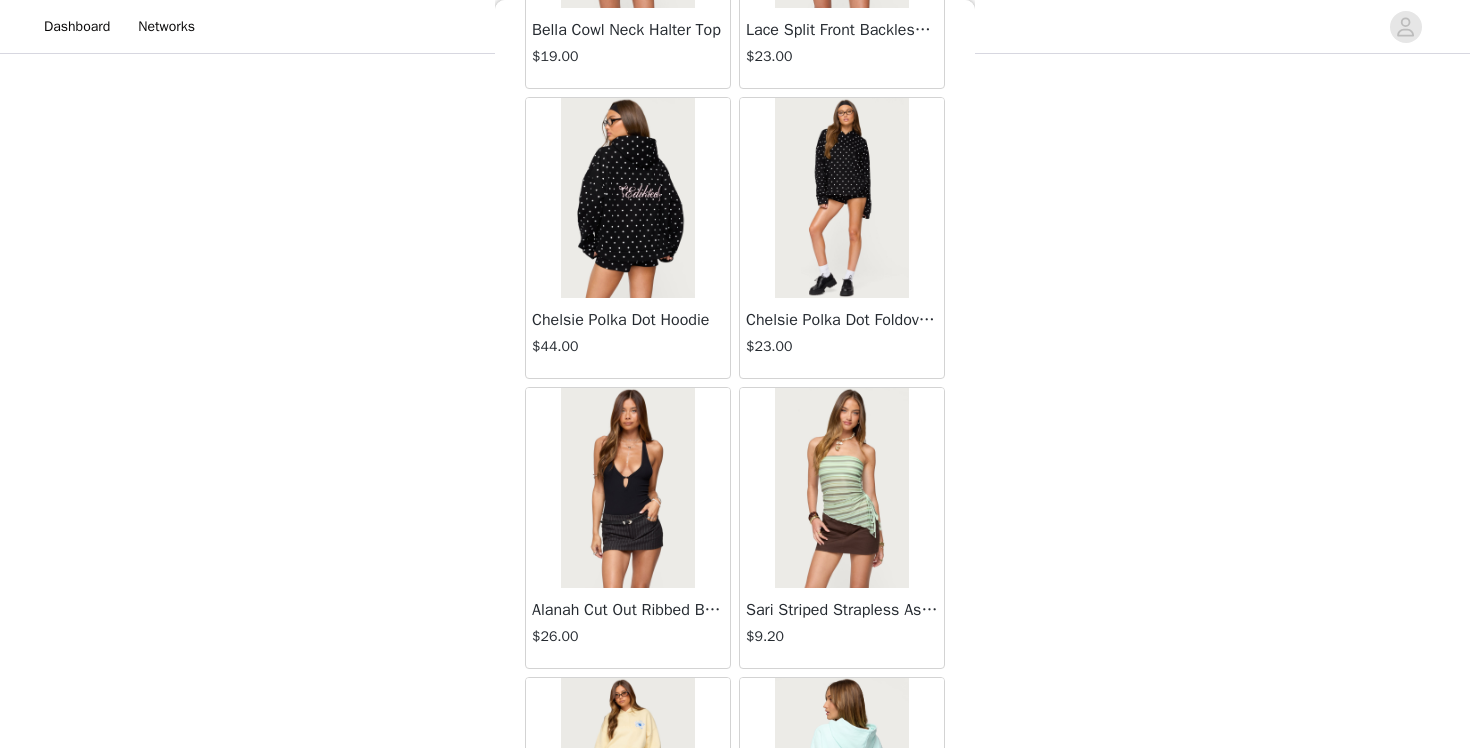 scroll, scrollTop: 13912, scrollLeft: 0, axis: vertical 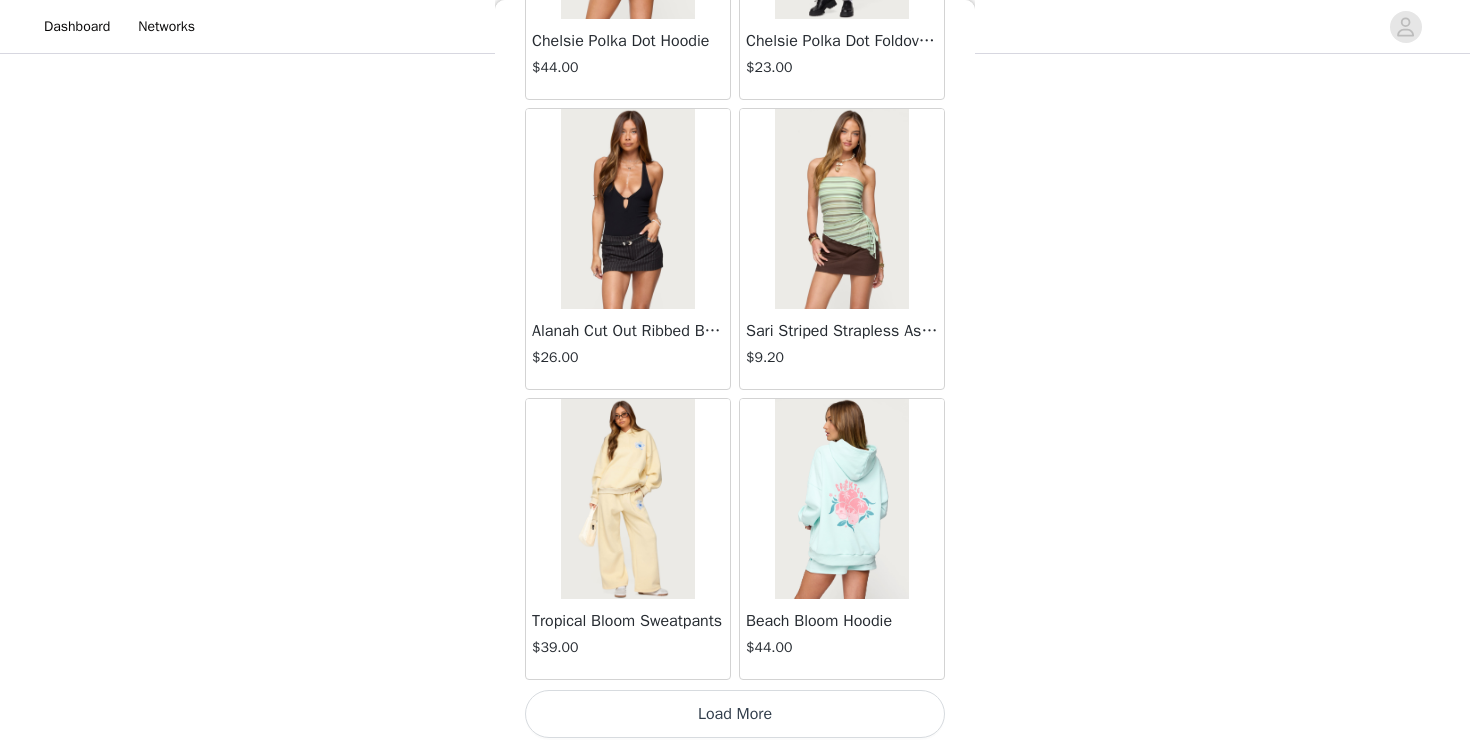 click on "Load More" at bounding box center (735, 714) 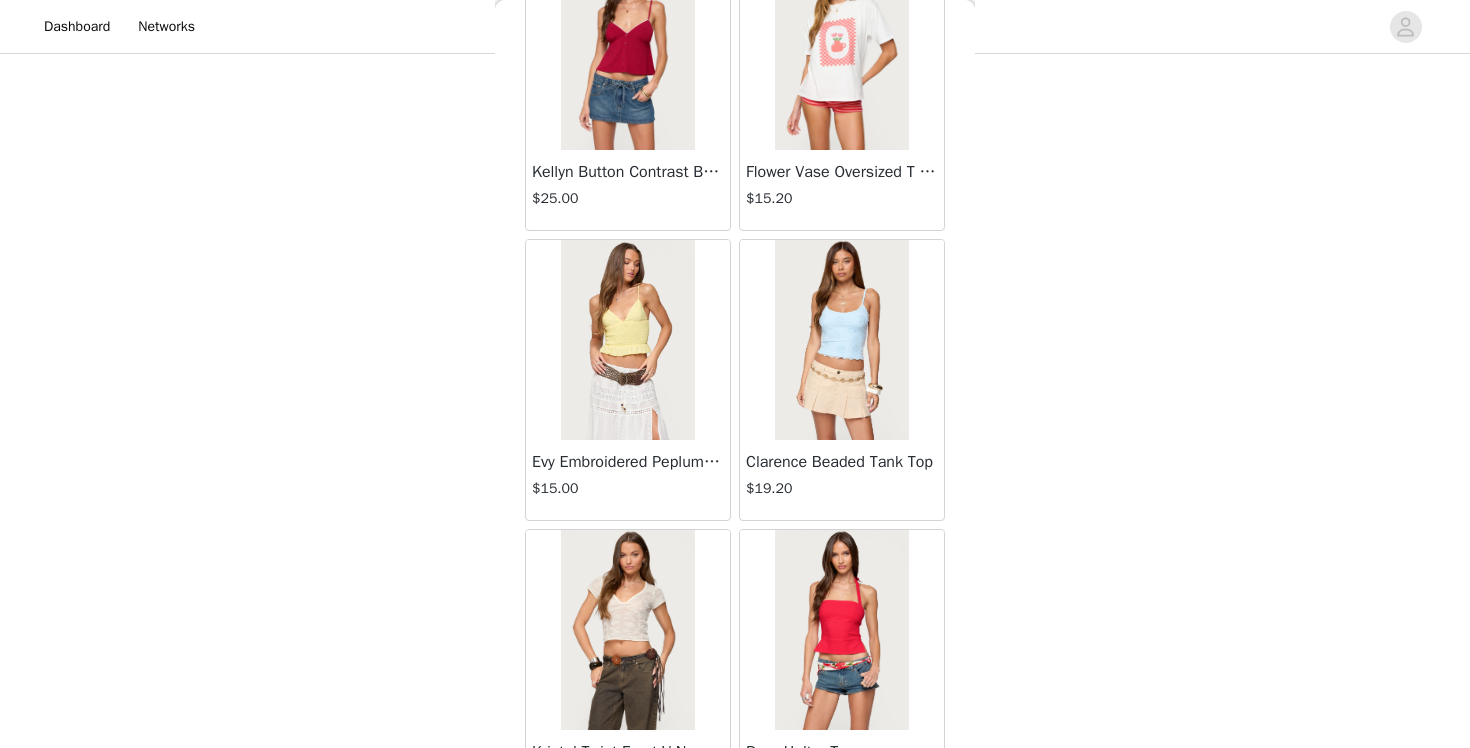 scroll, scrollTop: 14666, scrollLeft: 0, axis: vertical 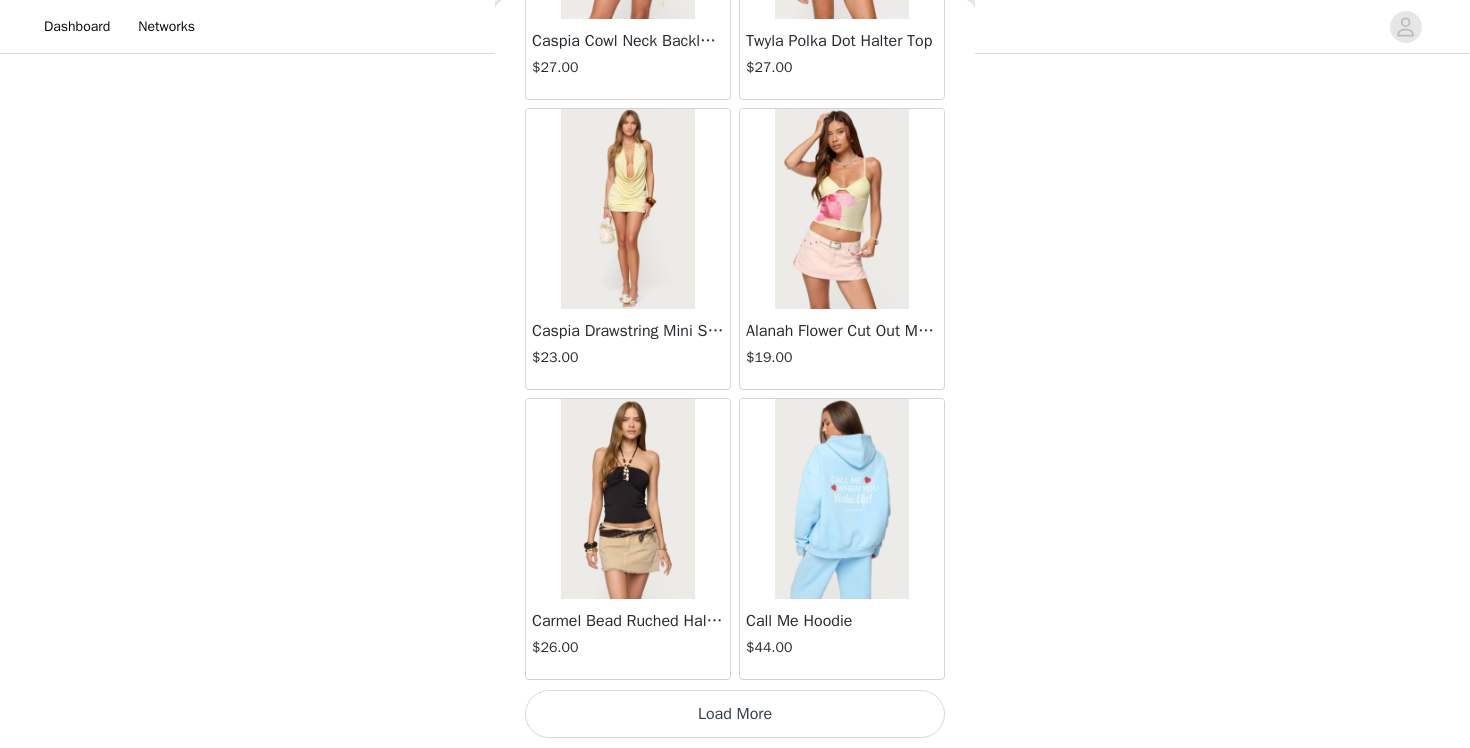 click on "Load More" at bounding box center (735, 714) 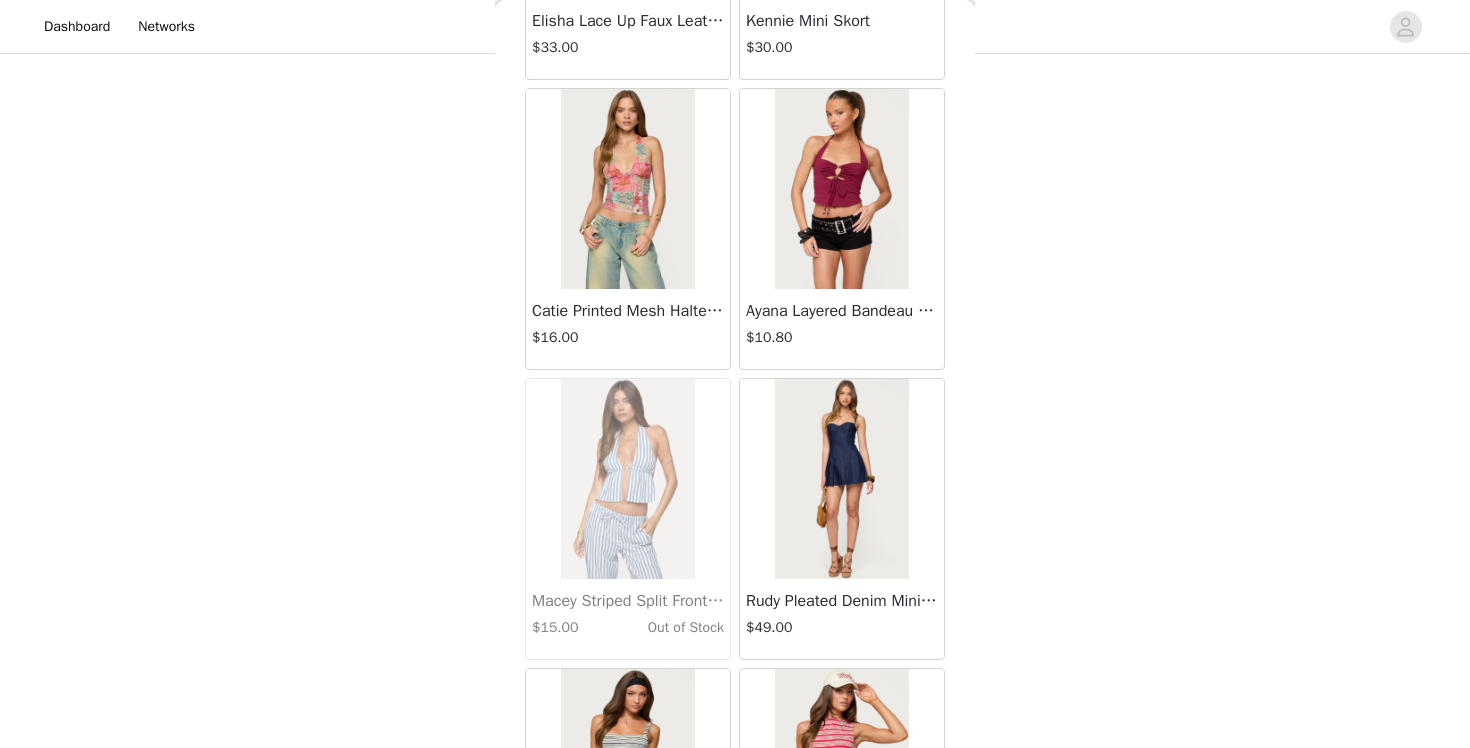 scroll, scrollTop: 19712, scrollLeft: 0, axis: vertical 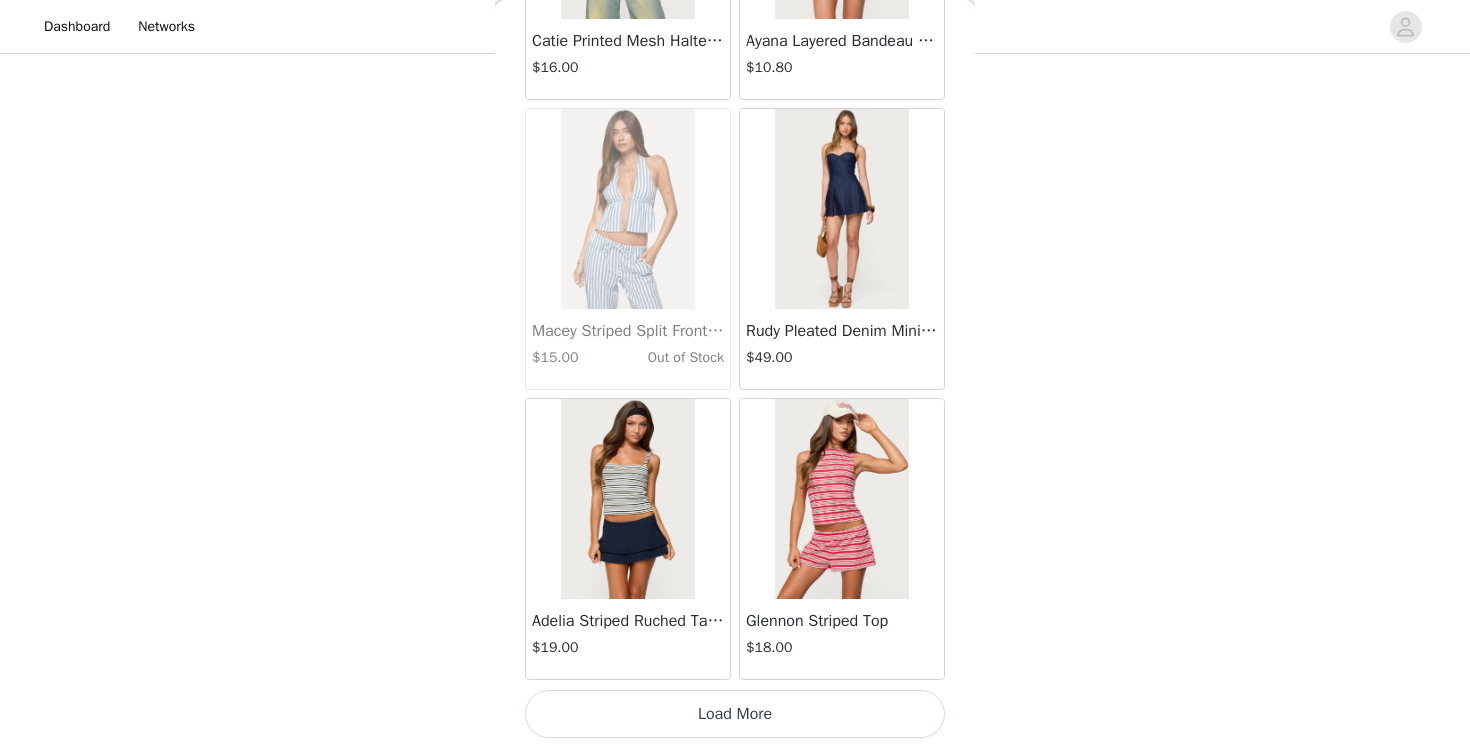 click on "Jaynee Halter Top   $7.60       Tropical Fruits Graphic T Shirt   $19.00       Patti Floral Mini Dress   $27.20       Starrie Panel Stitch Low Rise Jeans   $53.00       Fringe Sequin Crochet Poncho   $39.00       Macee Gingham Romper   $34.00       Malena Asymmetric Halter Top   $9.20       Clementina Eyelet Bodysuit   $18.40       Edikted LA Hoodie   $44.00       Keryn Striped Asymmetric Top   $14.40       Helsa Grommet T Shirt   $18.40       Dragon Lily Layered Chiffon Halter top   $24.00       Khalia Backless Cut Out Halter Top   $22.00       Floral Split Low Rise Jeans   $42.40       Aiva Backless Plunge Neck Halter Top   $14.40       Halsey Ruffle Tank Top   $24.00       Macey Striped Pants   $31.00       Azalia Asymmetric Knit Poncho   $24.00       Sheer Lace Cut Out Tank Top   $17.60       Nikoletta Straight Leg Low Rise Jeans   $48.00       Teela Lacey Low Rise Carpenter Jeans   $41.60       Rylan Striped Fold Over Mini Skort   $17.60       Rachey Backless Ruched Top   $15.20         $32.00" at bounding box center (735, -9434) 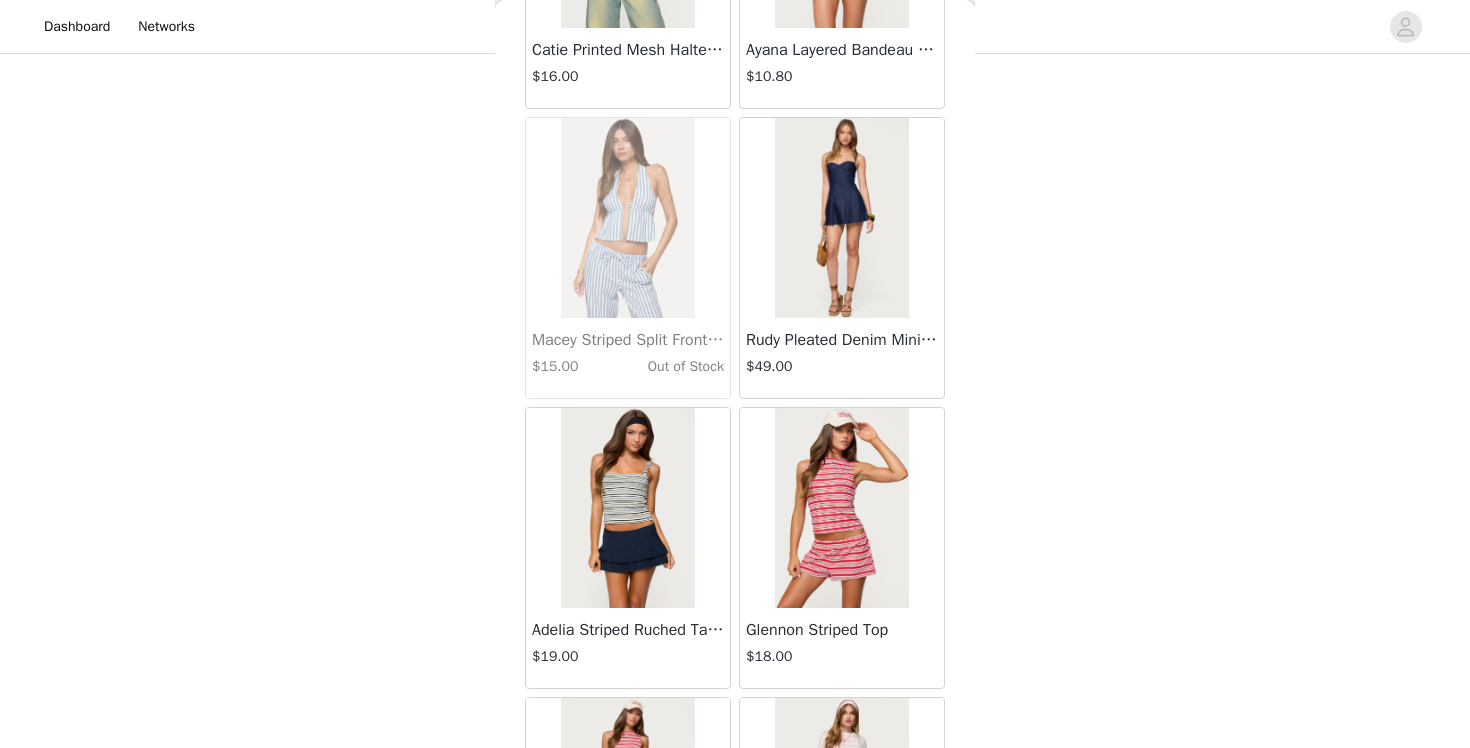 scroll, scrollTop: 19712, scrollLeft: 0, axis: vertical 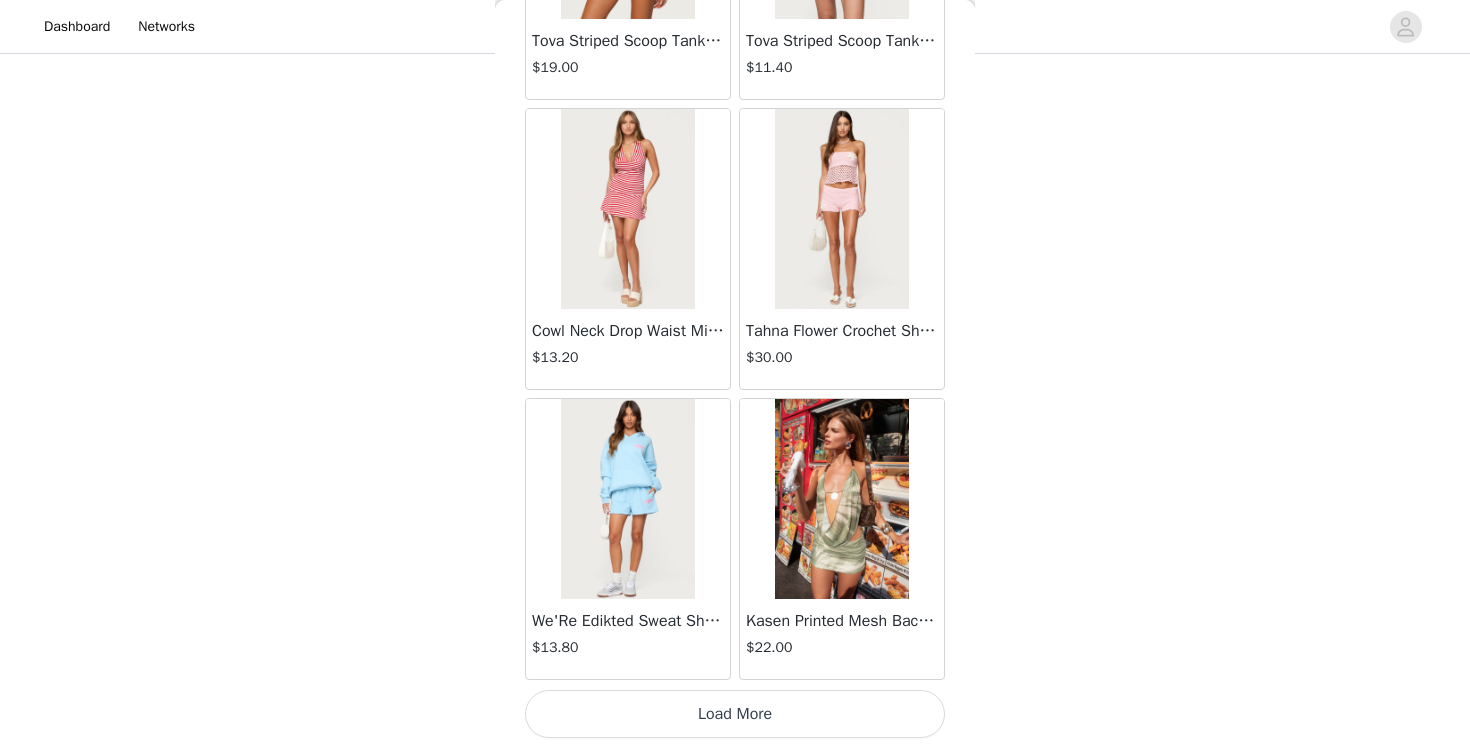 click on "Load More" at bounding box center (735, 714) 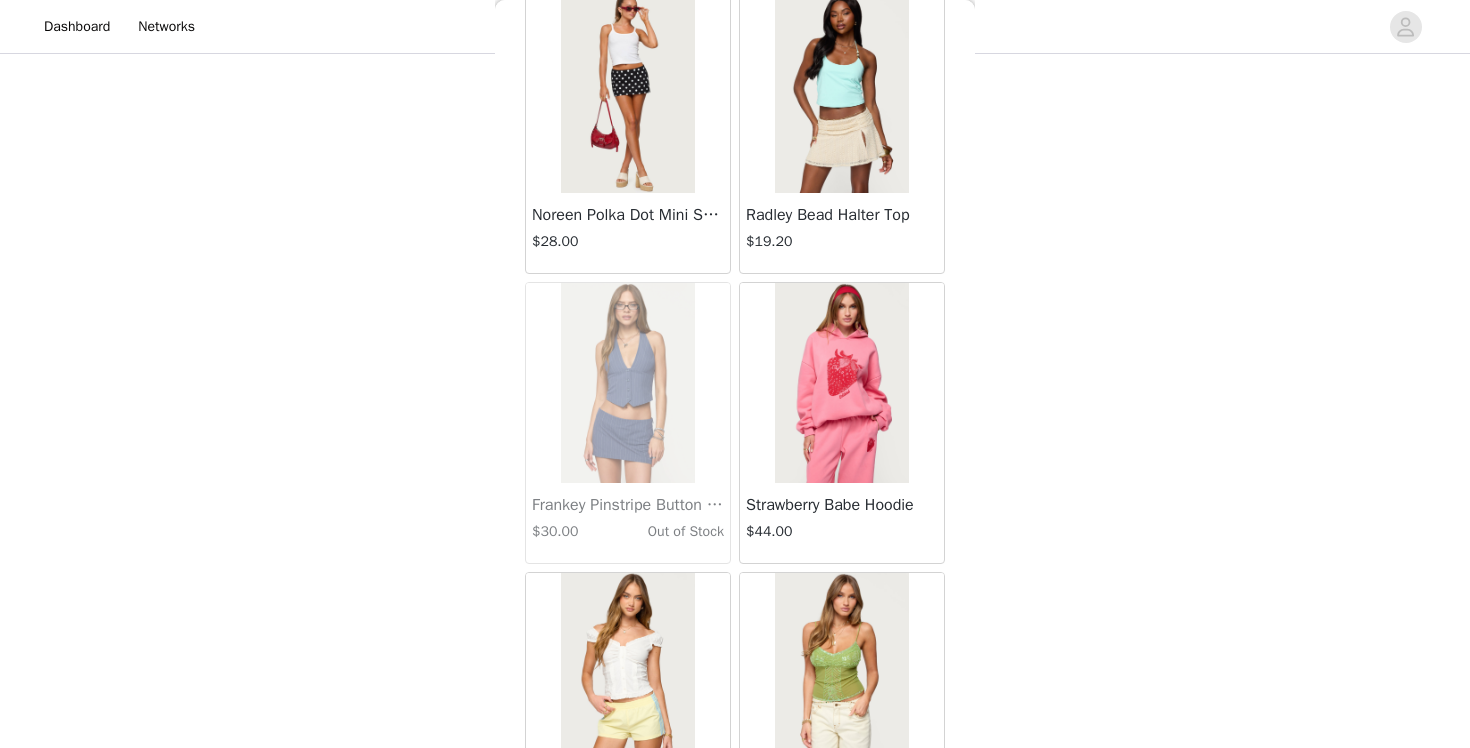 scroll, scrollTop: 25512, scrollLeft: 0, axis: vertical 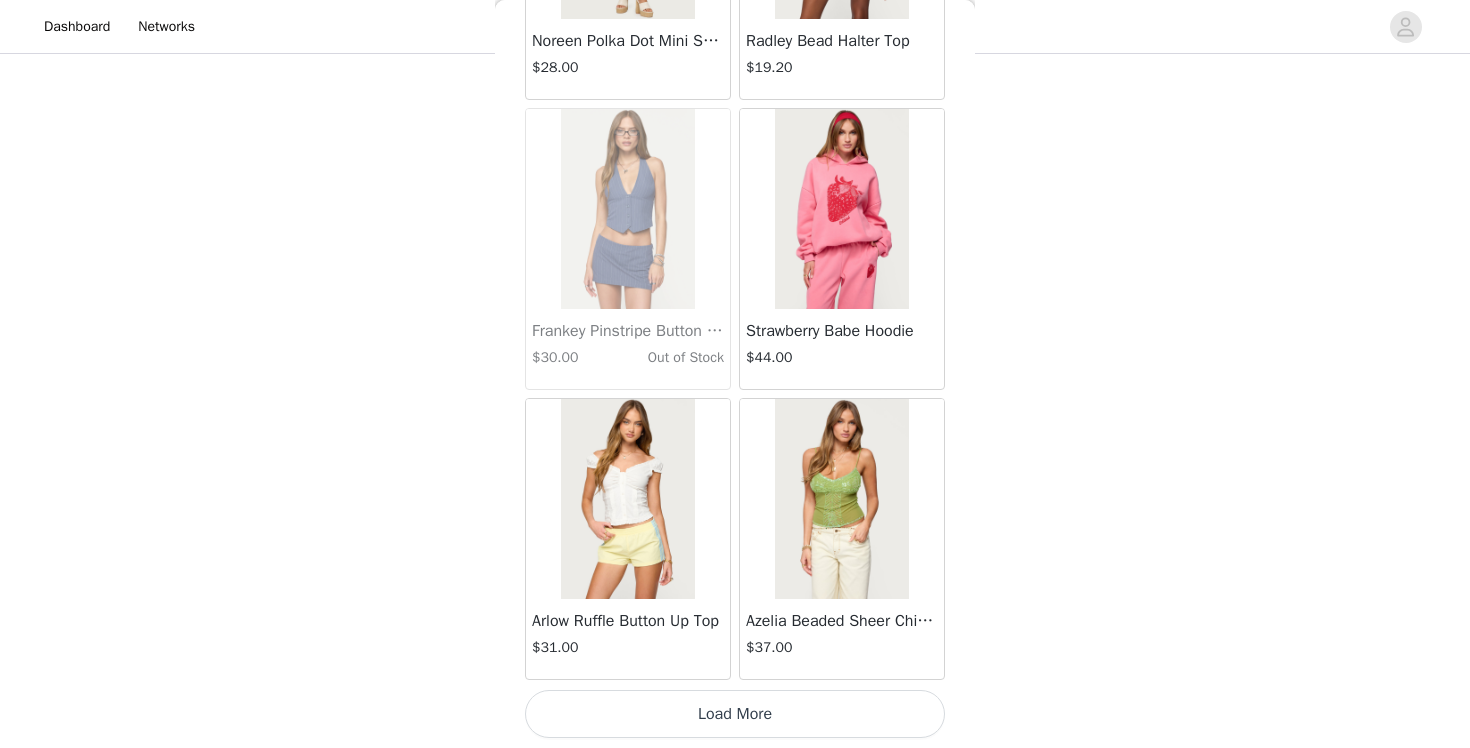 click on "Load More" at bounding box center [735, 714] 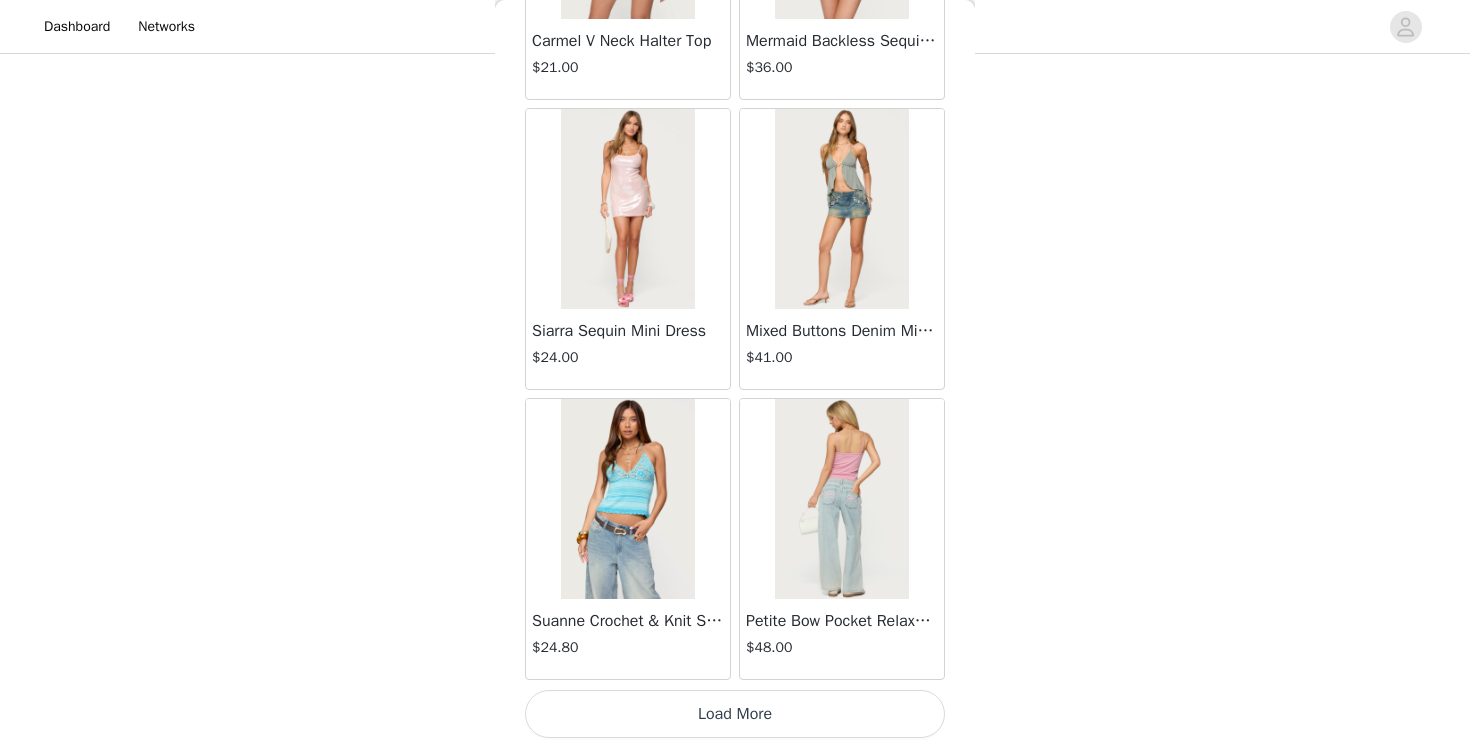 click on "Load More" at bounding box center [735, 714] 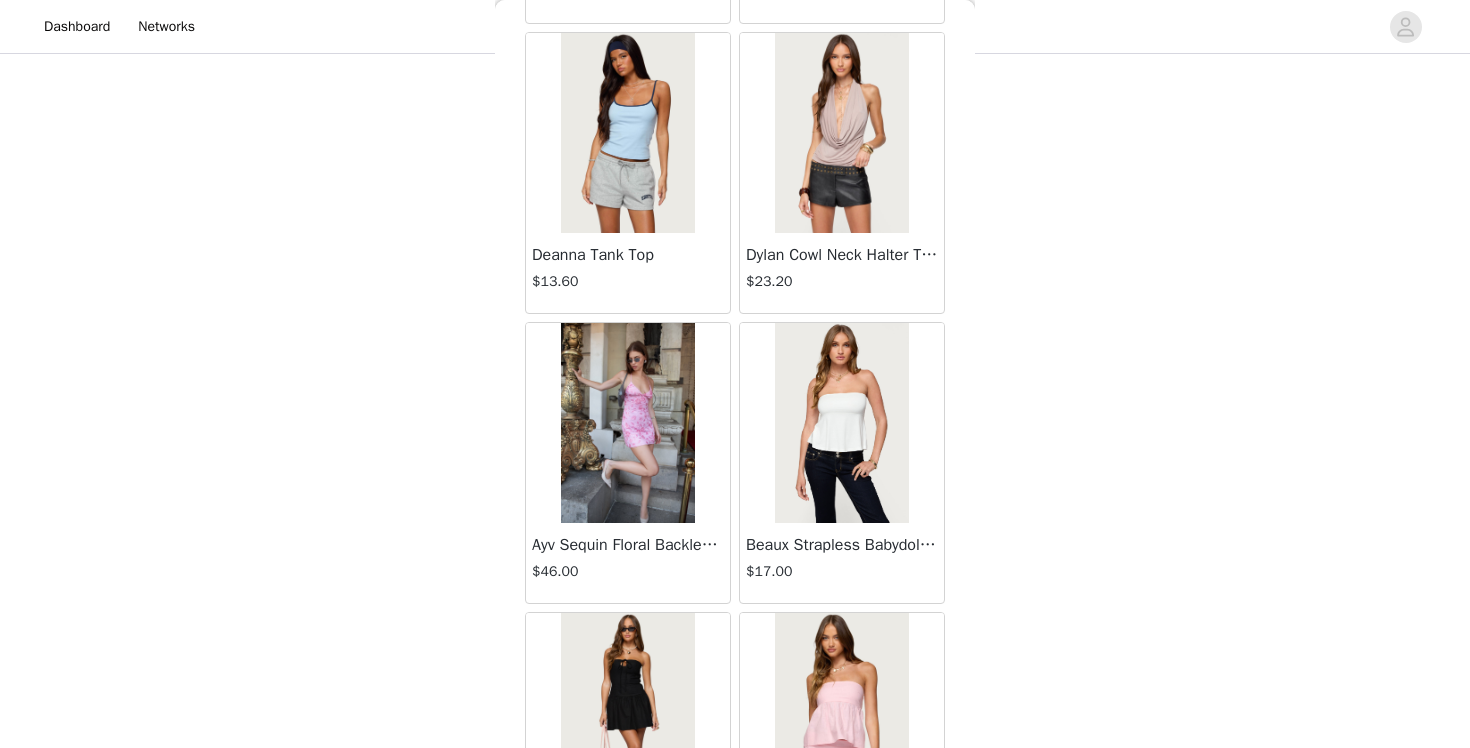 scroll, scrollTop: 31104, scrollLeft: 0, axis: vertical 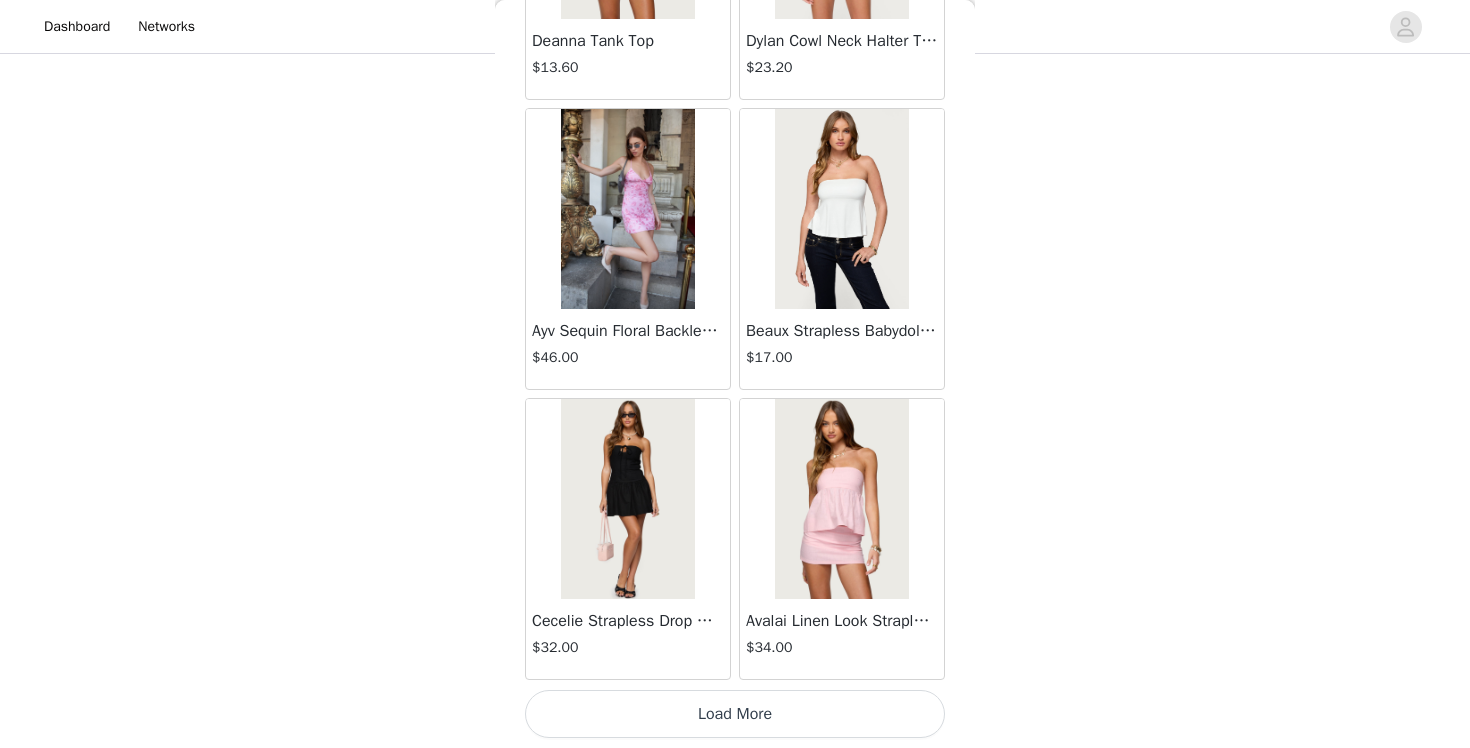 click on "Load More" at bounding box center (735, 714) 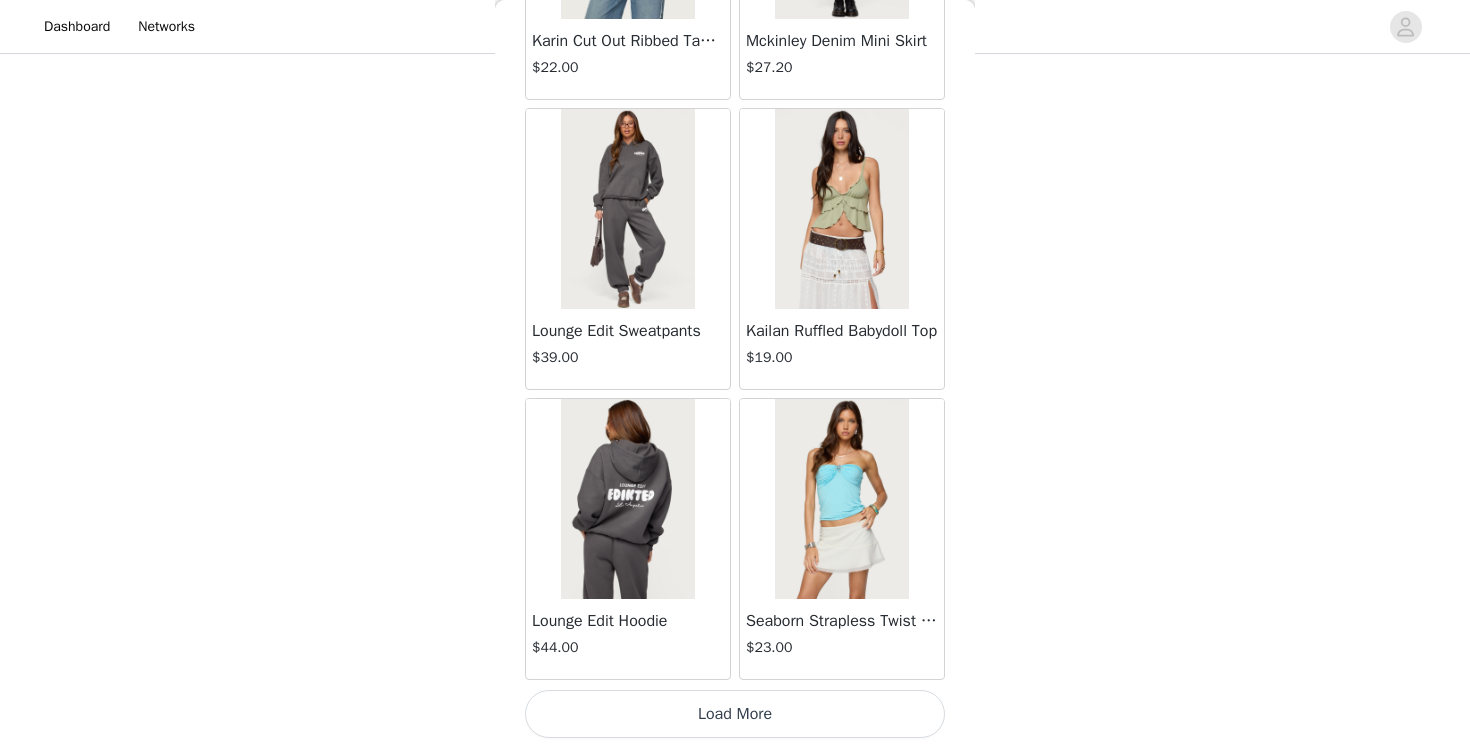click on "Load More" at bounding box center [735, 714] 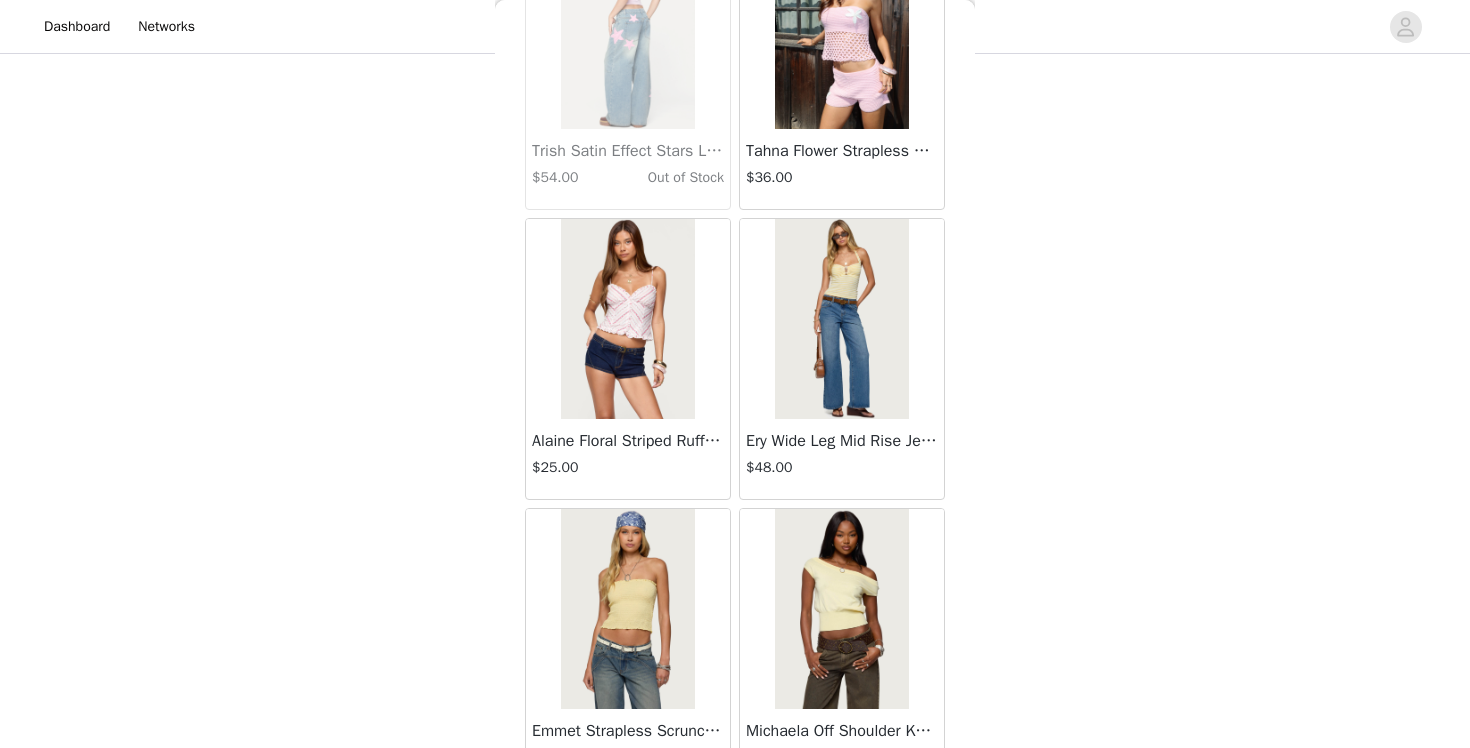 scroll, scrollTop: 37112, scrollLeft: 0, axis: vertical 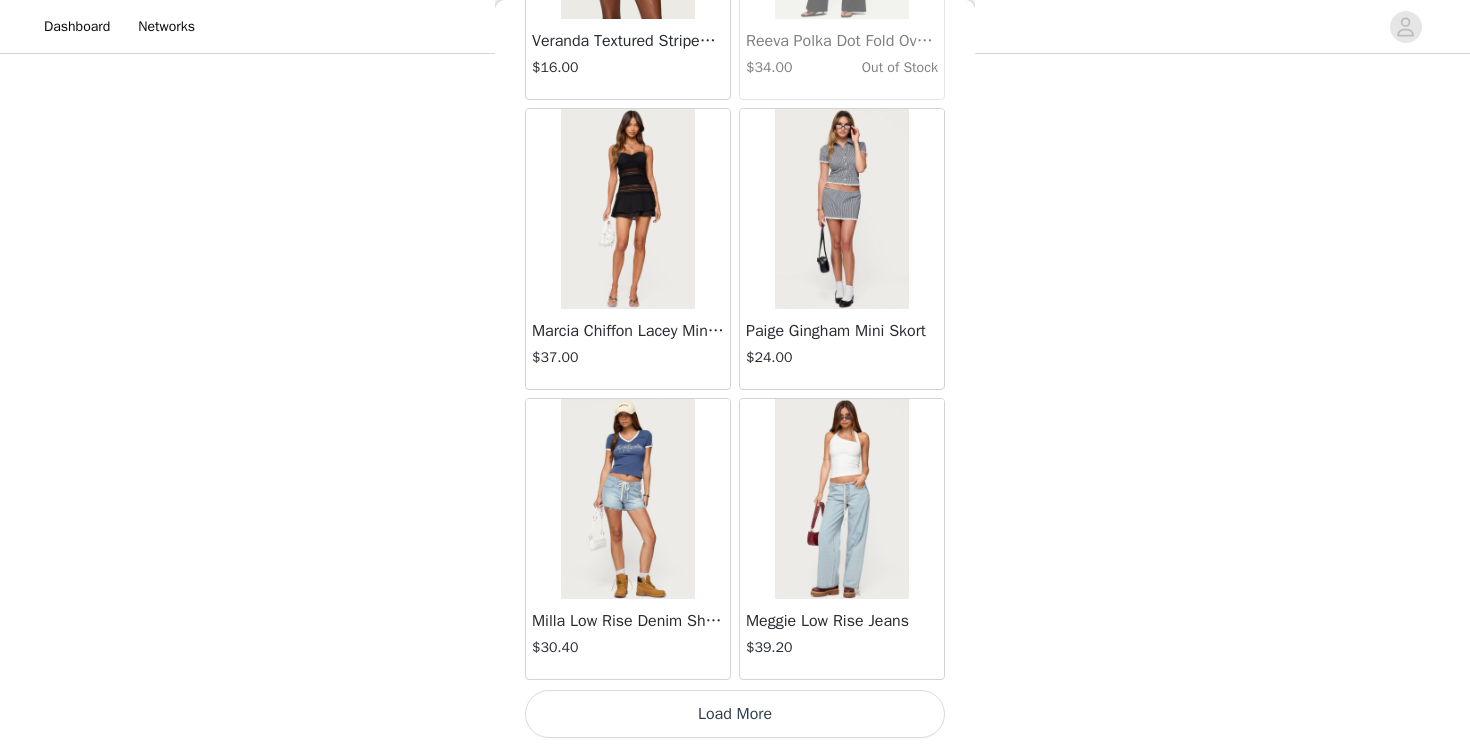 click on "Load More" at bounding box center (735, 714) 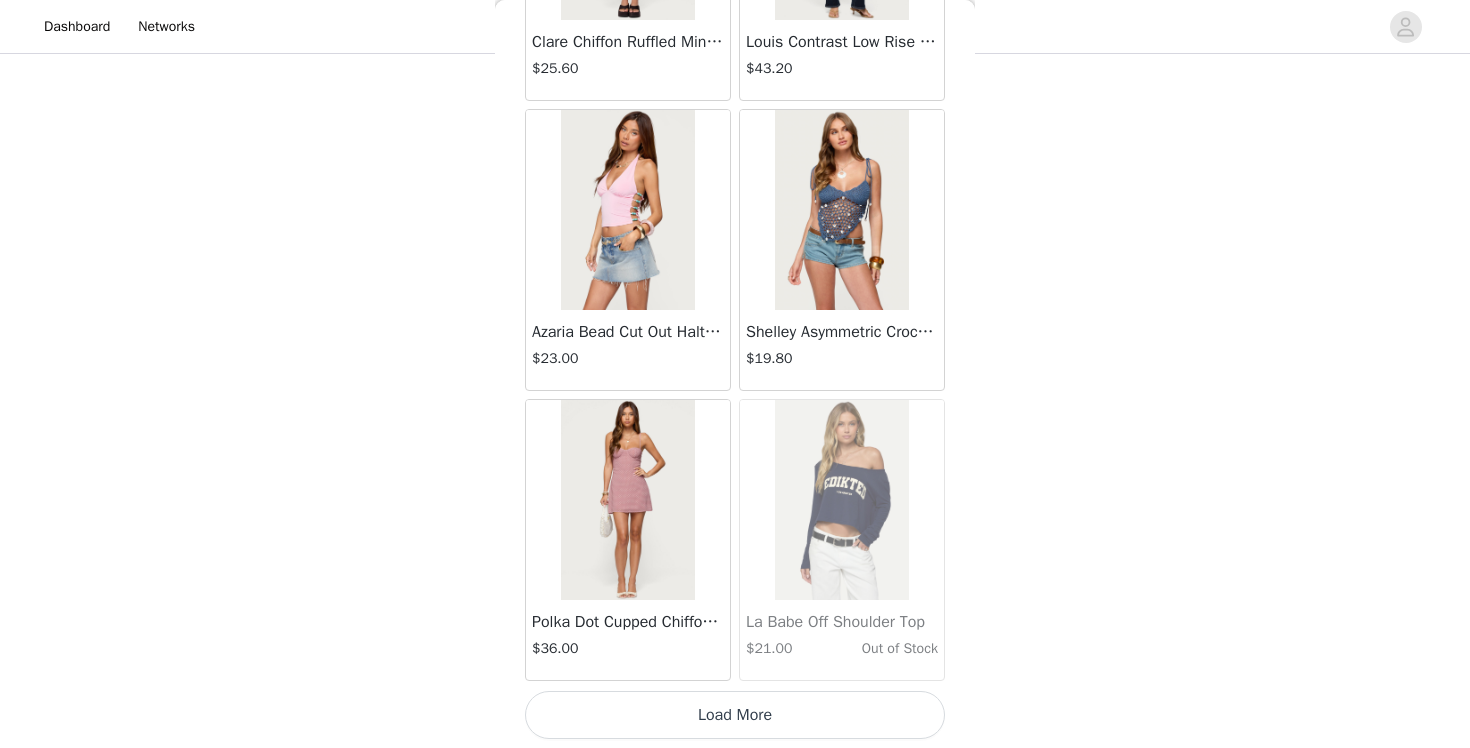 scroll, scrollTop: 40012, scrollLeft: 0, axis: vertical 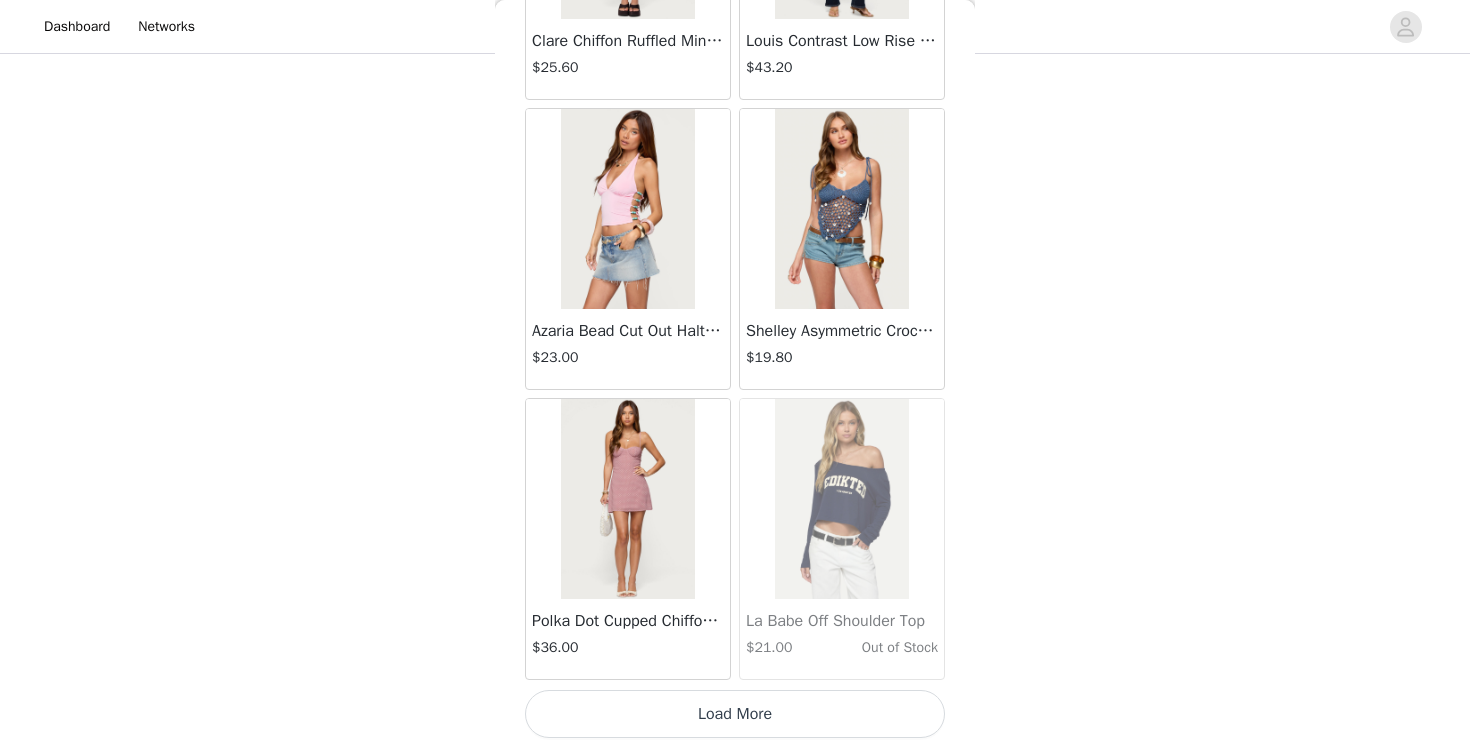 click on "Dashboard Networks
STEP 1 OF 5
Products
Choose as many products as you'd like, up to $200.00.       4 Selected   Remaining Funds: $78.00         Chelsie Polka Dot Hoodie     $44.00       BLACK AND WHITE, XS       Edit   Remove     Chelsie Polka Dot Foldover Shorts     $23.00       BLACK AND WHITE, XS       Edit   Remove     Striped Cowl Neck Halter Top     $23.00       NAVY AND WHITE, XS       Edit   Remove     Iridescent Button Boat Neck Top     $32.00       LIGHT GRAY, XS       Edit   Remove     Add Product     You may choose as many products as you'd like     Back       Jaynee Halter Top   $7.60       Tropical Fruits Graphic T Shirt   $19.00       Patti Floral Mini Dress   $27.20       Starrie Panel Stitch Low Rise Jeans   $53.00       Fringe Sequin Crochet Poncho   $39.00       Macee Gingham Romper   $34.00       Malena Asymmetric Halter Top   $9.20       Clementina Eyelet Bodysuit   $18.40" at bounding box center [735, -142] 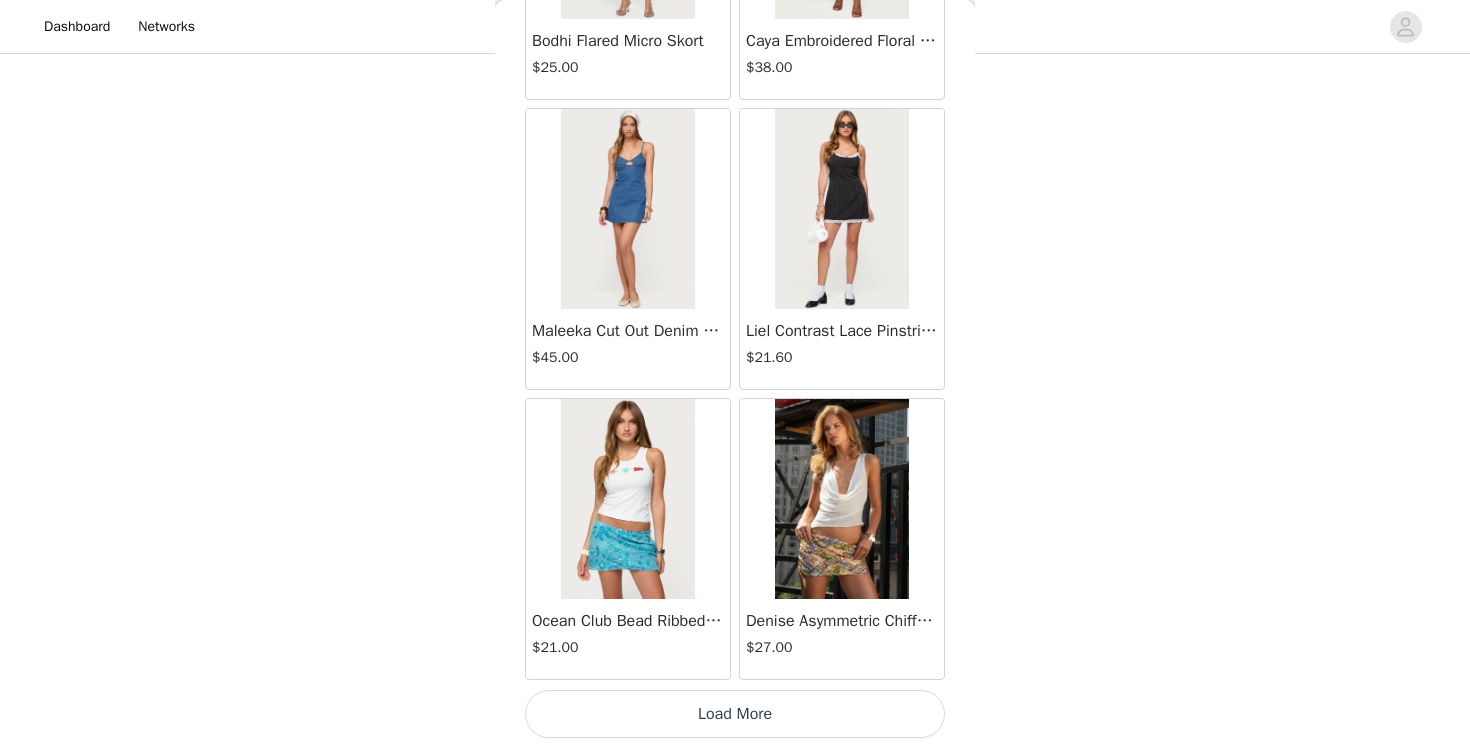 click on "Load More" at bounding box center (735, 714) 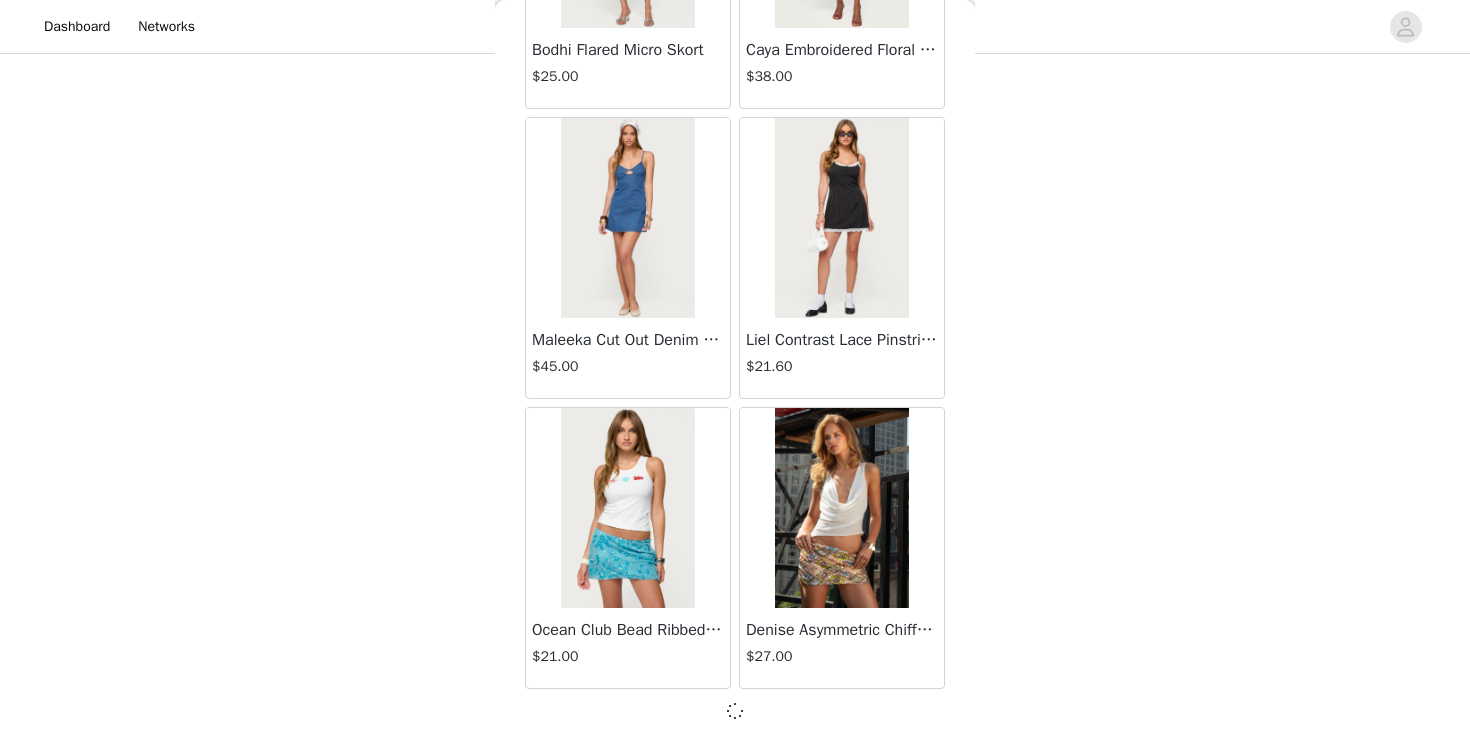 scroll, scrollTop: 42912, scrollLeft: 0, axis: vertical 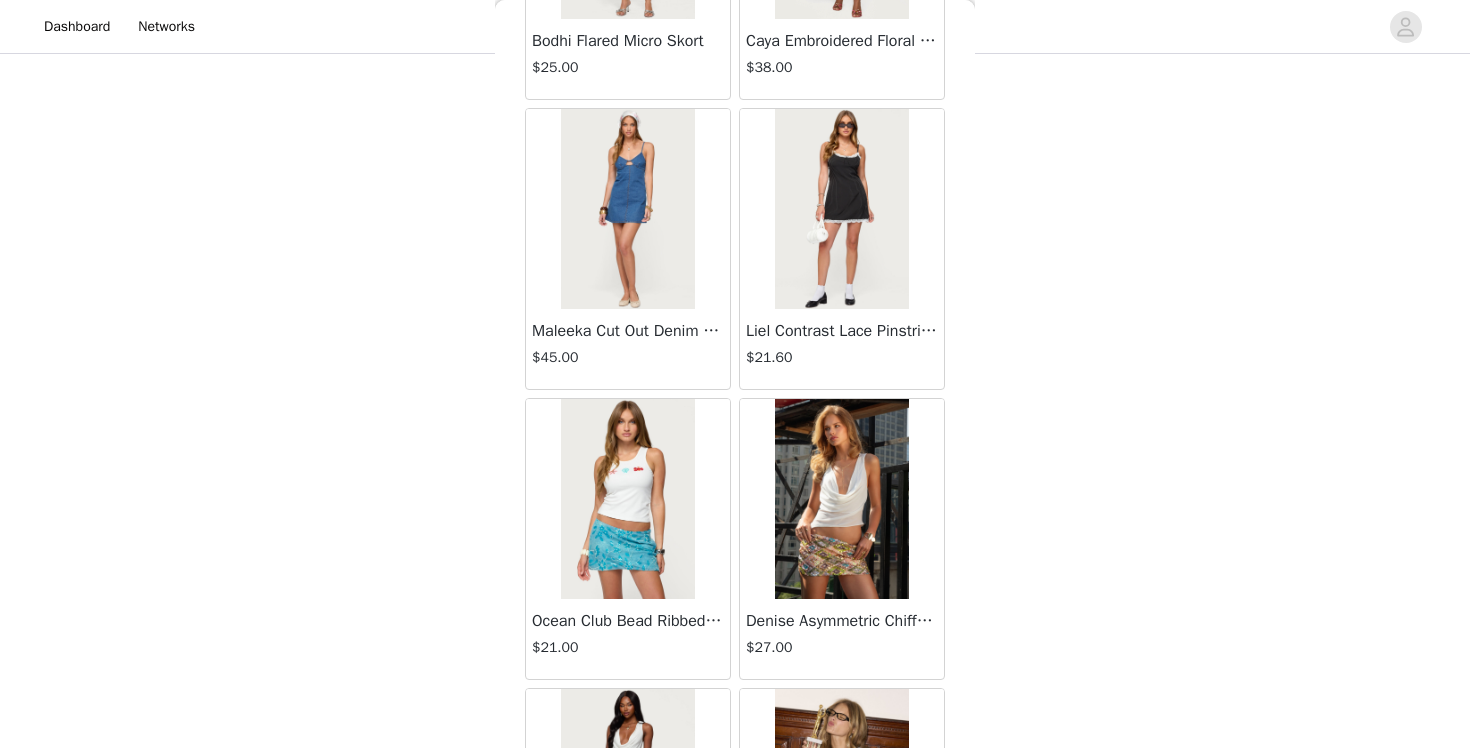 click on "Denise Asymmetric Chiffon Cowl Neck Top" at bounding box center (842, 621) 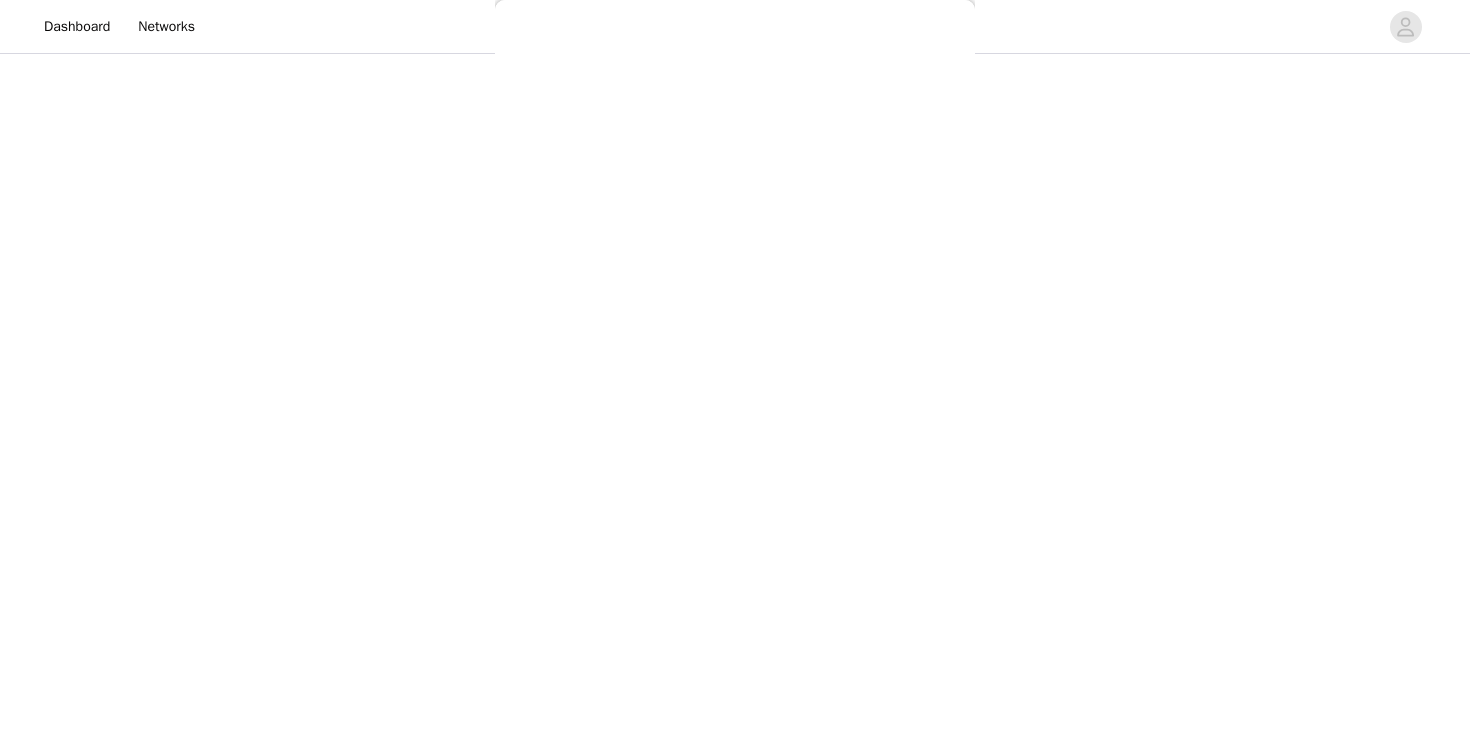 scroll, scrollTop: 0, scrollLeft: 0, axis: both 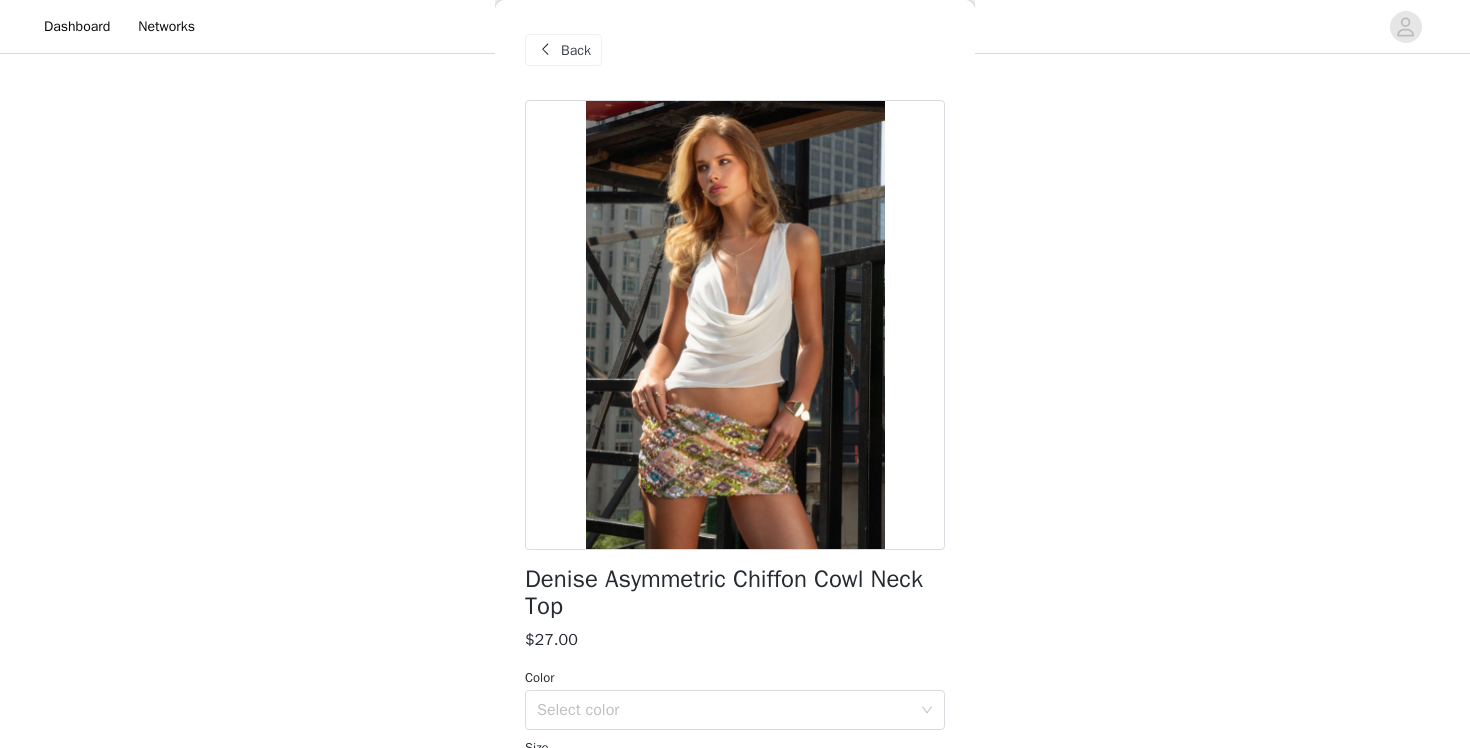 click on "Denise Asymmetric Chiffon Cowl Neck Top" at bounding box center [735, 593] 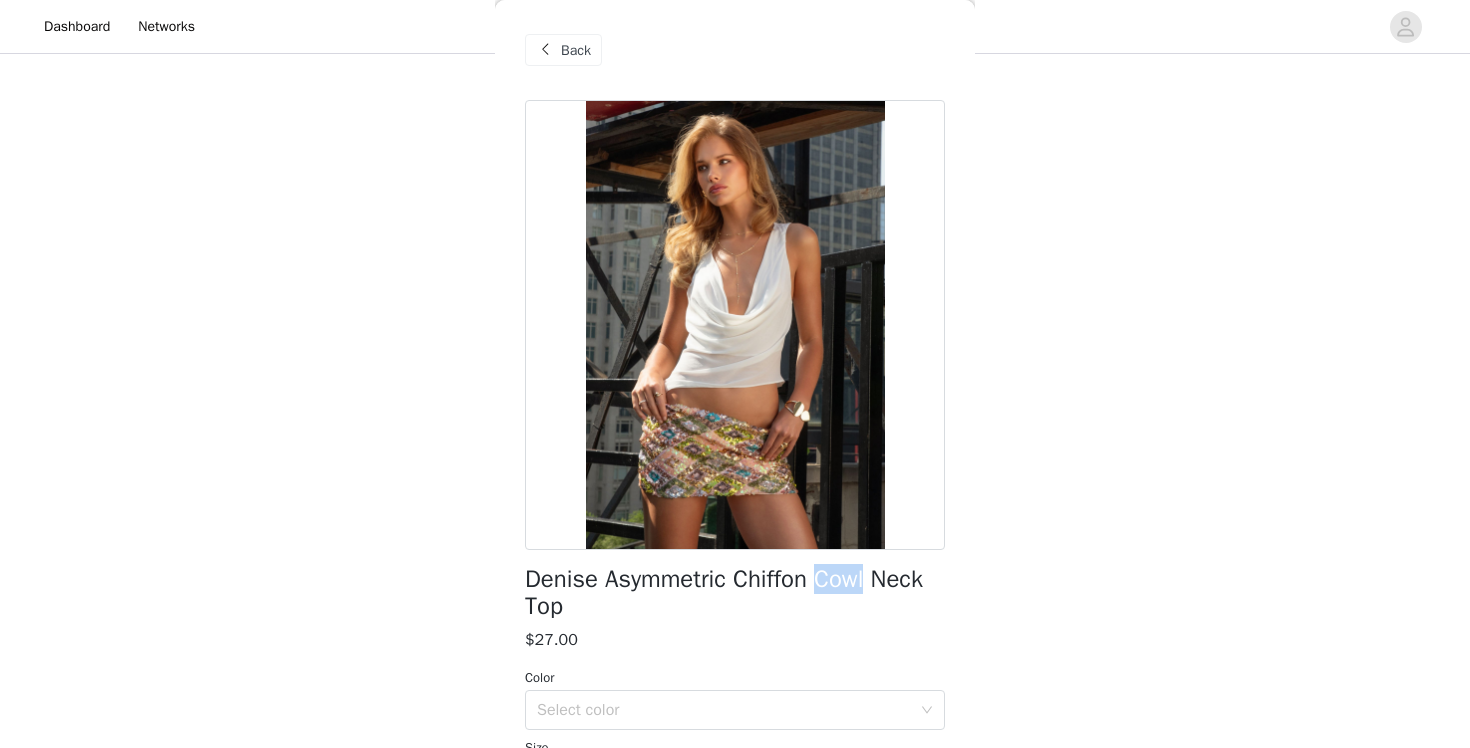 click on "Denise Asymmetric Chiffon Cowl Neck Top" at bounding box center [735, 593] 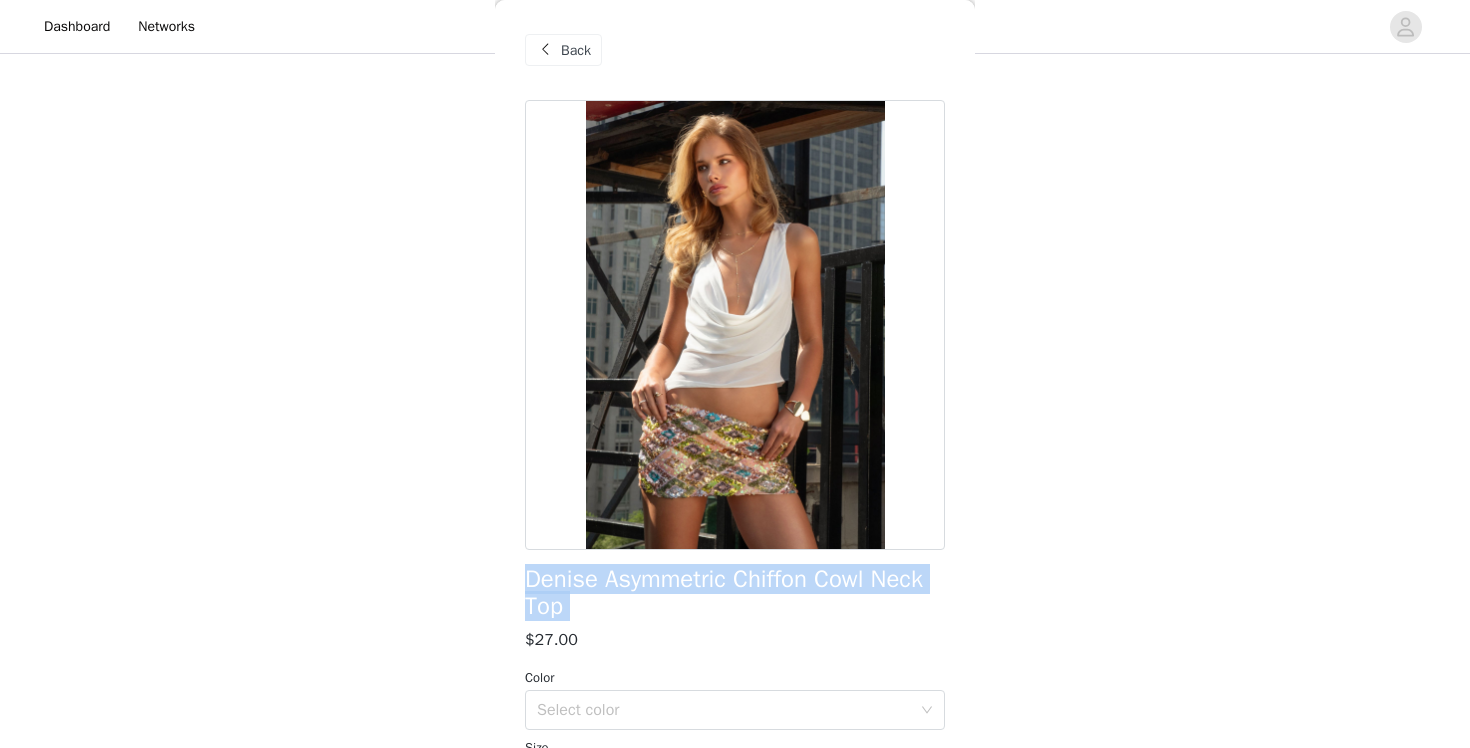 click on "Denise Asymmetric Chiffon Cowl Neck Top" at bounding box center [735, 593] 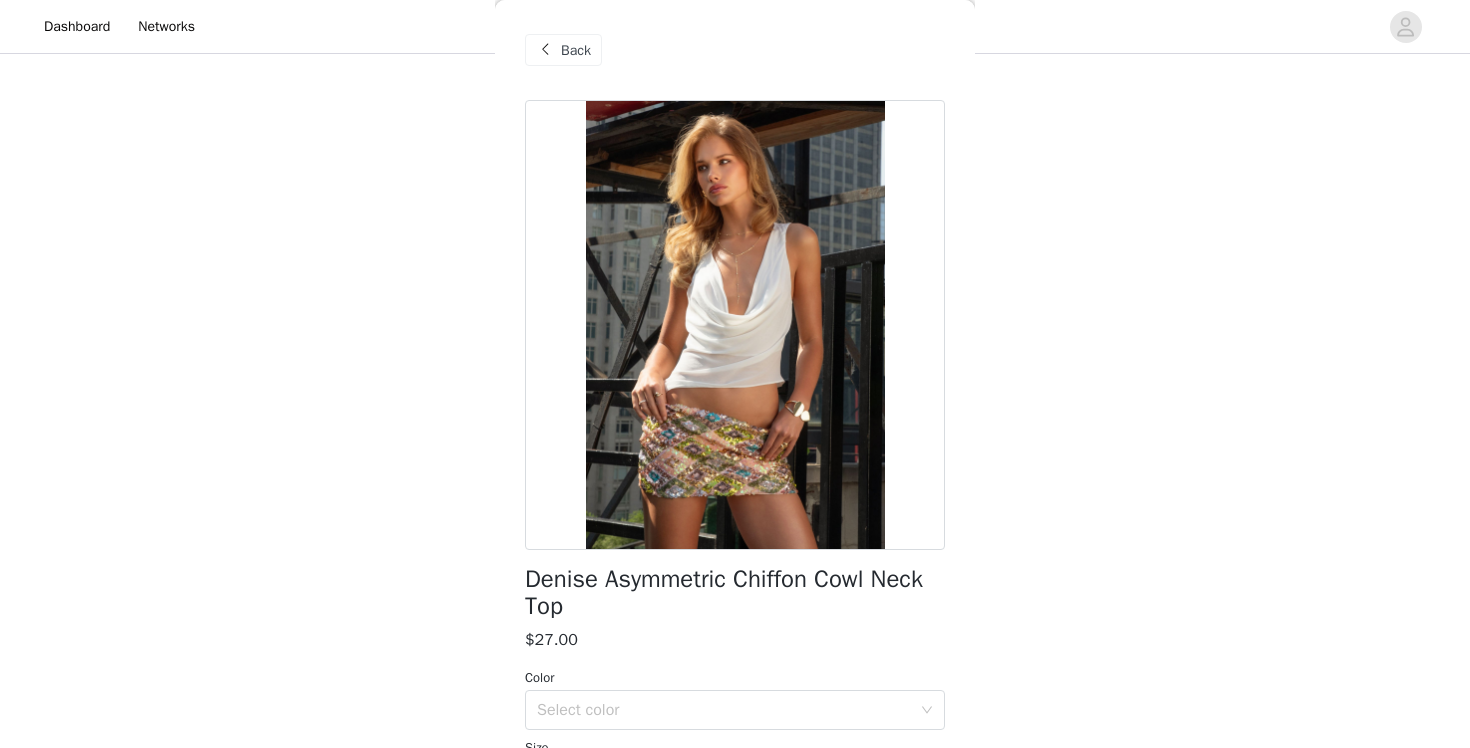 click on "Color   Select color Size   Select size" at bounding box center (735, 733) 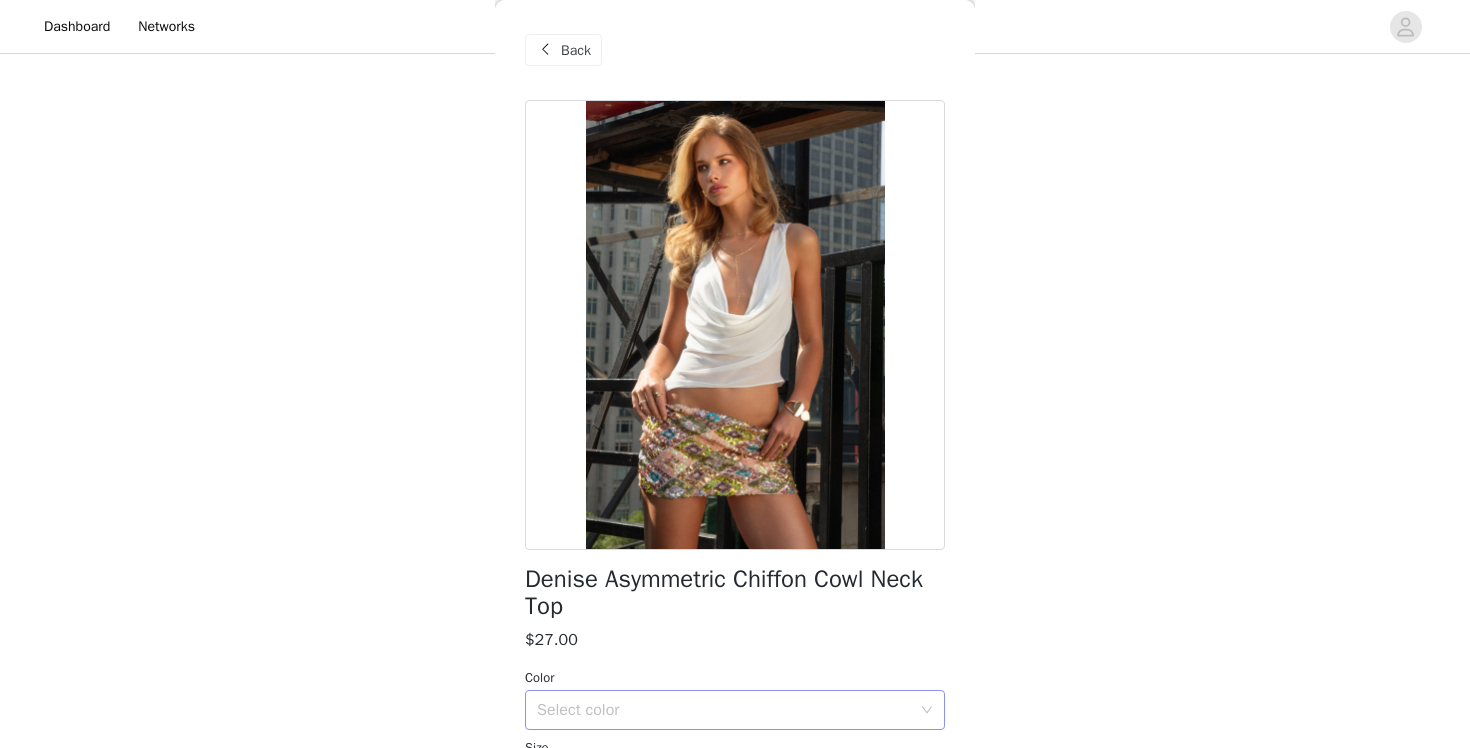 click on "Select color" at bounding box center [724, 710] 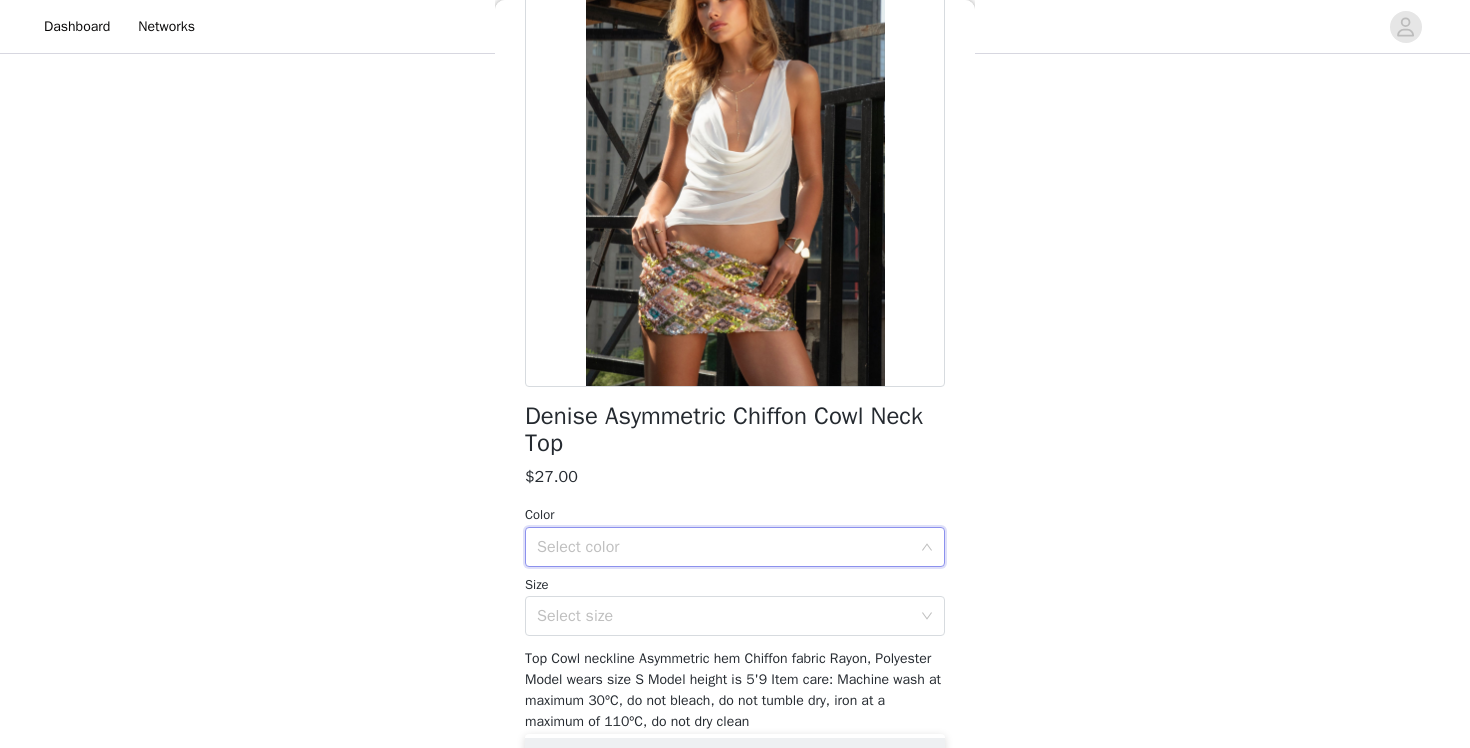 scroll, scrollTop: 231, scrollLeft: 0, axis: vertical 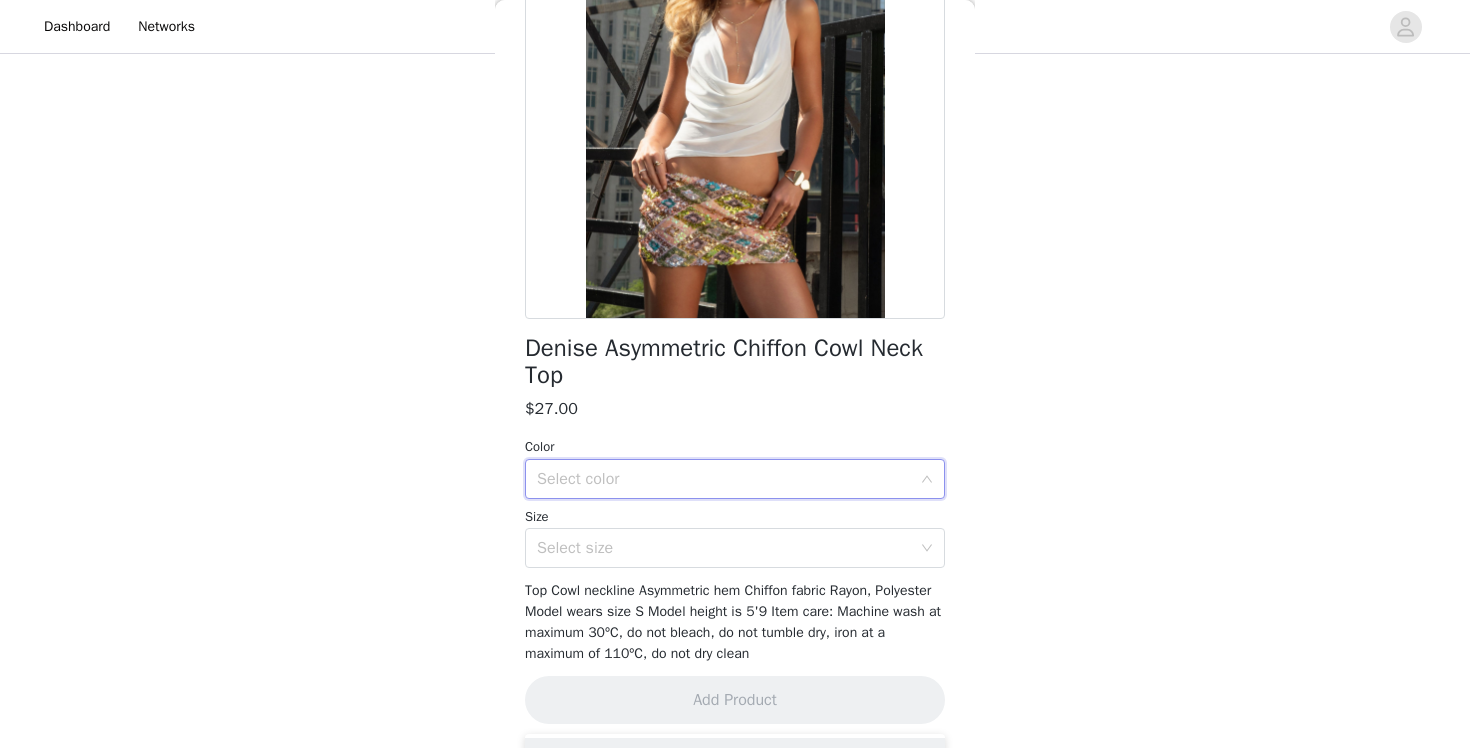 click on "Select color" at bounding box center [724, 479] 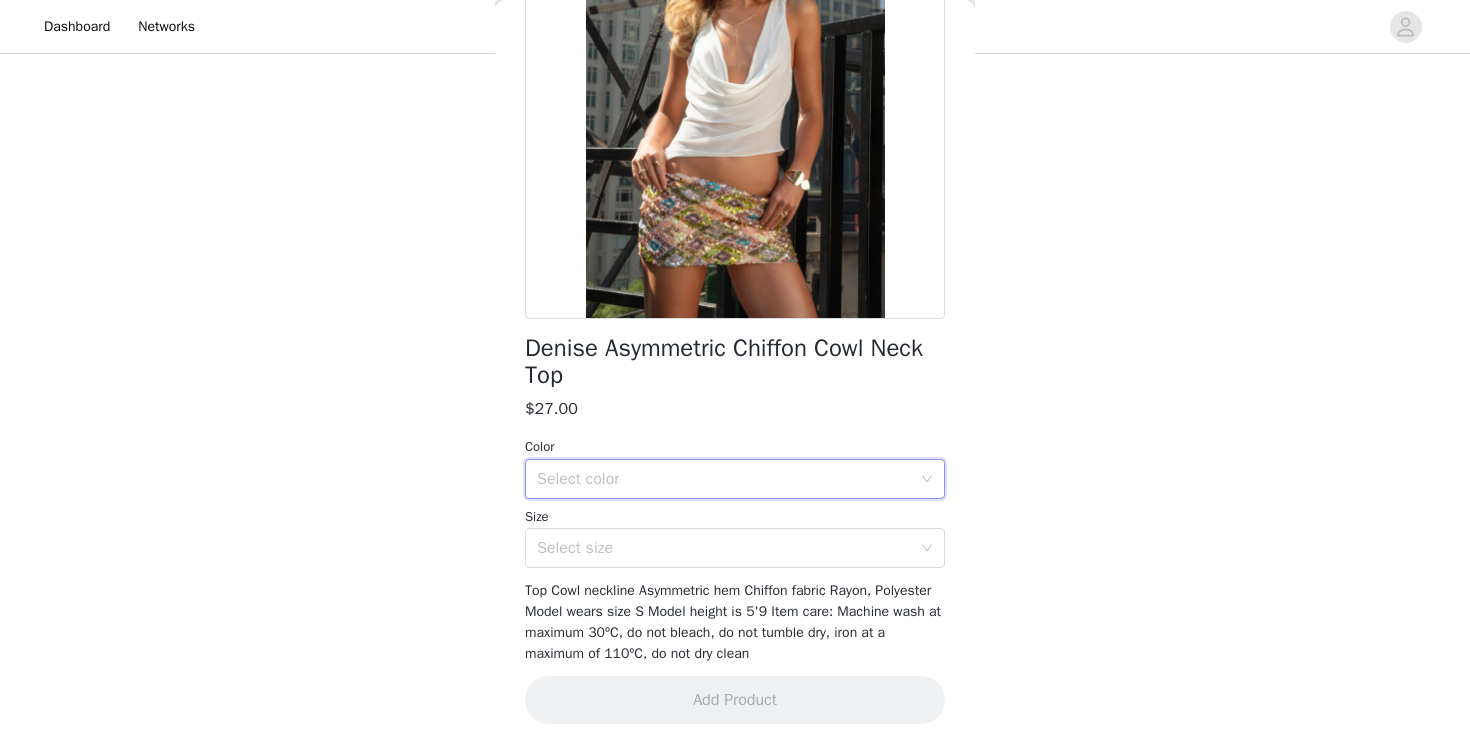 click on "Select color" at bounding box center (728, 479) 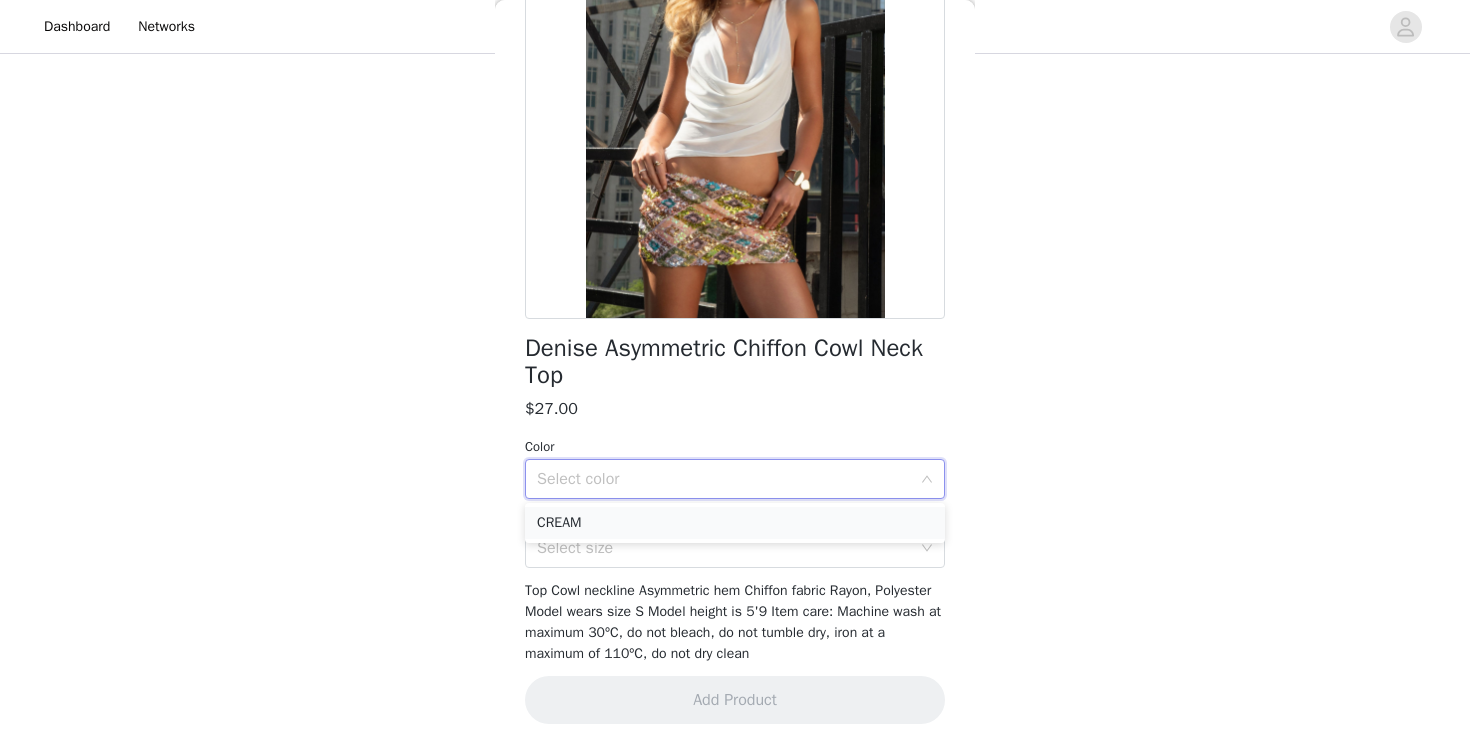 click on "CREAM" at bounding box center [735, 523] 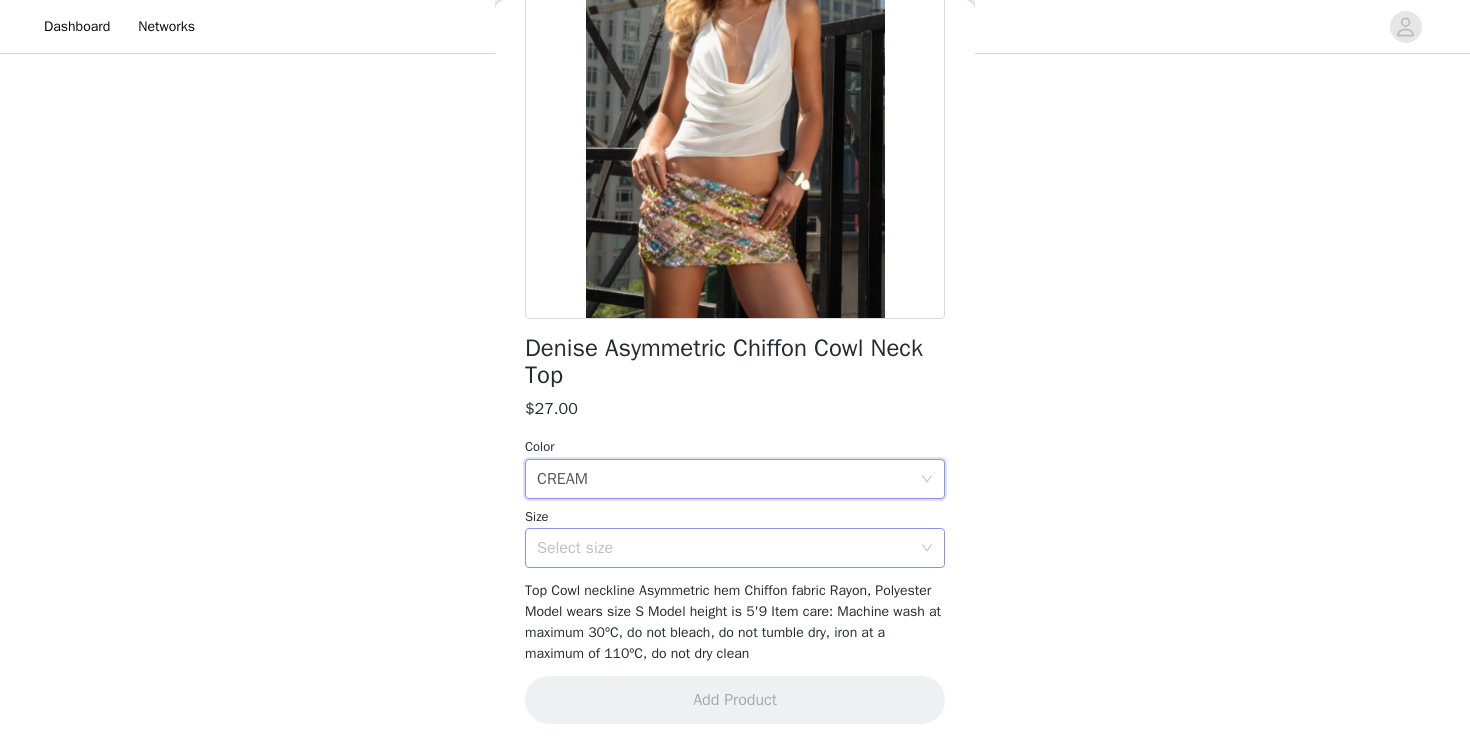 click on "Select size" at bounding box center [724, 548] 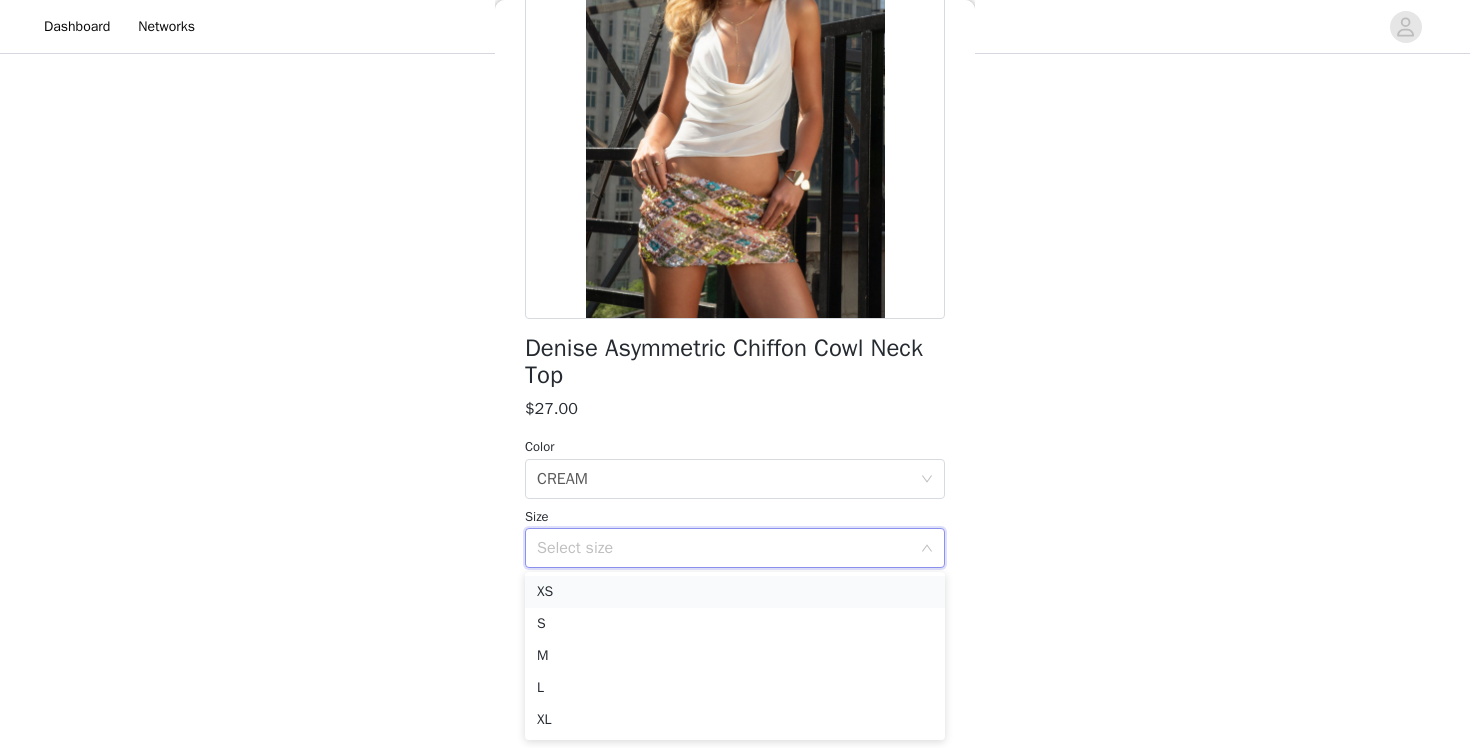 click on "XS" at bounding box center [735, 592] 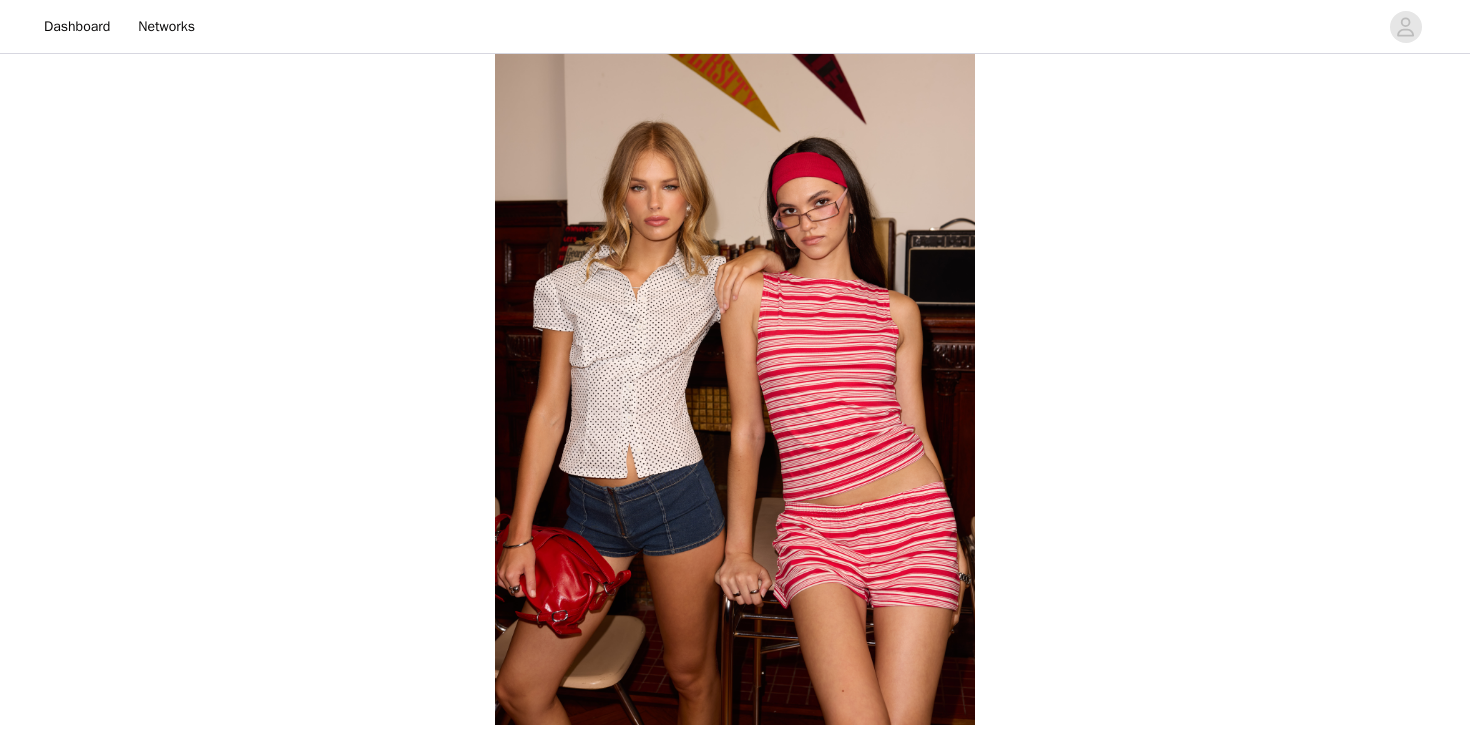 scroll, scrollTop: 516, scrollLeft: 0, axis: vertical 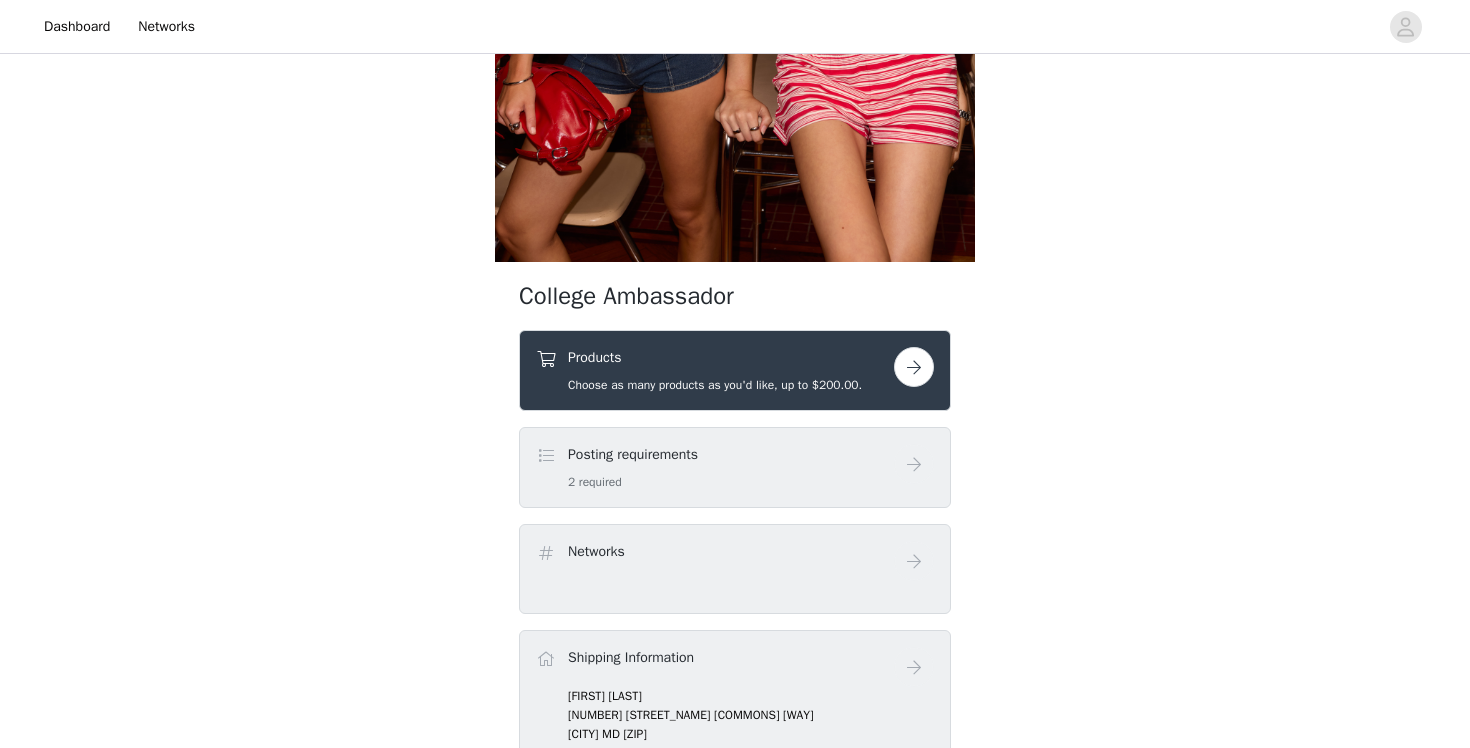 click at bounding box center (914, 367) 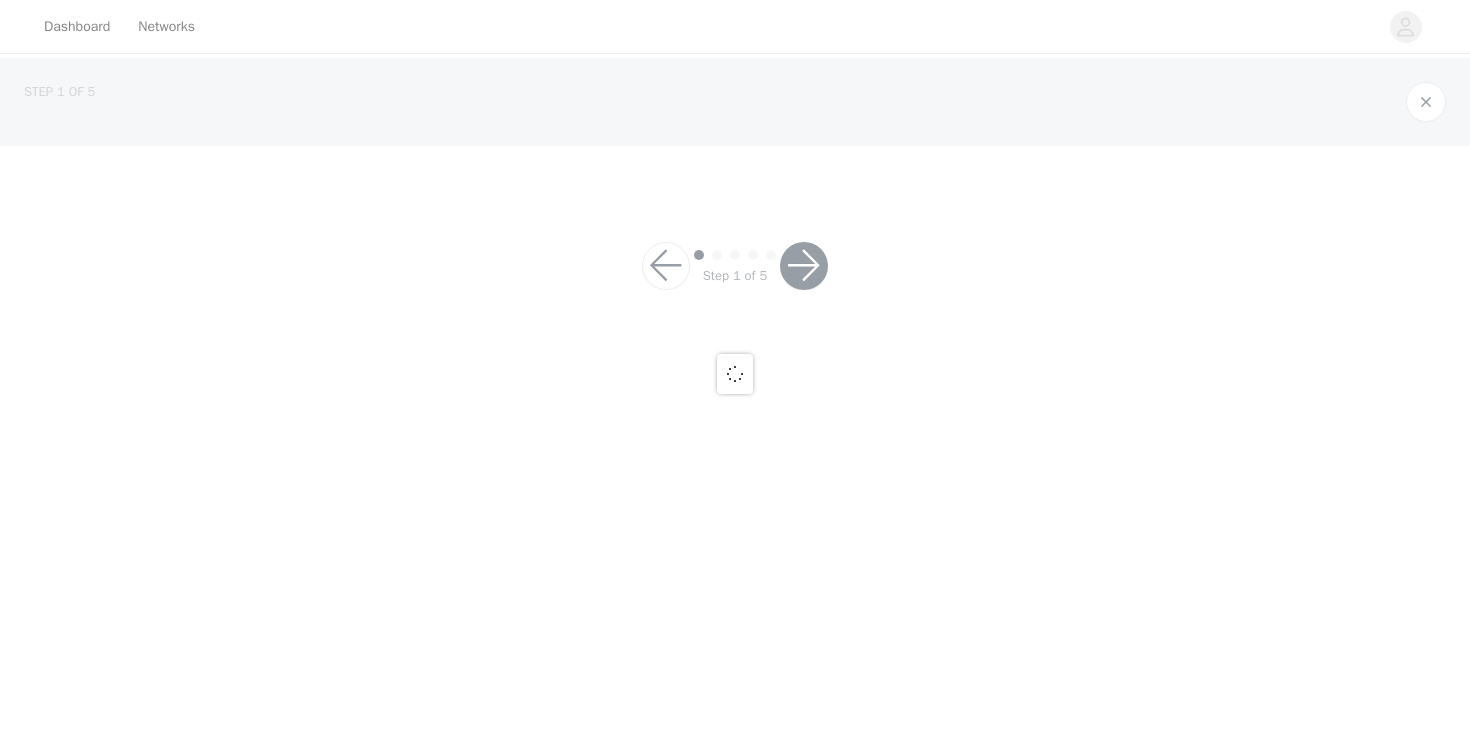 scroll, scrollTop: 0, scrollLeft: 0, axis: both 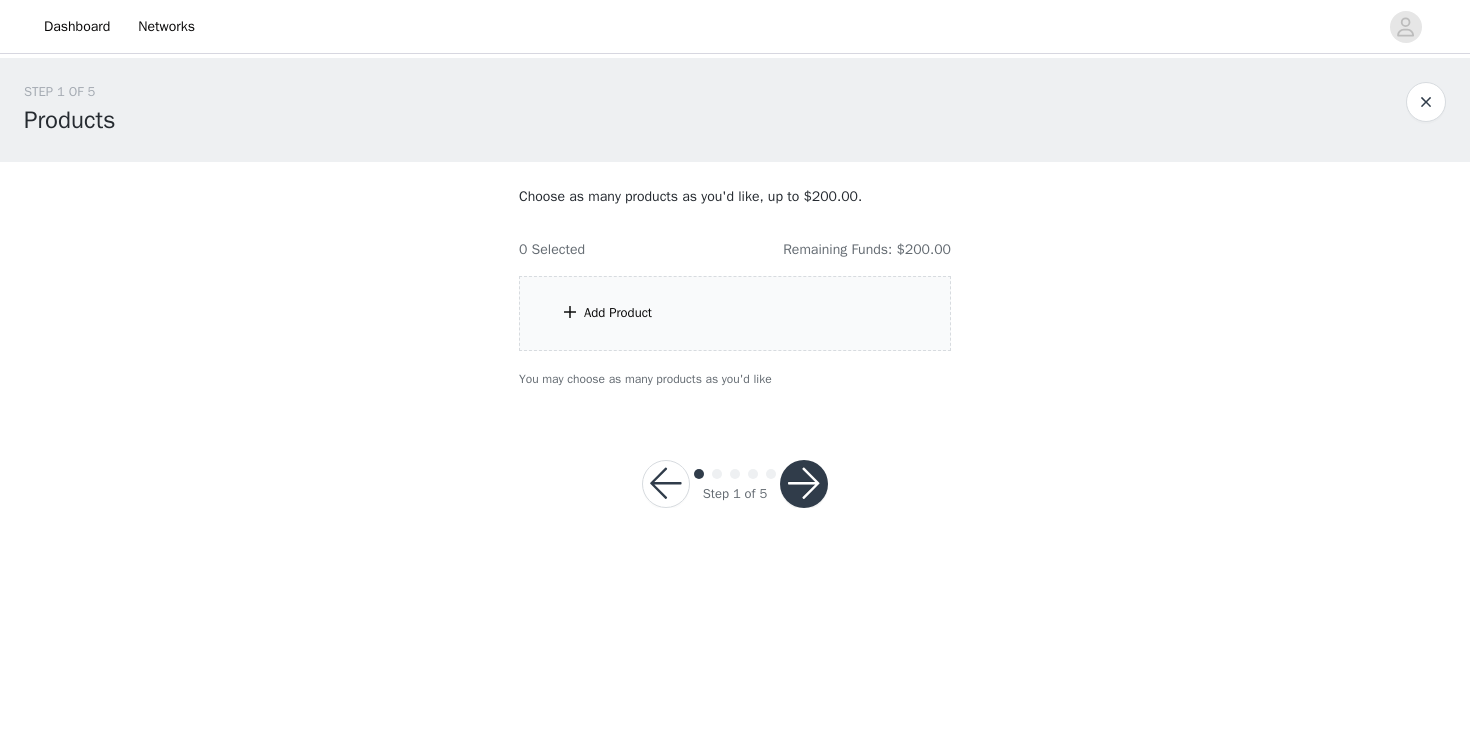 click on "Add Product" at bounding box center (735, 313) 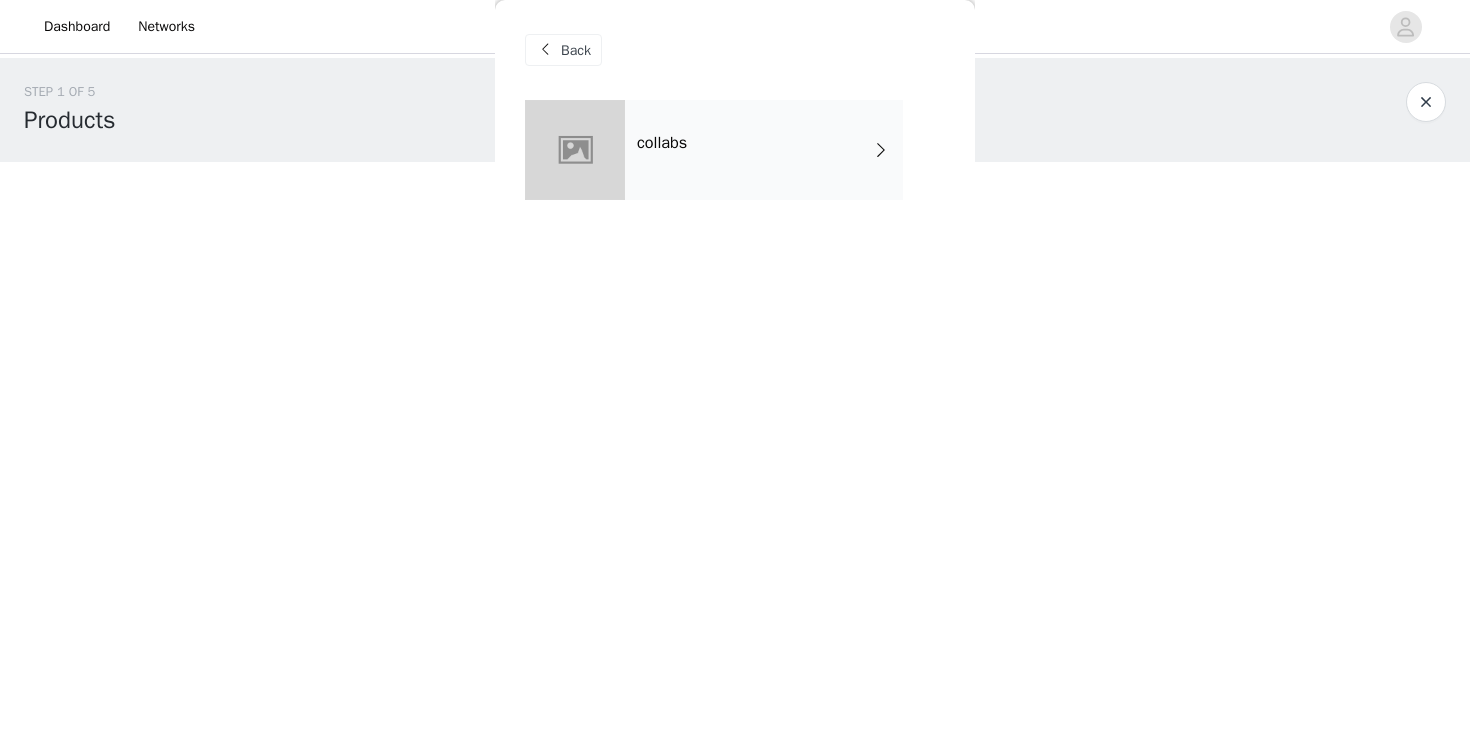 click on "collabs" at bounding box center (764, 150) 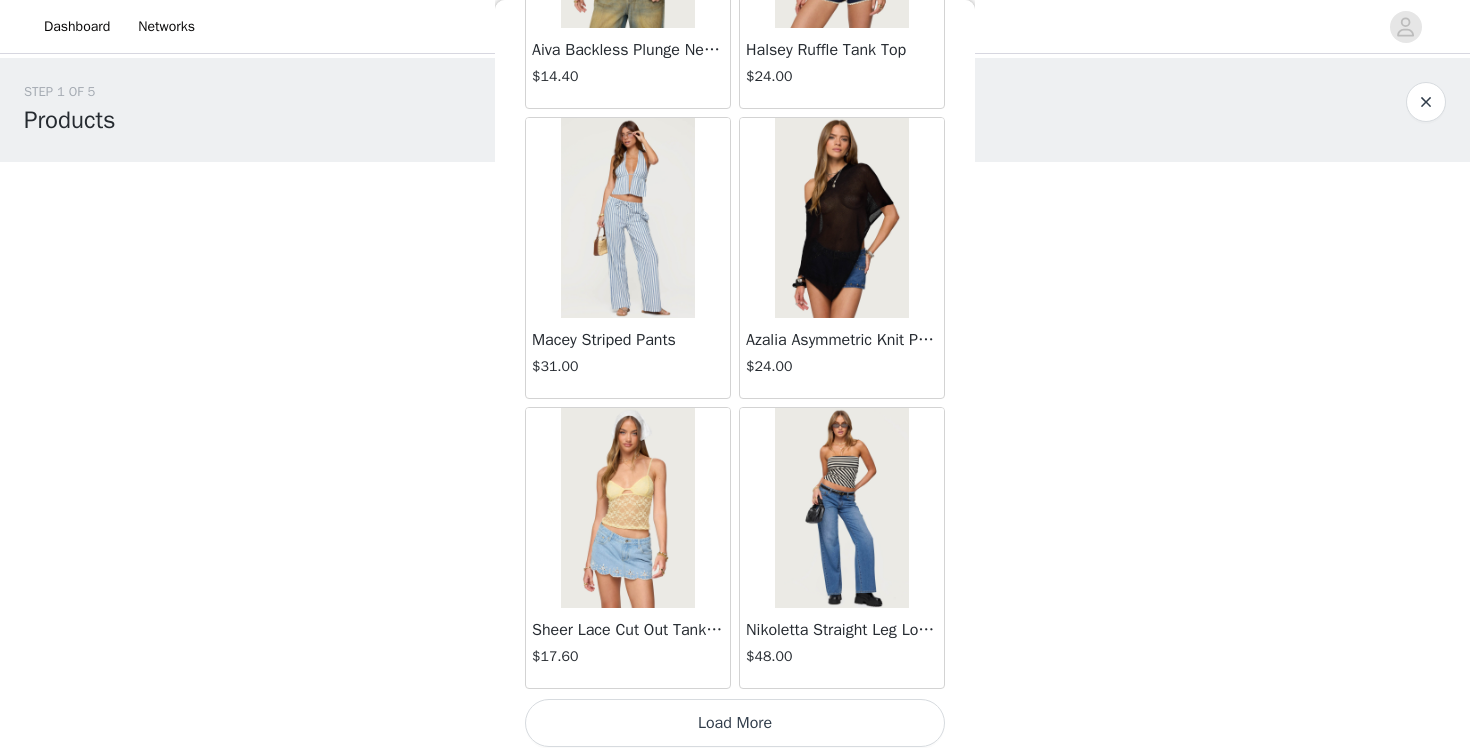 scroll, scrollTop: 2302, scrollLeft: 0, axis: vertical 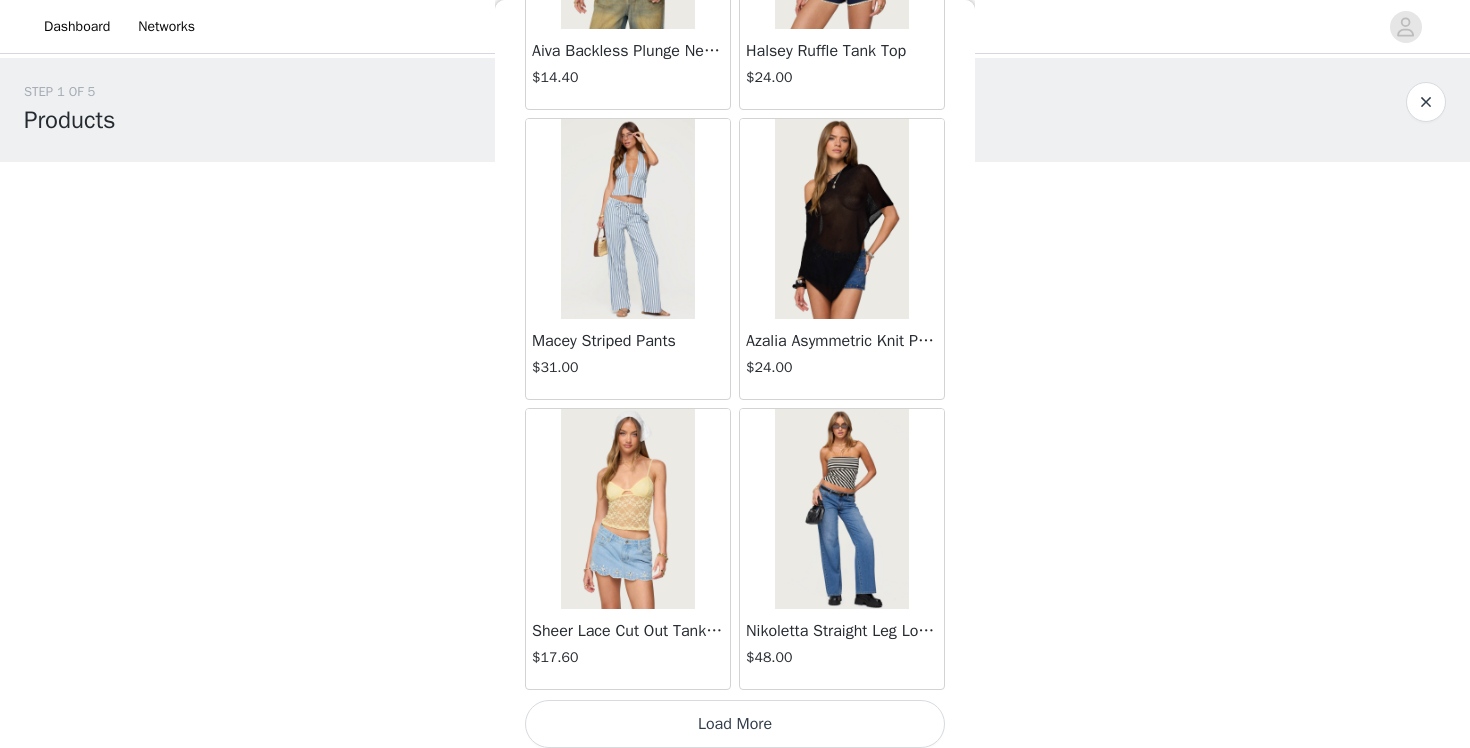 click on "Load More" at bounding box center [735, 724] 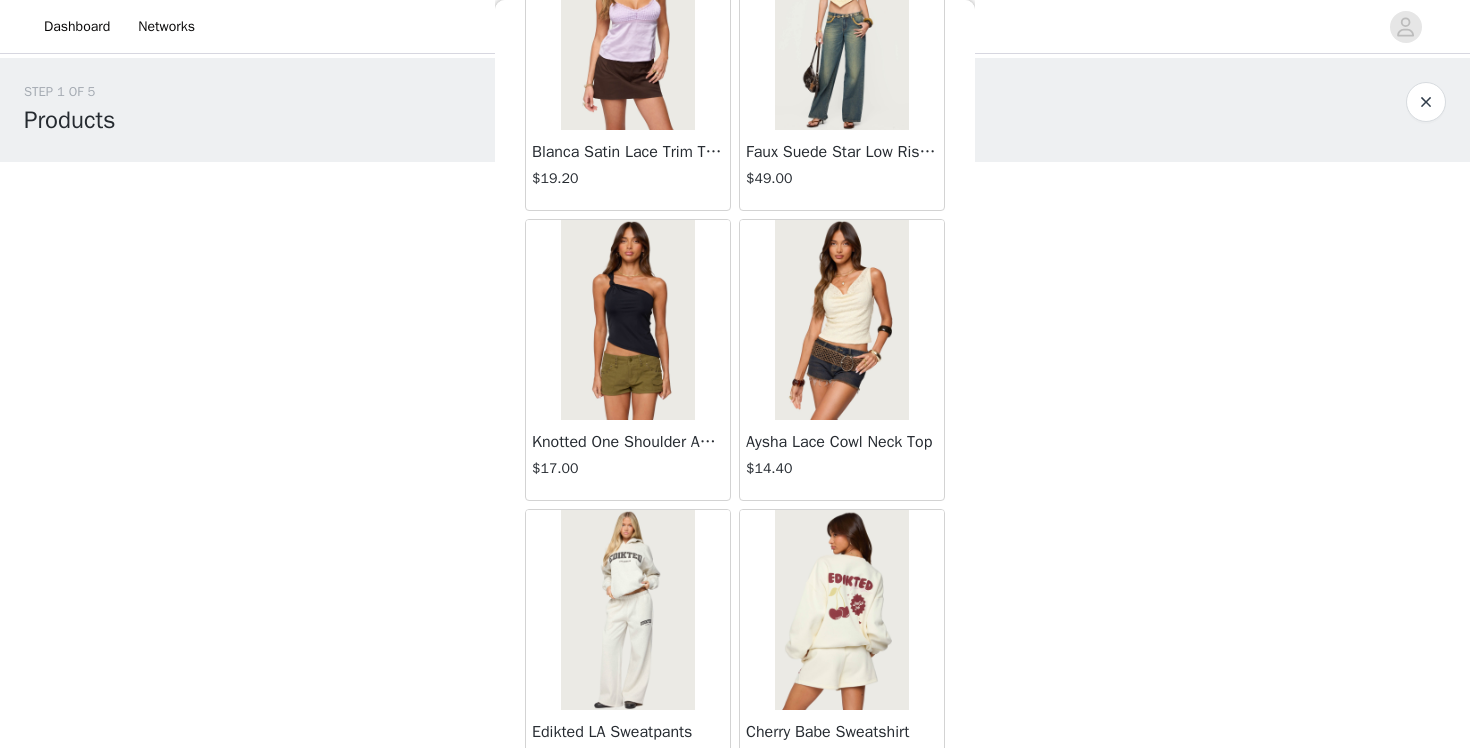 scroll, scrollTop: 5212, scrollLeft: 0, axis: vertical 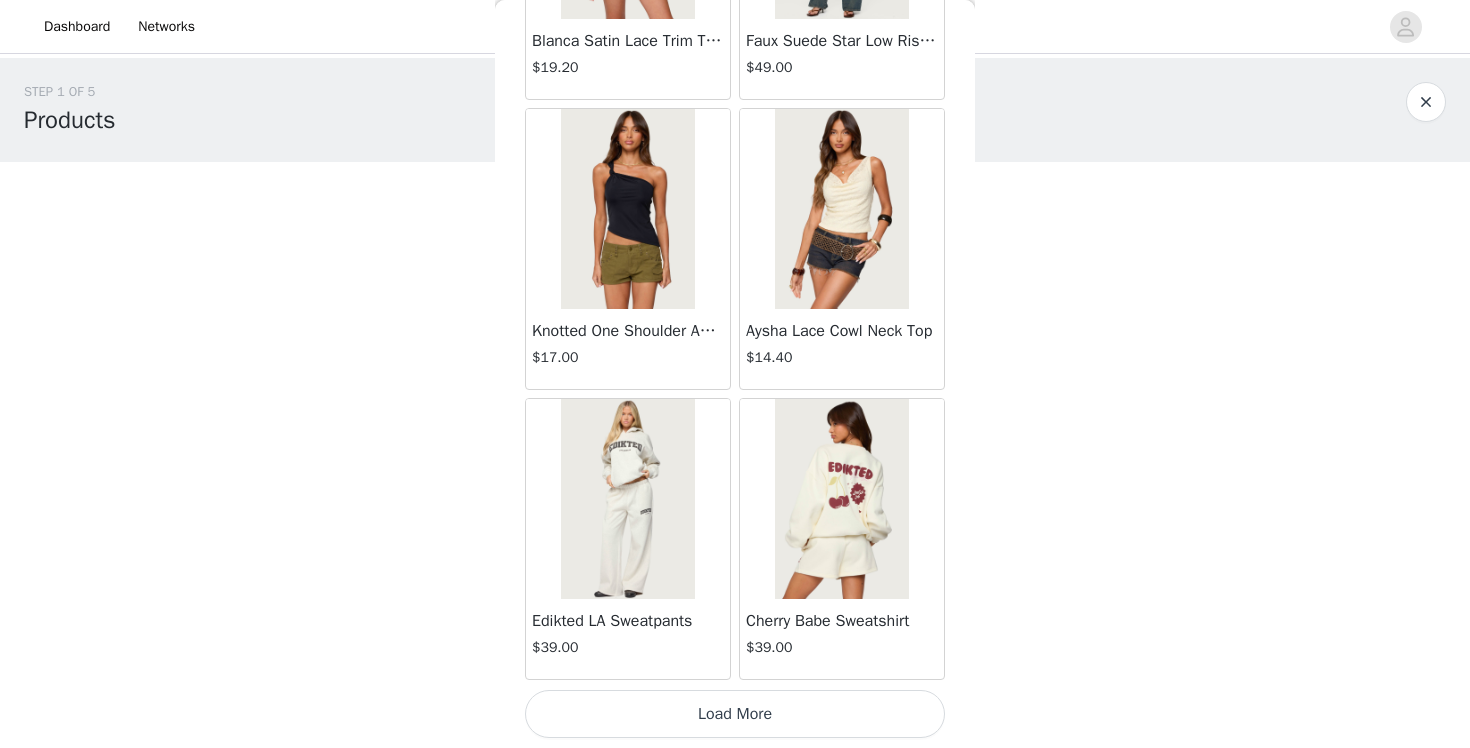 click on "Load More" at bounding box center (735, 714) 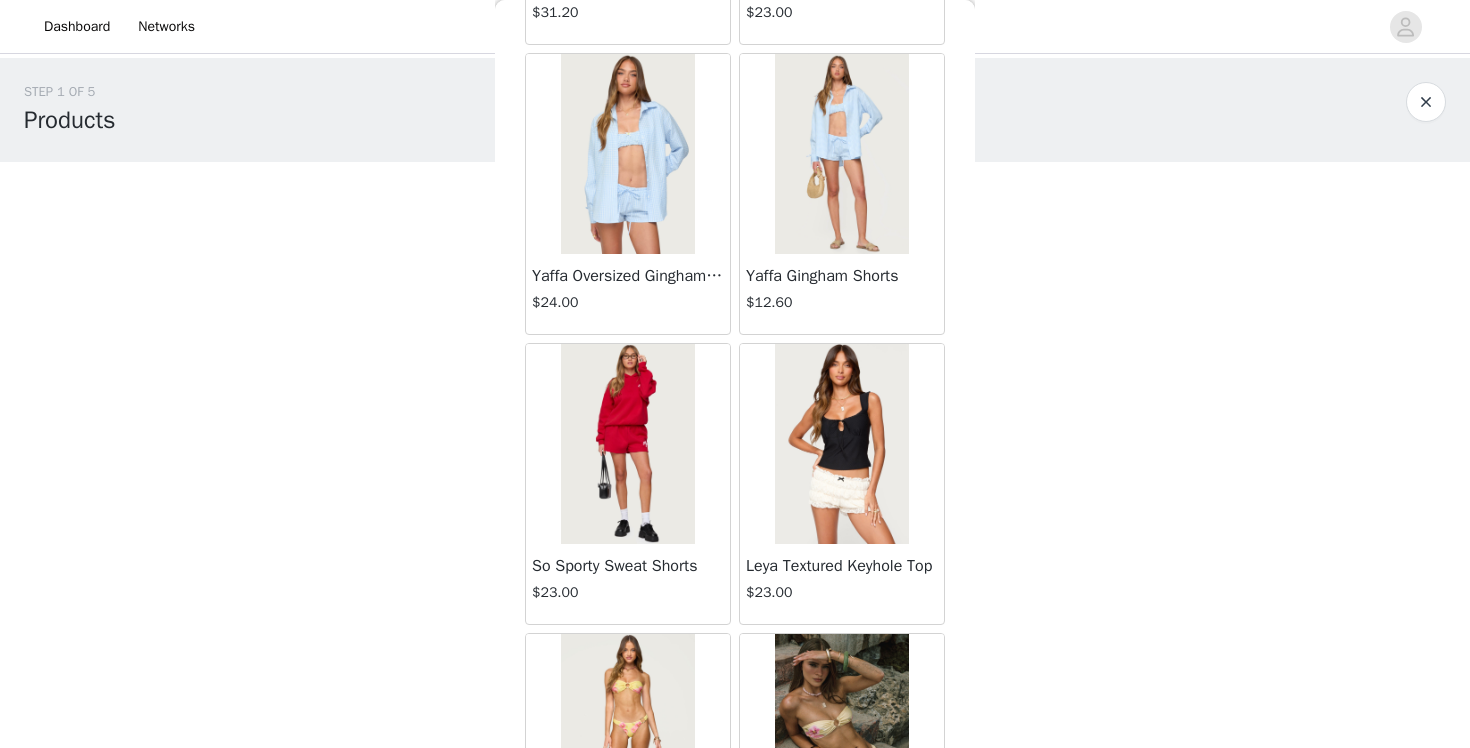 scroll, scrollTop: 8112, scrollLeft: 0, axis: vertical 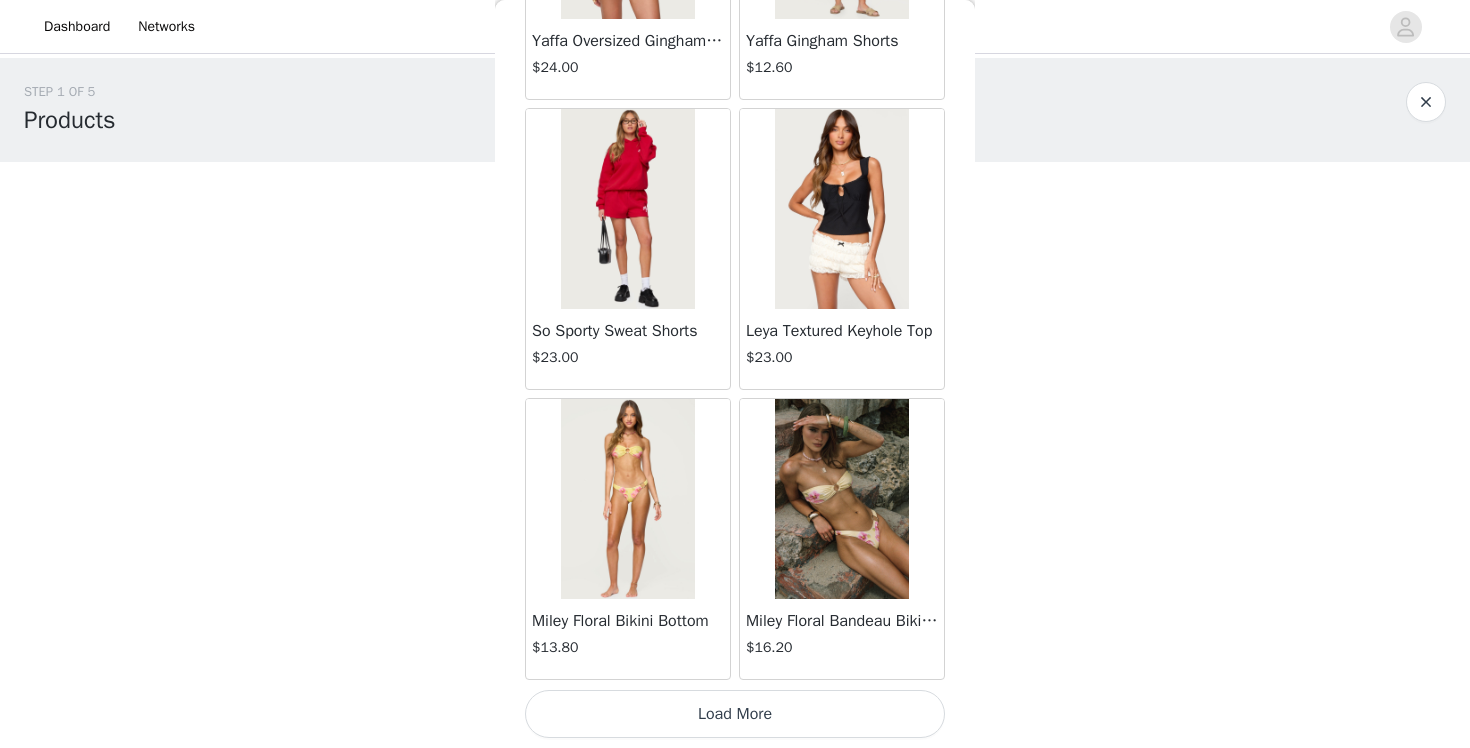 click on "Load More" at bounding box center [735, 714] 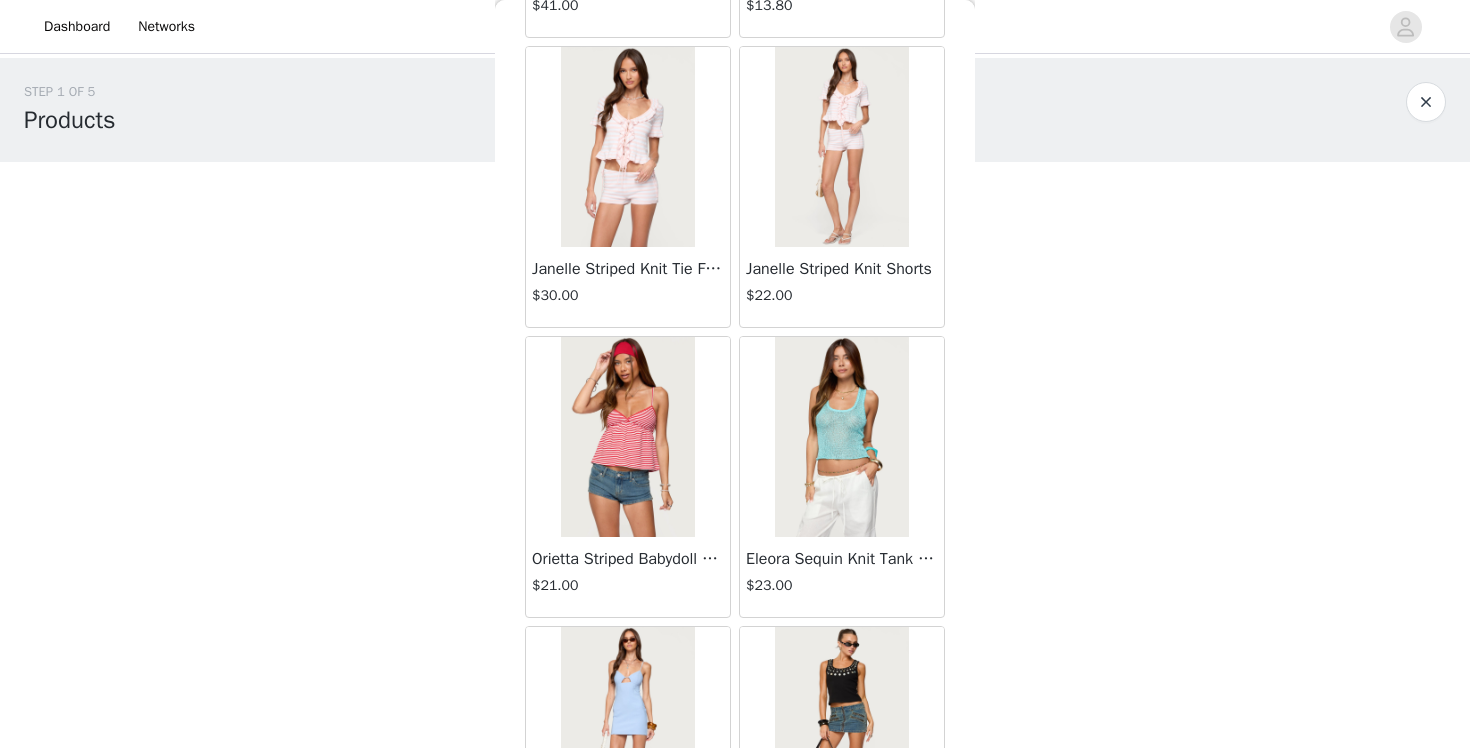 scroll, scrollTop: 11012, scrollLeft: 0, axis: vertical 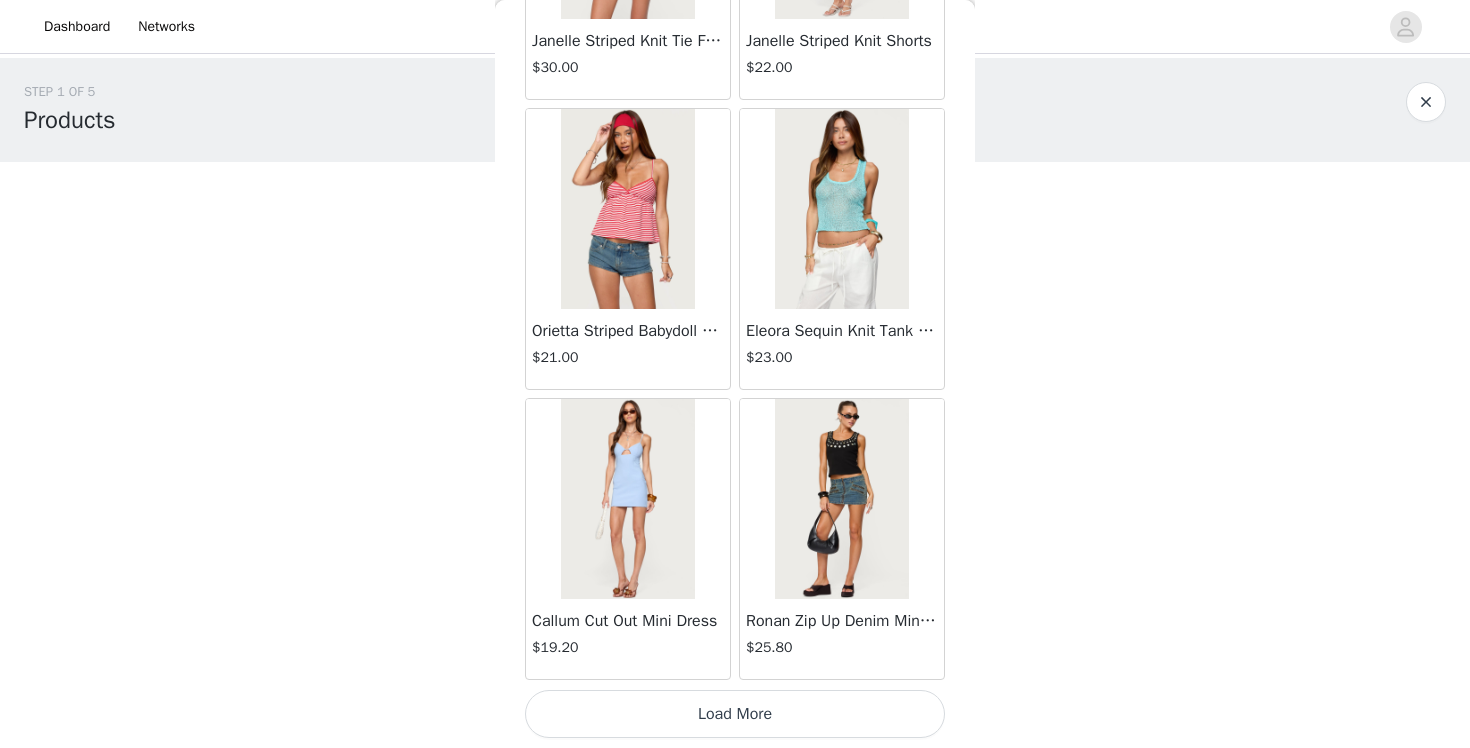 click on "Load More" at bounding box center (735, 714) 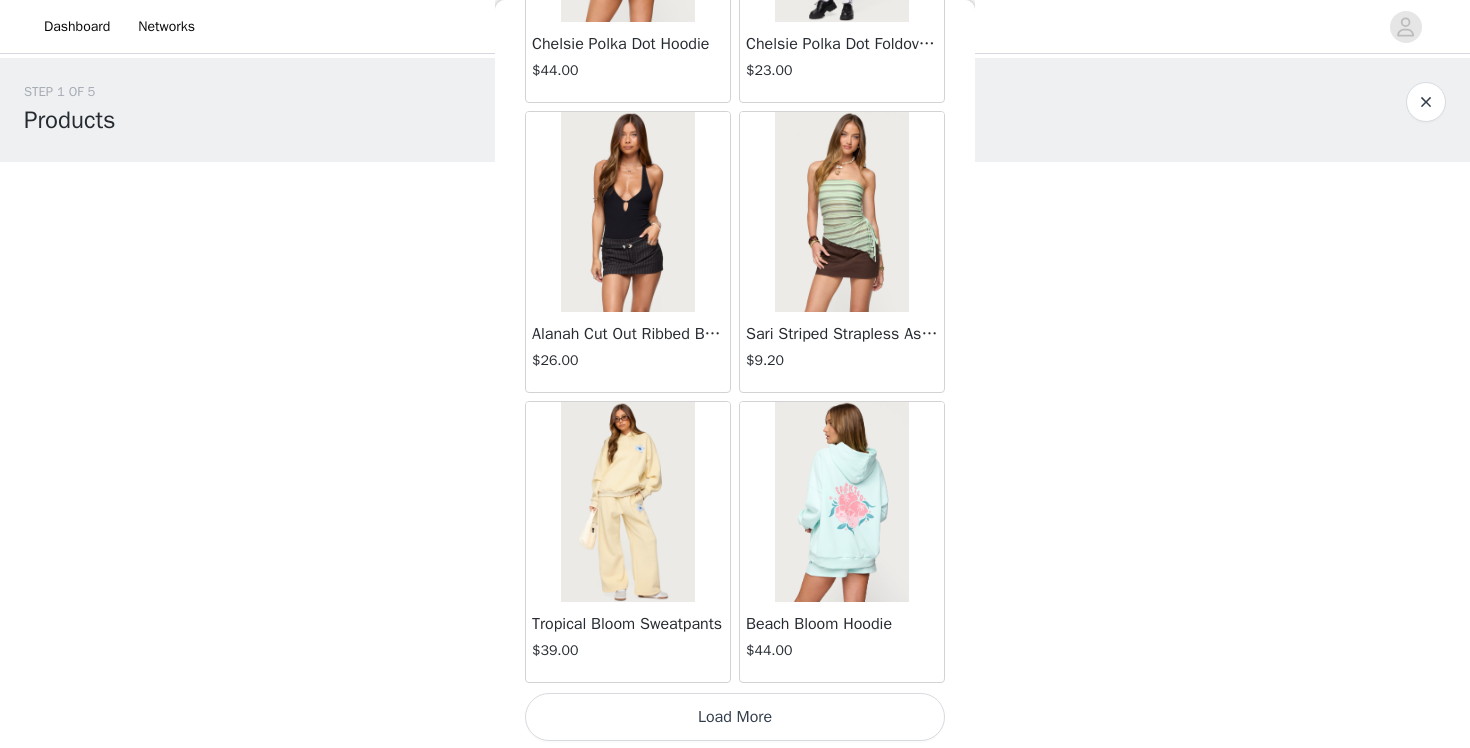 scroll, scrollTop: 13912, scrollLeft: 0, axis: vertical 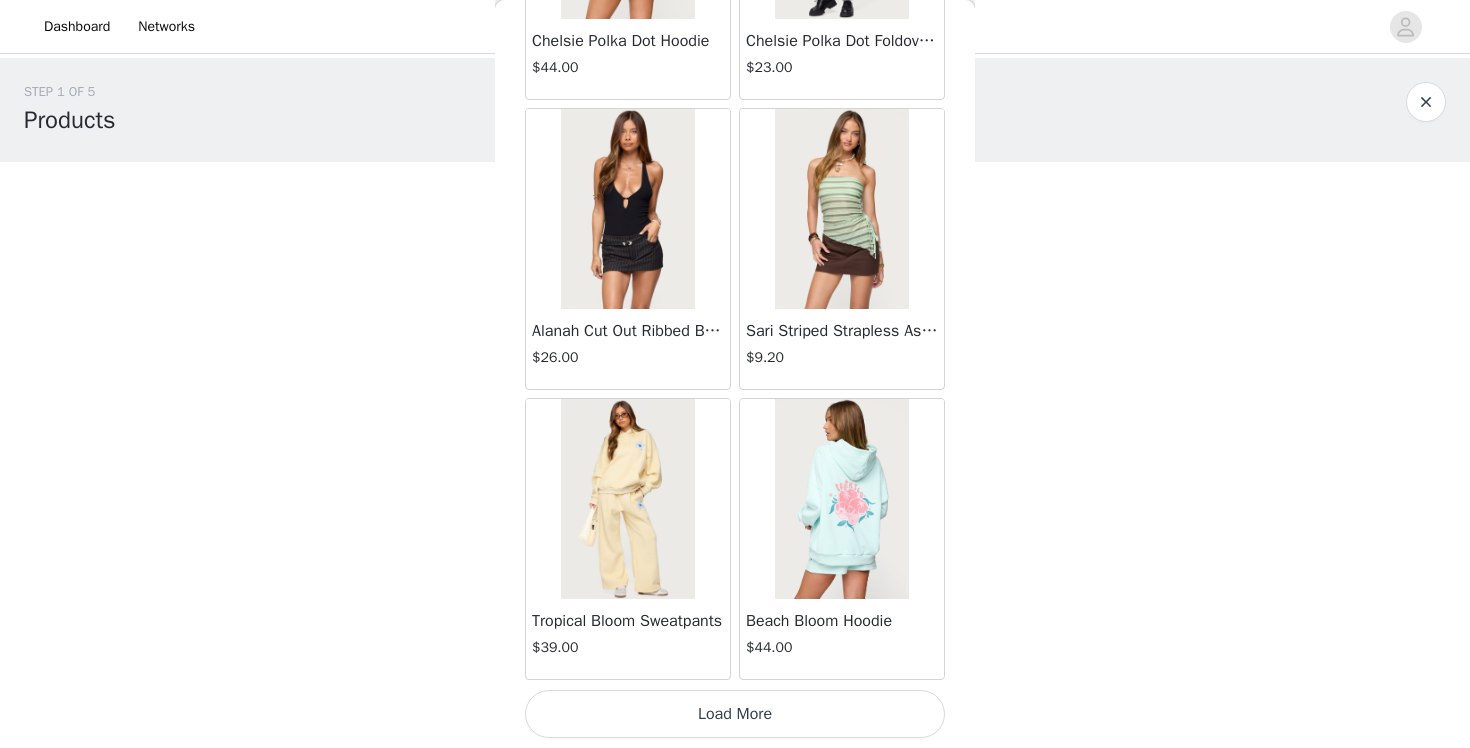 click on "Load More" at bounding box center (735, 714) 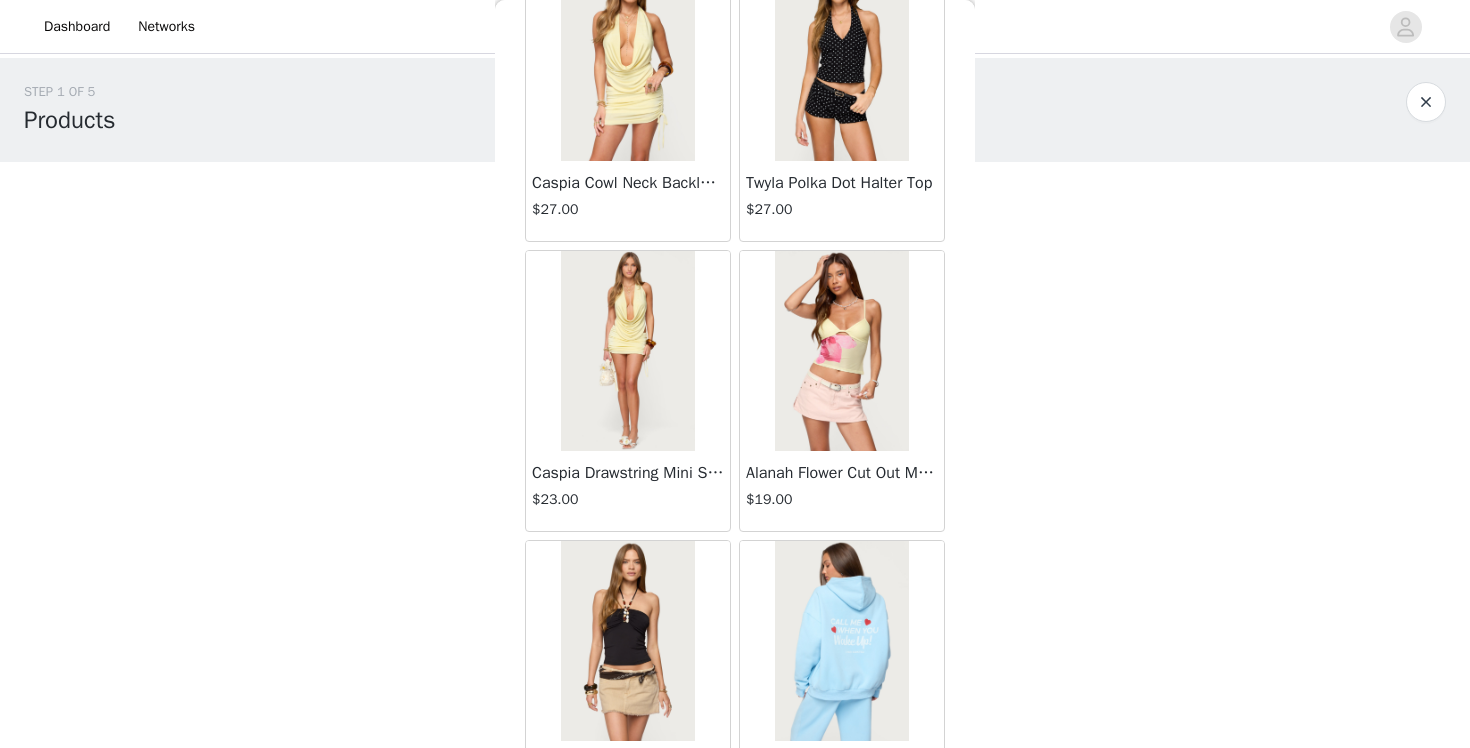 scroll, scrollTop: 16812, scrollLeft: 0, axis: vertical 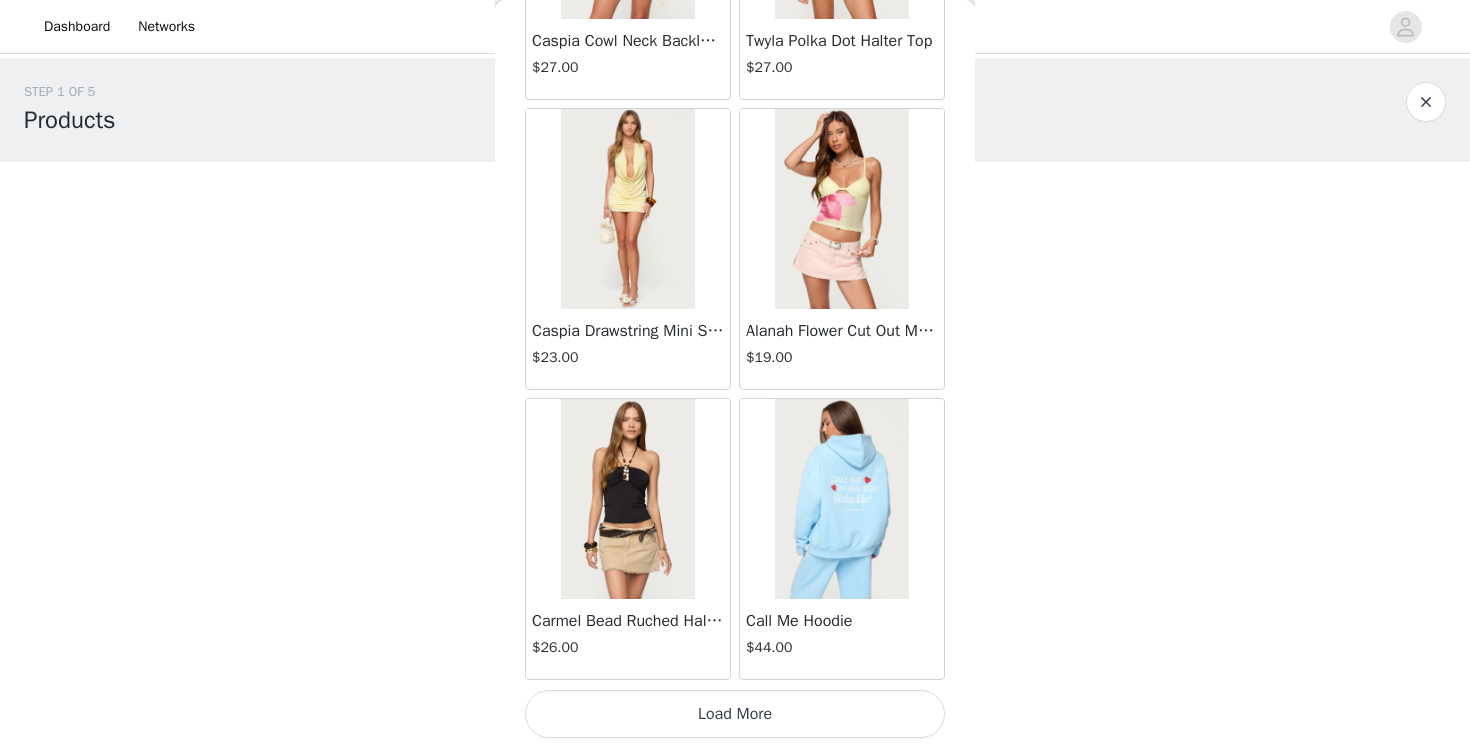 click on "Load More" at bounding box center [735, 714] 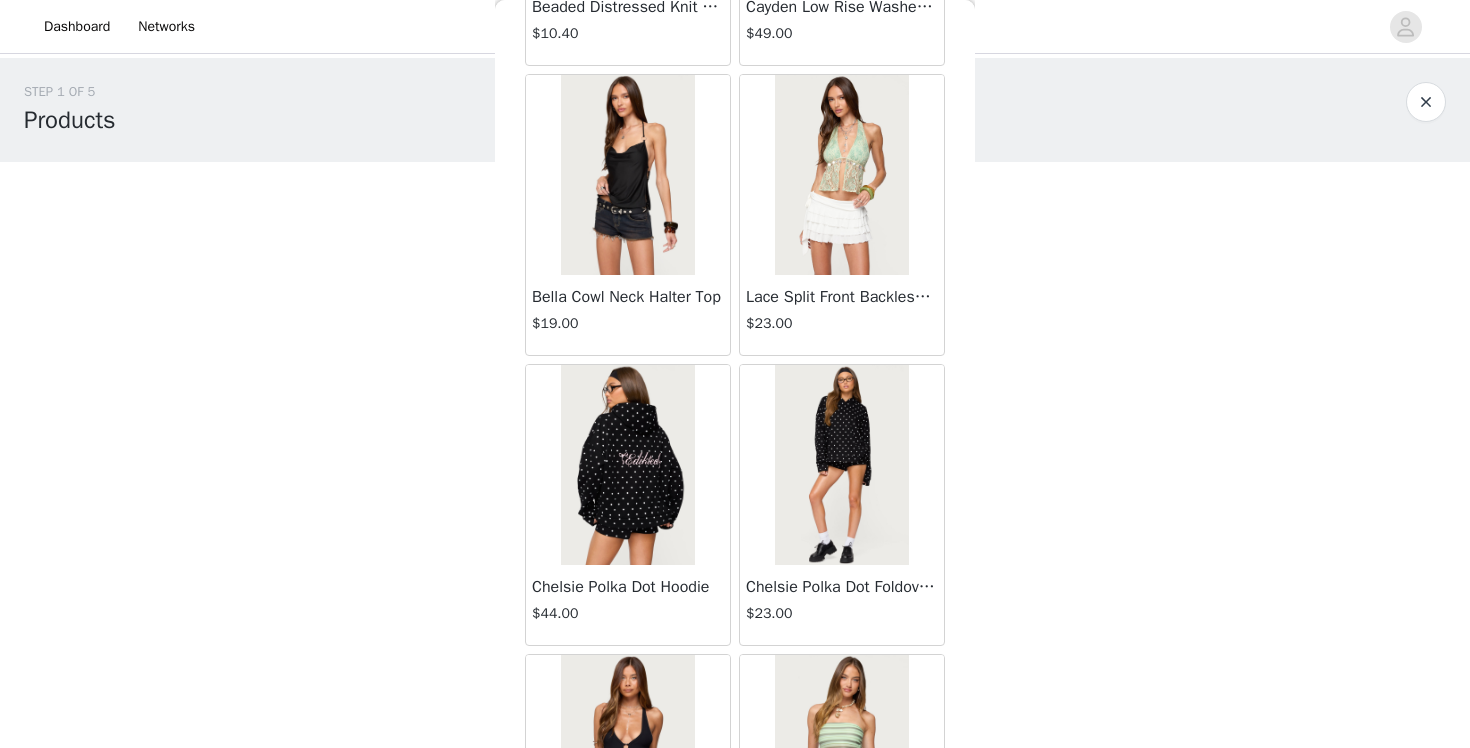 scroll, scrollTop: 13361, scrollLeft: 0, axis: vertical 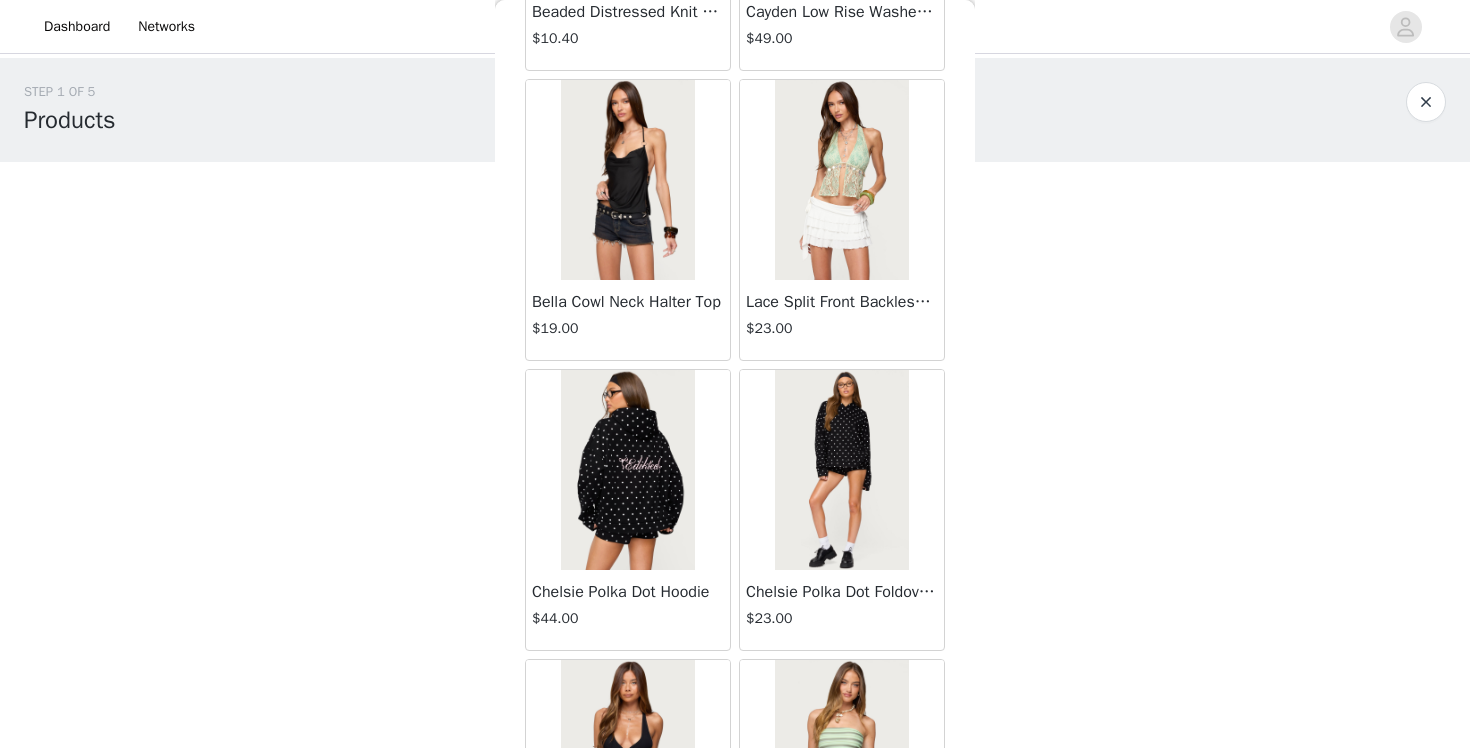 click at bounding box center [841, 470] 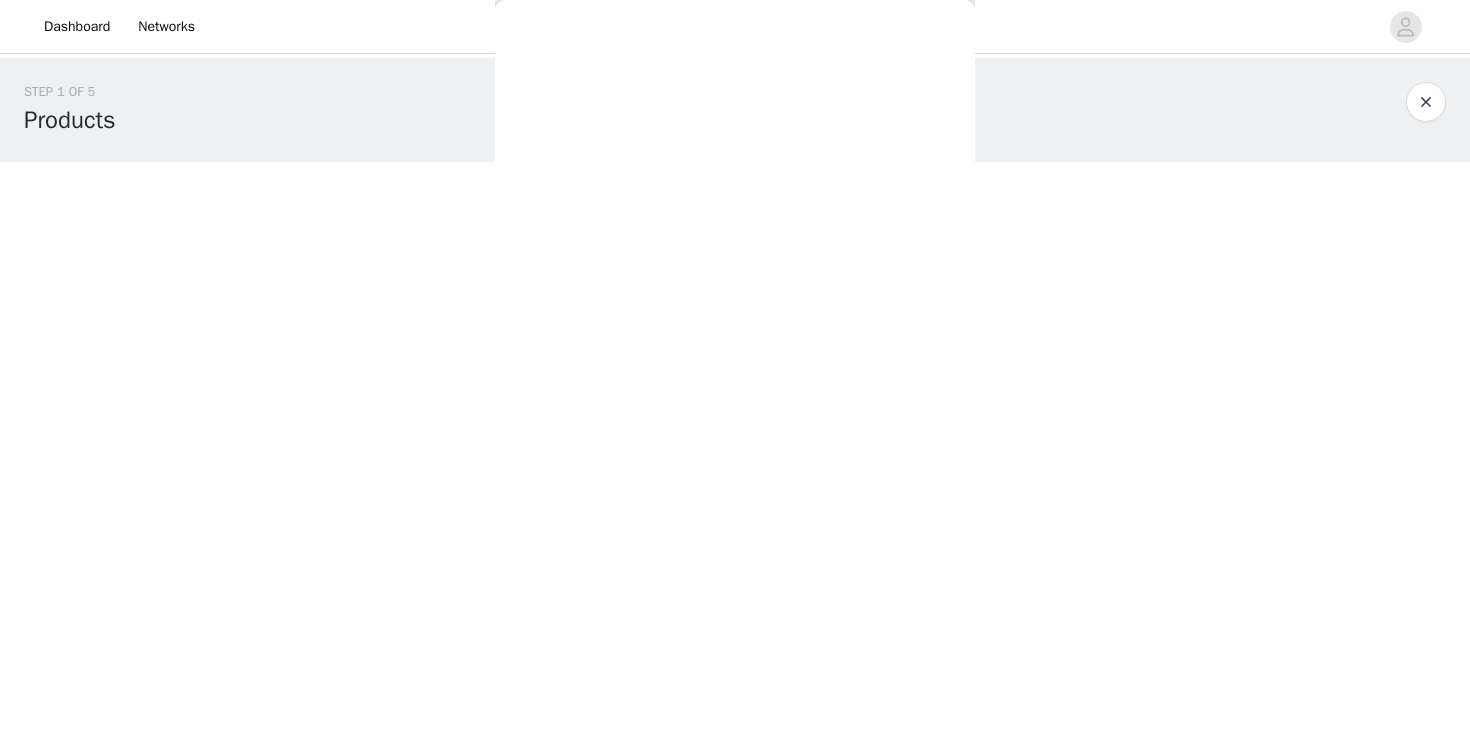 scroll, scrollTop: 225, scrollLeft: 0, axis: vertical 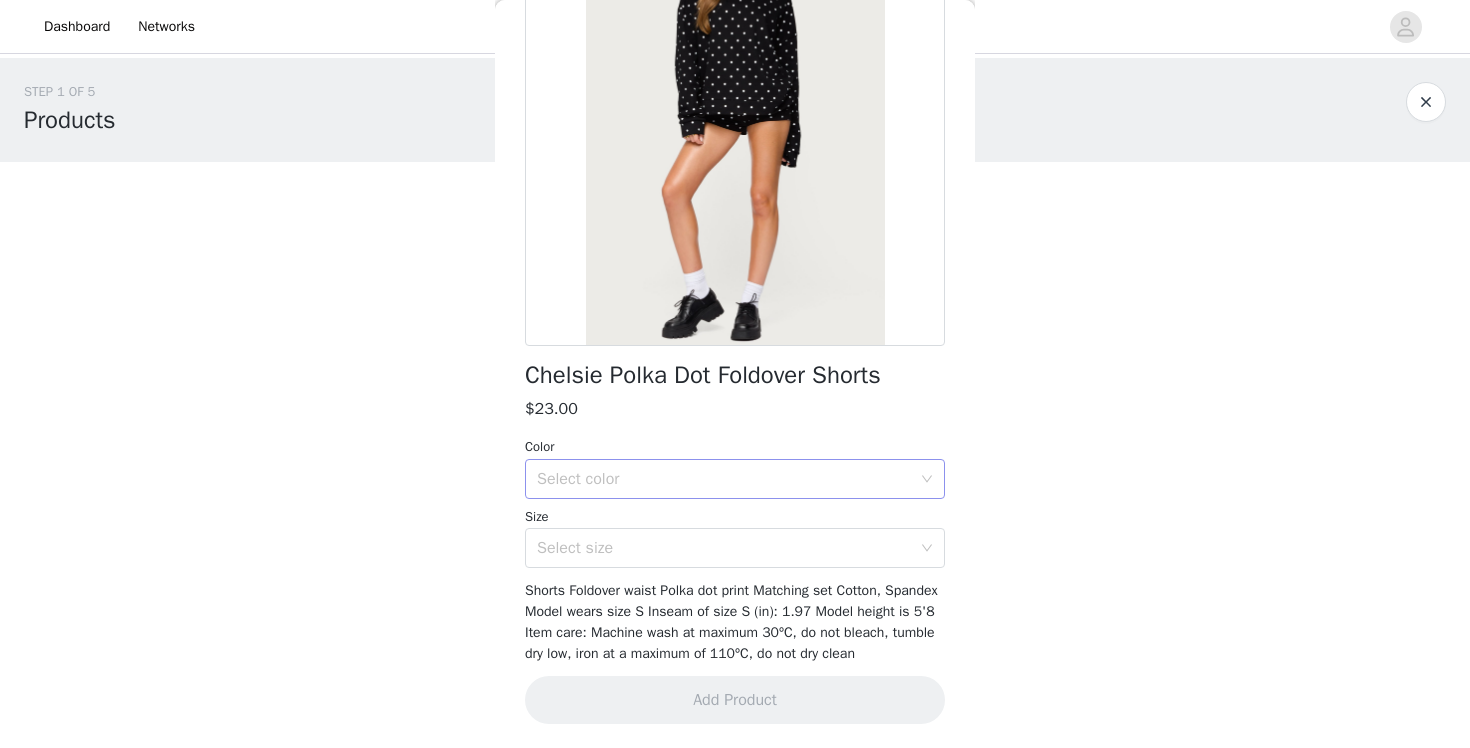 click on "Select color" at bounding box center [724, 479] 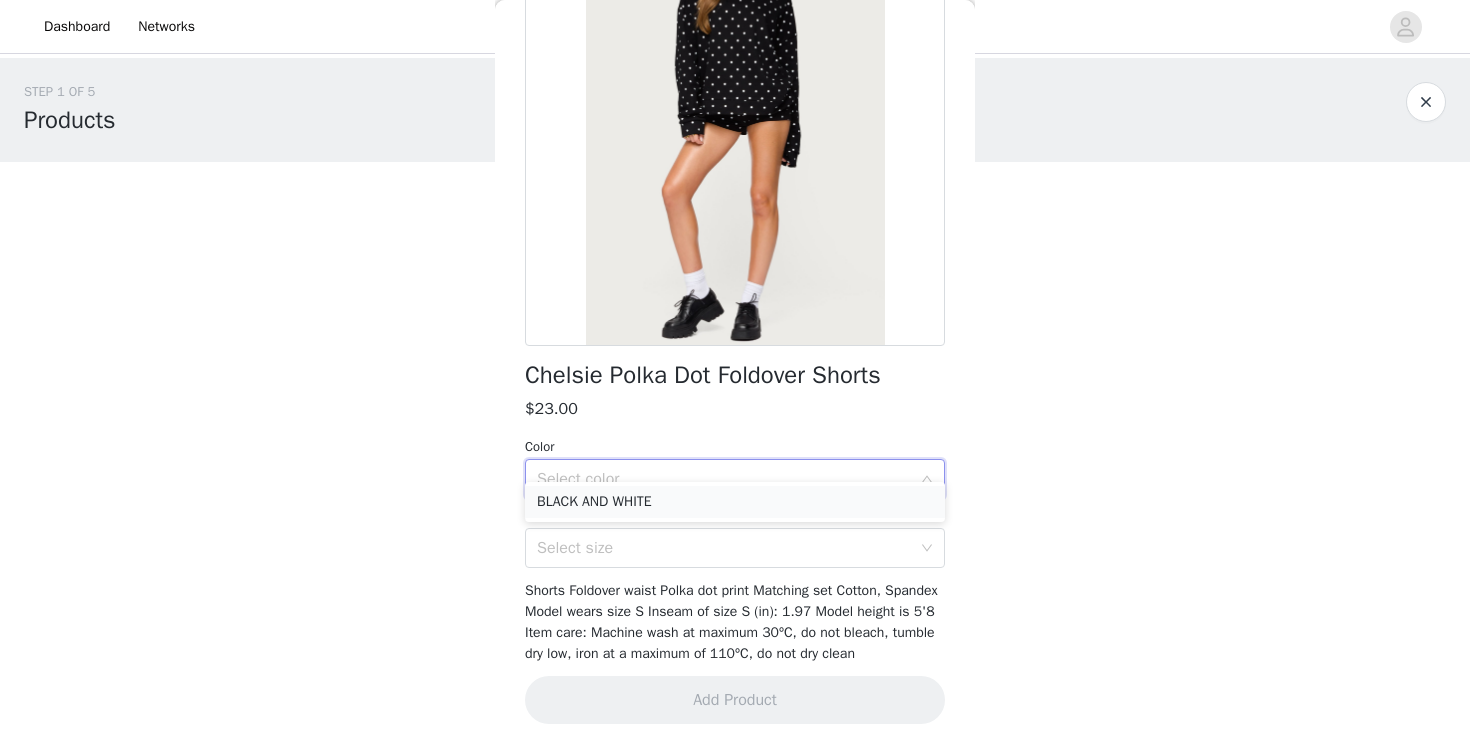 click on "BLACK AND WHITE" at bounding box center (735, 502) 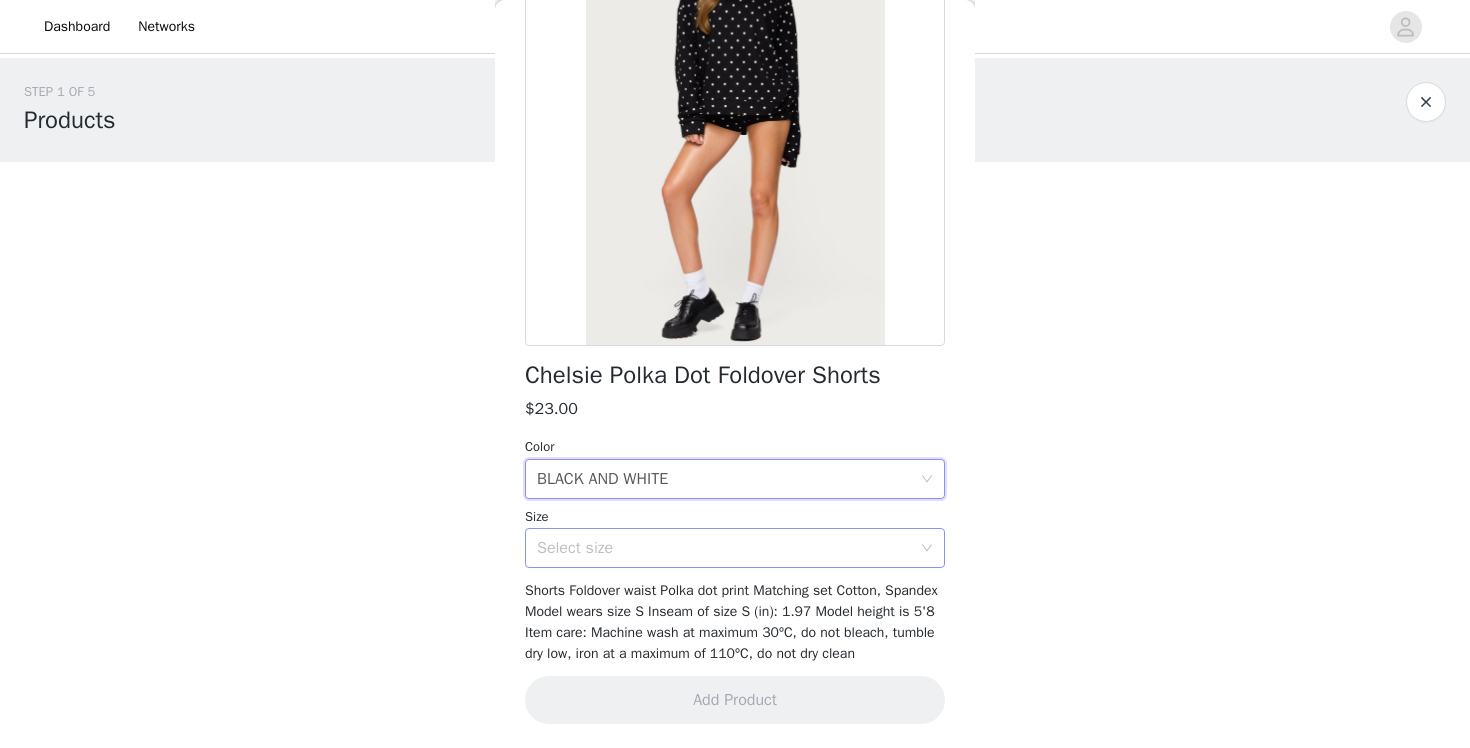 click on "Select size" at bounding box center (724, 548) 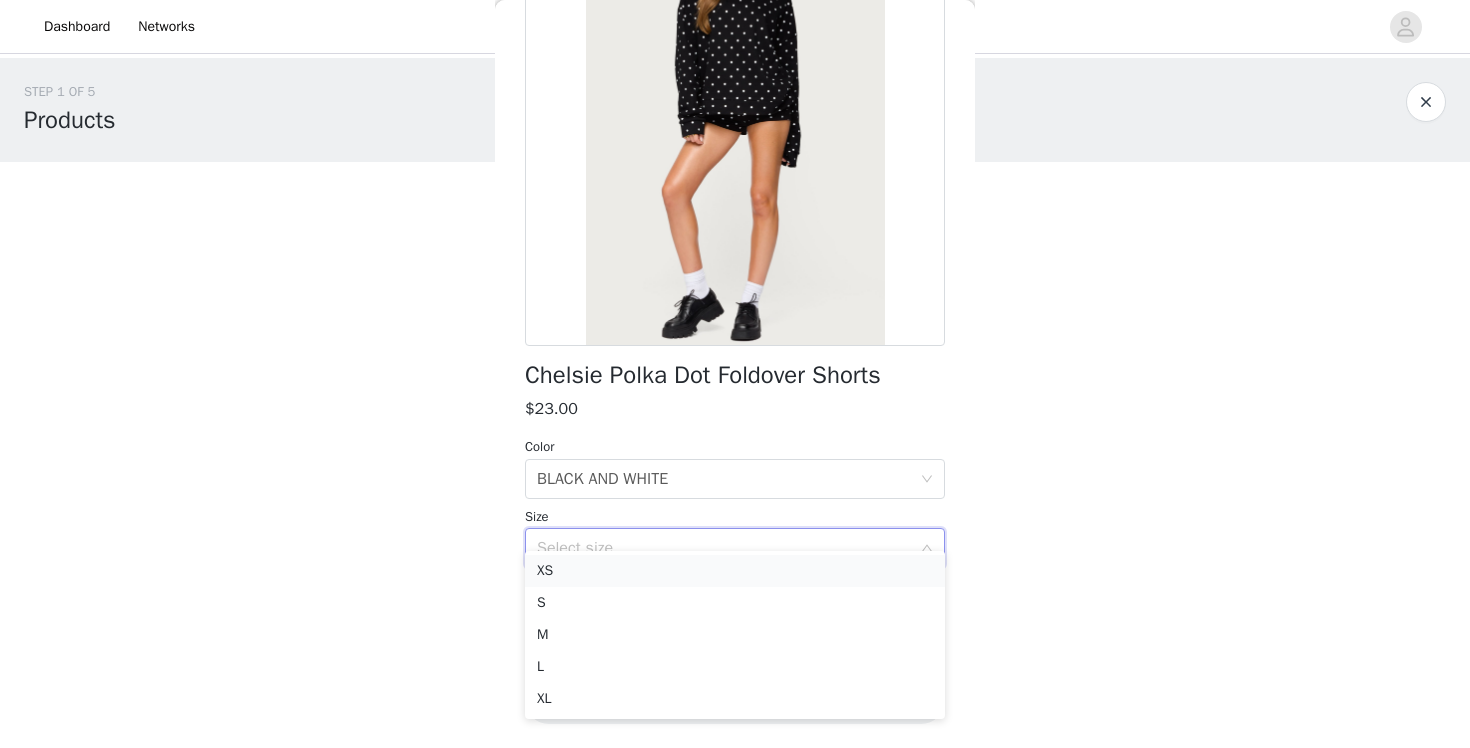 click on "XS" at bounding box center (735, 571) 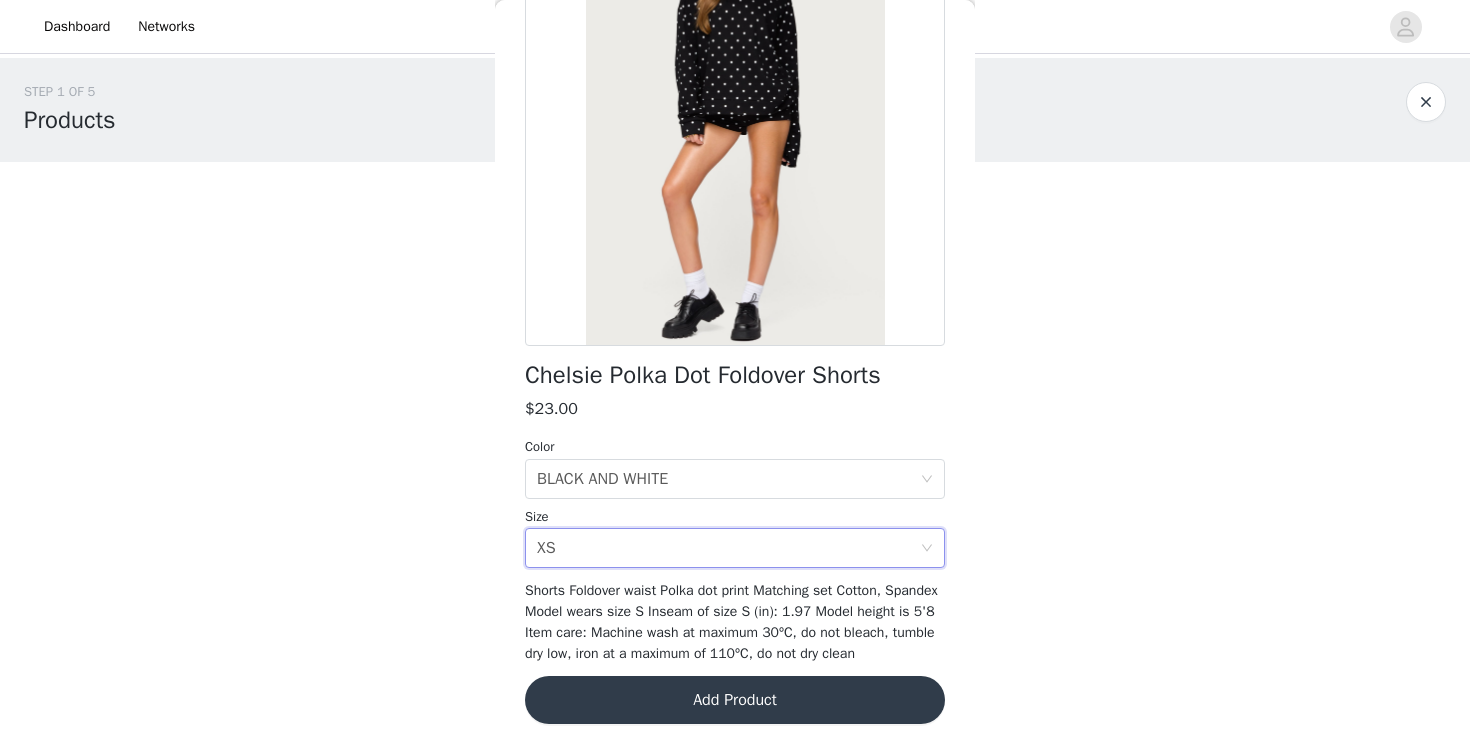 click on "Add Product" at bounding box center (735, 700) 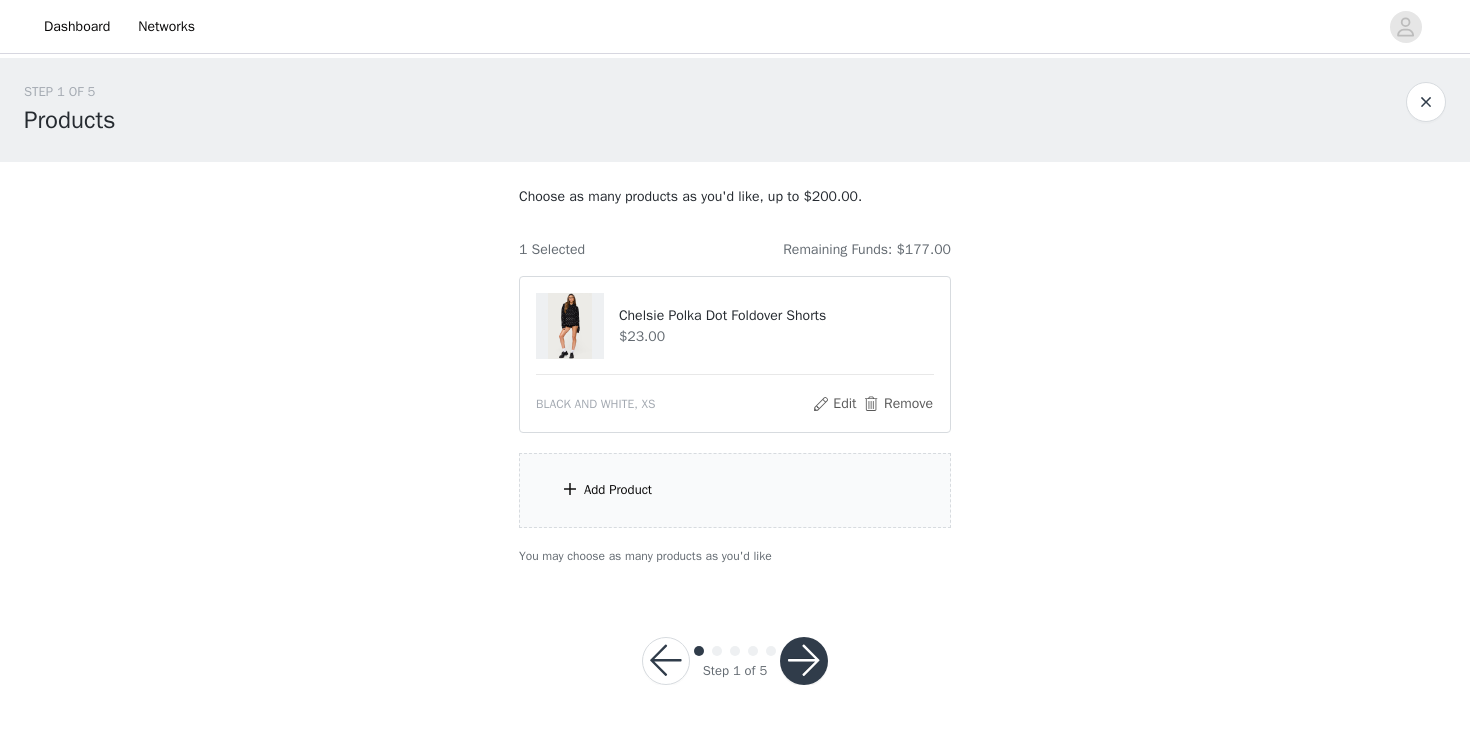 click on "Add Product" at bounding box center [735, 490] 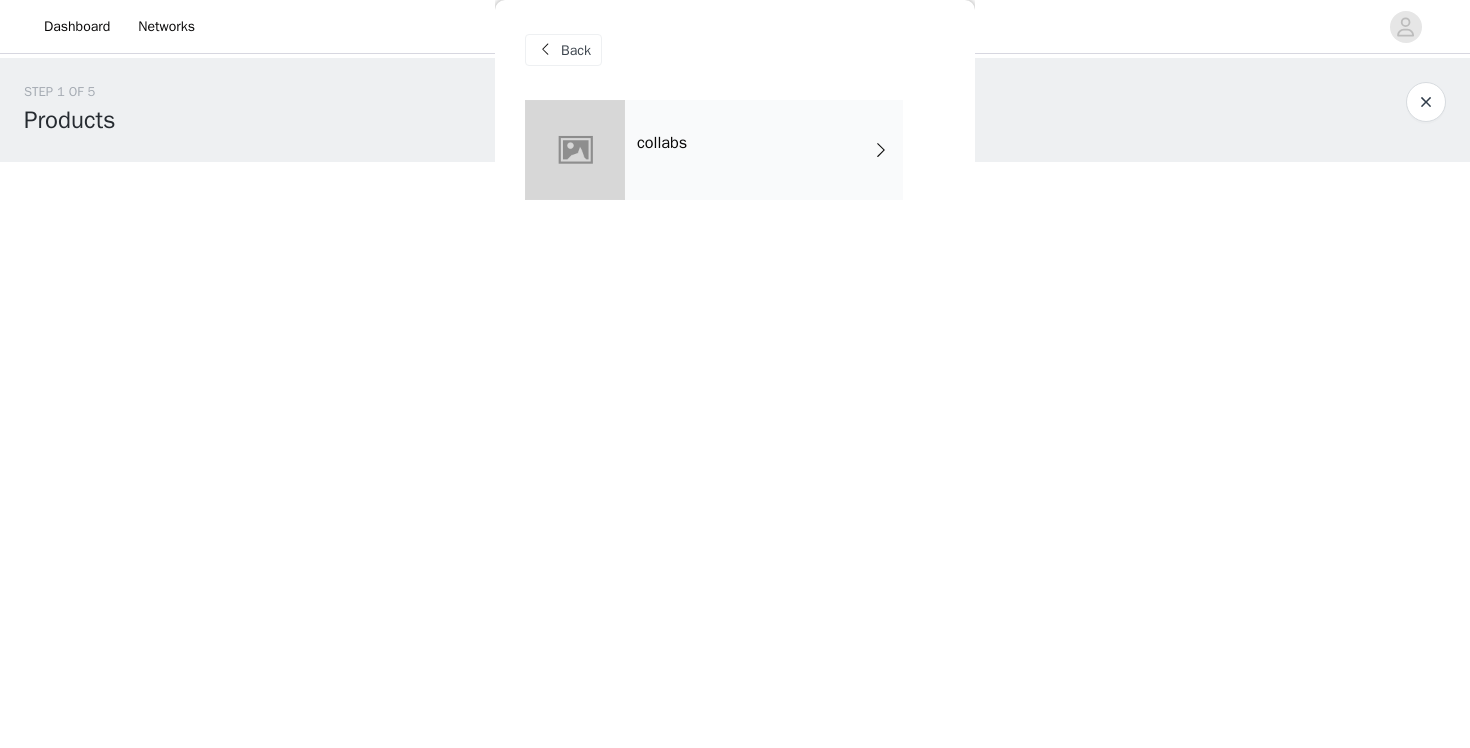click on "collabs" at bounding box center [764, 150] 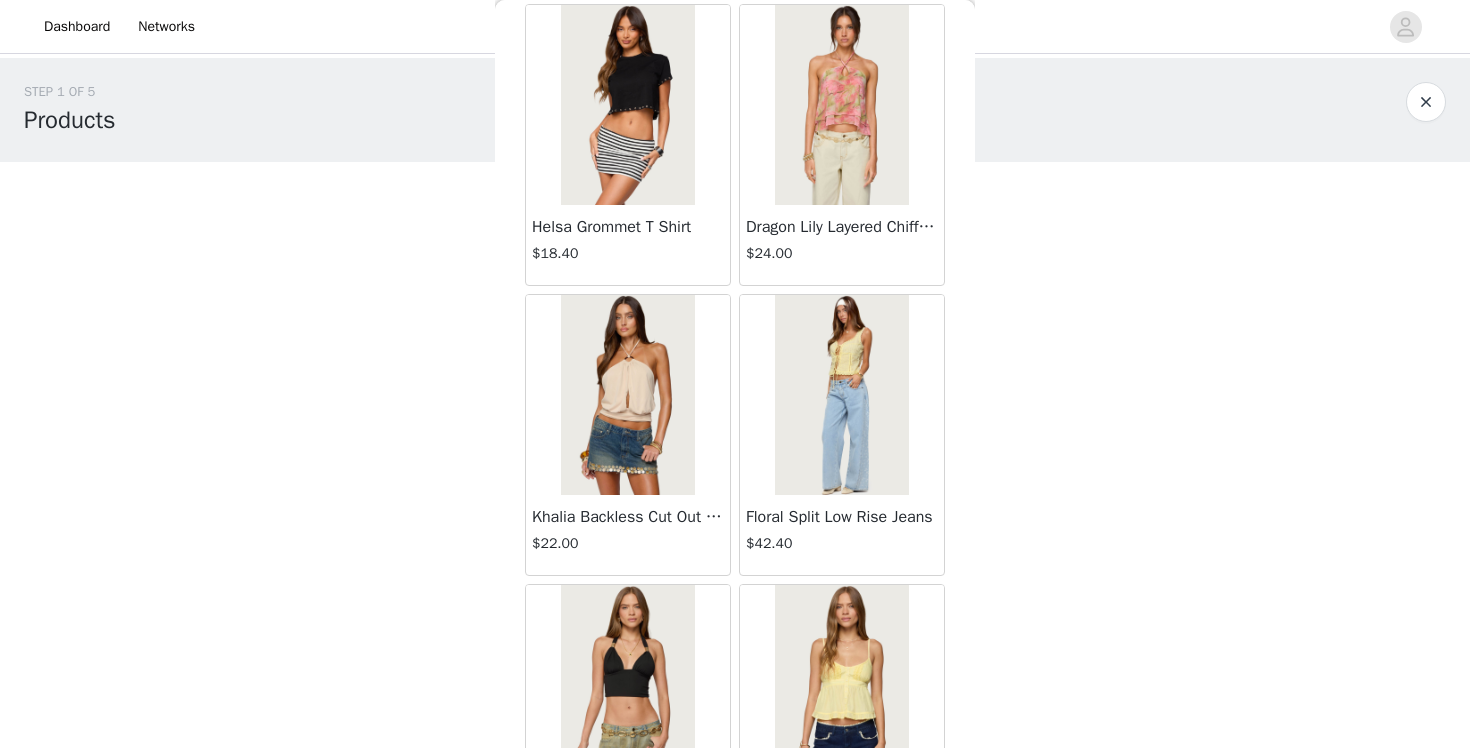 scroll, scrollTop: 2312, scrollLeft: 0, axis: vertical 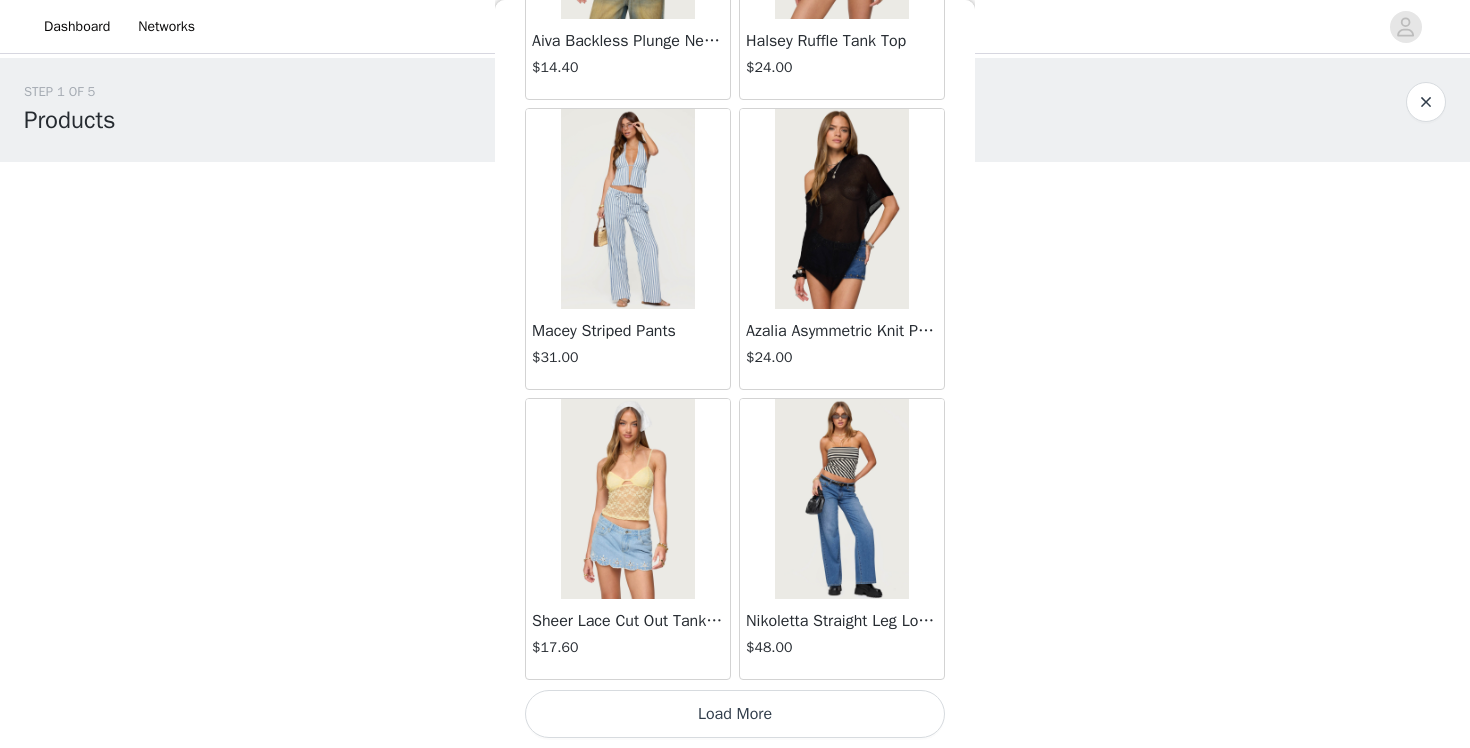 click on "Load More" at bounding box center (735, 714) 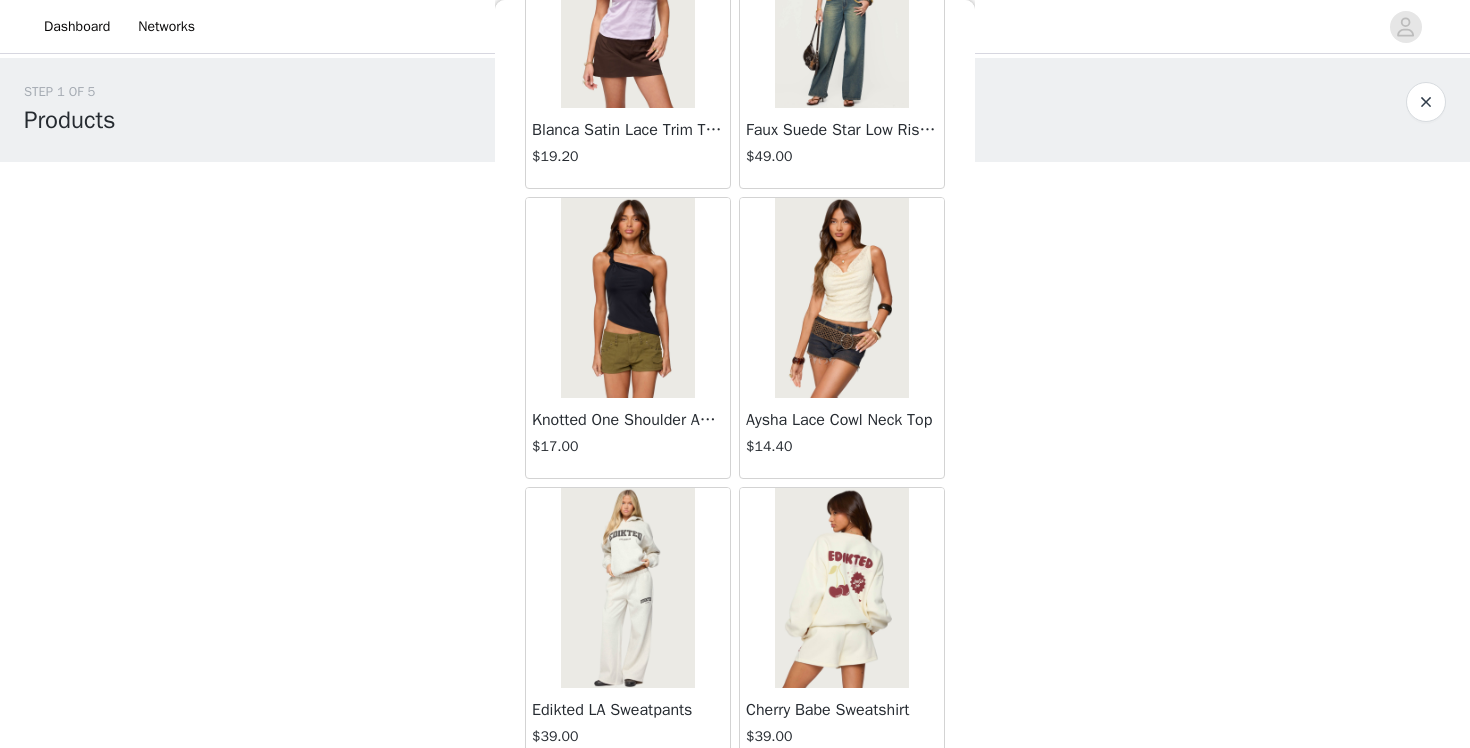 scroll, scrollTop: 5212, scrollLeft: 0, axis: vertical 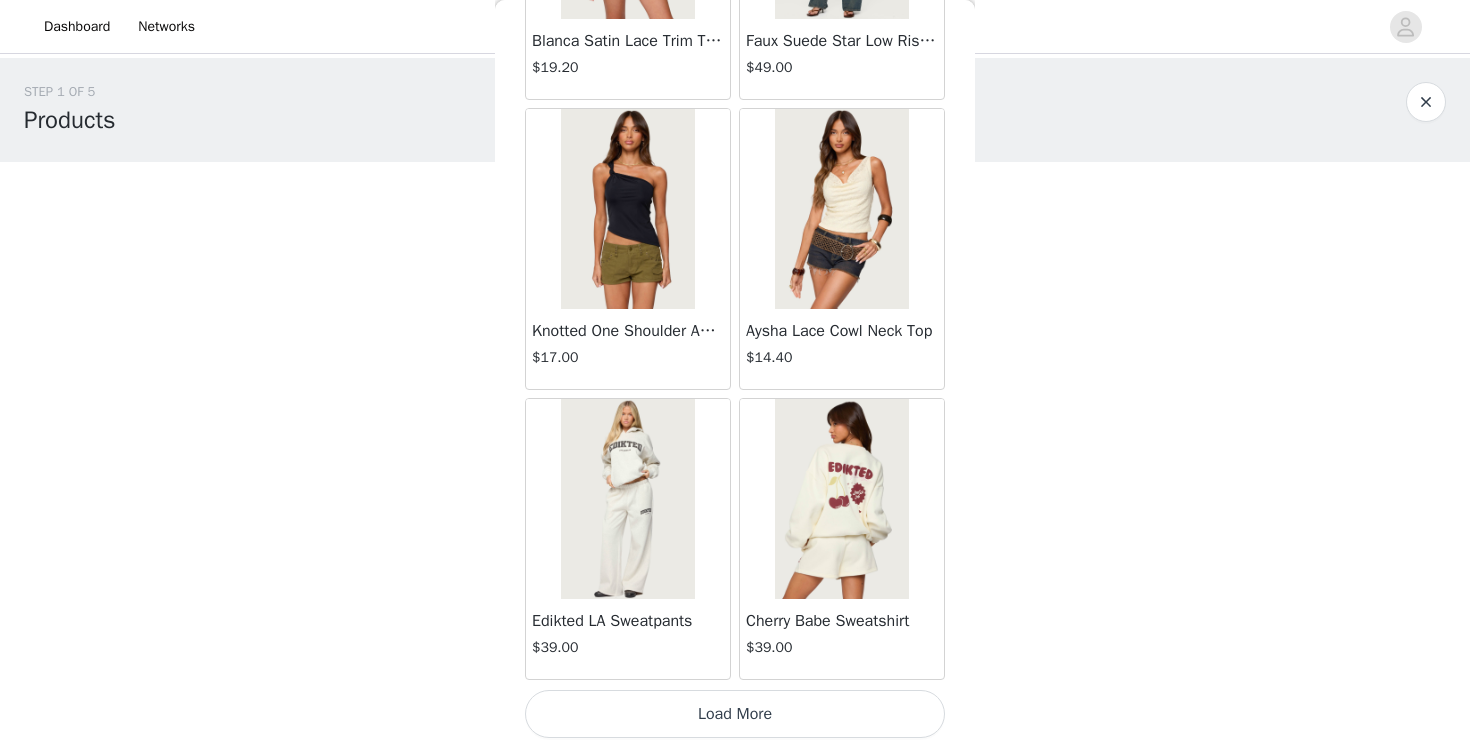 click on "Load More" at bounding box center (735, 714) 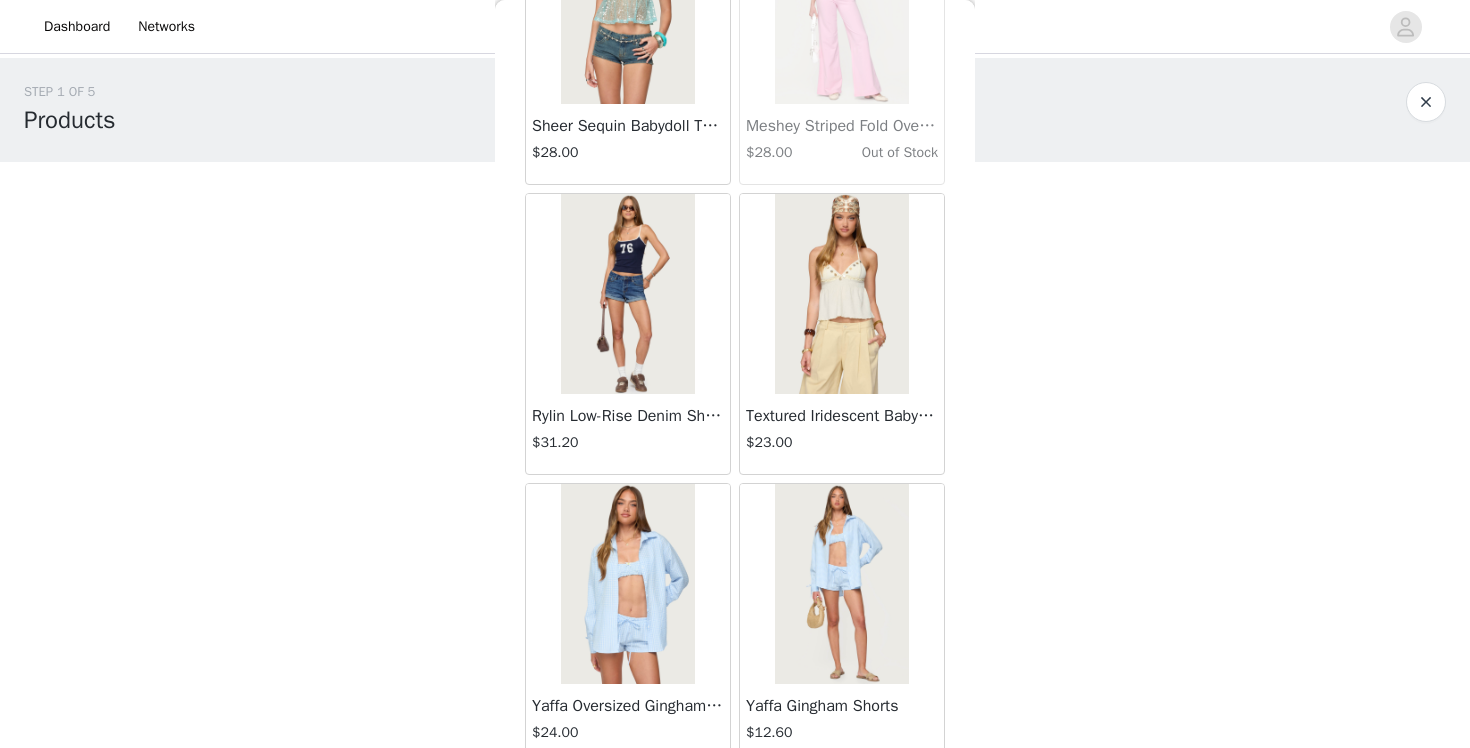 scroll, scrollTop: 8112, scrollLeft: 0, axis: vertical 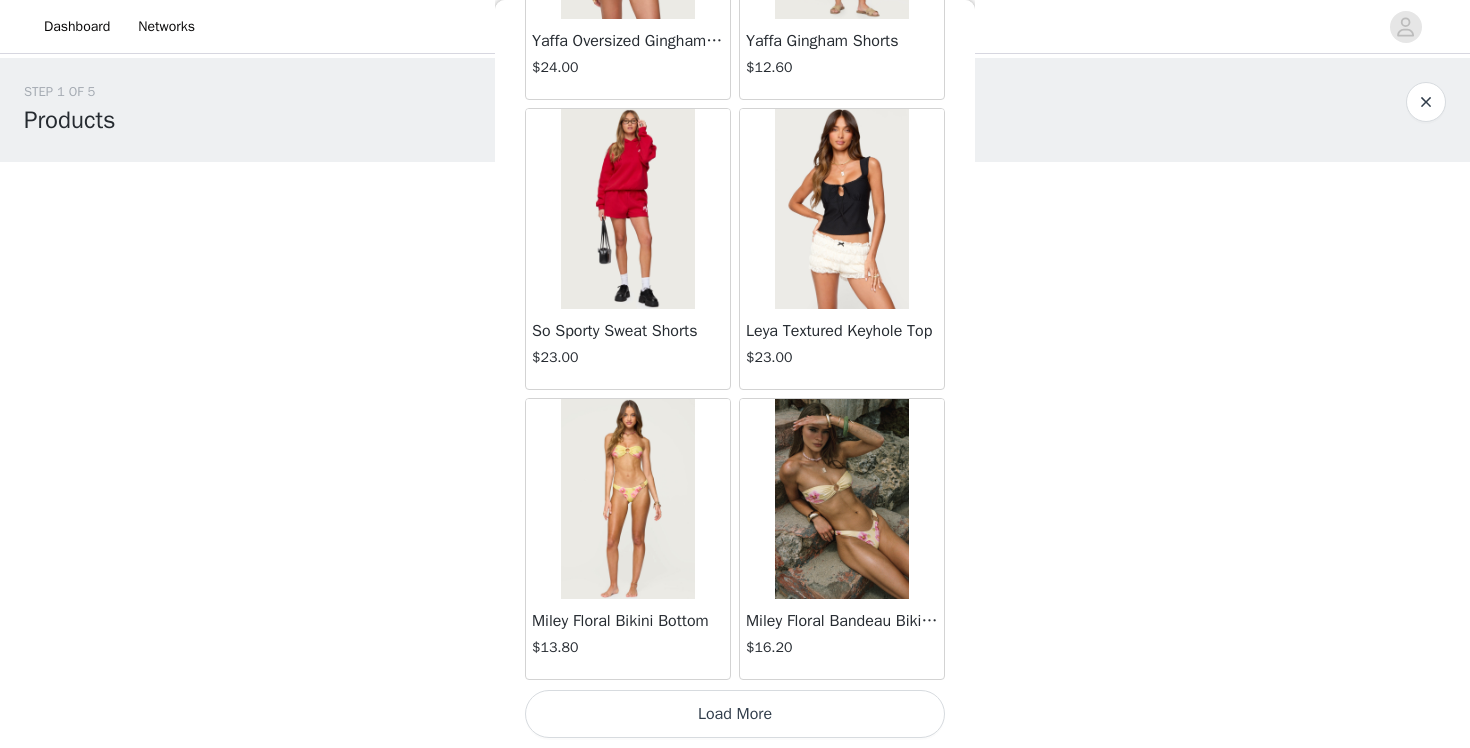 click on "Load More" at bounding box center (735, 714) 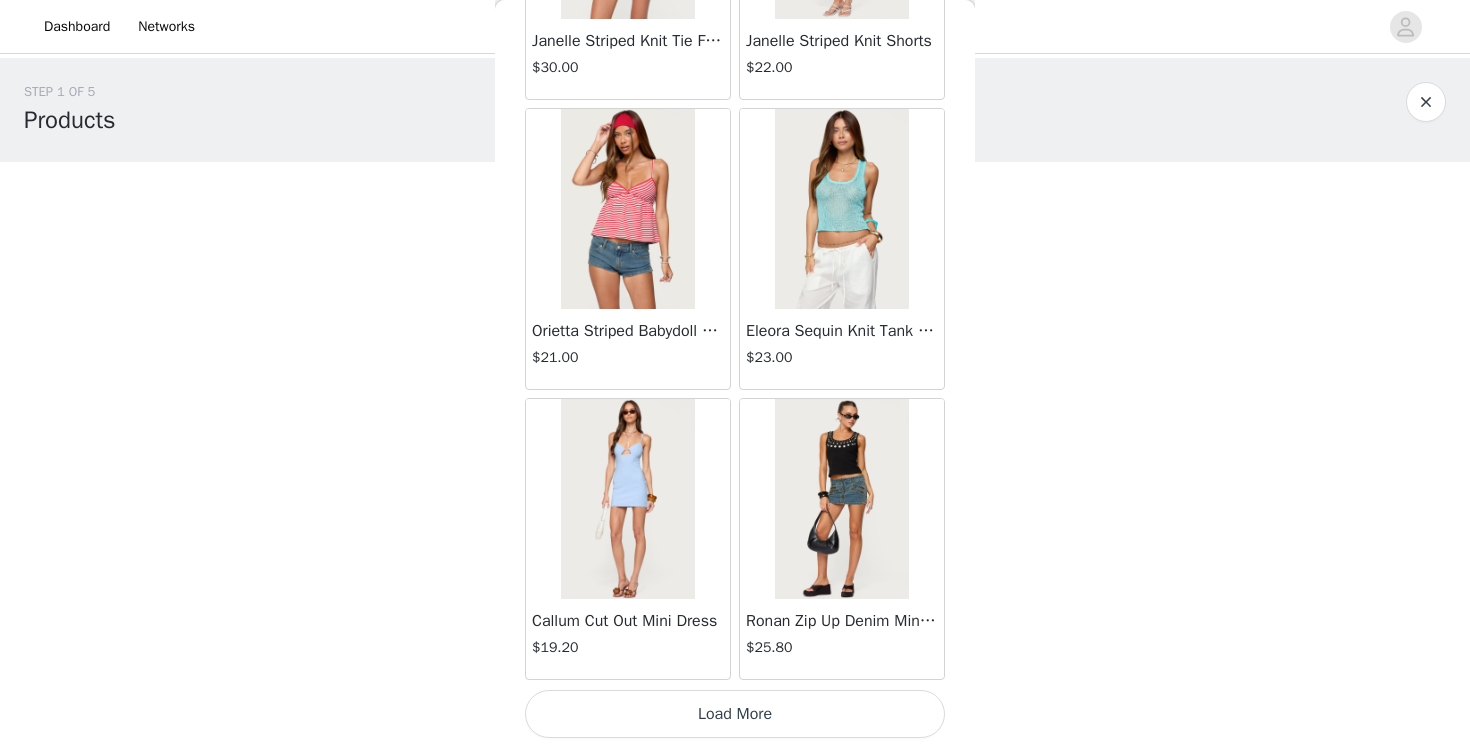 click on "Load More" at bounding box center [735, 714] 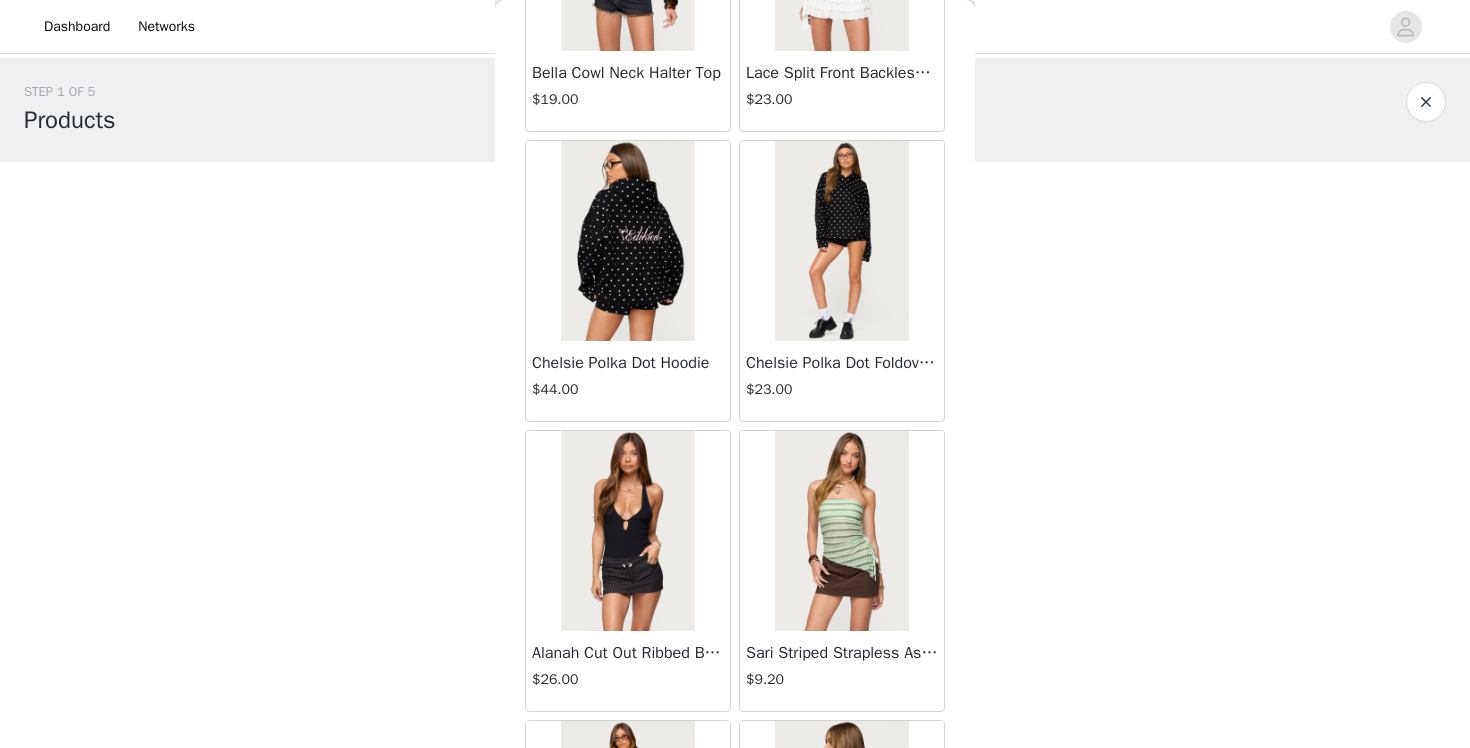 scroll, scrollTop: 13529, scrollLeft: 0, axis: vertical 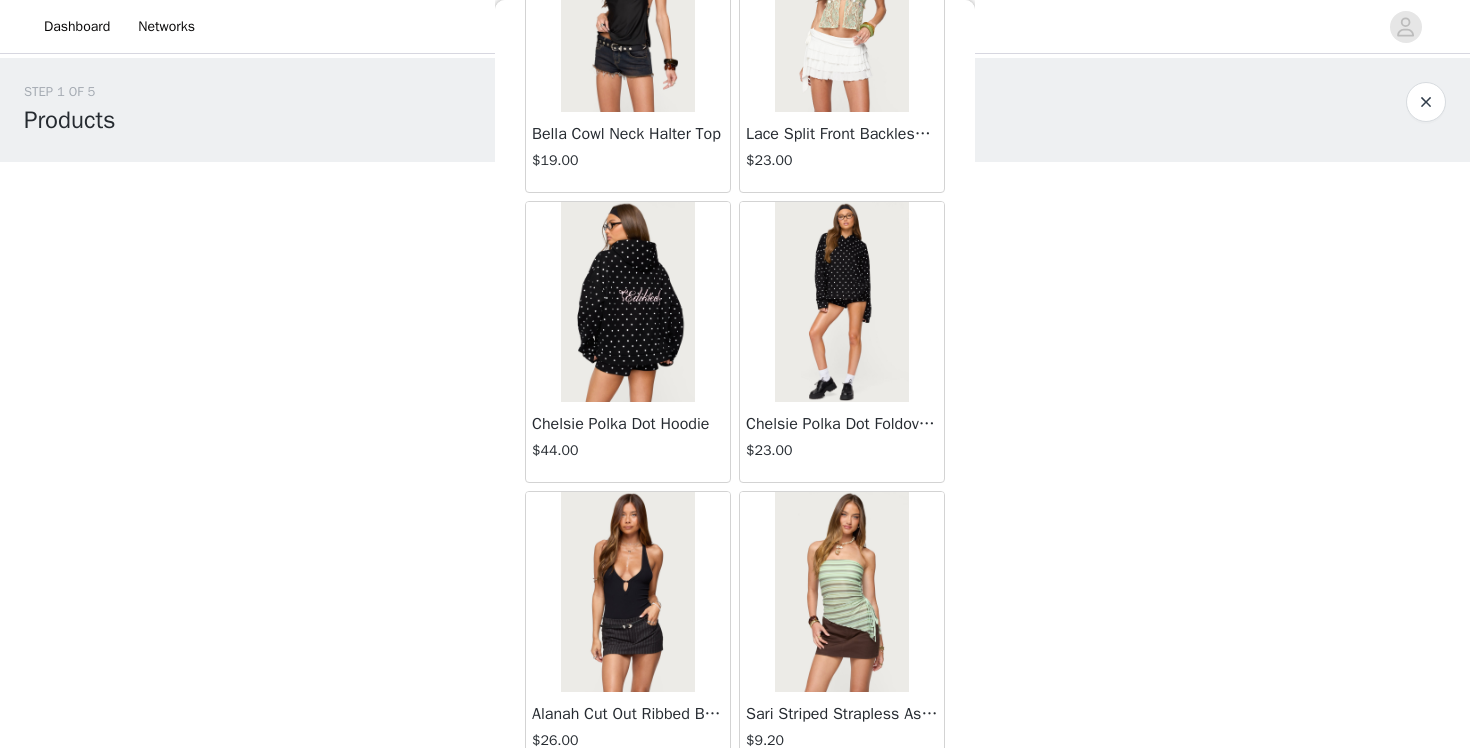 click at bounding box center (841, 302) 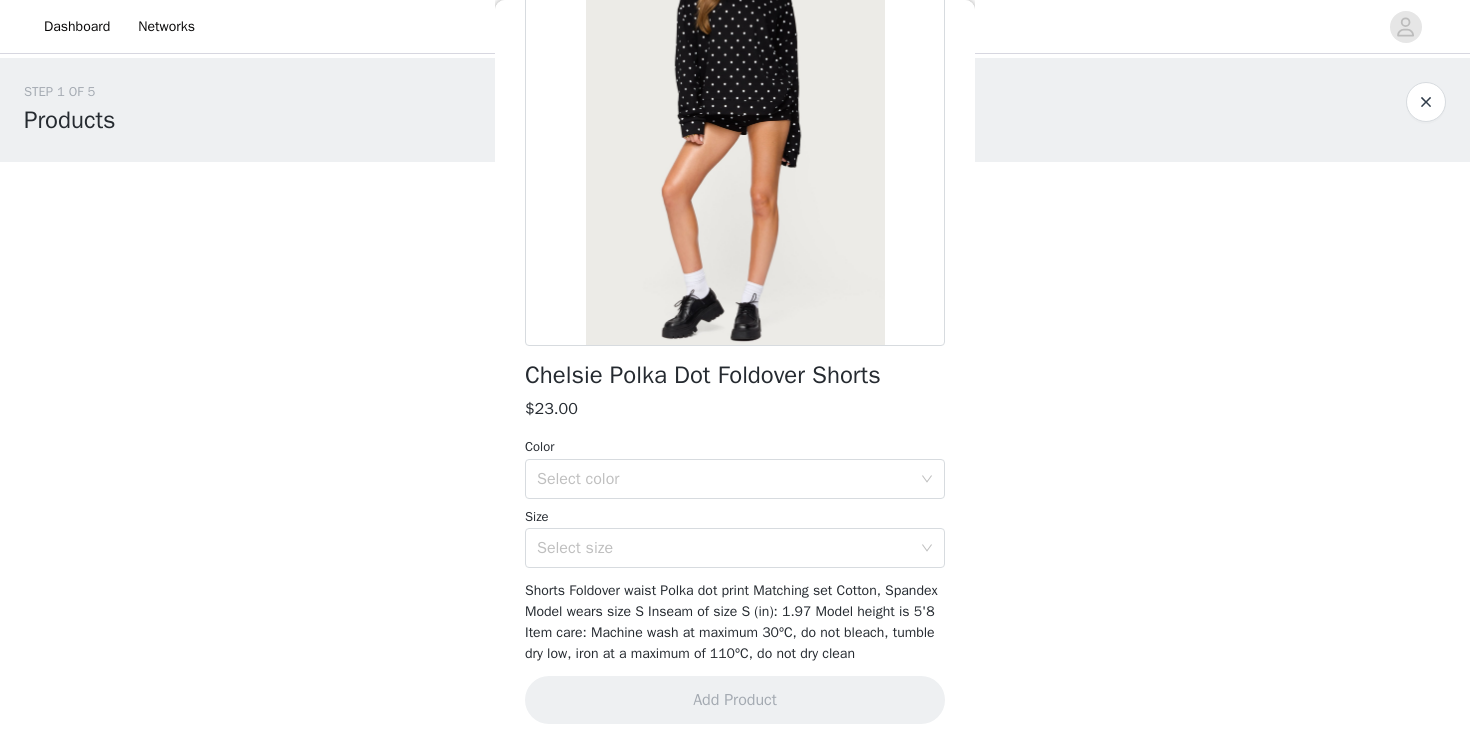 scroll, scrollTop: 225, scrollLeft: 0, axis: vertical 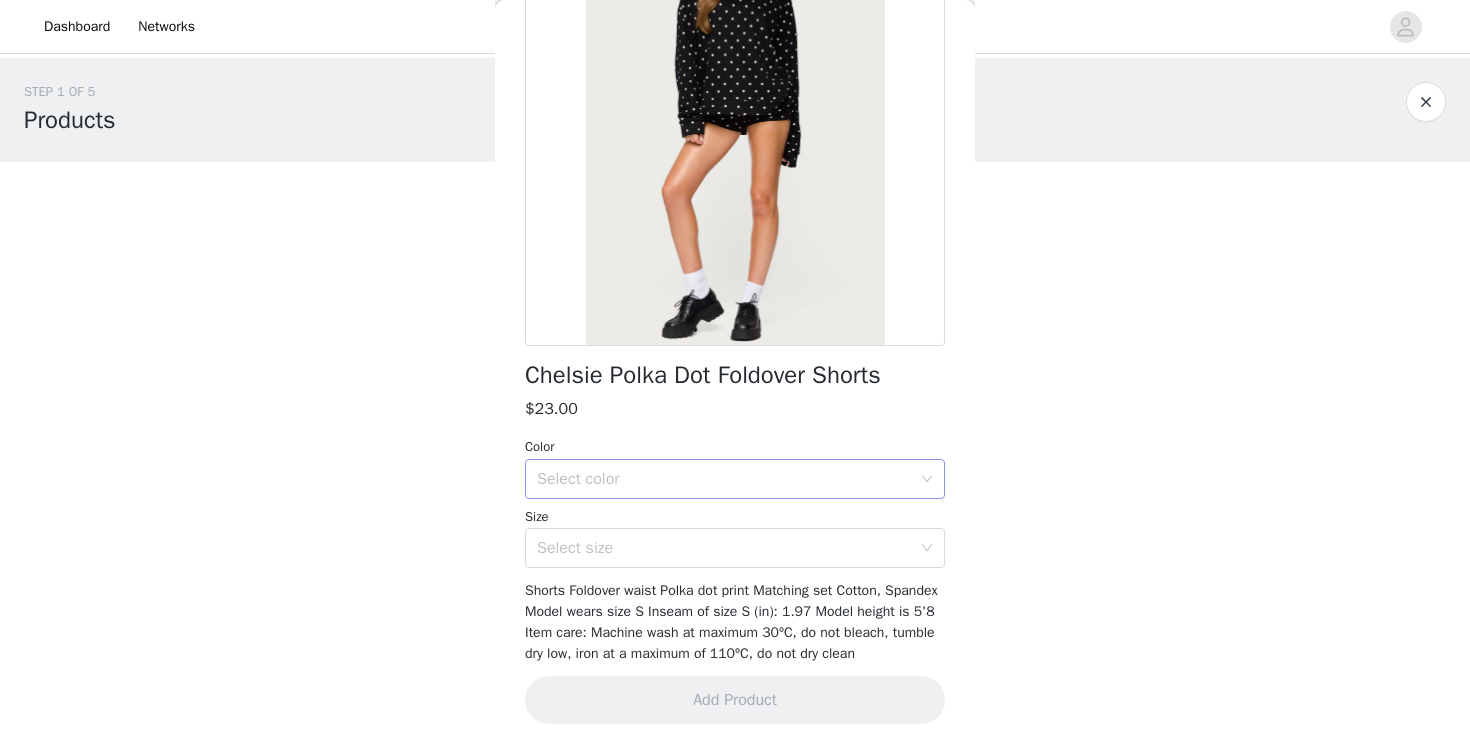 click on "Select color" at bounding box center (728, 479) 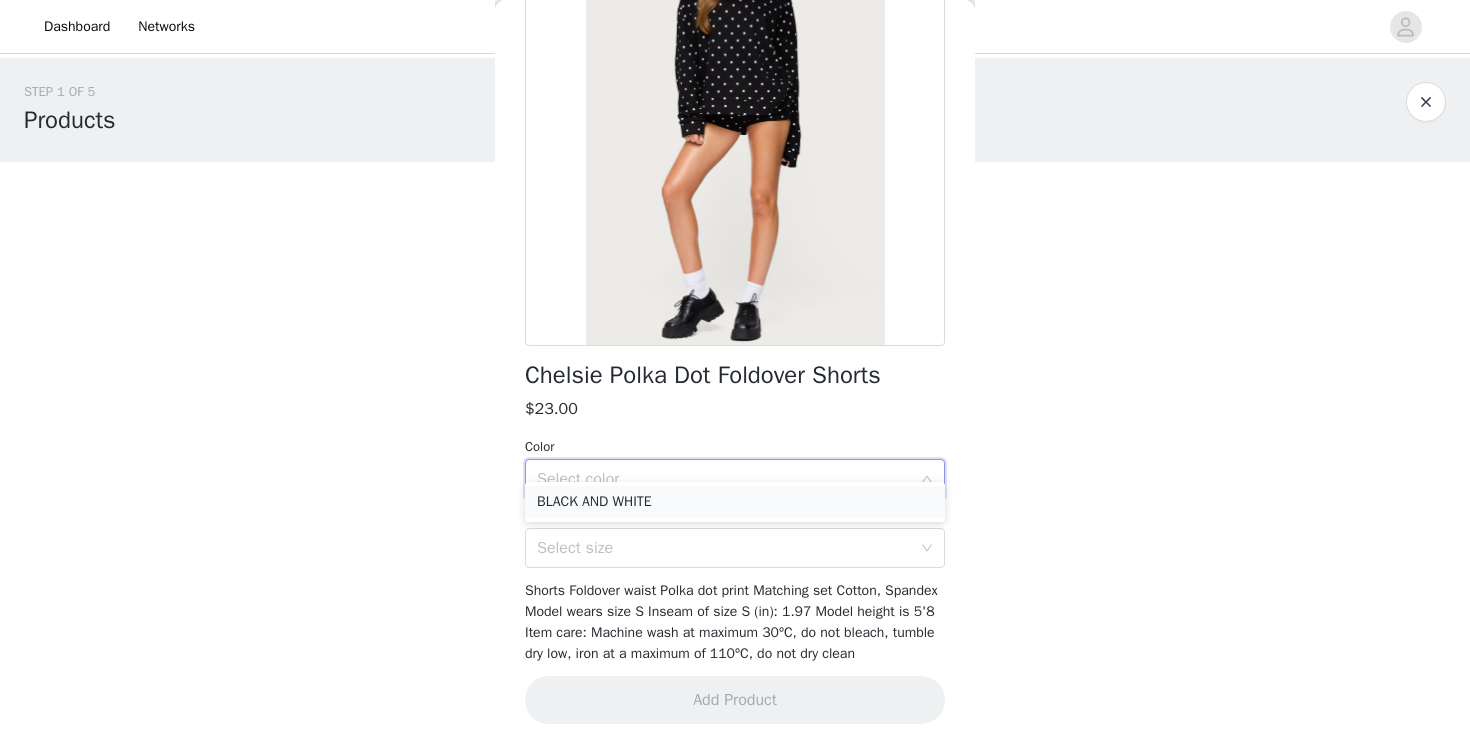 click on "BLACK AND WHITE" at bounding box center (735, 502) 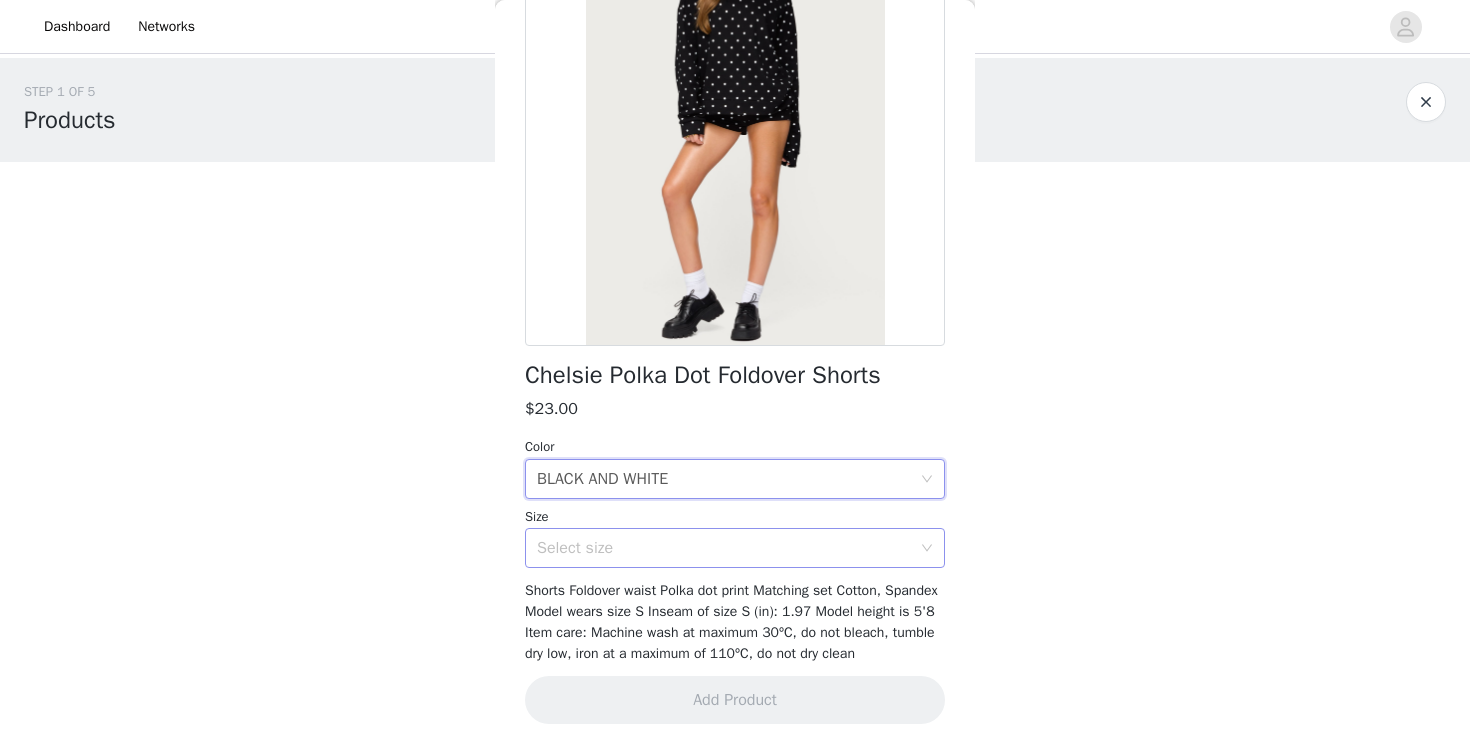 click on "Select size" at bounding box center (724, 548) 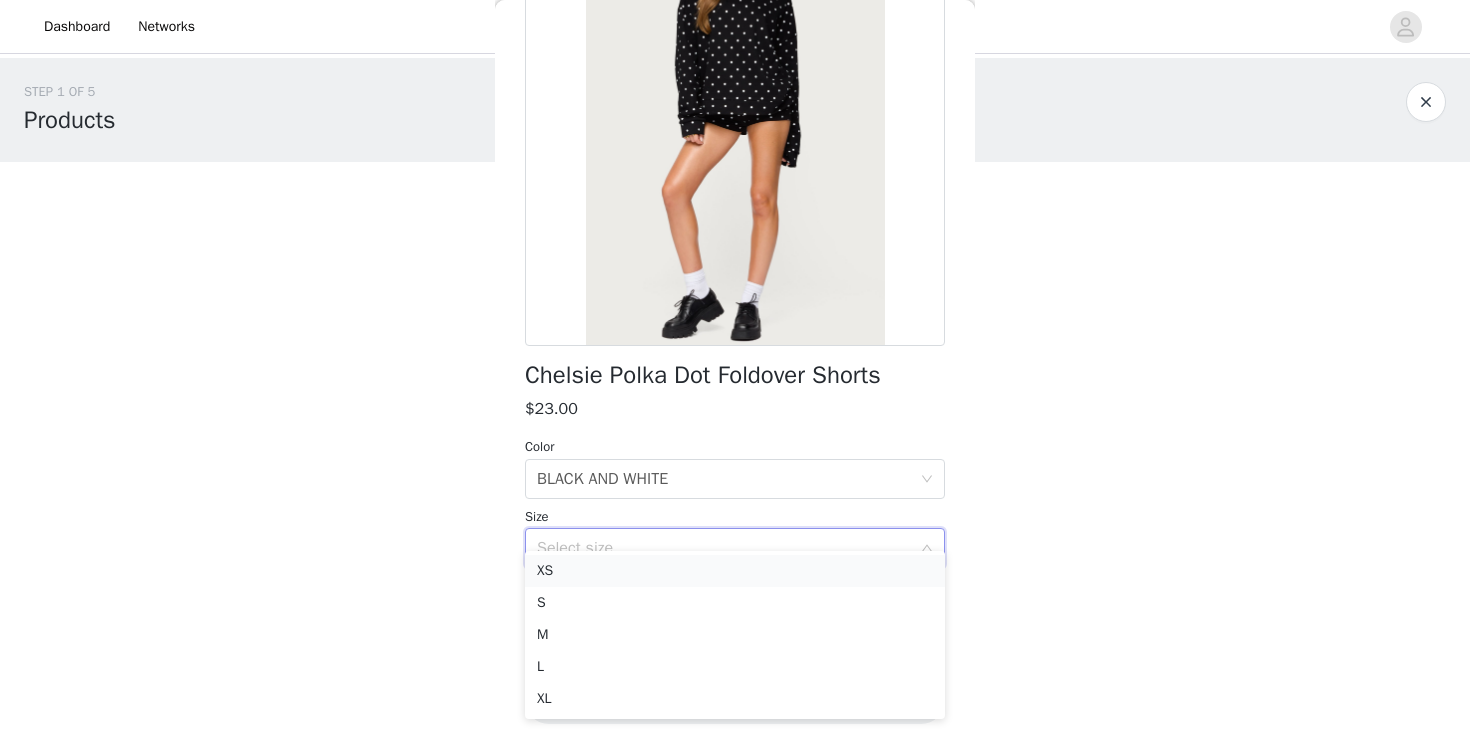 click on "XS" at bounding box center [735, 571] 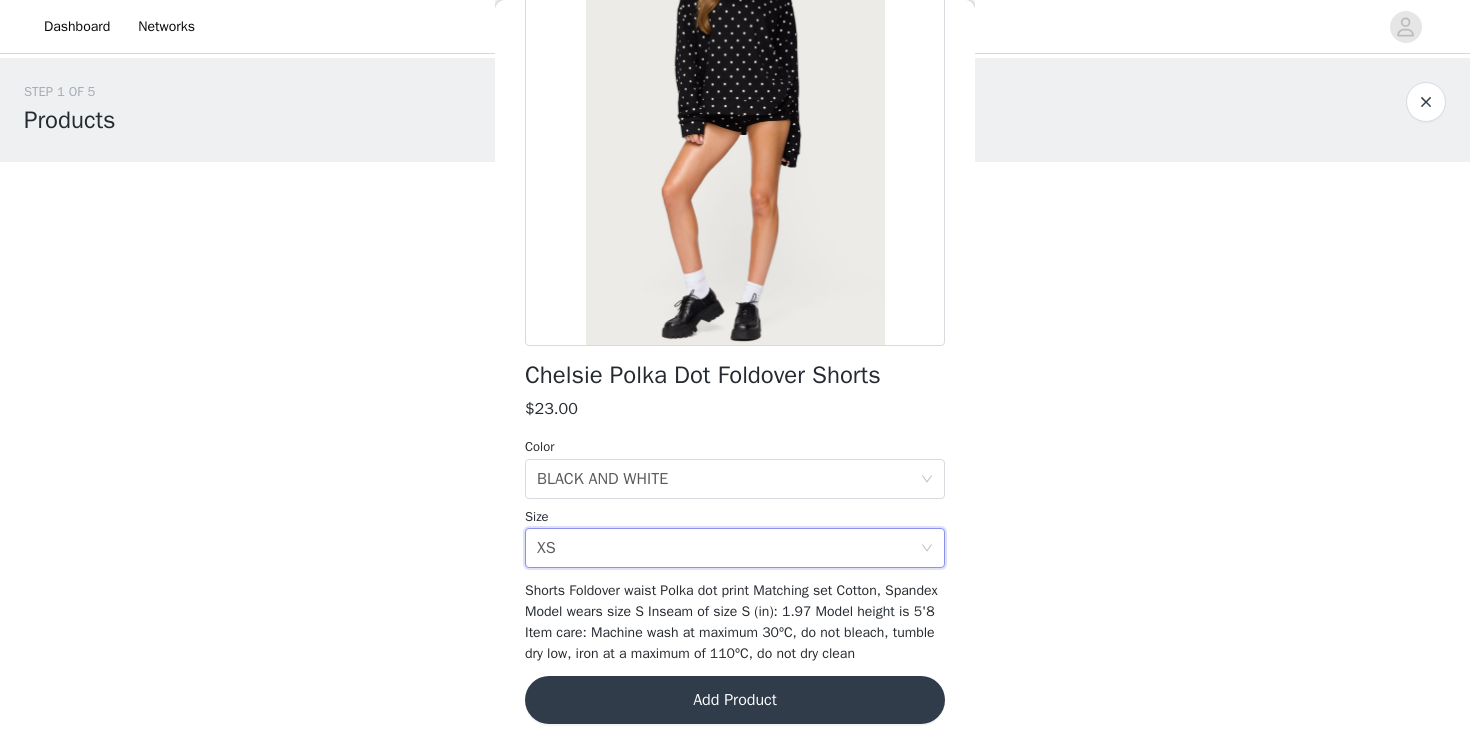 click on "Add Product" at bounding box center (735, 700) 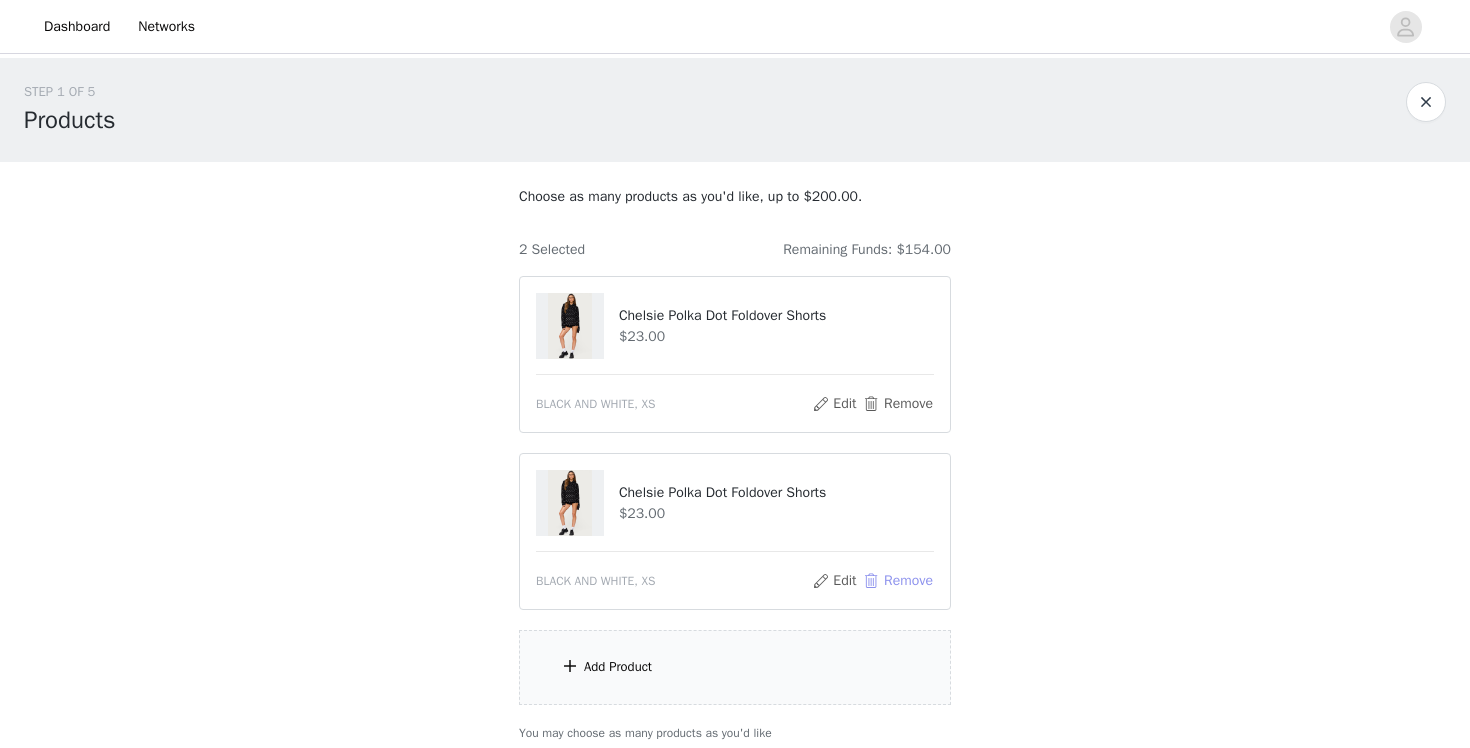 click on "Remove" at bounding box center (898, 581) 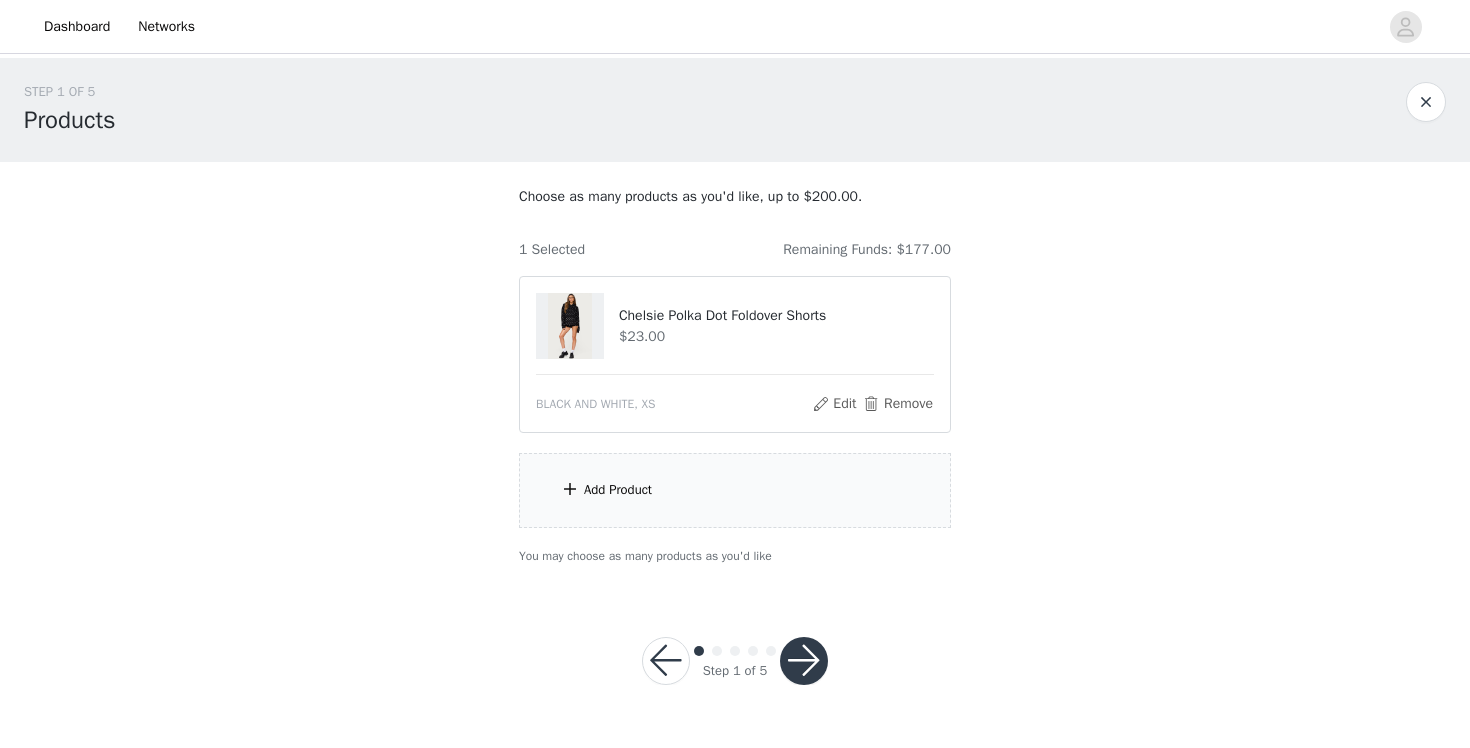 click on "Add Product" at bounding box center [735, 490] 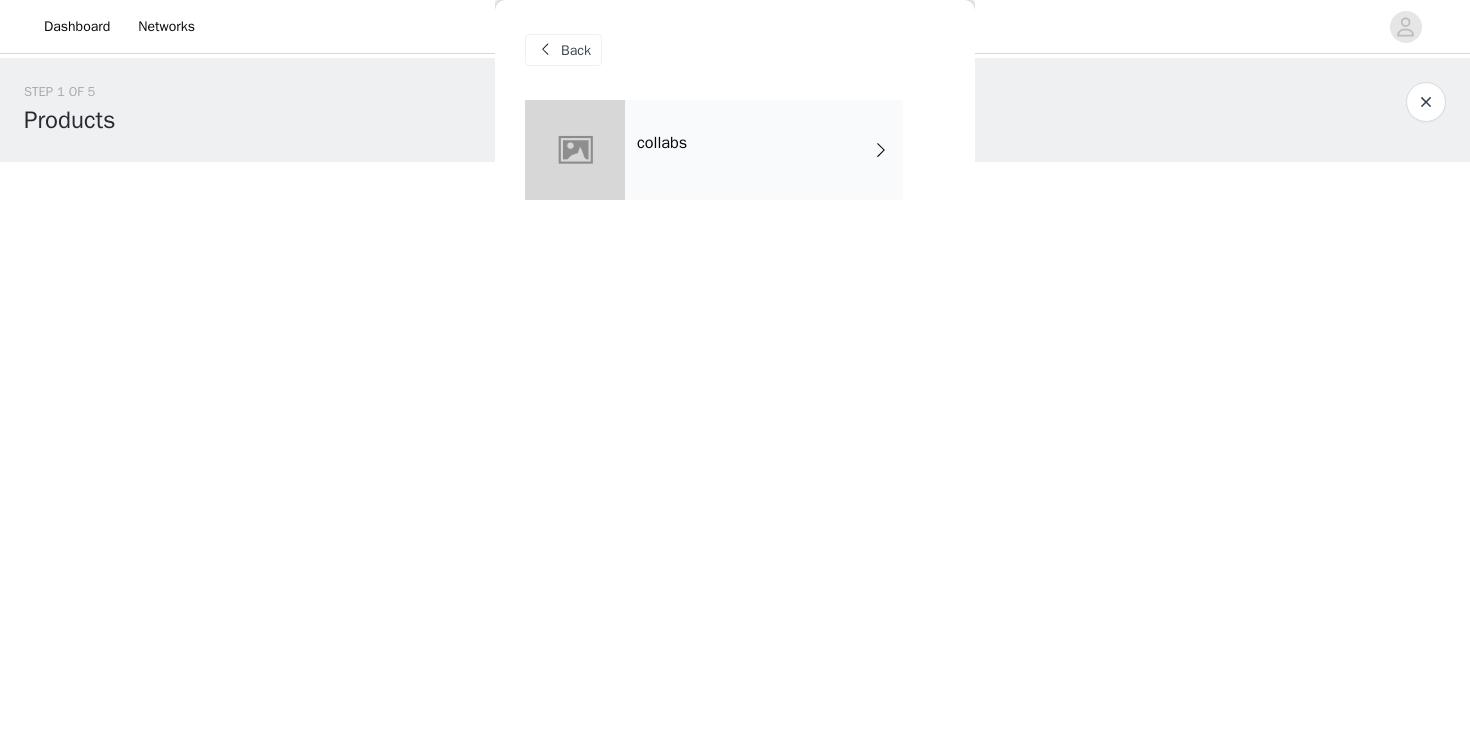 click on "collabs" at bounding box center [764, 150] 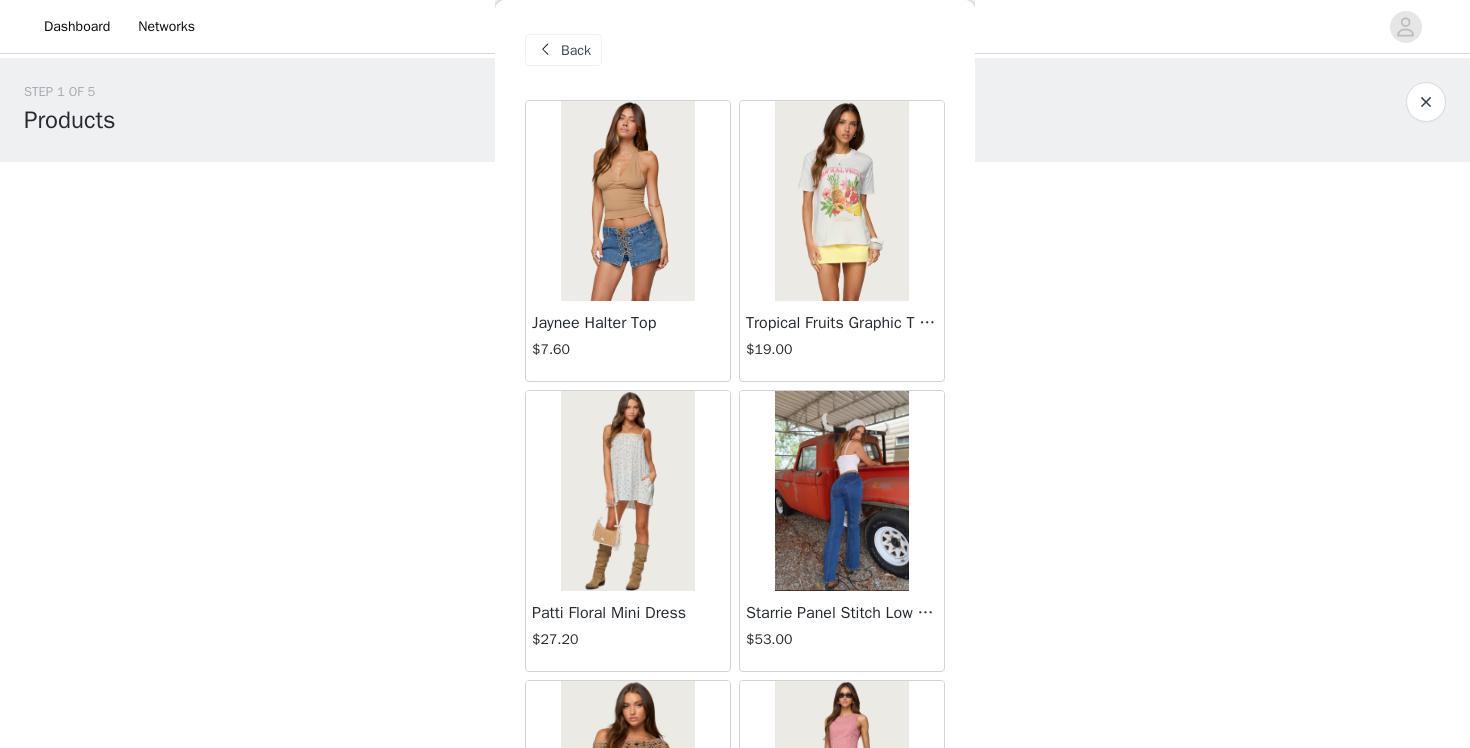 scroll, scrollTop: 2312, scrollLeft: 0, axis: vertical 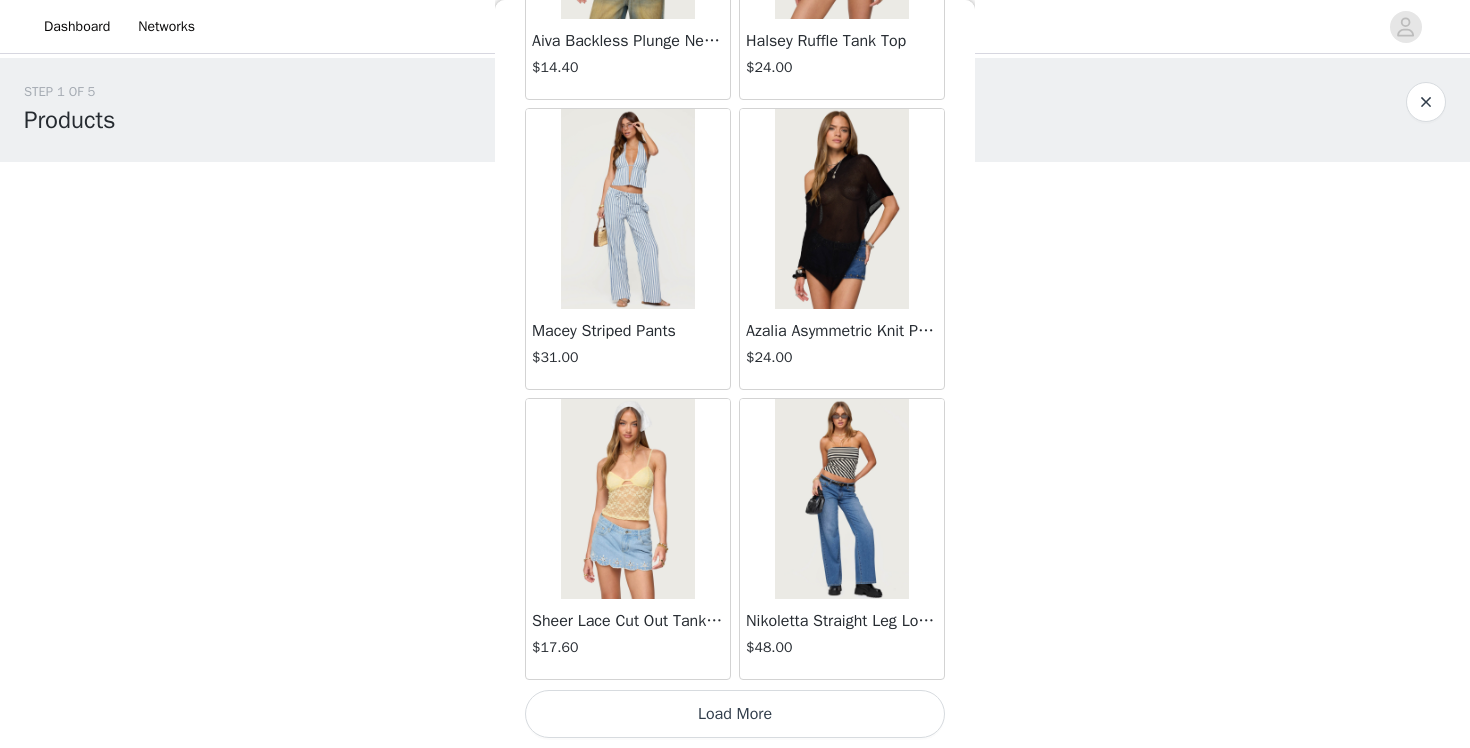click on "Sheer Lace Cut Out Tank Top   $17.60" at bounding box center (628, 539) 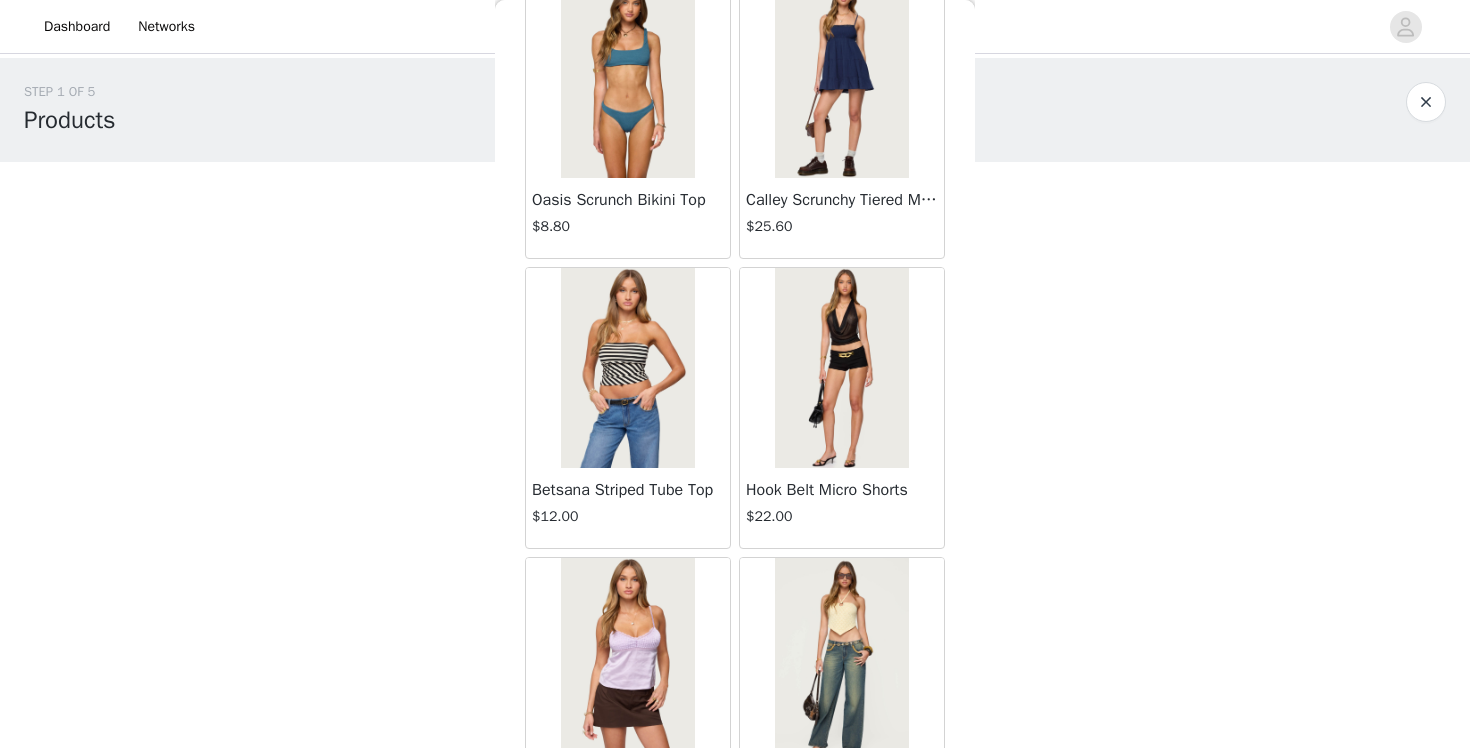 scroll, scrollTop: 5212, scrollLeft: 0, axis: vertical 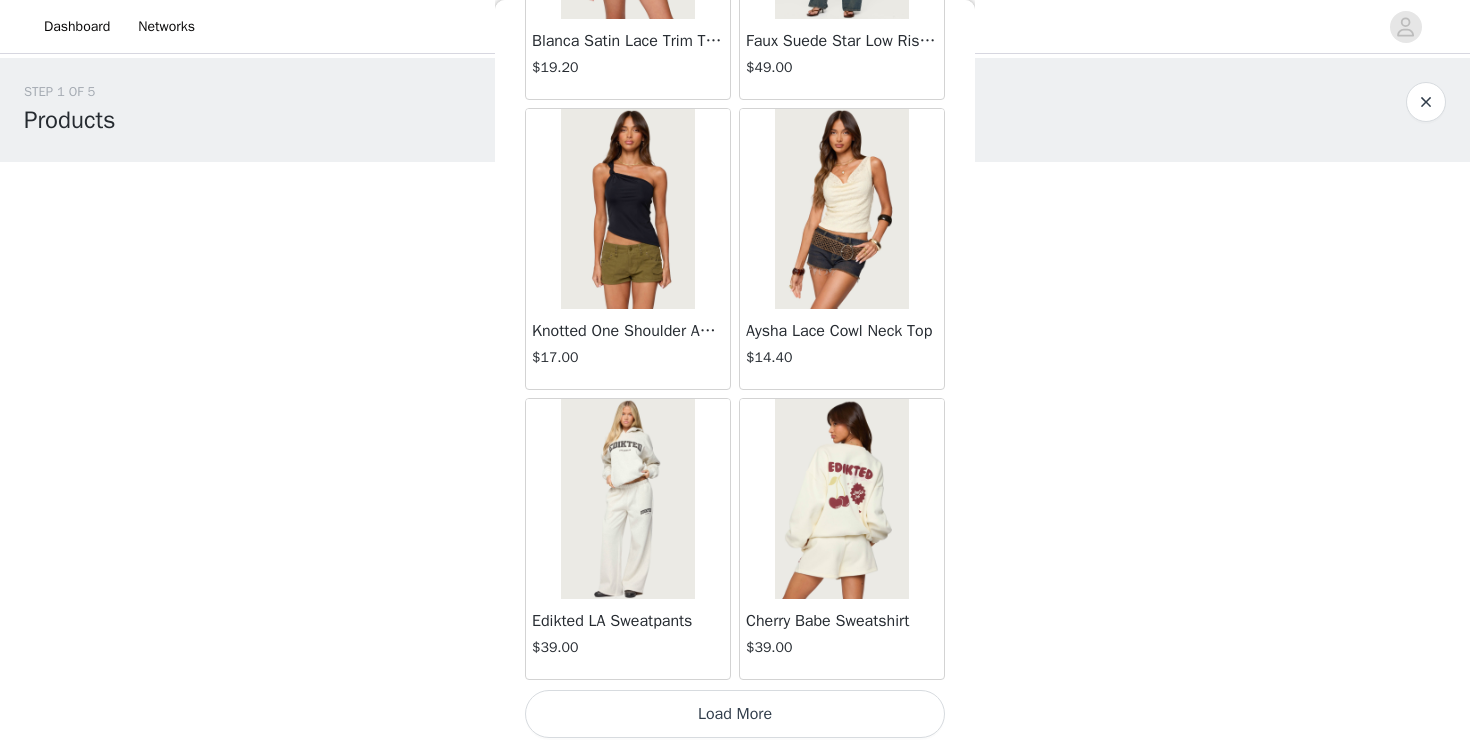 click on "Load More" at bounding box center [735, 714] 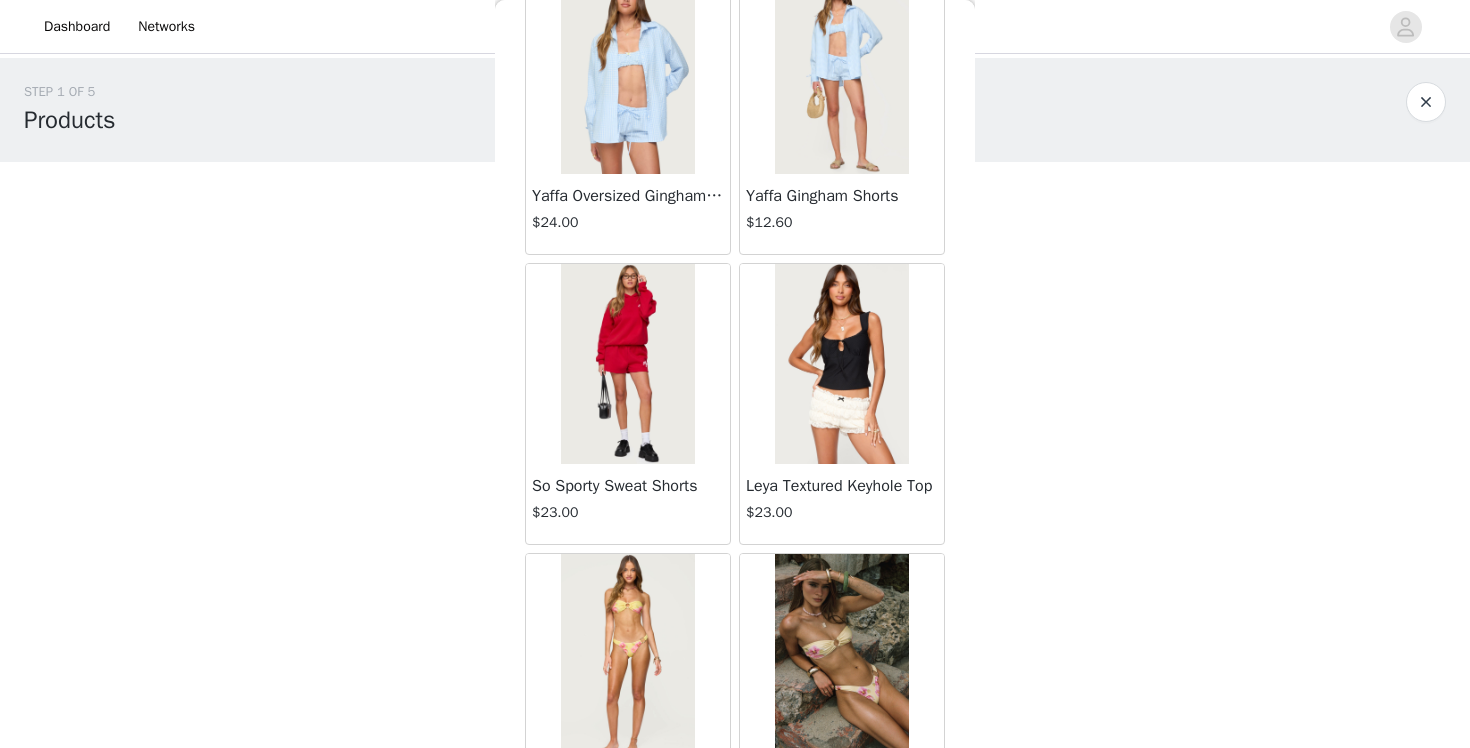 scroll, scrollTop: 8112, scrollLeft: 0, axis: vertical 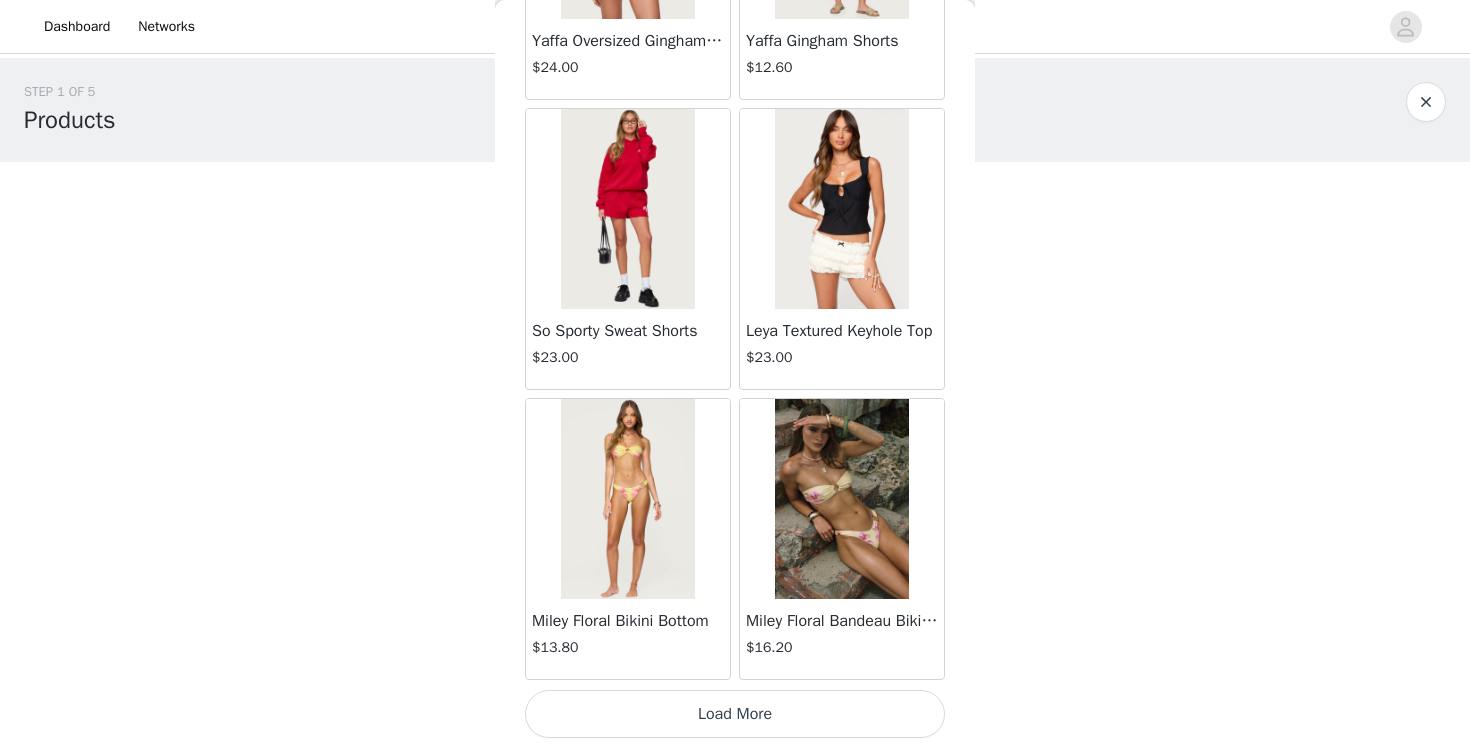 click on "Load More" at bounding box center [735, 714] 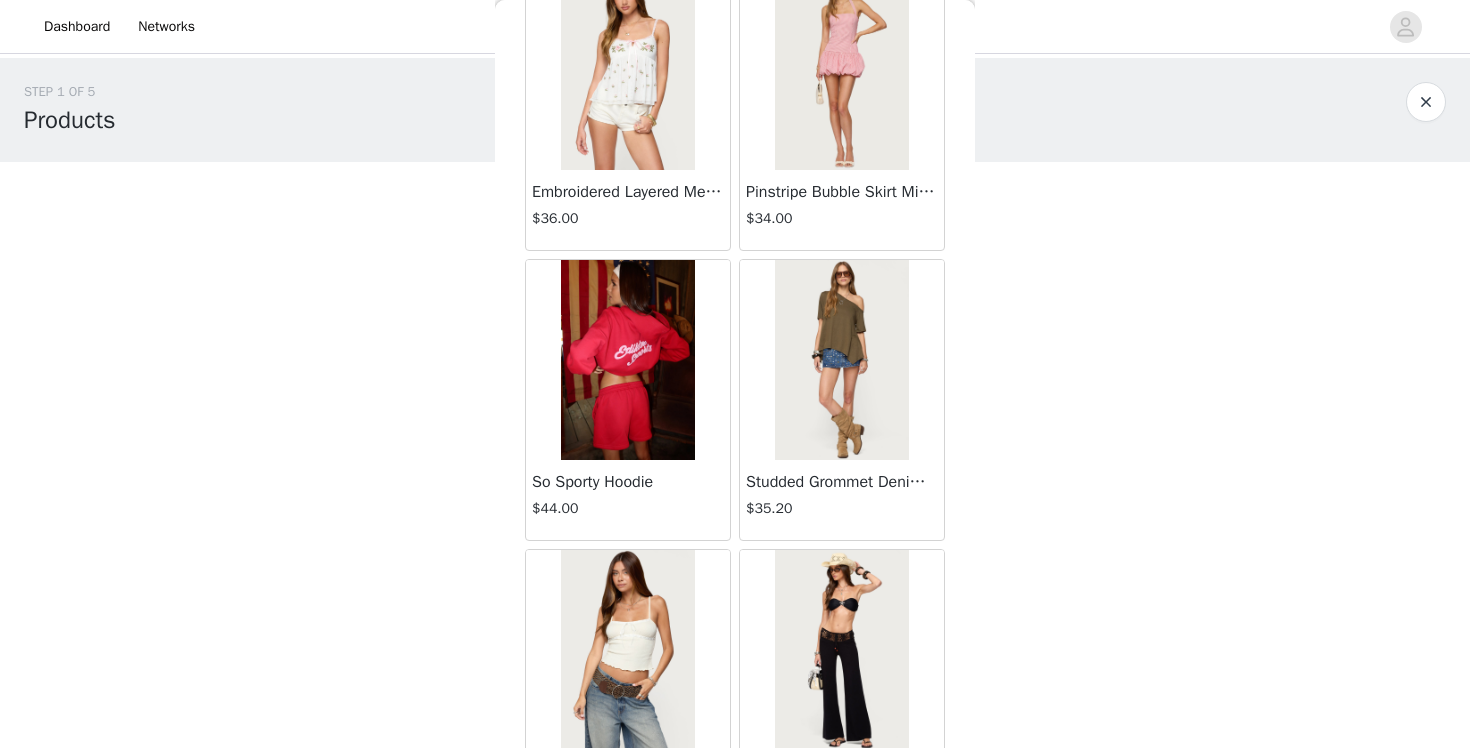 scroll, scrollTop: 11012, scrollLeft: 0, axis: vertical 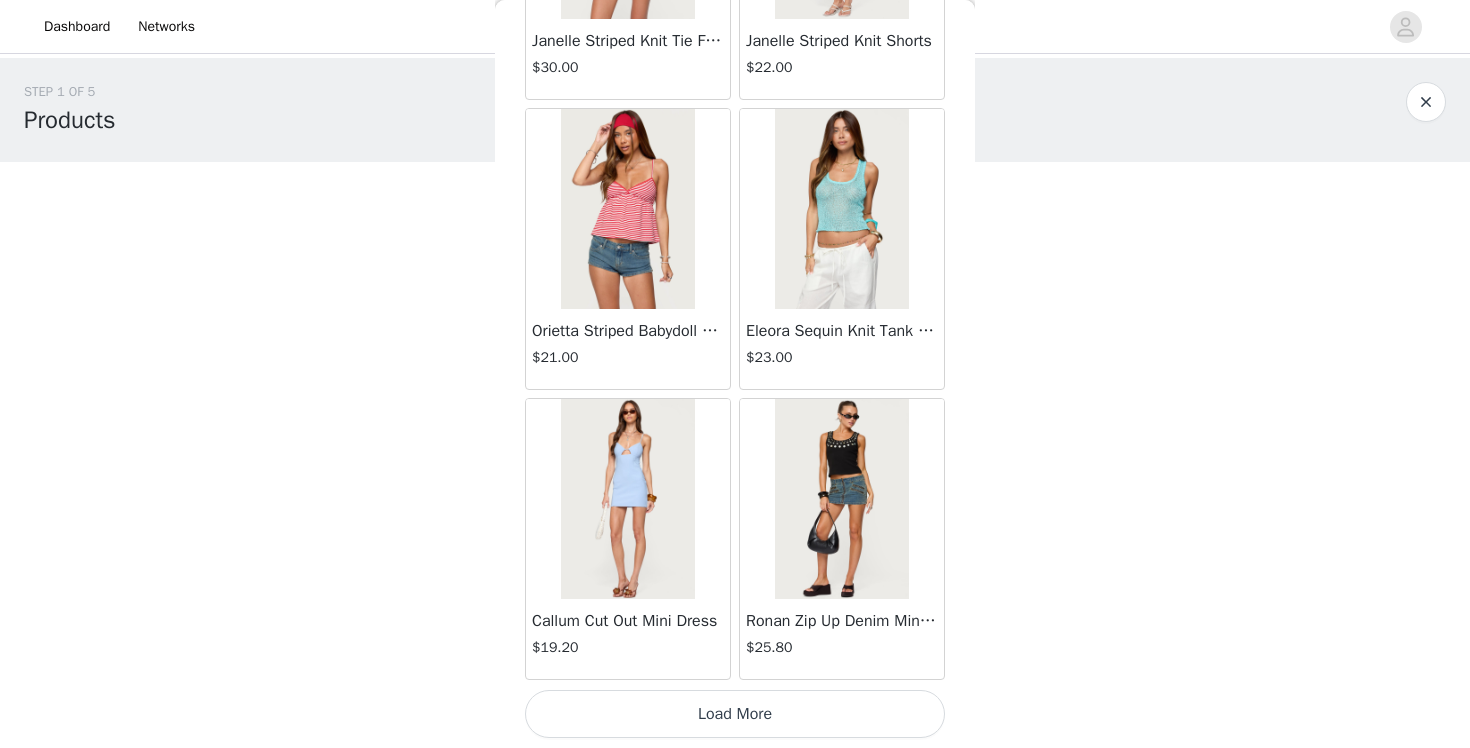 click on "Load More" at bounding box center (735, 714) 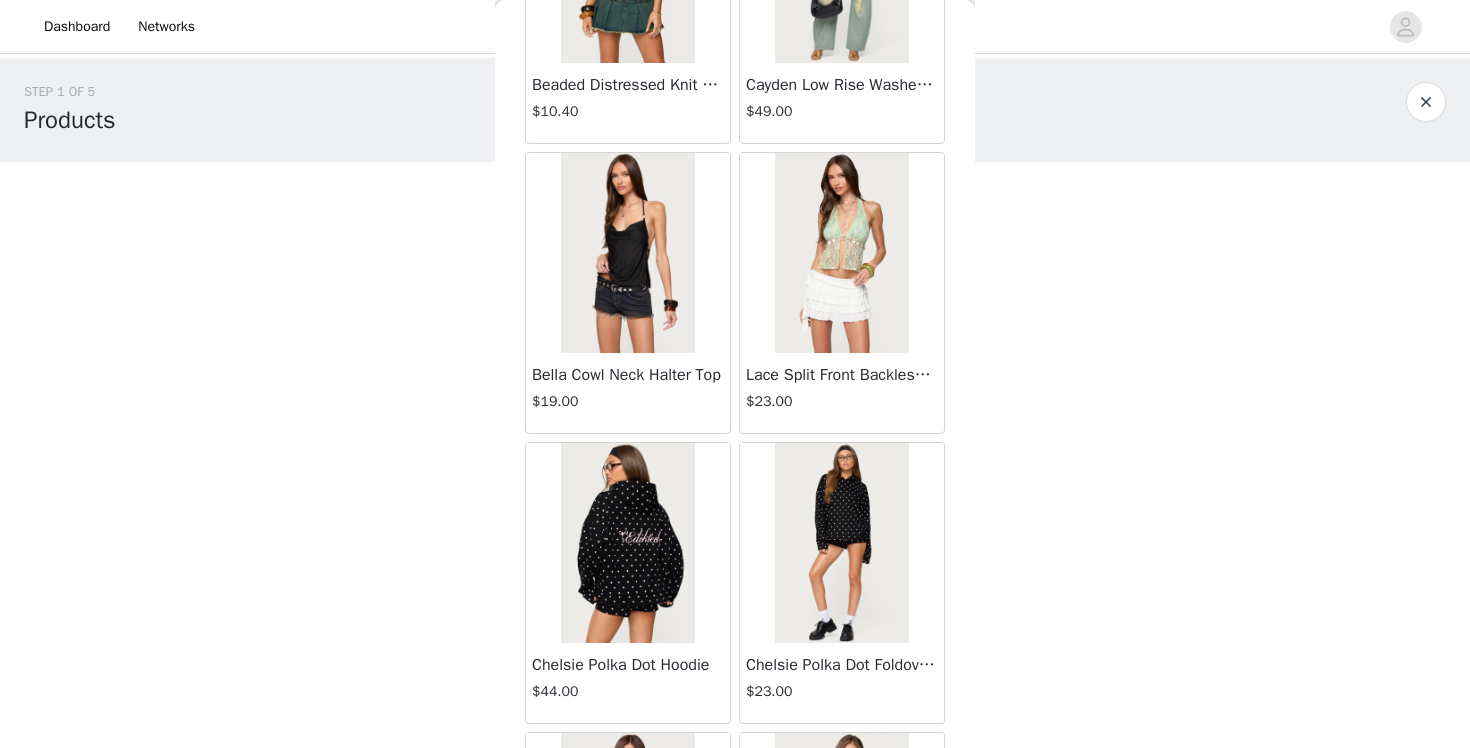 click at bounding box center (627, 543) 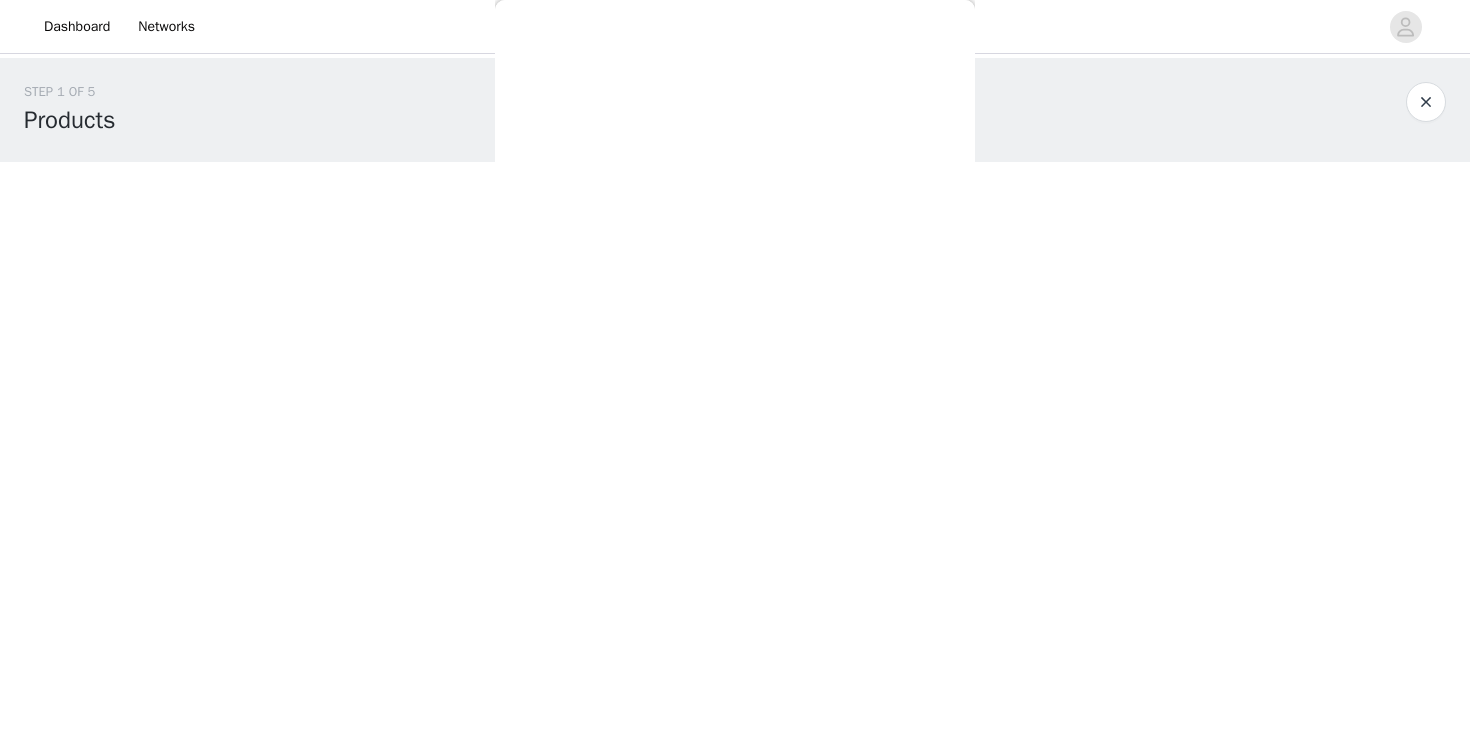 scroll, scrollTop: 204, scrollLeft: 0, axis: vertical 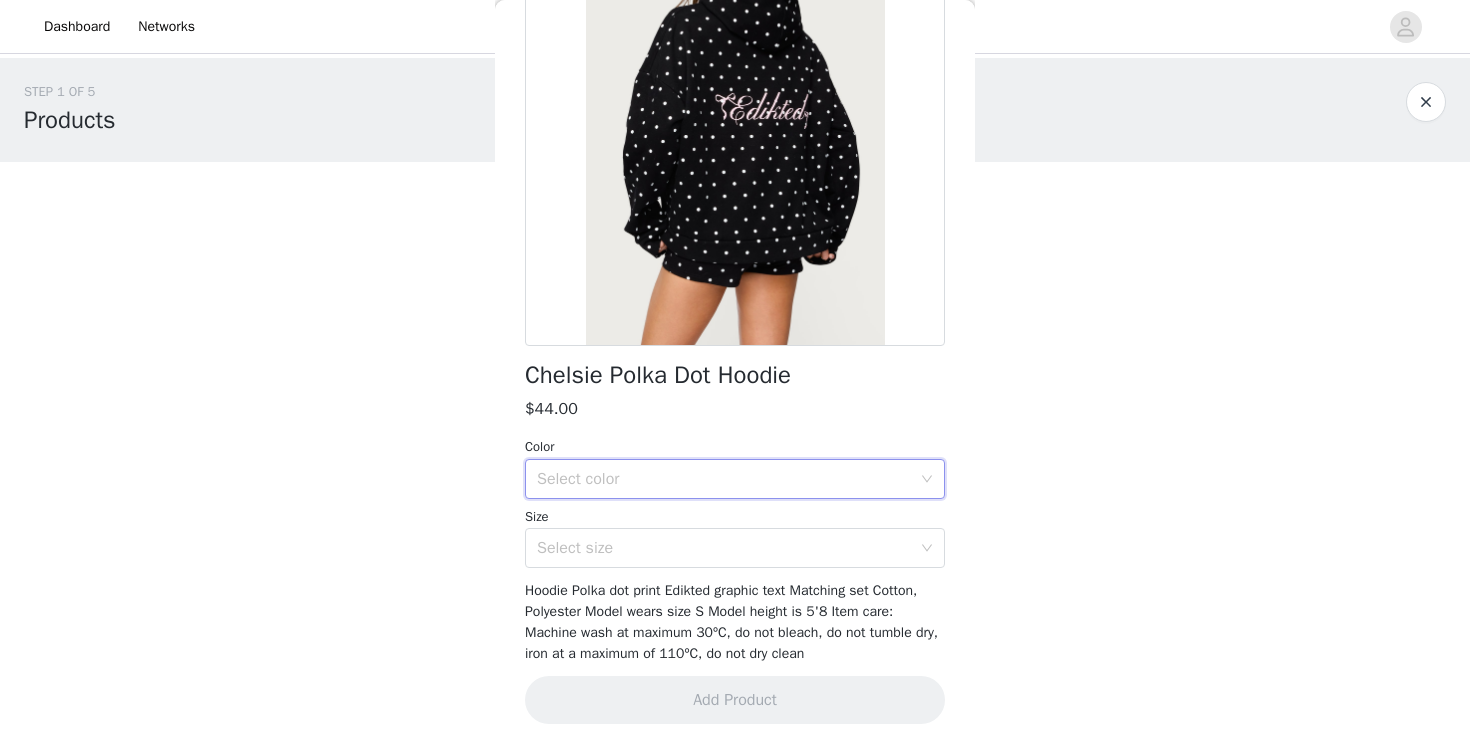 click on "Select color" at bounding box center [728, 479] 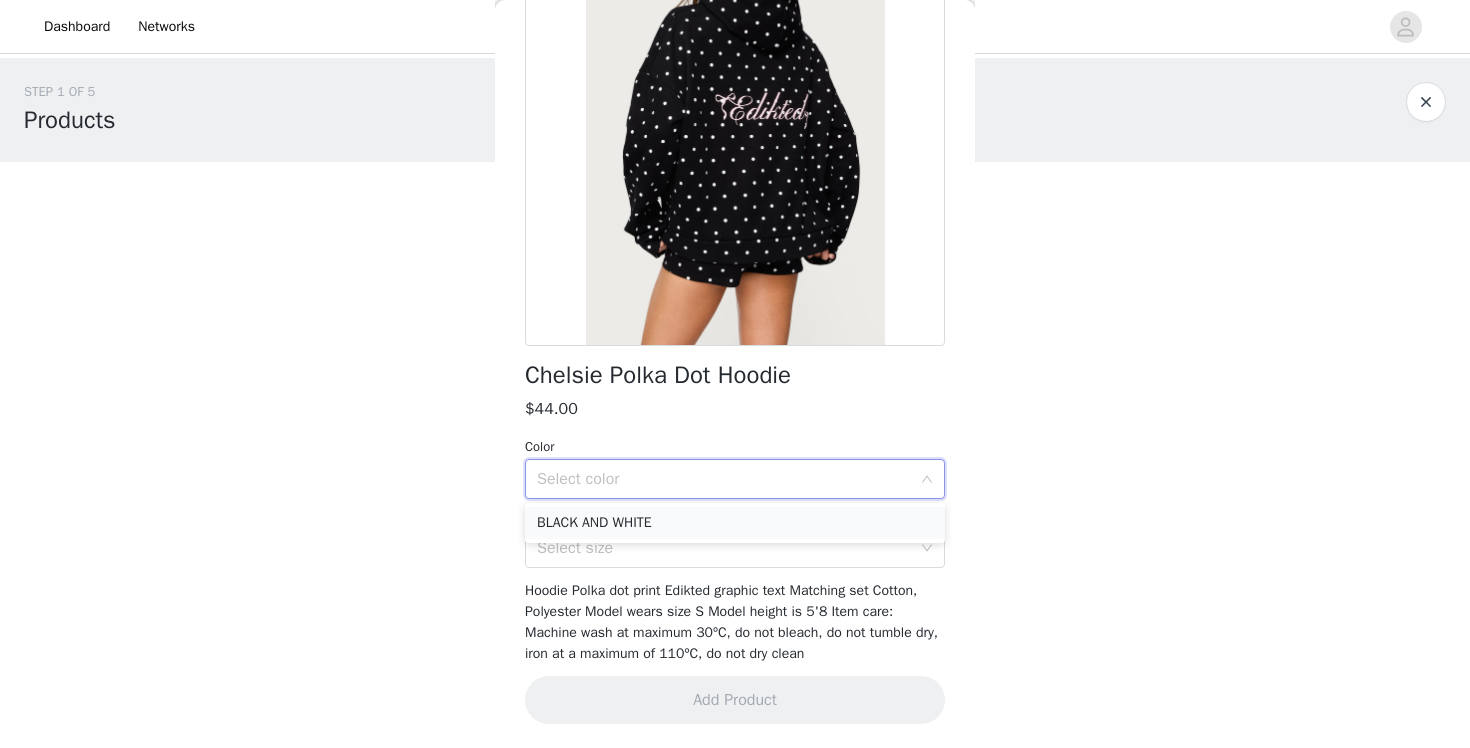 click on "BLACK AND WHITE" at bounding box center (735, 523) 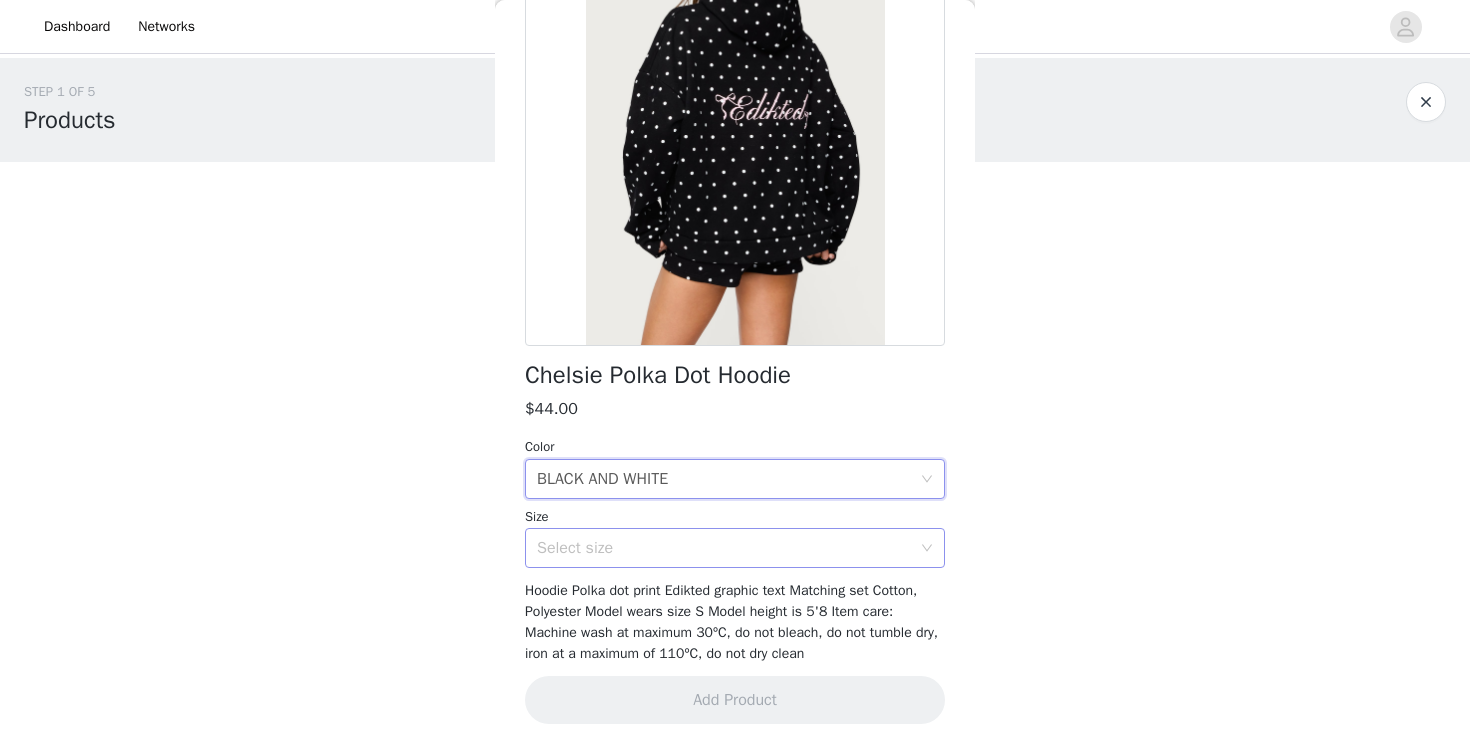 click on "Select size" at bounding box center [724, 548] 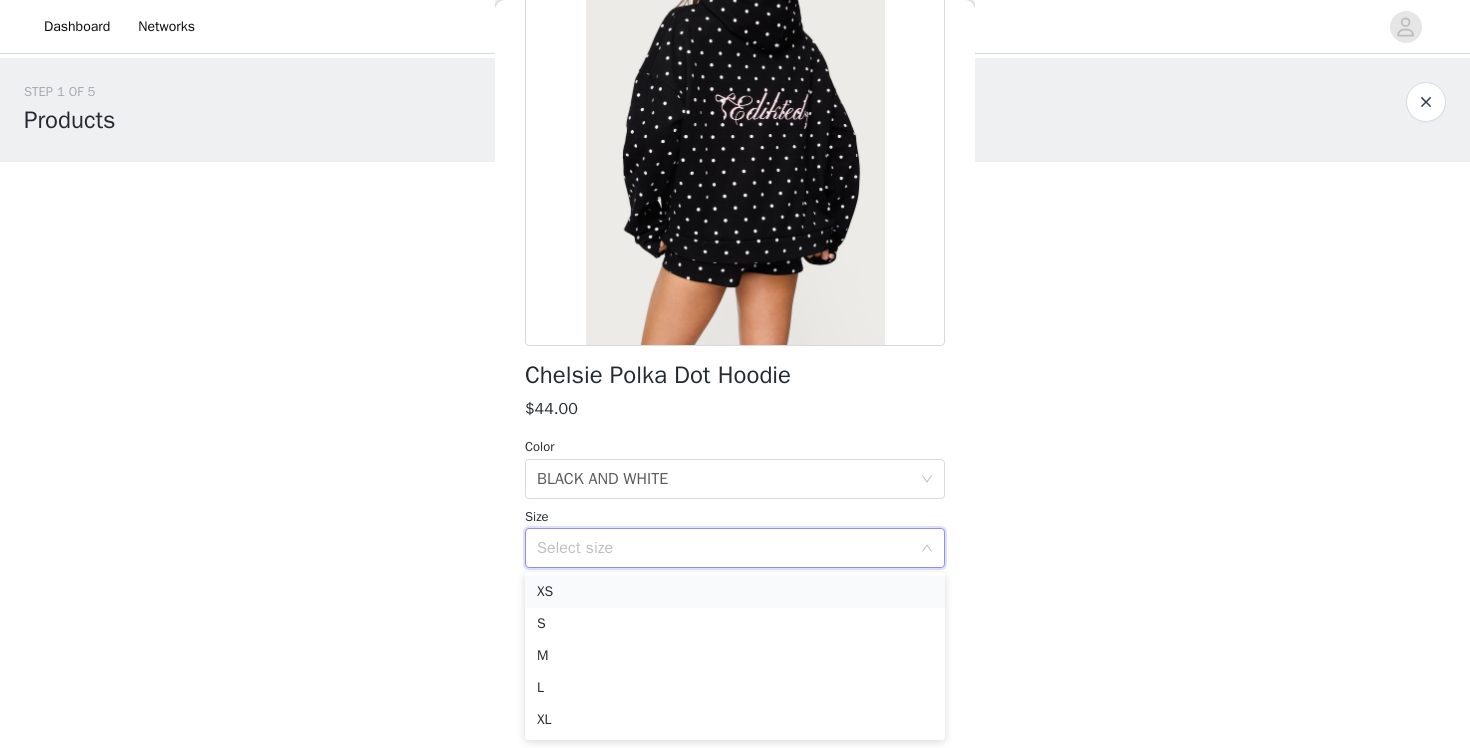 click on "XS" at bounding box center (735, 592) 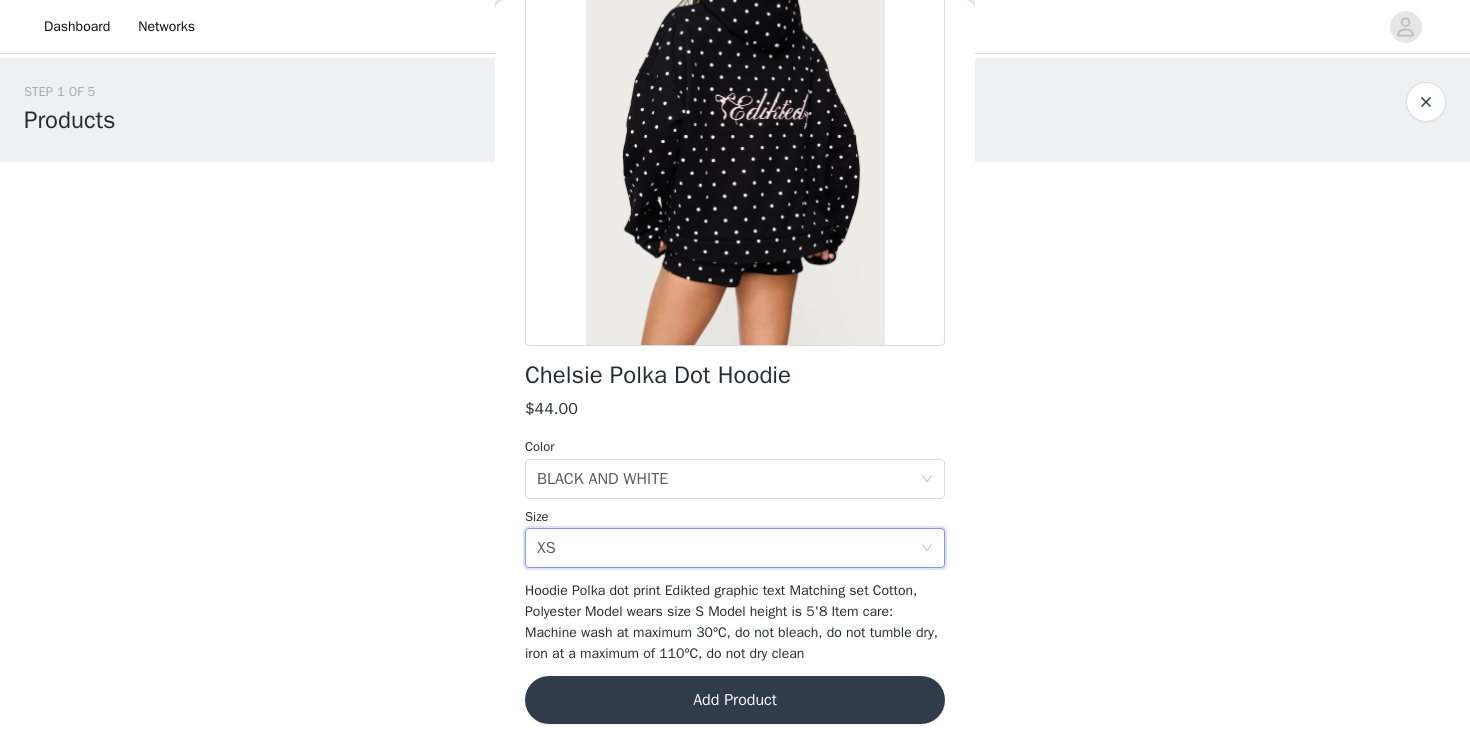 click on "Chelsie Polka Dot Hoodie       $44.00         Color   Select color BLACK AND WHITE Size   Select size XS   Hoodie Polka dot print Edikted graphic text Matching set Cotton, Polyester Model wears size S Model height is 5'8 Item care: Machine wash at maximum 30ºC, do not bleach, do not tumble dry, iron at a maximum of 110ºC, do not dry clean   Add Product" at bounding box center (735, 322) 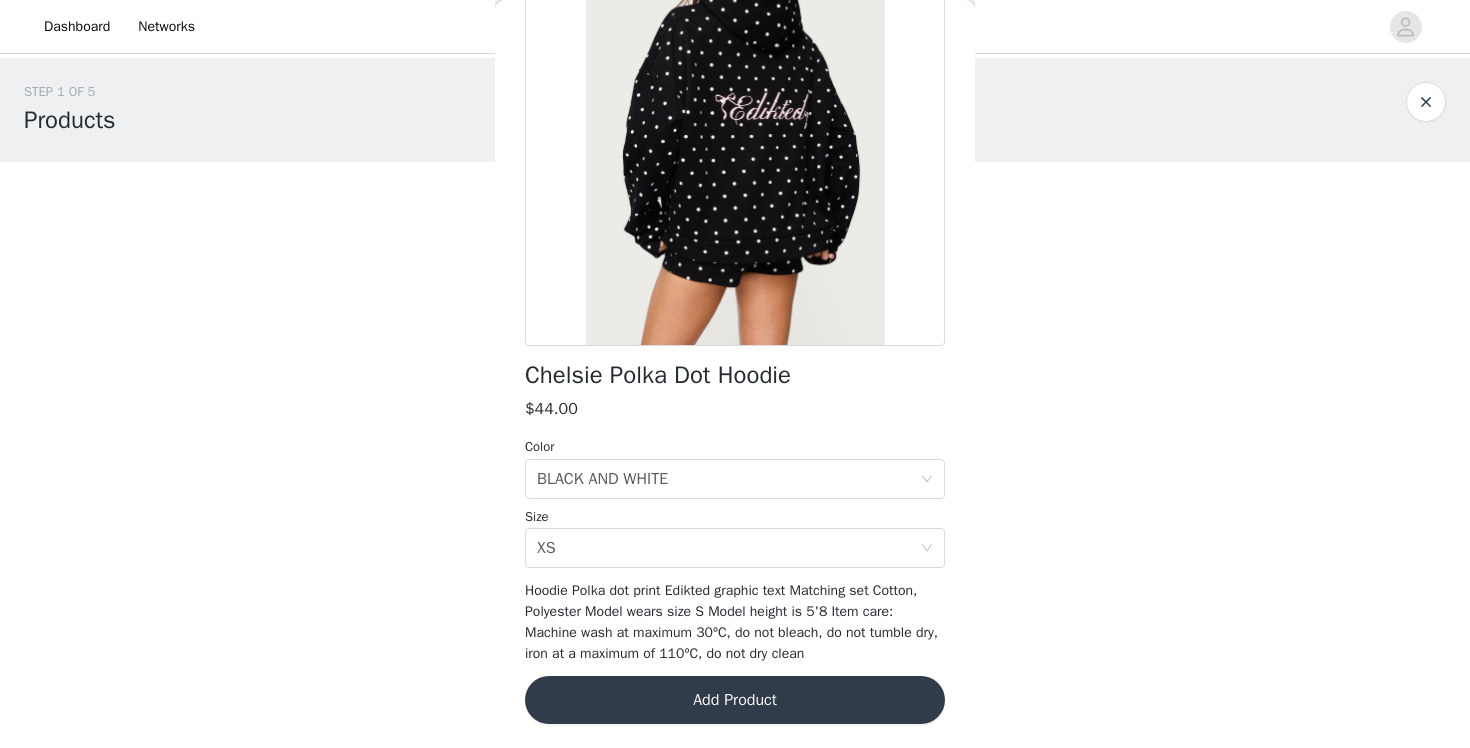 click on "Chelsie Polka Dot Hoodie       $44.00         Color   Select color BLACK AND WHITE Size   Select size XS   Hoodie Polka dot print Edikted graphic text Matching set Cotton, Polyester Model wears size S Model height is 5'8 Item care: Machine wash at maximum 30ºC, do not bleach, do not tumble dry, iron at a maximum of 110ºC, do not dry clean   Add Product" at bounding box center (735, 322) 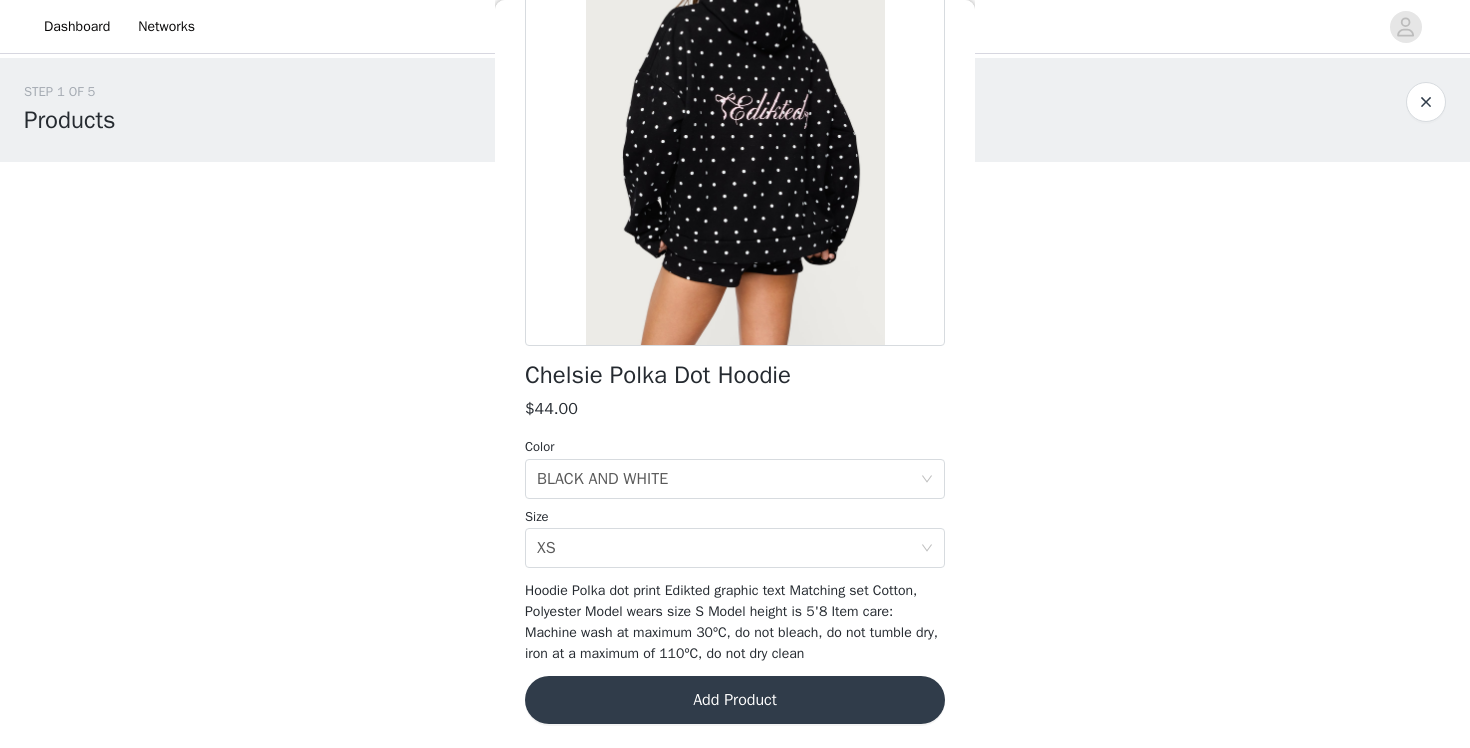 click on "Add Product" at bounding box center [735, 700] 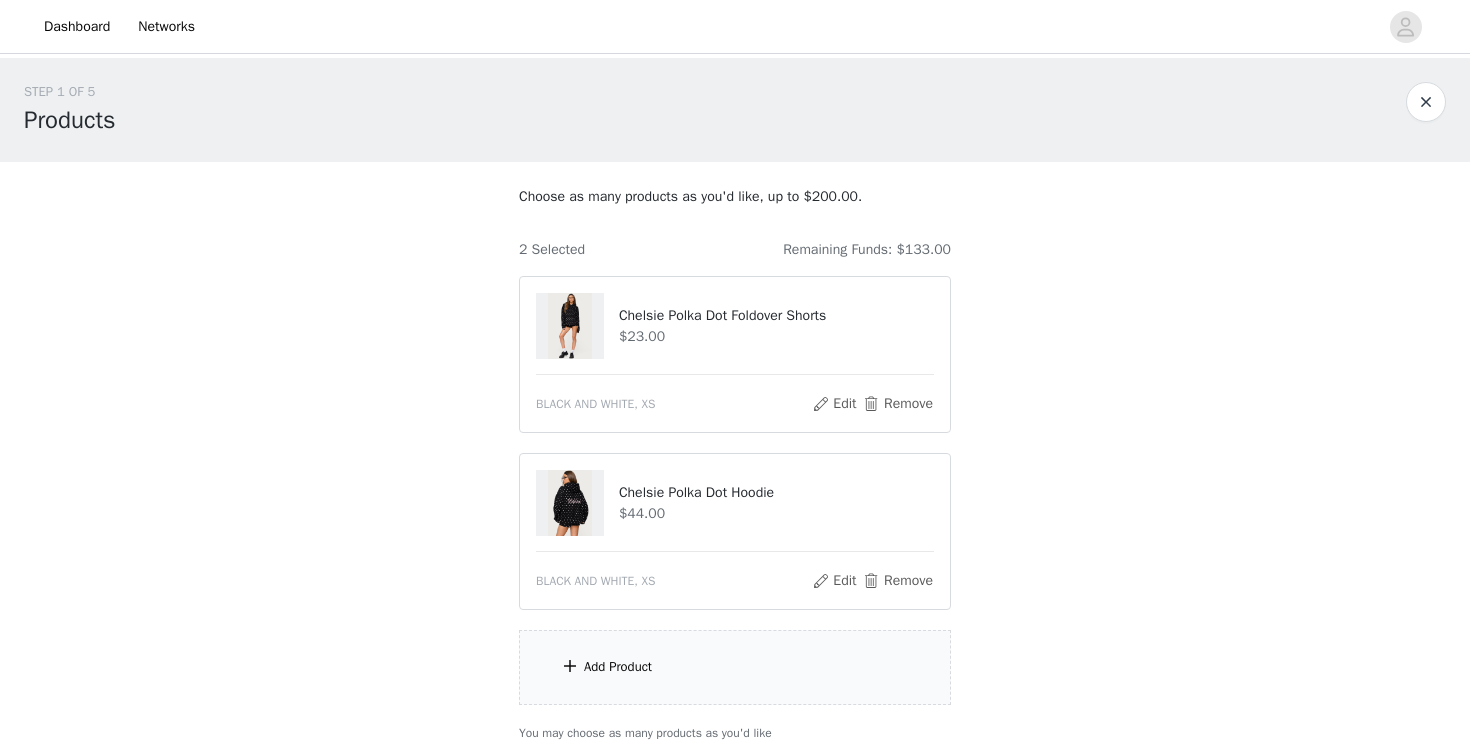 click on "Add Product" at bounding box center [735, 667] 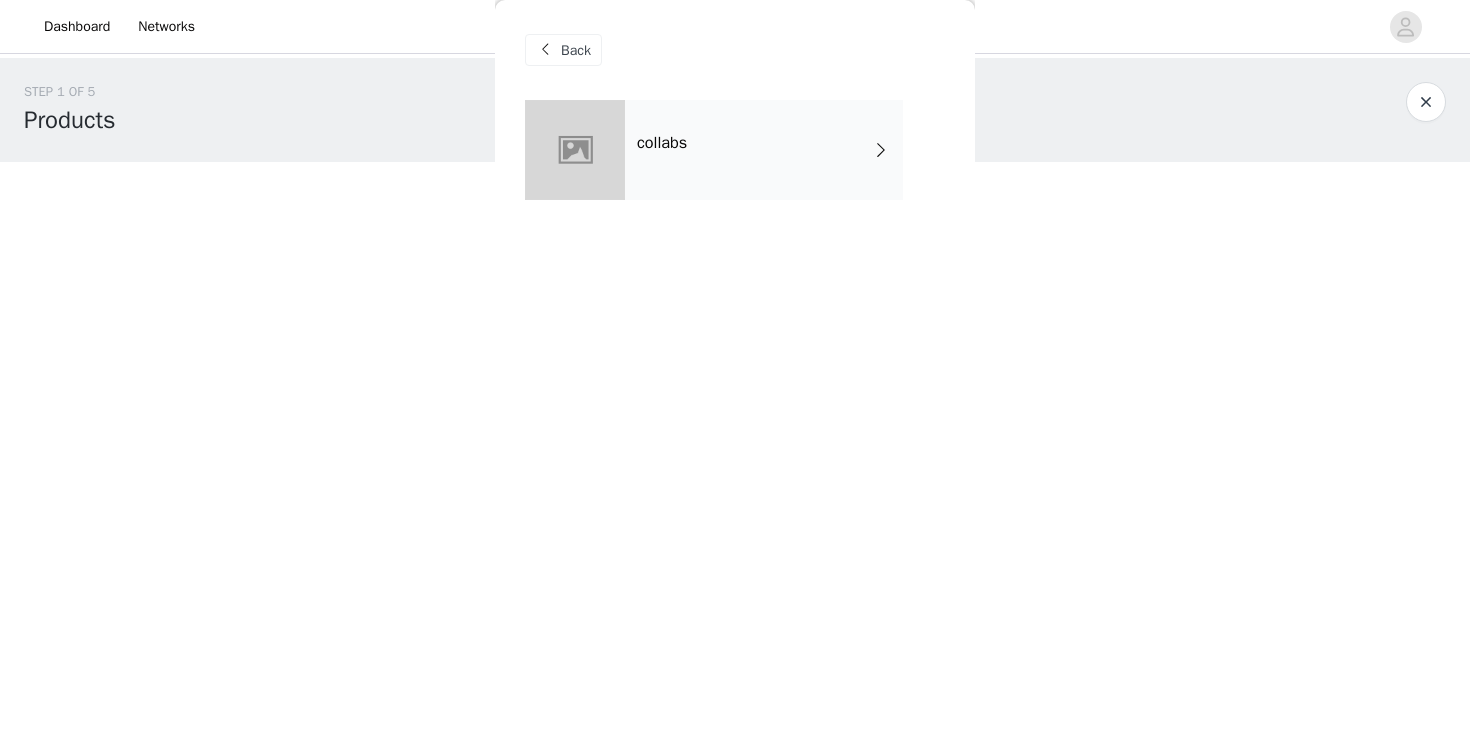 click on "collabs" at bounding box center [735, 165] 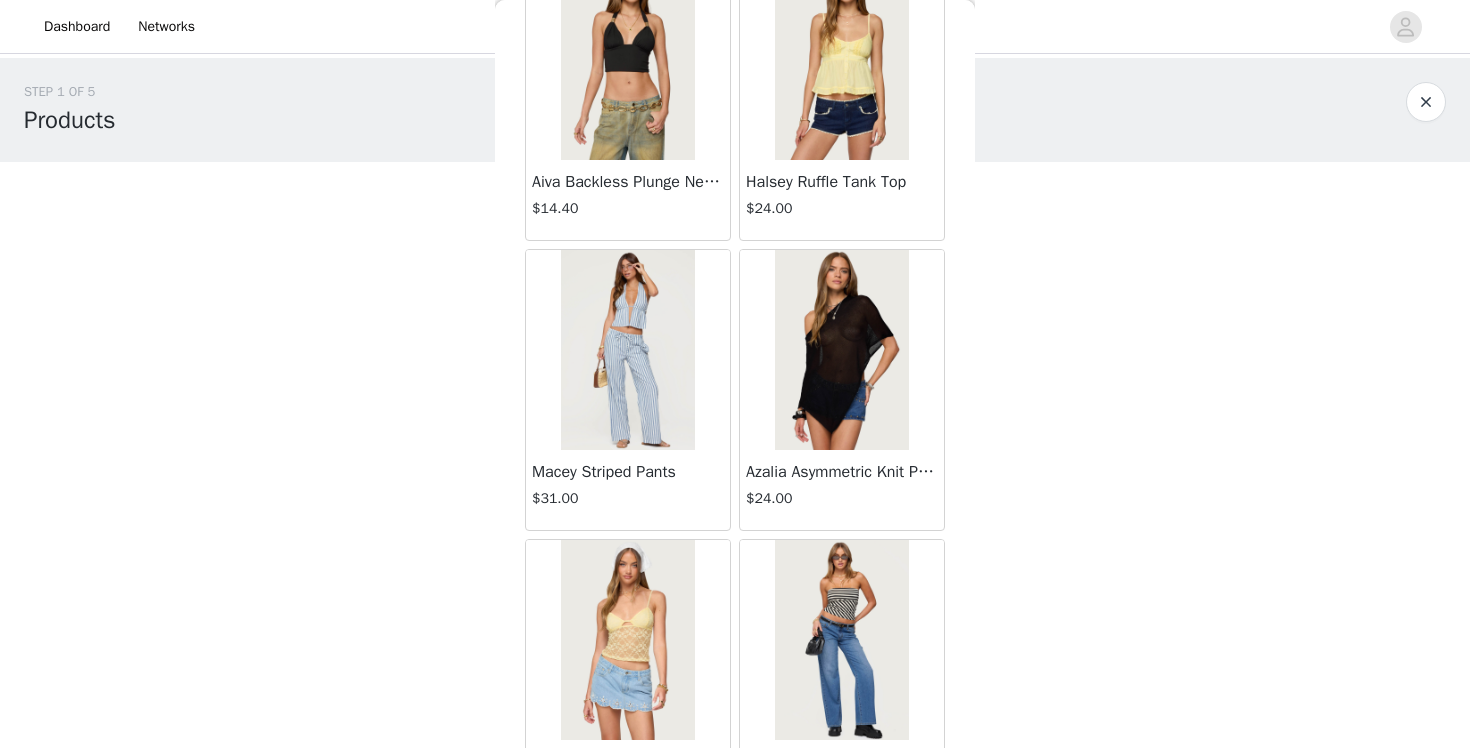 scroll, scrollTop: 2312, scrollLeft: 0, axis: vertical 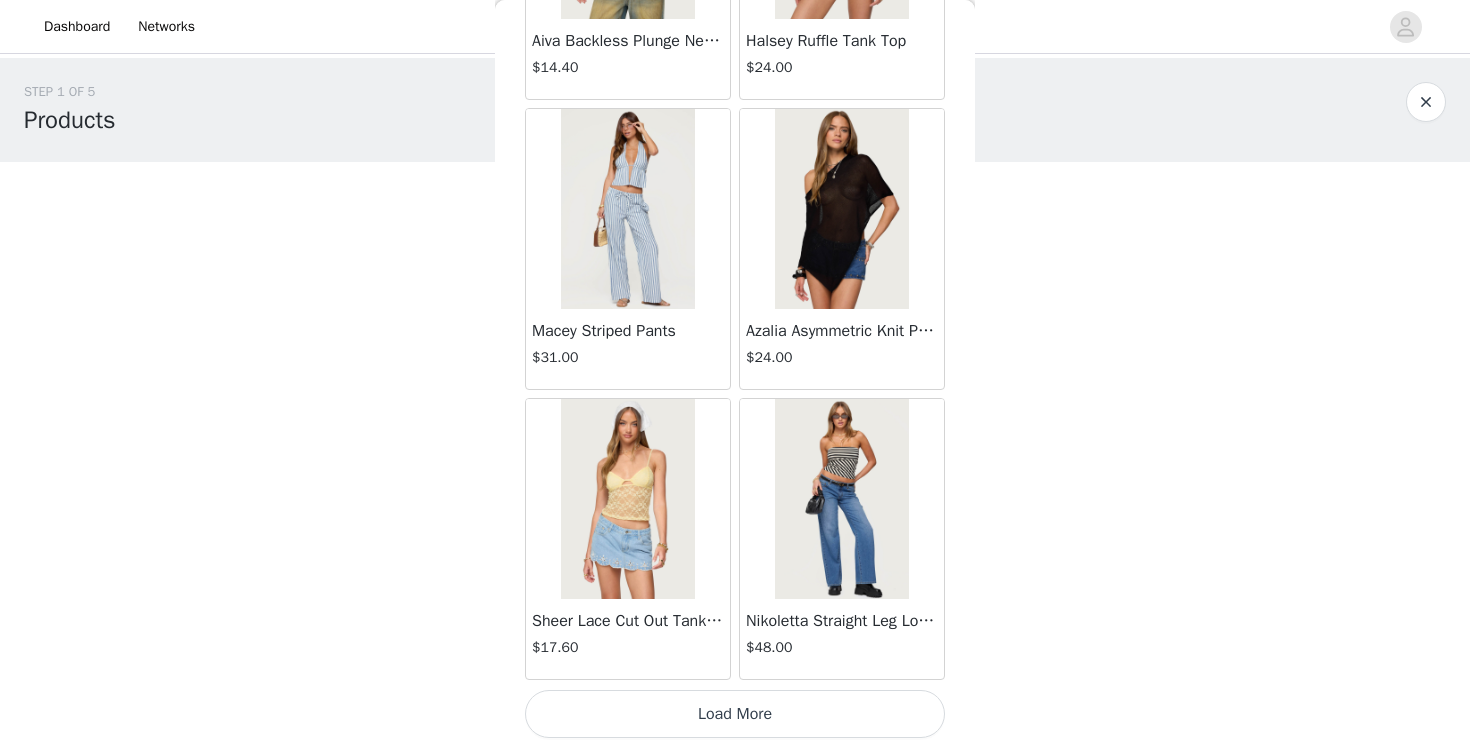 click on "Load More" at bounding box center (735, 714) 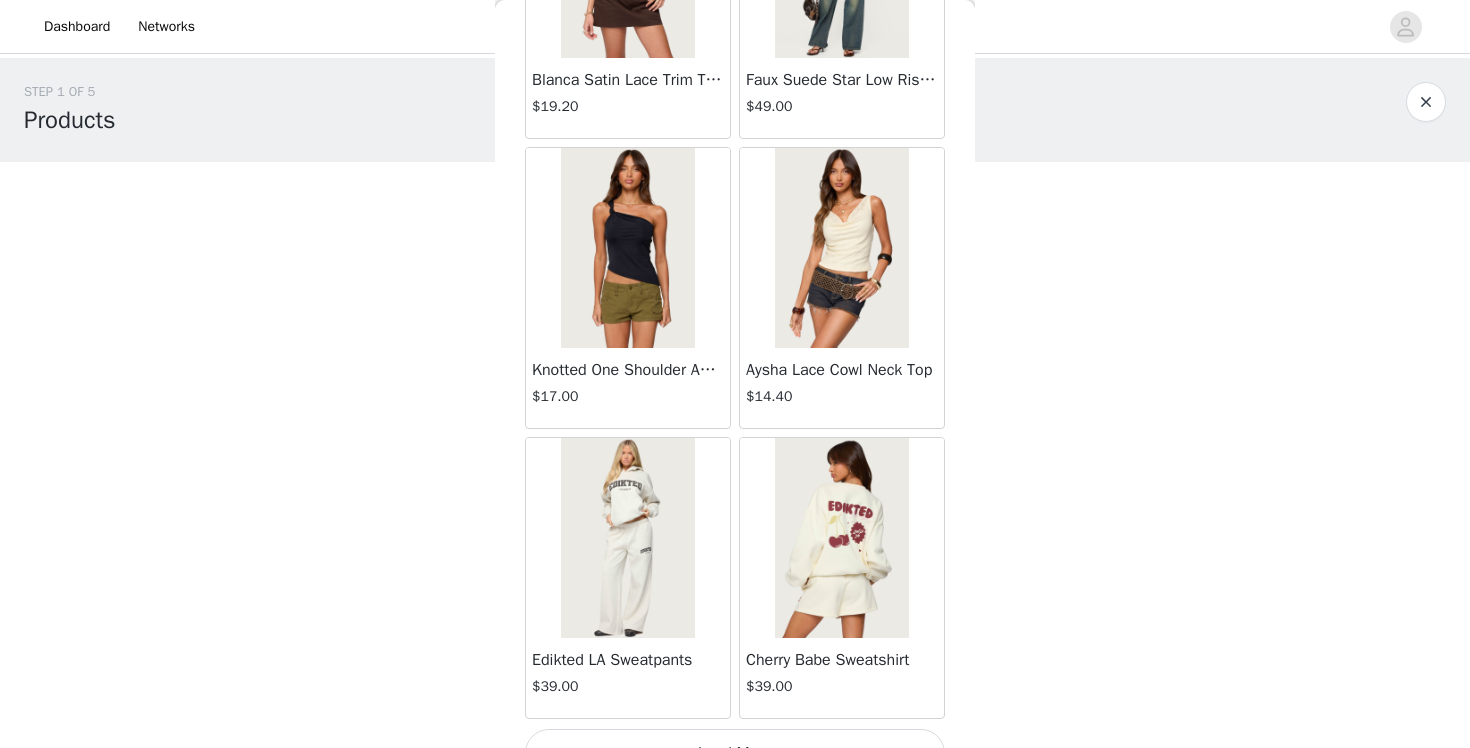 scroll, scrollTop: 5212, scrollLeft: 0, axis: vertical 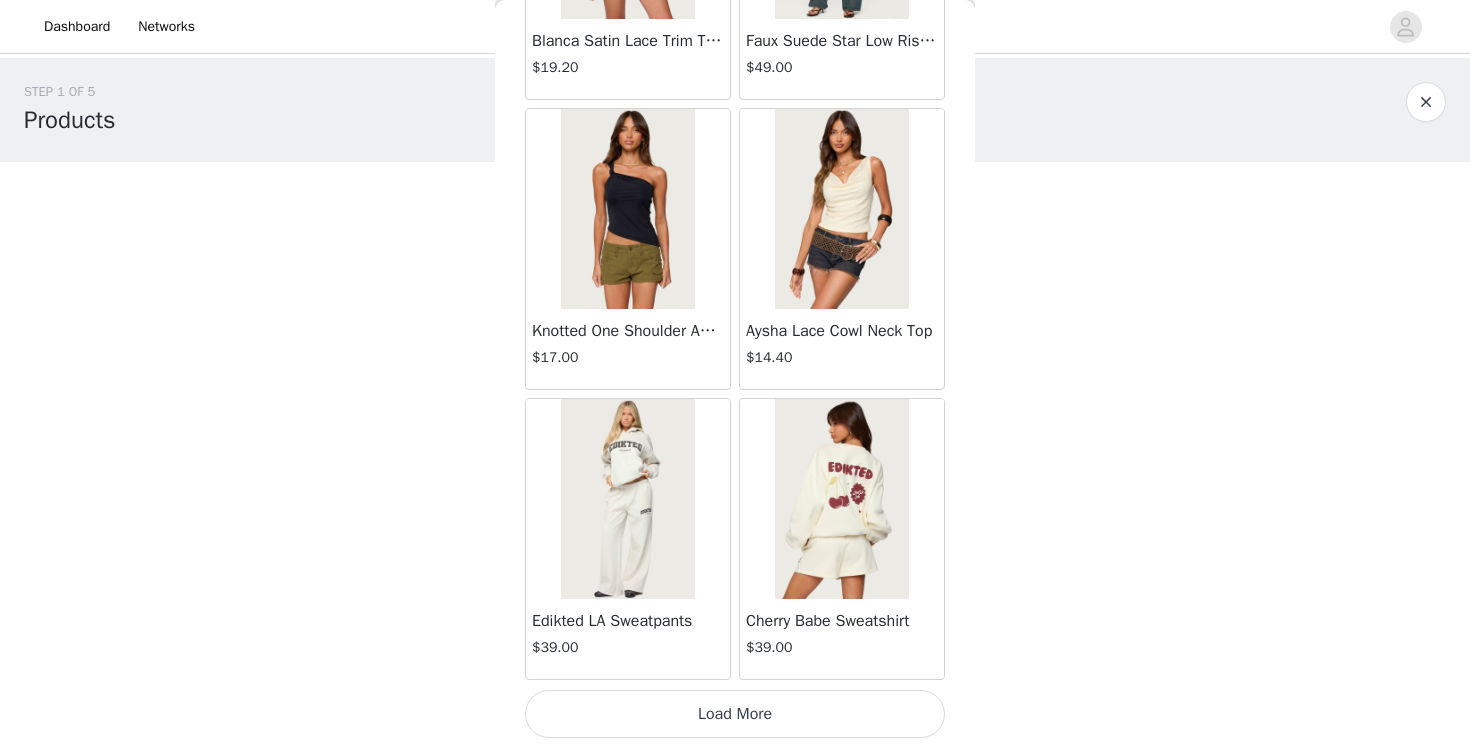 click on "Load More" at bounding box center [735, 714] 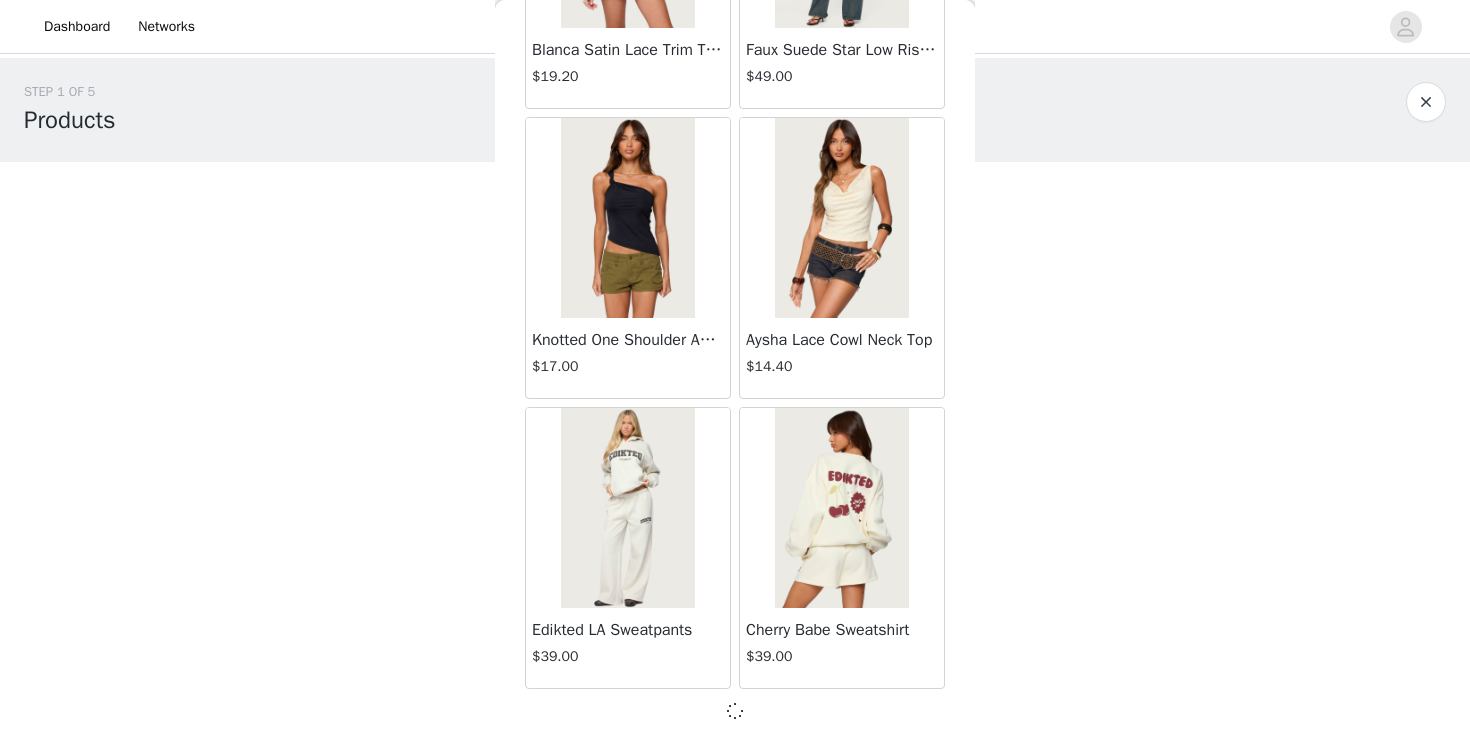 scroll, scrollTop: 5203, scrollLeft: 0, axis: vertical 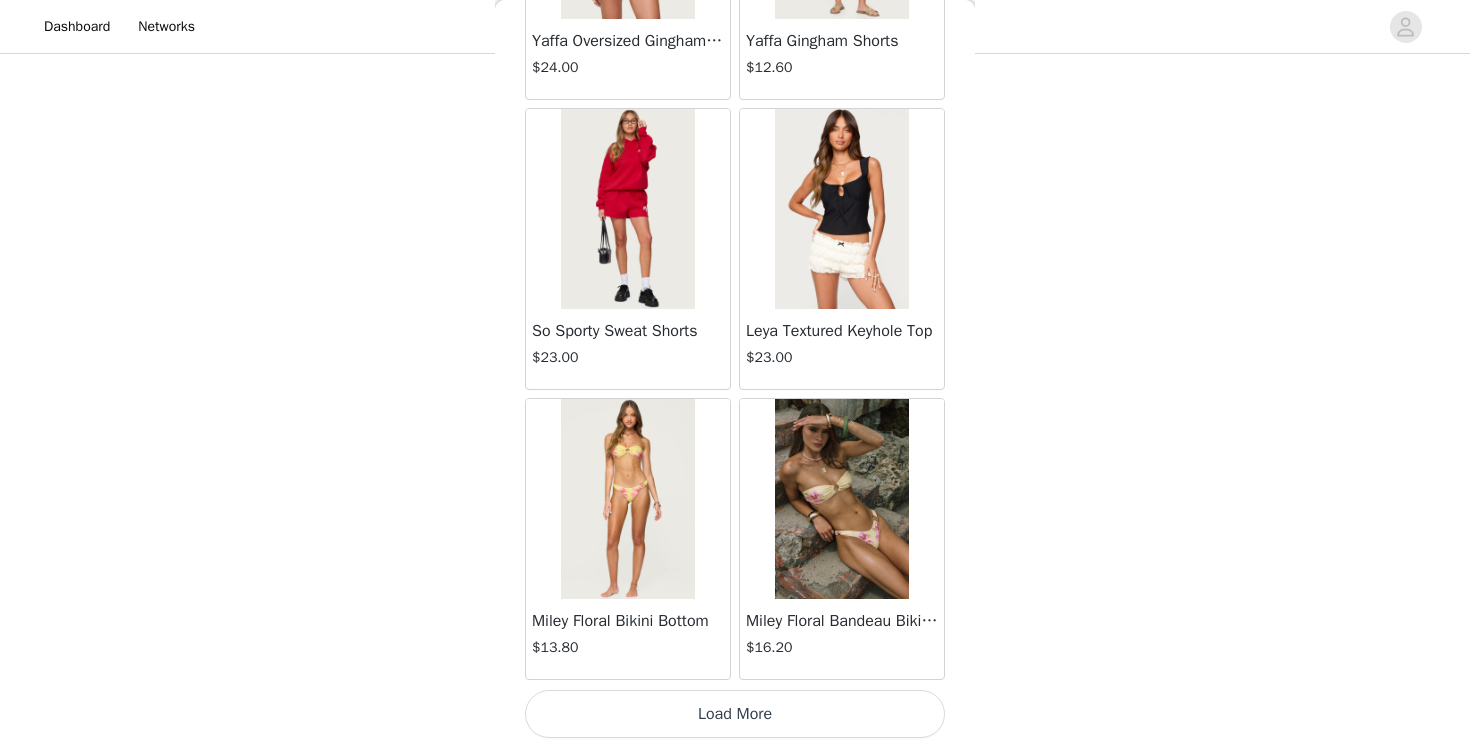 click on "Load More" at bounding box center (735, 714) 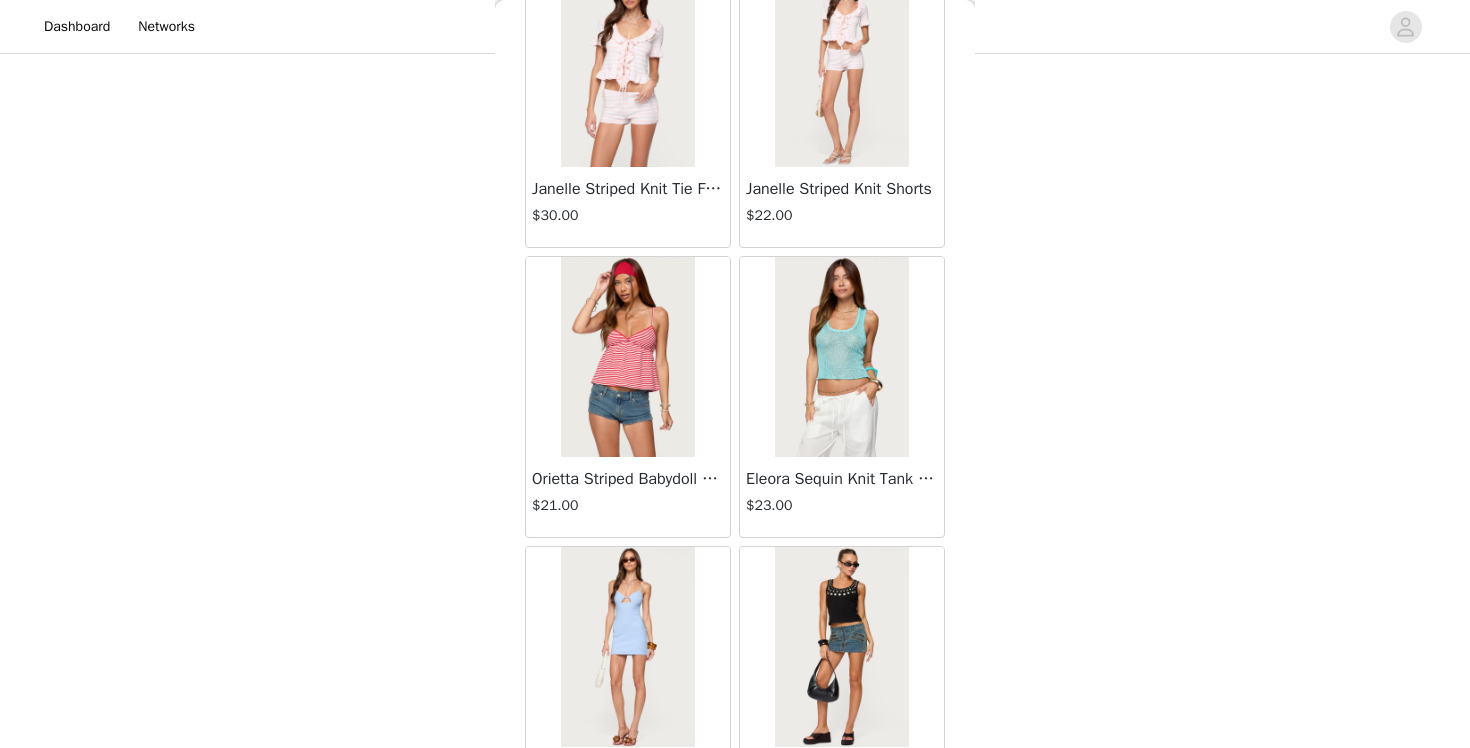 scroll, scrollTop: 11012, scrollLeft: 0, axis: vertical 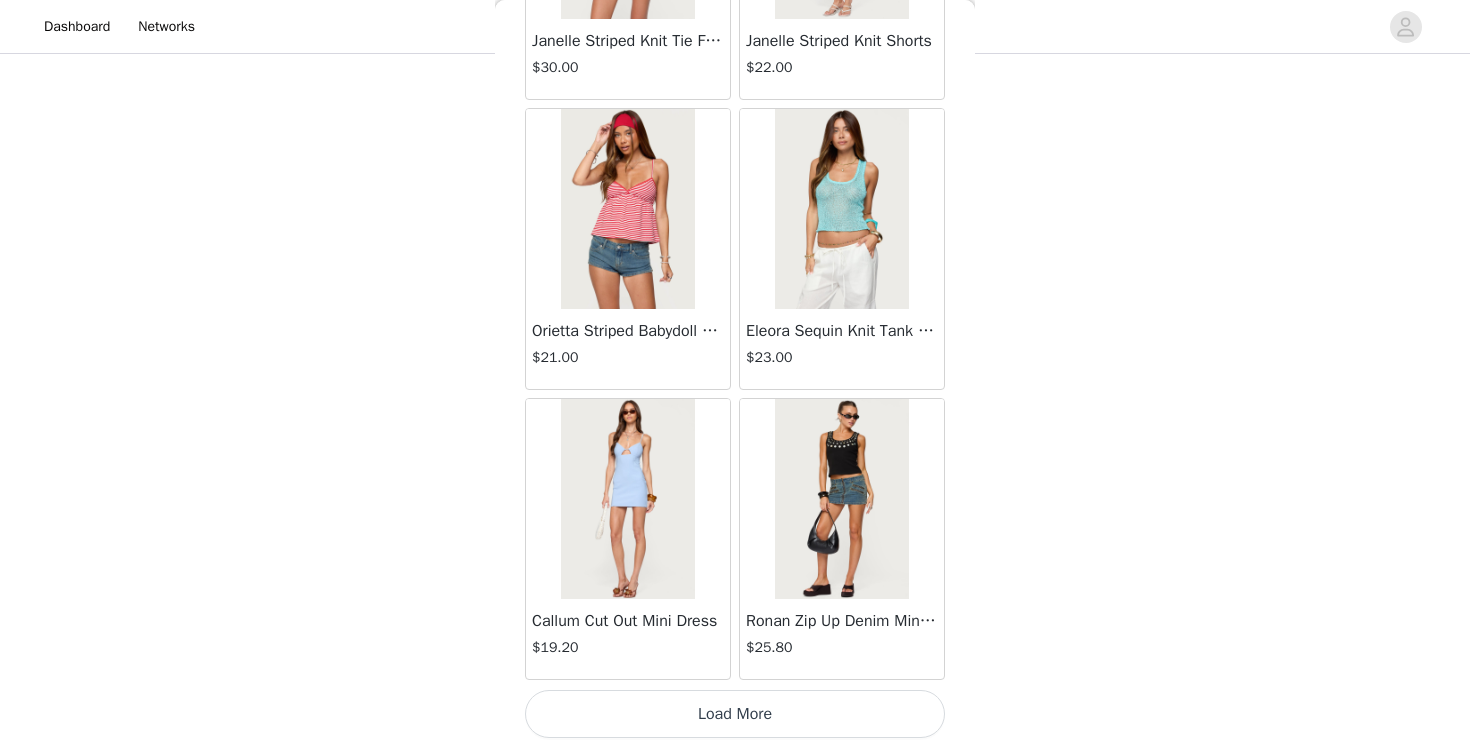 click on "Jaynee Halter Top   $7.60       Tropical Fruits Graphic T Shirt   $19.00       Patti Floral Mini Dress   $27.20       Starrie Panel Stitch Low Rise Jeans   $53.00       Fringe Sequin Crochet Poncho   $39.00       Macee Gingham Romper   $34.00       Malena Asymmetric Halter Top   $9.20       Clementina Eyelet Bodysuit   $18.40       Edikted LA Hoodie   $44.00       Keryn Striped Asymmetric Top   $14.40       Helsa Grommet T Shirt   $18.40       Dragon Lily Layered Chiffon Halter top   $24.00       Khalia Backless Cut Out Halter Top   $22.00       Floral Split Low Rise Jeans   $42.40       Aiva Backless Plunge Neck Halter Top   $14.40       Halsey Ruffle Tank Top   $24.00       Macey Striped Pants   $31.00       Azalia Asymmetric Knit Poncho   $24.00       Sheer Lace Cut Out Tank Top   $17.60       Nikoletta Straight Leg Low Rise Jeans   $48.00       Teela Lacey Low Rise Carpenter Jeans   $41.60       Rylan Striped Fold Over Mini Skort   $17.60       Rachey Backless Ruched Top   $15.20         $32.00" at bounding box center (735, -5084) 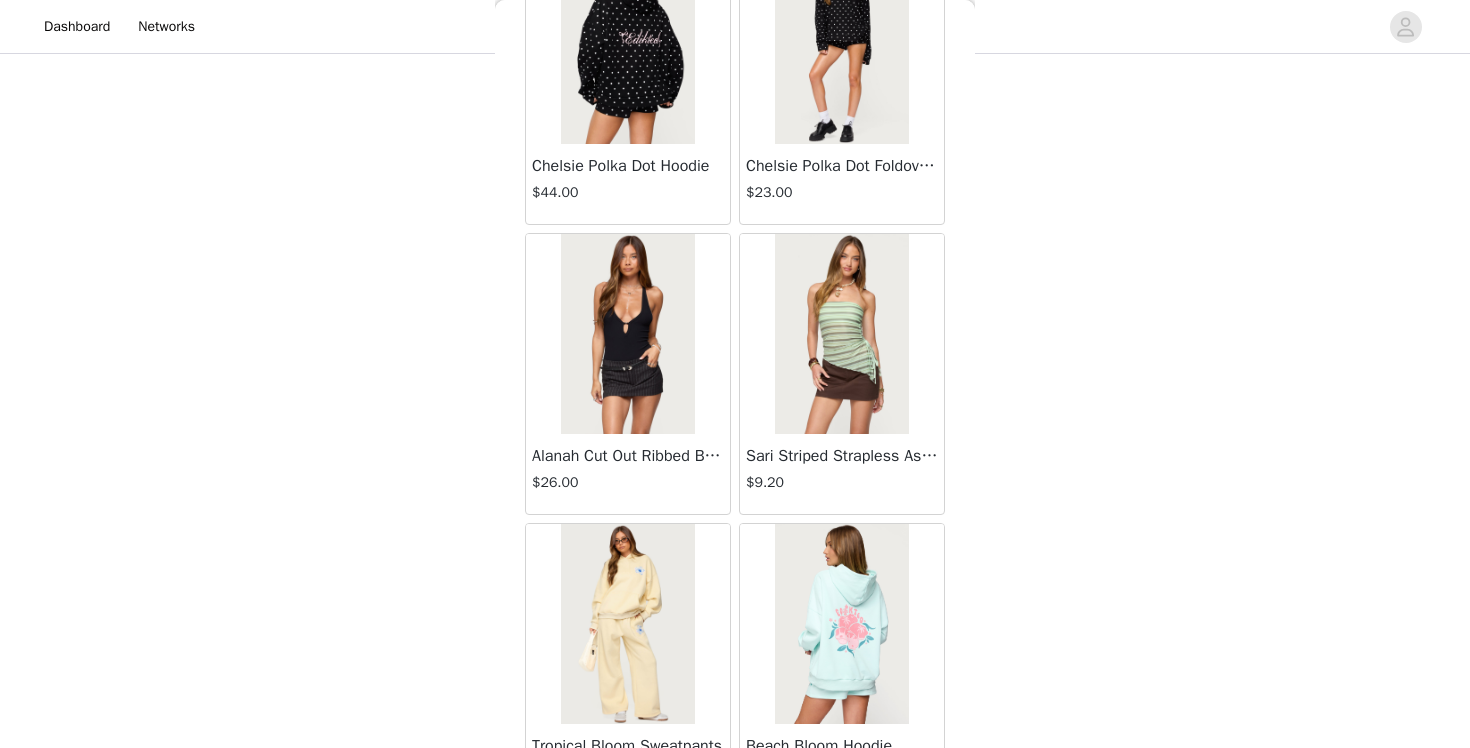 scroll, scrollTop: 13912, scrollLeft: 0, axis: vertical 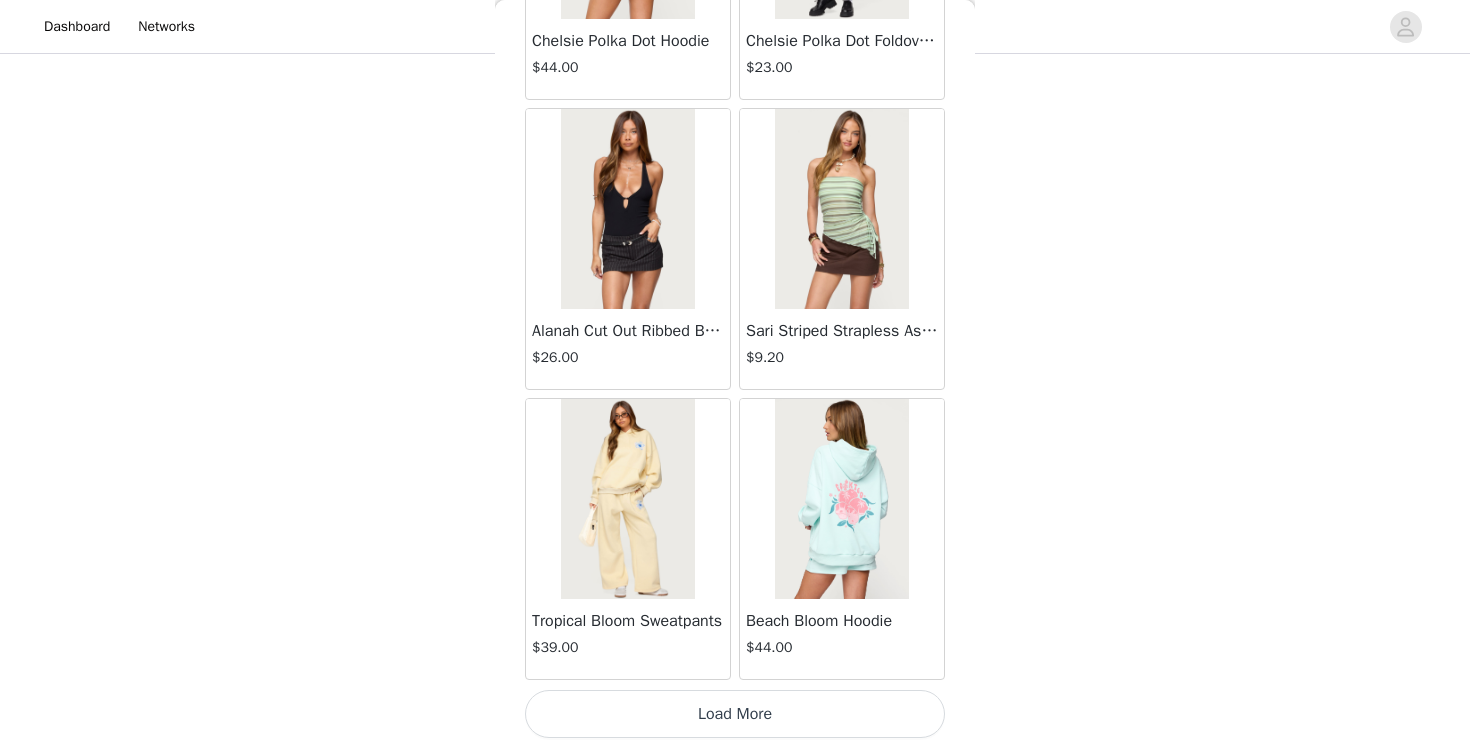 click on "Load More" at bounding box center (735, 714) 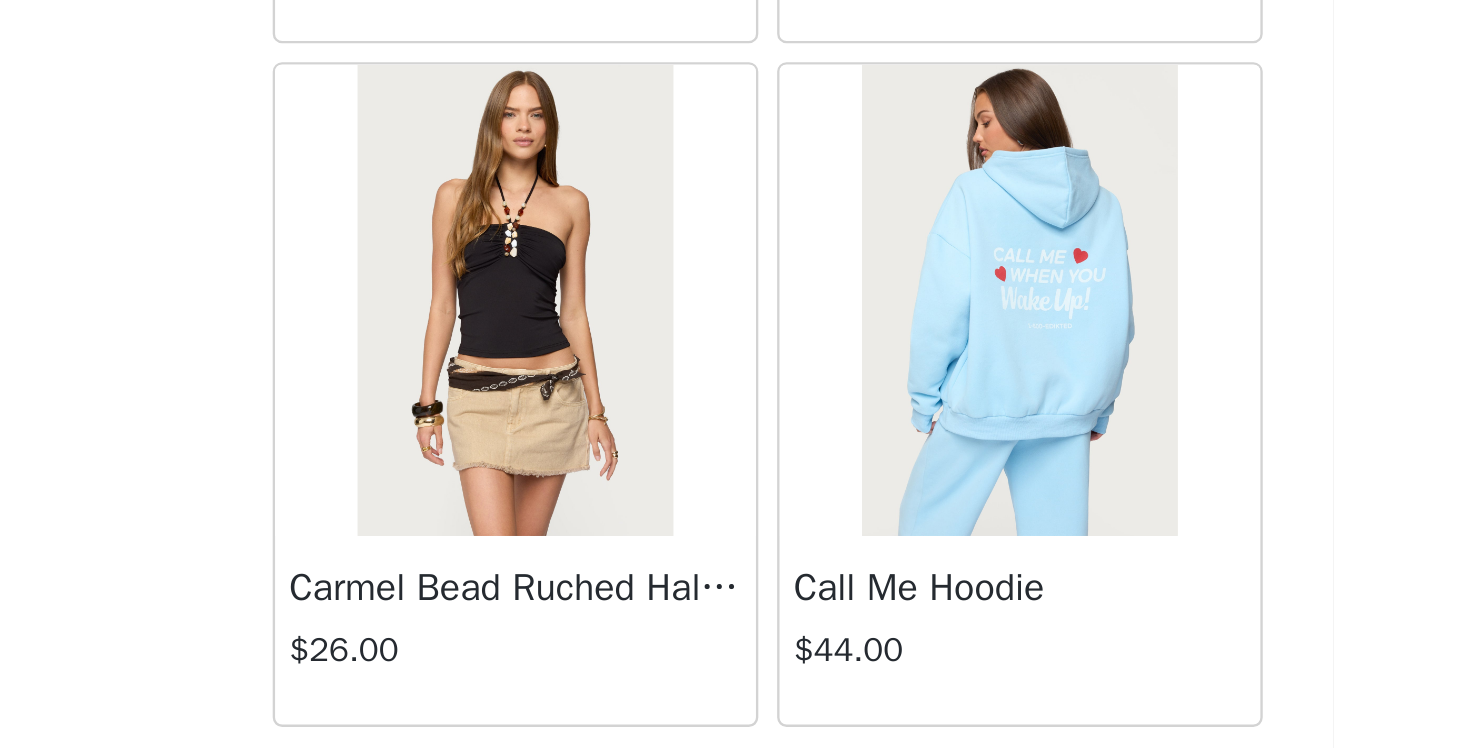 scroll, scrollTop: 16812, scrollLeft: 0, axis: vertical 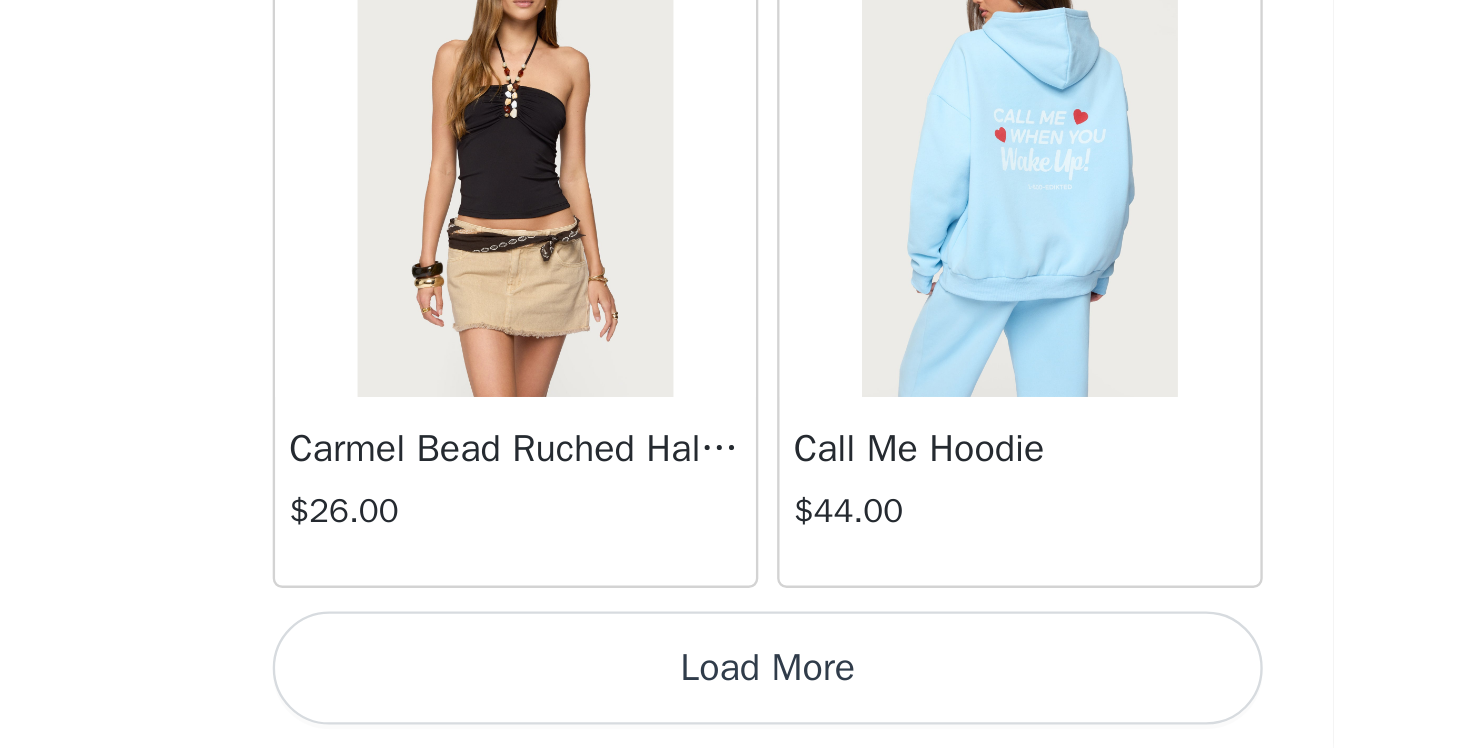 click on "Load More" at bounding box center (735, 714) 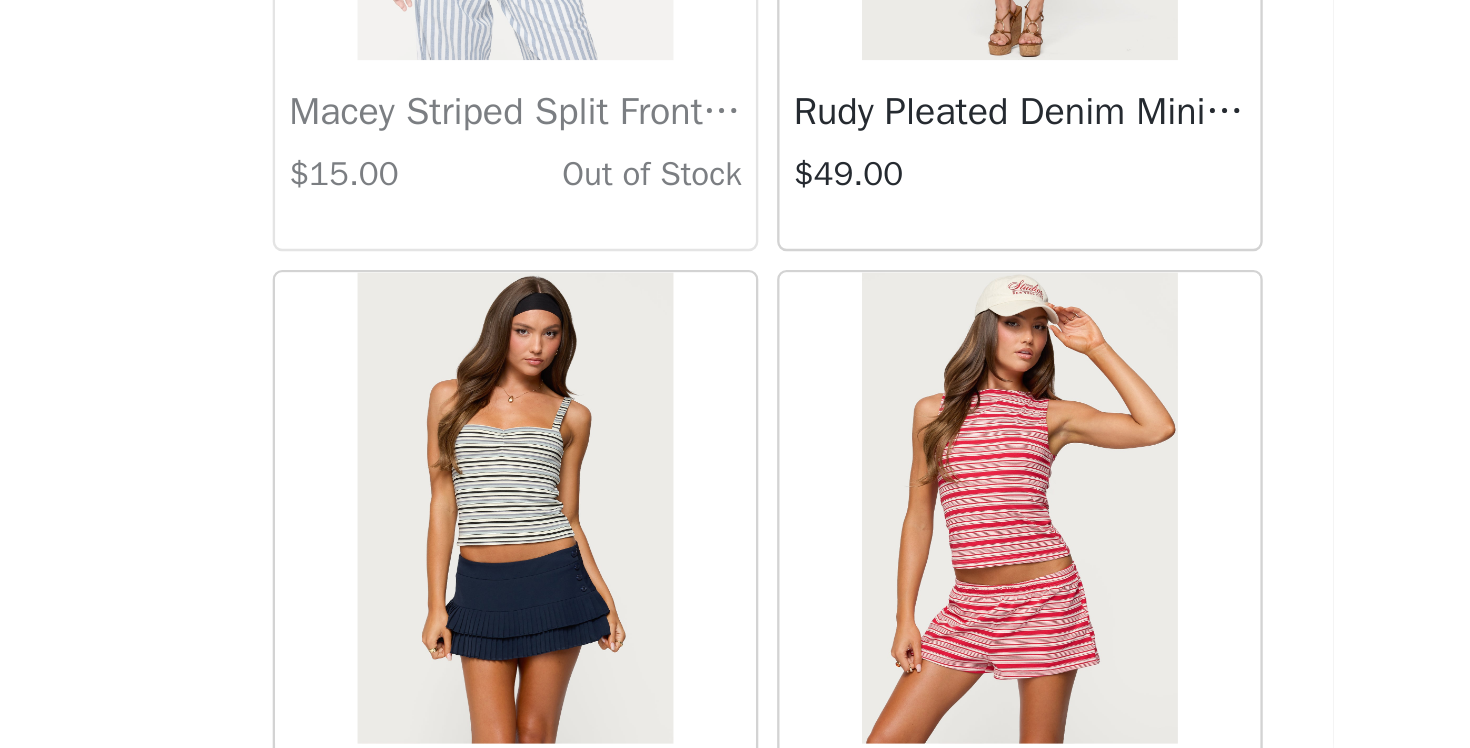 scroll, scrollTop: 19691, scrollLeft: 0, axis: vertical 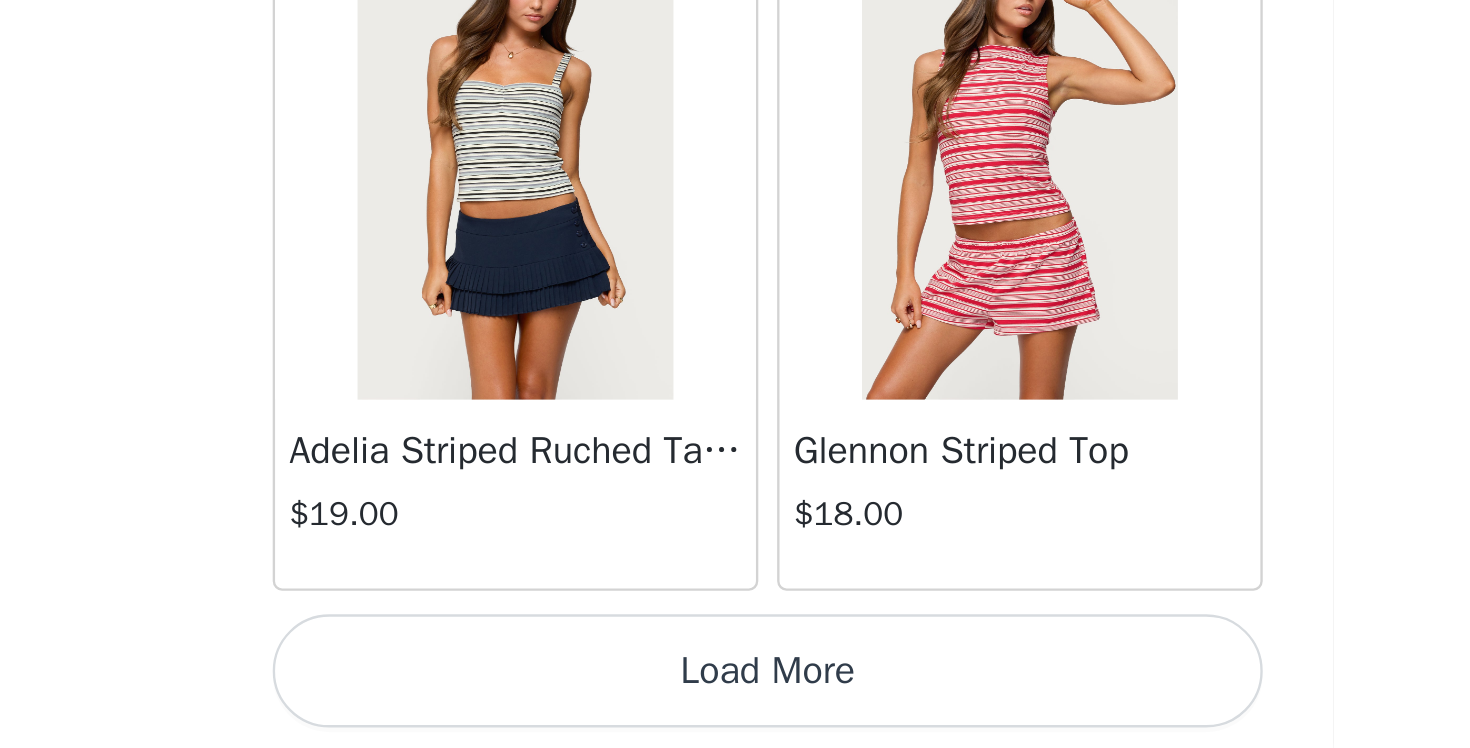 click on "Load More" at bounding box center (735, 715) 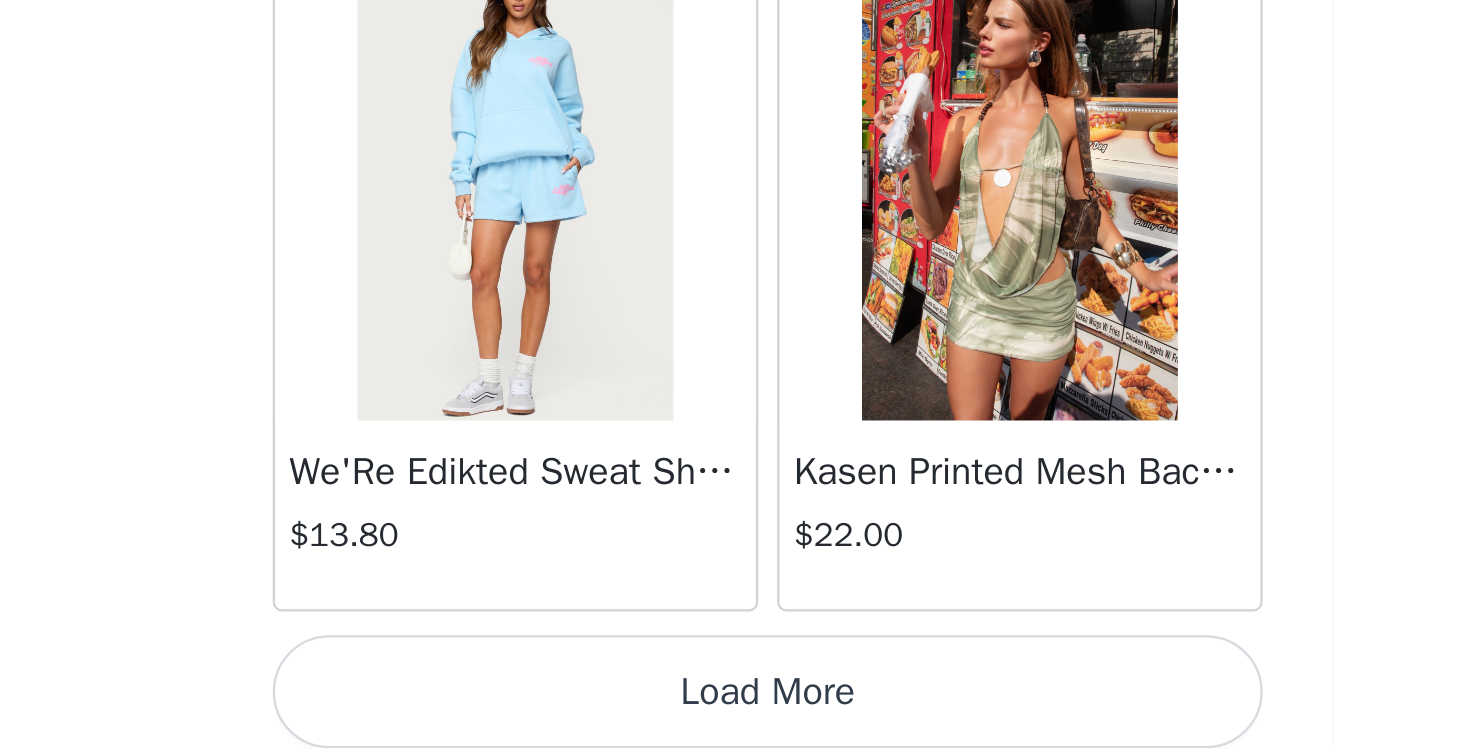 scroll, scrollTop: 22612, scrollLeft: 0, axis: vertical 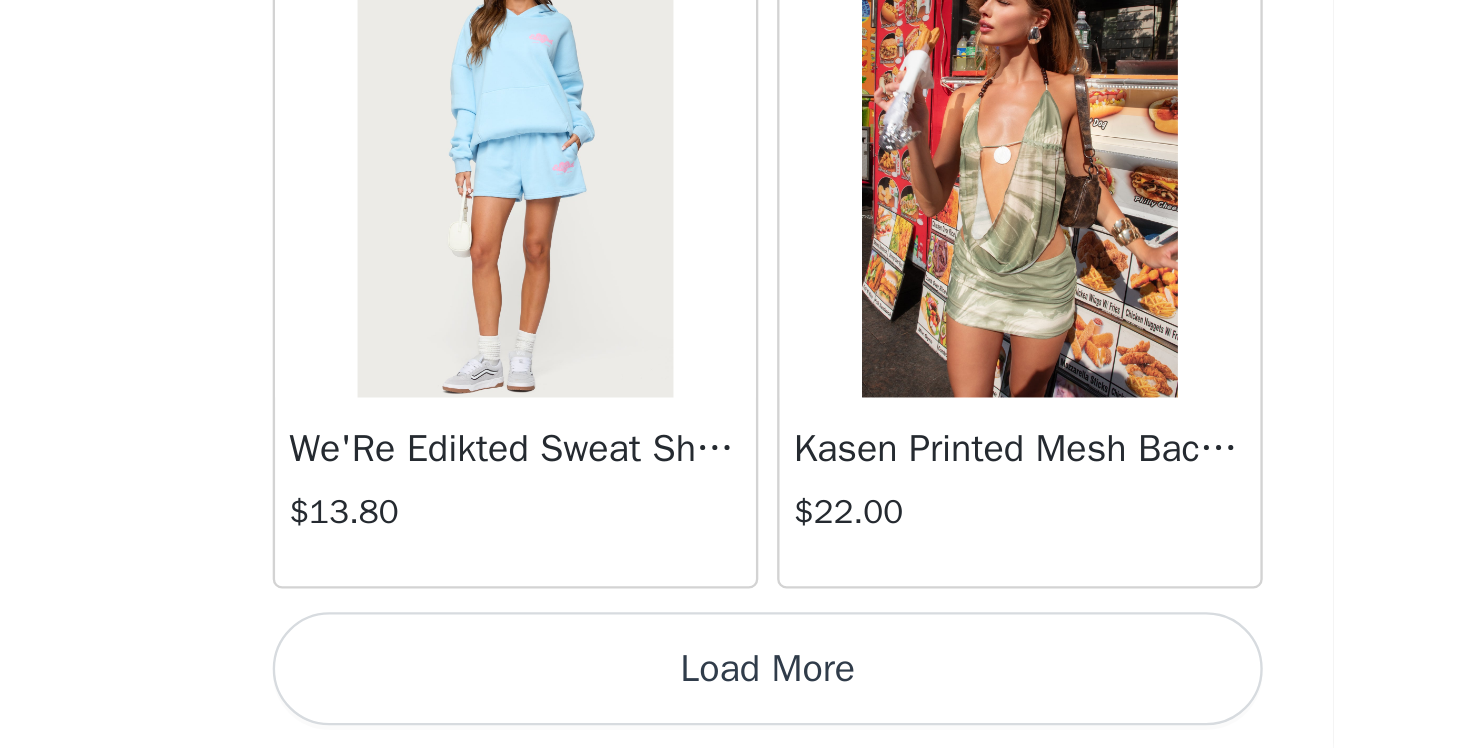 click on "Jaynee Halter Top   $7.60       Tropical Fruits Graphic T Shirt   $19.00       Patti Floral Mini Dress   $27.20       Starrie Panel Stitch Low Rise Jeans   $53.00       Fringe Sequin Crochet Poncho   $39.00       Macee Gingham Romper   $34.00       Malena Asymmetric Halter Top   $9.20       Clementina Eyelet Bodysuit   $18.40       Edikted LA Hoodie   $44.00       Keryn Striped Asymmetric Top   $14.40       Helsa Grommet T Shirt   $18.40       Dragon Lily Layered Chiffon Halter top   $24.00       Khalia Backless Cut Out Halter Top   $22.00       Floral Split Low Rise Jeans   $42.40       Aiva Backless Plunge Neck Halter Top   $14.40       Halsey Ruffle Tank Top   $24.00       Macey Striped Pants   $31.00       Azalia Asymmetric Knit Poncho   $24.00       Sheer Lace Cut Out Tank Top   $17.60       Nikoletta Straight Leg Low Rise Jeans   $48.00       Teela Lacey Low Rise Carpenter Jeans   $41.60       Rylan Striped Fold Over Mini Skort   $17.60       Rachey Backless Ruched Top   $15.20         $32.00" at bounding box center [735, -10884] 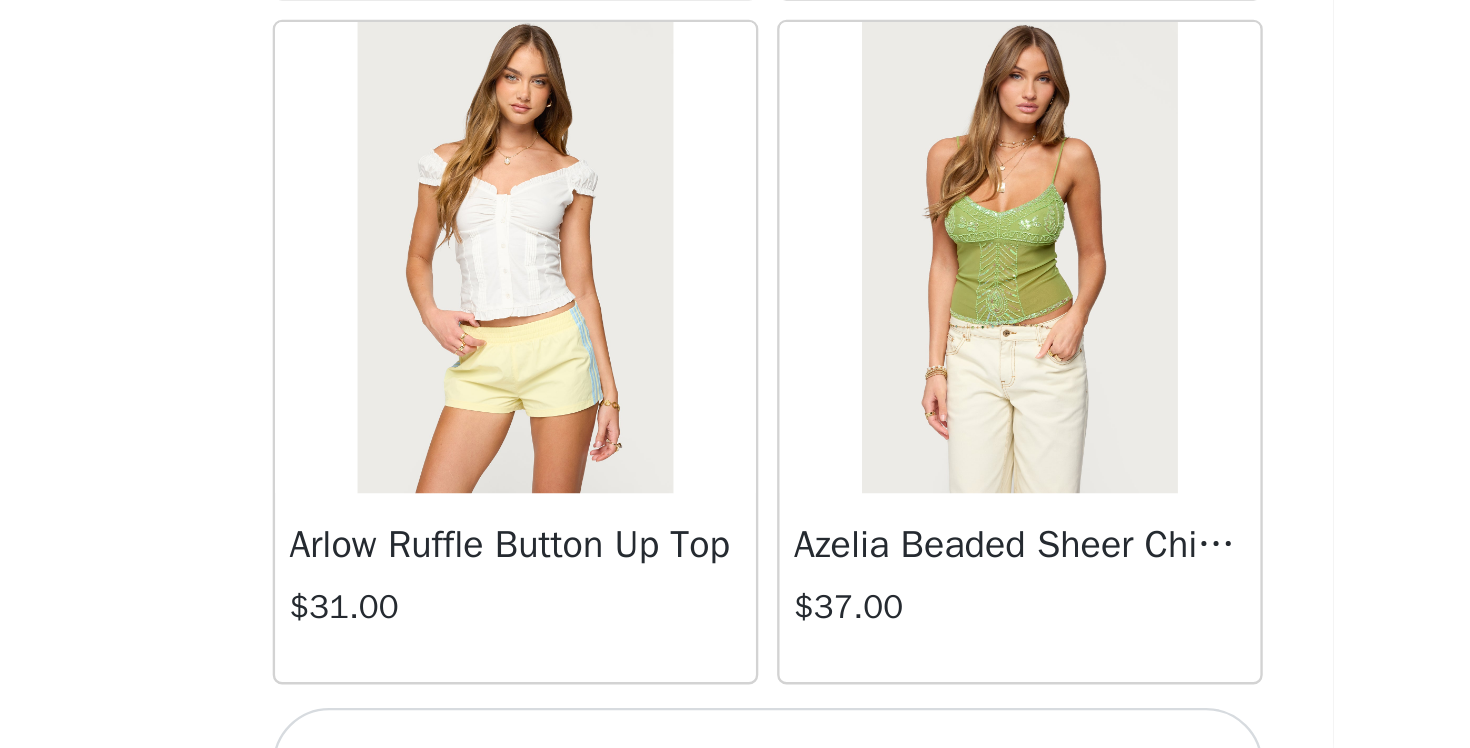 scroll, scrollTop: 25512, scrollLeft: 0, axis: vertical 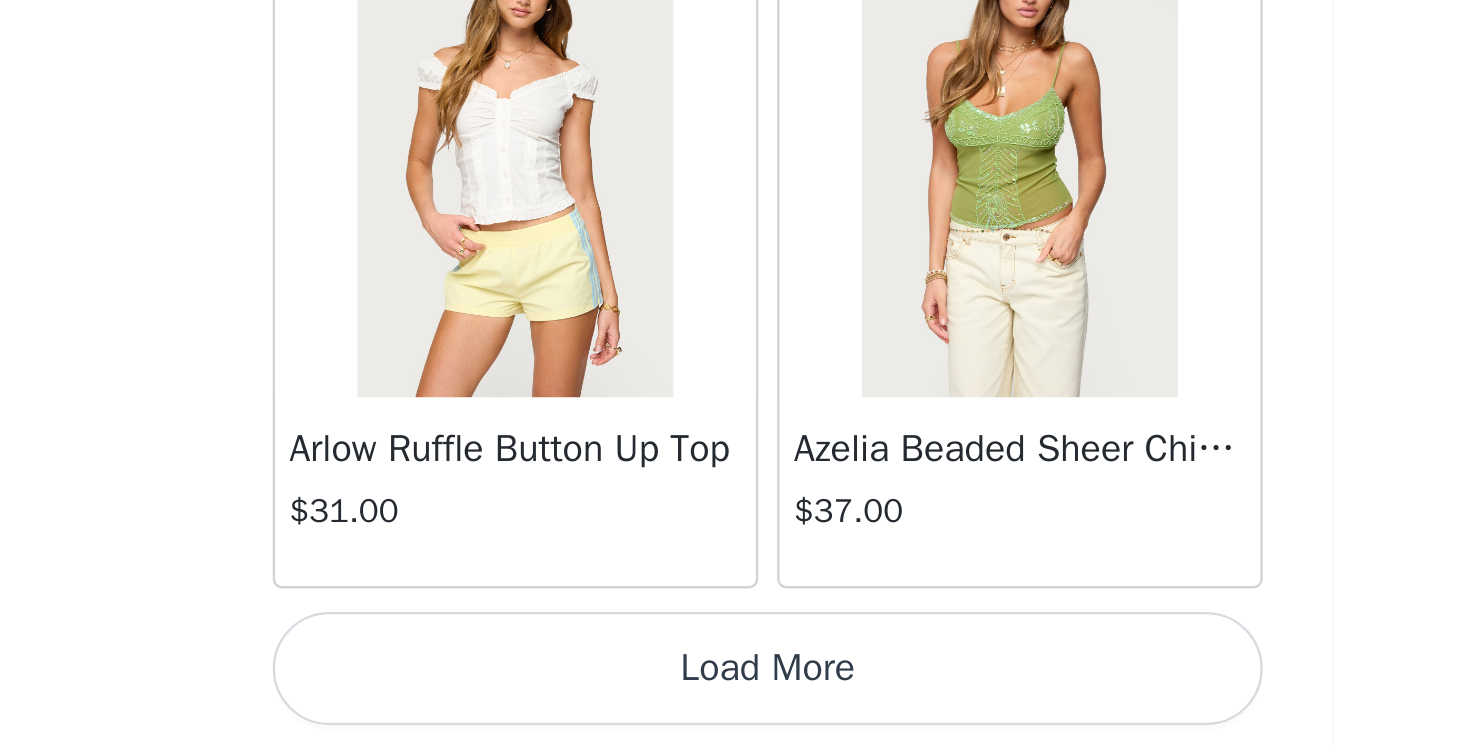 click on "Load More" at bounding box center [735, 714] 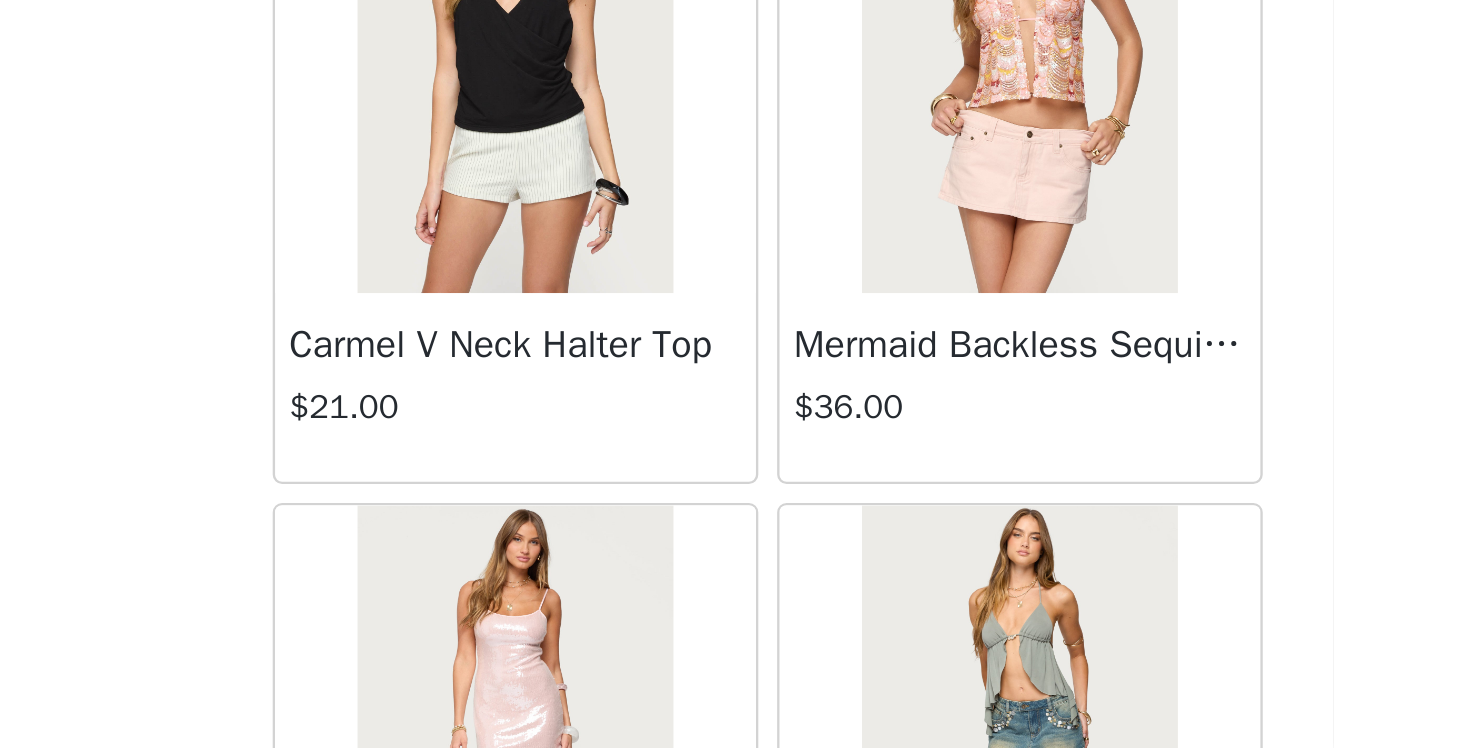 scroll, scrollTop: 28035, scrollLeft: 0, axis: vertical 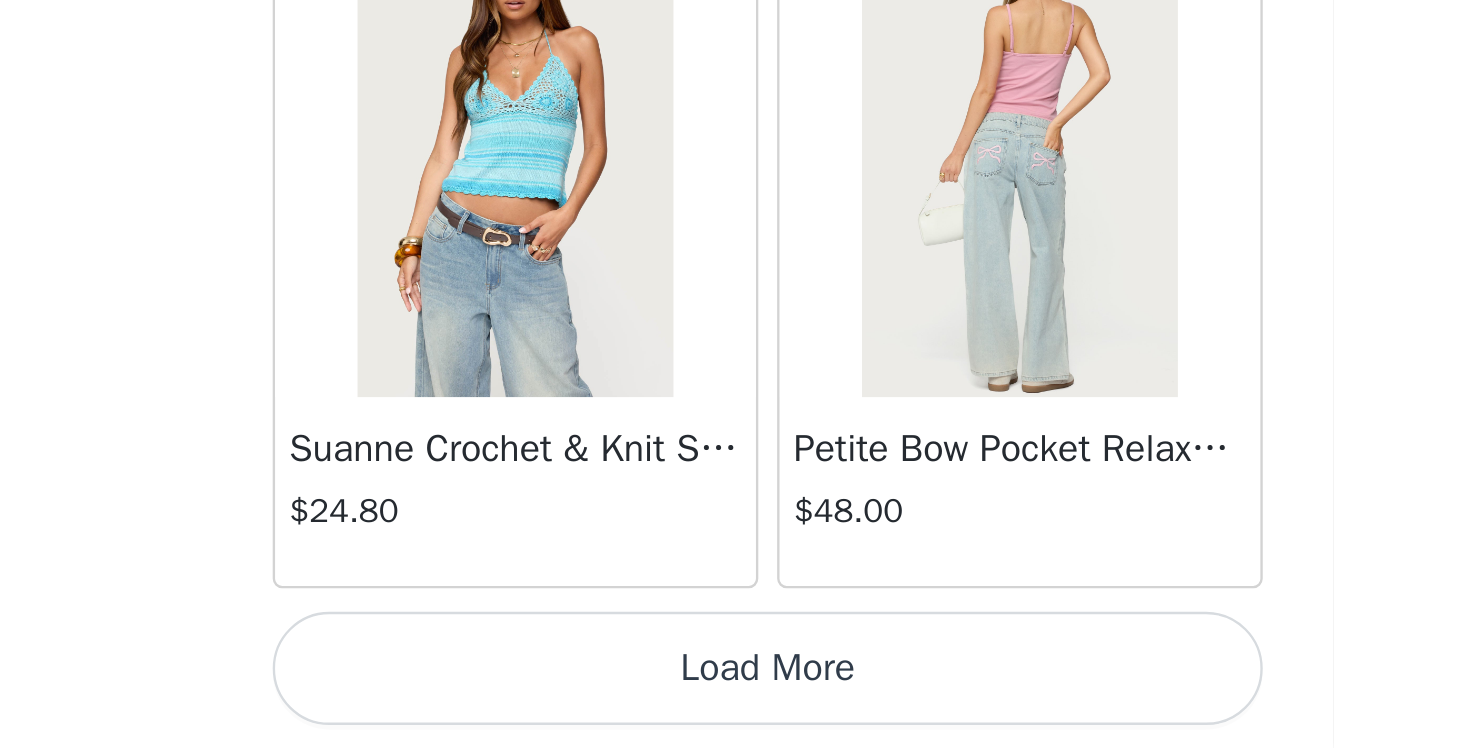 click on "Load More" at bounding box center (735, 714) 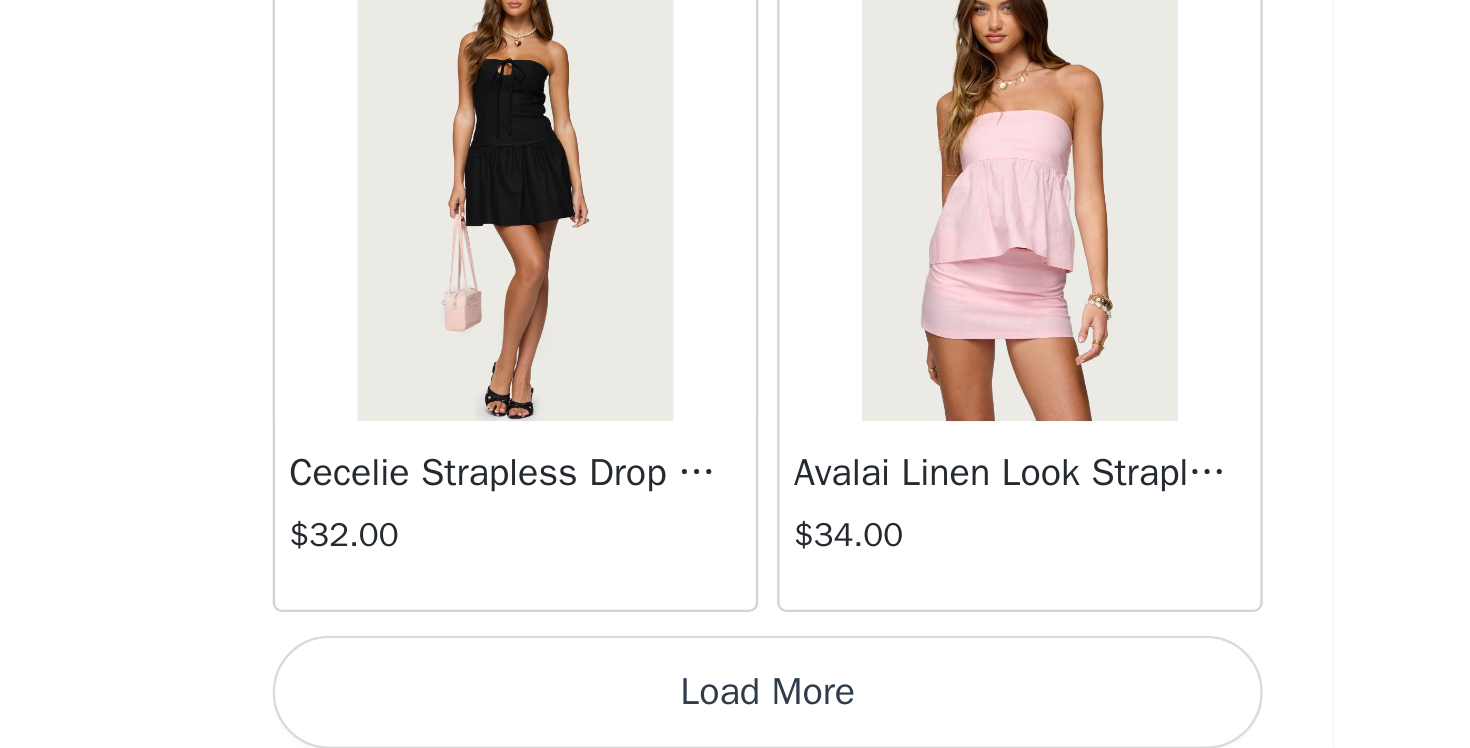 scroll, scrollTop: 31312, scrollLeft: 0, axis: vertical 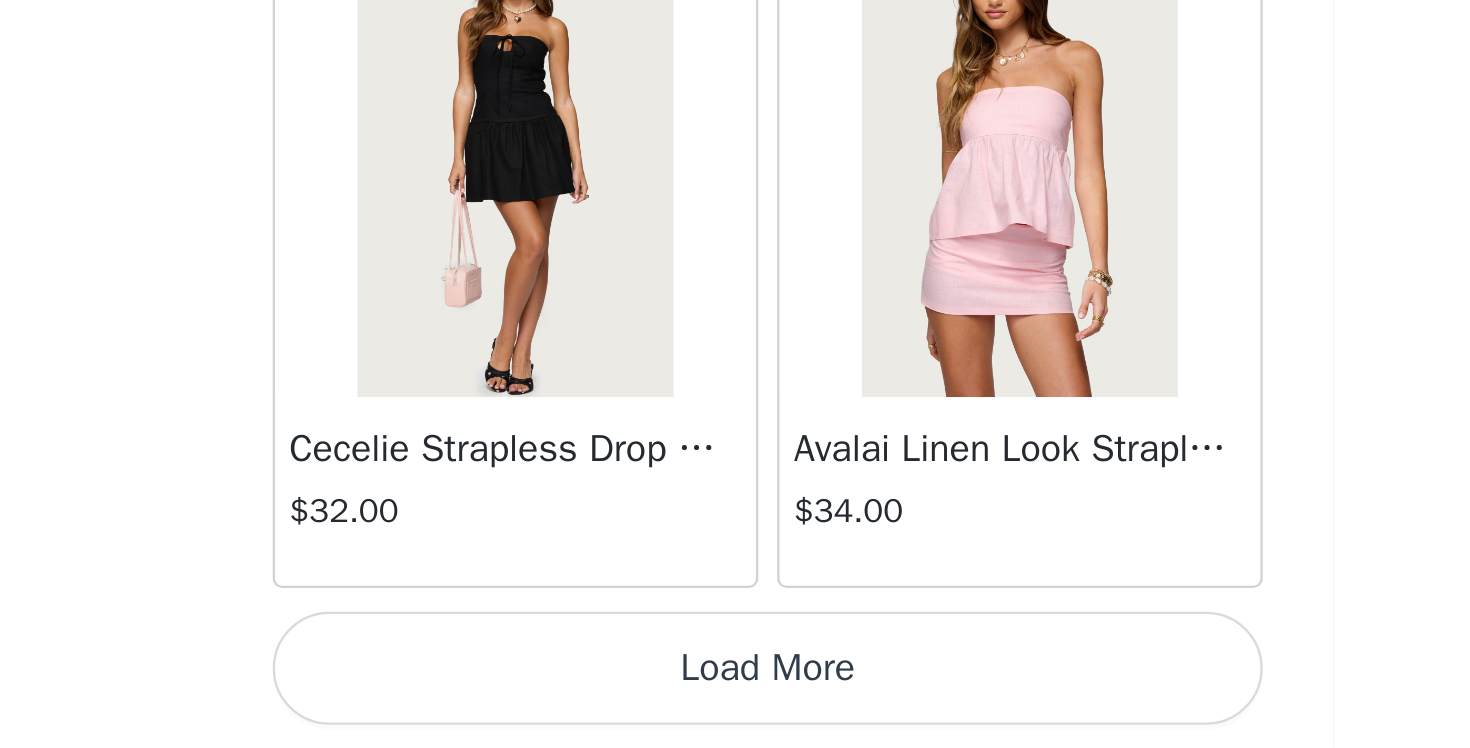 click on "Load More" at bounding box center [735, 714] 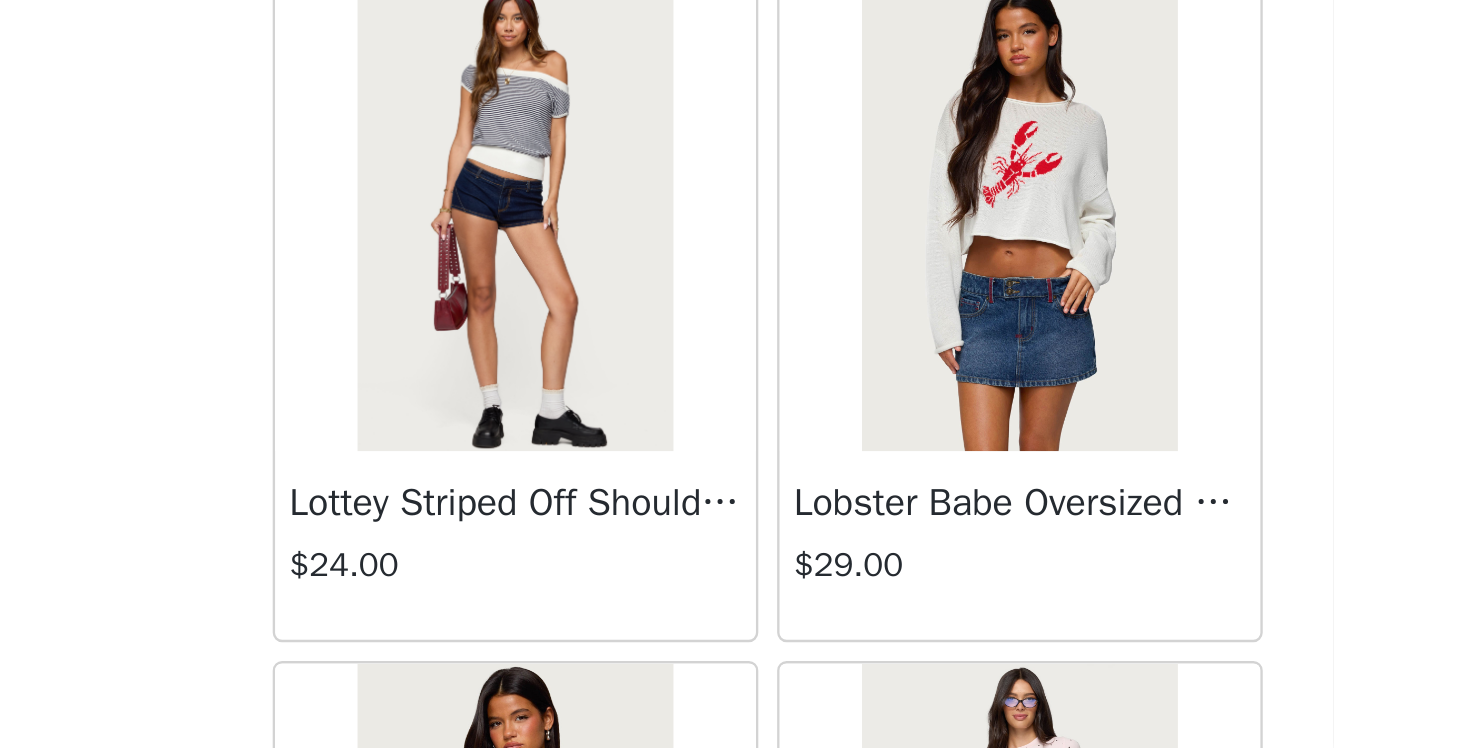 scroll, scrollTop: 33318, scrollLeft: 0, axis: vertical 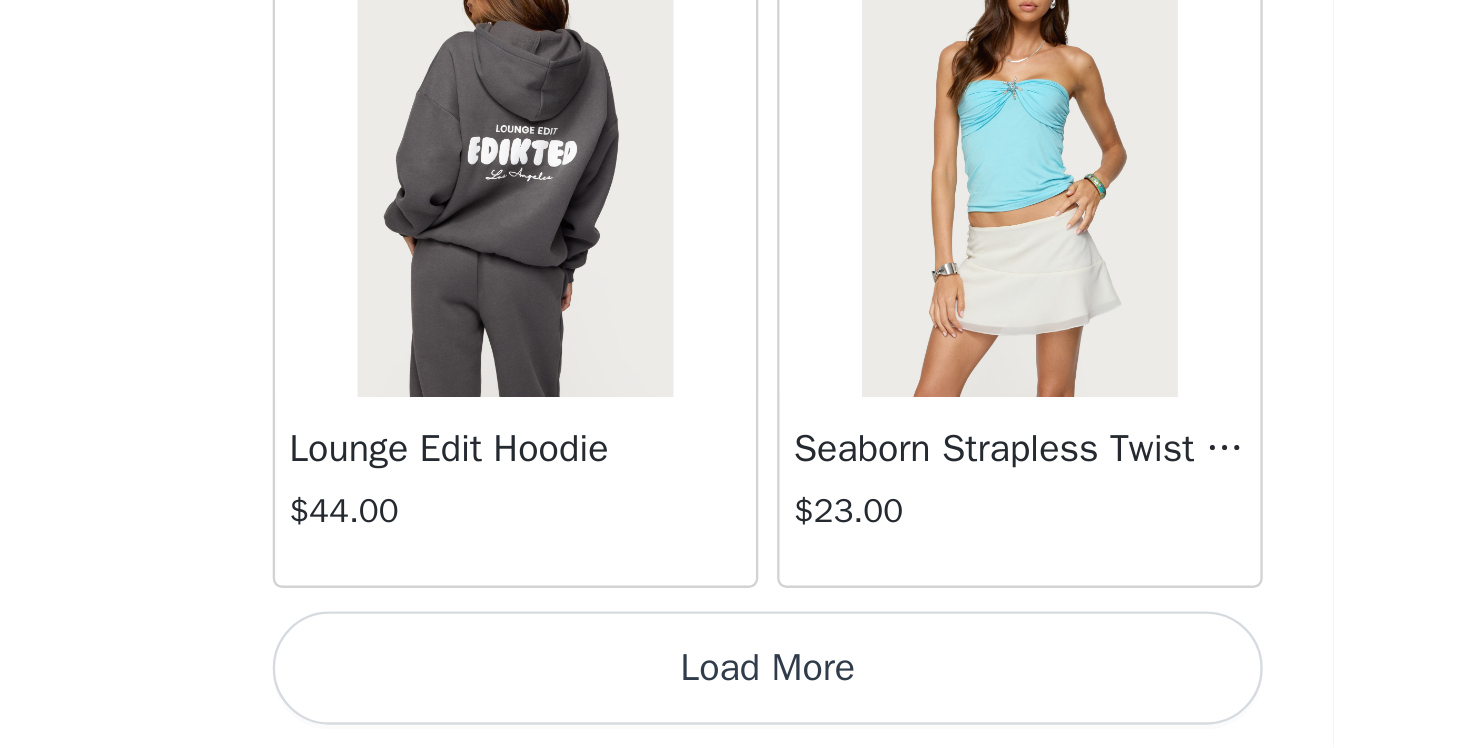 click on "Load More" at bounding box center (735, 714) 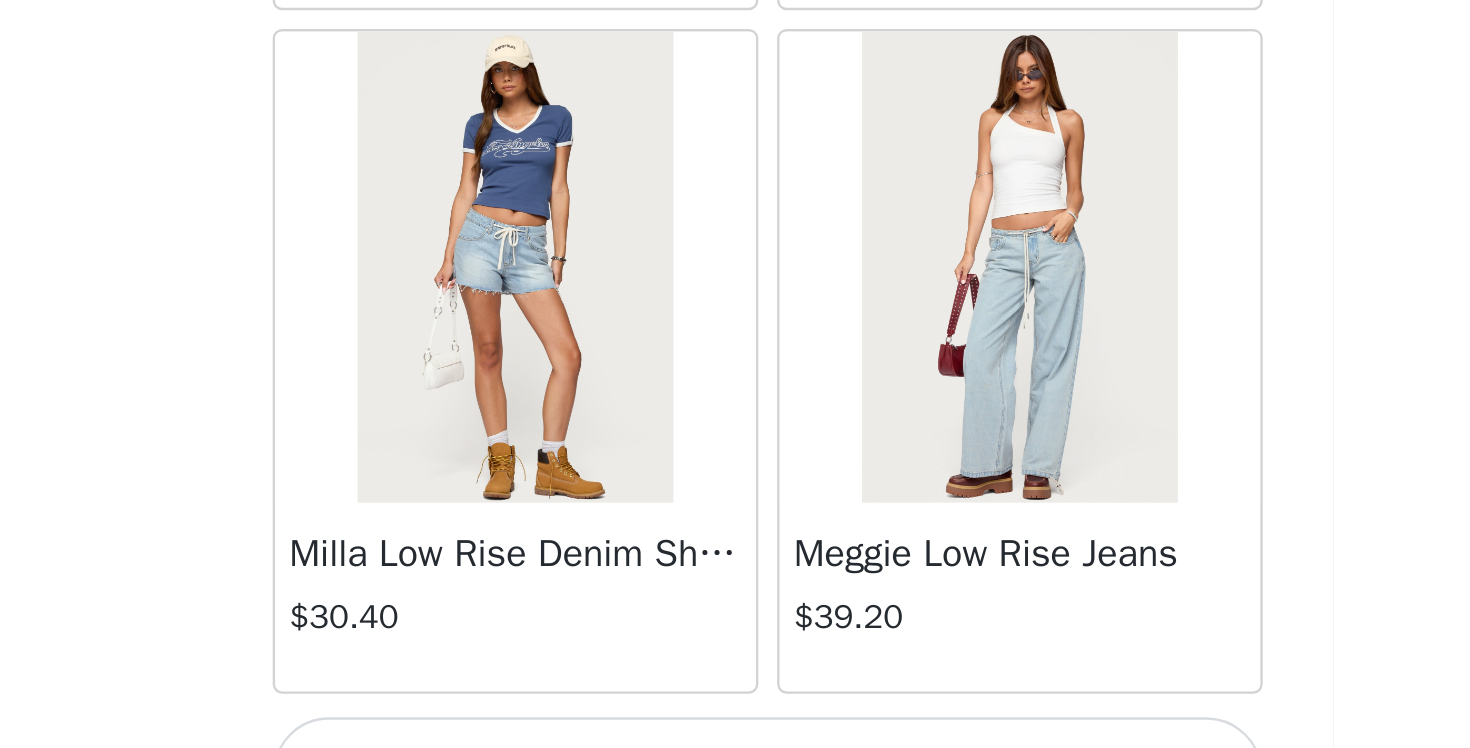 scroll, scrollTop: 37112, scrollLeft: 0, axis: vertical 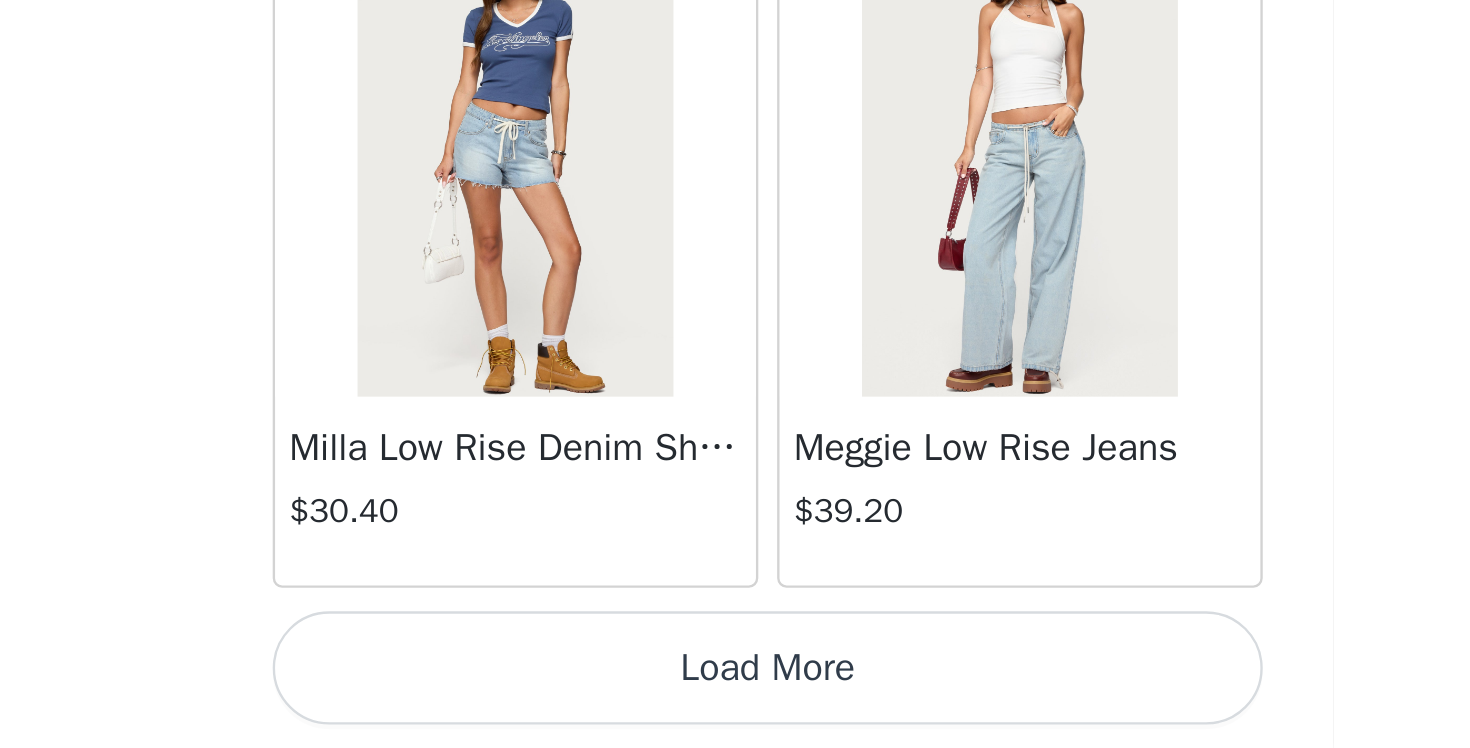 click on "Load More" at bounding box center (735, 714) 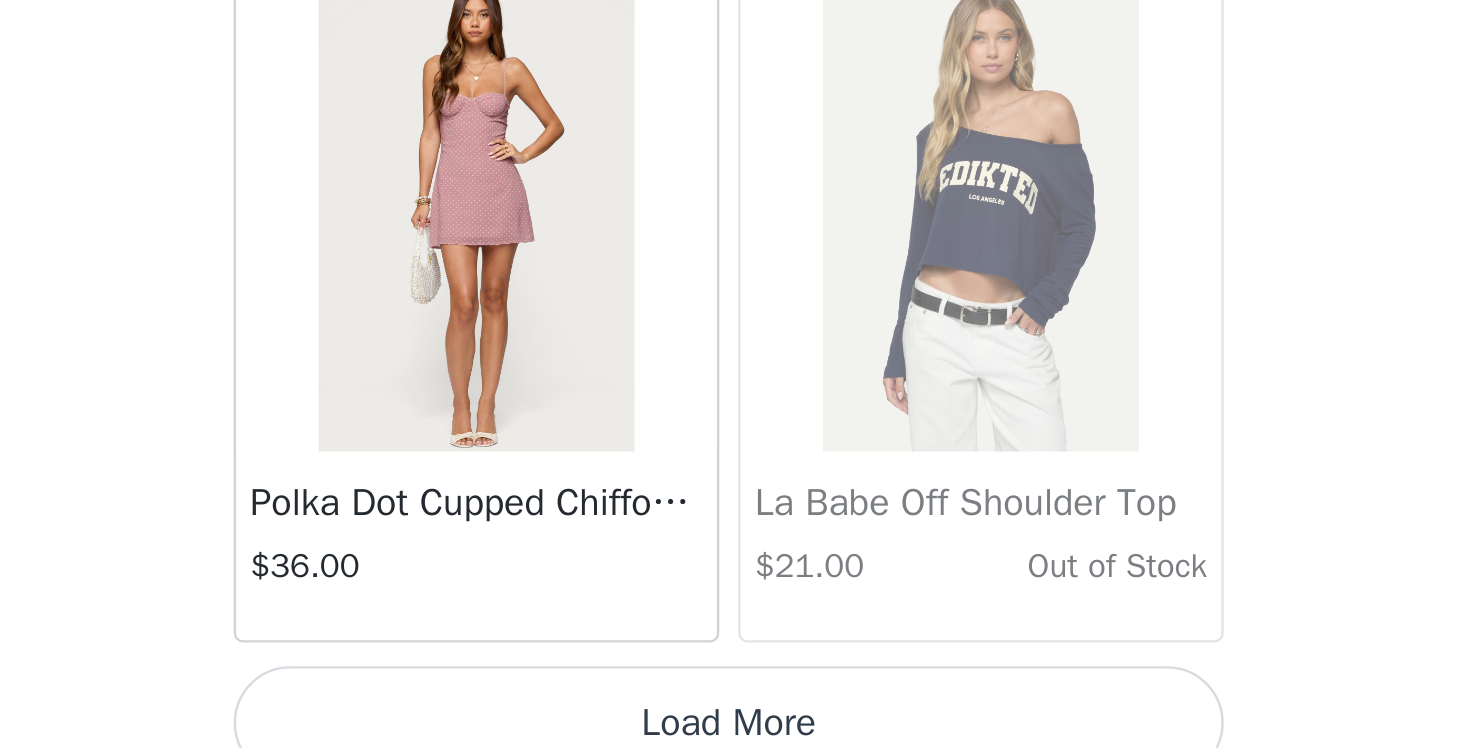 scroll, scrollTop: 40012, scrollLeft: 0, axis: vertical 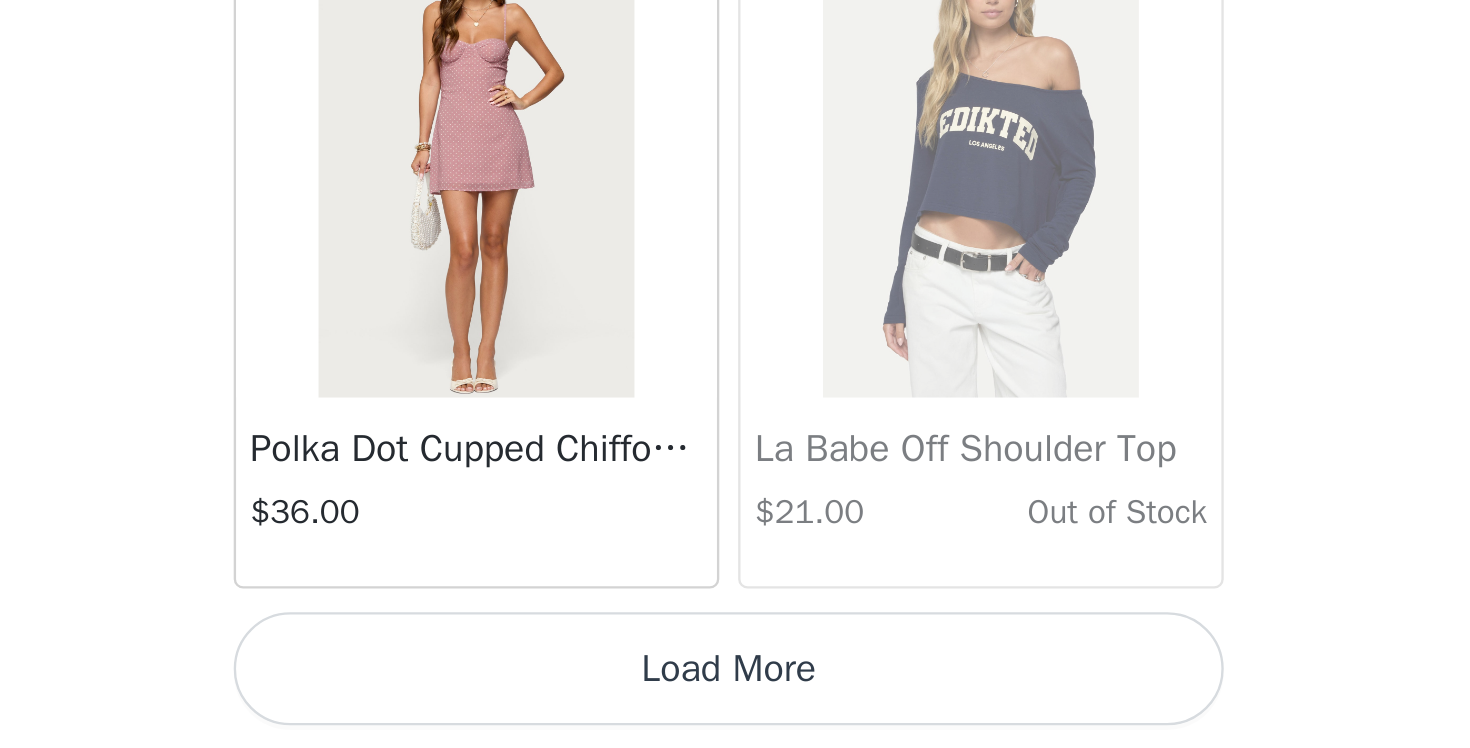click on "Load More" at bounding box center [735, 714] 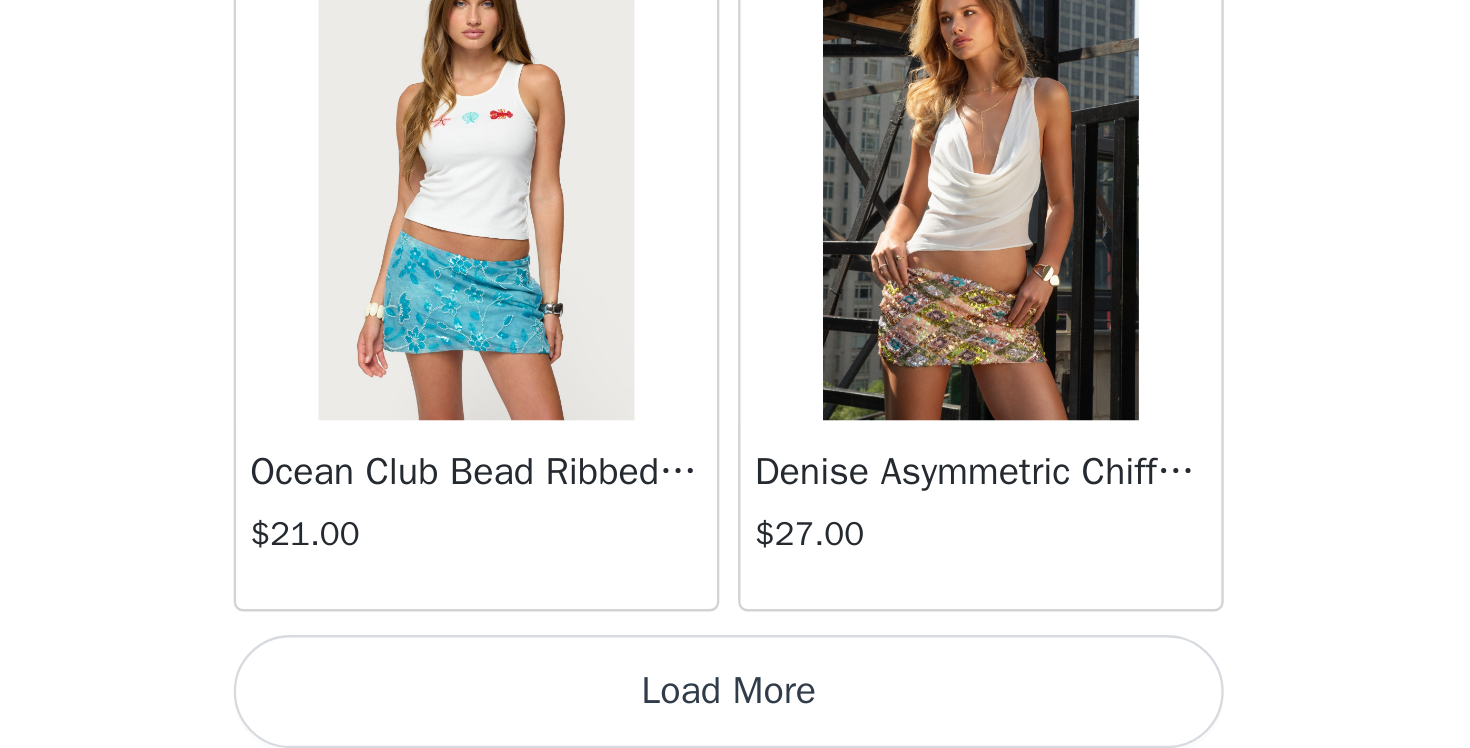 scroll, scrollTop: 42912, scrollLeft: 0, axis: vertical 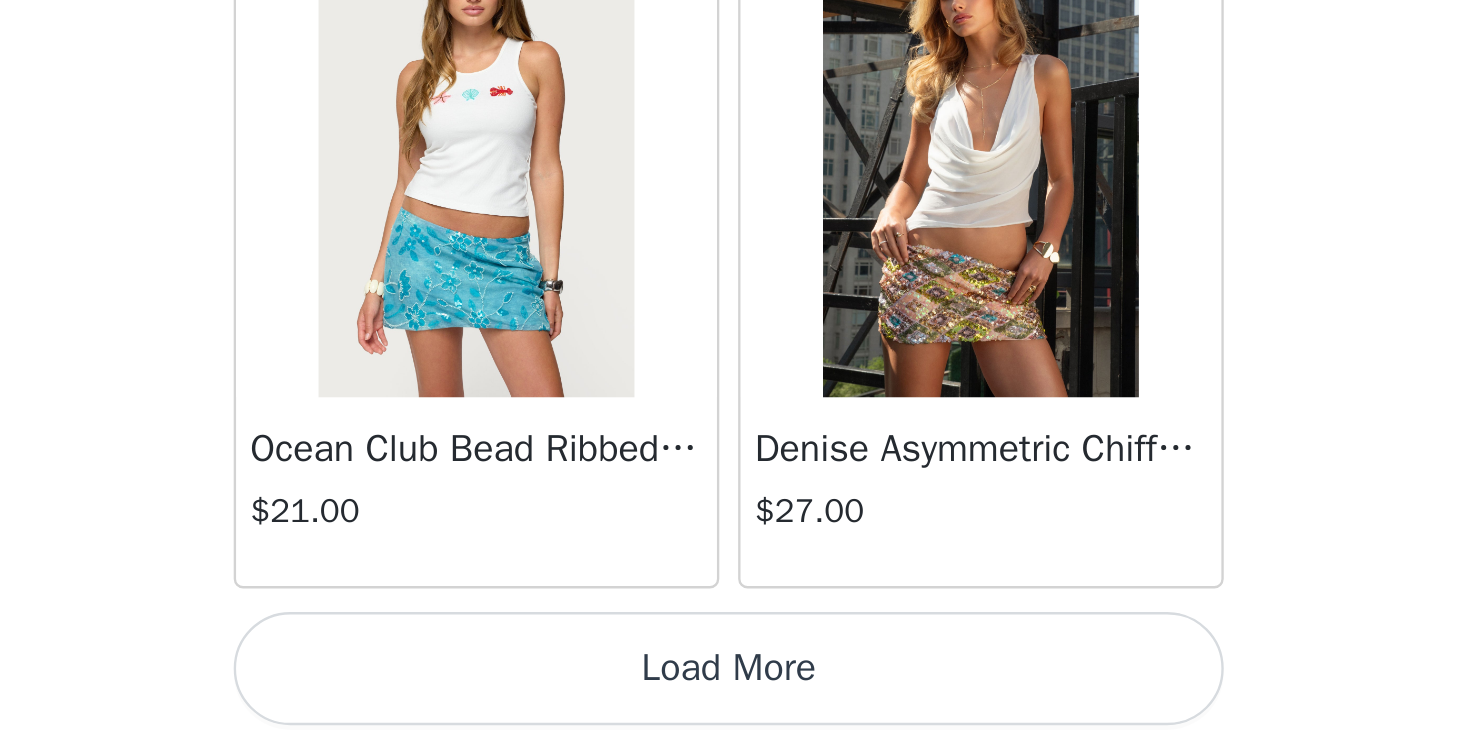 click on "Load More" at bounding box center [735, 714] 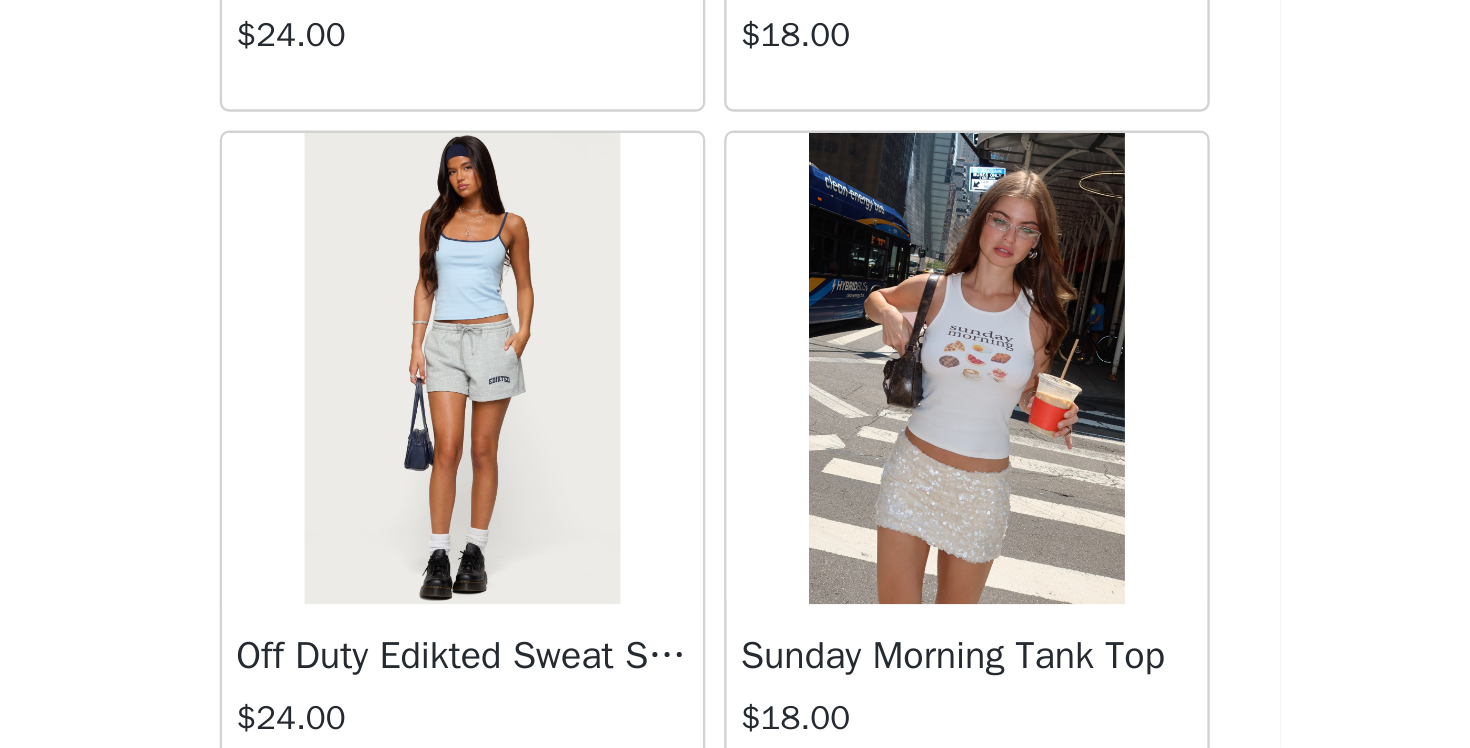 scroll, scrollTop: 45812, scrollLeft: 0, axis: vertical 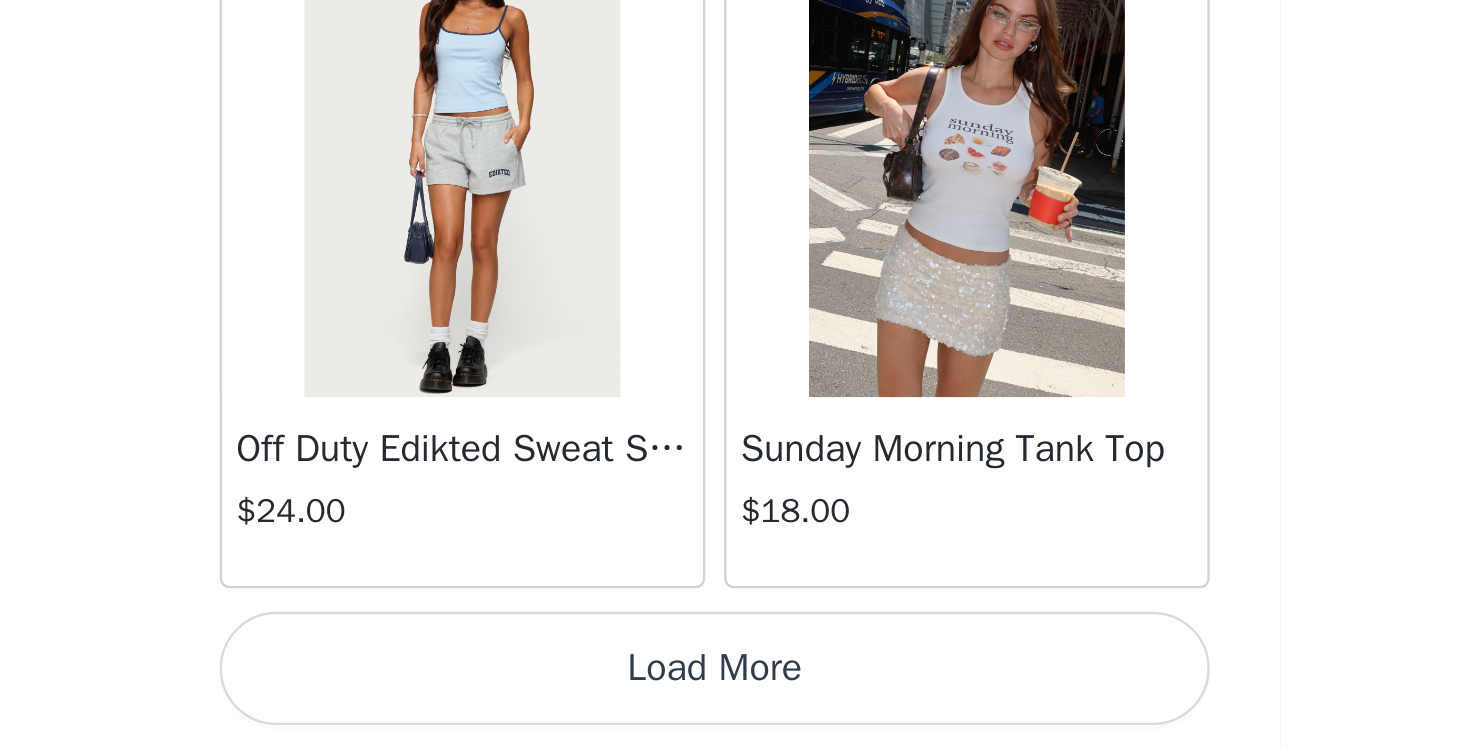 click on "Load More" at bounding box center [735, 714] 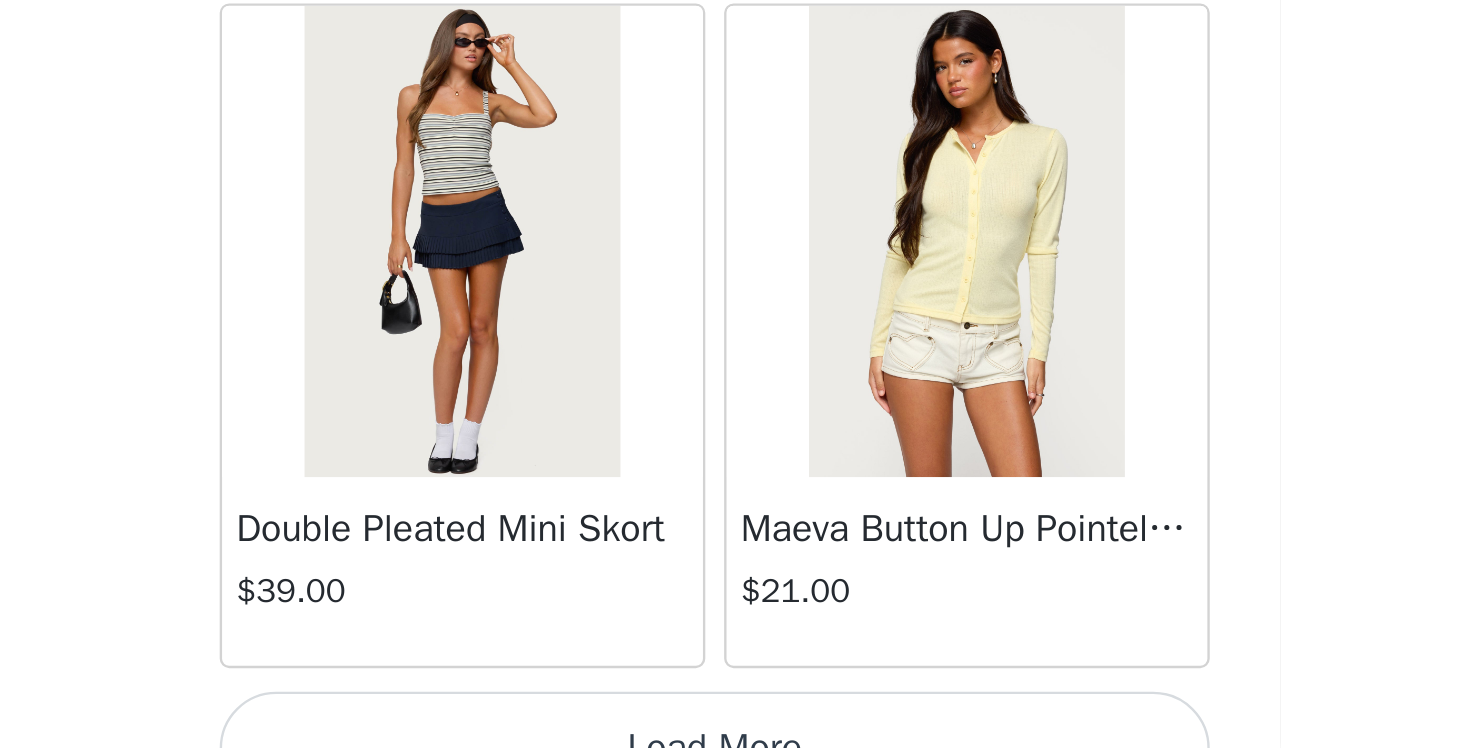 scroll, scrollTop: 48712, scrollLeft: 0, axis: vertical 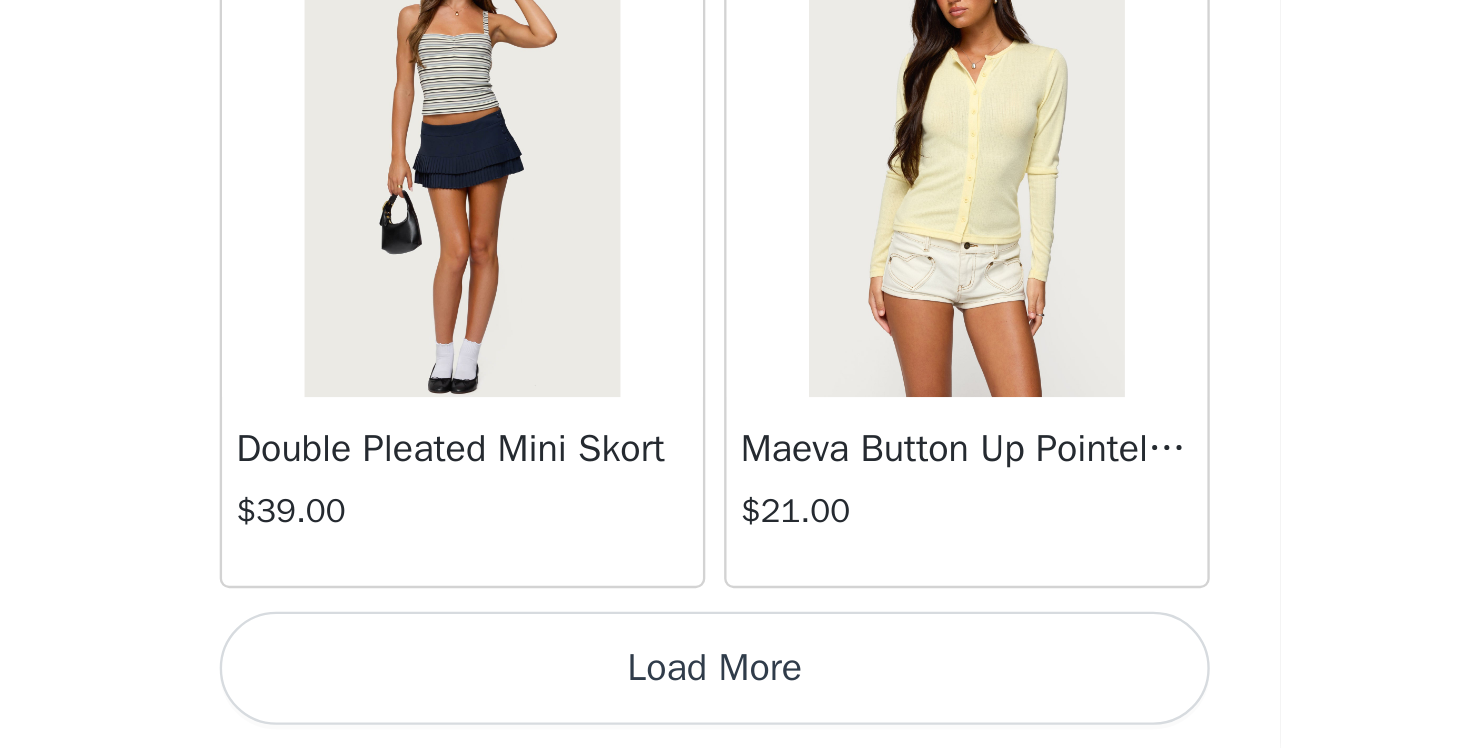 click on "Load More" at bounding box center [735, 714] 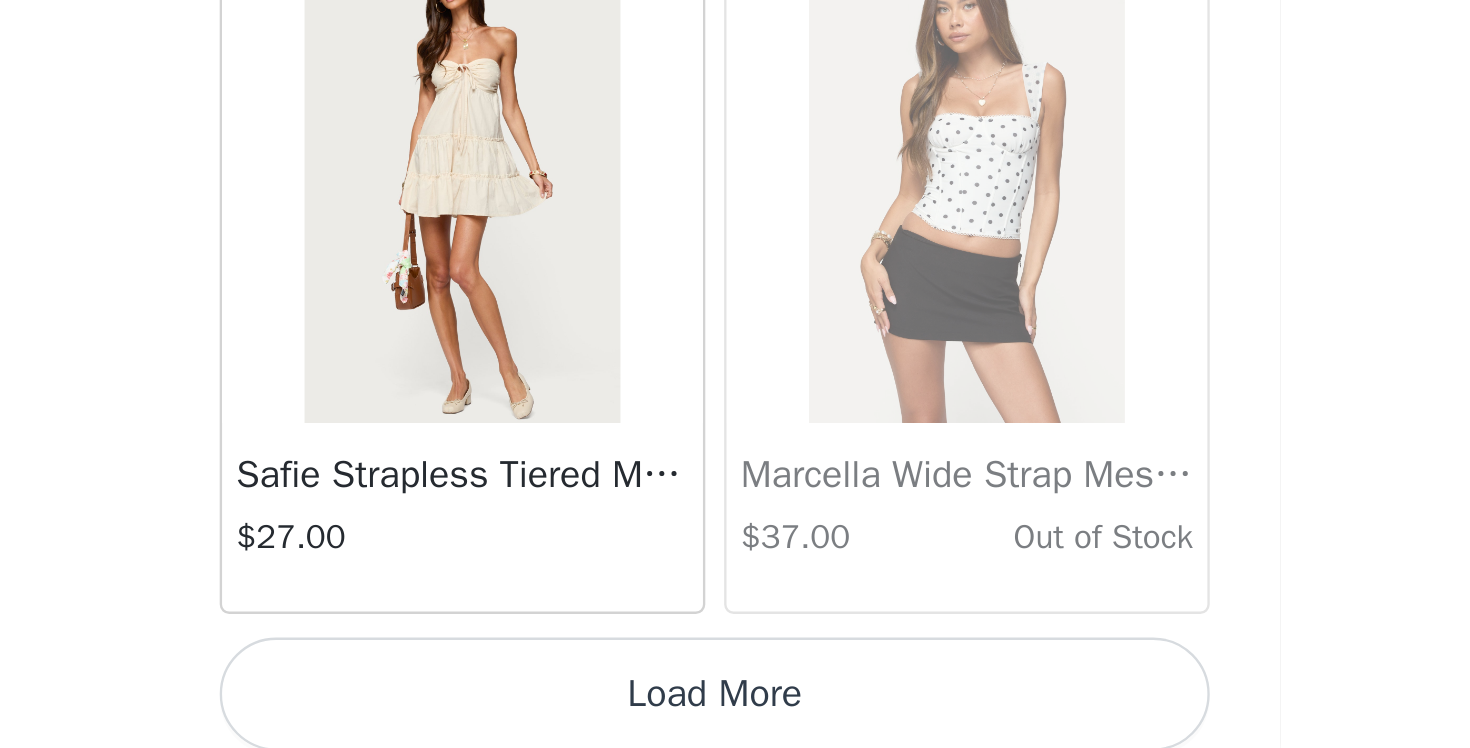 scroll, scrollTop: 51604, scrollLeft: 0, axis: vertical 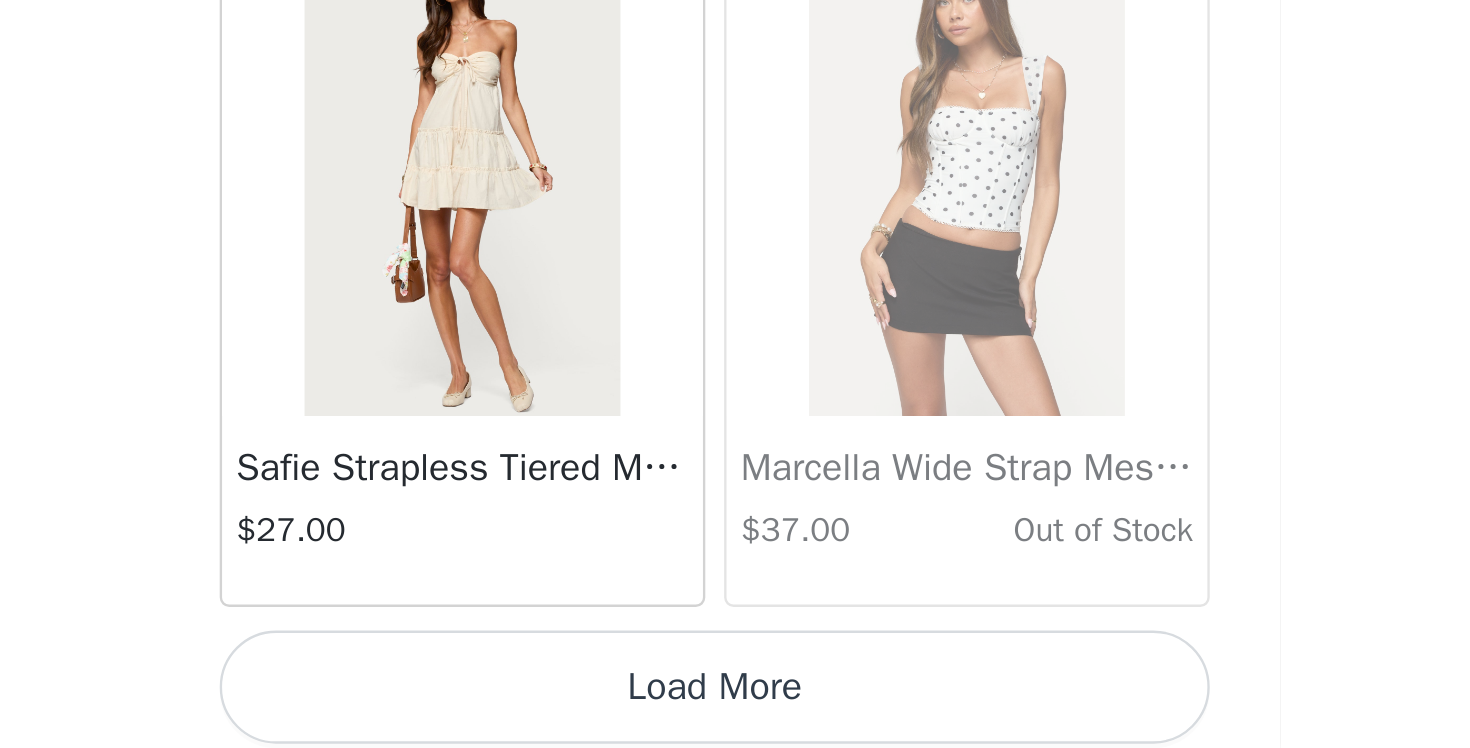 click on "Load More" at bounding box center (735, 722) 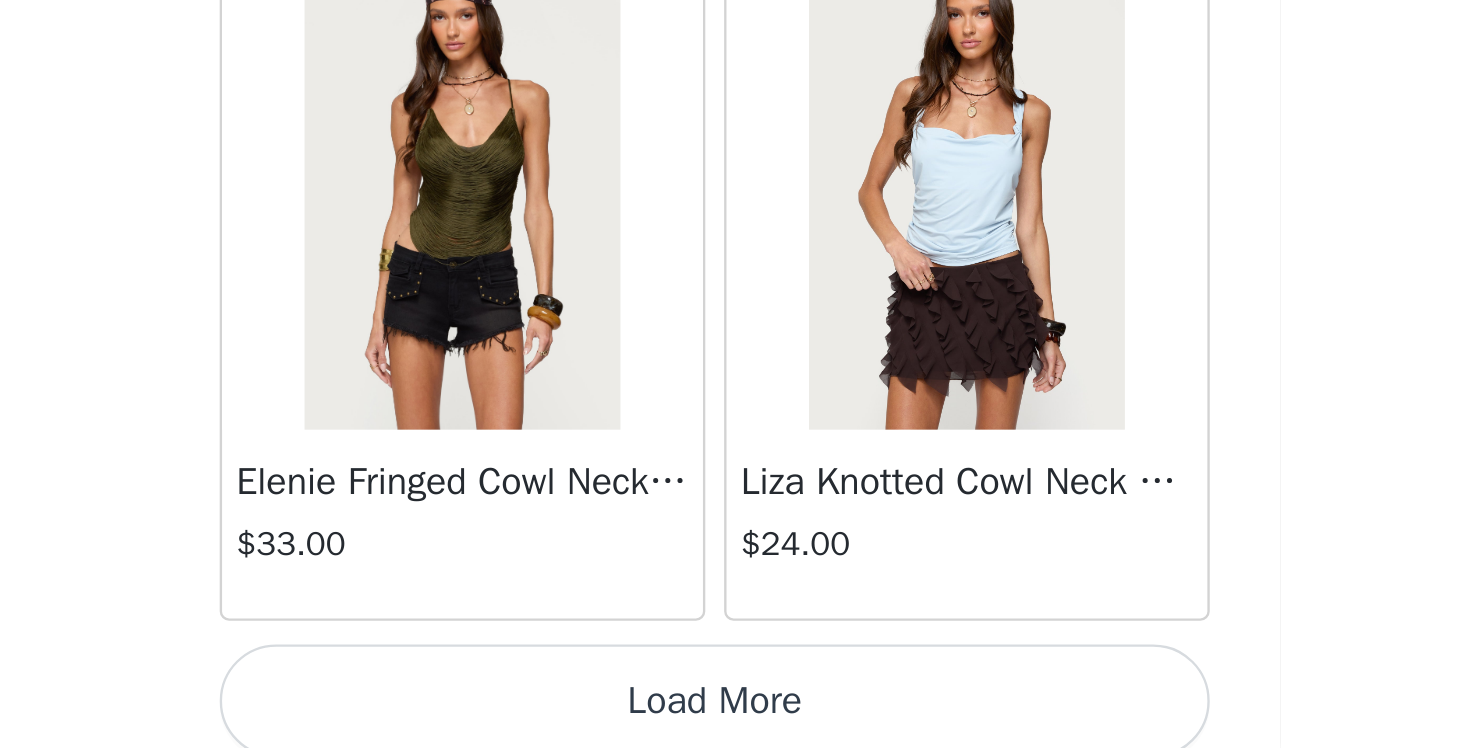 scroll, scrollTop: 54501, scrollLeft: 0, axis: vertical 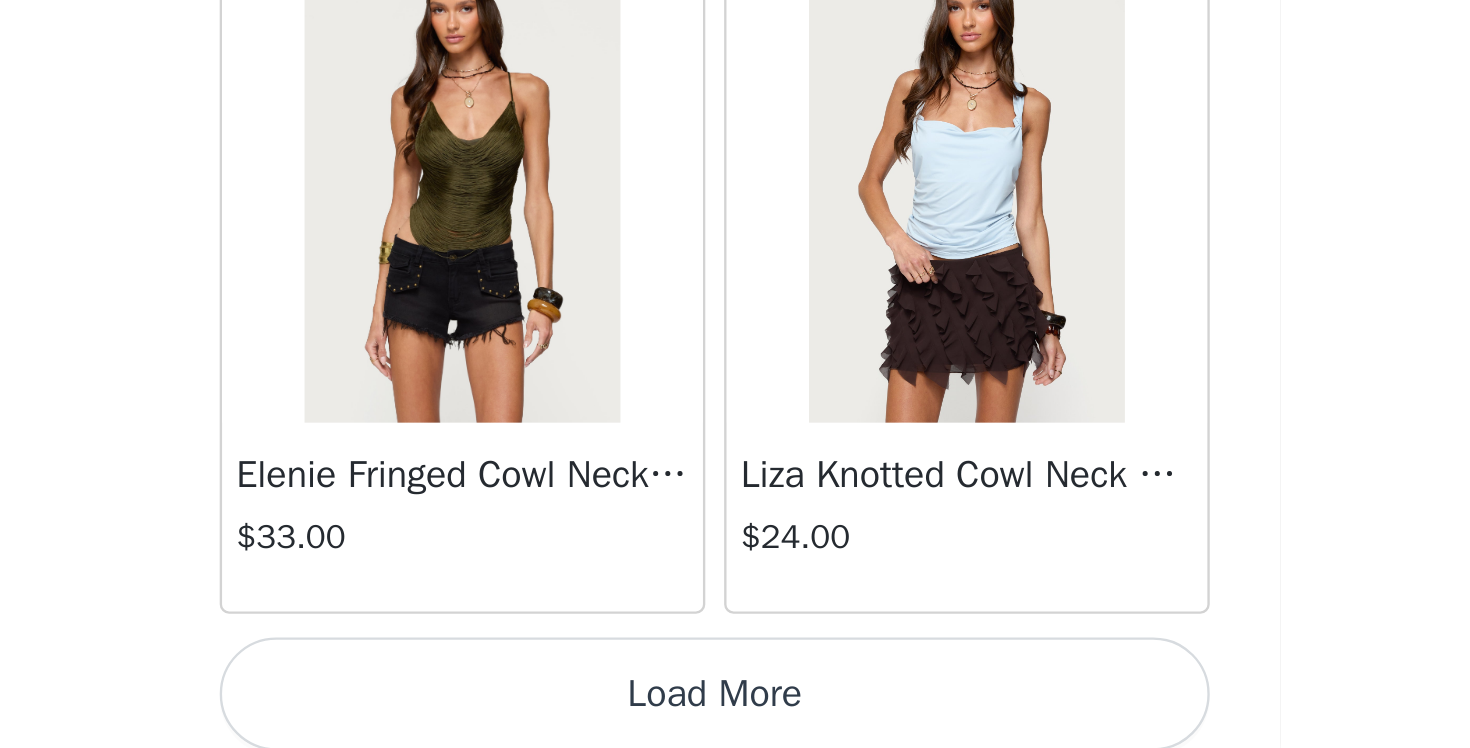 click on "Load More" at bounding box center (735, 725) 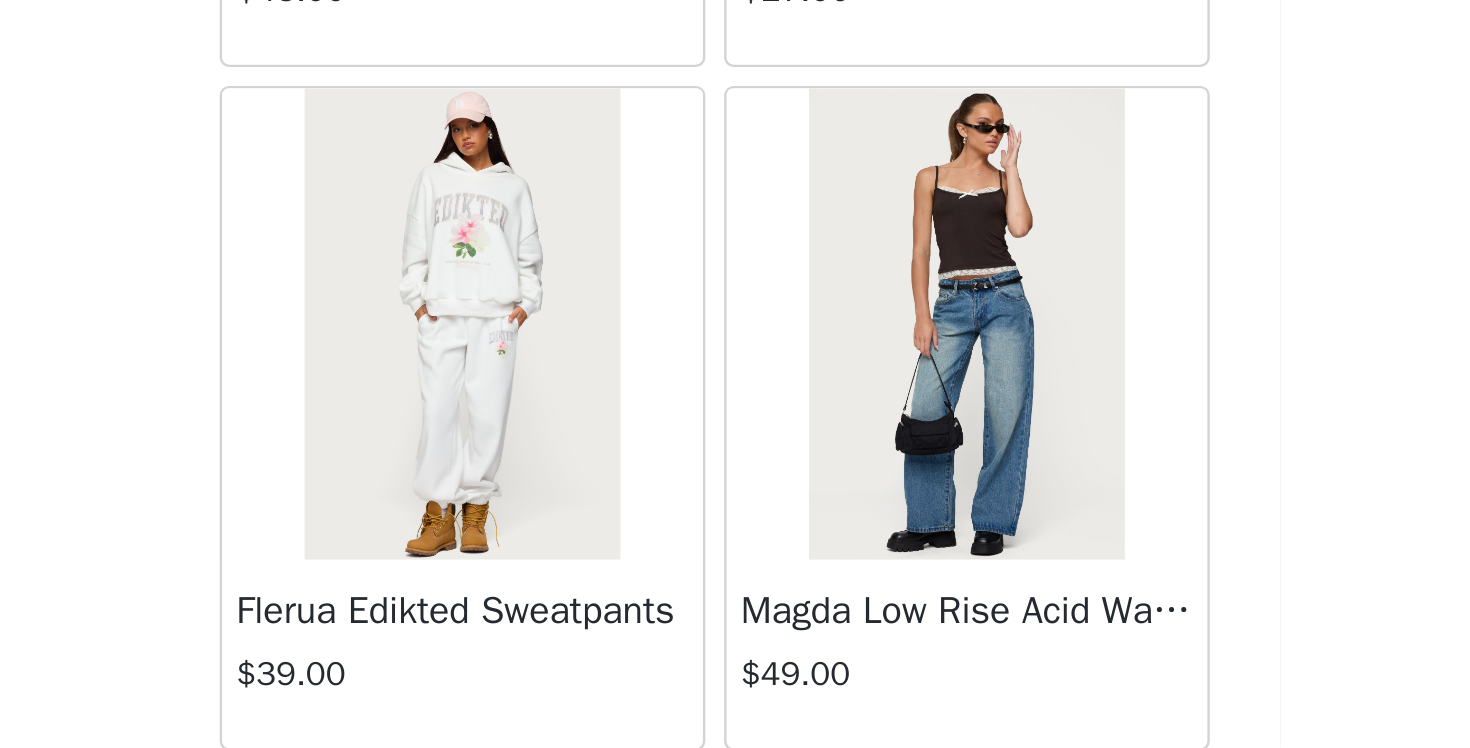 scroll, scrollTop: 57412, scrollLeft: 0, axis: vertical 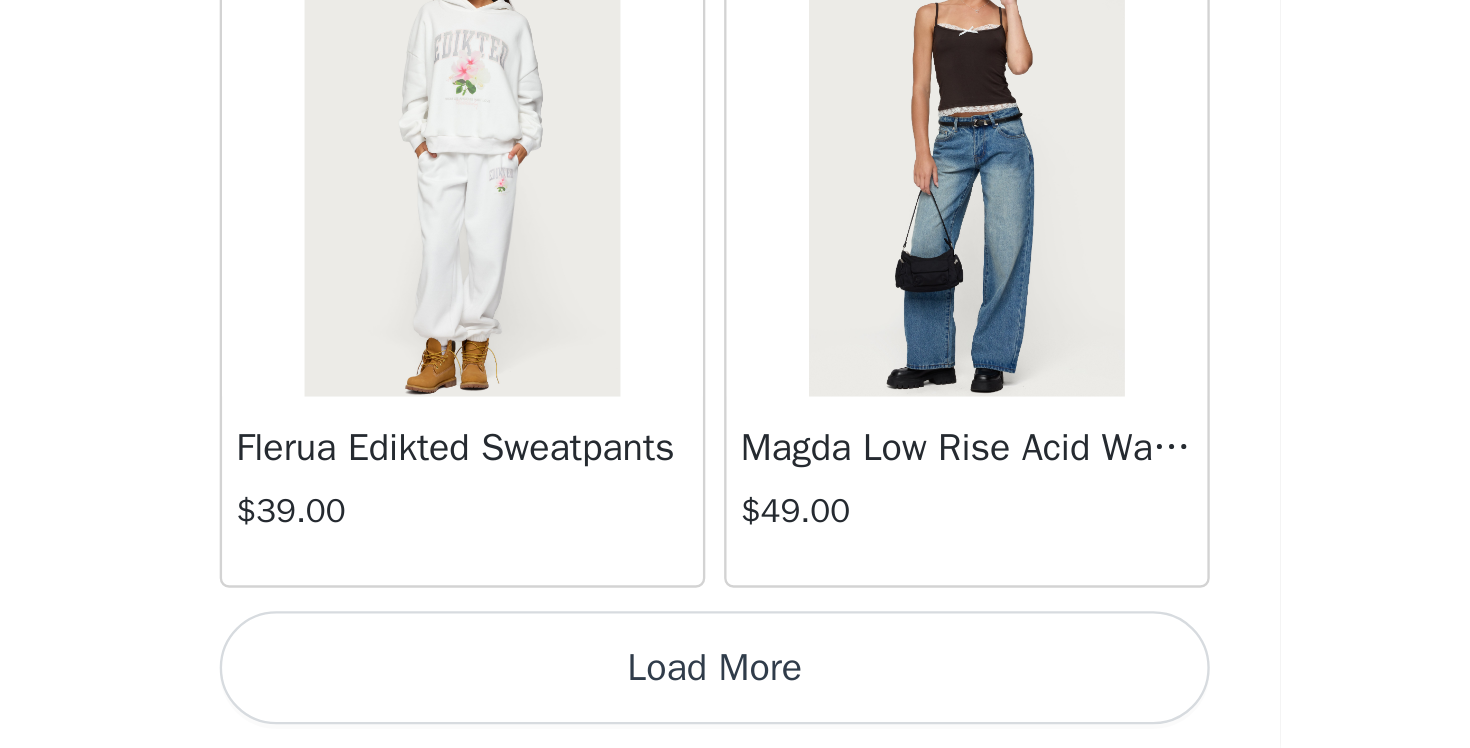 click on "Load More" at bounding box center [735, 714] 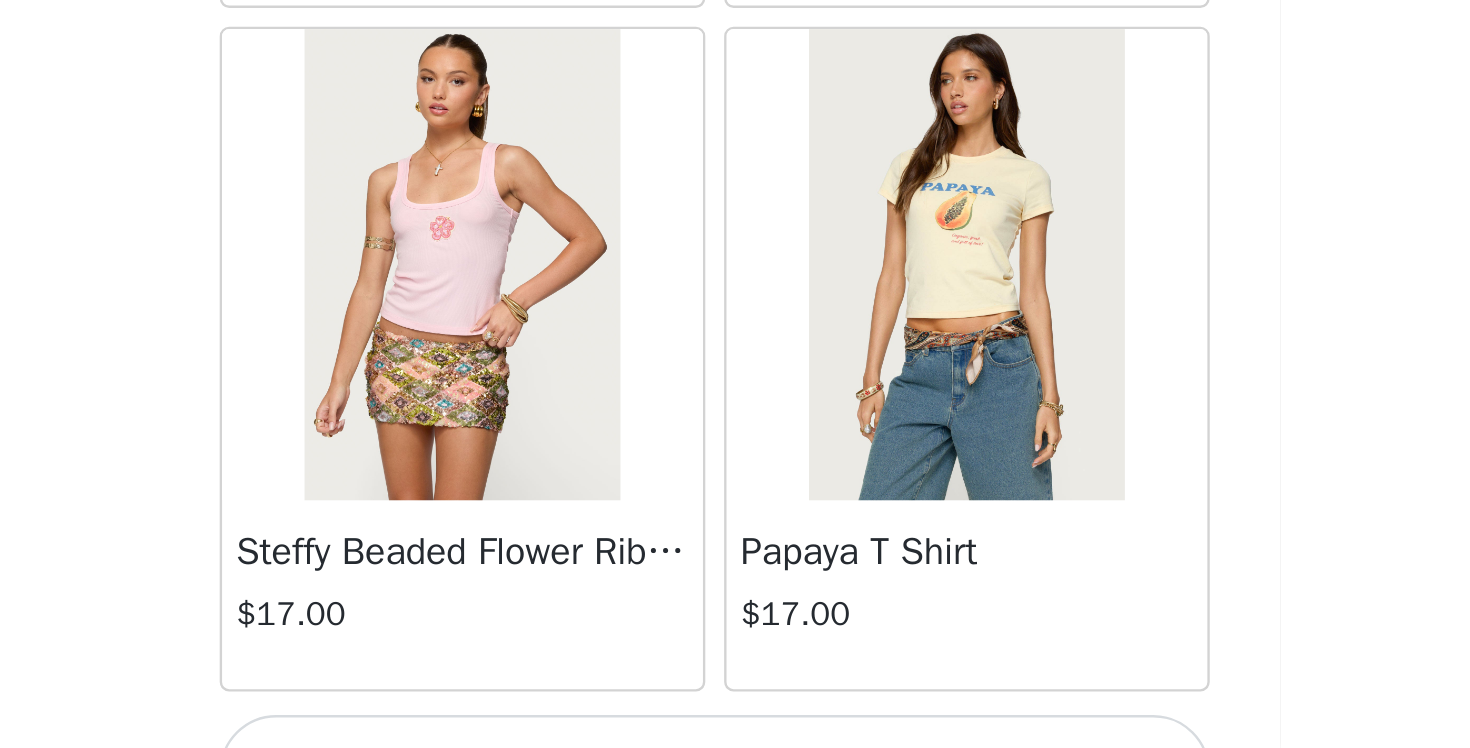 scroll, scrollTop: 60312, scrollLeft: 0, axis: vertical 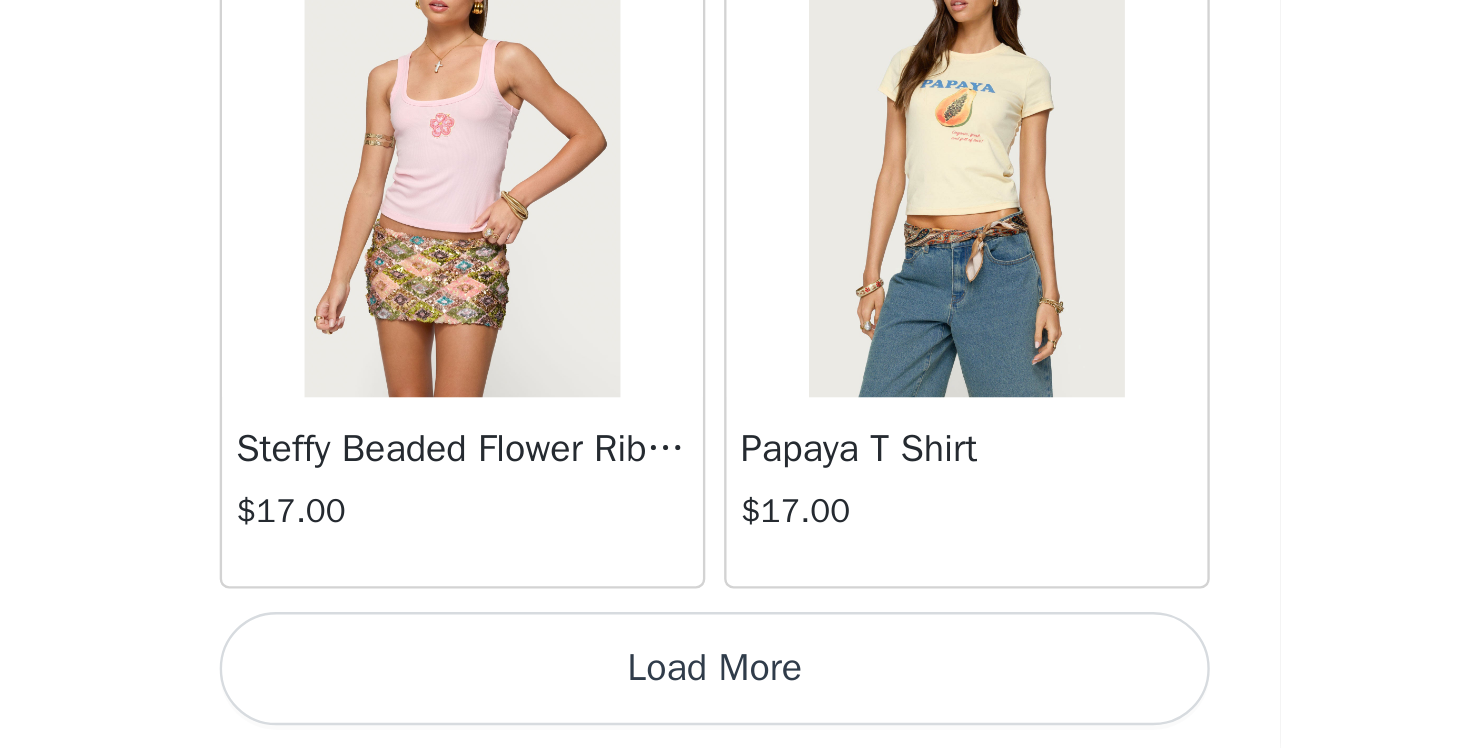 click on "Load More" at bounding box center [735, 714] 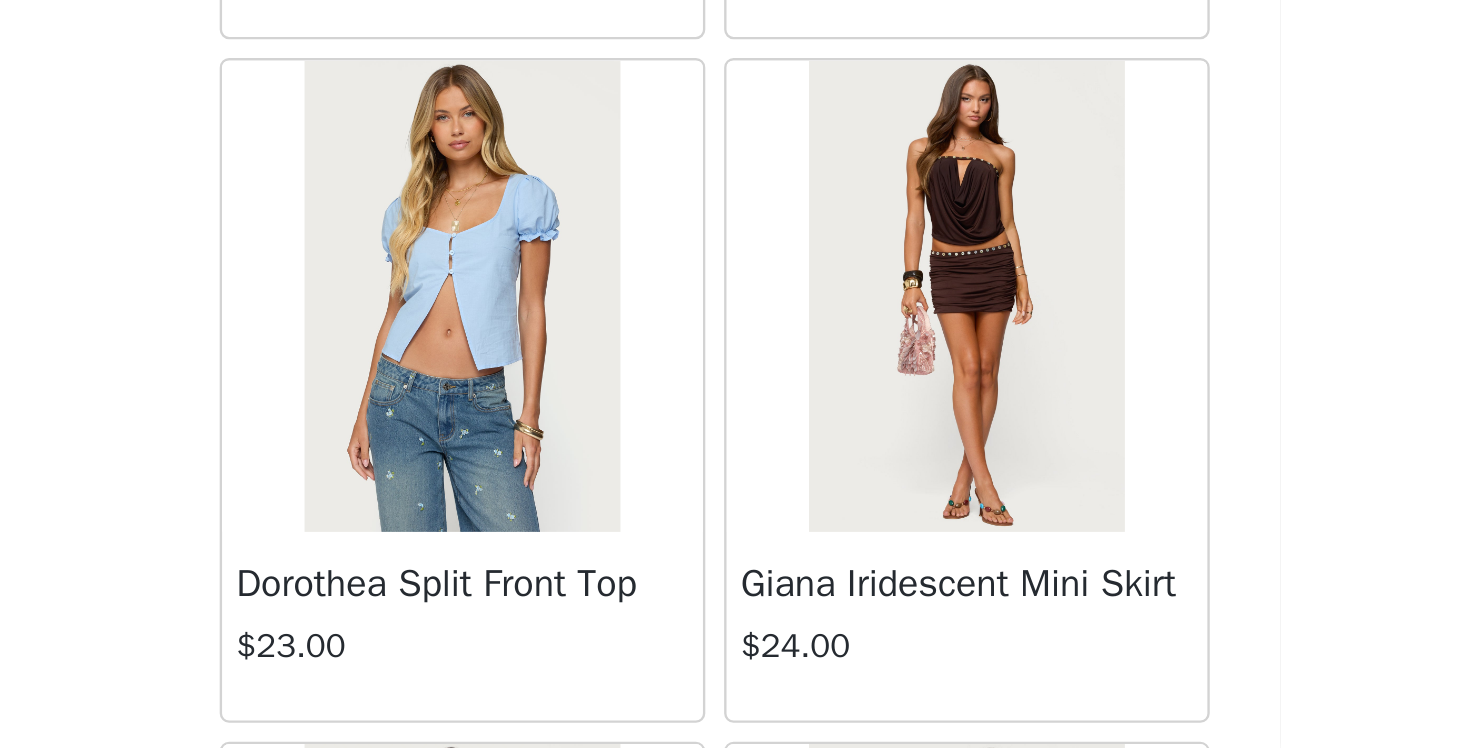 scroll, scrollTop: 61426, scrollLeft: 0, axis: vertical 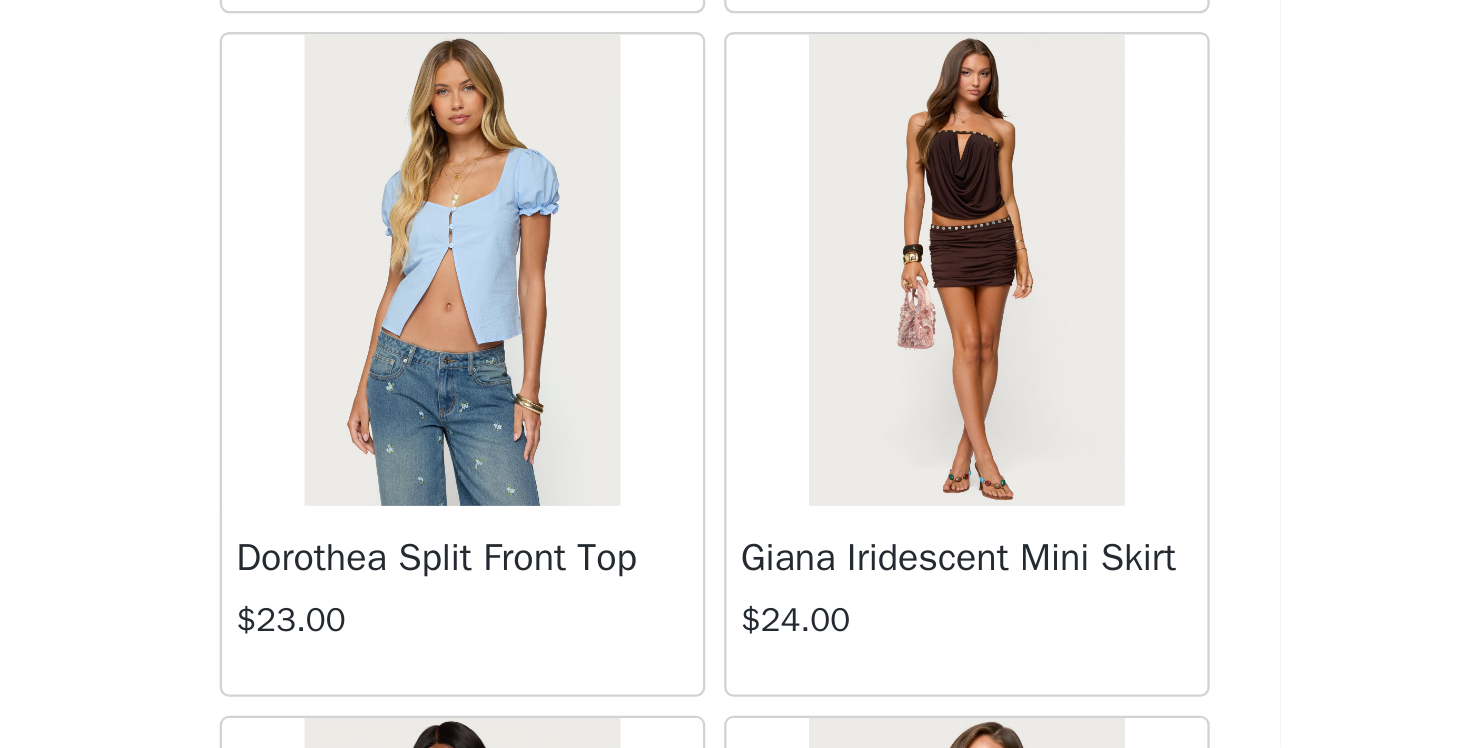 click on "Dorothea Split Front Top" at bounding box center (628, 667) 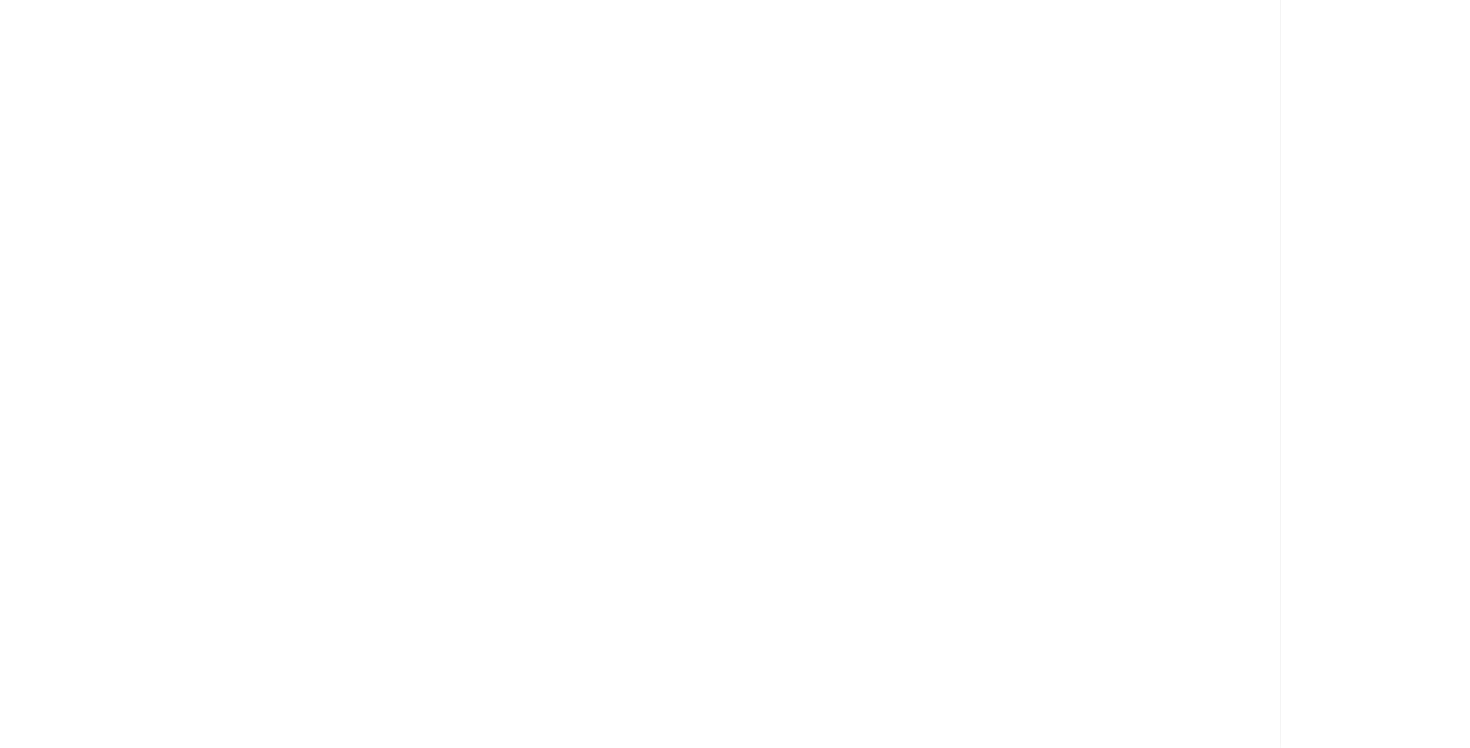 scroll, scrollTop: 0, scrollLeft: 0, axis: both 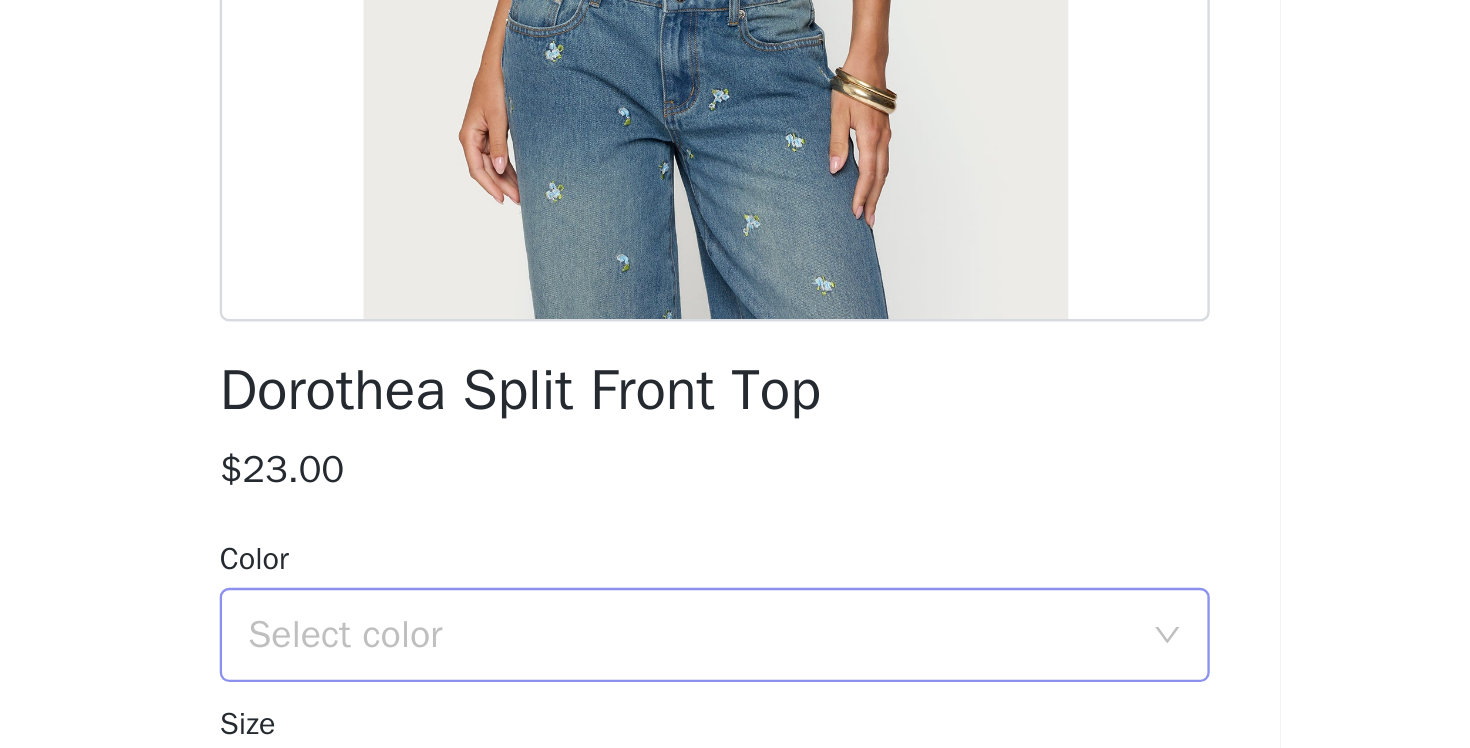 click on "Select color" at bounding box center (724, 683) 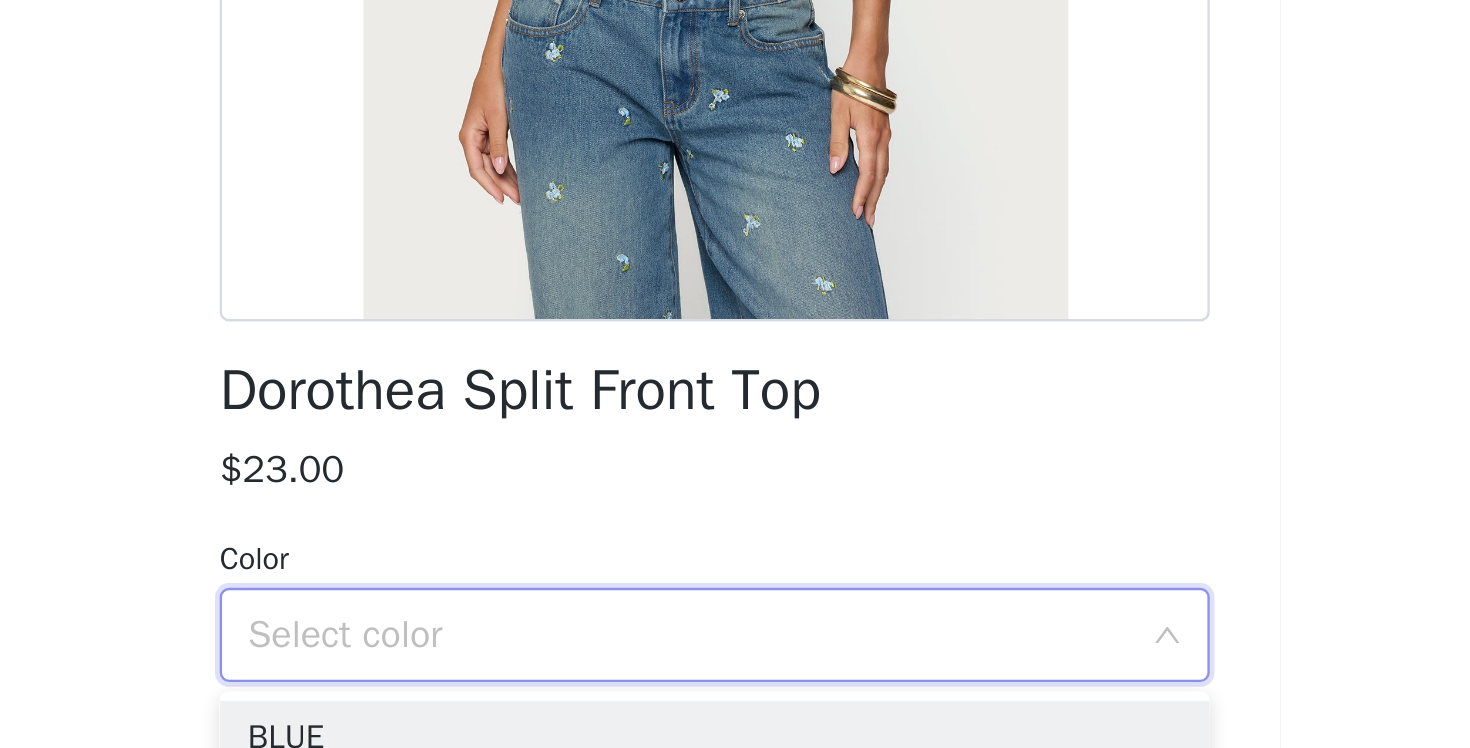 click on "BLUE" at bounding box center (735, 727) 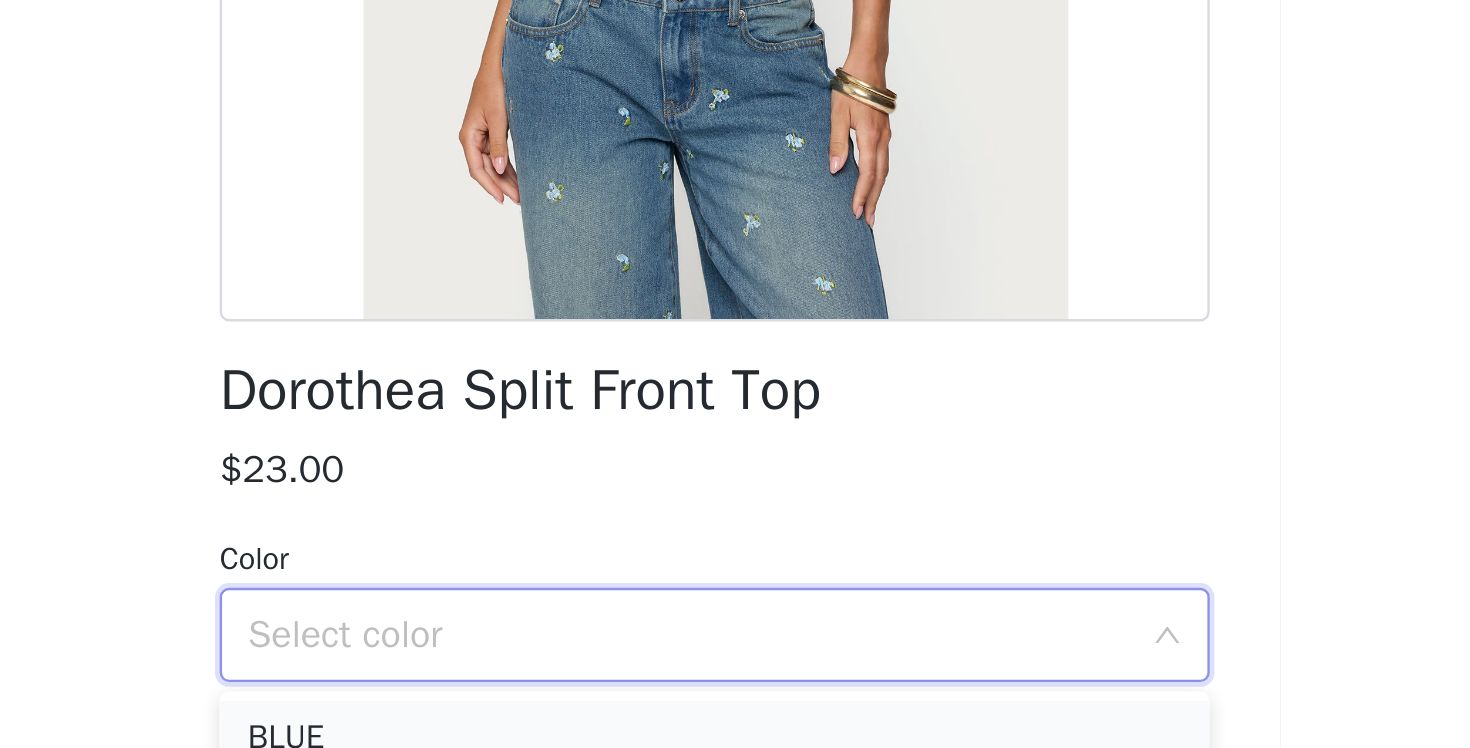 click on "BLUE" at bounding box center [735, 727] 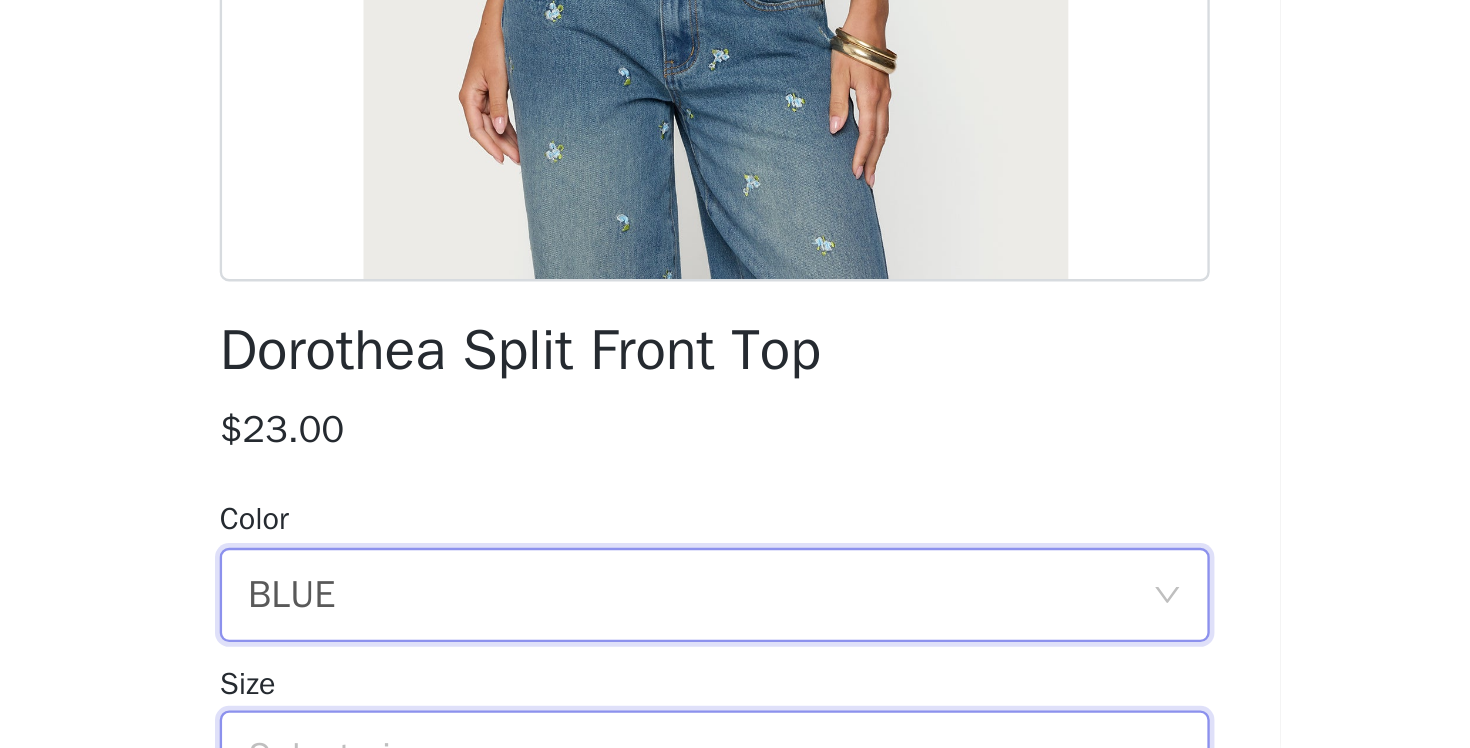 click on "Select size" at bounding box center [728, 752] 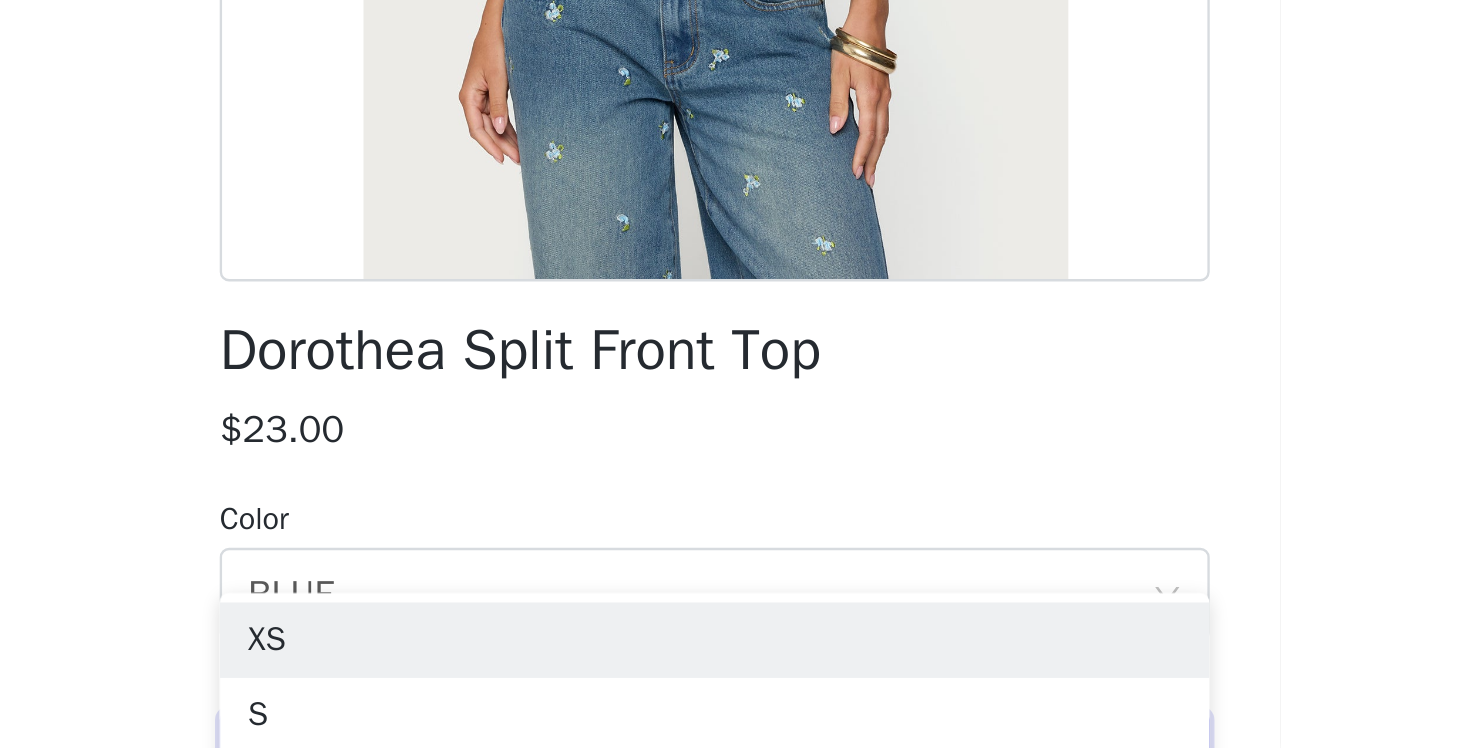 scroll, scrollTop: 358, scrollLeft: 0, axis: vertical 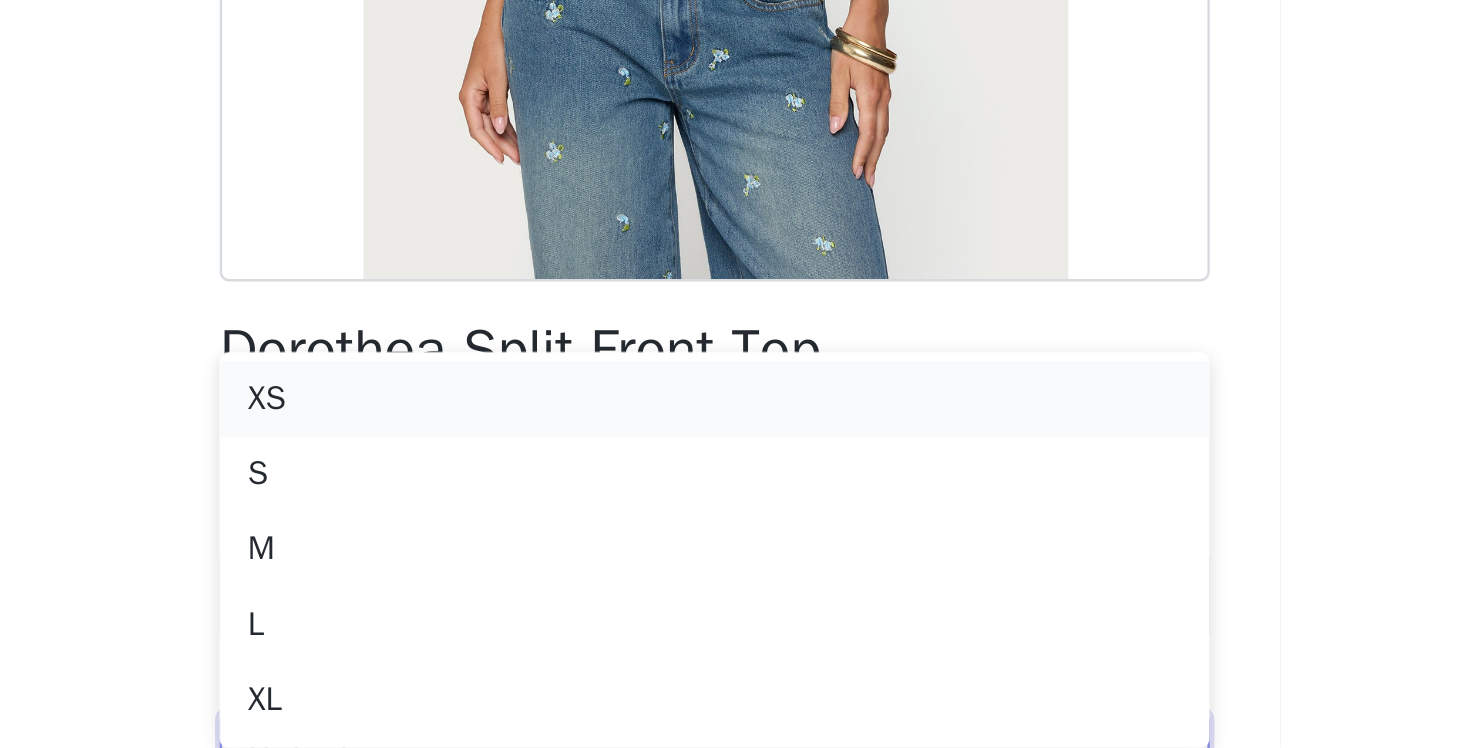 click on "XS" at bounding box center (735, 600) 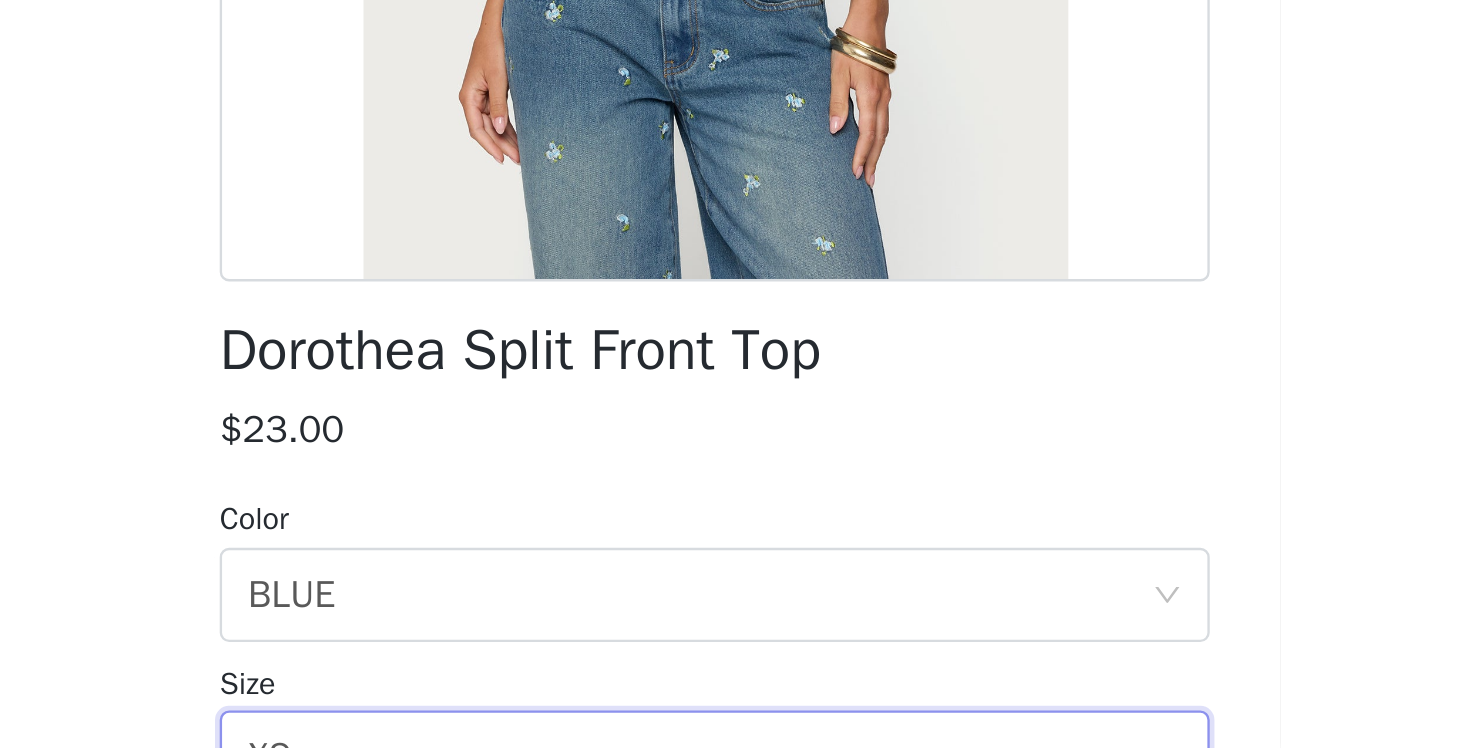scroll, scrollTop: 162, scrollLeft: 0, axis: vertical 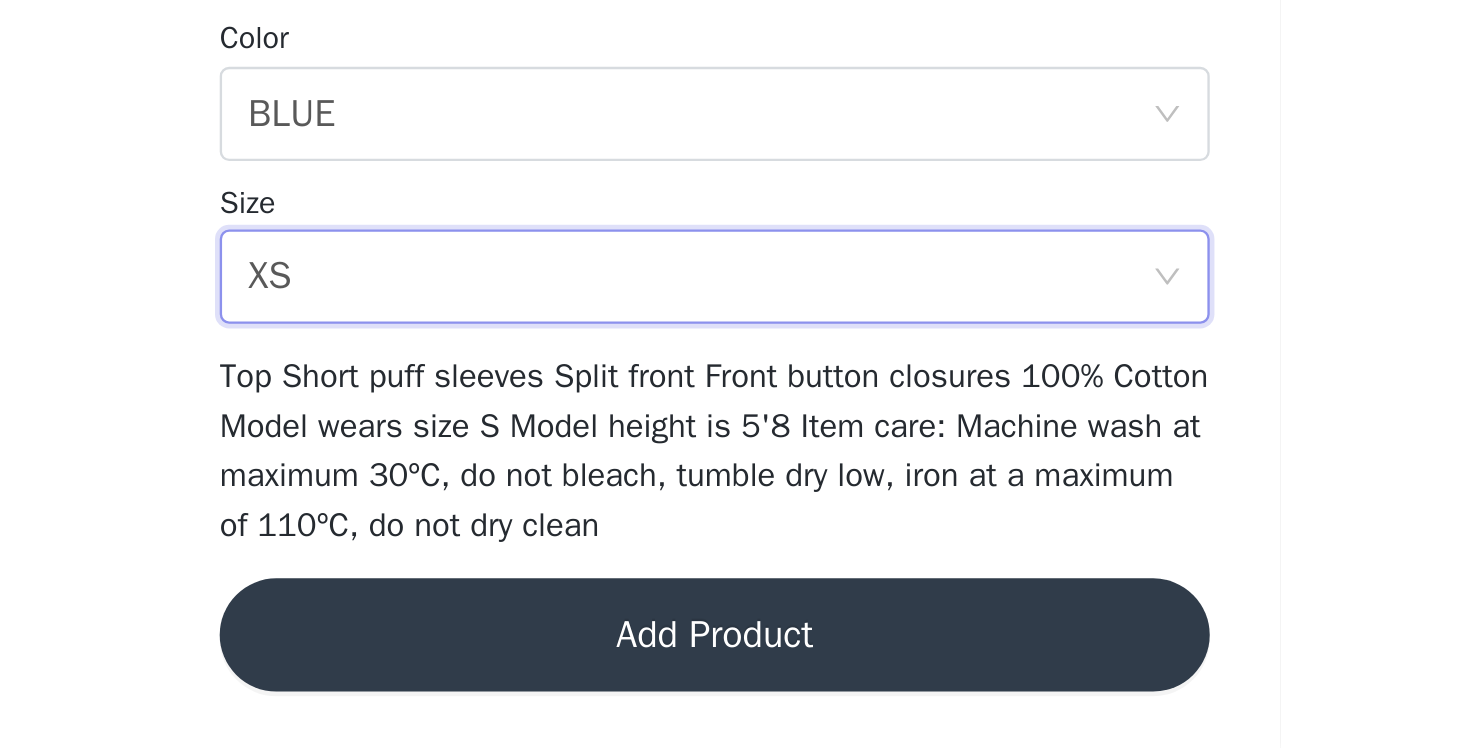 click on "Add Product" at bounding box center [735, 700] 